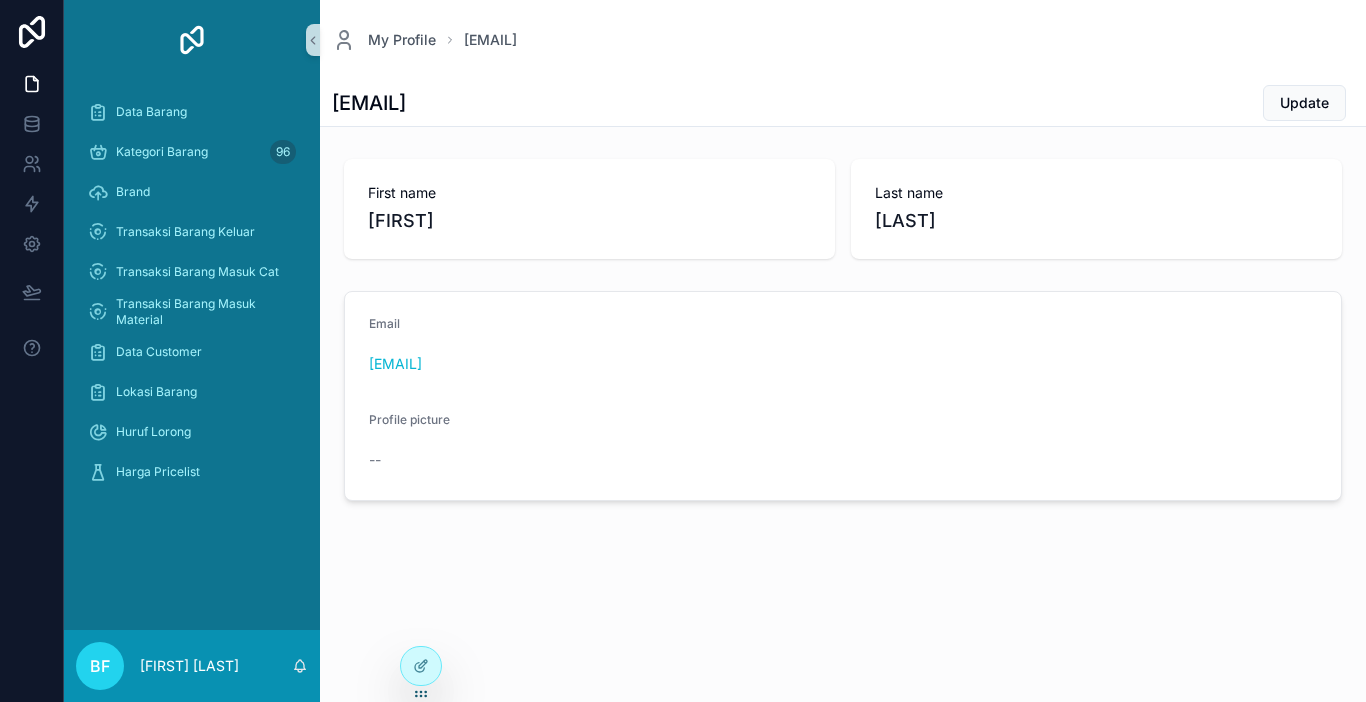 scroll, scrollTop: 0, scrollLeft: 0, axis: both 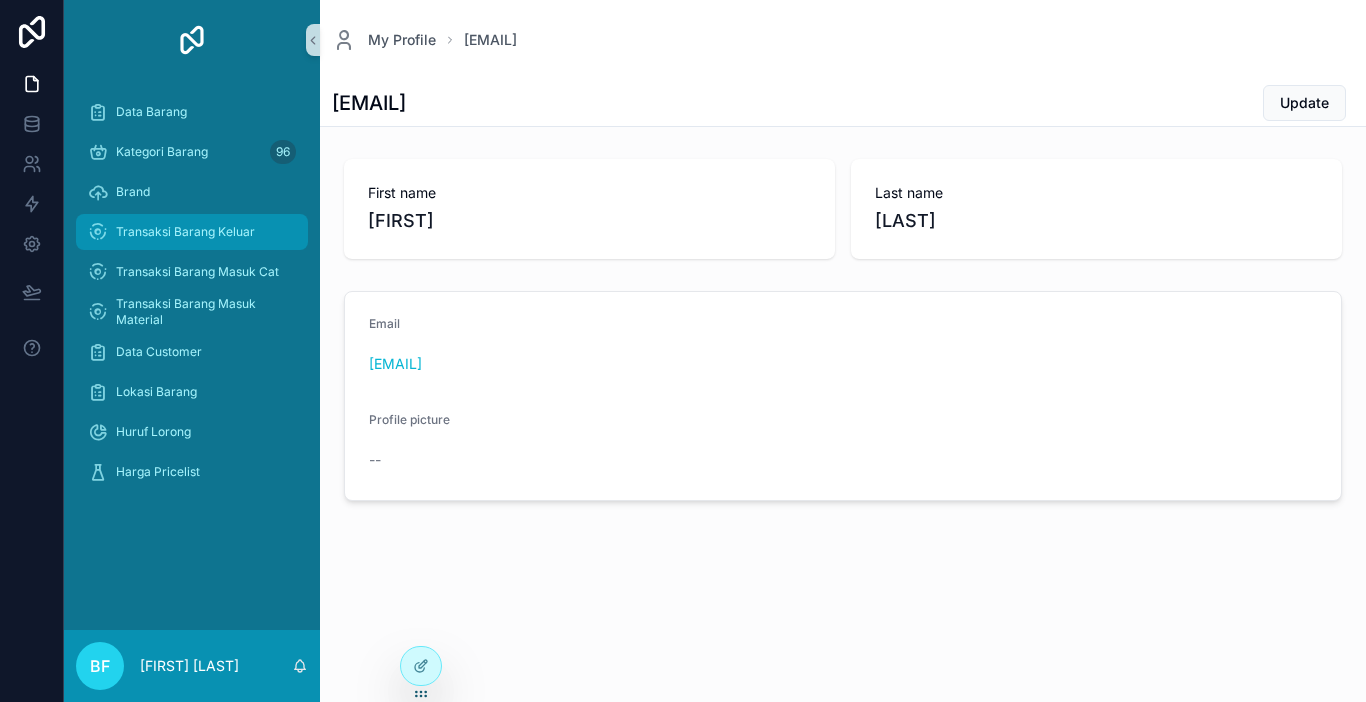 click on "Transaksi Barang Keluar" at bounding box center [192, 232] 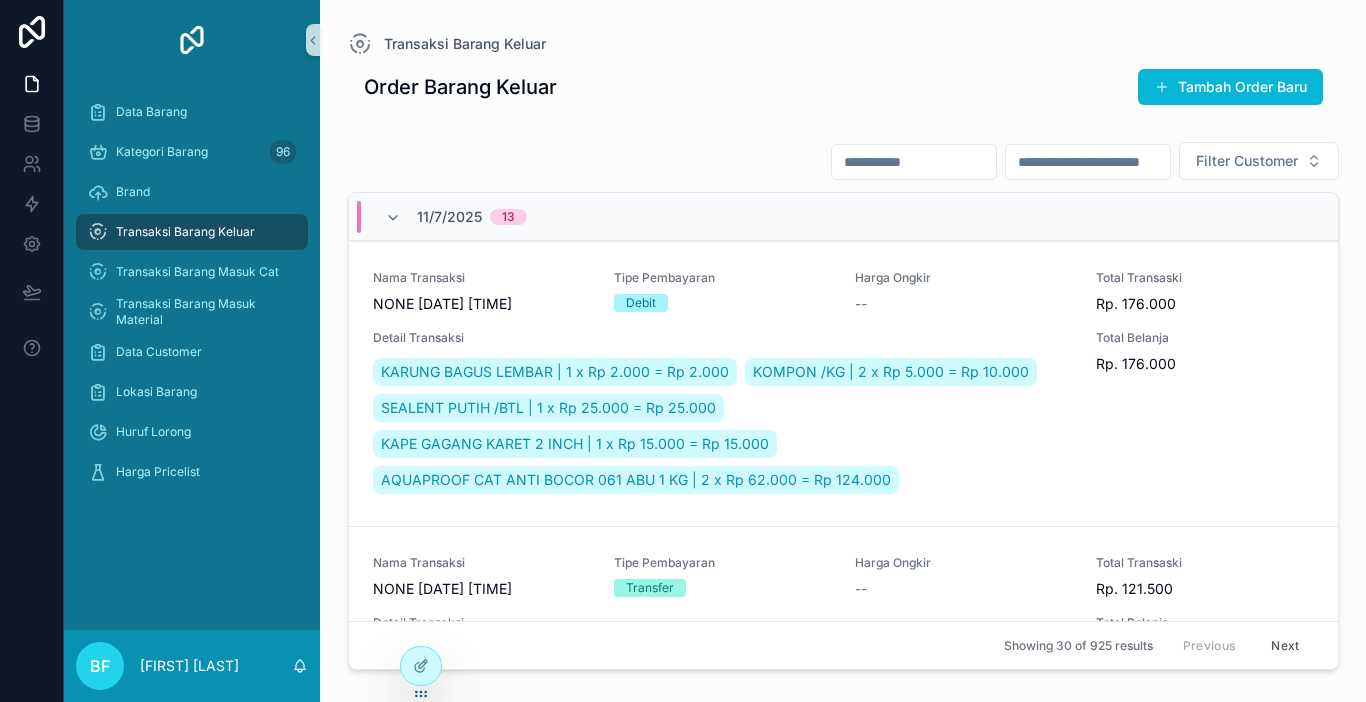 click at bounding box center [914, 162] 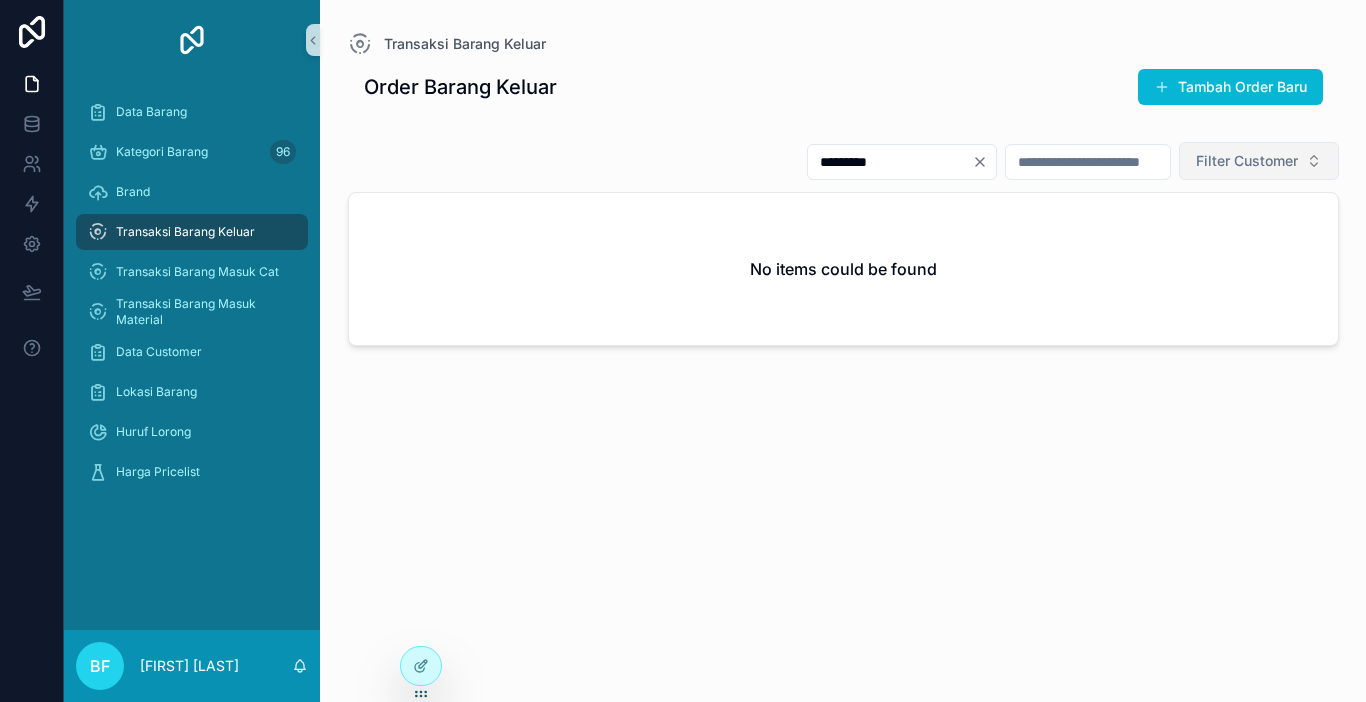 type on "*********" 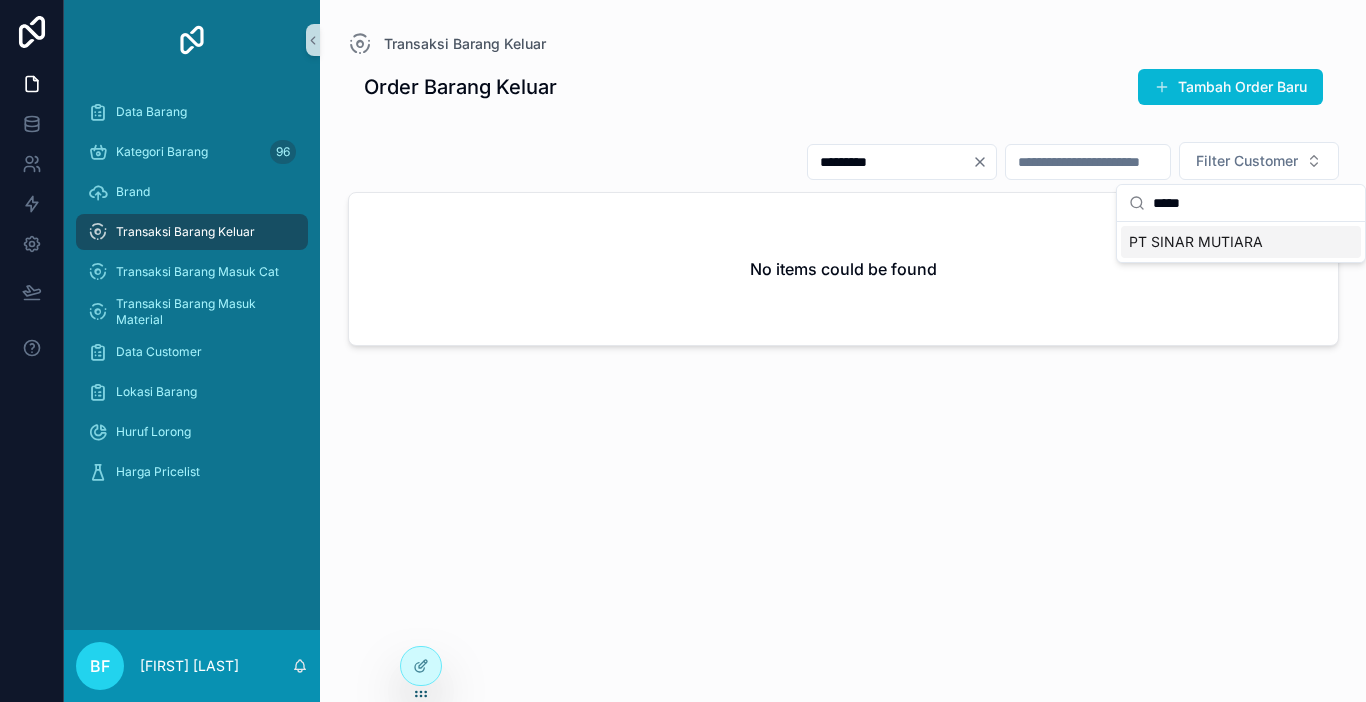 type on "*****" 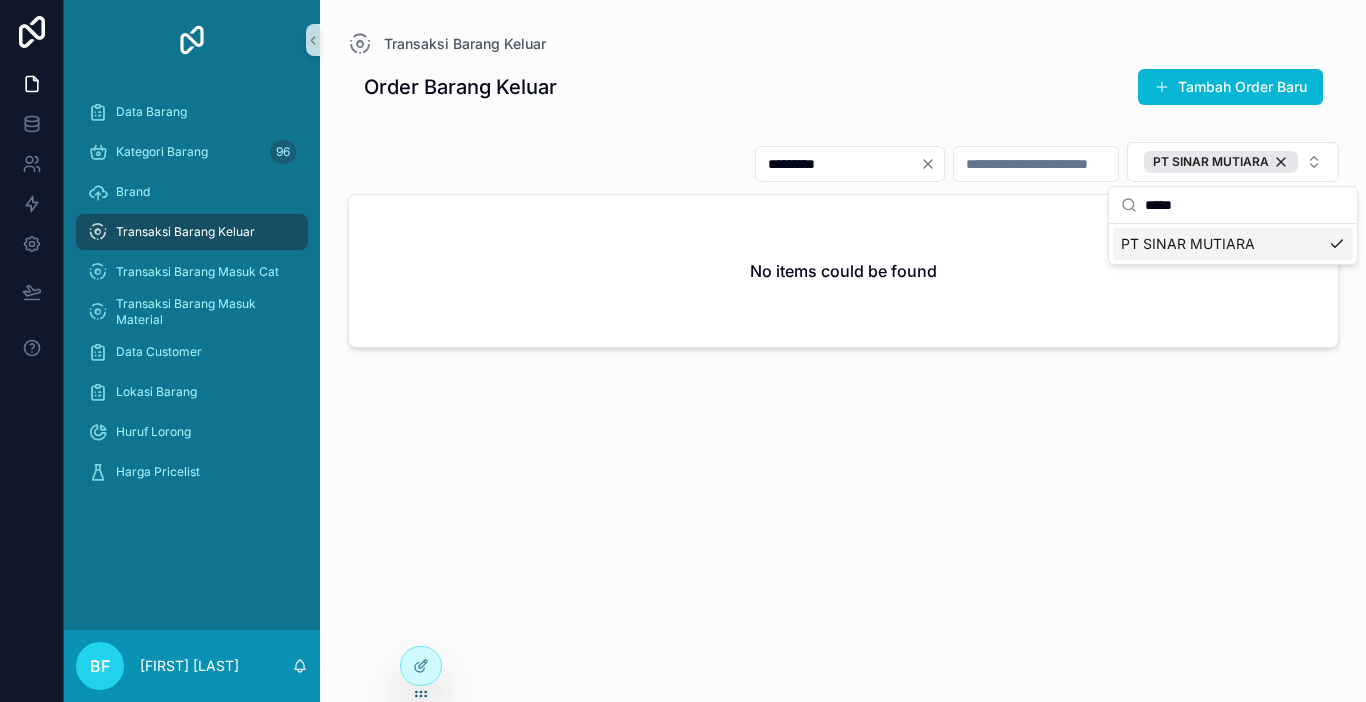 click on "*********" at bounding box center (838, 164) 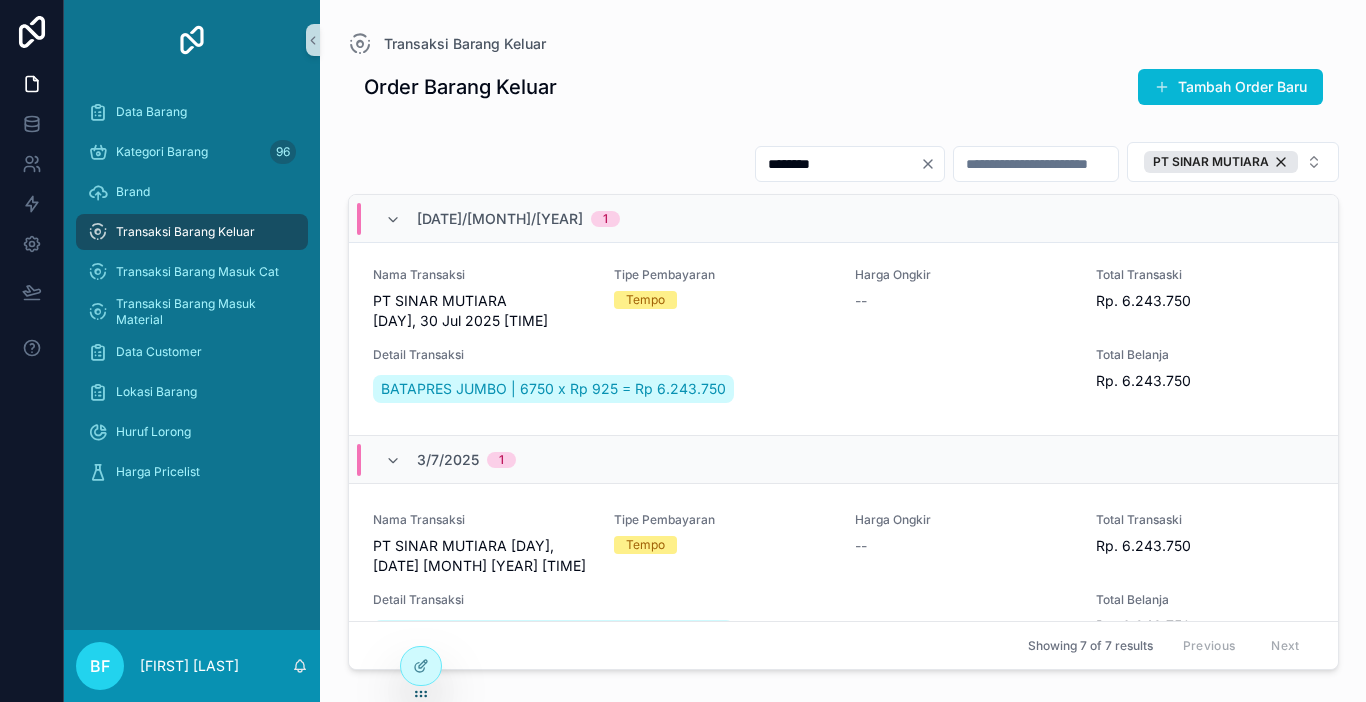 scroll, scrollTop: 0, scrollLeft: 0, axis: both 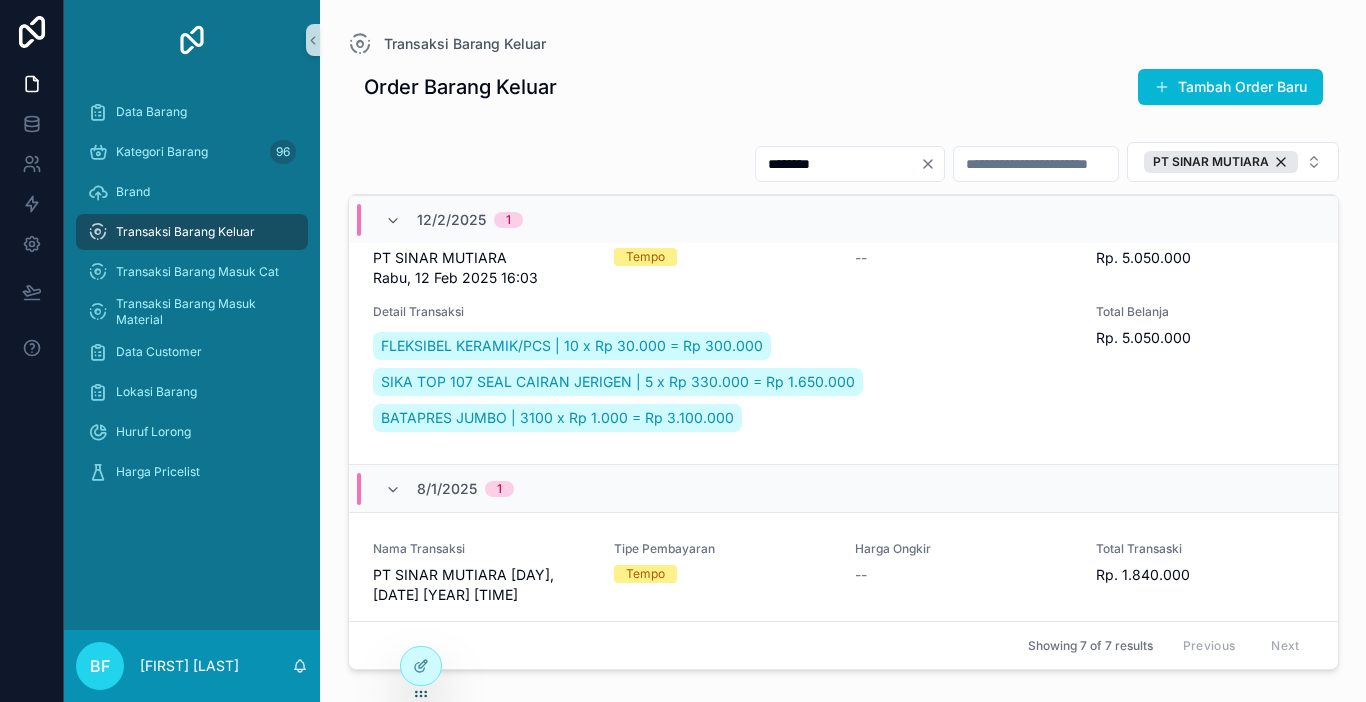 type on "********" 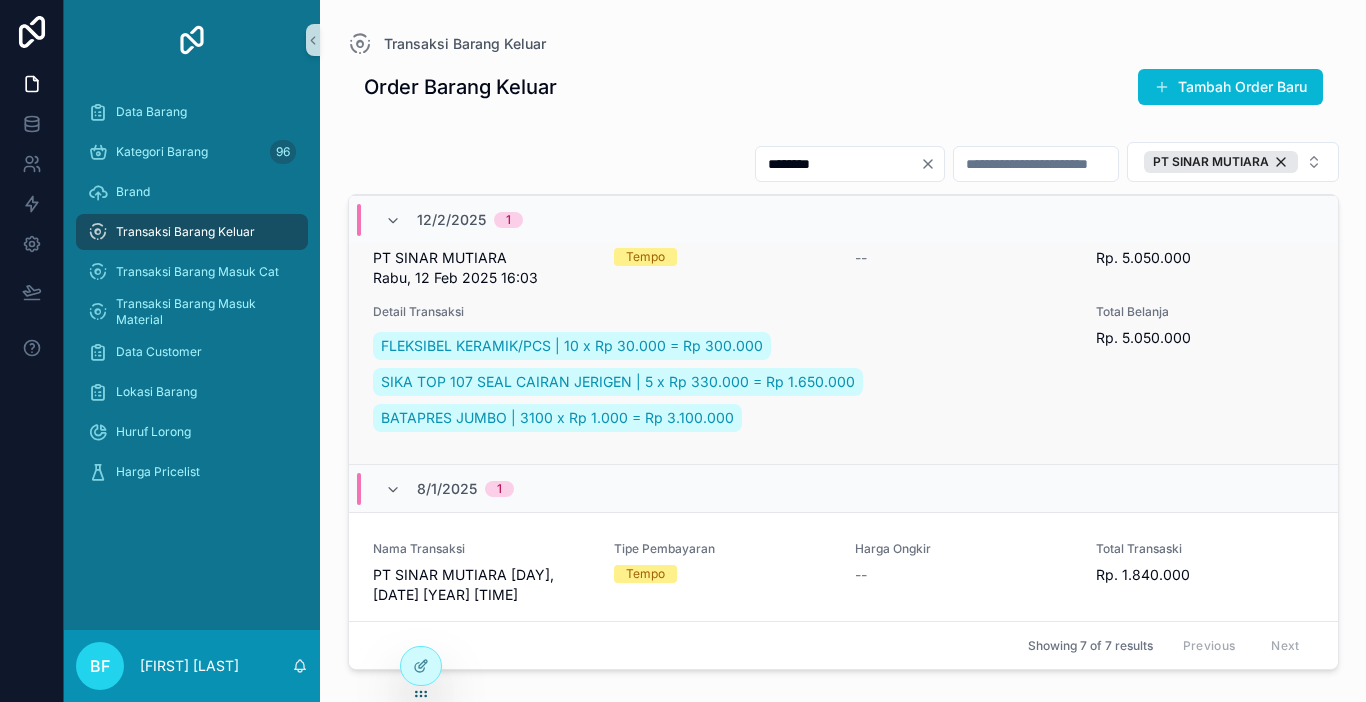 scroll, scrollTop: 928, scrollLeft: 0, axis: vertical 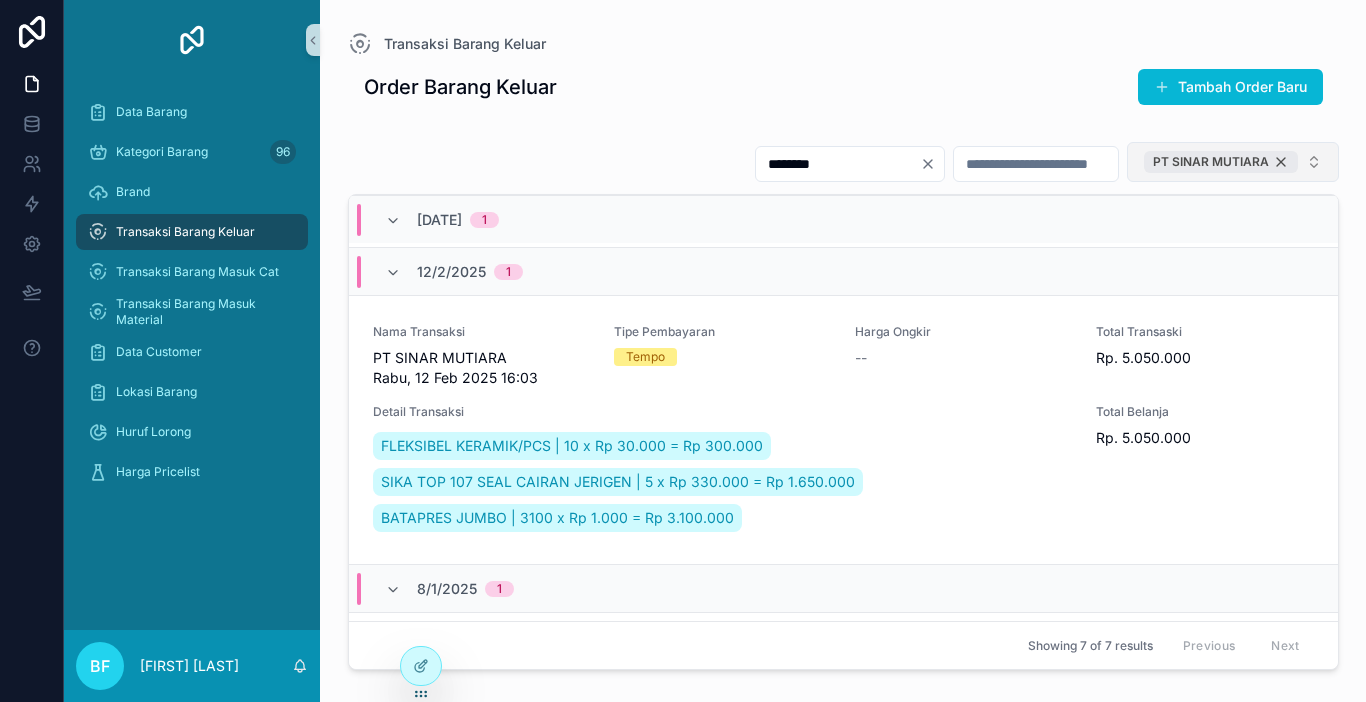click on "PT SINAR MUTIARA" at bounding box center [1221, 162] 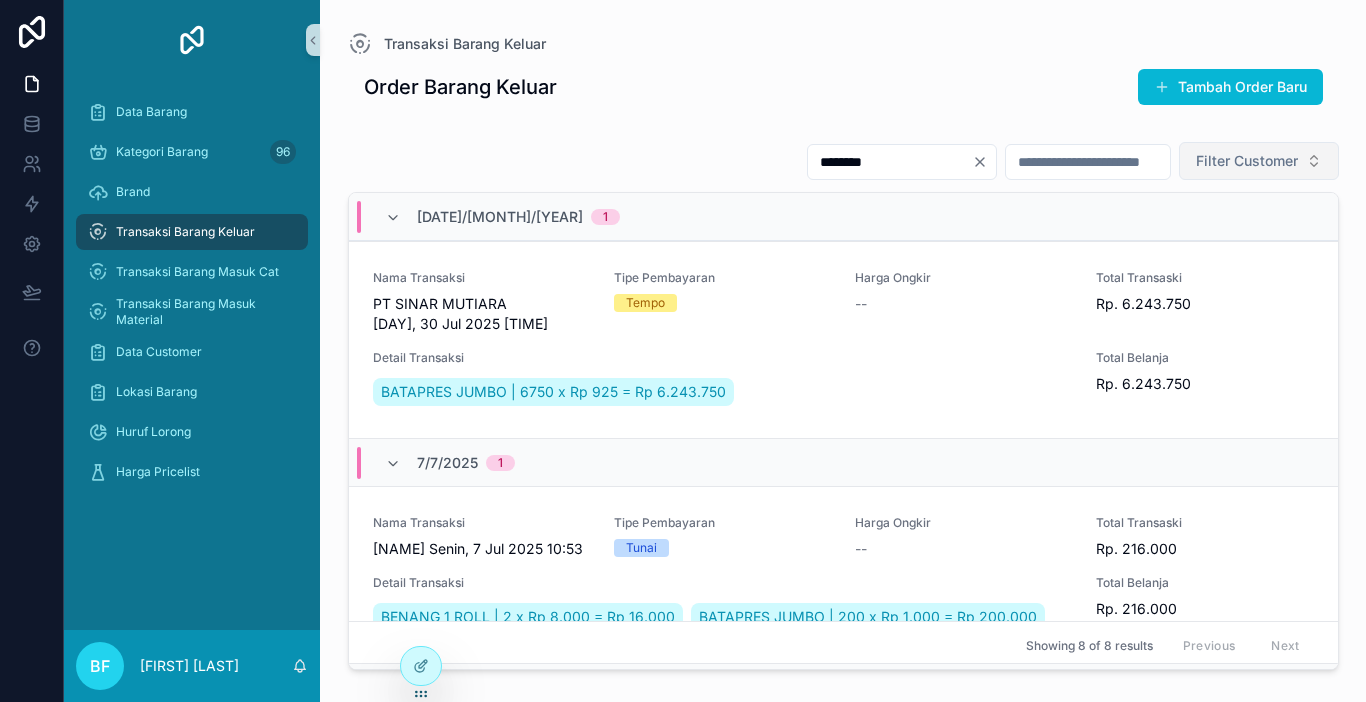 click 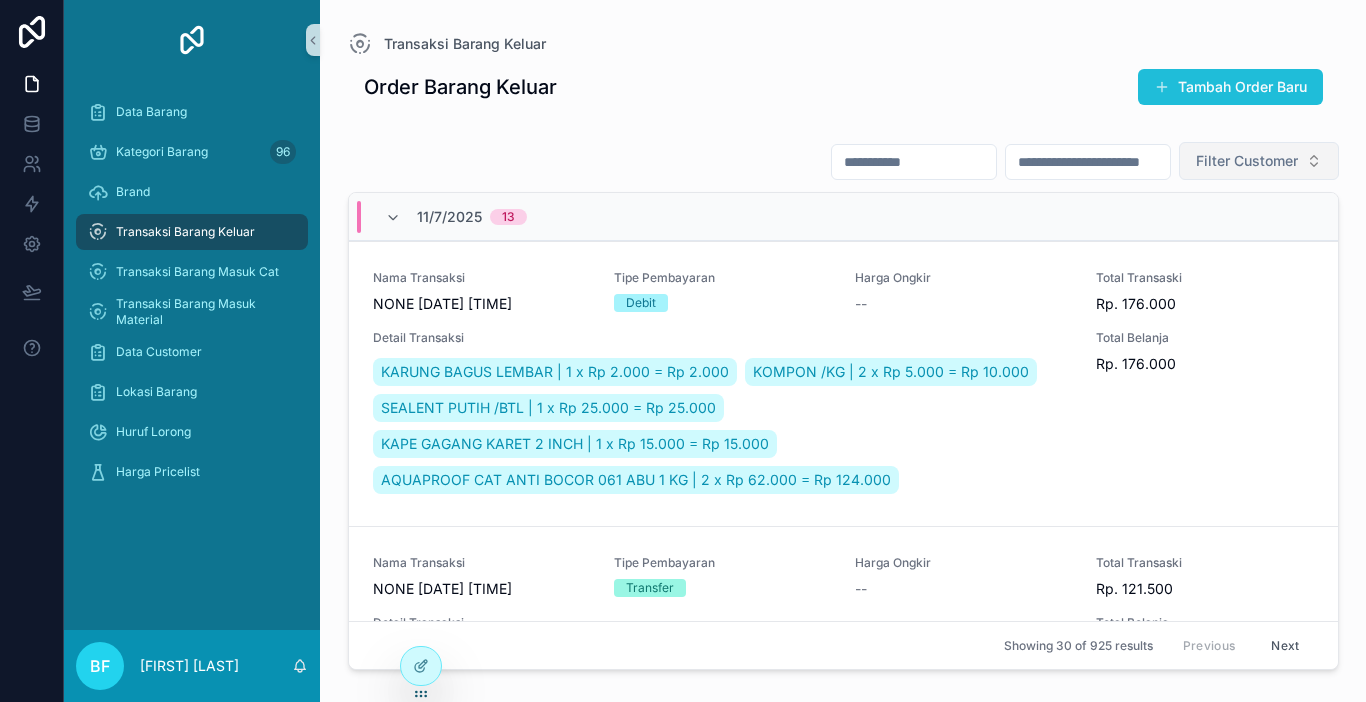 click on "Tambah Order Baru" at bounding box center [1230, 87] 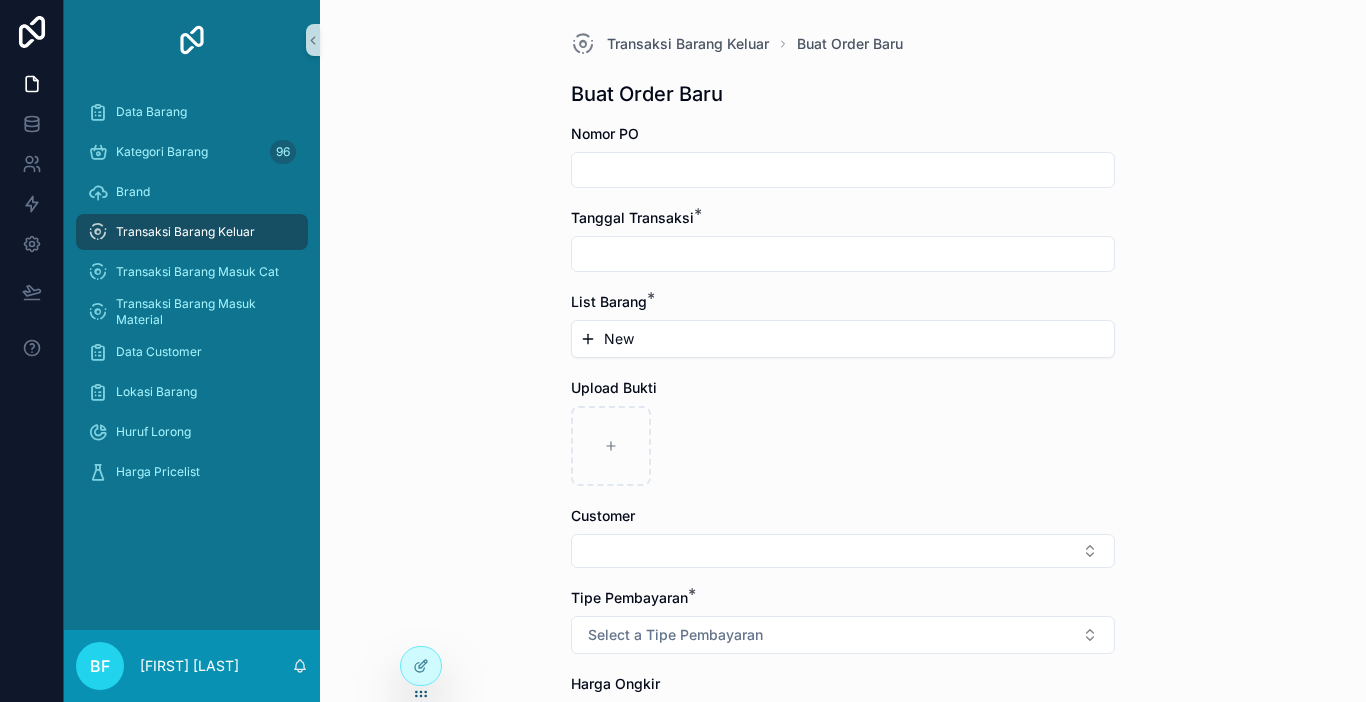 click at bounding box center [843, 254] 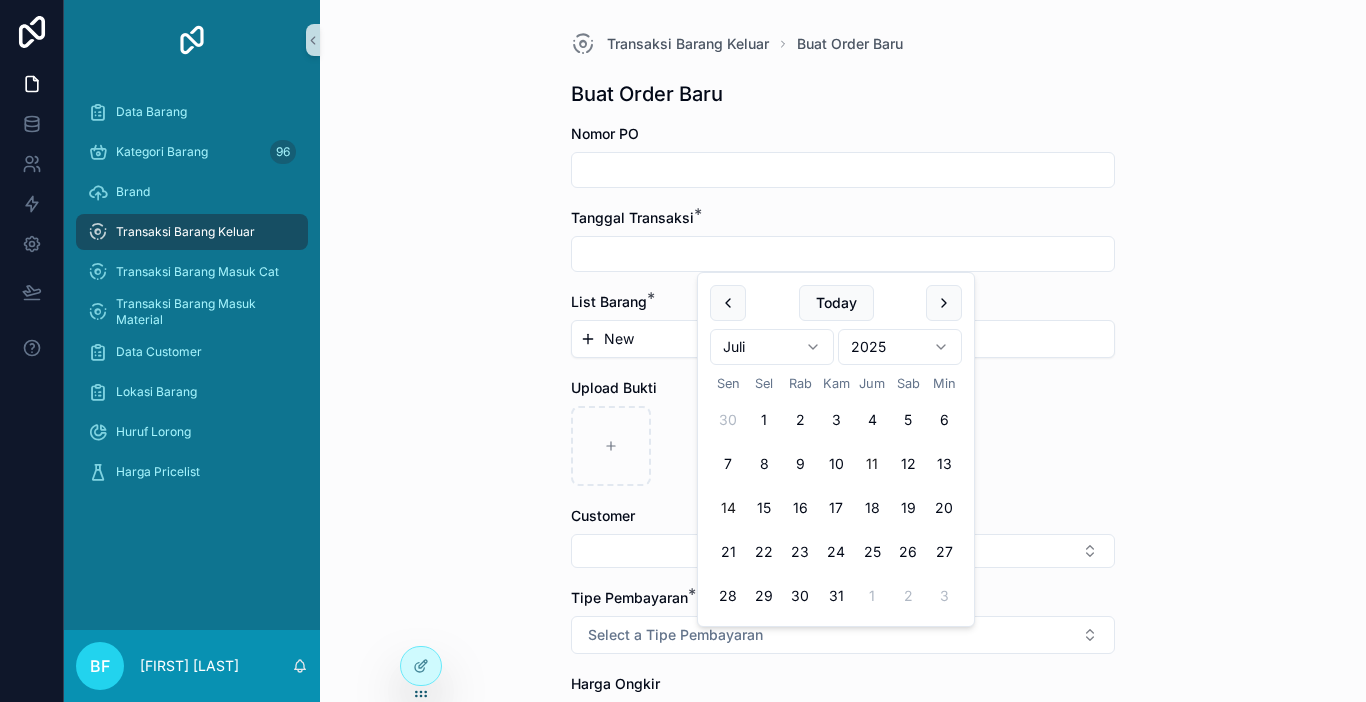 click on "11" at bounding box center (872, 464) 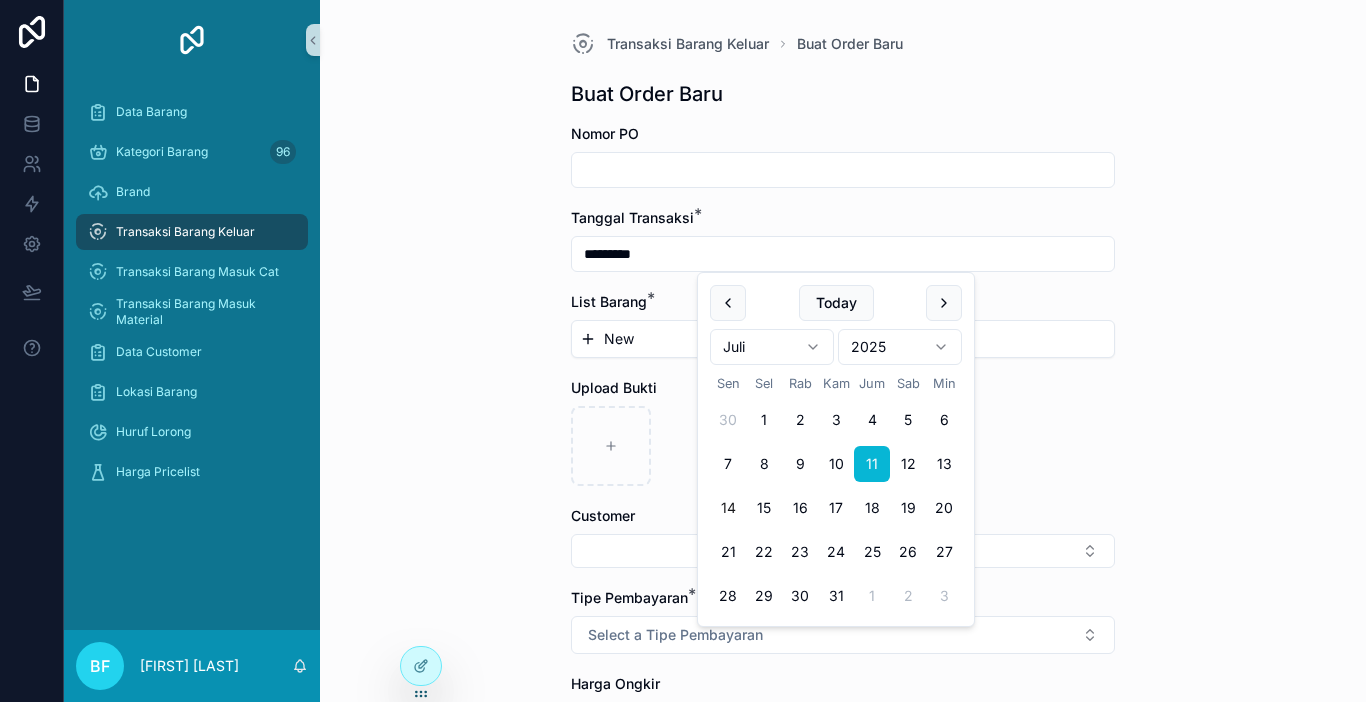 type on "*********" 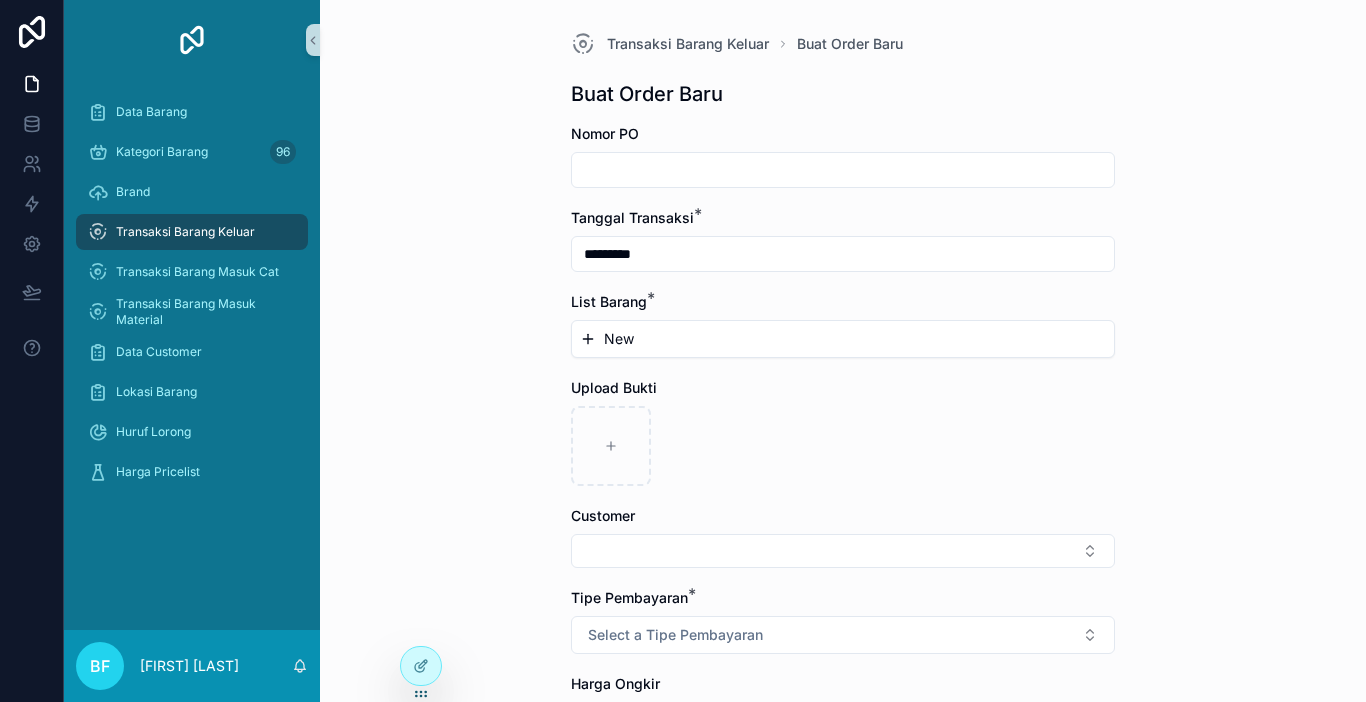 click on "New" at bounding box center [843, 339] 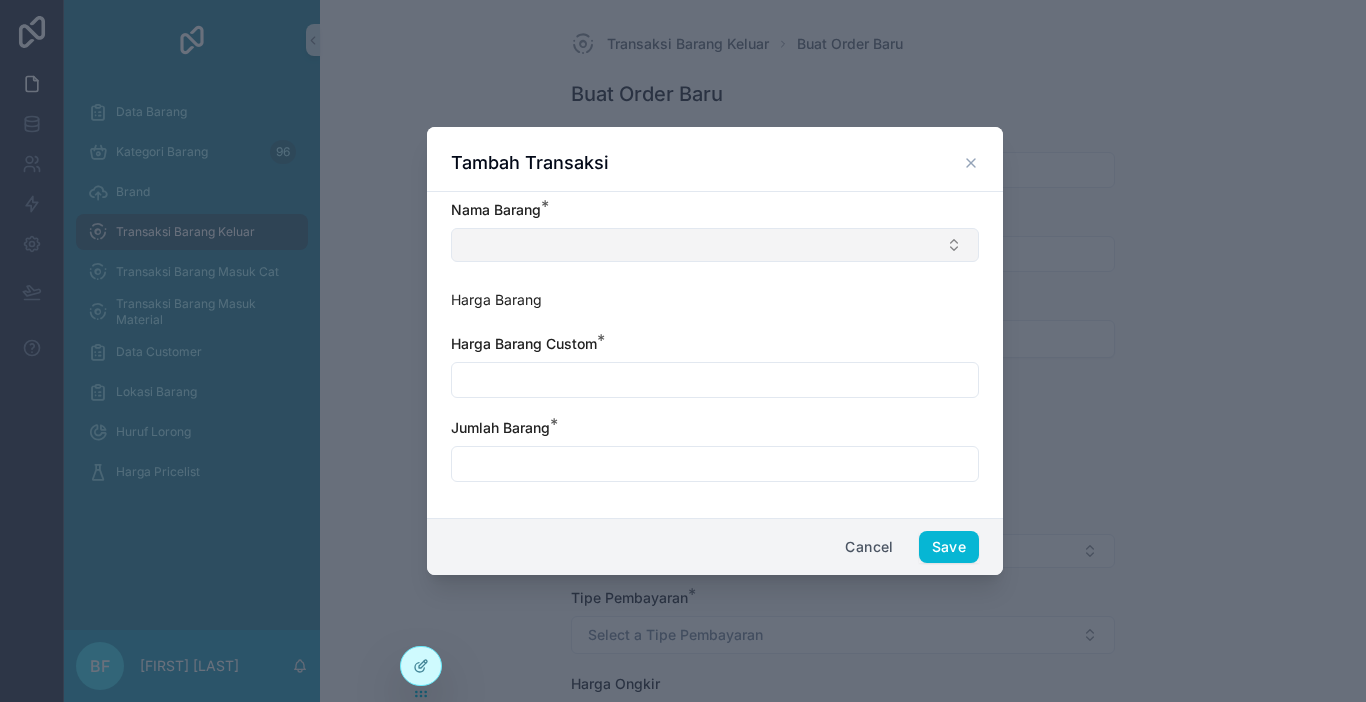 click at bounding box center (715, 245) 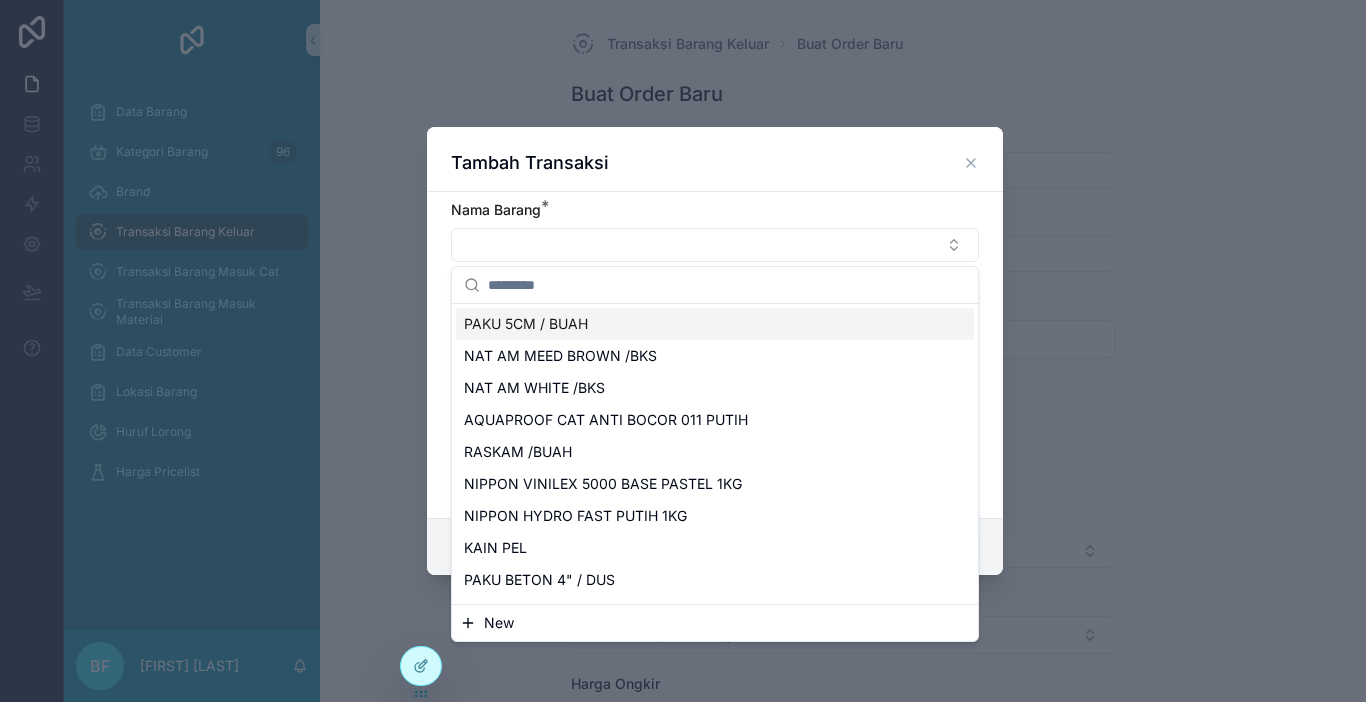 paste on "**********" 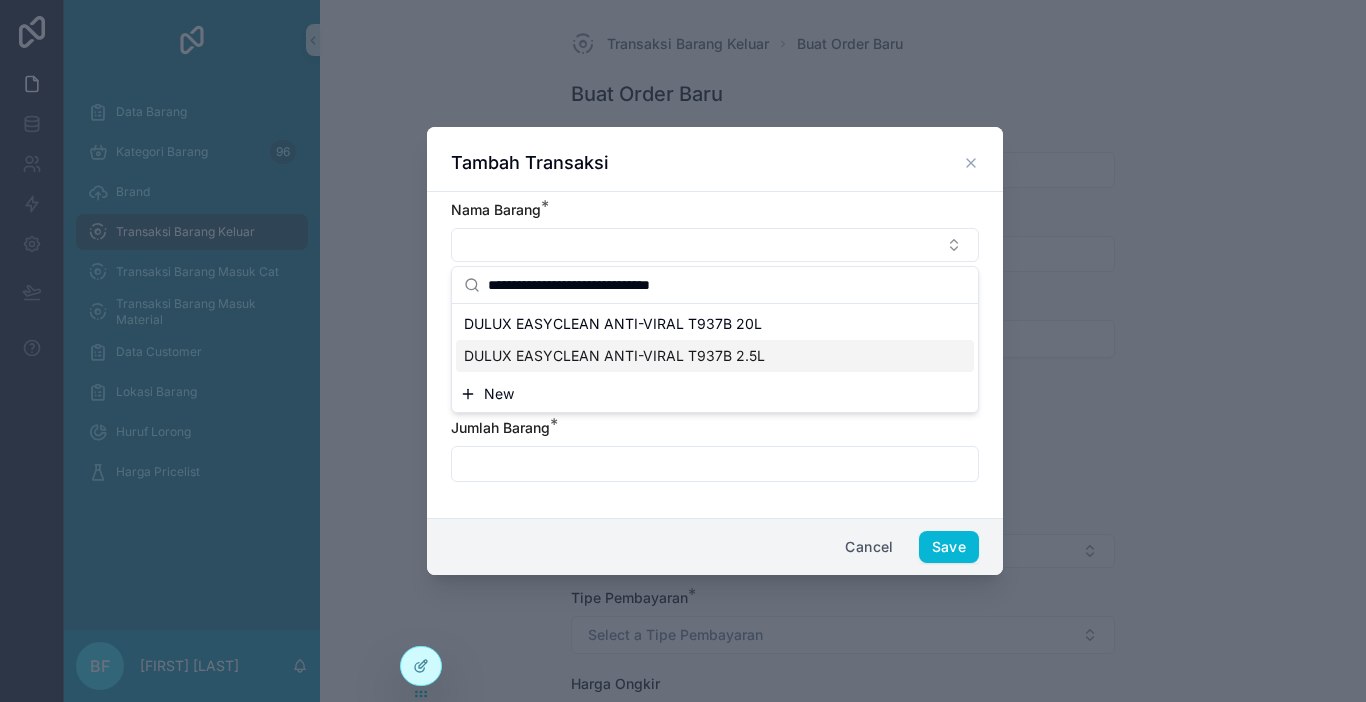 type on "**********" 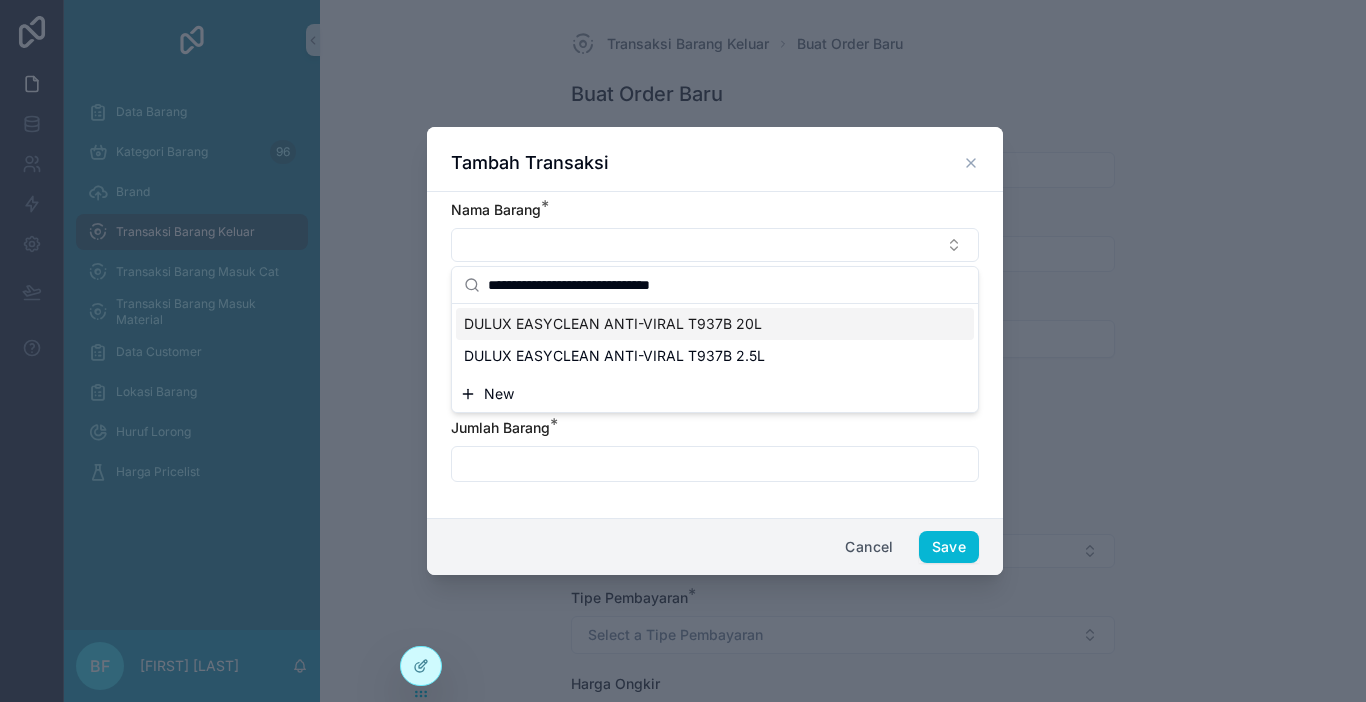 click on "Nama Barang * Harga Barang Harga Barang Custom * Jumlah Barang *" at bounding box center (715, 351) 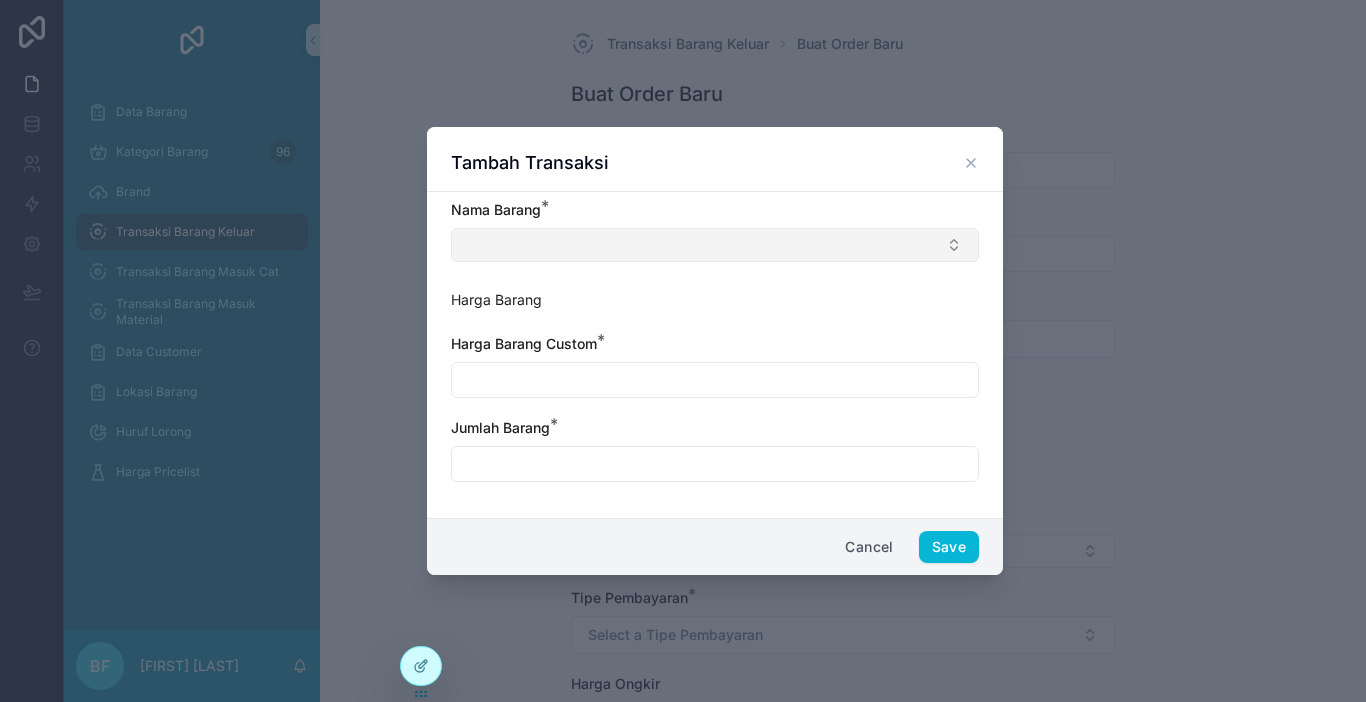 click at bounding box center [715, 245] 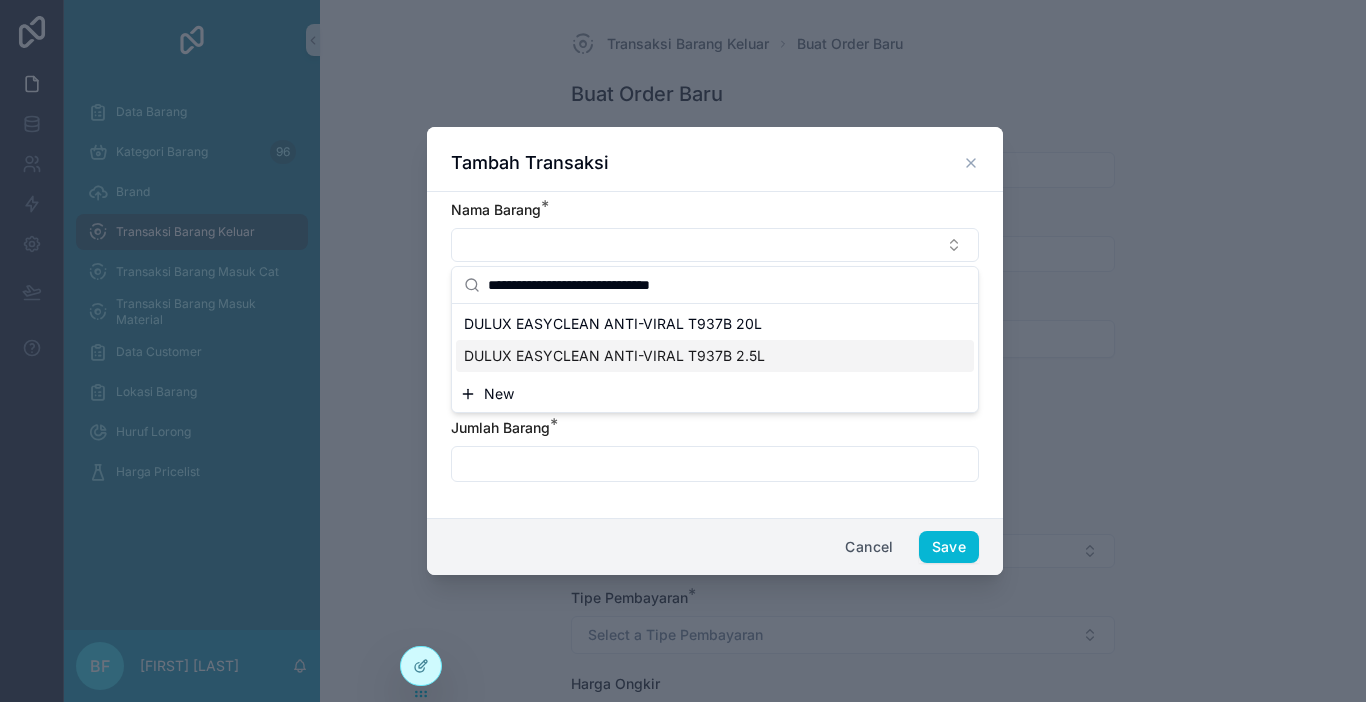 type on "**********" 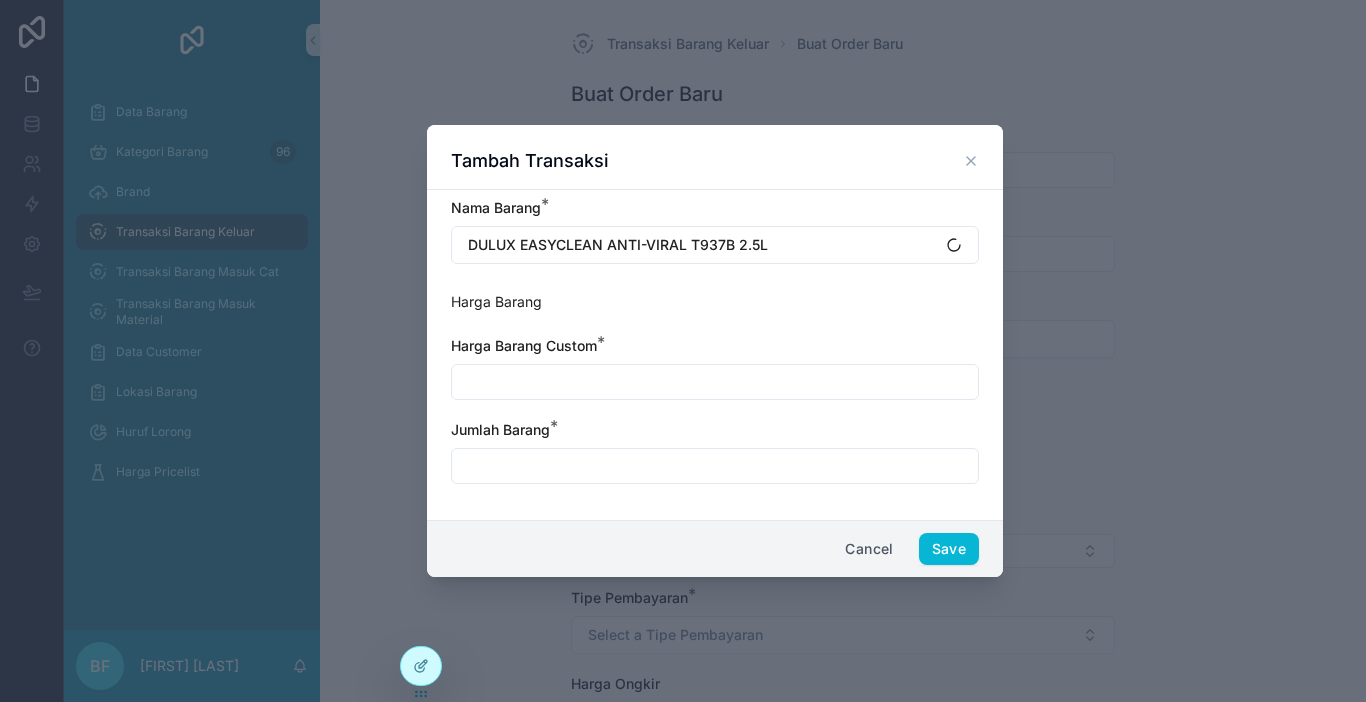 click at bounding box center (715, 382) 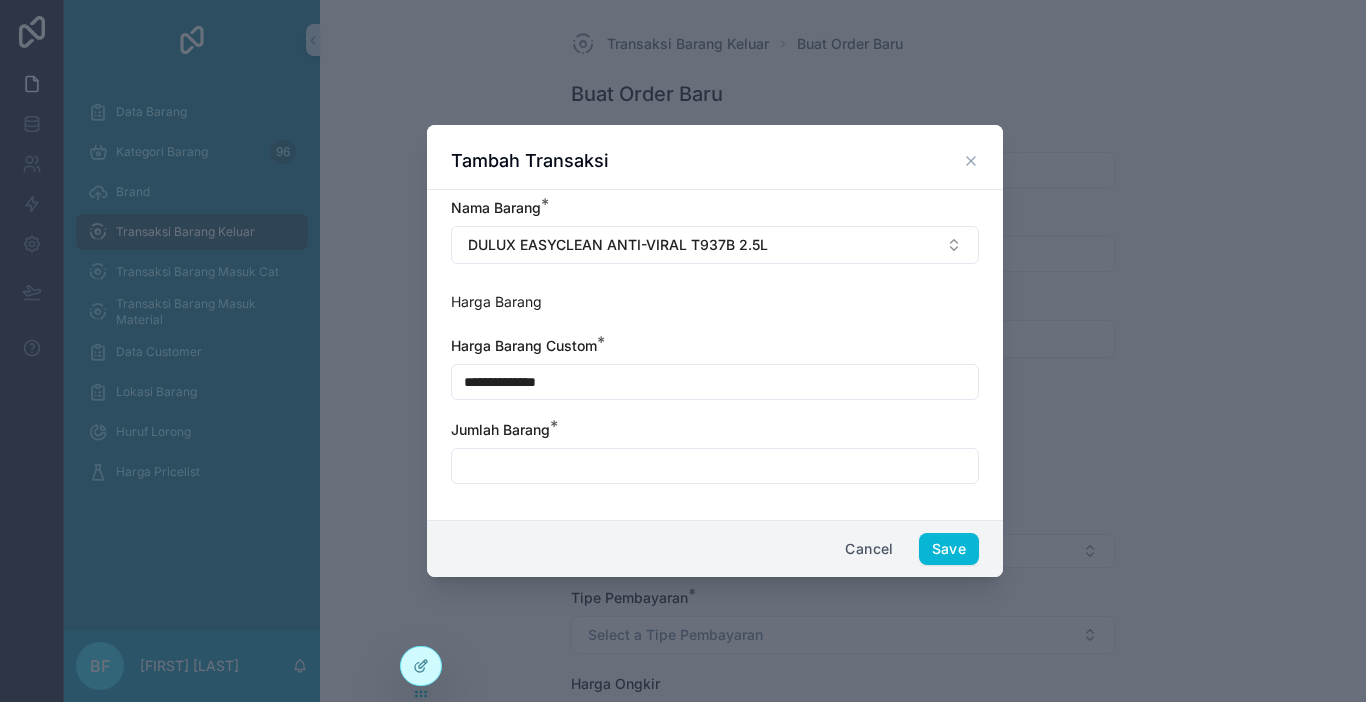 type on "**********" 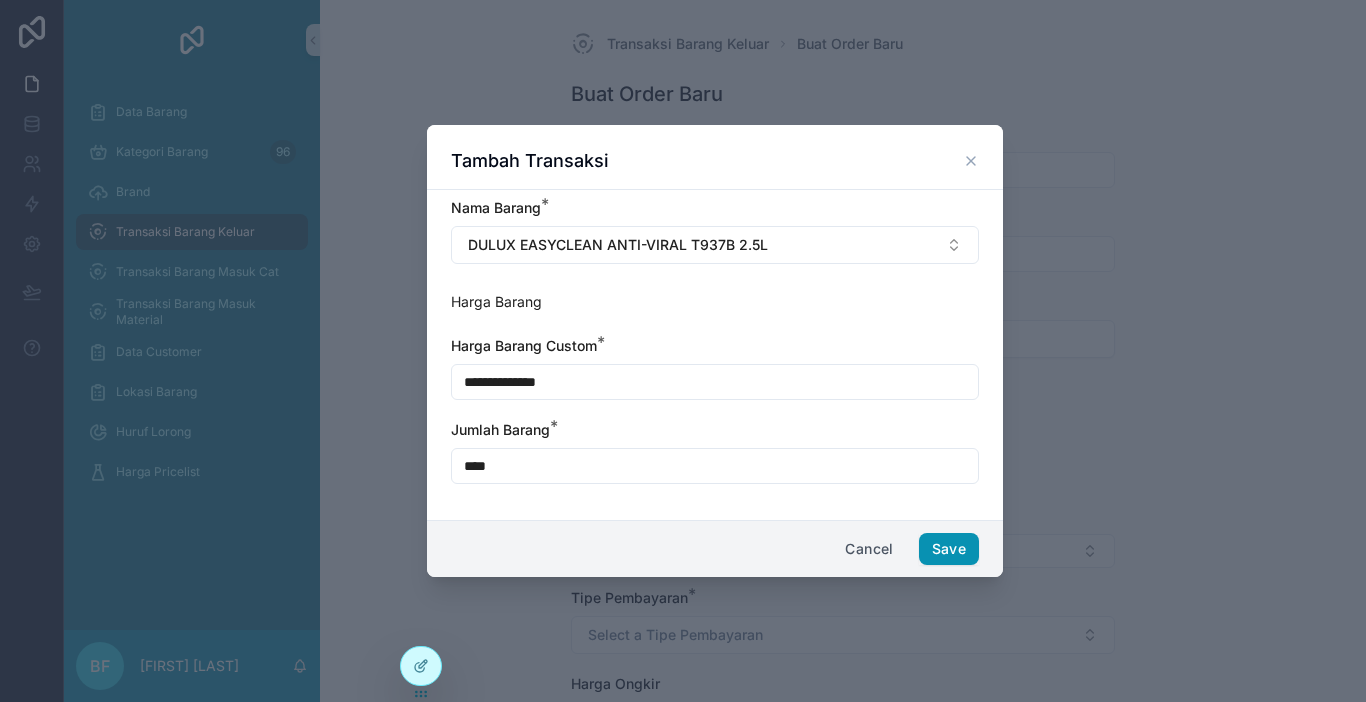 type on "****" 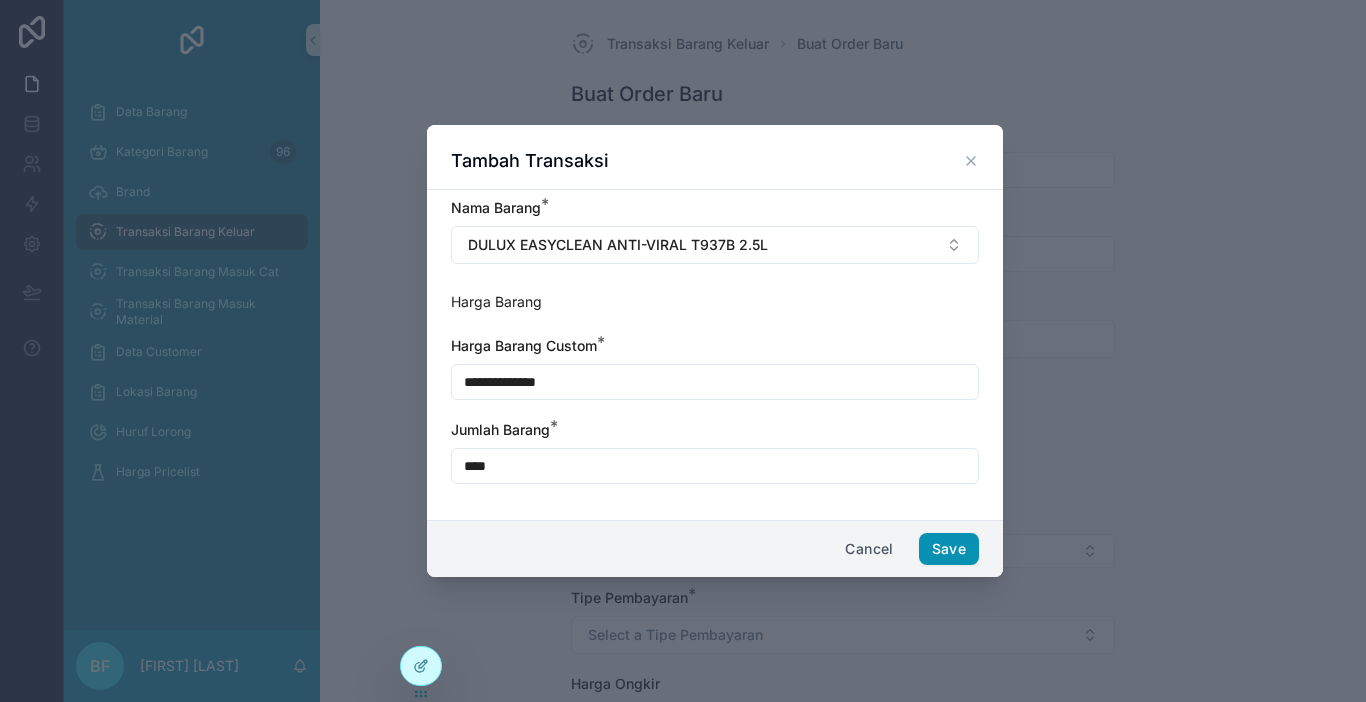 click on "Save" at bounding box center (949, 549) 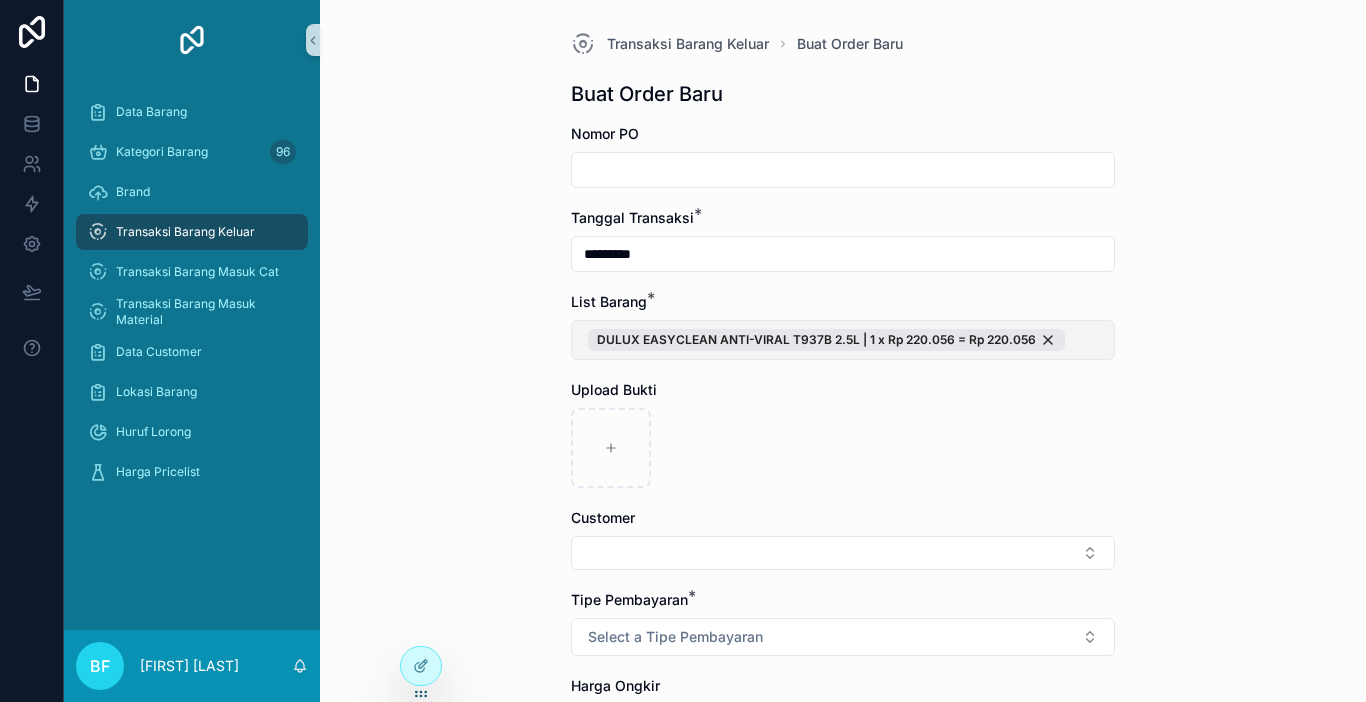 click on "DULUX EASYCLEAN ANTI-VIRAL T937B 2.5L | 1 x Rp 220.056 = Rp 220.056" at bounding box center (843, 340) 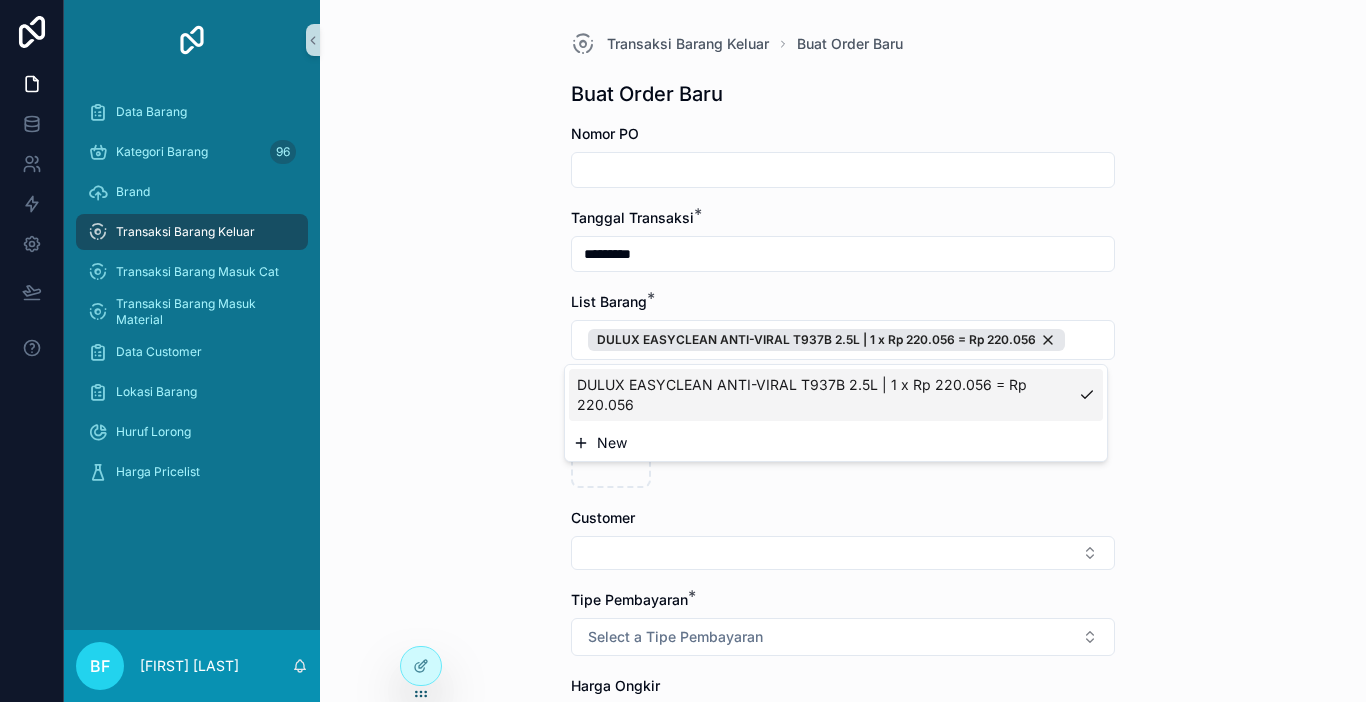 click on "New" at bounding box center [836, 443] 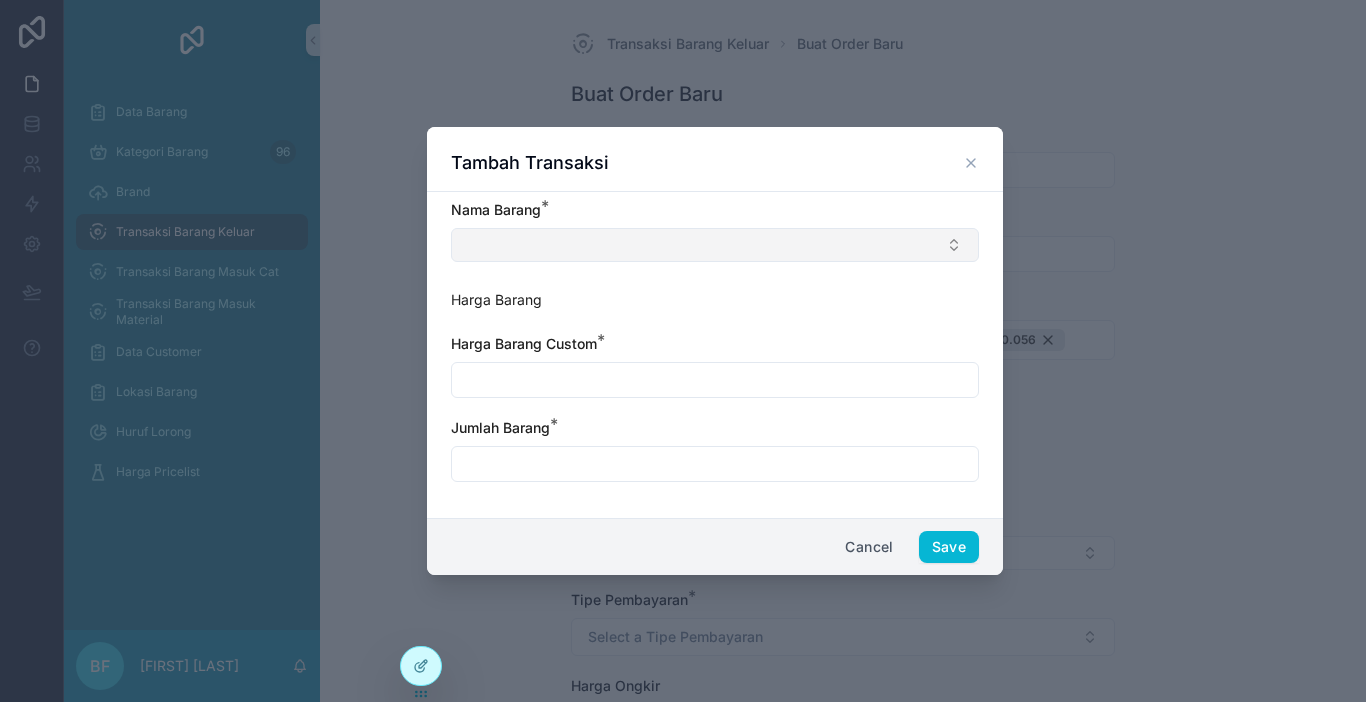 click at bounding box center [715, 245] 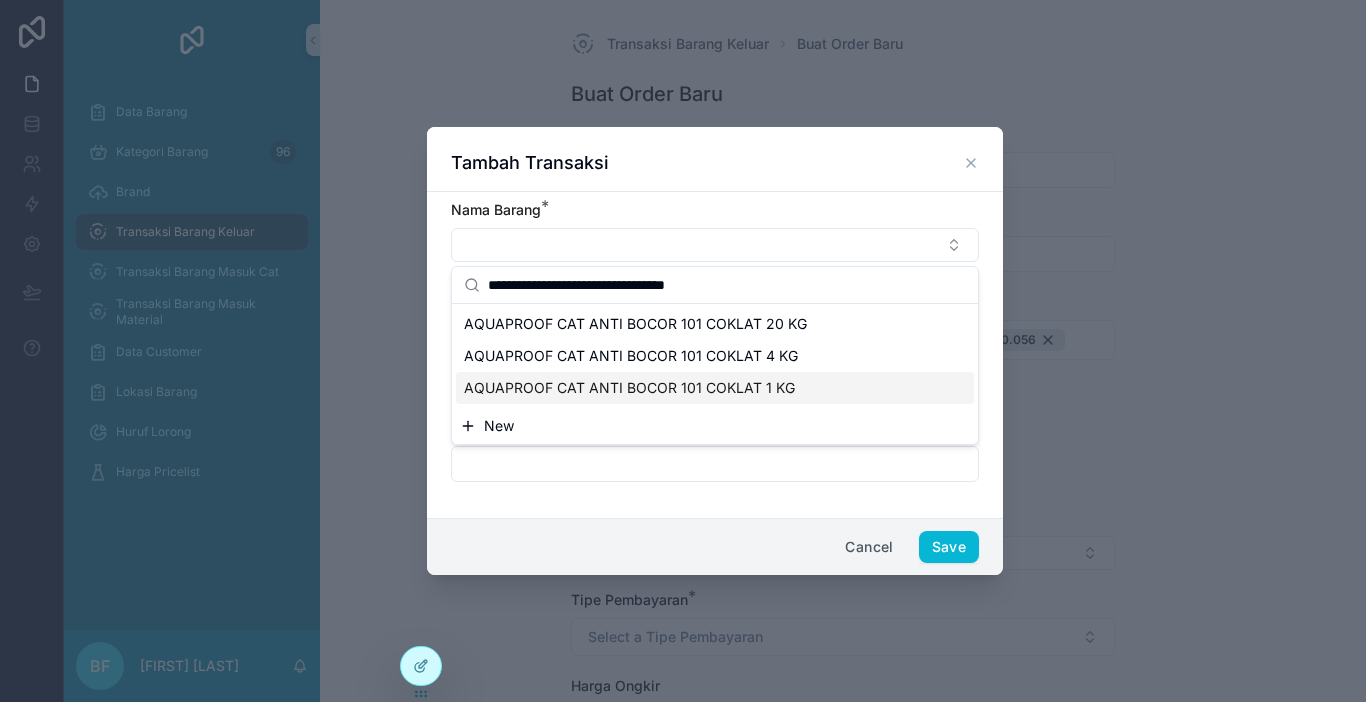 type on "**********" 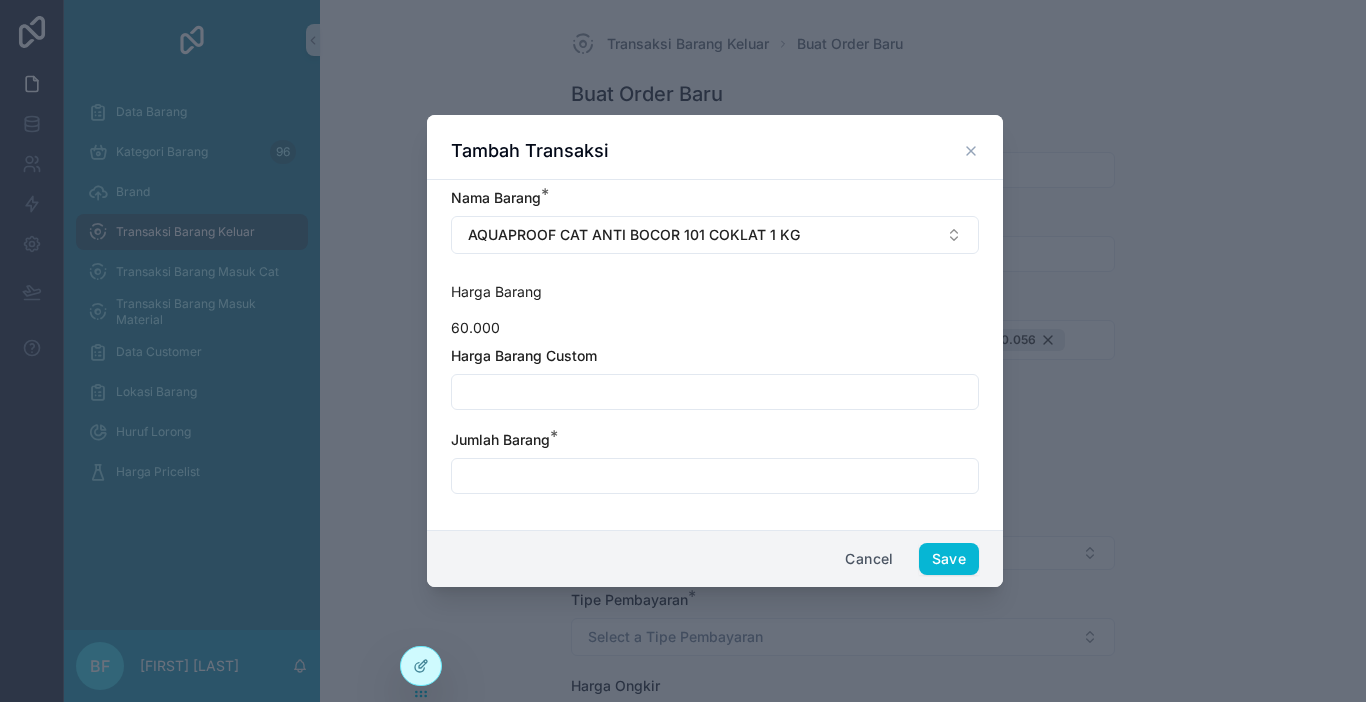 click at bounding box center [715, 392] 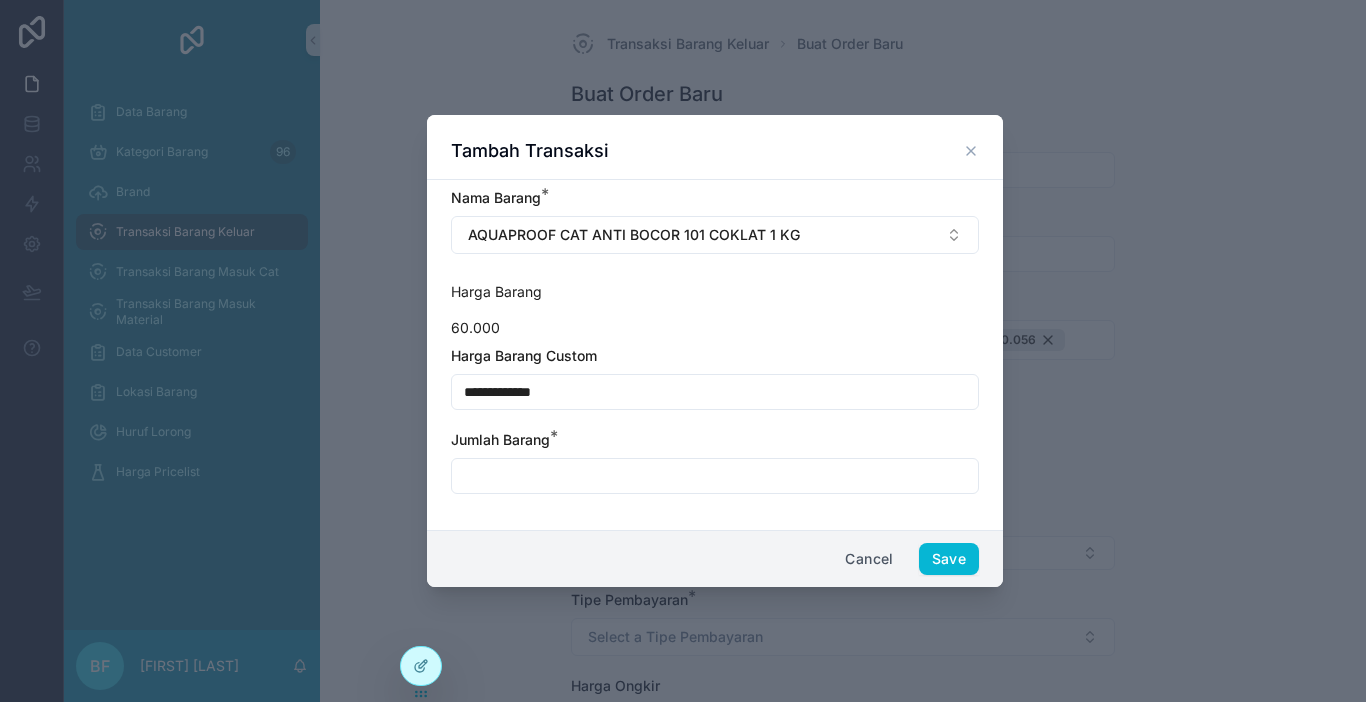 type on "**********" 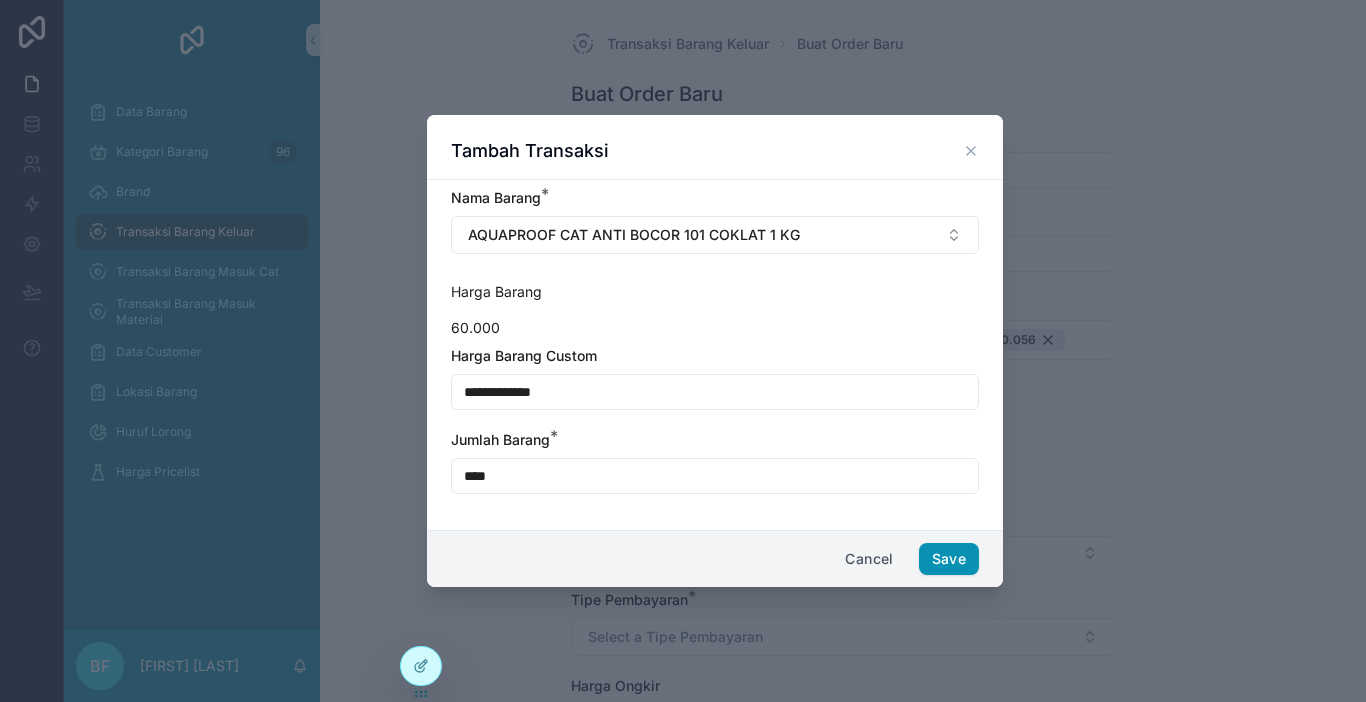 type on "****" 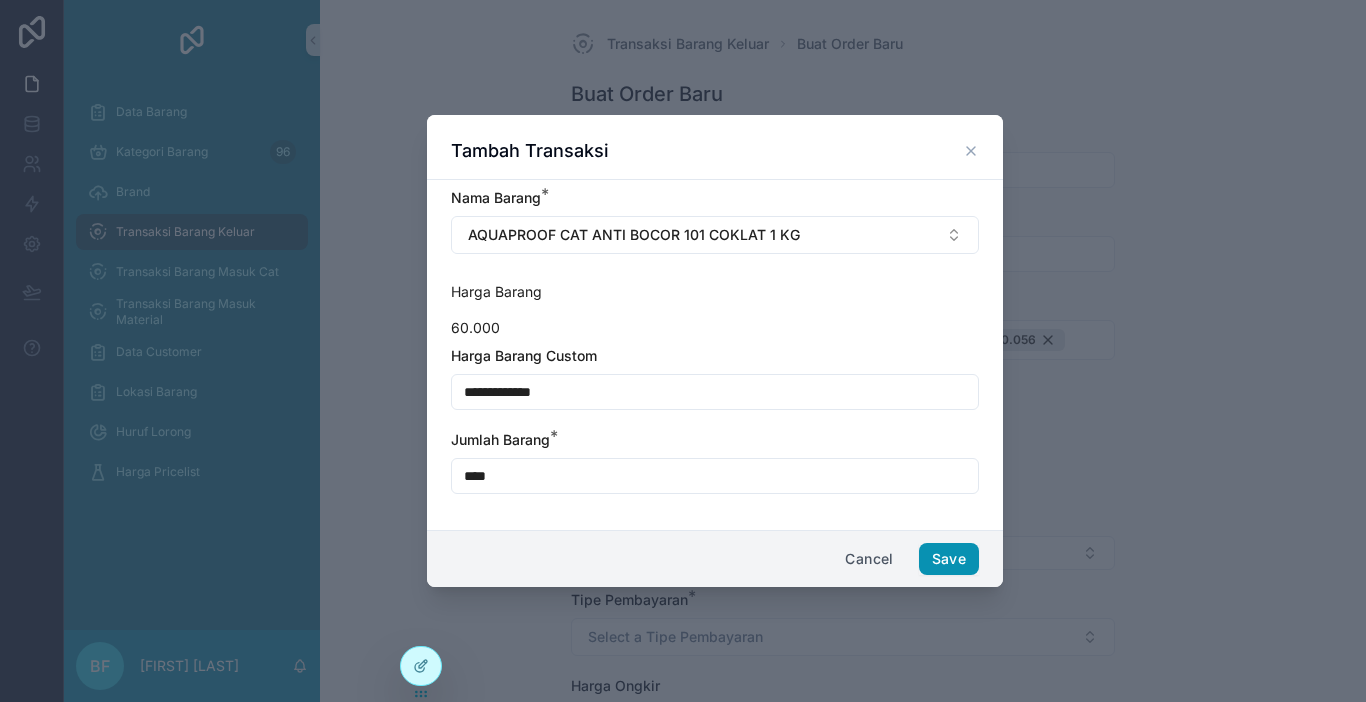 click on "Save" at bounding box center [949, 559] 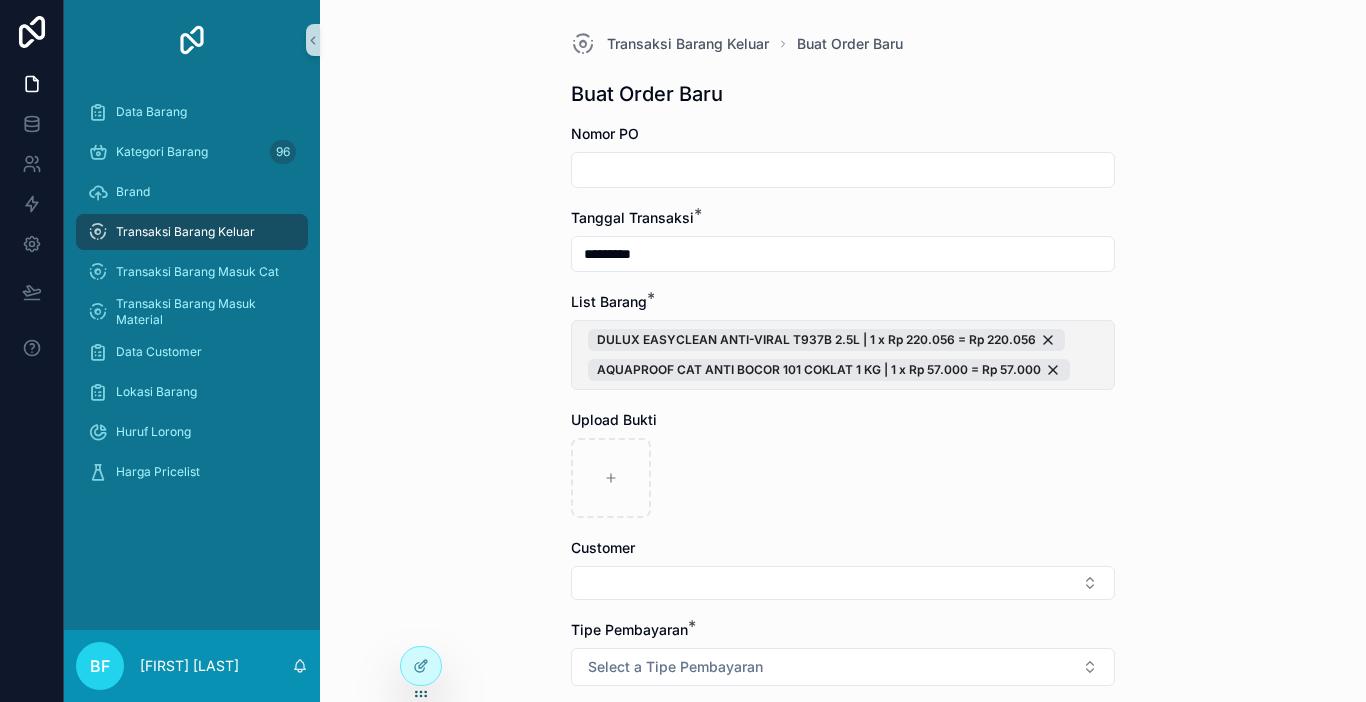 click on "DULUX EASYCLEAN ANTI-VIRAL T937B 2.5L | 1 x Rp 220.056 = Rp 220.056 AQUAPROOF CAT ANTI BOCOR 101 COKLAT  1 KG  | 1 x Rp 57.000 = Rp 57.000" at bounding box center (843, 355) 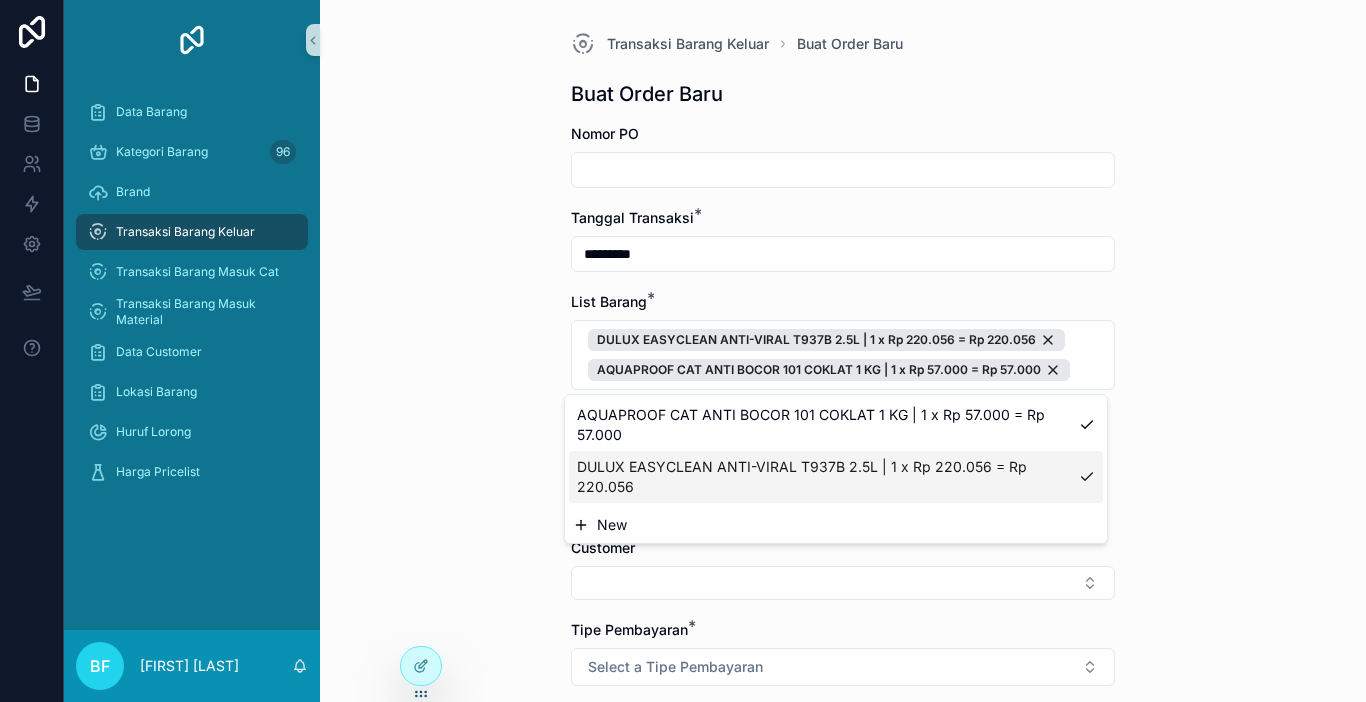 click on "New" at bounding box center (836, 525) 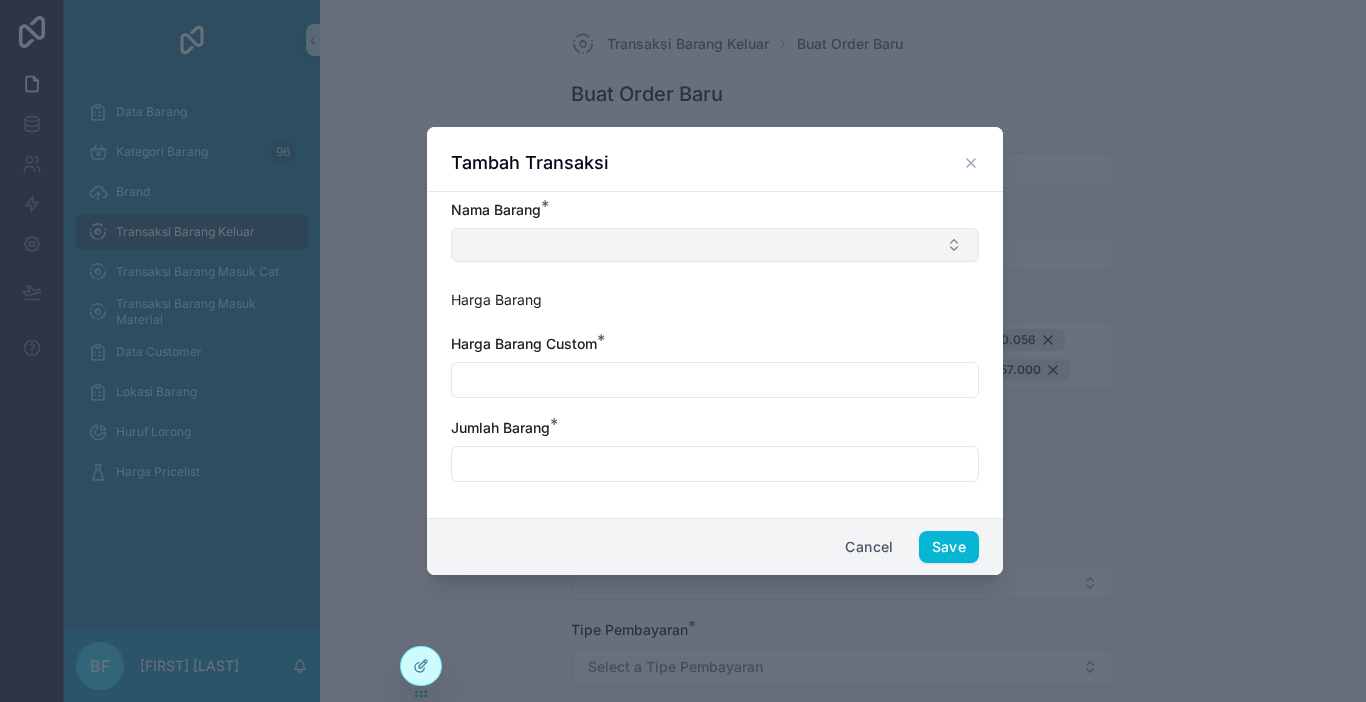 click at bounding box center [715, 245] 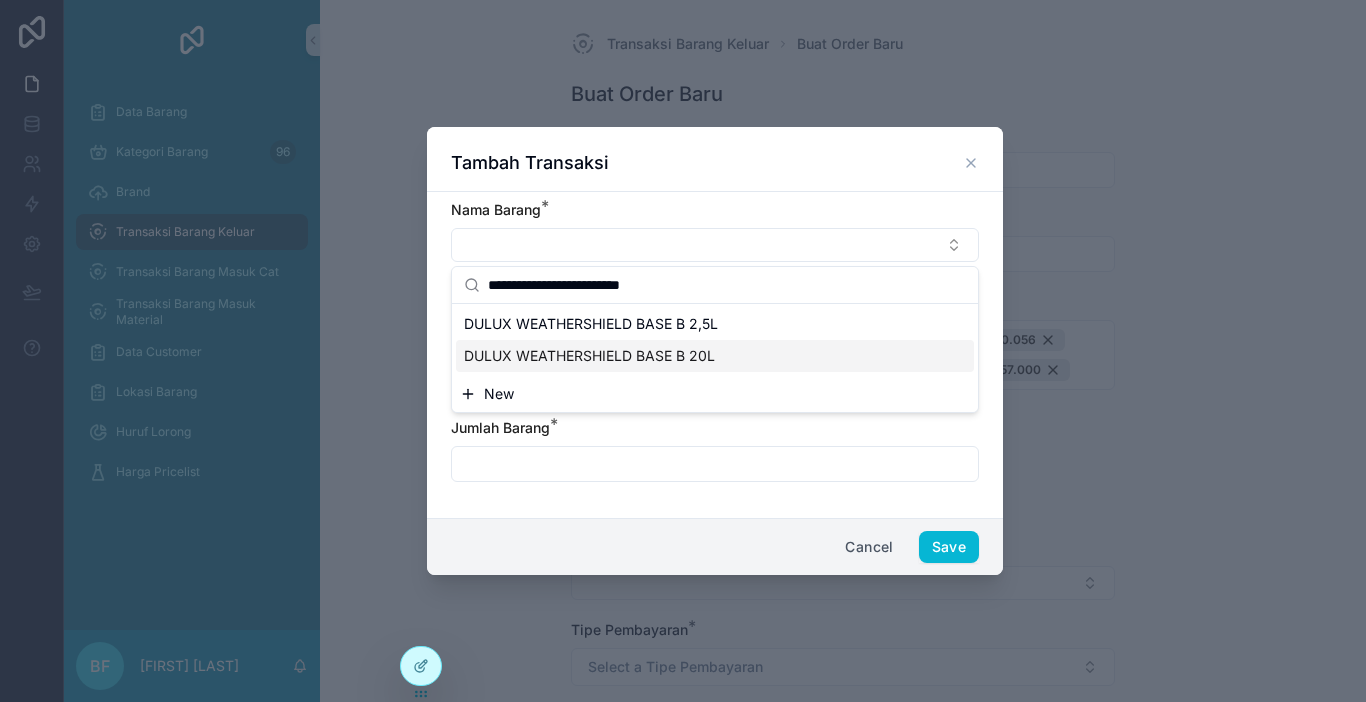 type on "**********" 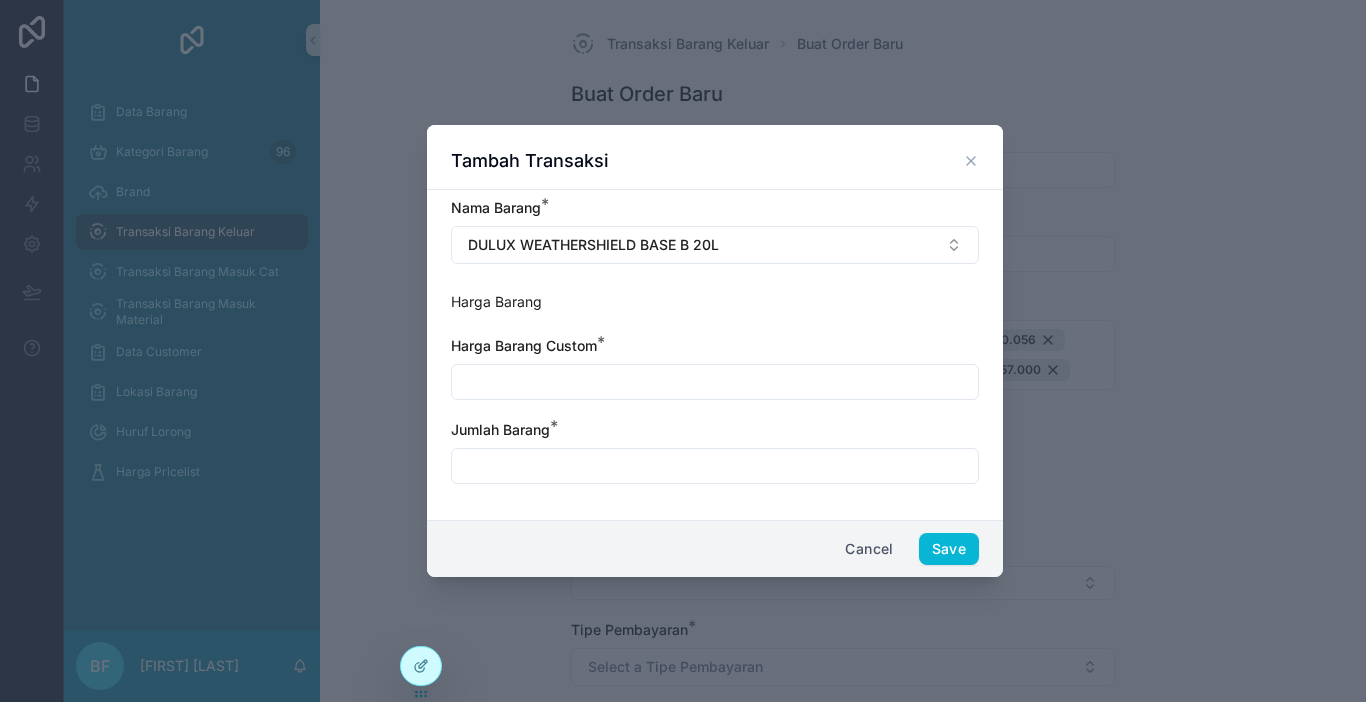 click at bounding box center [715, 382] 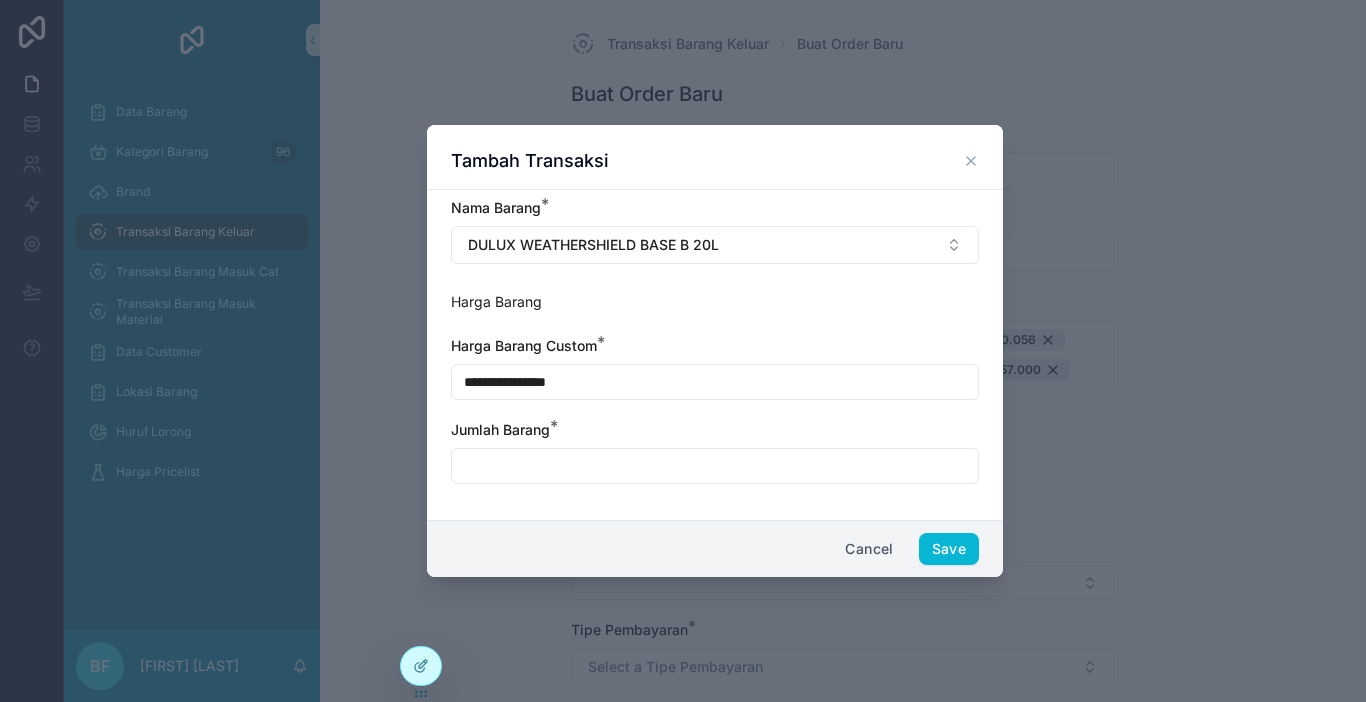 type on "**********" 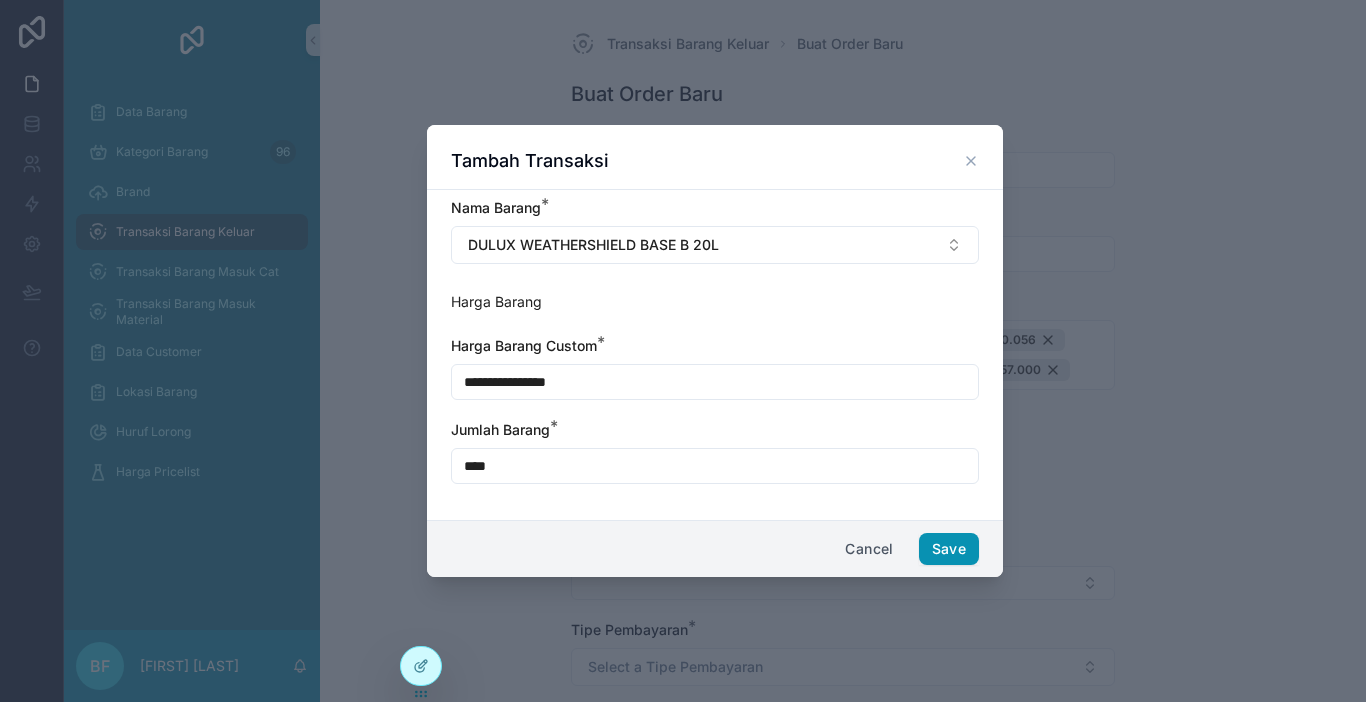 type on "****" 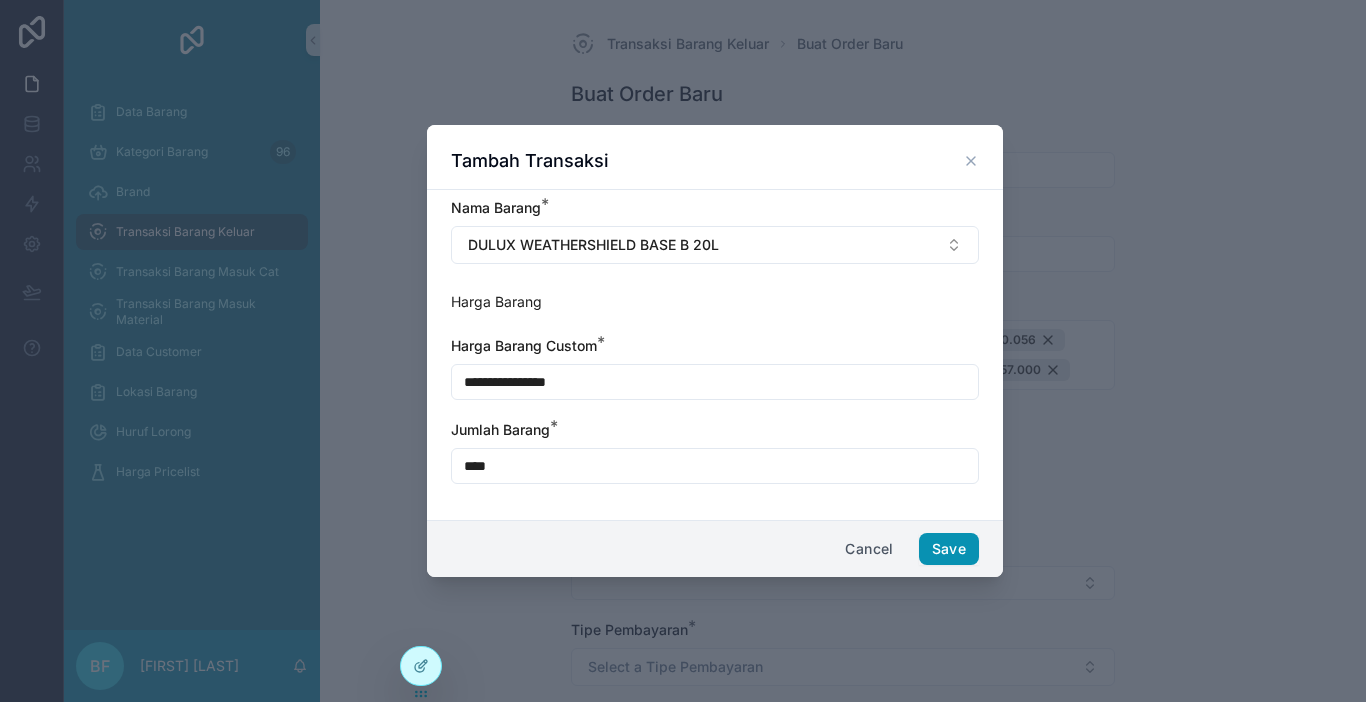 click on "Save" at bounding box center (949, 549) 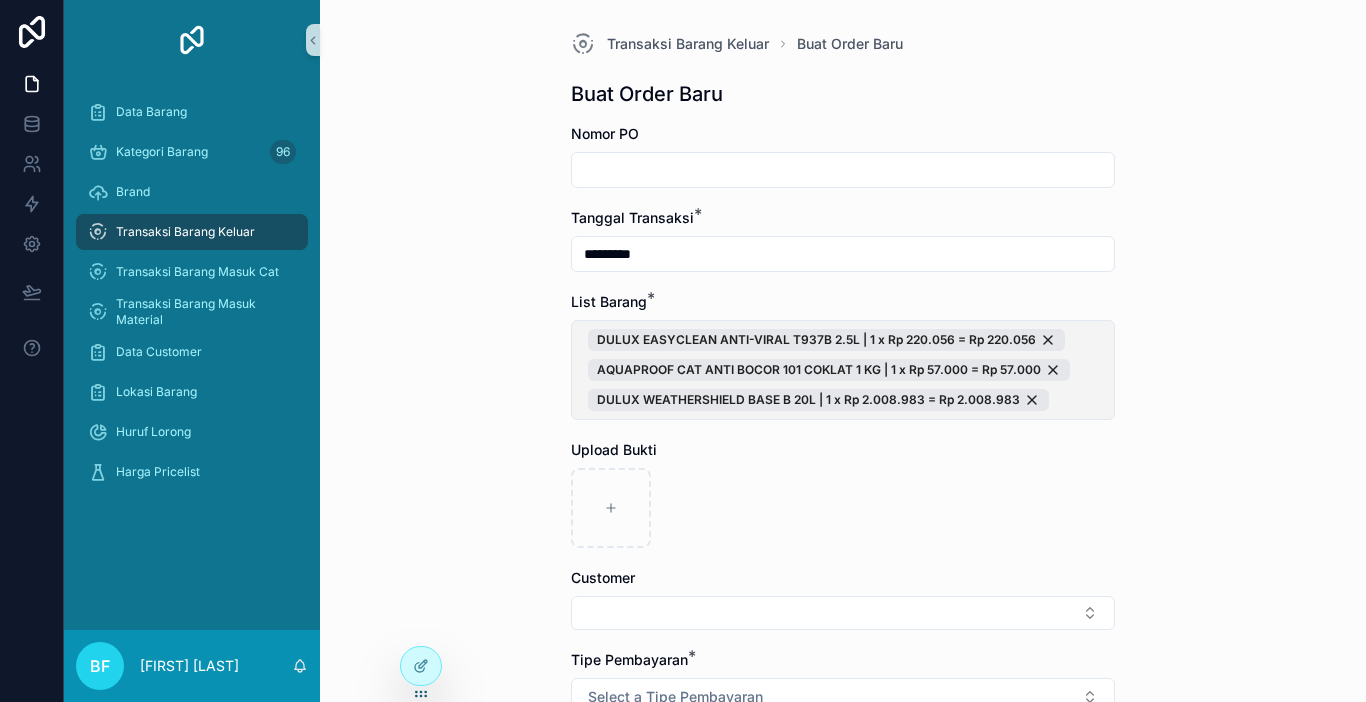 click on "DULUX EASYCLEAN ANTI-VIRAL T937B 2.5L | 1 x Rp 220.056 = Rp 220.056 AQUAPROOF CAT ANTI BOCOR 101 COKLAT  1 KG  | 1 x Rp 57.000 = Rp 57.000 DULUX WEATHERSHIELD BASE B 20L | 1 x Rp 2.008.983 = Rp 2.008.983" at bounding box center [843, 370] 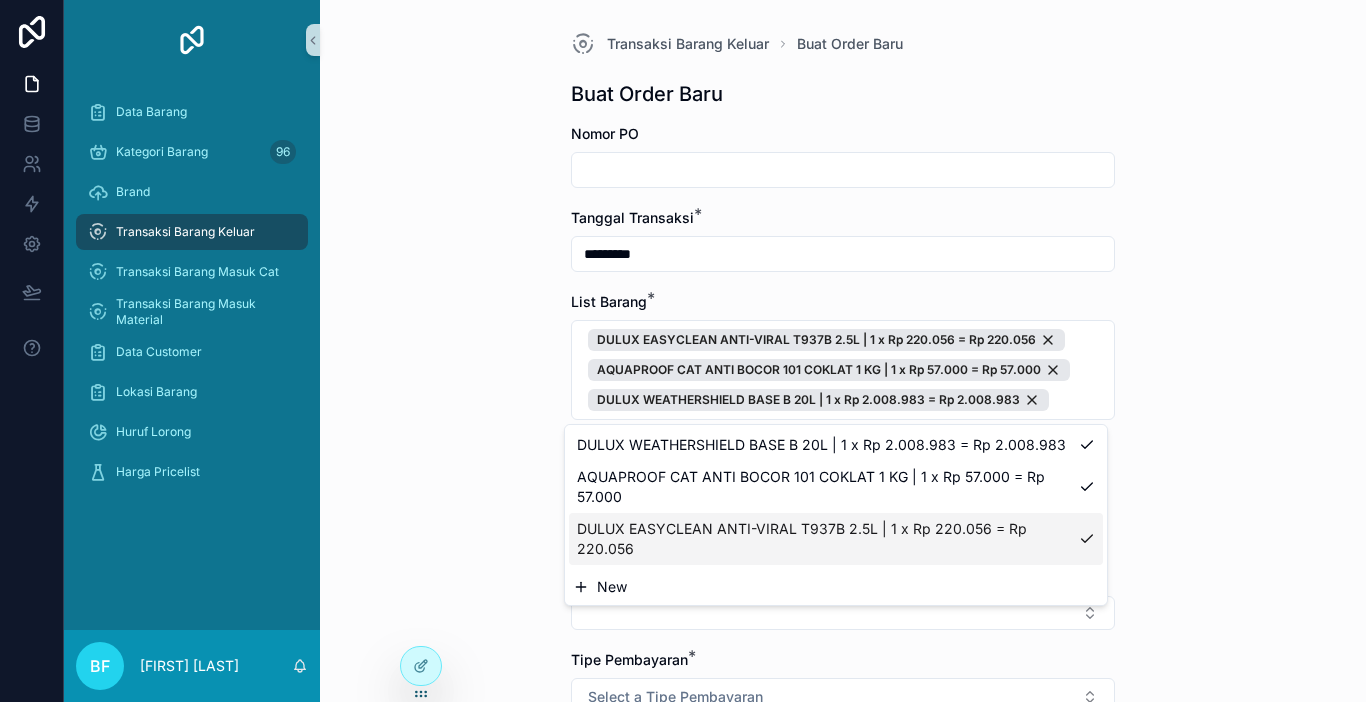 click on "New" at bounding box center (836, 587) 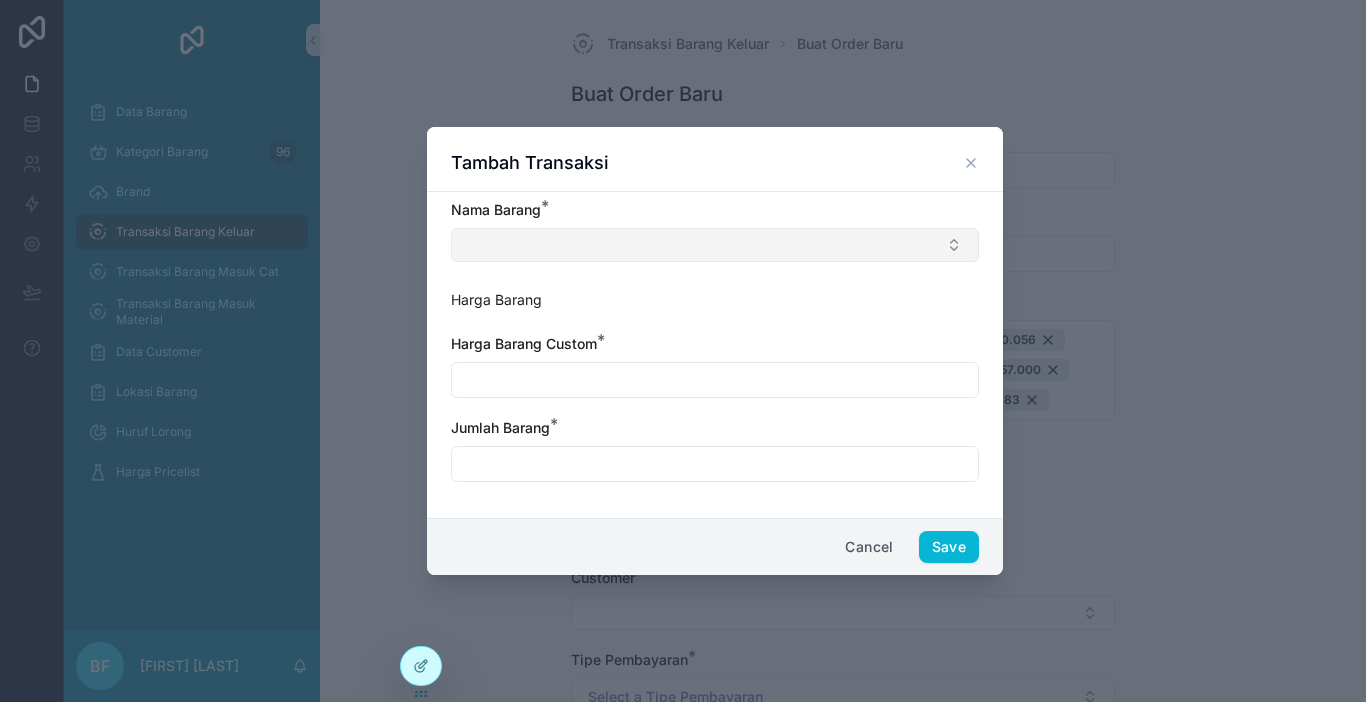 click at bounding box center [715, 245] 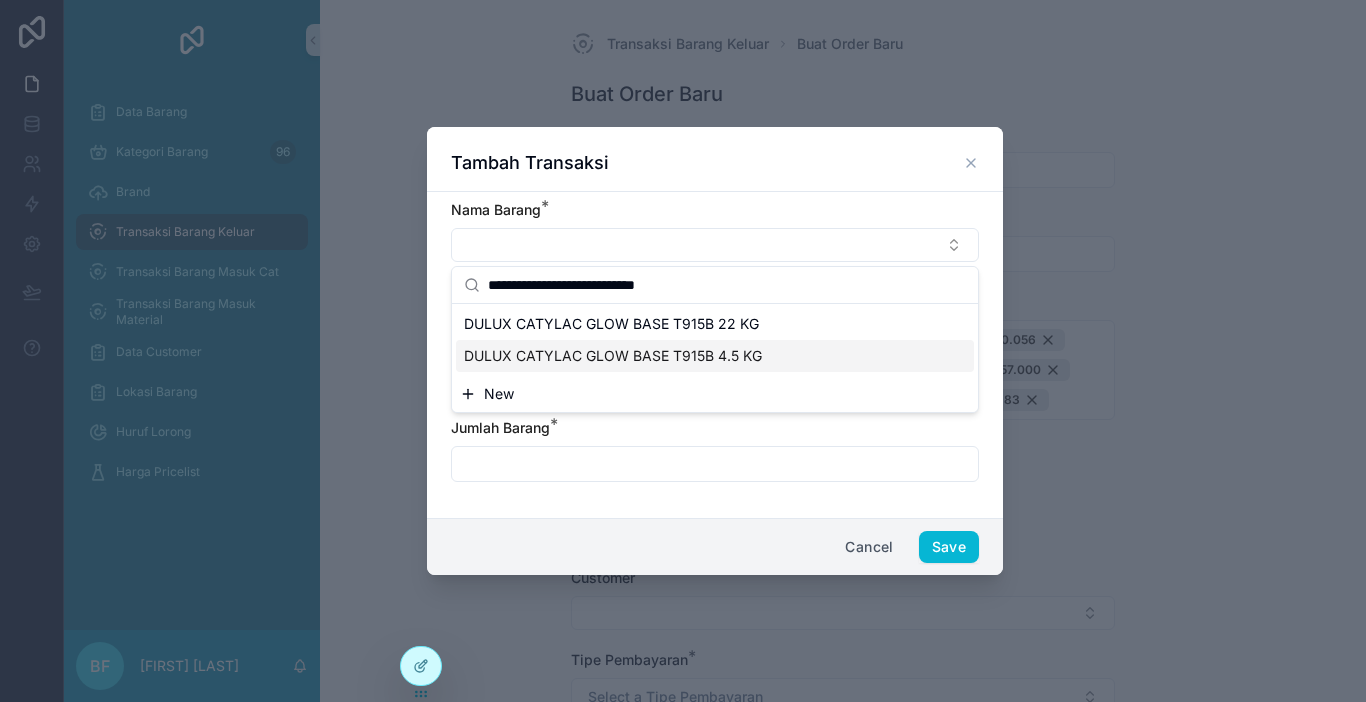 type on "**********" 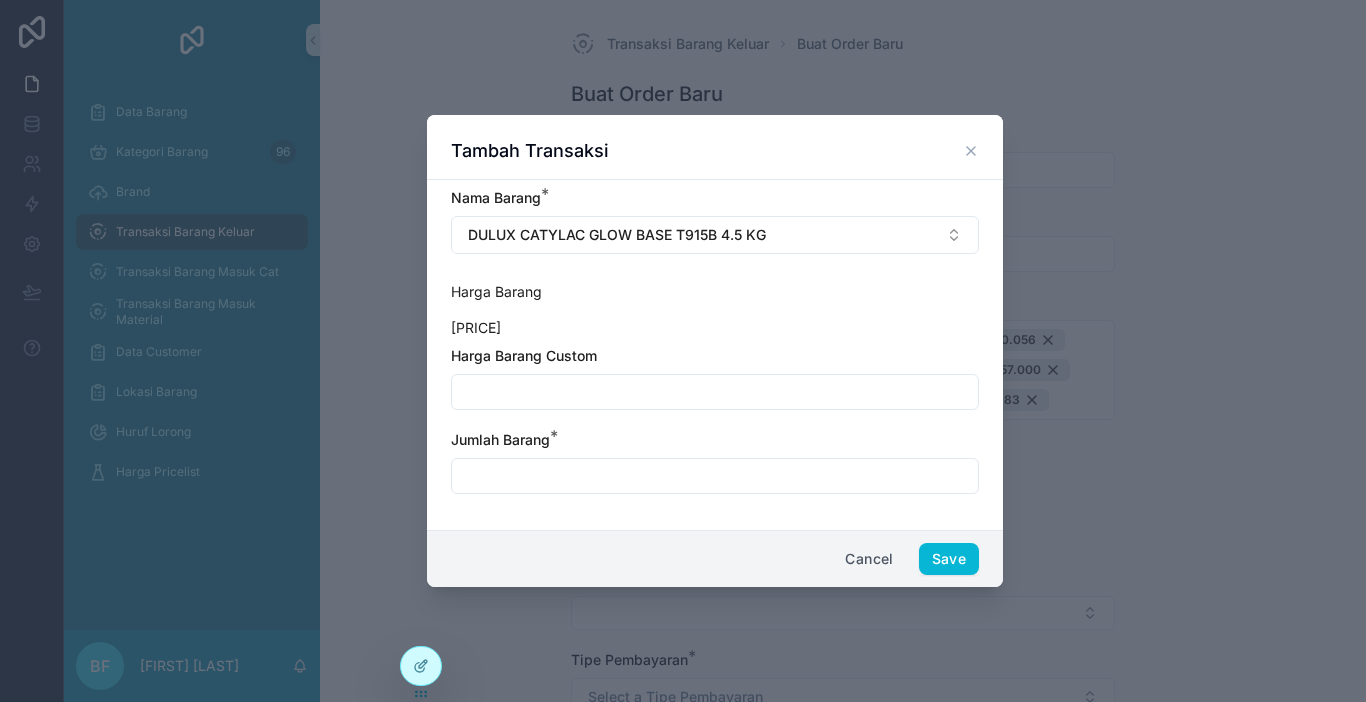 click at bounding box center [715, 392] 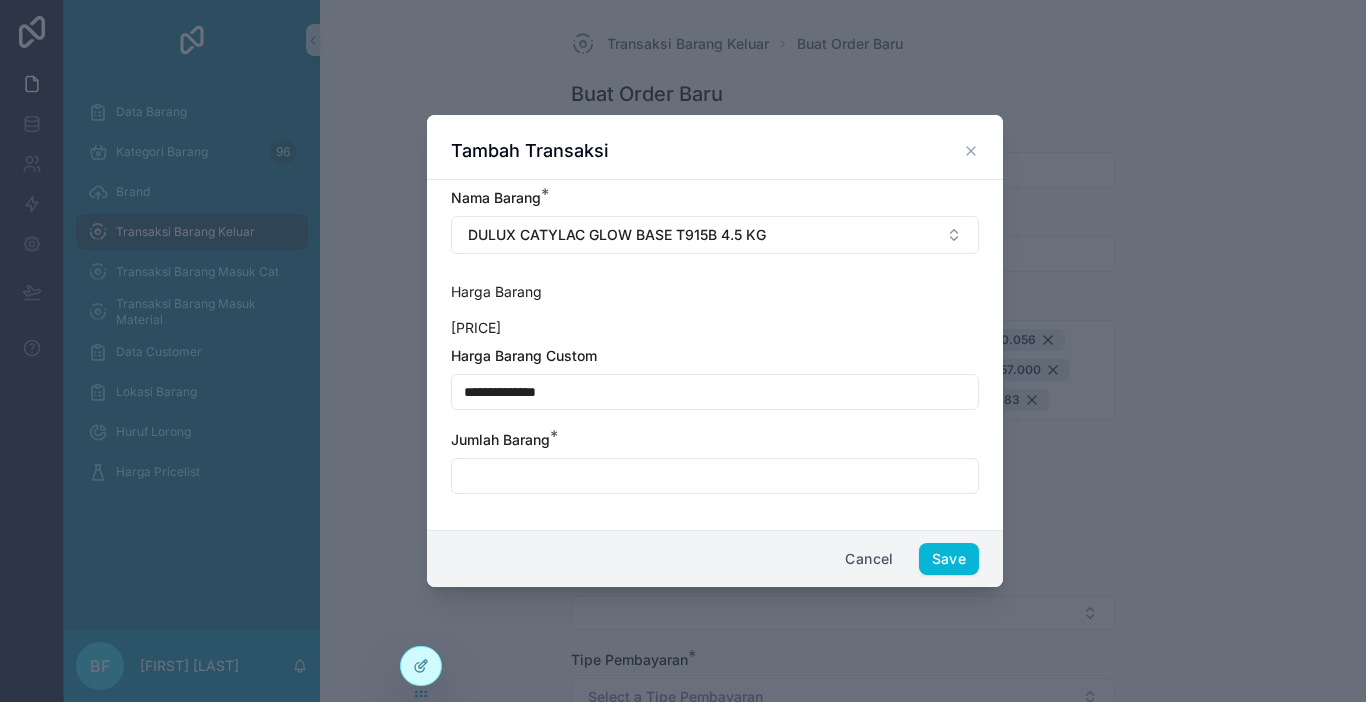 type on "**********" 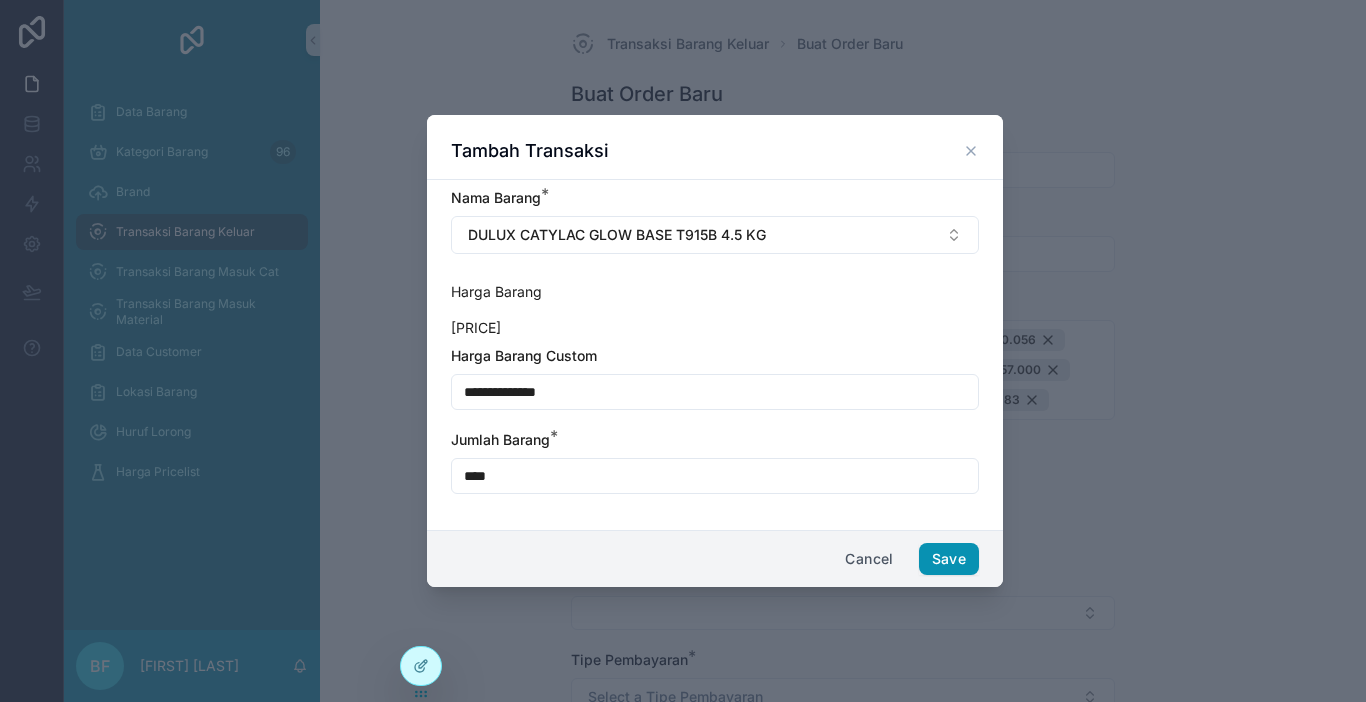 type on "****" 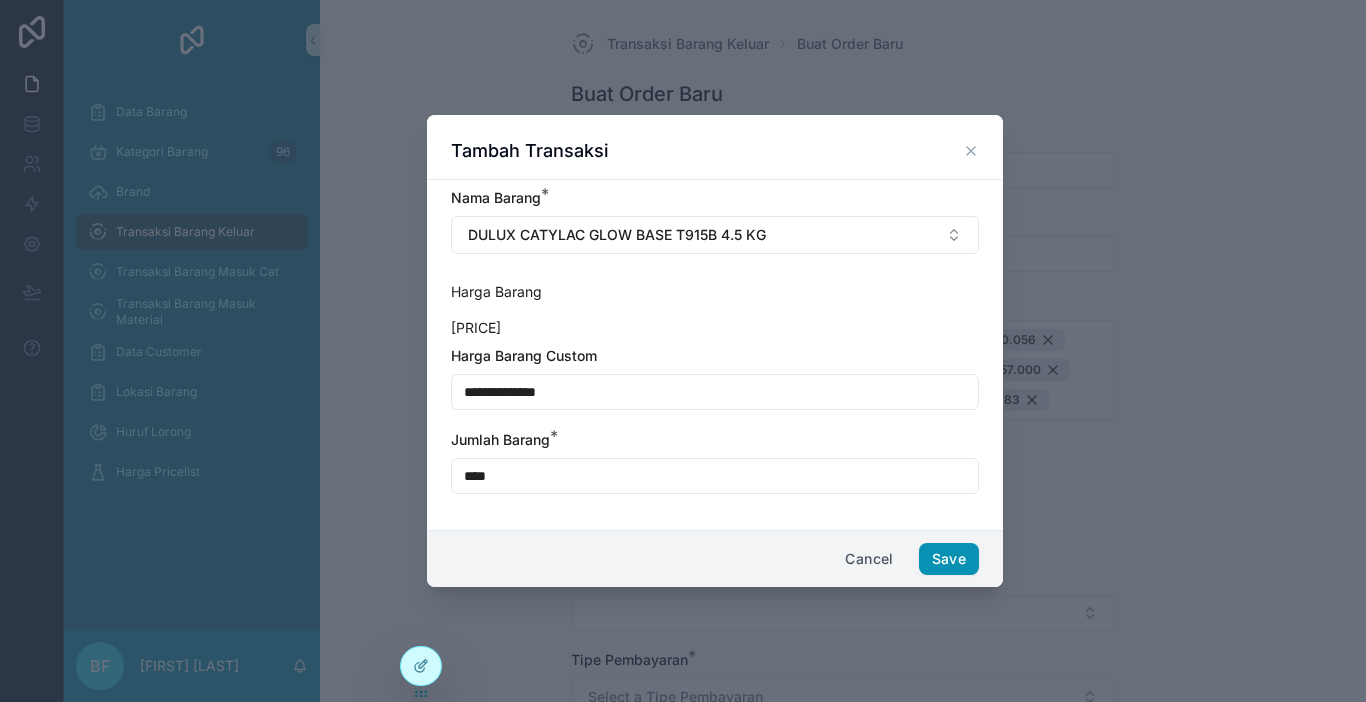 click on "Save" at bounding box center (949, 559) 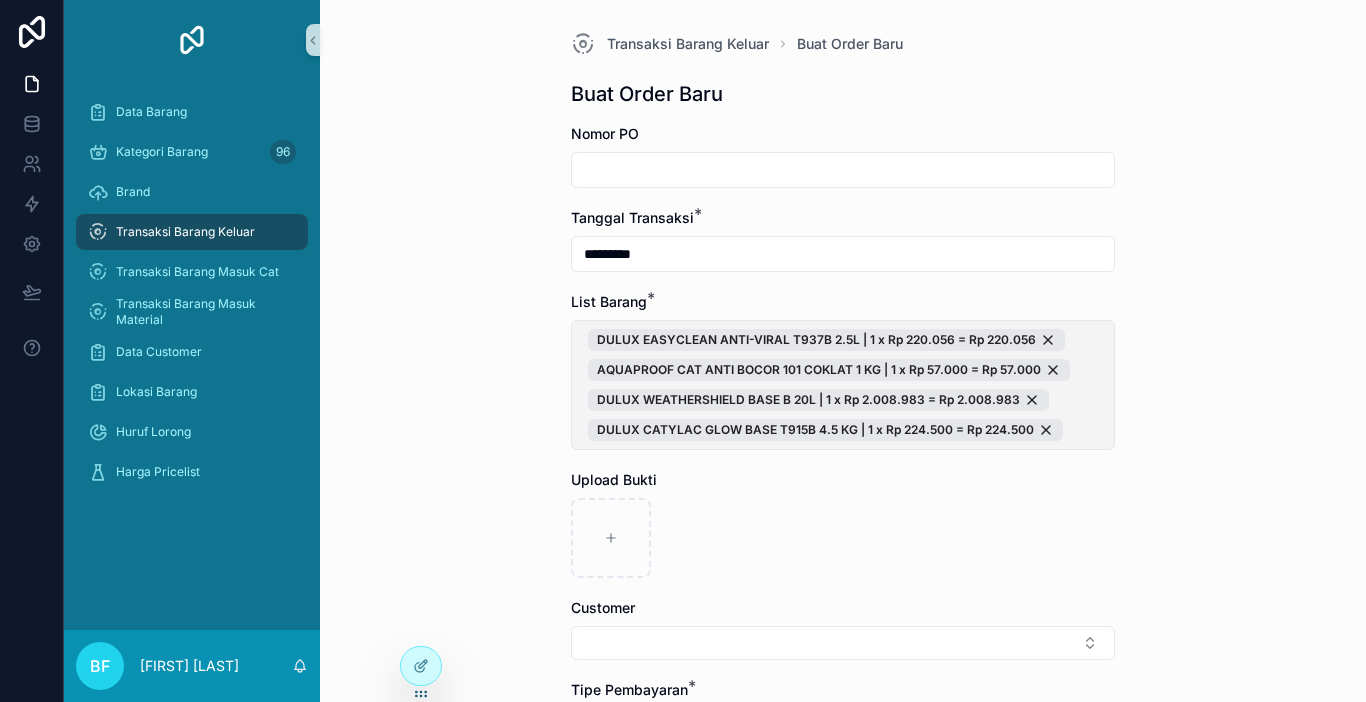 click on "DULUX EASYCLEAN ANTI-VIRAL T937B 2.5L | 1 x Rp 220.056 = Rp 220.056 AQUAPROOF CAT ANTI BOCOR 101 COKLAT  1 KG  | 1 x Rp 57.000 = Rp 57.000 DULUX WEATHERSHIELD BASE B 20L | 1 x Rp 2.008.983 = Rp 2.008.983 DULUX CATYLAC GLOW BASE T915B 4.5 KG | 1 x Rp 224.500 = Rp 224.500" at bounding box center (843, 385) 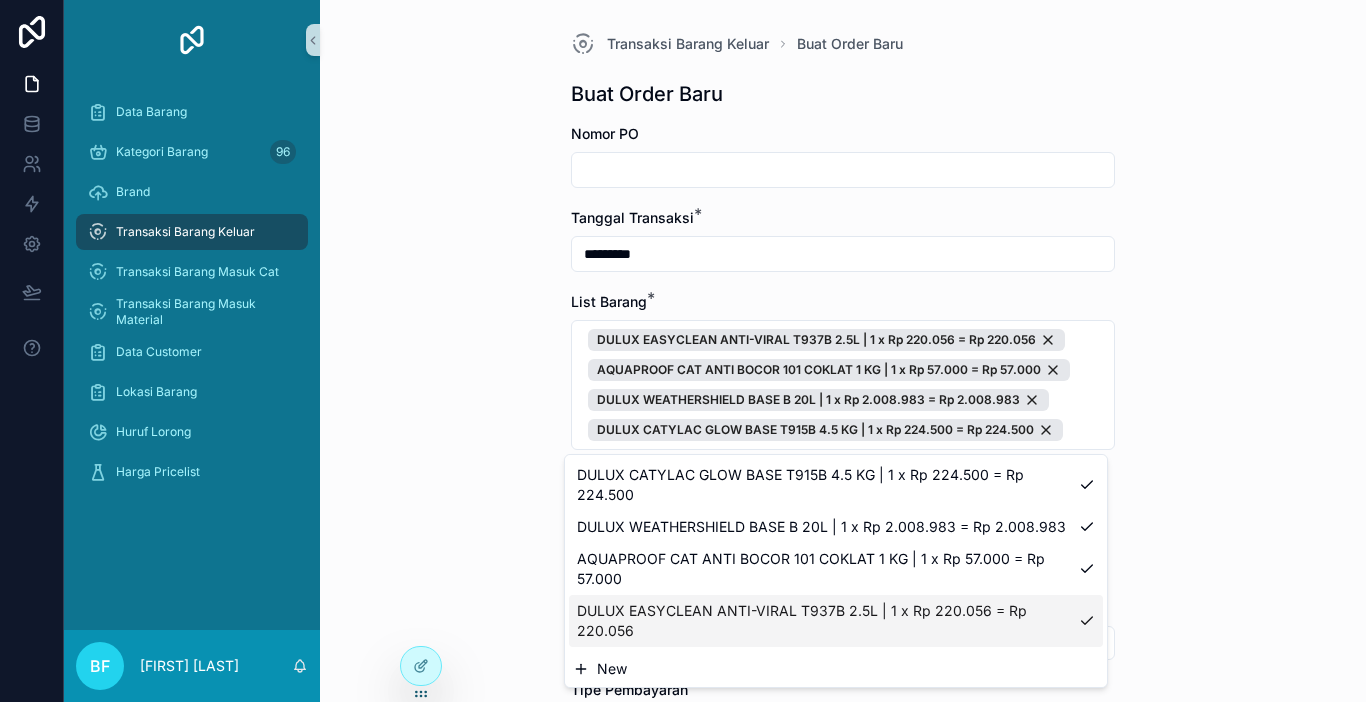 click on "New" at bounding box center (612, 669) 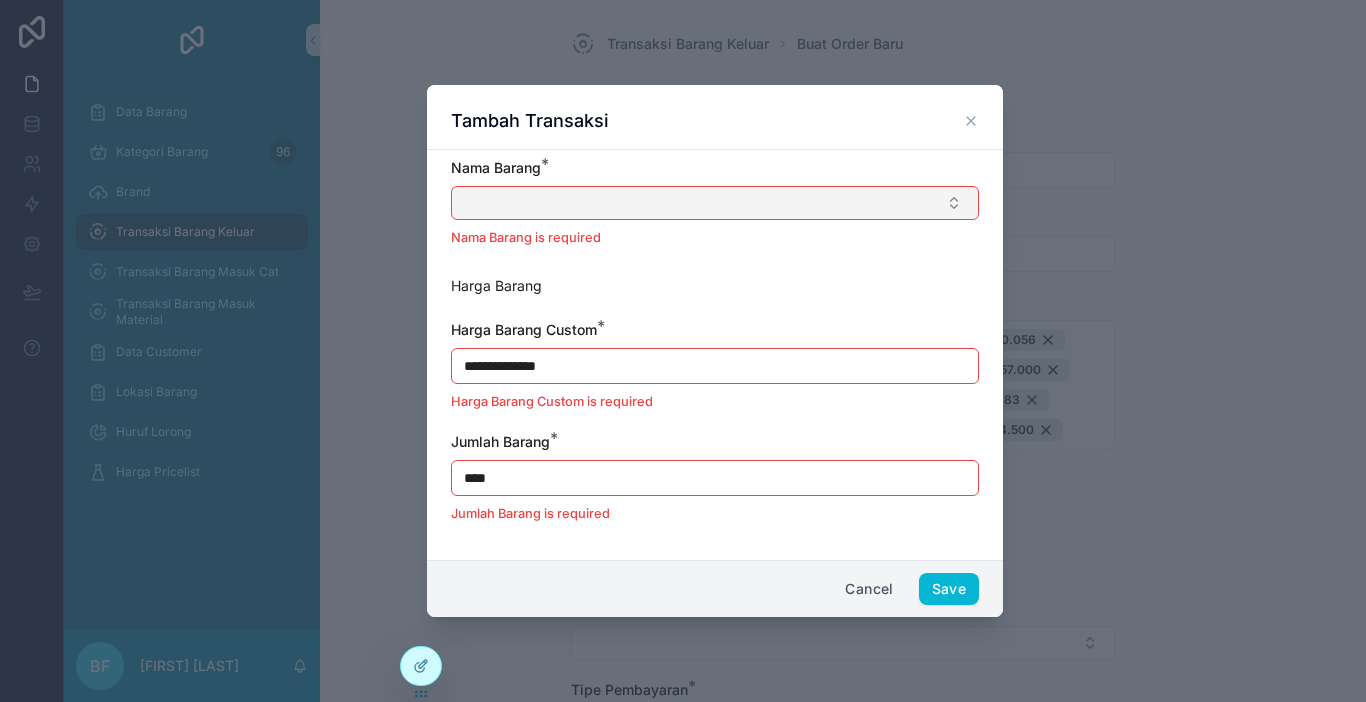 click at bounding box center [715, 203] 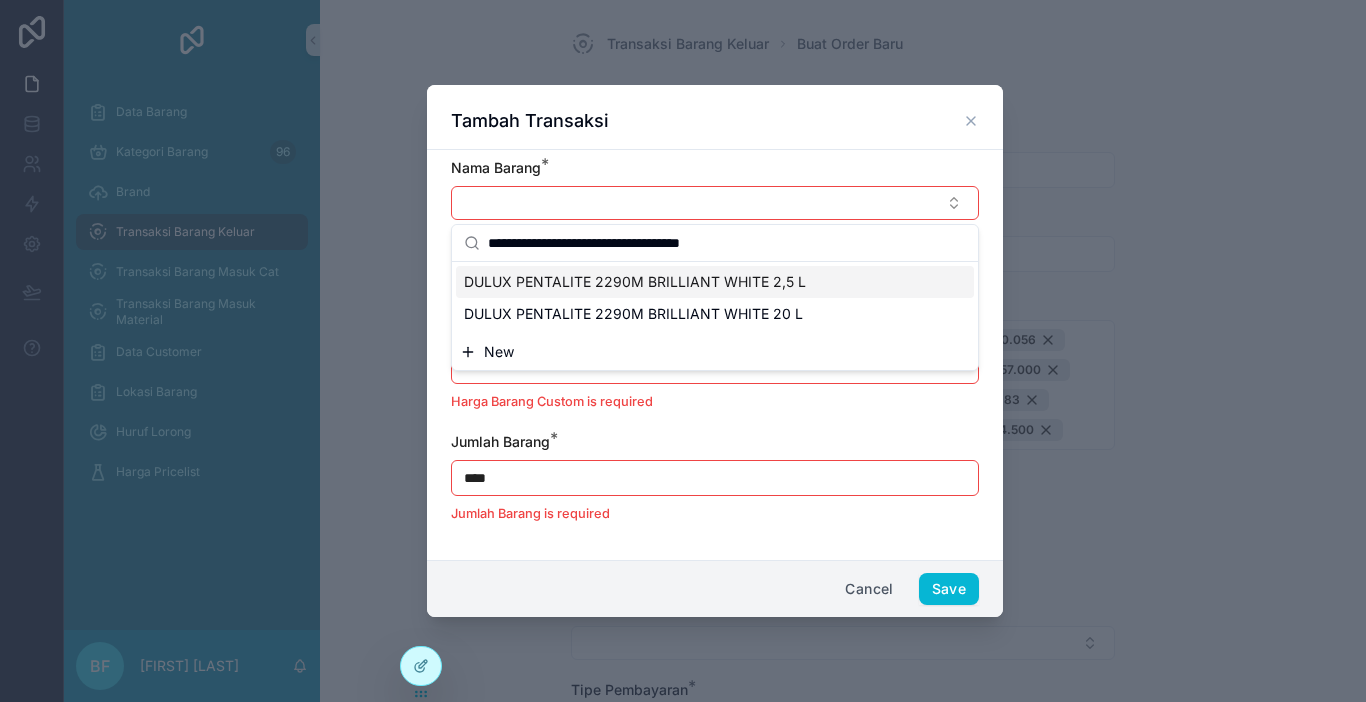 type on "**********" 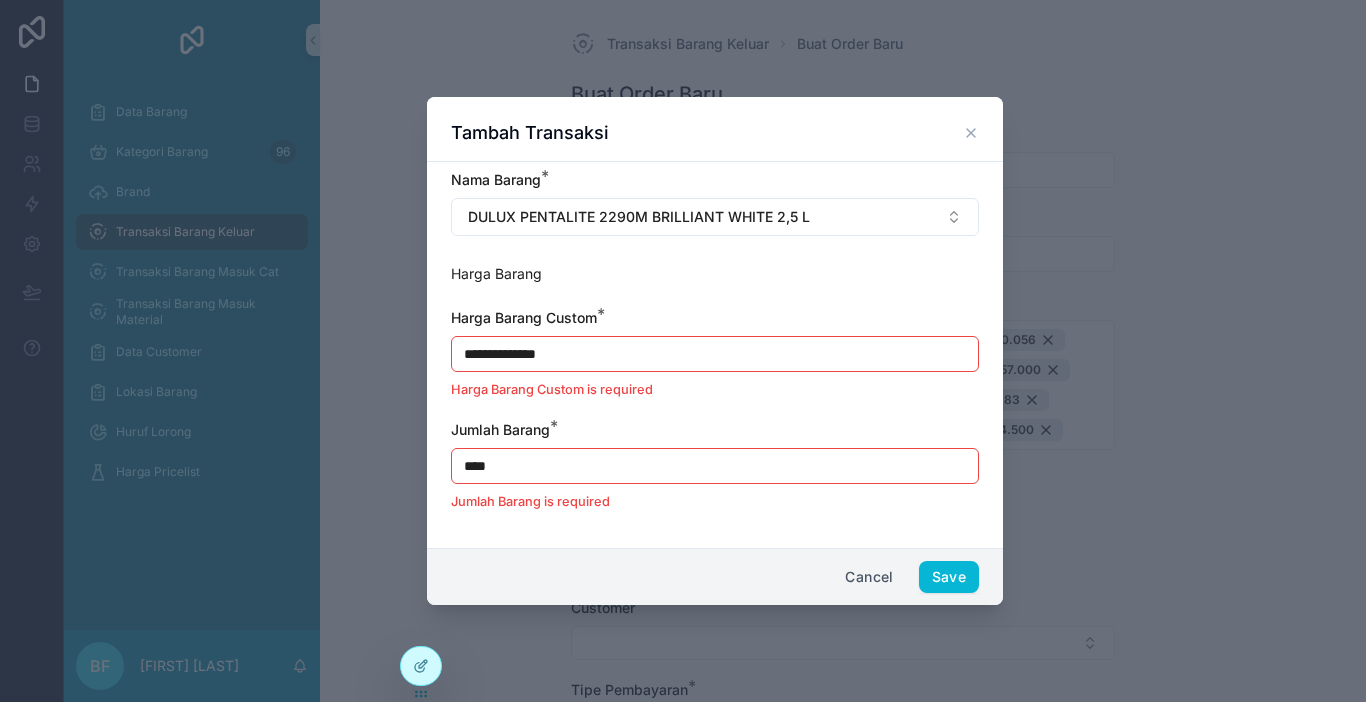 click on "**********" at bounding box center [715, 354] 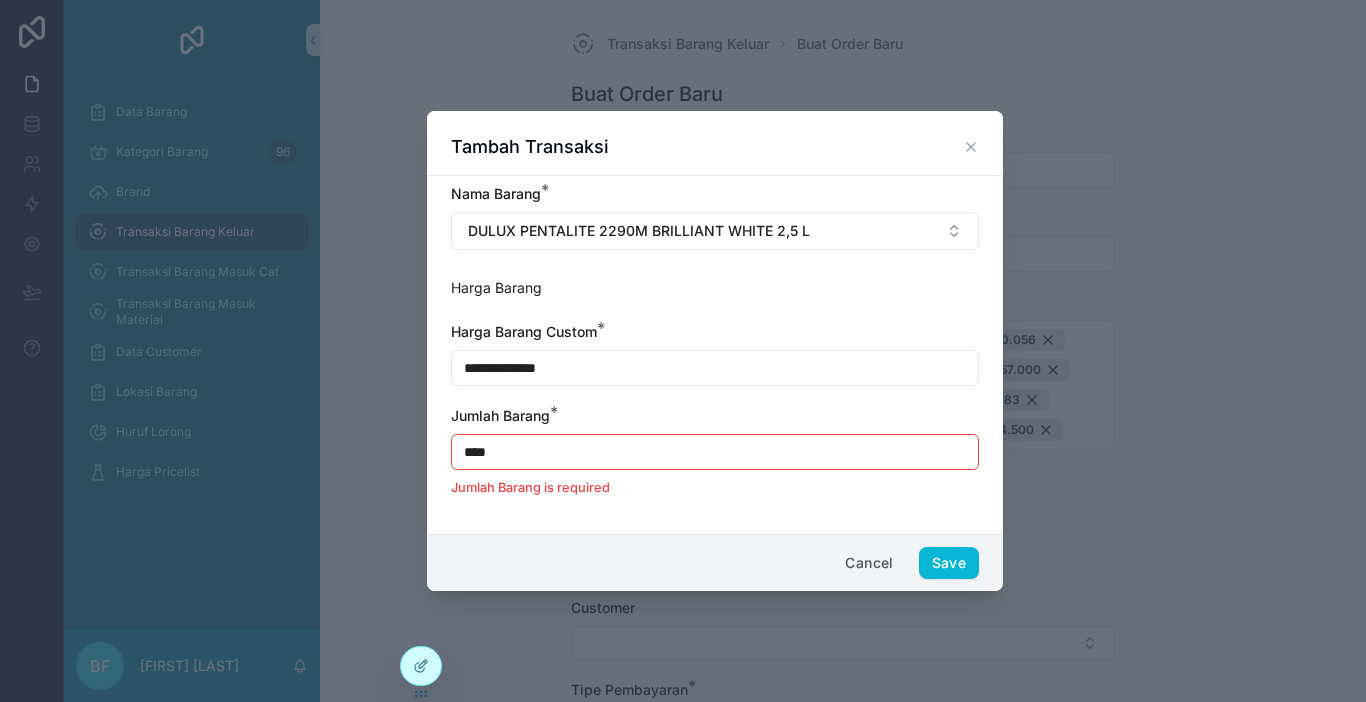 type on "**********" 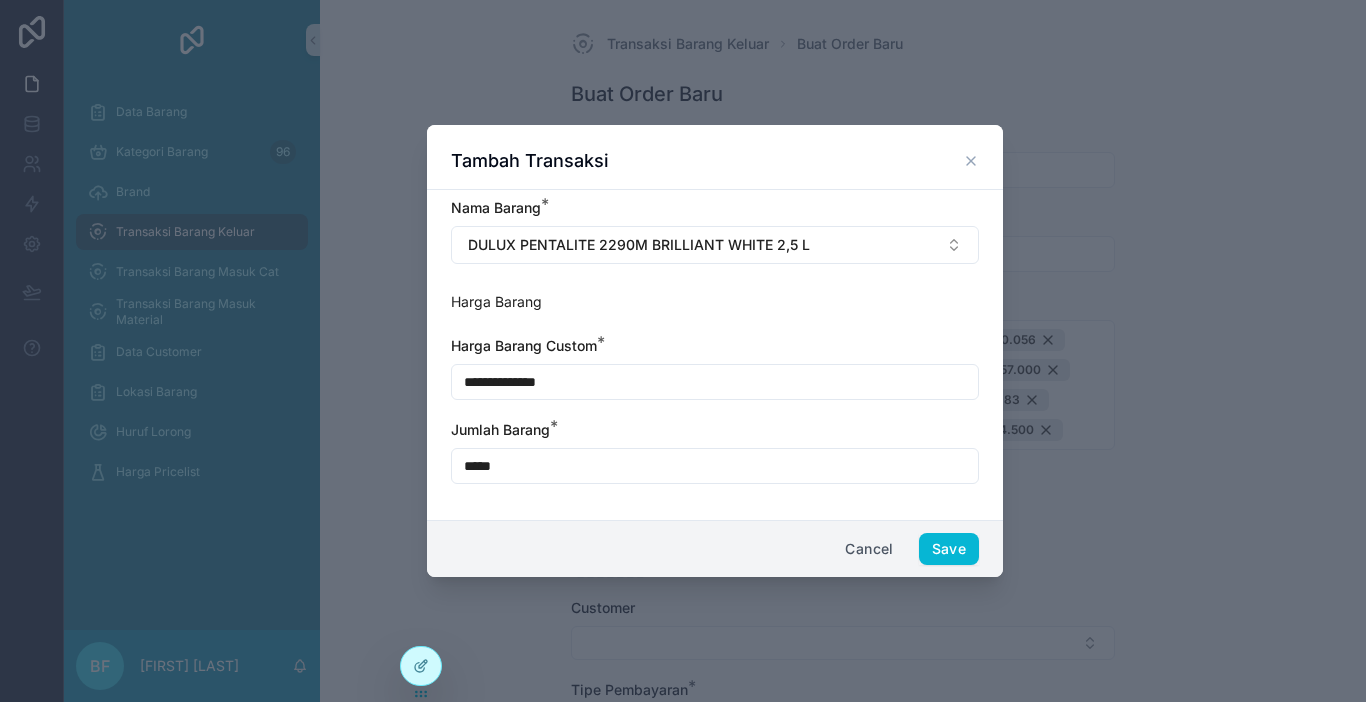 type on "****" 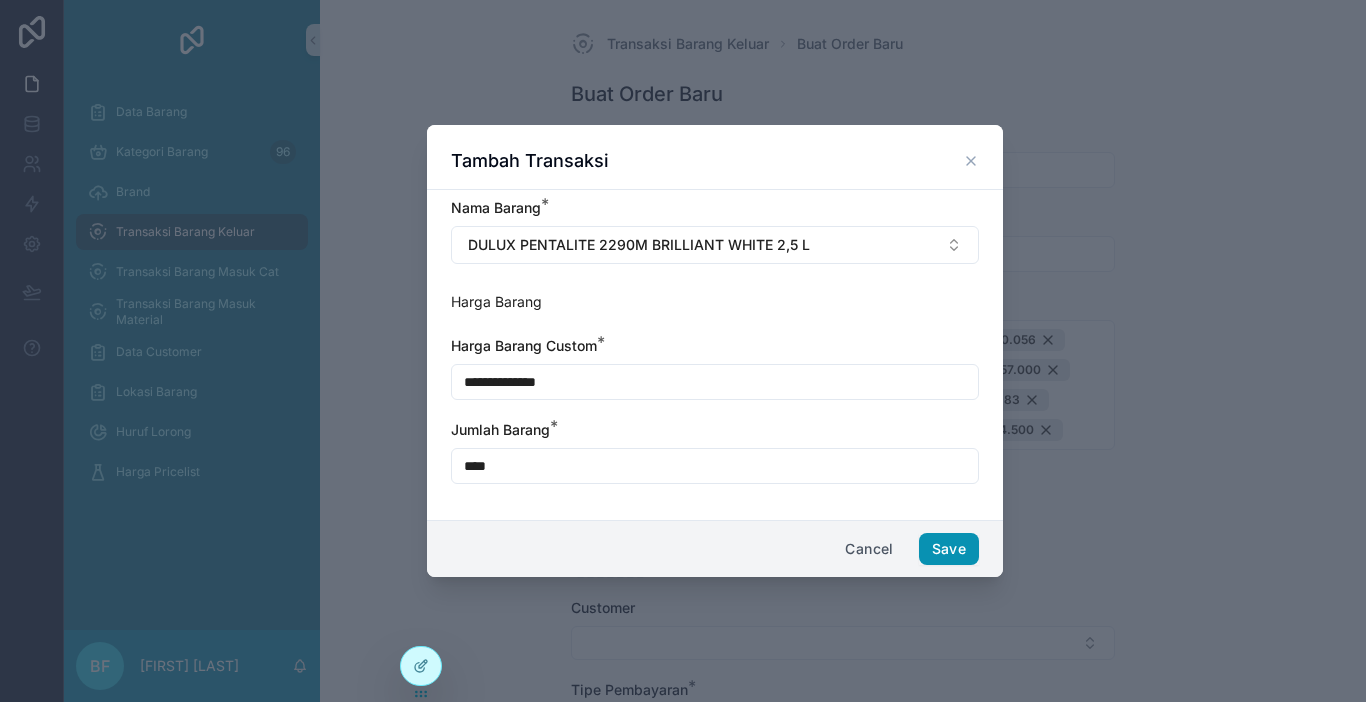 click on "Save" at bounding box center (949, 549) 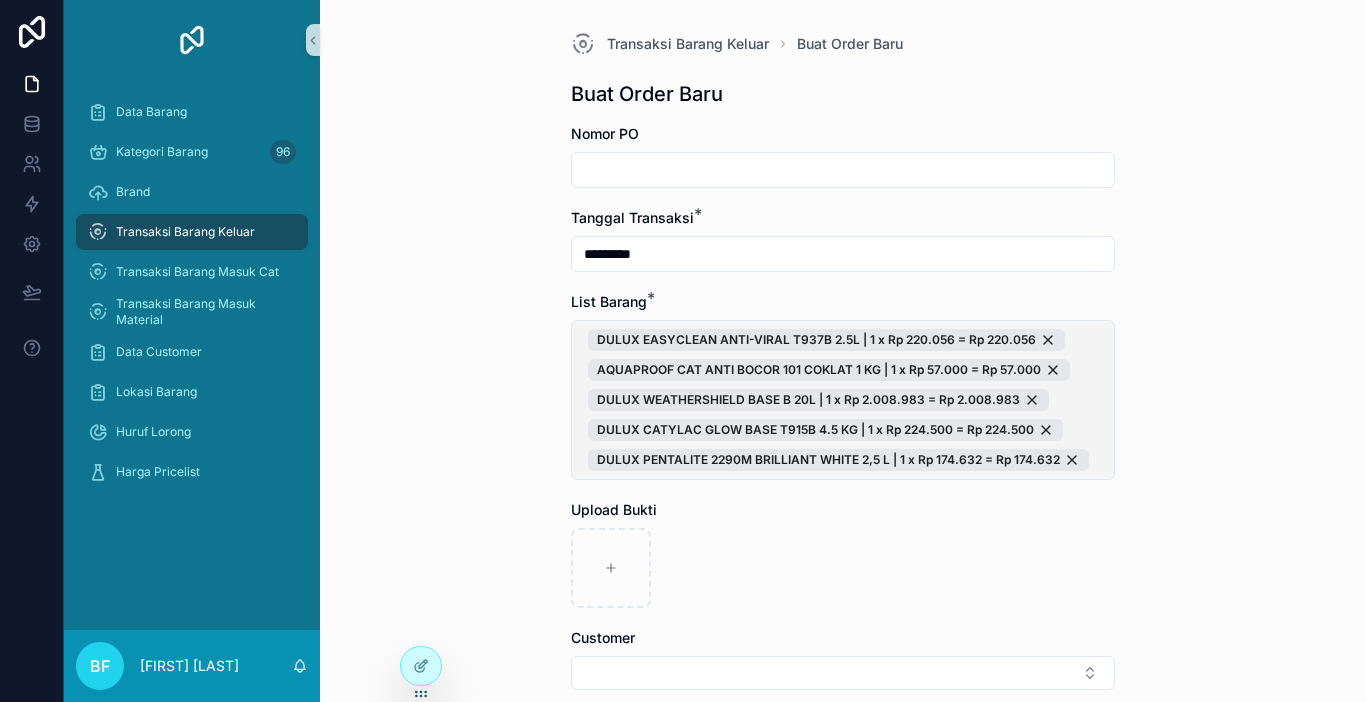 click on "DULUX EASYCLEAN ANTI-VIRAL T937B 2.5L | 1 x Rp 220.056 = Rp 220.056 AQUAPROOF CAT ANTI BOCOR 101 COKLAT  1 KG  | 1 x Rp 57.000 = Rp 57.000 DULUX WEATHERSHIELD BASE B 20L | 1 x Rp 2.008.983 = Rp 2.008.983 DULUX CATYLAC GLOW BASE T915B 4.5 KG | 1 x Rp 224.500 = Rp 224.500 DULUX PENTALITE 2290M BRILLIANT WHITE 2,5 L | 1 x Rp 174.632 = Rp 174.632" at bounding box center (843, 400) 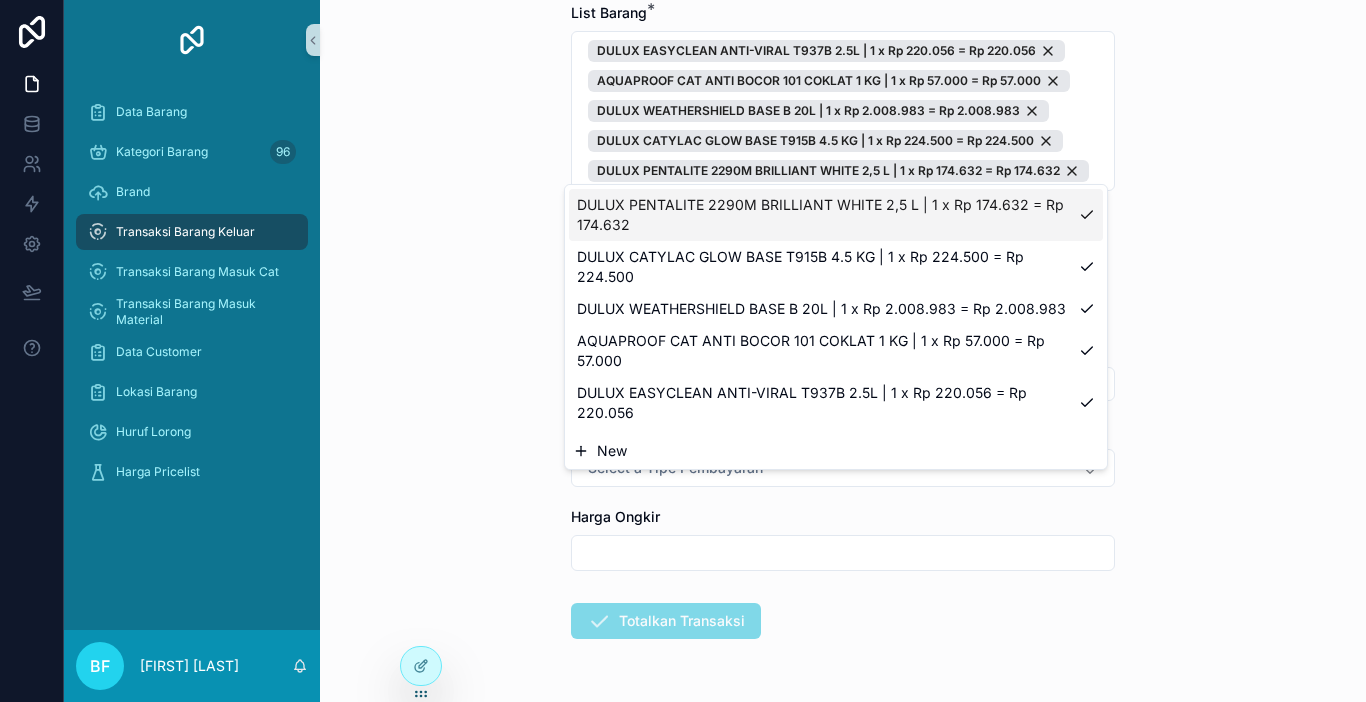 scroll, scrollTop: 300, scrollLeft: 0, axis: vertical 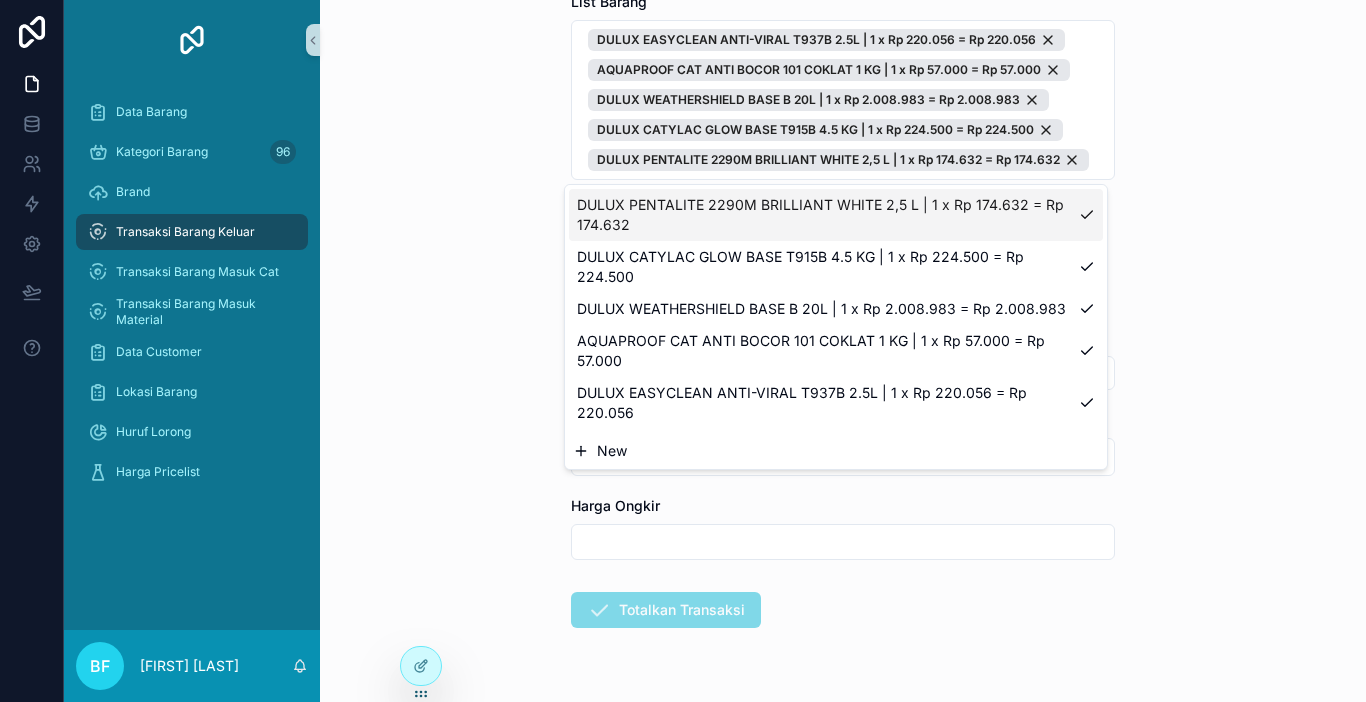 click on "New" at bounding box center (836, 451) 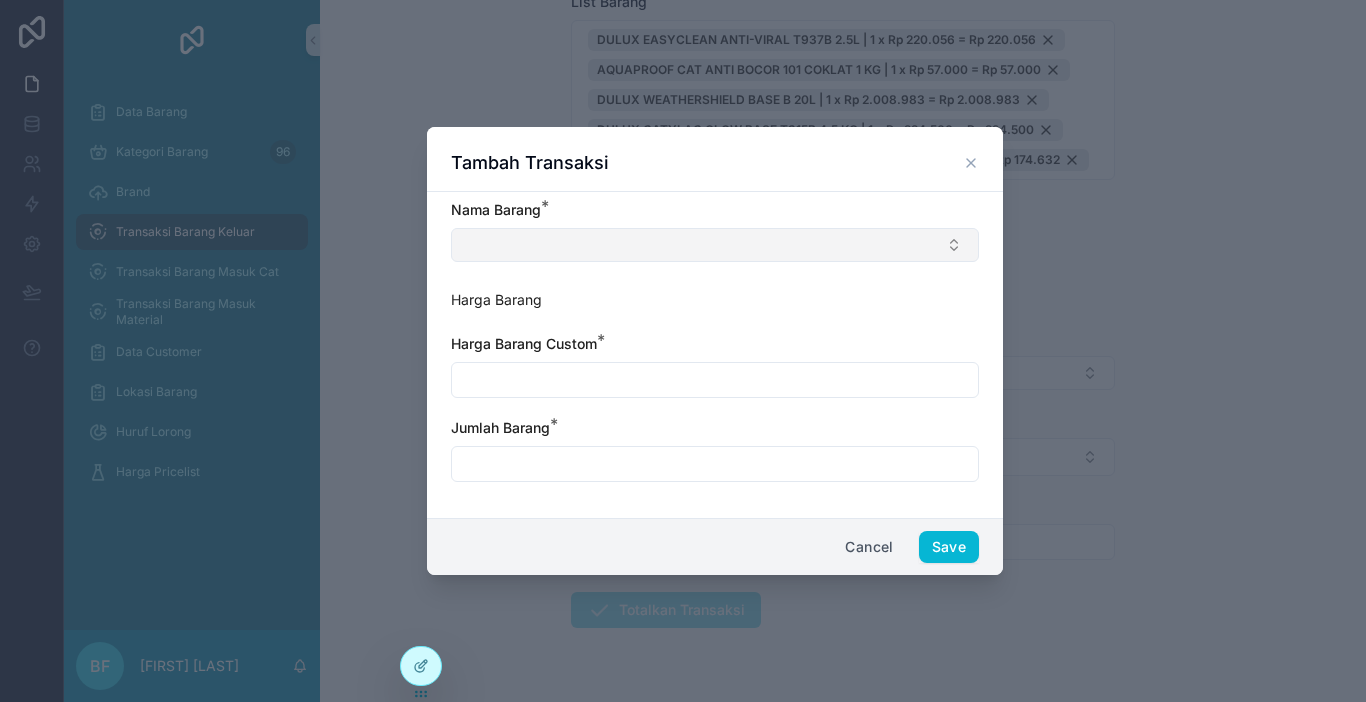 click at bounding box center [715, 245] 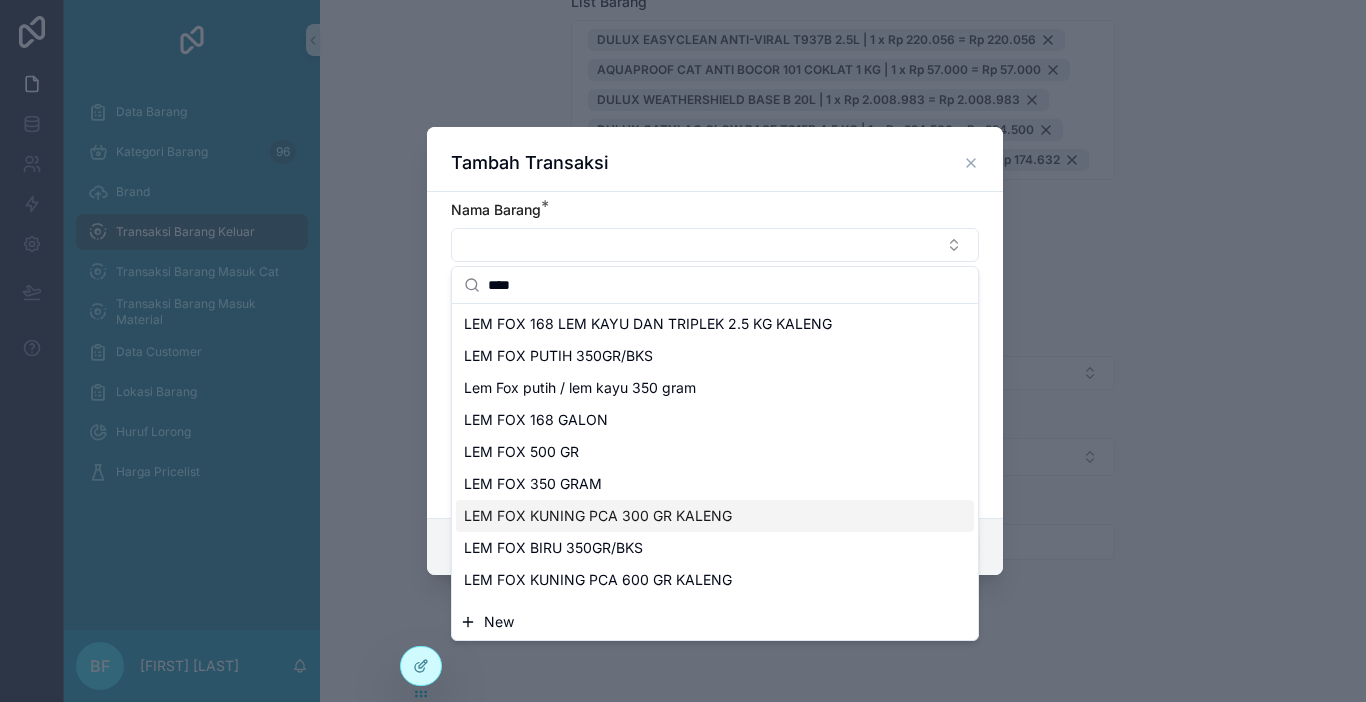 type on "***" 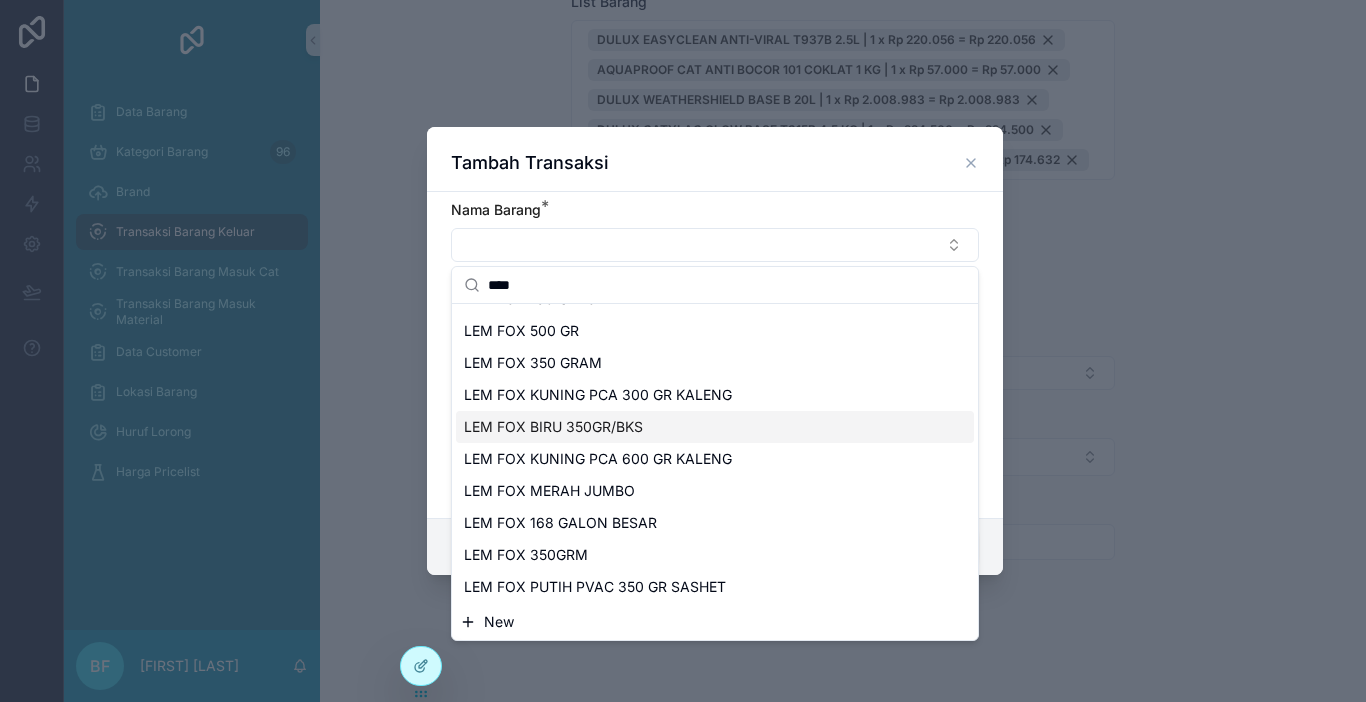 scroll, scrollTop: 124, scrollLeft: 0, axis: vertical 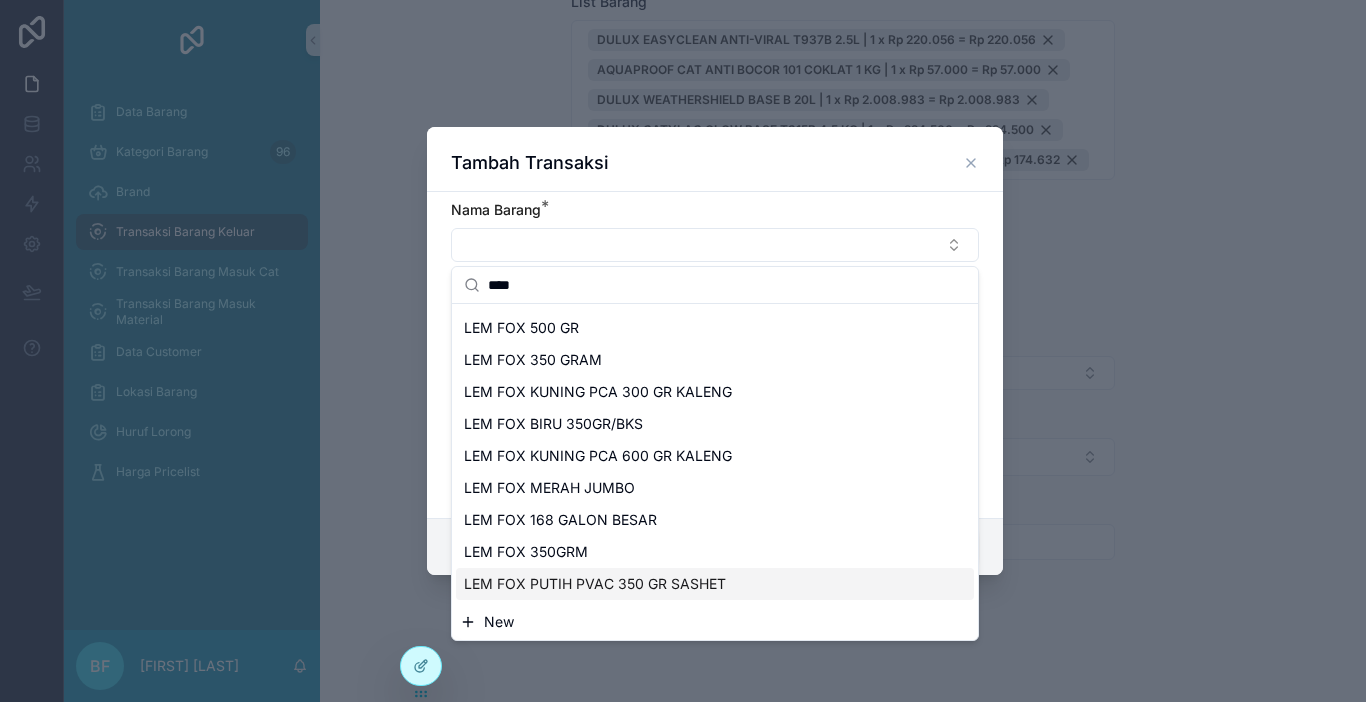 click on "New" at bounding box center [499, 622] 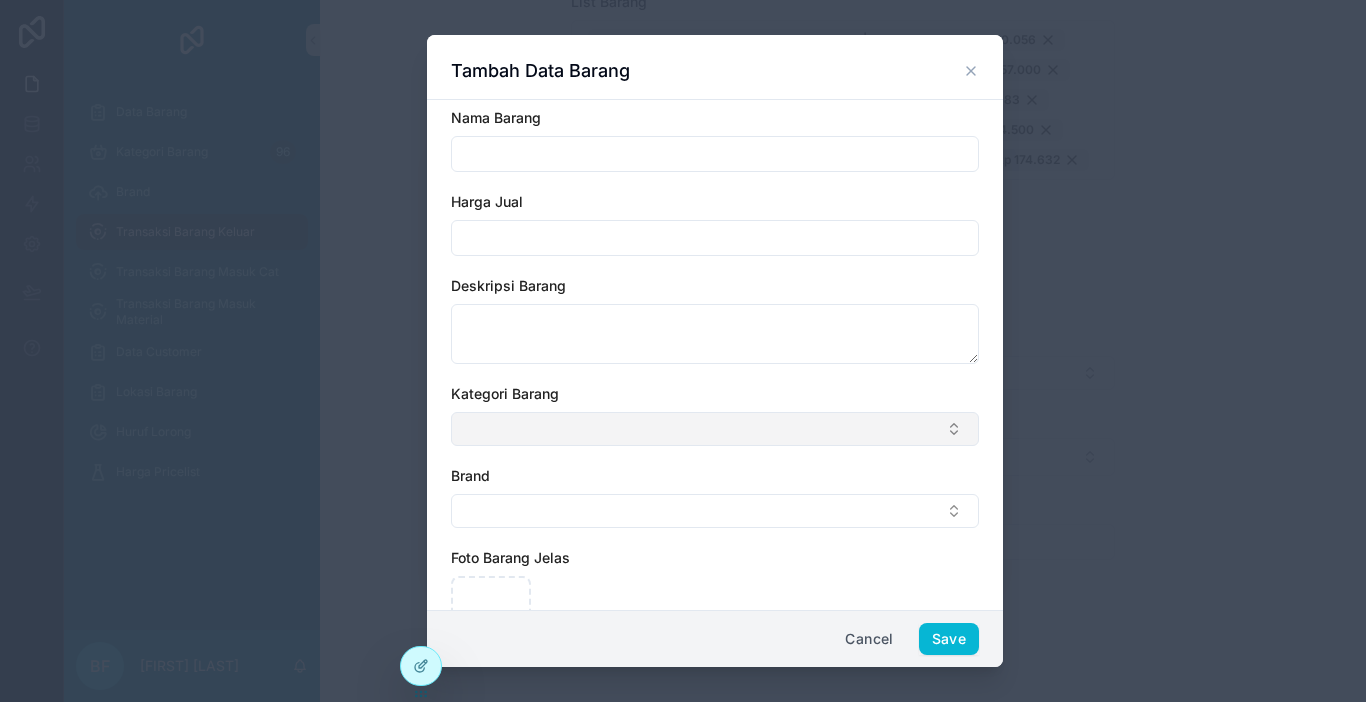 scroll, scrollTop: 0, scrollLeft: 0, axis: both 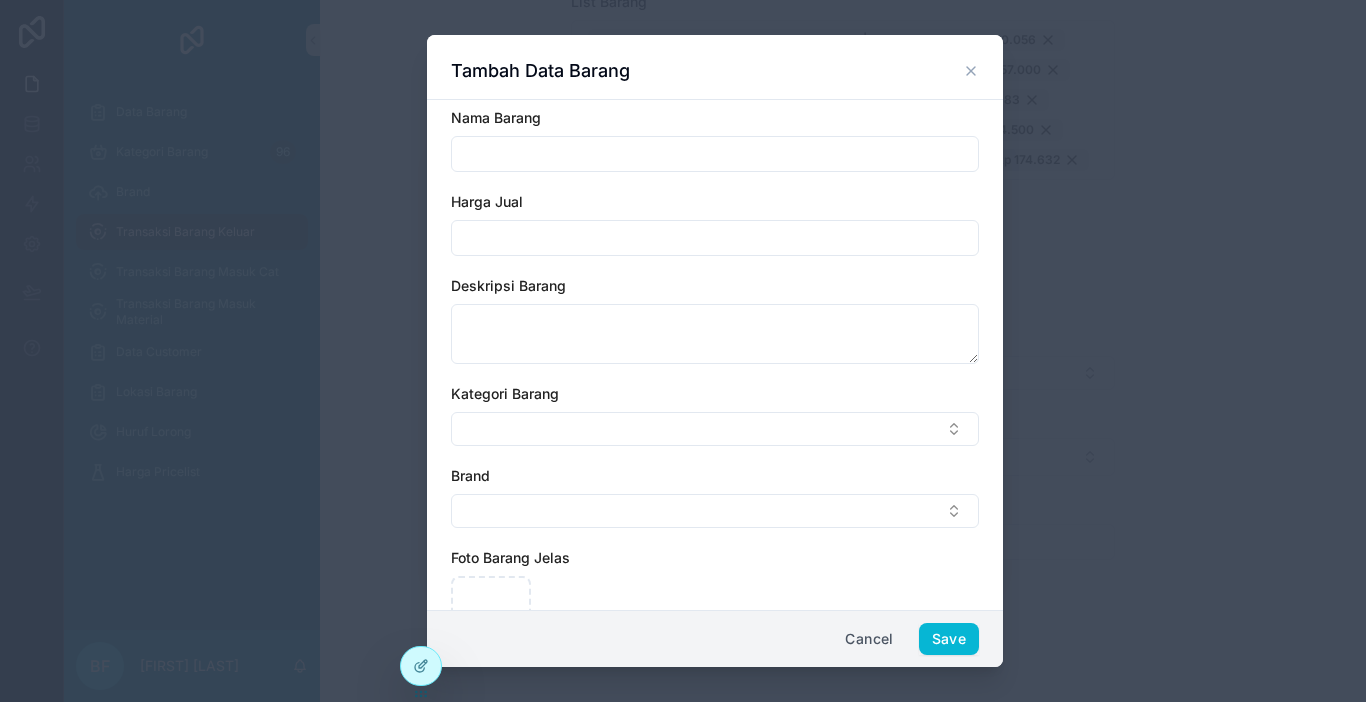 click at bounding box center (715, 154) 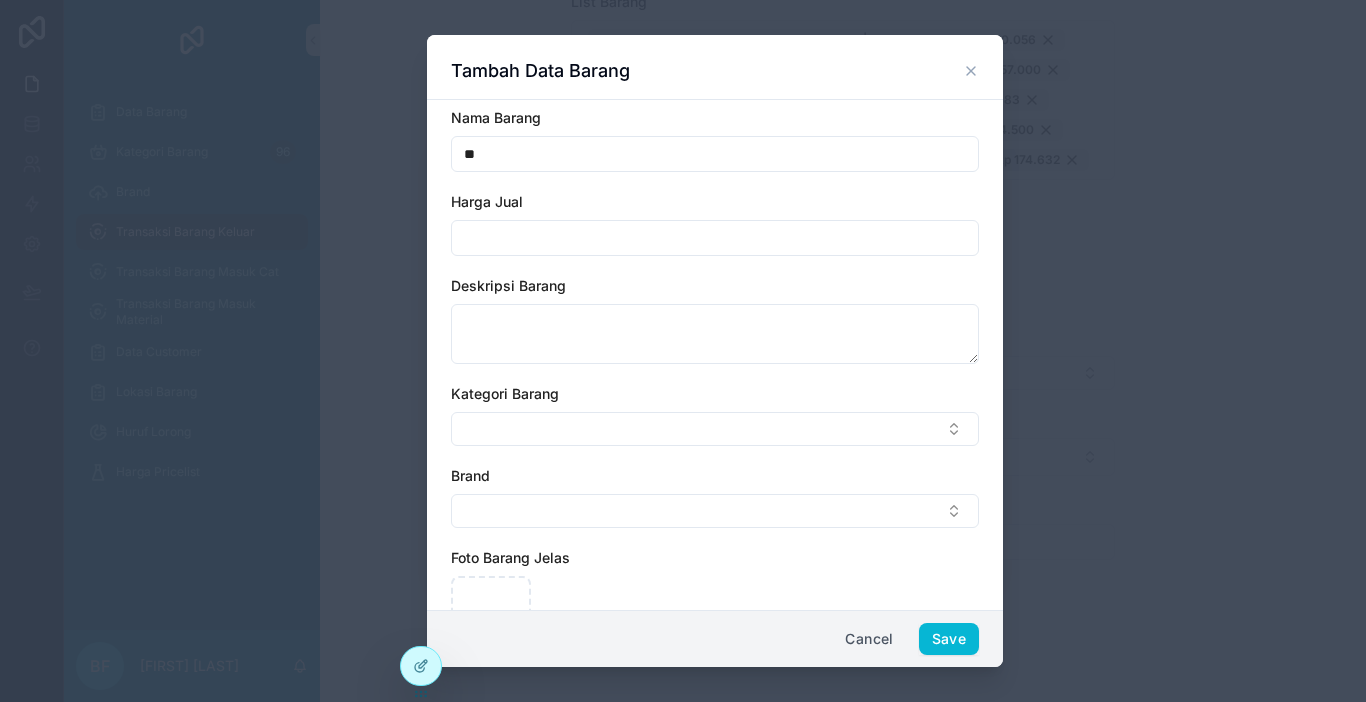 type on "*" 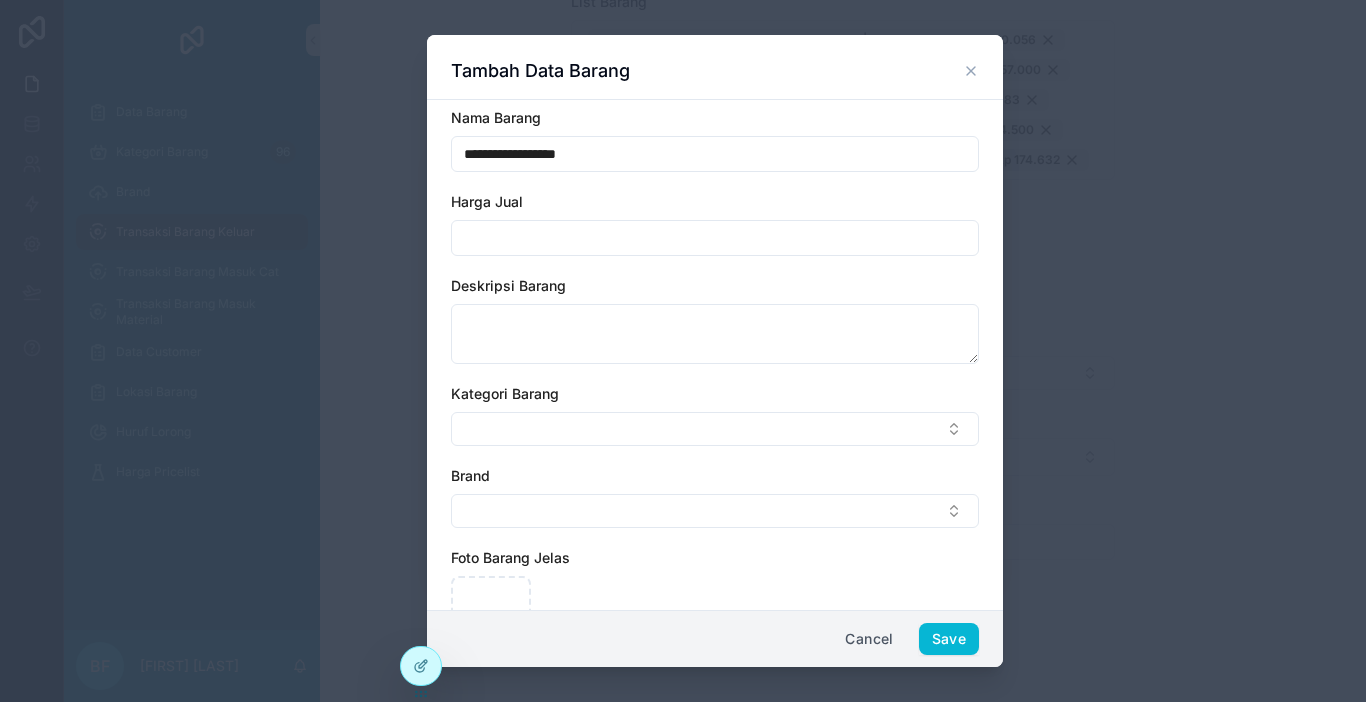 type on "**********" 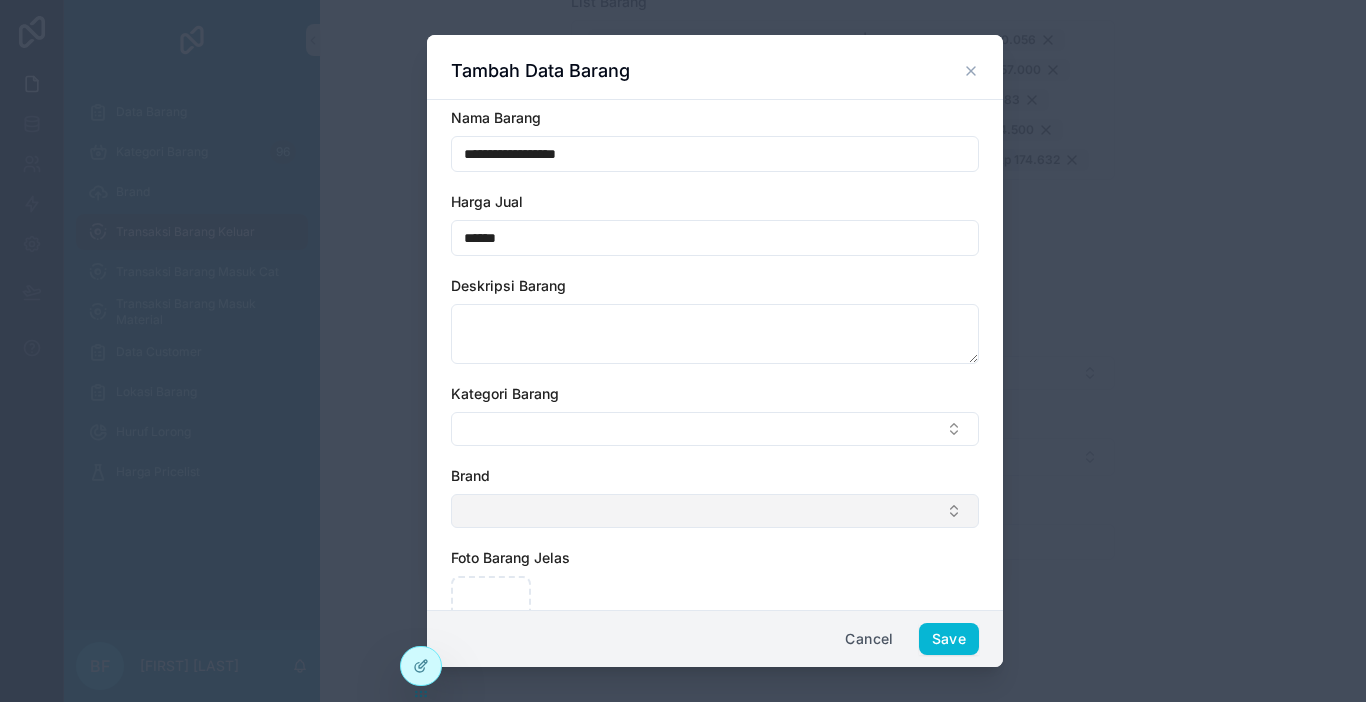 type on "******" 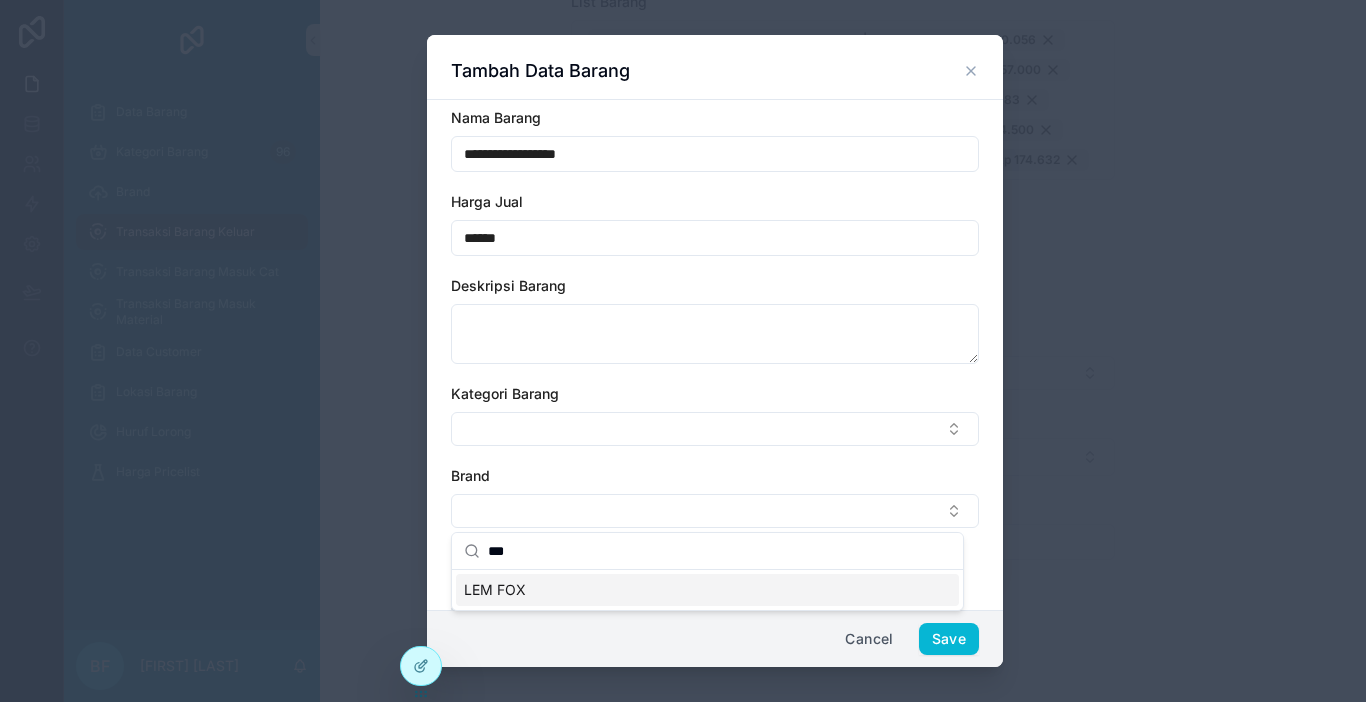 type on "***" 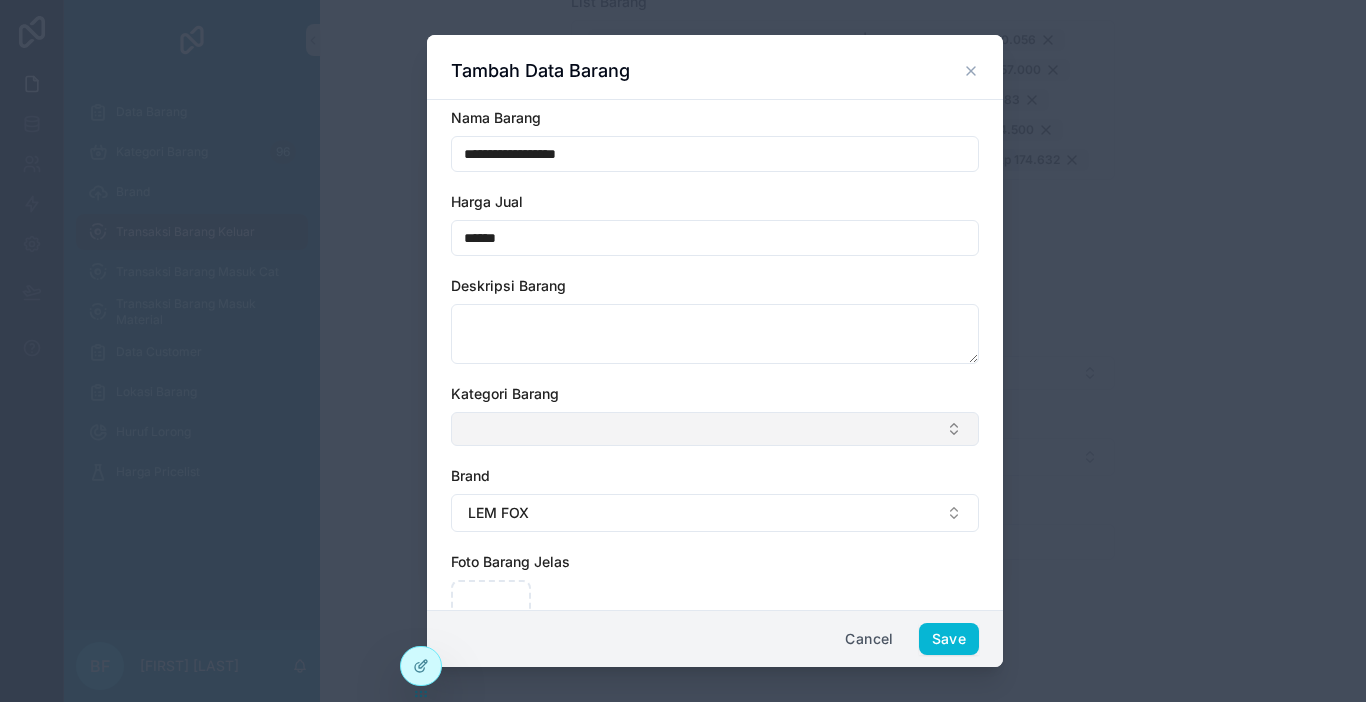 click at bounding box center [715, 429] 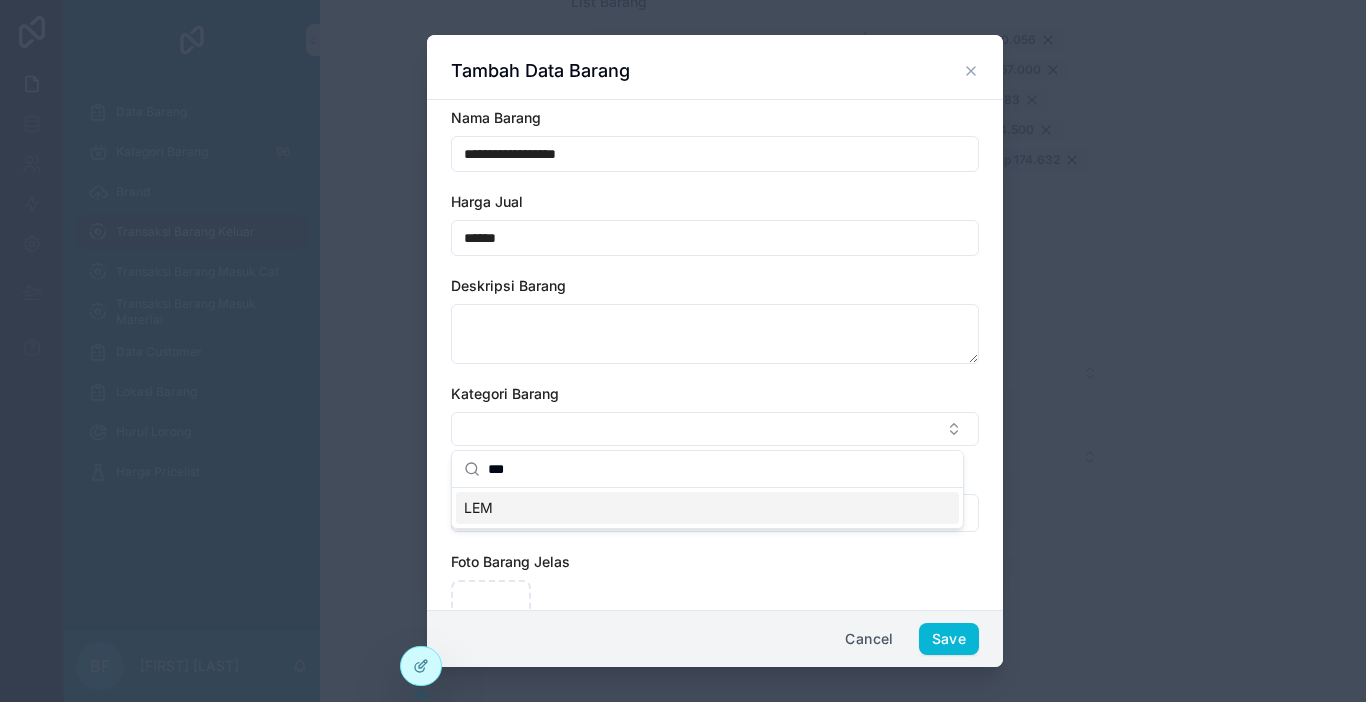 type on "***" 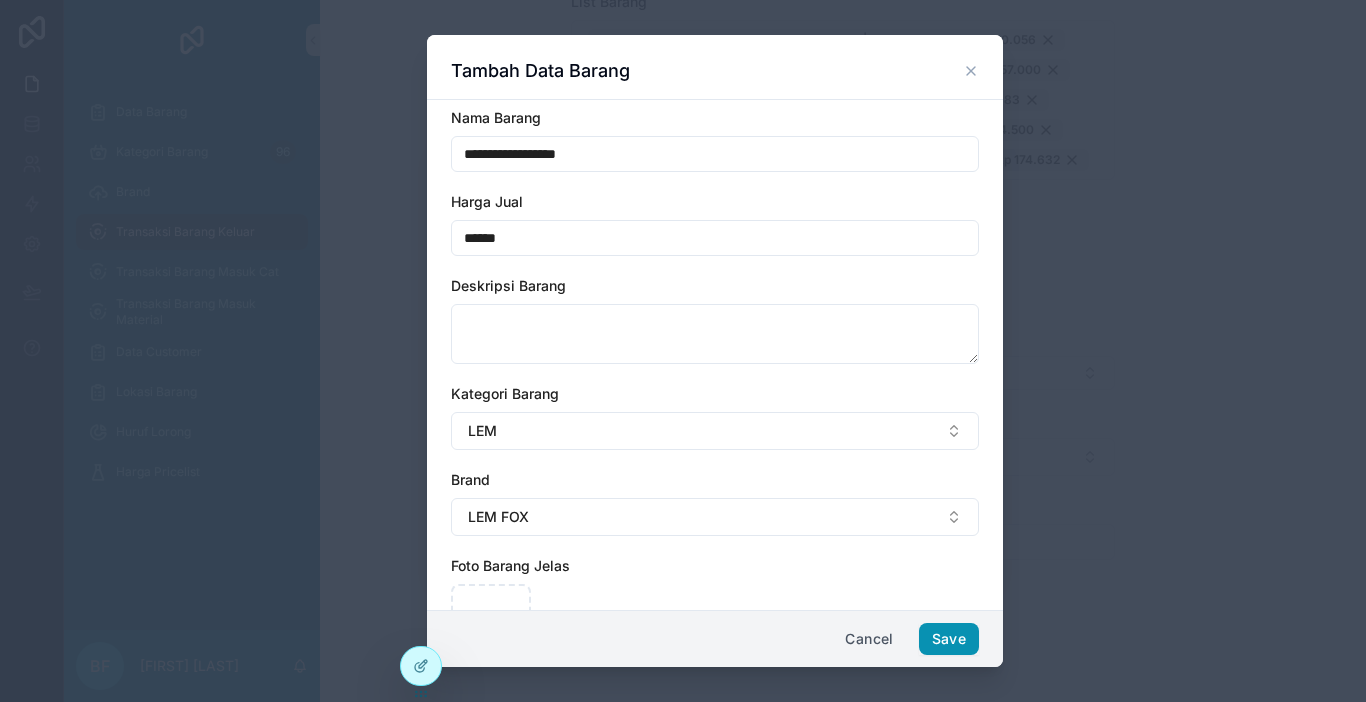 click on "Save" at bounding box center (949, 639) 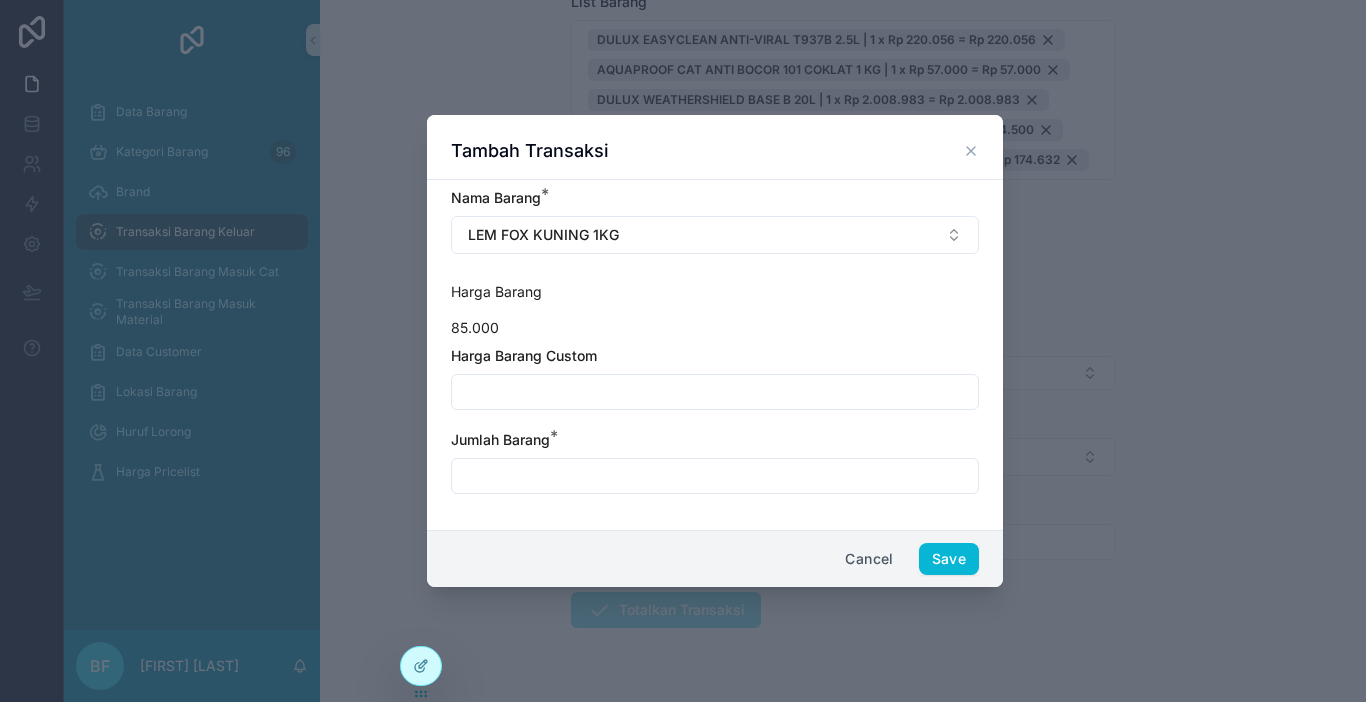 click at bounding box center [715, 392] 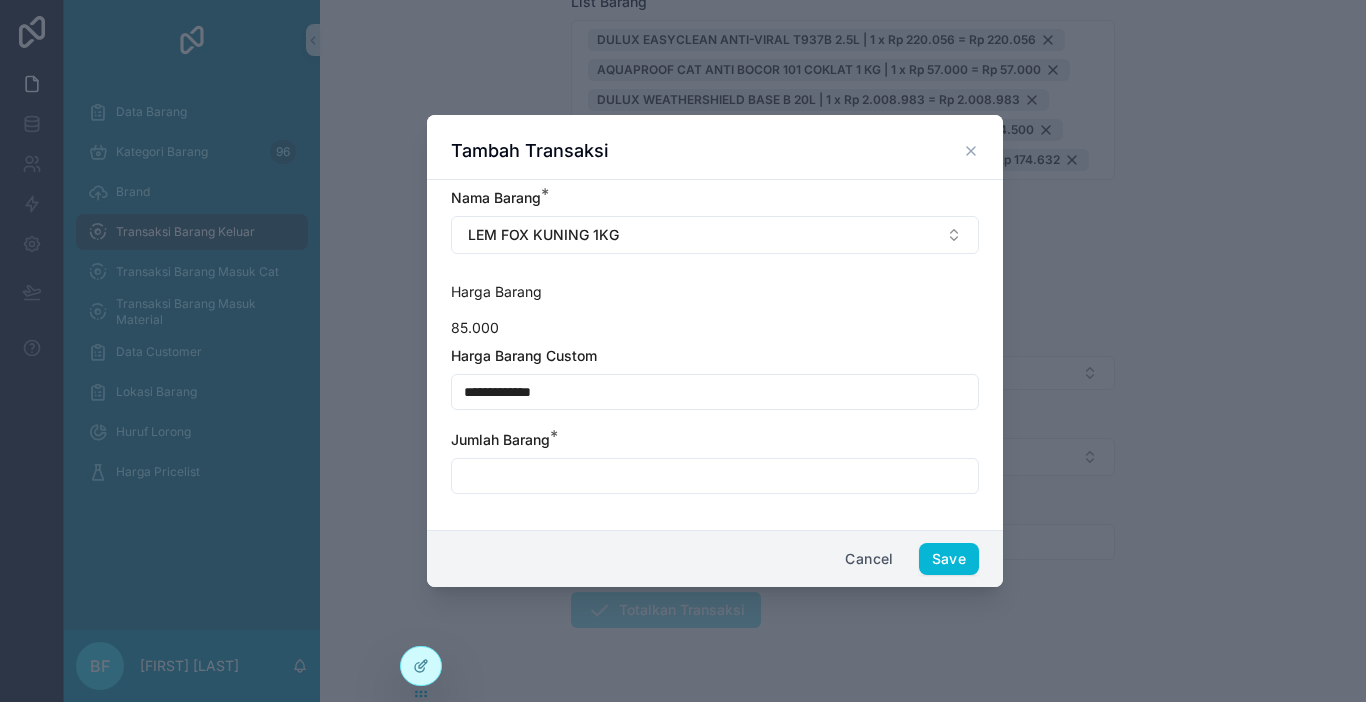 type on "**********" 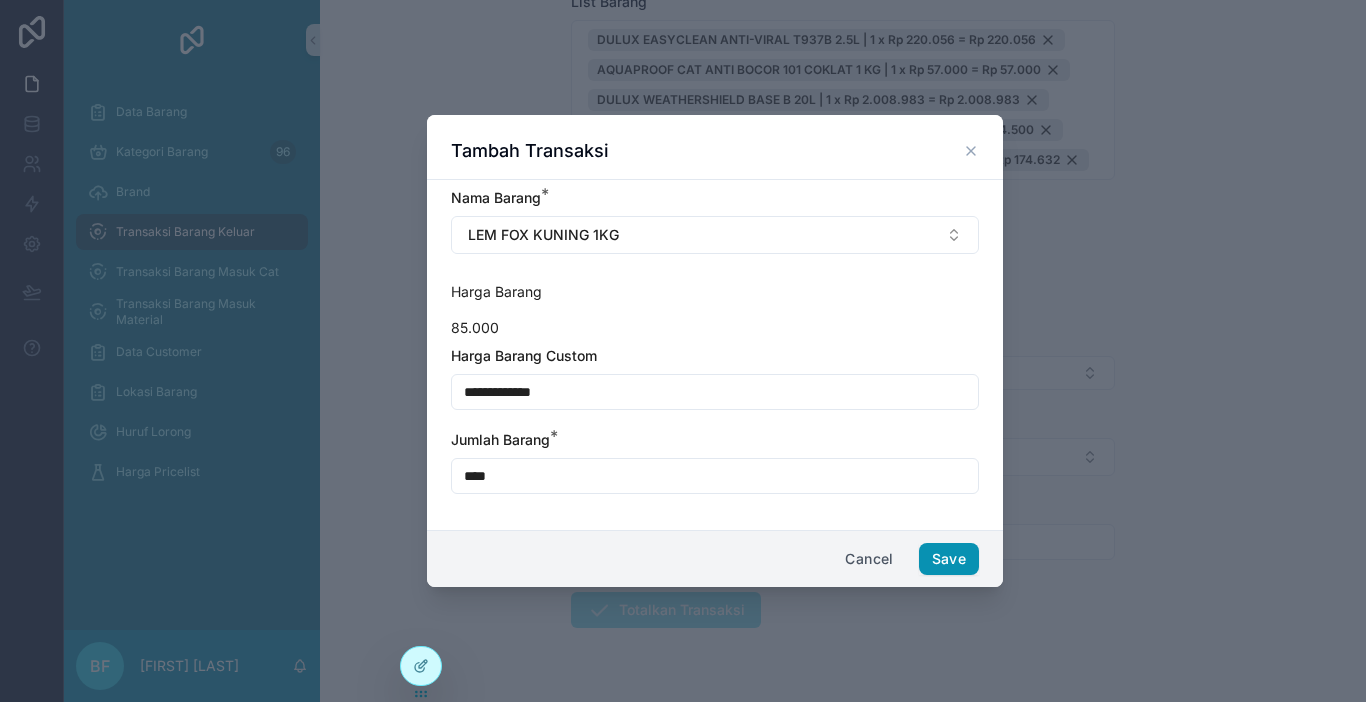 type on "****" 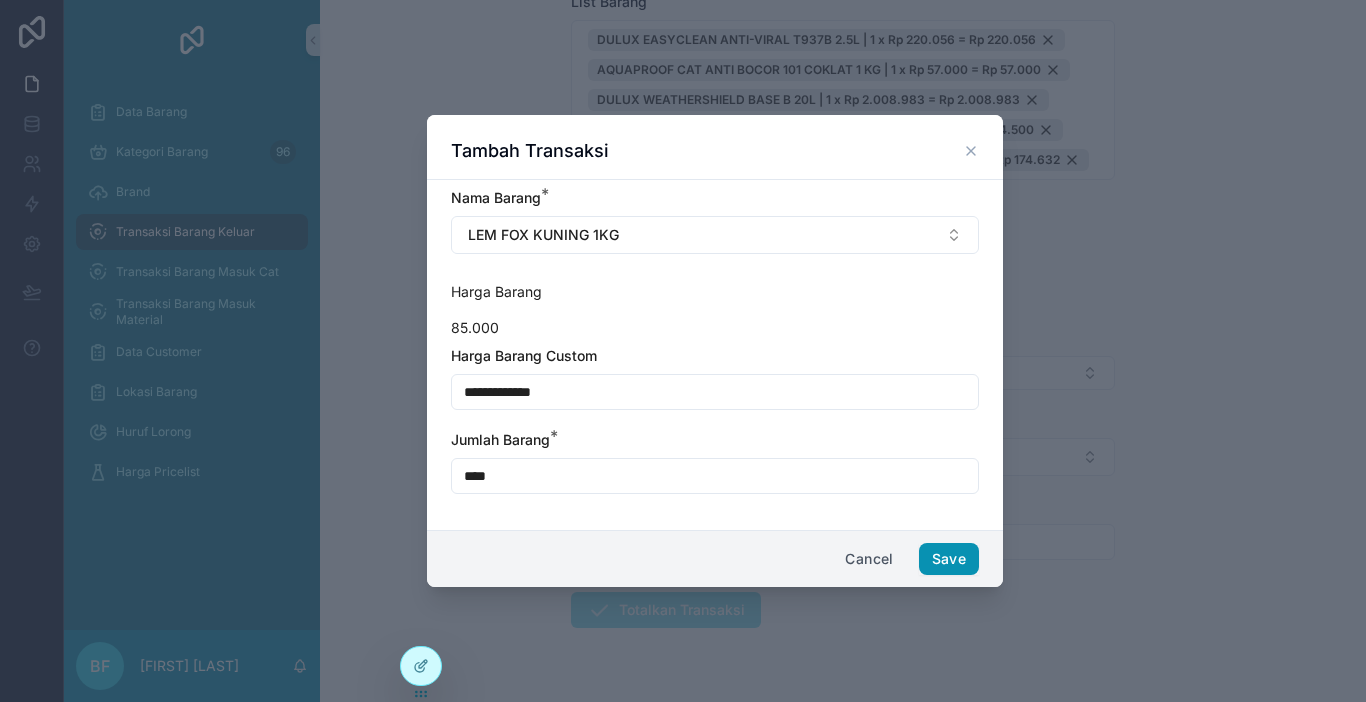 click on "Save" at bounding box center (949, 559) 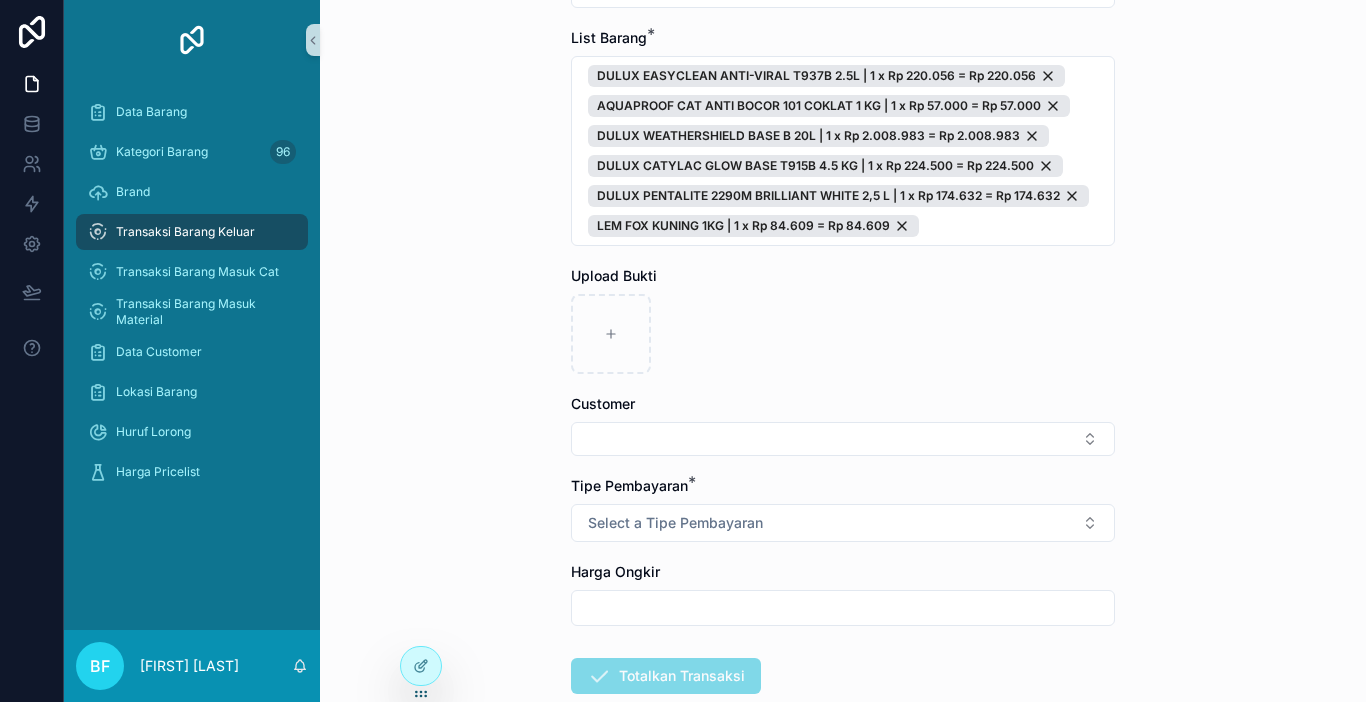 scroll, scrollTop: 300, scrollLeft: 0, axis: vertical 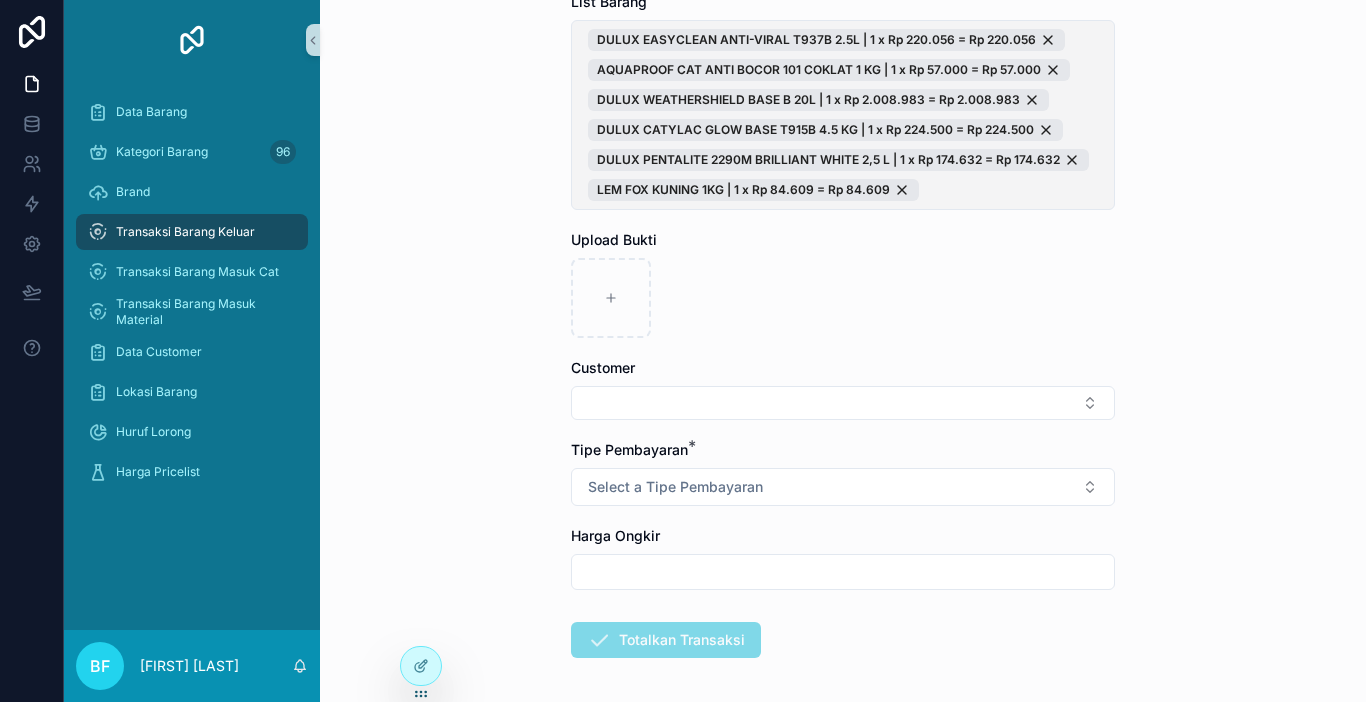 click on "DULUX EASYCLEAN ANTI-VIRAL T937B 2.5L | 1 x Rp 220.056 = Rp 220.056 AQUAPROOF CAT ANTI BOCOR 101 COKLAT  1 KG  | 1 x Rp 57.000 = Rp 57.000 DULUX WEATHERSHIELD BASE B 20L | 1 x Rp 2.008.983 = Rp 2.008.983 DULUX CATYLAC GLOW BASE T915B 4.5 KG | 1 x Rp 224.500 = Rp 224.500 DULUX PENTALITE 2290M BRILLIANT WHITE 2,5 L | 1 x Rp 174.632 = Rp 174.632 LEM FOX KUNING 1KG | 1 x Rp 84.609 = Rp 84.609" at bounding box center [843, 115] 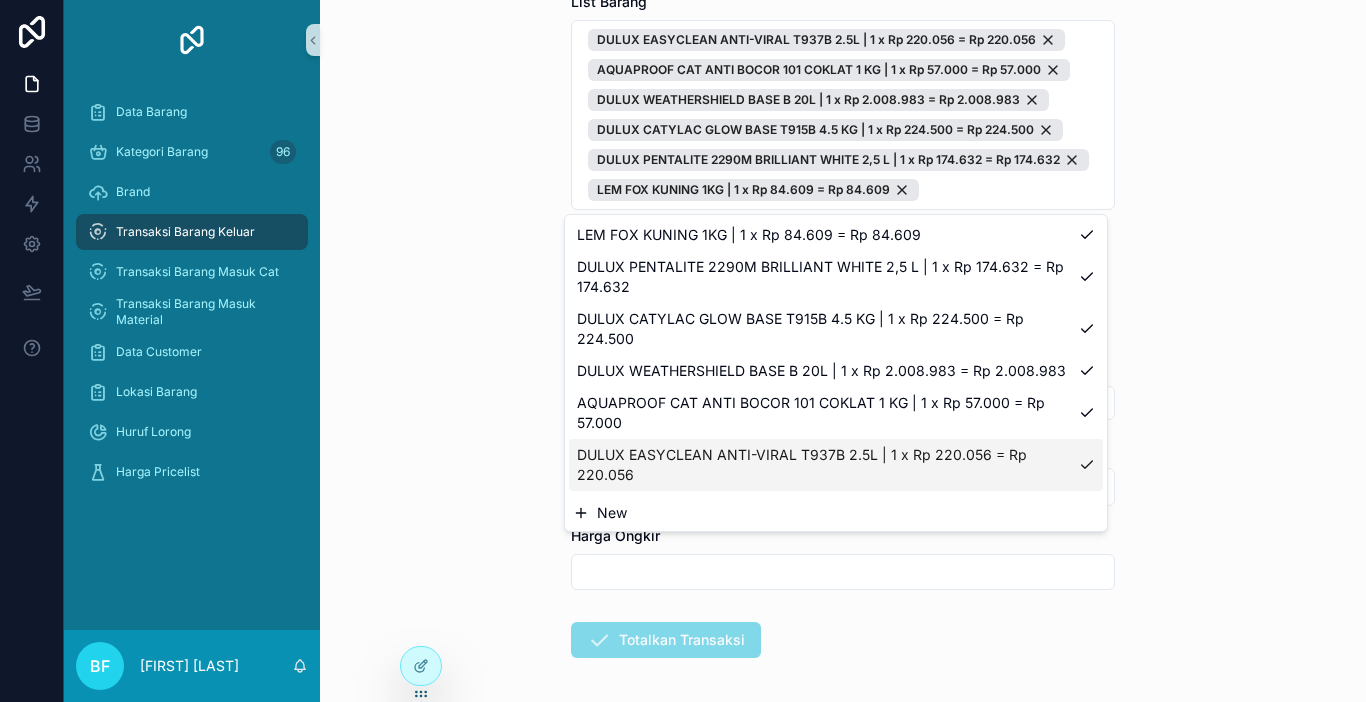 click on "New" at bounding box center [836, 513] 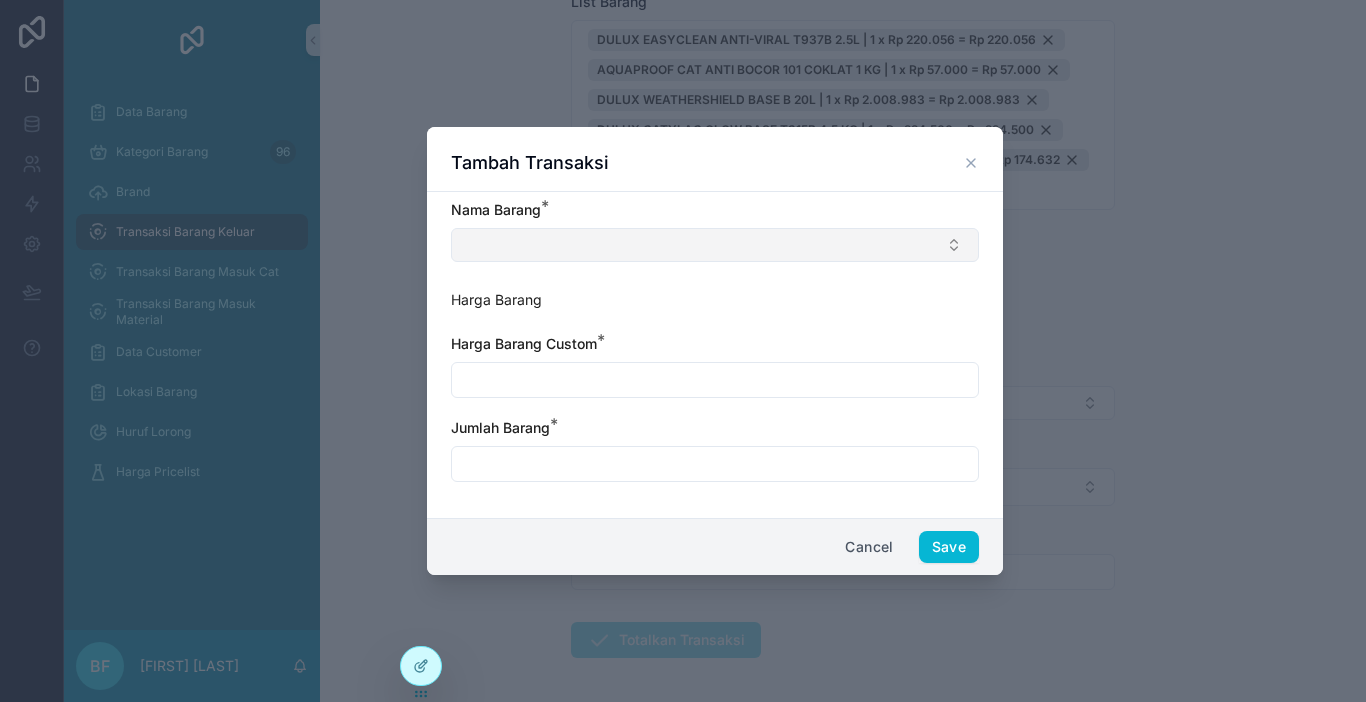 click at bounding box center [715, 245] 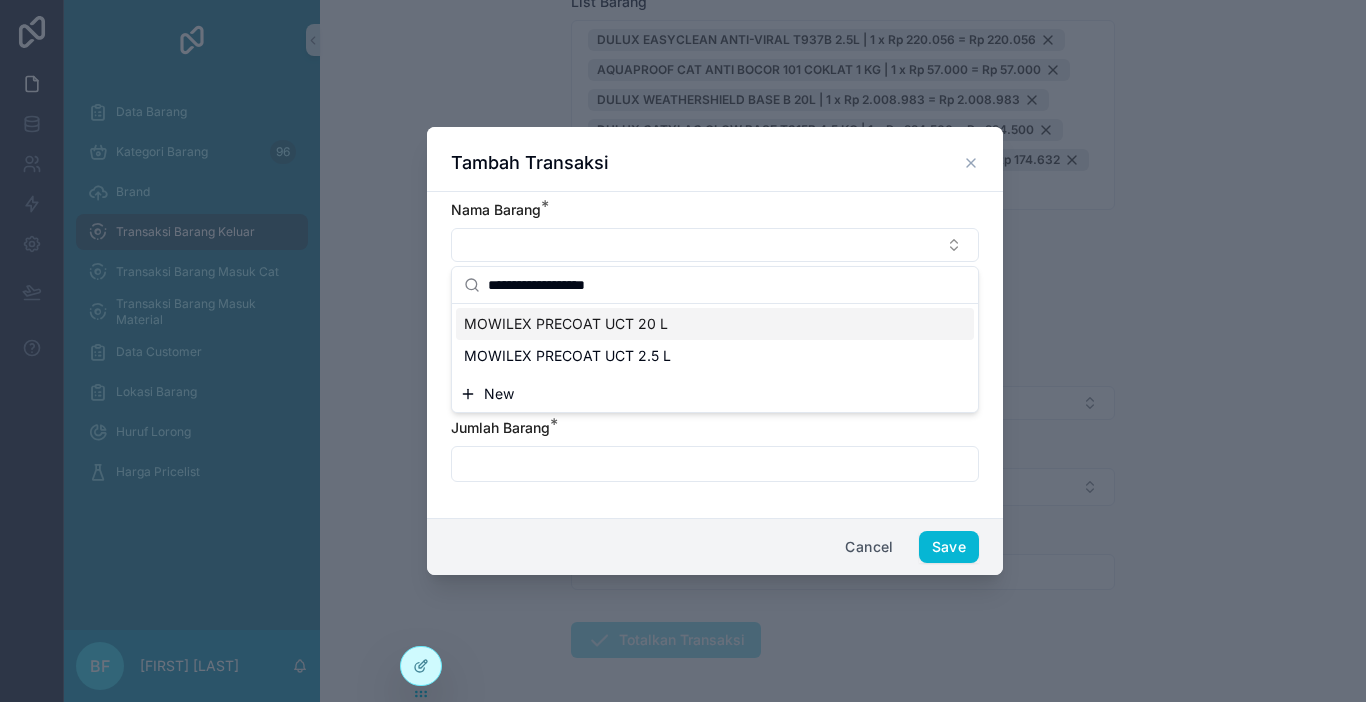 type on "**********" 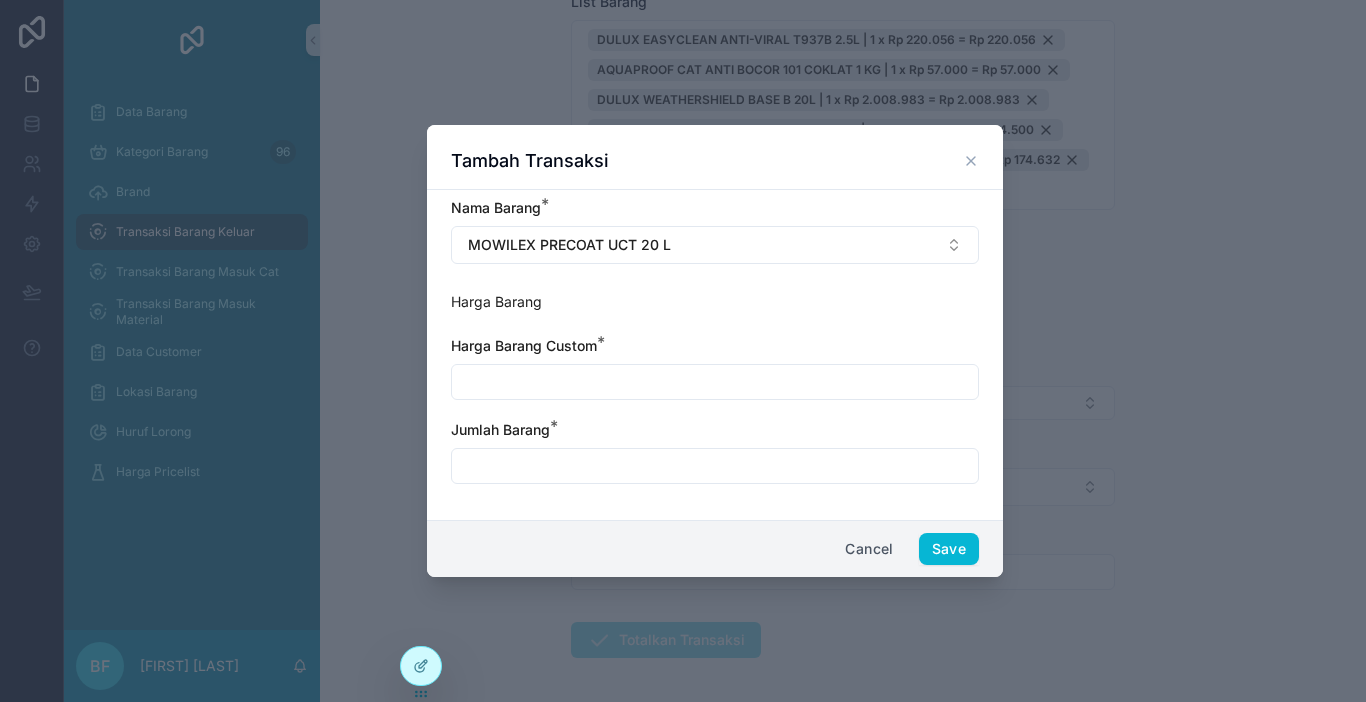 click at bounding box center (715, 382) 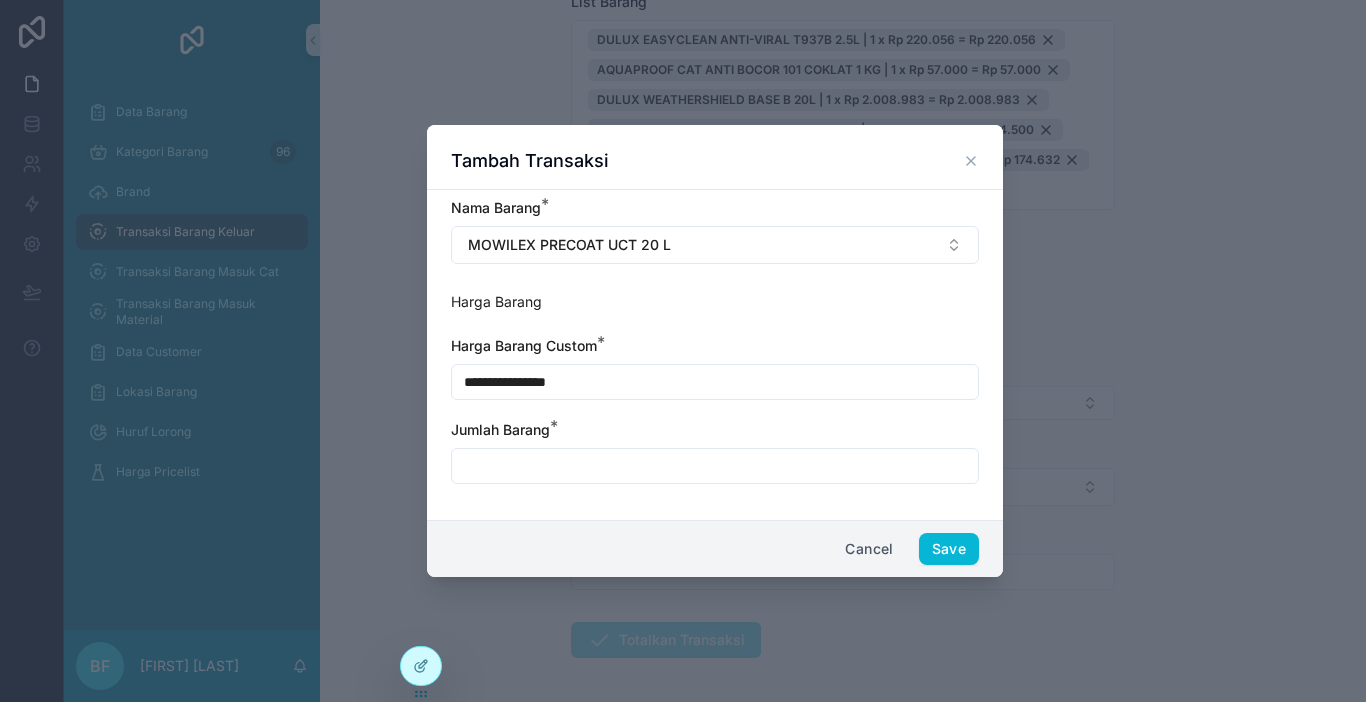 type on "**********" 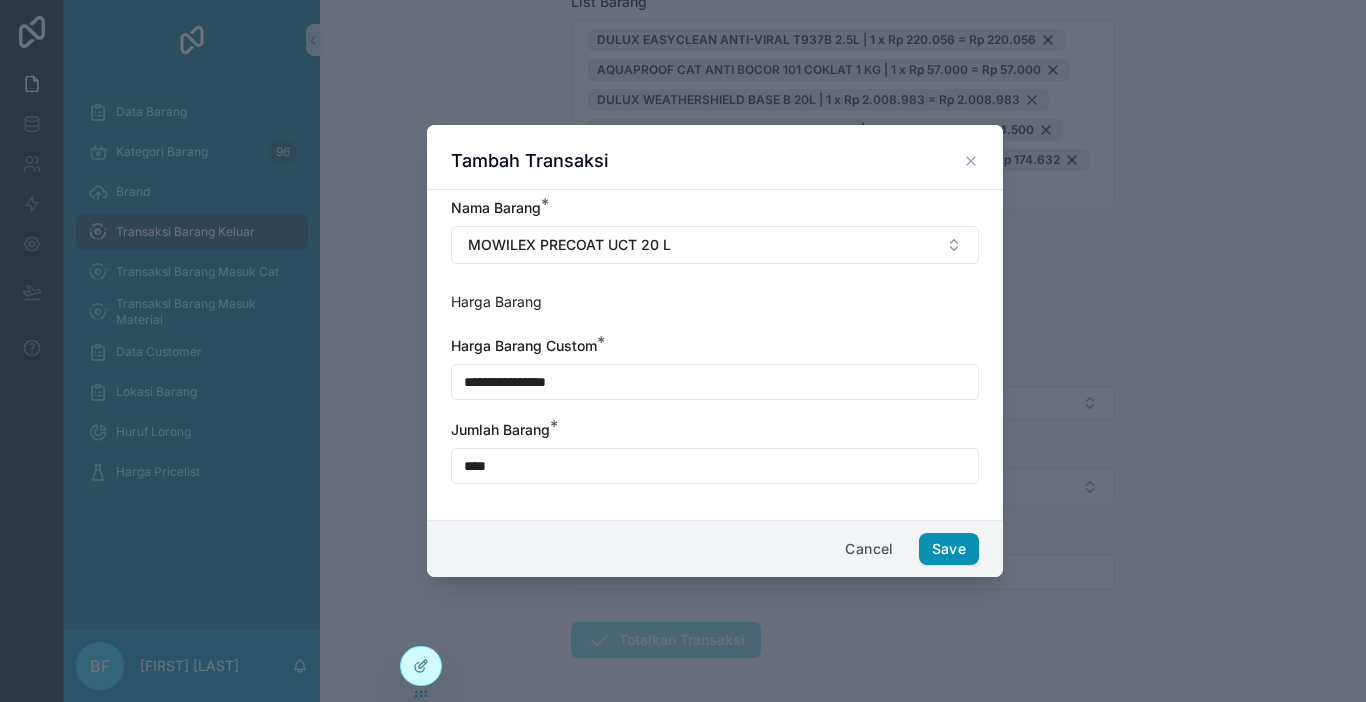 type on "****" 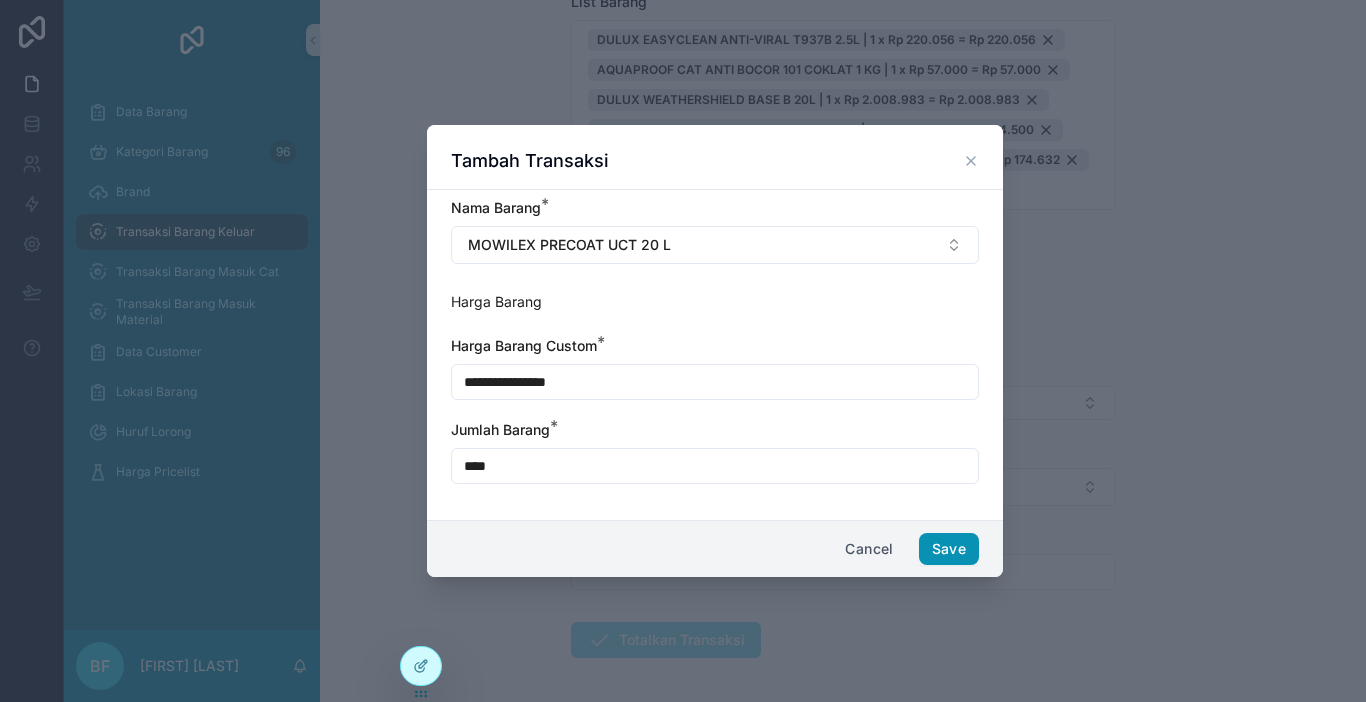 click on "Save" at bounding box center [949, 549] 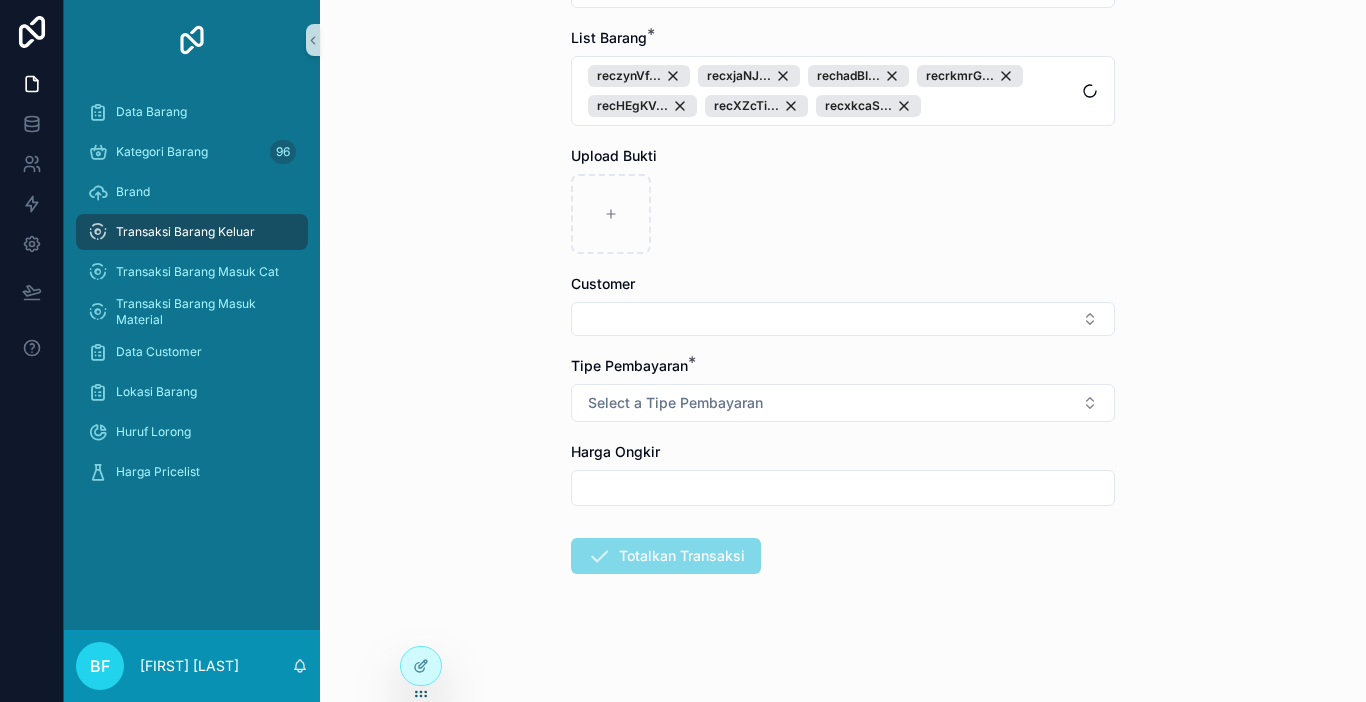 scroll, scrollTop: 300, scrollLeft: 0, axis: vertical 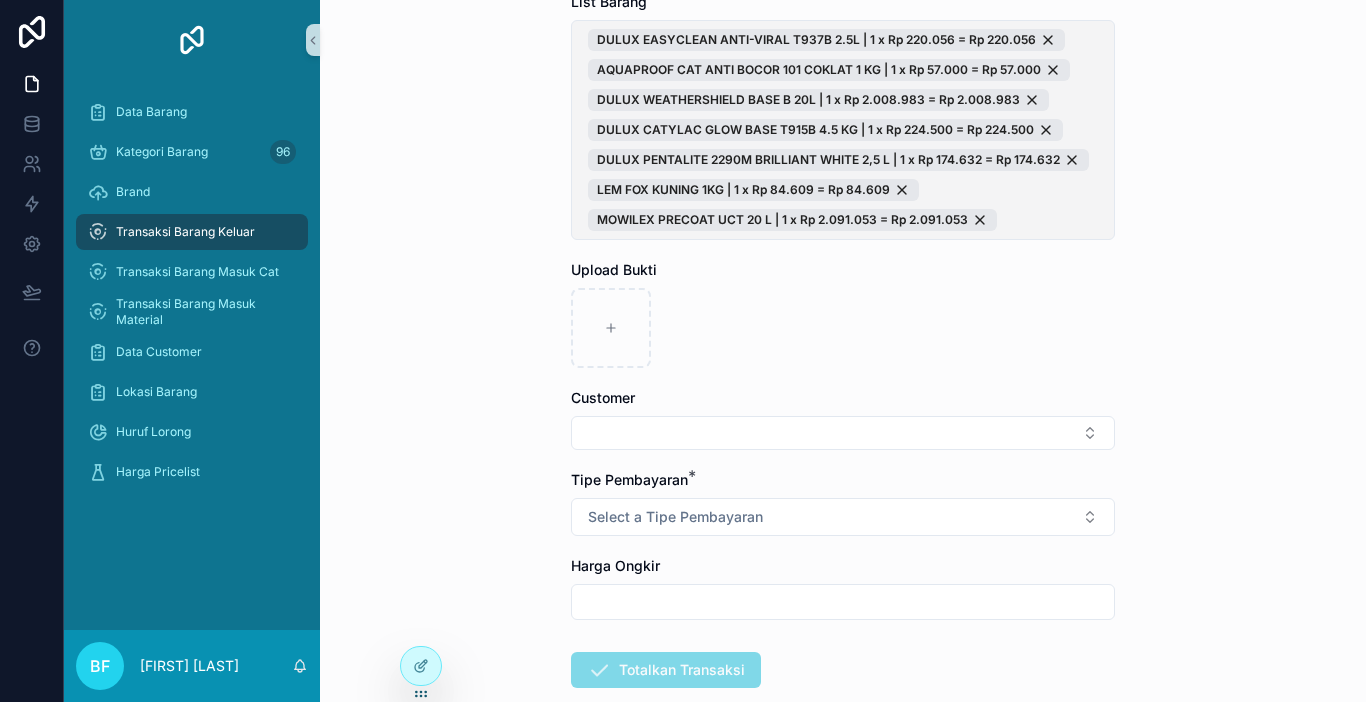 click on "DULUX EASYCLEAN ANTI-VIRAL T937B 2.5L | 1 x Rp 220.056 = Rp 220.056 AQUAPROOF CAT ANTI BOCOR 101 COKLAT  1 KG  | 1 x Rp 57.000 = Rp 57.000 DULUX WEATHERSHIELD BASE B 20L | 1 x Rp 2.008.983 = Rp 2.008.983 DULUX CATYLAC GLOW BASE T915B 4.5 KG | 1 x Rp 224.500 = Rp 224.500 DULUX PENTALITE 2290M BRILLIANT WHITE 2,5 L | 1 x Rp 174.632 = Rp 174.632 LEM FOX KUNING 1KG | 1 x Rp 84.609 = Rp 84.609 MOWILEX PRECOAT UCT 20 L | 1 x Rp 2.091.053 = Rp 2.091.053" at bounding box center (843, 130) 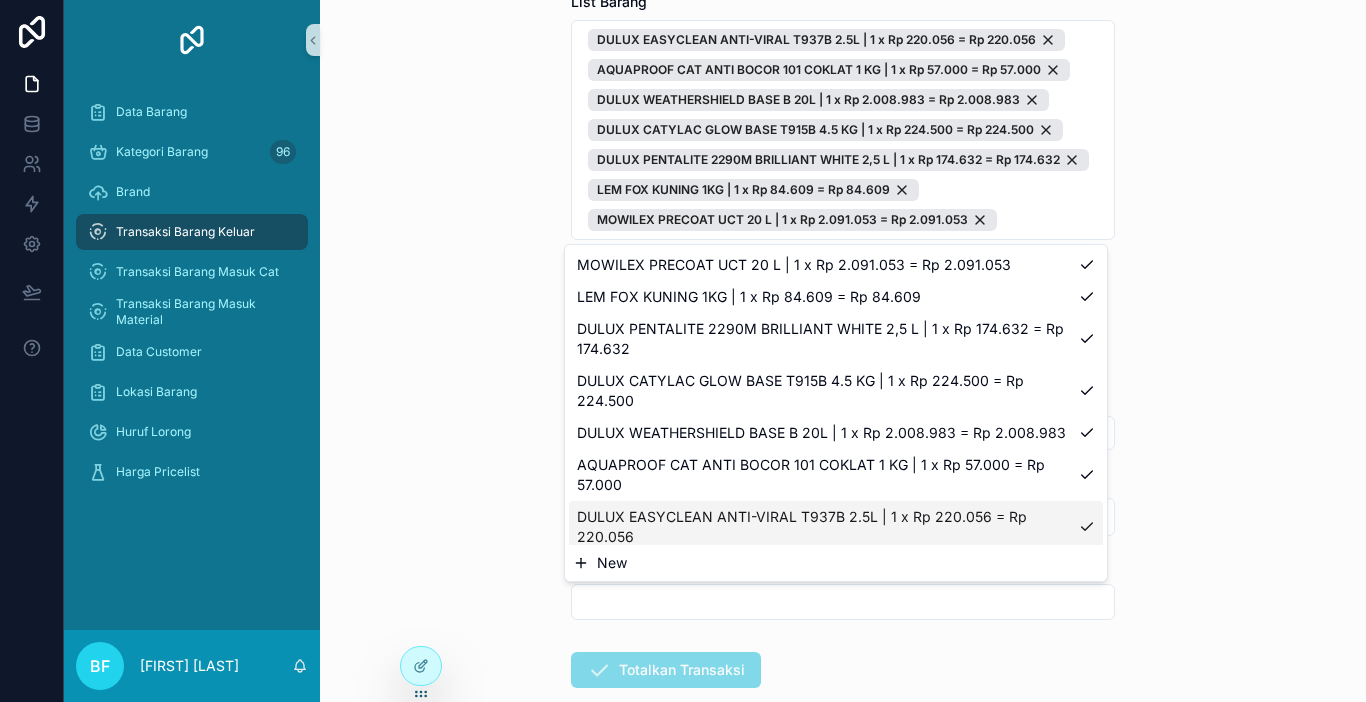 click on "New" at bounding box center [836, 563] 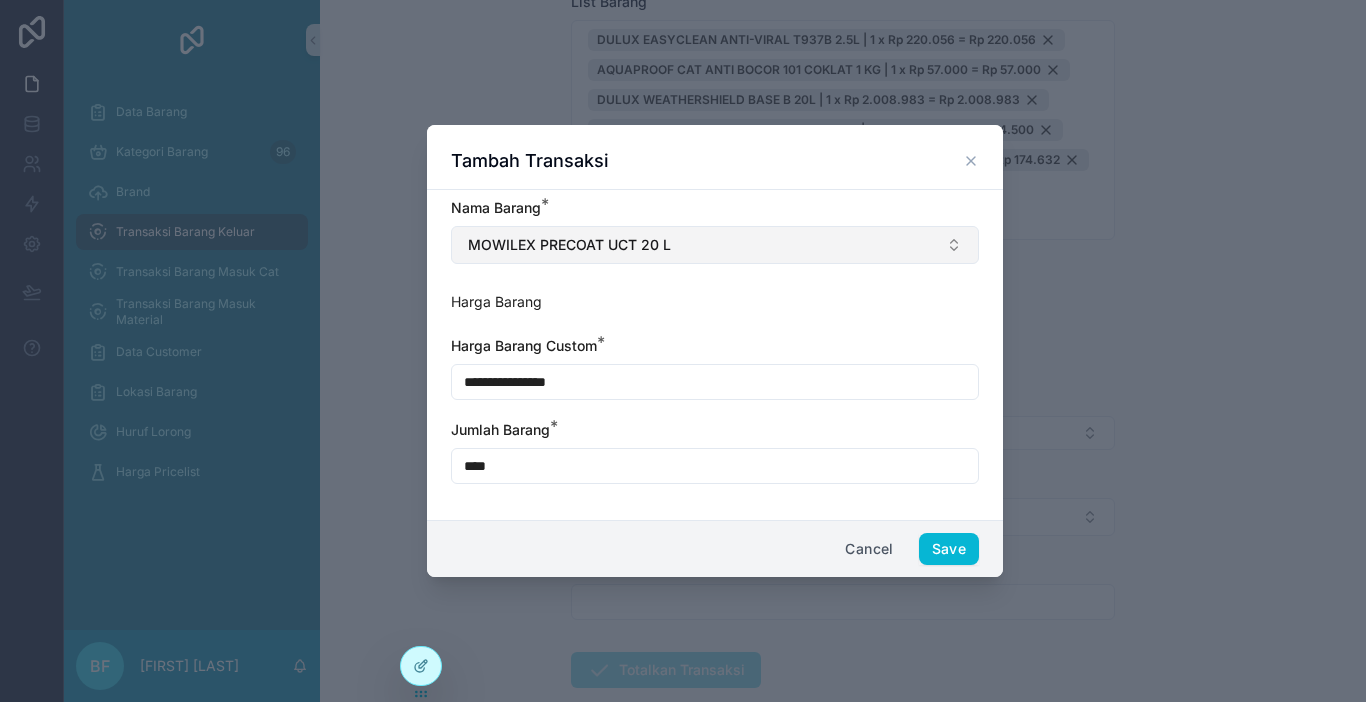 click on "MOWILEX PRECOAT UCT 20 L" at bounding box center (715, 245) 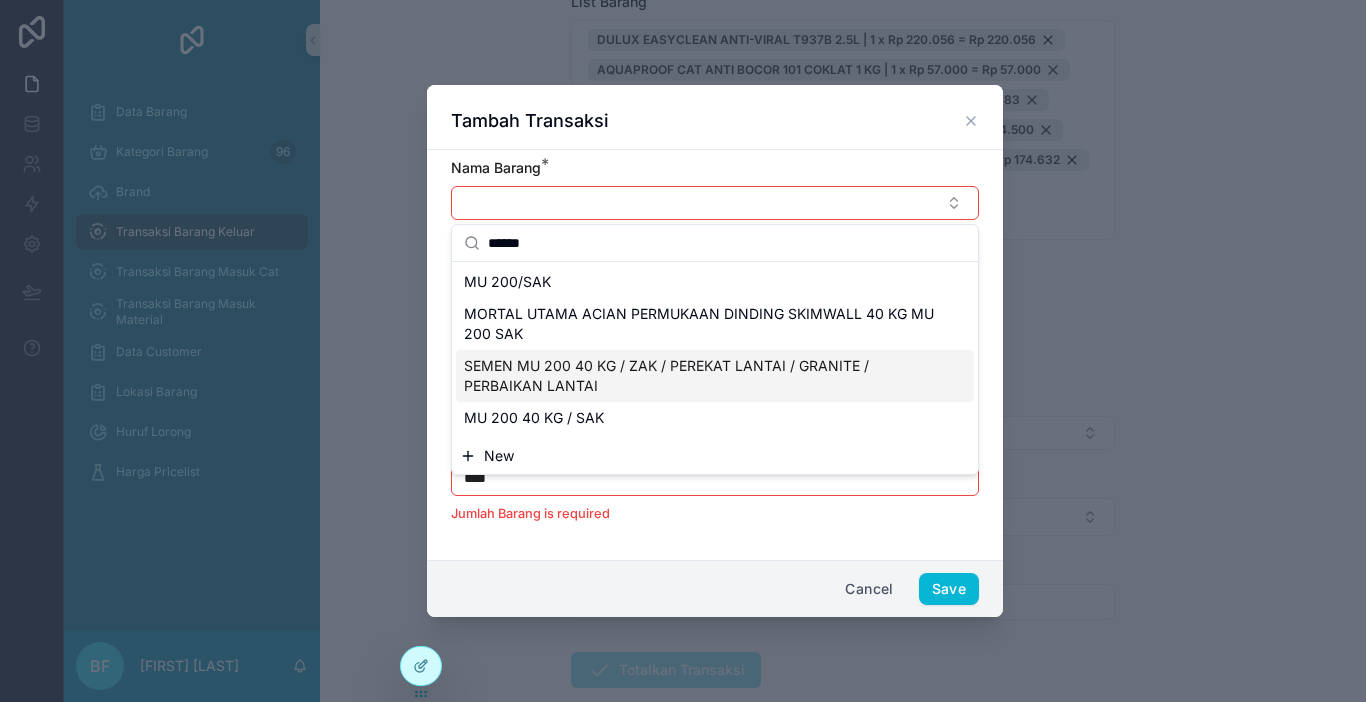 type on "******" 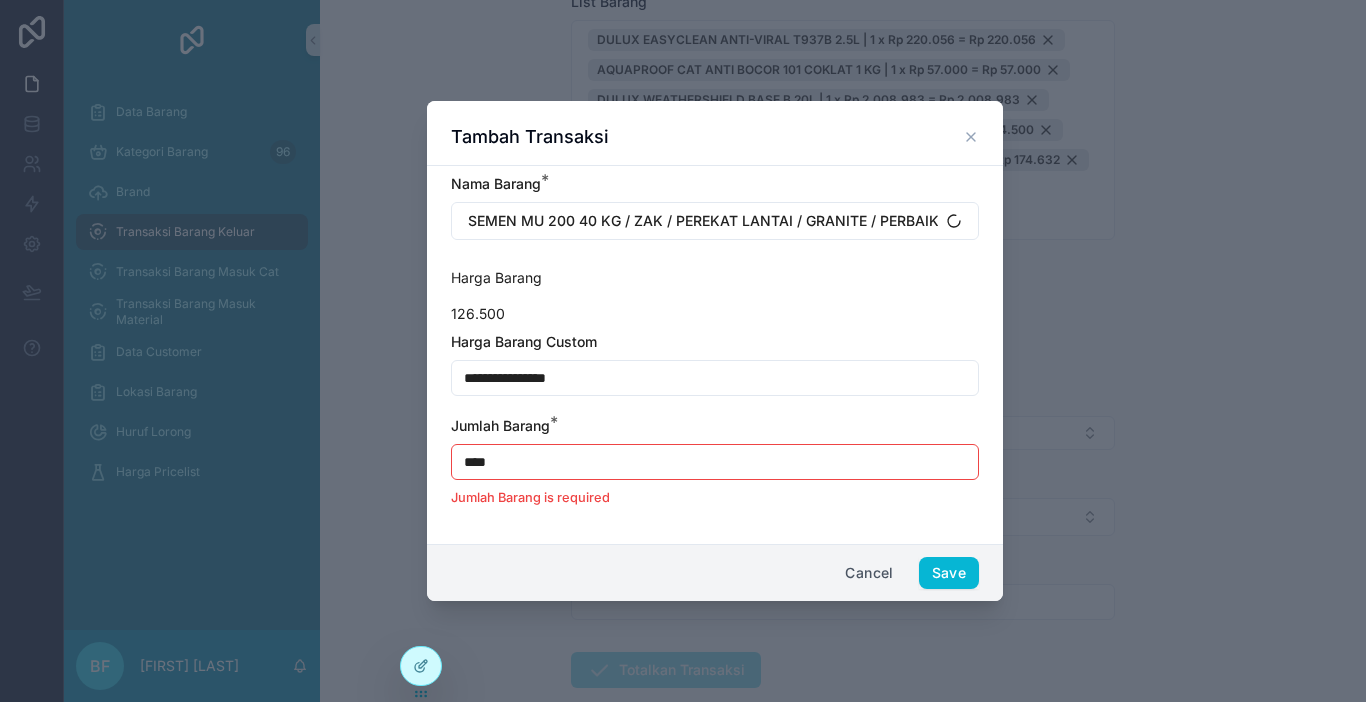 click on "**********" at bounding box center (715, 378) 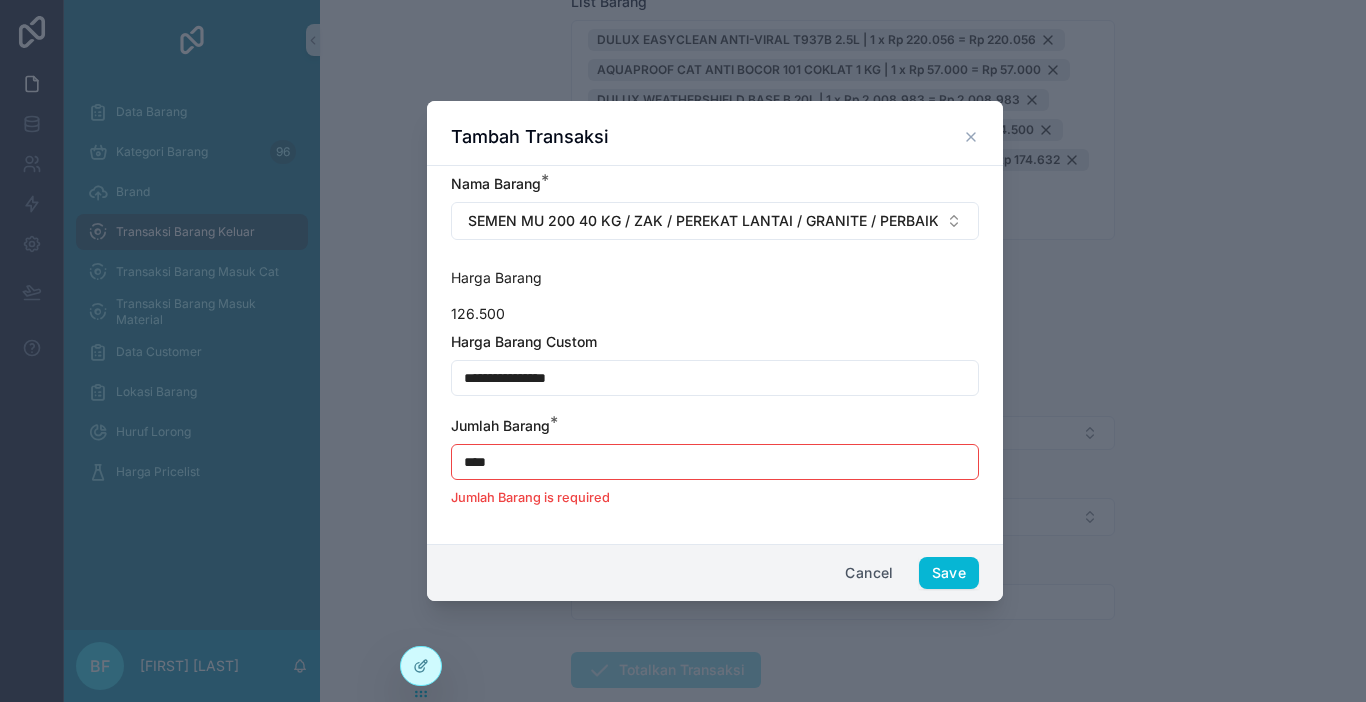 click on "**********" at bounding box center (715, 378) 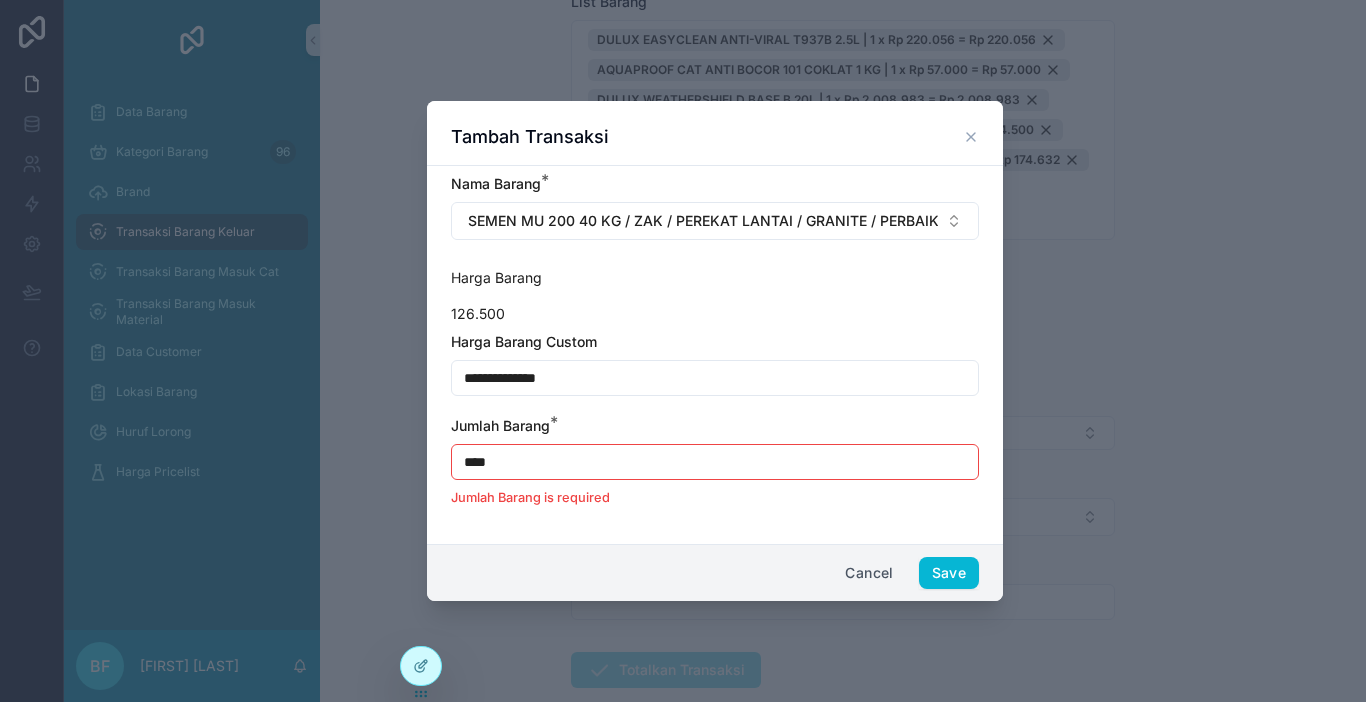 type on "**********" 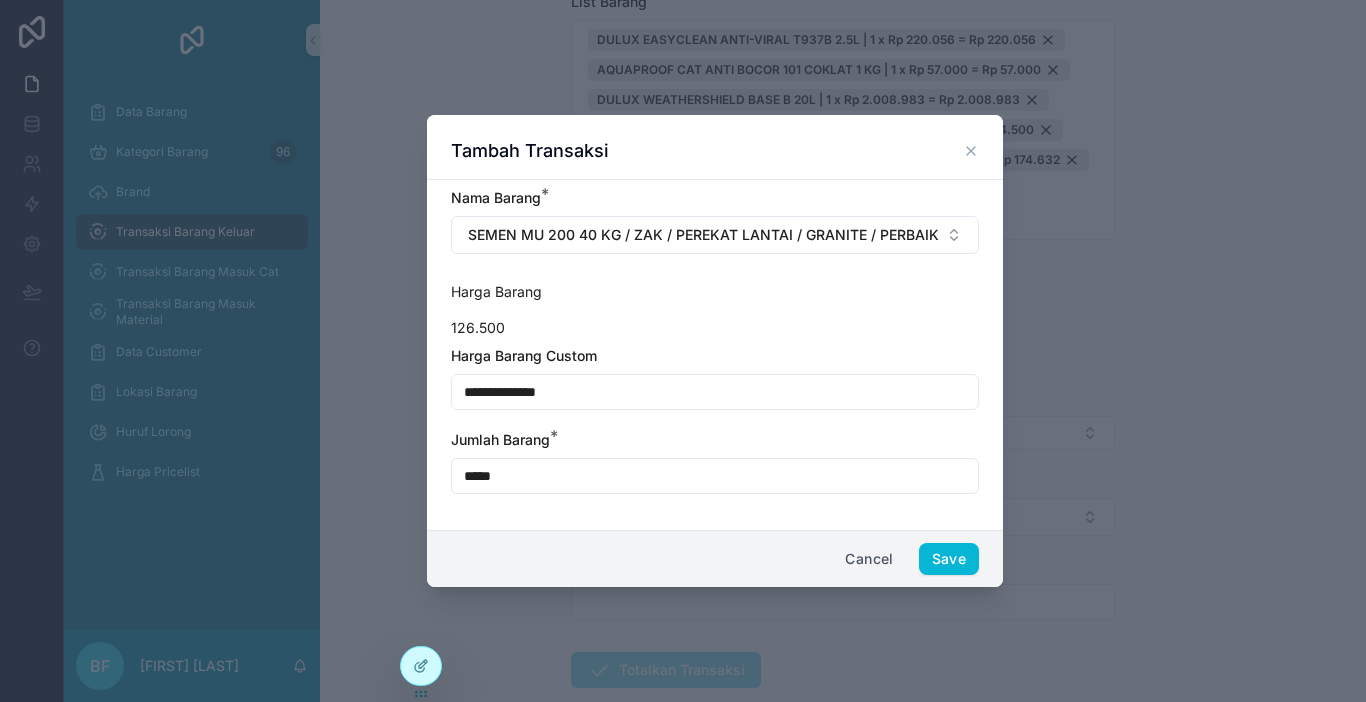 type on "****" 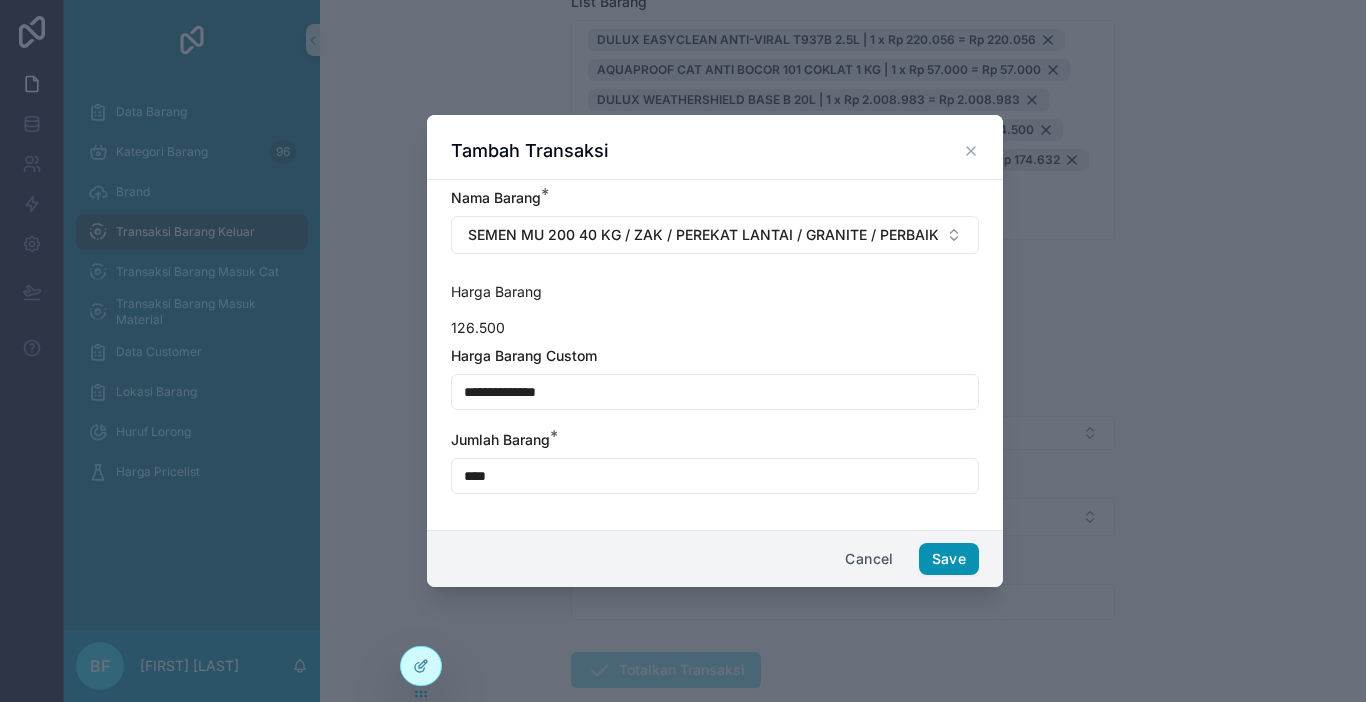 click on "Save" at bounding box center [949, 559] 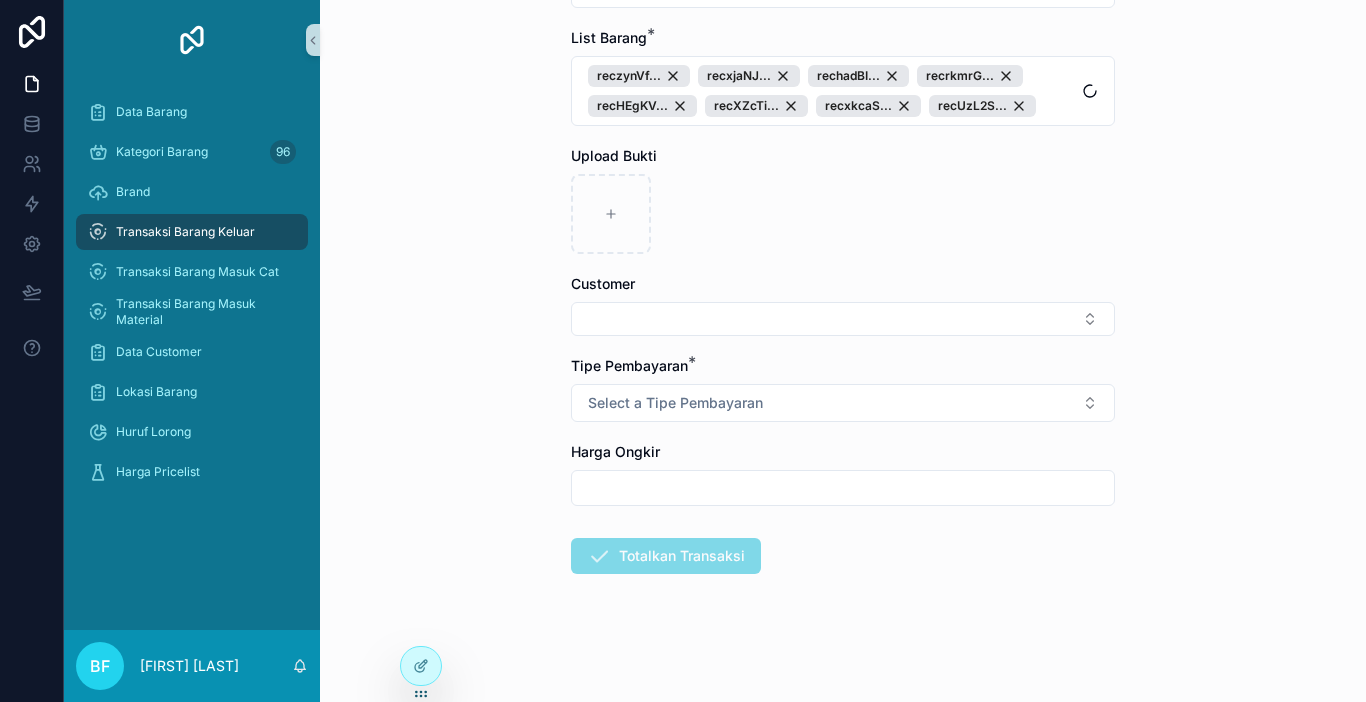 scroll, scrollTop: 300, scrollLeft: 0, axis: vertical 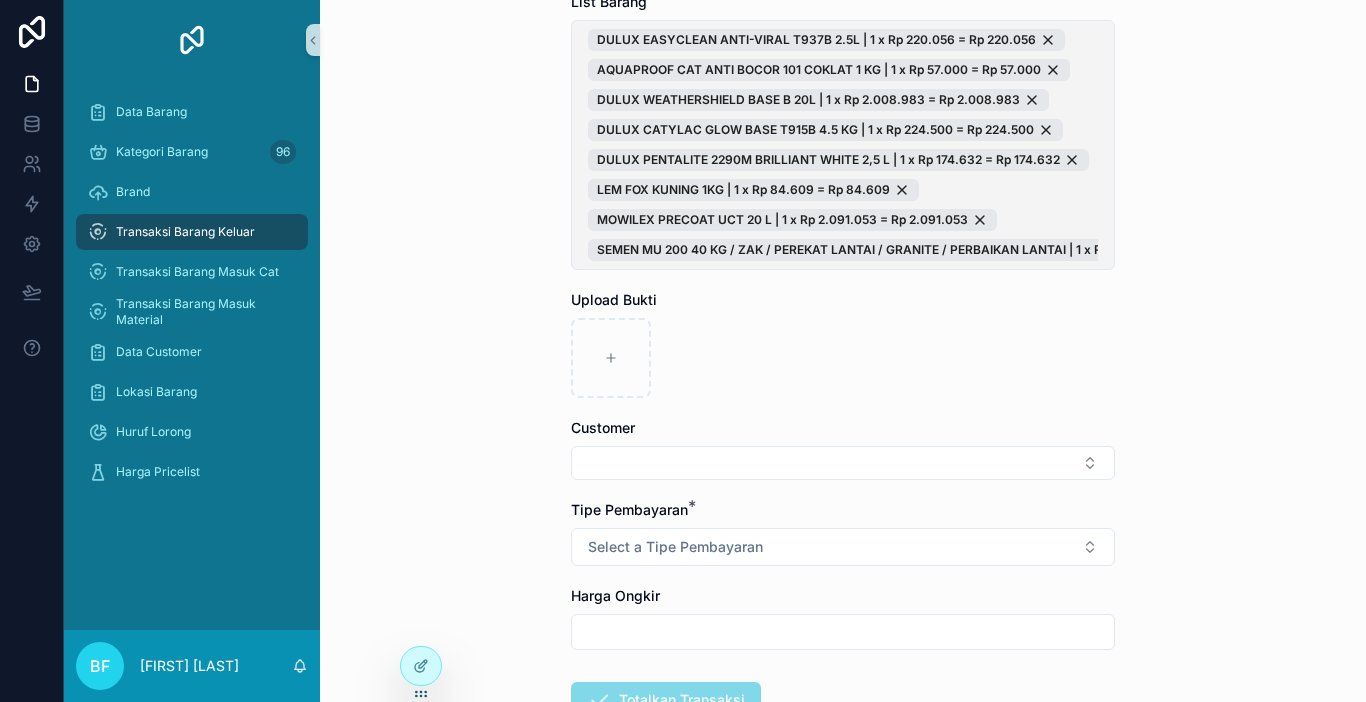 click on "DULUX EASYCLEAN ANTI-VIRAL T937B 2.5L | 1 x Rp 220.056 = Rp 220.056 AQUAPROOF CAT ANTI BOCOR 101 COKLAT  1 KG  | 1 x Rp 57.000 = Rp 57.000 DULUX WEATHERSHIELD BASE B 20L | 1 x Rp 2.008.983 = Rp 2.008.983 DULUX CATYLAC GLOW BASE T915B 4.5 KG | 1 x Rp 224.500 = Rp 224.500 DULUX PENTALITE 2290M BRILLIANT WHITE 2,5 L | 1 x Rp 174.632 = Rp 174.632 LEM FOX KUNING 1KG | 1 x Rp 84.609 = Rp 84.609 MOWILEX PRECOAT UCT 20 L | 1 x Rp 2.091.053 = Rp 2.091.053 SEMEN MU 200 40 KG / ZAK / PEREKAT LANTAI / GRANITE / PERBAIKAN LANTAI | 1 x Rp 103.500 = Rp 103.500" at bounding box center (843, 145) 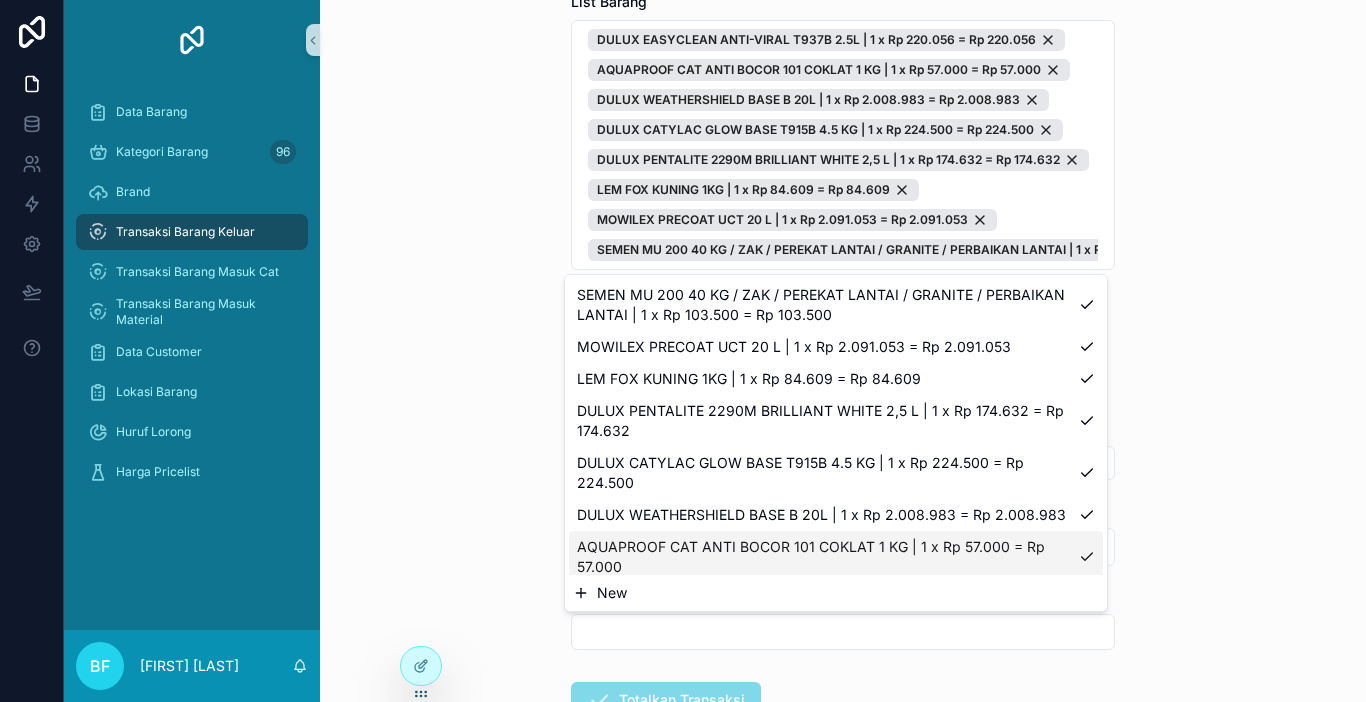 click on "New" at bounding box center (836, 593) 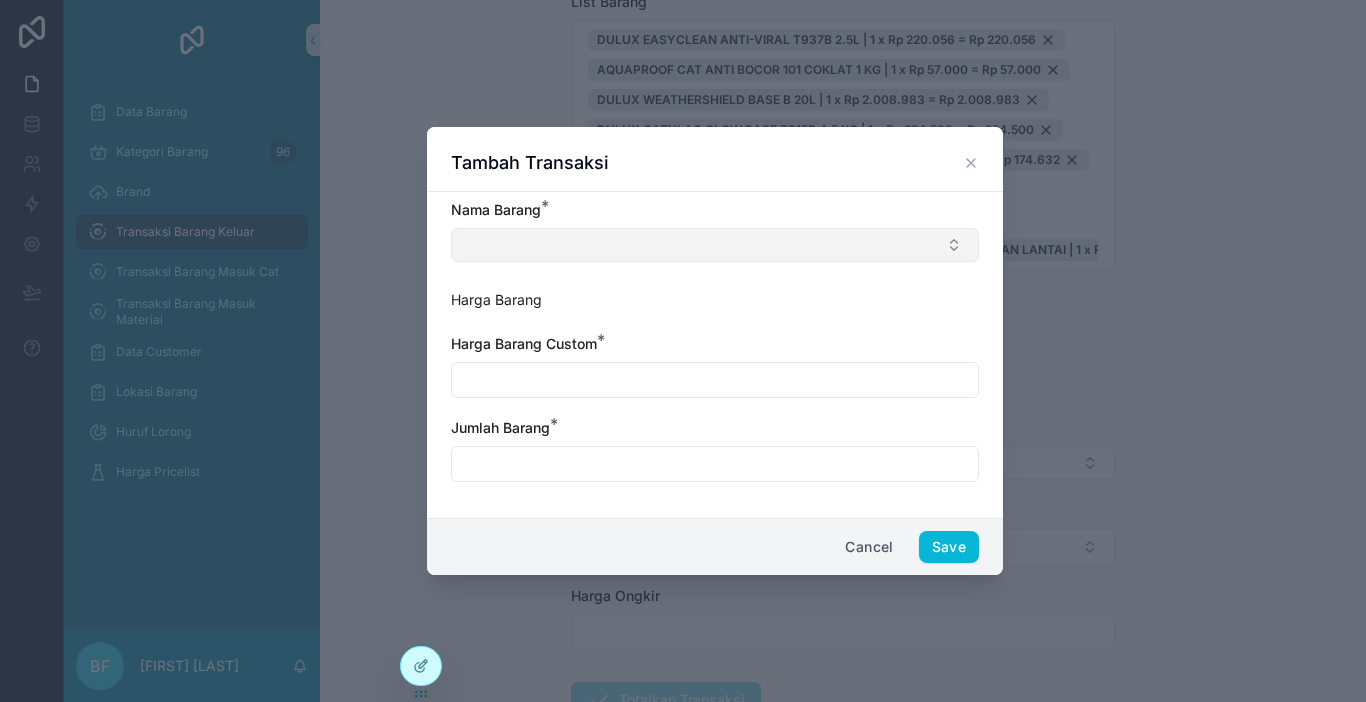 click at bounding box center [715, 245] 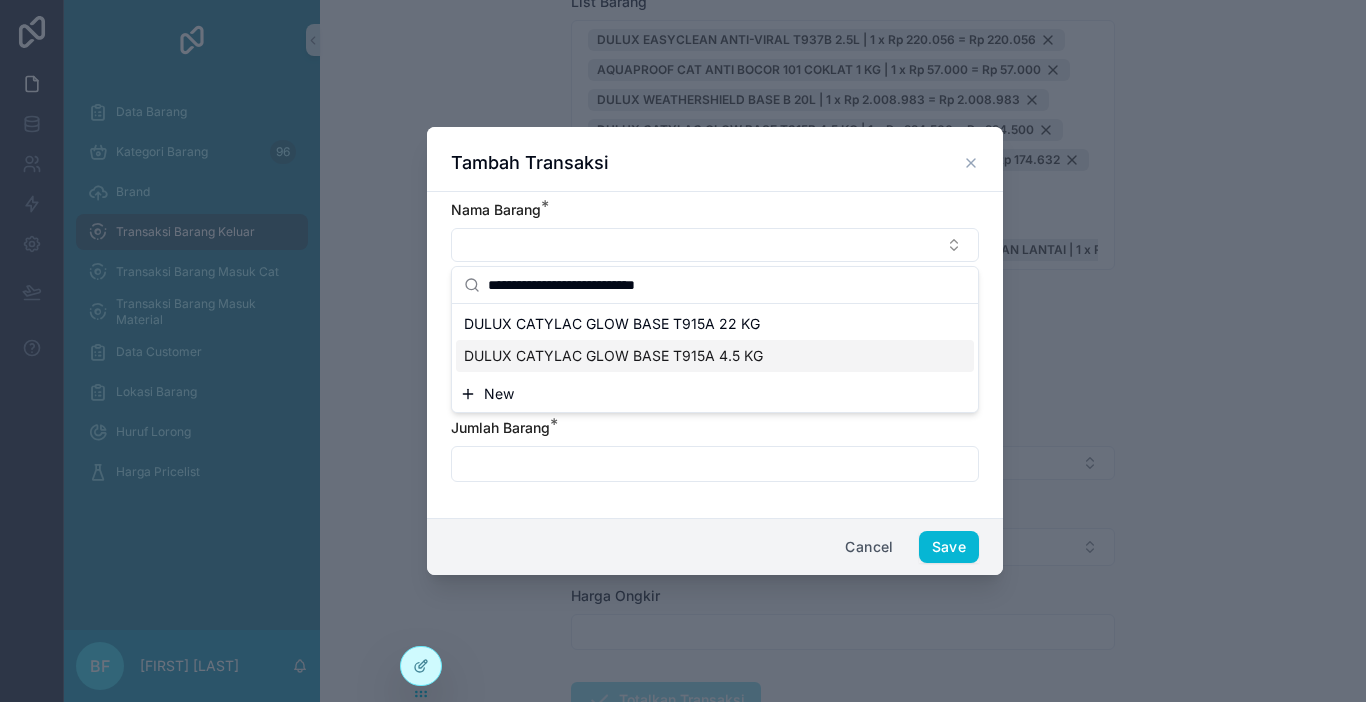 type on "**********" 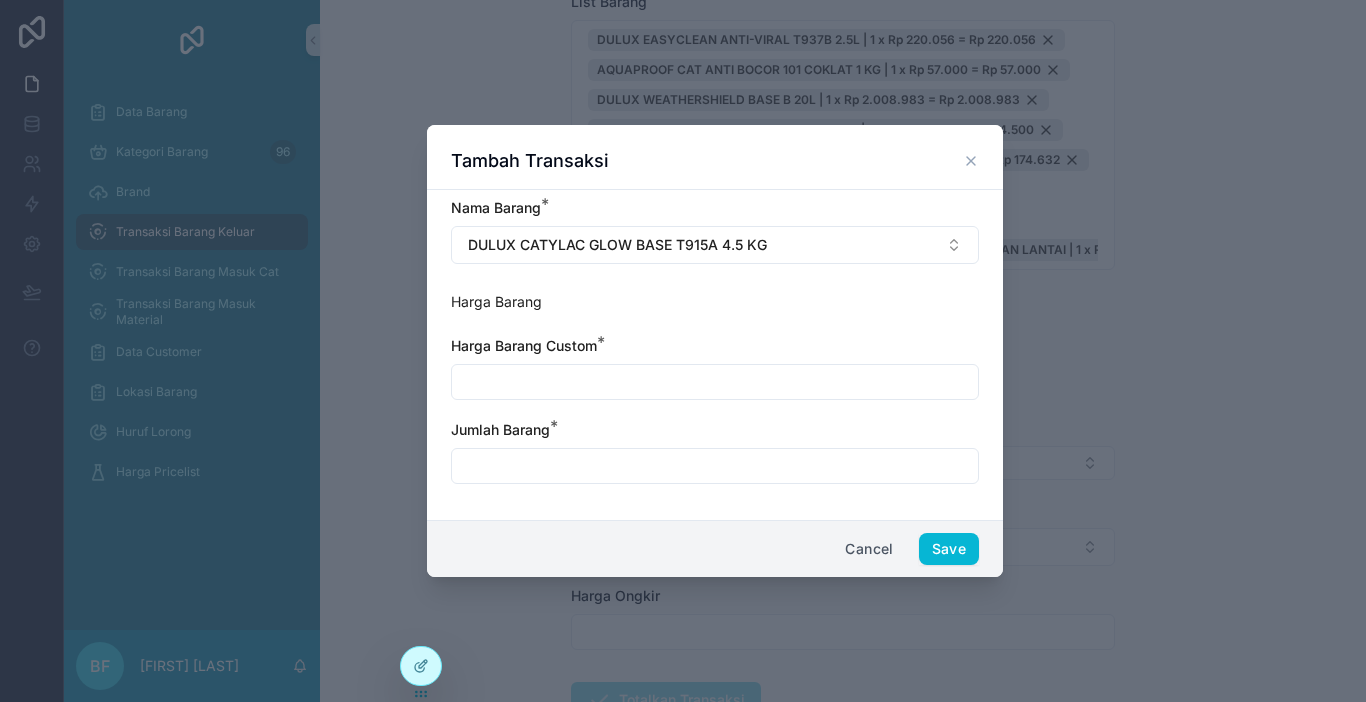 click at bounding box center (715, 466) 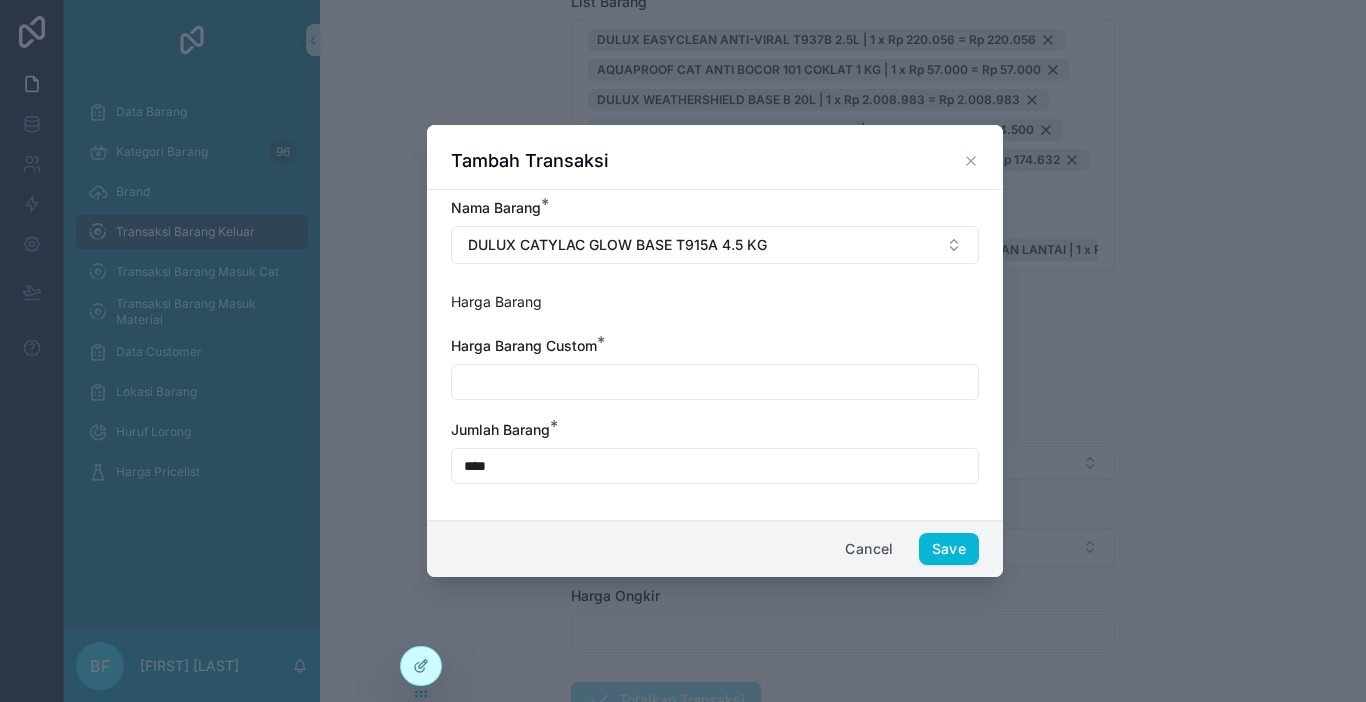 type on "****" 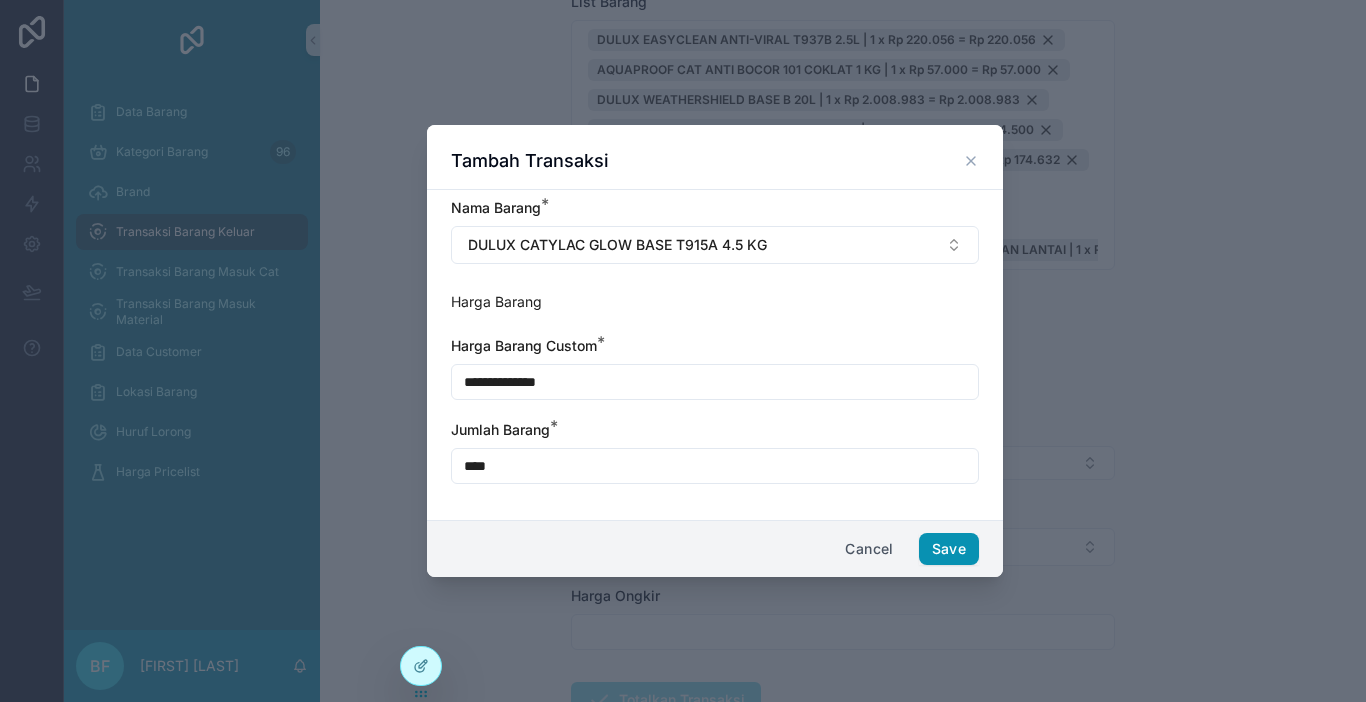 type on "**********" 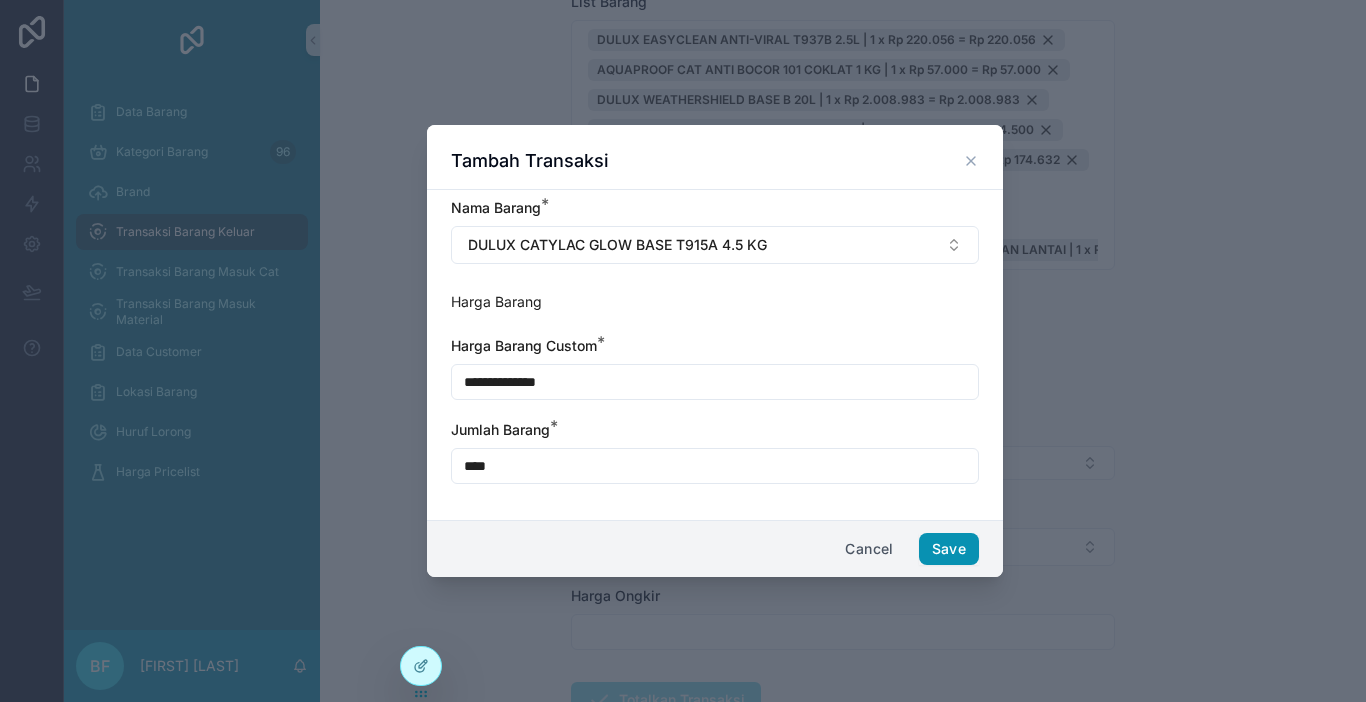 click on "Save" at bounding box center [949, 549] 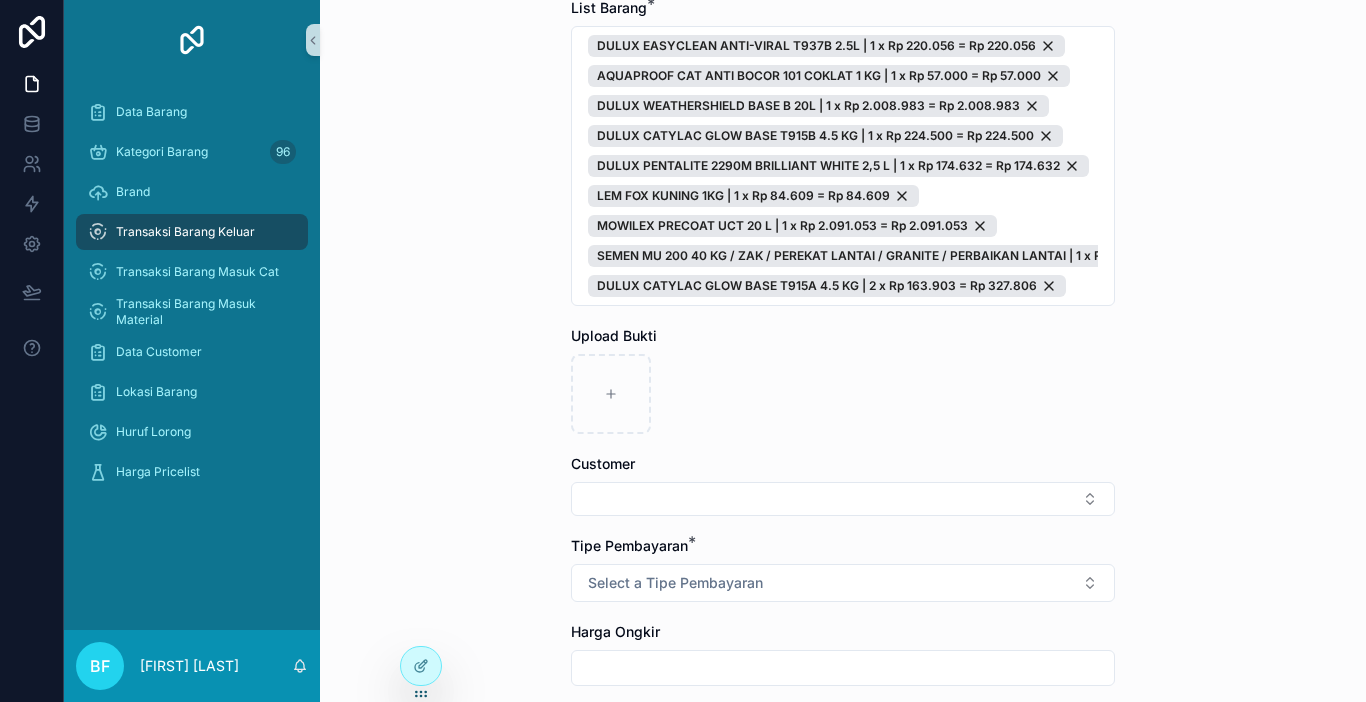 scroll, scrollTop: 300, scrollLeft: 0, axis: vertical 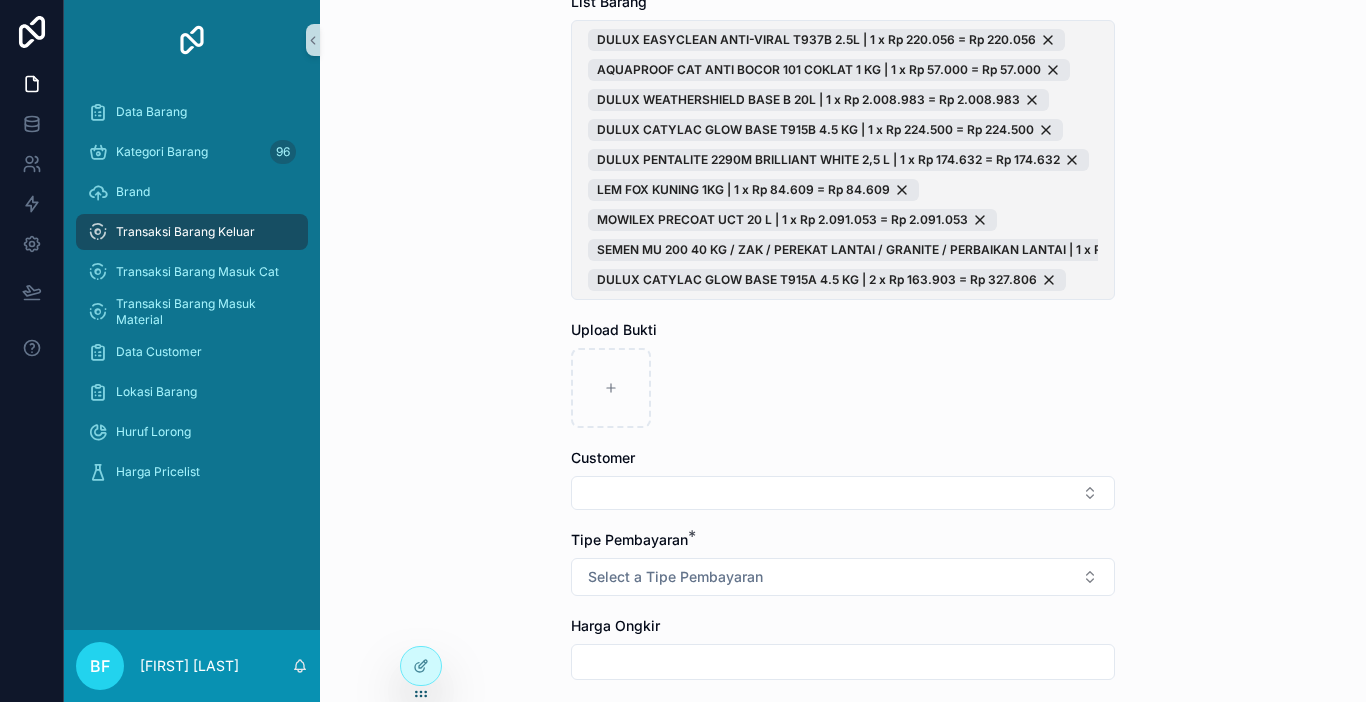click on "DULUX EASYCLEAN ANTI-VIRAL T937B 2.5L | 1 x Rp 220.056 = Rp 220.056 AQUAPROOF CAT ANTI BOCOR 101 COKLAT  1 KG  | 1 x Rp 57.000 = Rp 57.000 DULUX WEATHERSHIELD BASE B 20L | 1 x Rp 2.008.983 = Rp 2.008.983 DULUX CATYLAC GLOW BASE T915B 4.5 KG | 1 x Rp 224.500 = Rp 224.500 DULUX PENTALITE 2290M BRILLIANT WHITE 2,5 L | 1 x Rp 174.632 = Rp 174.632 LEM FOX KUNING 1KG | 1 x Rp 84.609 = Rp 84.609 MOWILEX PRECOAT UCT 20 L | 1 x Rp 2.091.053 = Rp 2.091.053 SEMEN MU 200 40 KG / ZAK / PEREKAT LANTAI / GRANITE / PERBAIKAN LANTAI | 1 x Rp 103.500 = Rp 103.500 DULUX CATYLAC GLOW BASE T915A 4.5 KG | 2 x Rp 163.903 = Rp 327.806" at bounding box center (843, 160) 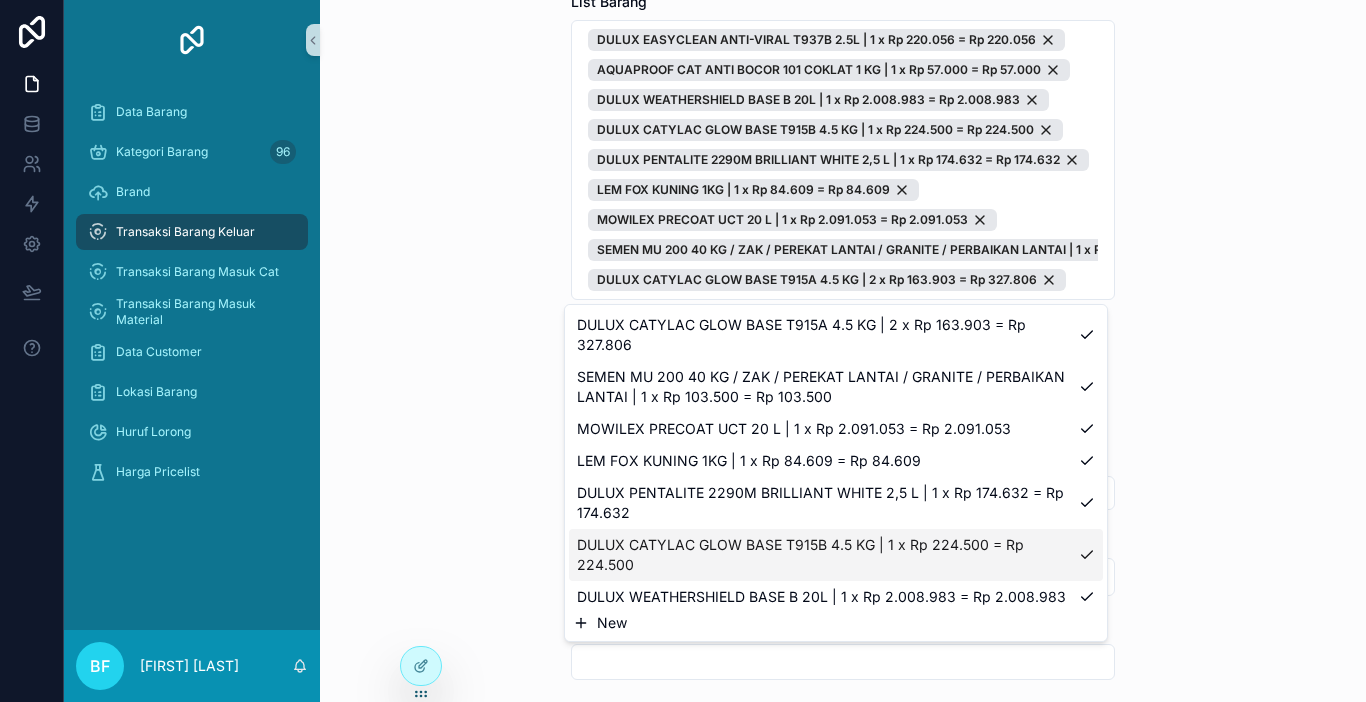 click on "New" at bounding box center [836, 623] 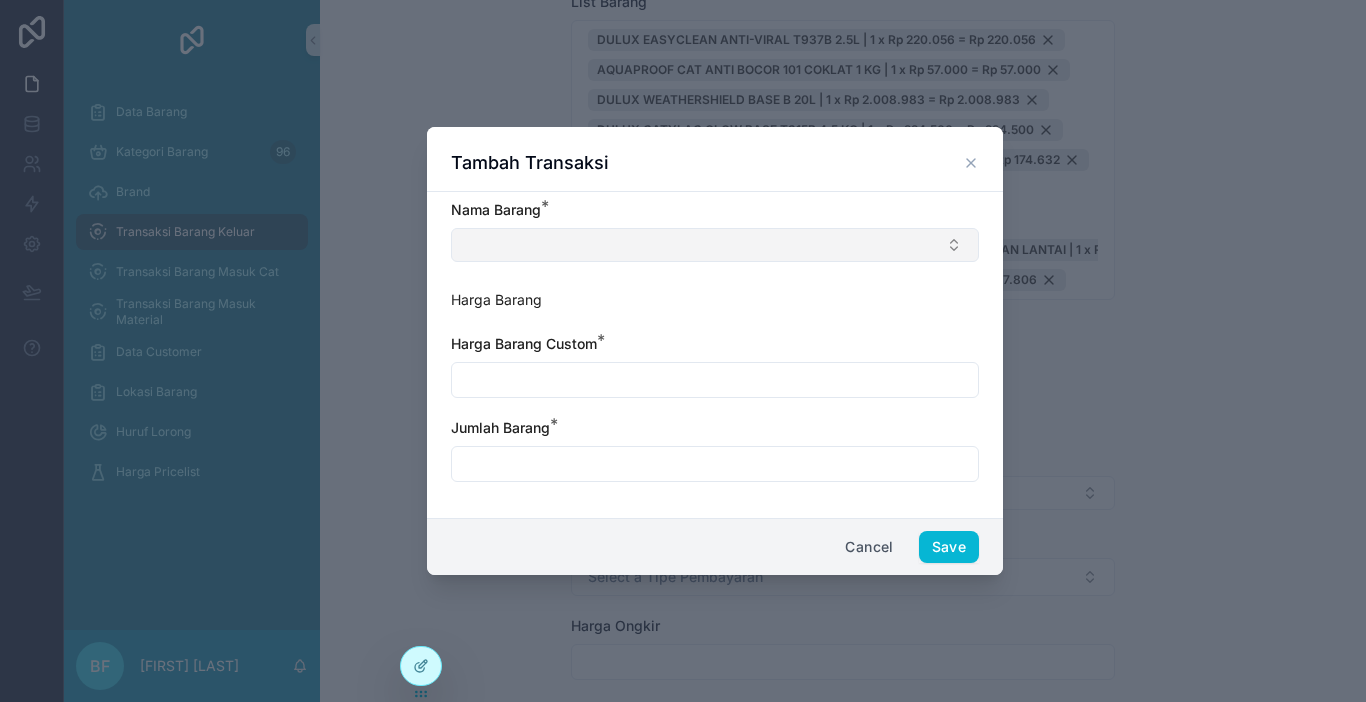 click at bounding box center (715, 245) 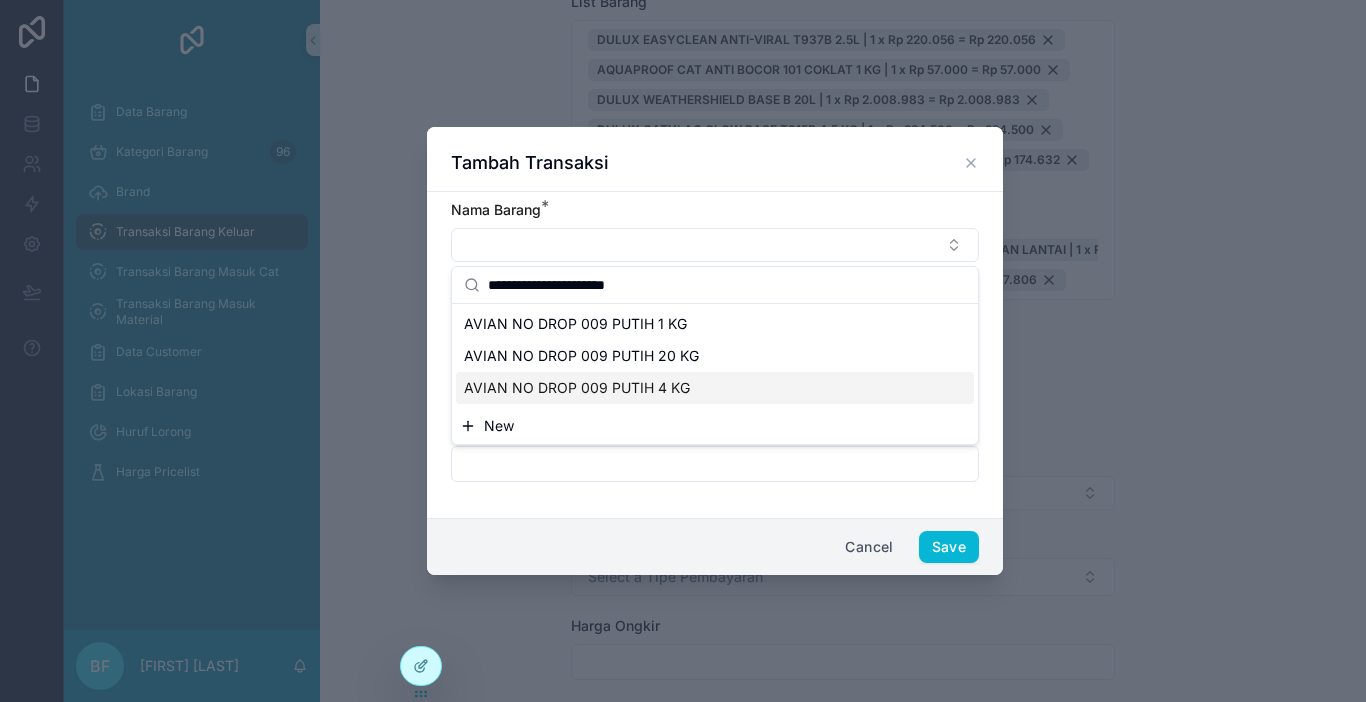 type on "**********" 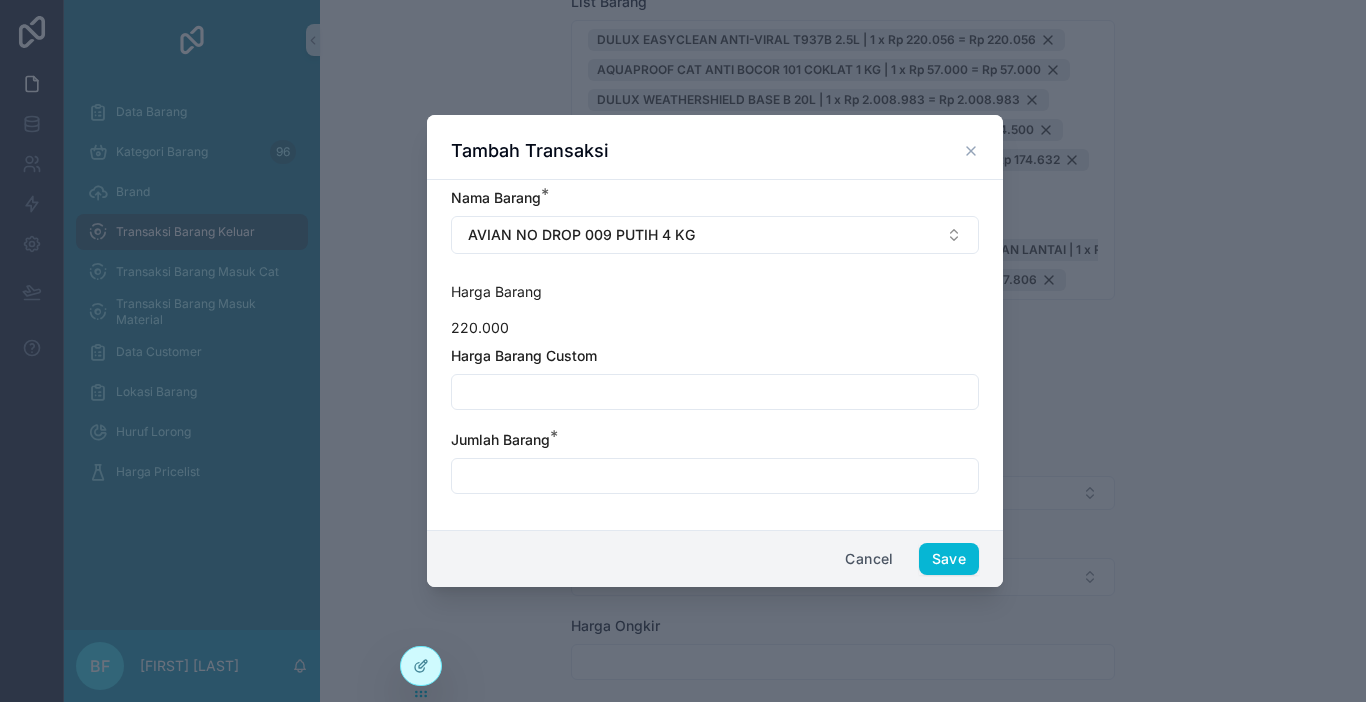 click at bounding box center [715, 392] 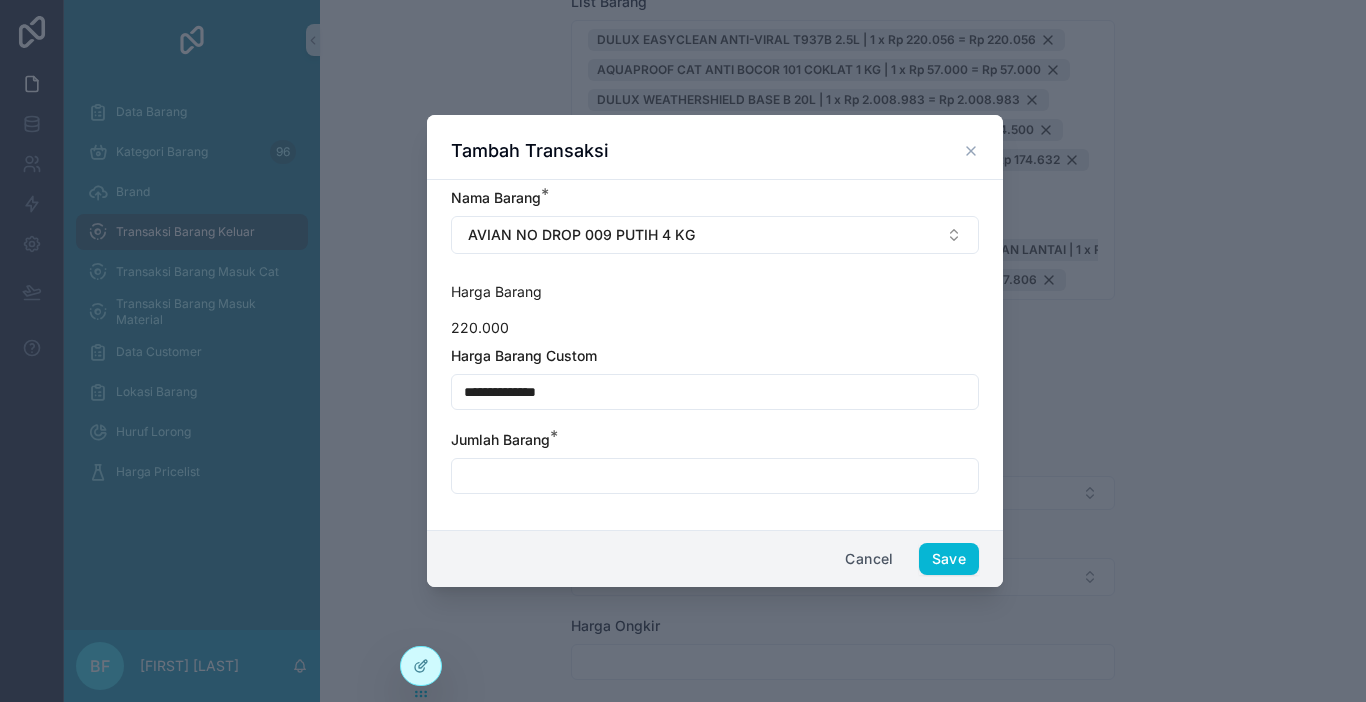 type on "**********" 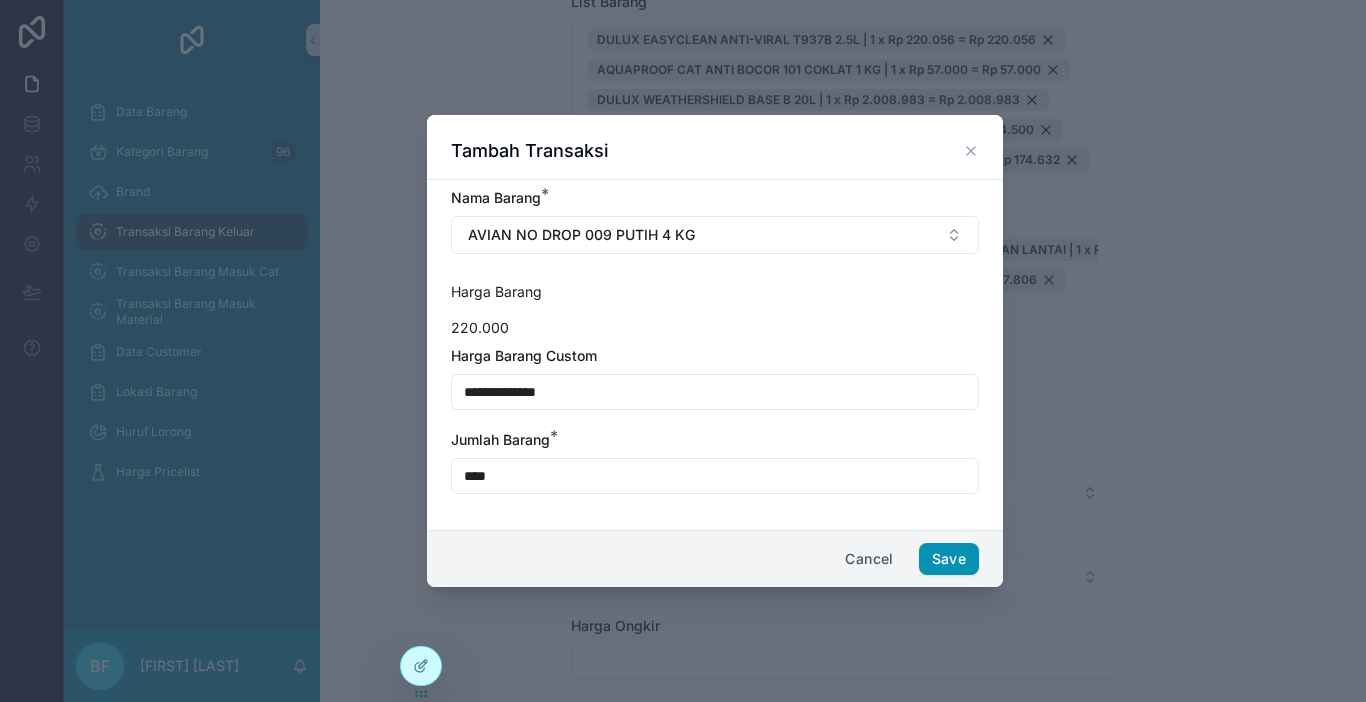 type on "****" 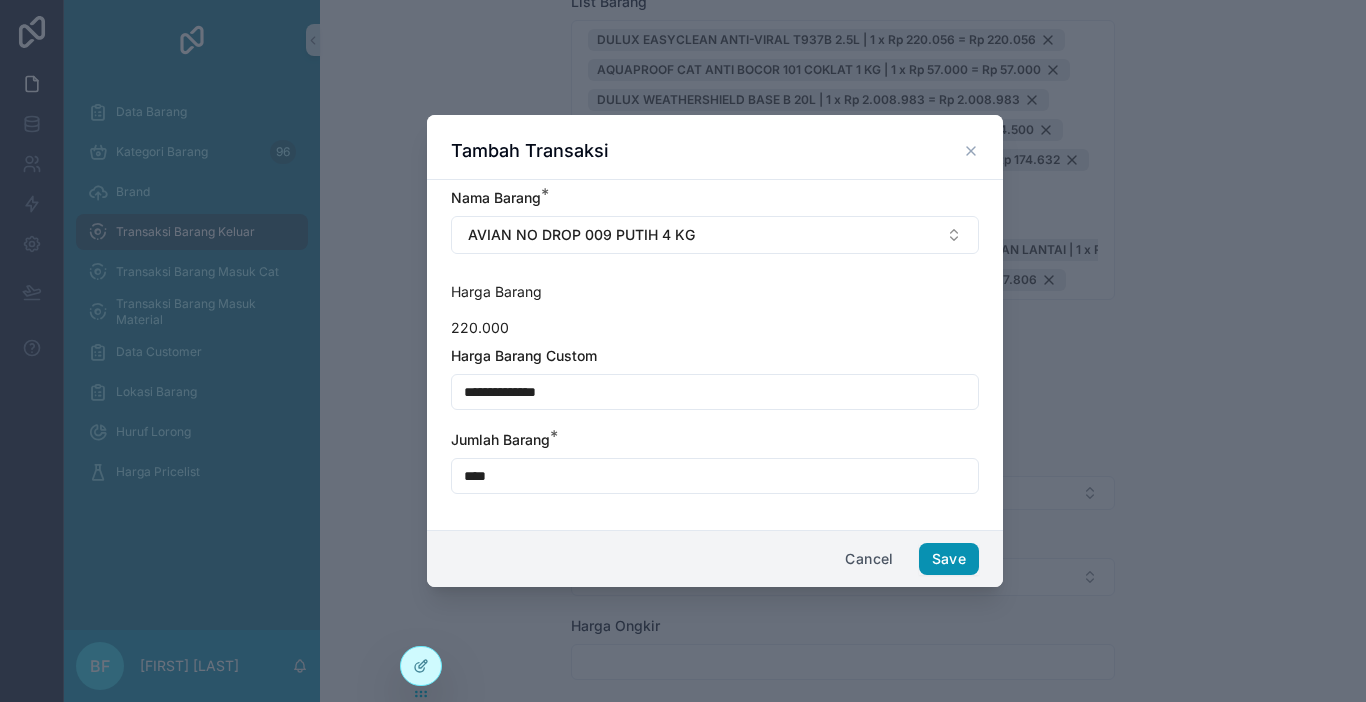 click on "Save" at bounding box center [949, 559] 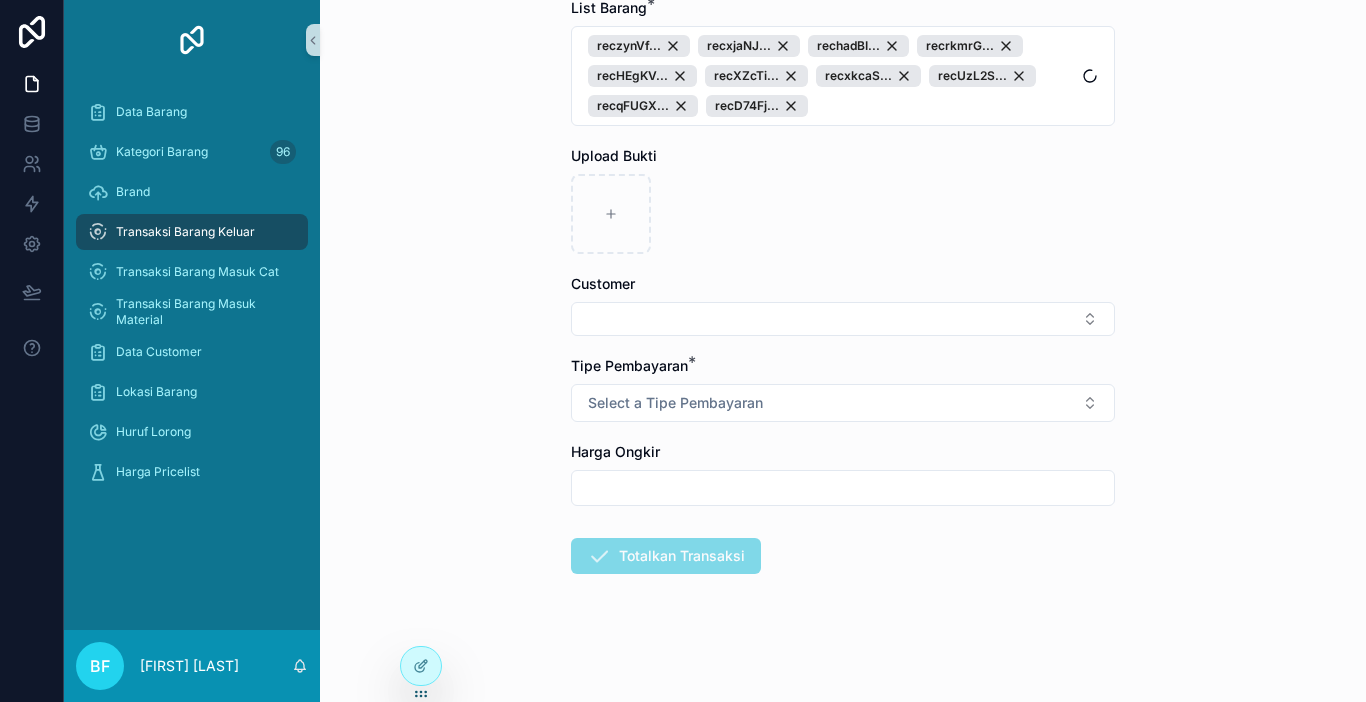 scroll, scrollTop: 300, scrollLeft: 0, axis: vertical 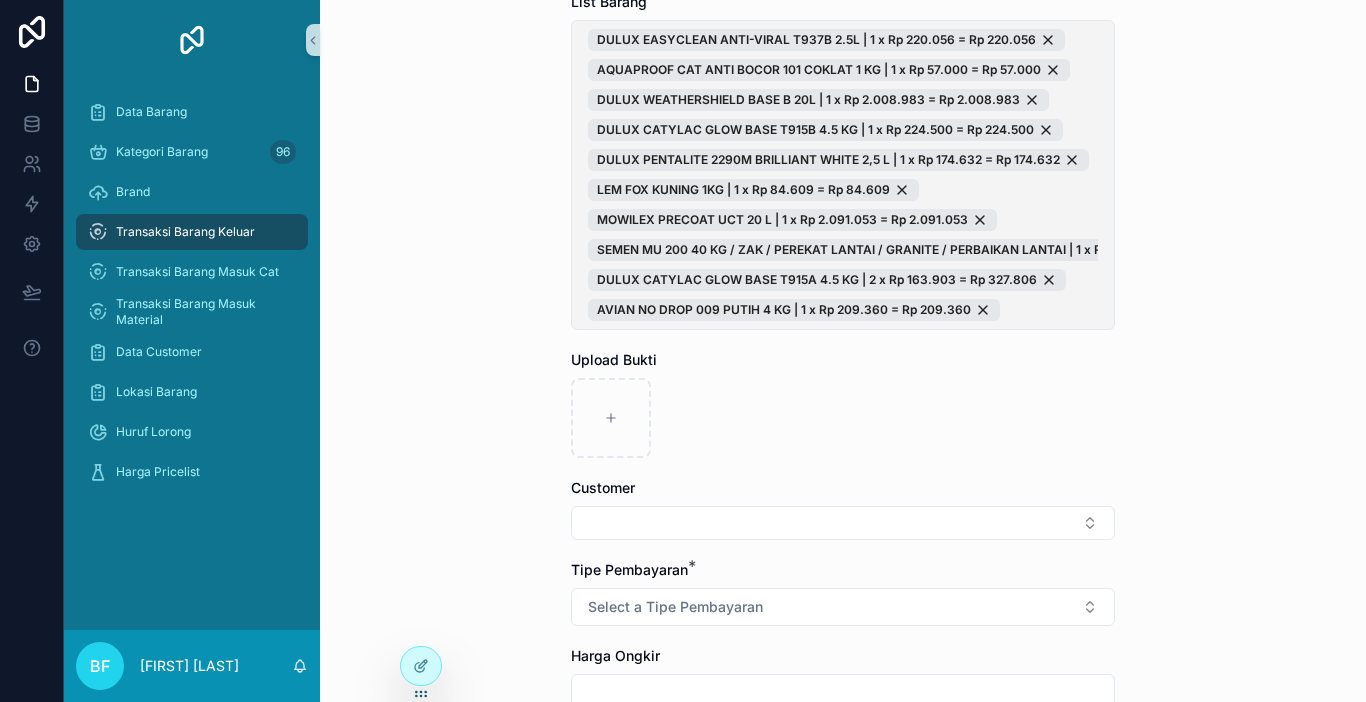 click on "DULUX EASYCLEAN ANTI-VIRAL T937B 2.5L | 1 x Rp 220.056 = Rp 220.056 AQUAPROOF CAT ANTI BOCOR 101 COKLAT  1 KG  | 1 x Rp 57.000 = Rp 57.000 DULUX WEATHERSHIELD BASE B 20L | 1 x Rp 2.008.983 = Rp 2.008.983 DULUX CATYLAC GLOW BASE T915B 4.5 KG | 1 x Rp 224.500 = Rp 224.500 DULUX PENTALITE 2290M BRILLIANT WHITE 2,5 L | 1 x Rp 174.632 = Rp 174.632 LEM FOX KUNING 1KG | 1 x Rp 84.609 = Rp 84.609 MOWILEX PRECOAT UCT 20 L | 1 x Rp 2.091.053 = Rp 2.091.053 SEMEN MU 200 40 KG / ZAK / PEREKAT LANTAI / GRANITE / PERBAIKAN LANTAI | 1 x Rp 103.500 = Rp 103.500 DULUX CATYLAC GLOW BASE T915A 4.5 KG | 2 x Rp 163.903 = Rp 327.806 AVIAN NO DROP 009 PUTIH 4 KG  | 1 x Rp 209.360 = Rp 209.360" at bounding box center (843, 175) 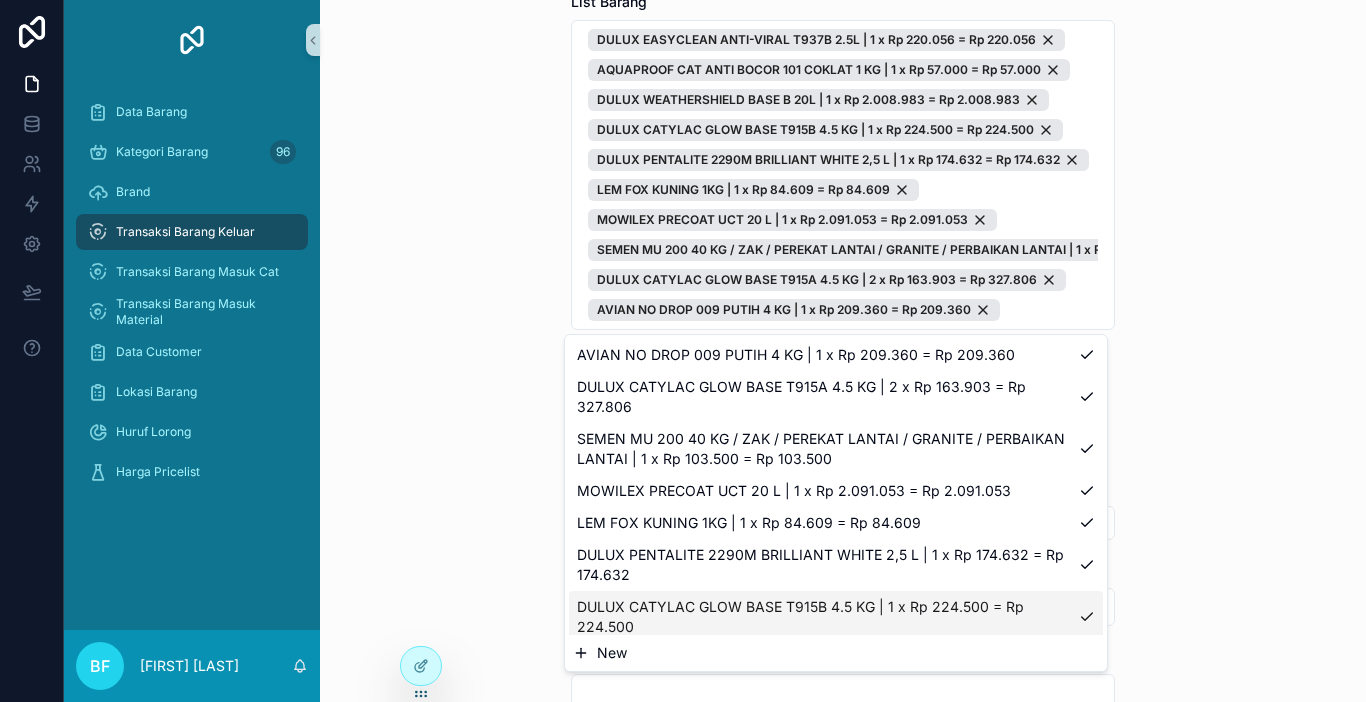 click on "New" at bounding box center [836, 653] 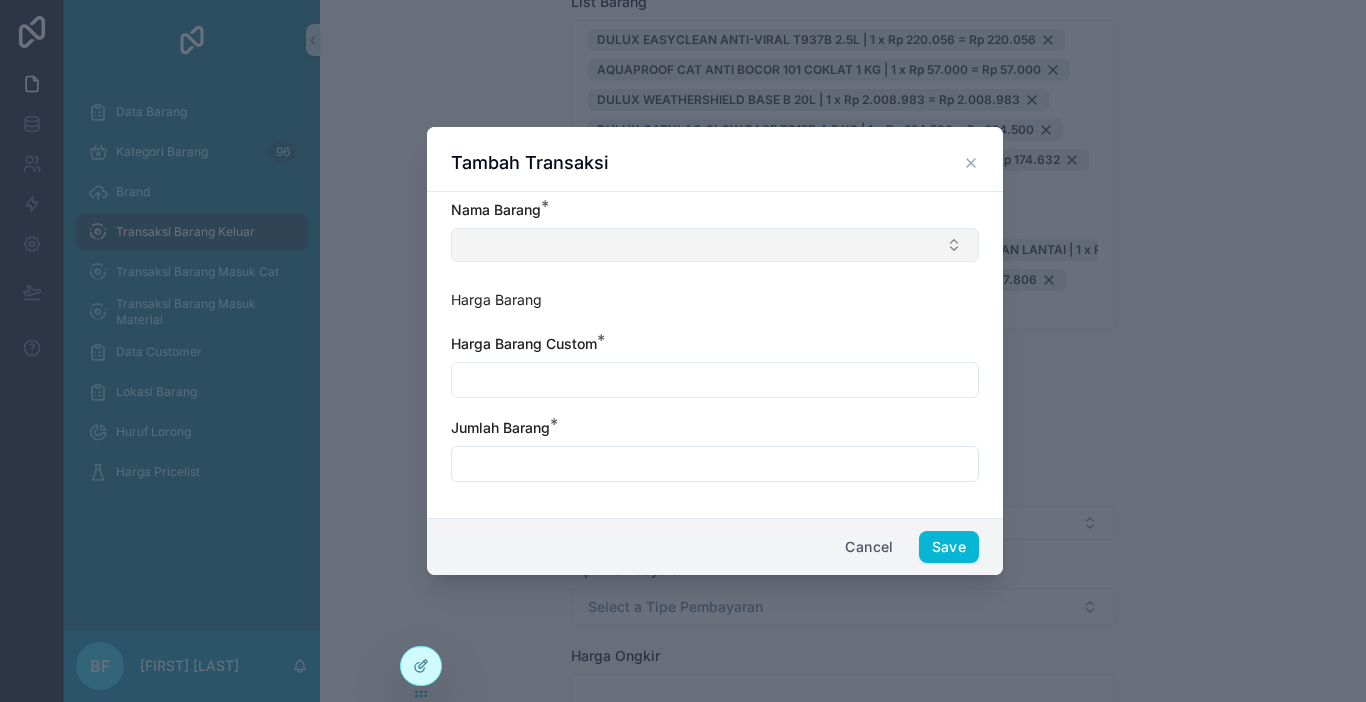 click at bounding box center [715, 245] 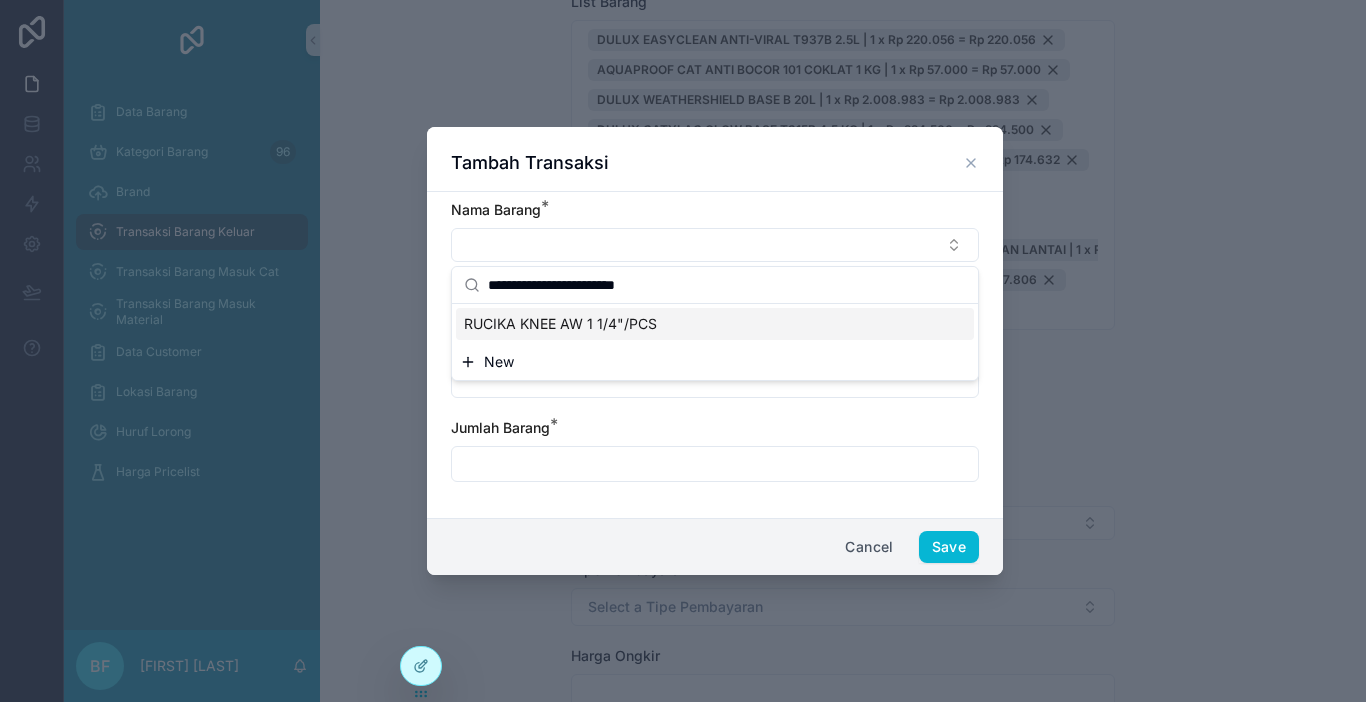 type on "**********" 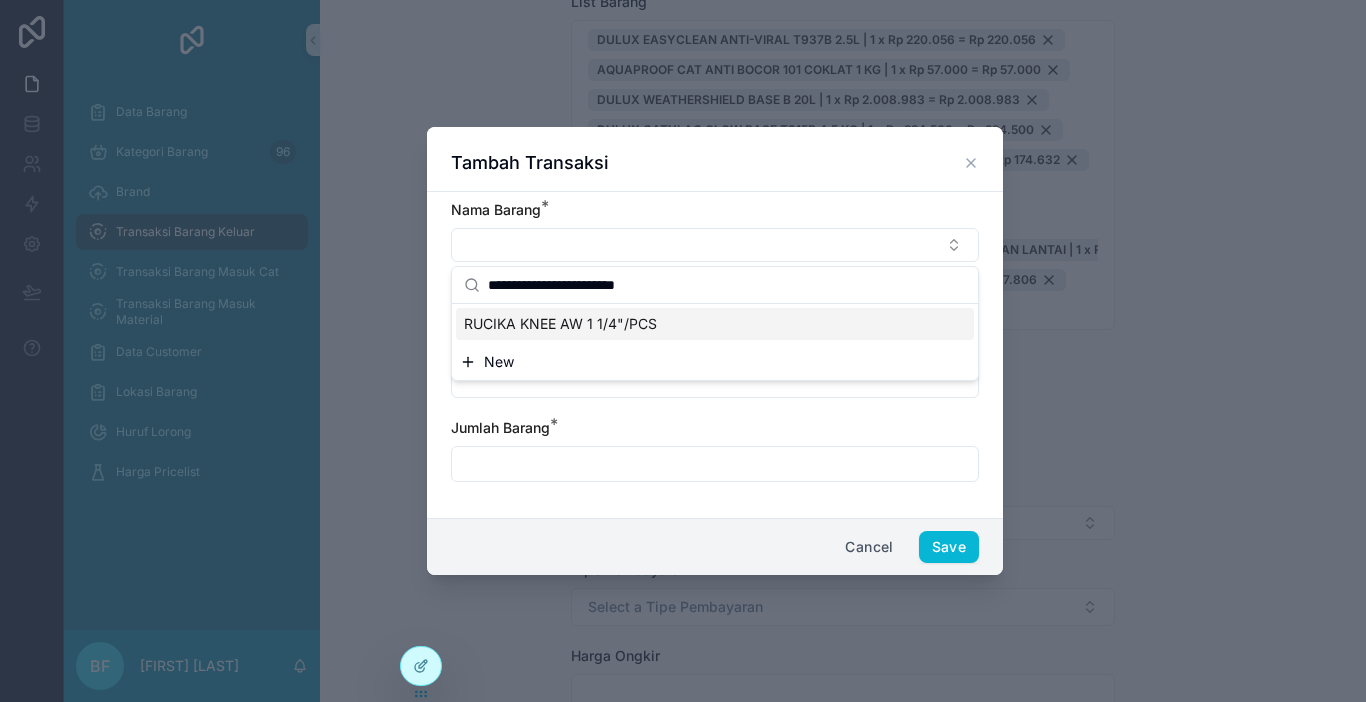 click on "**********" at bounding box center (727, 285) 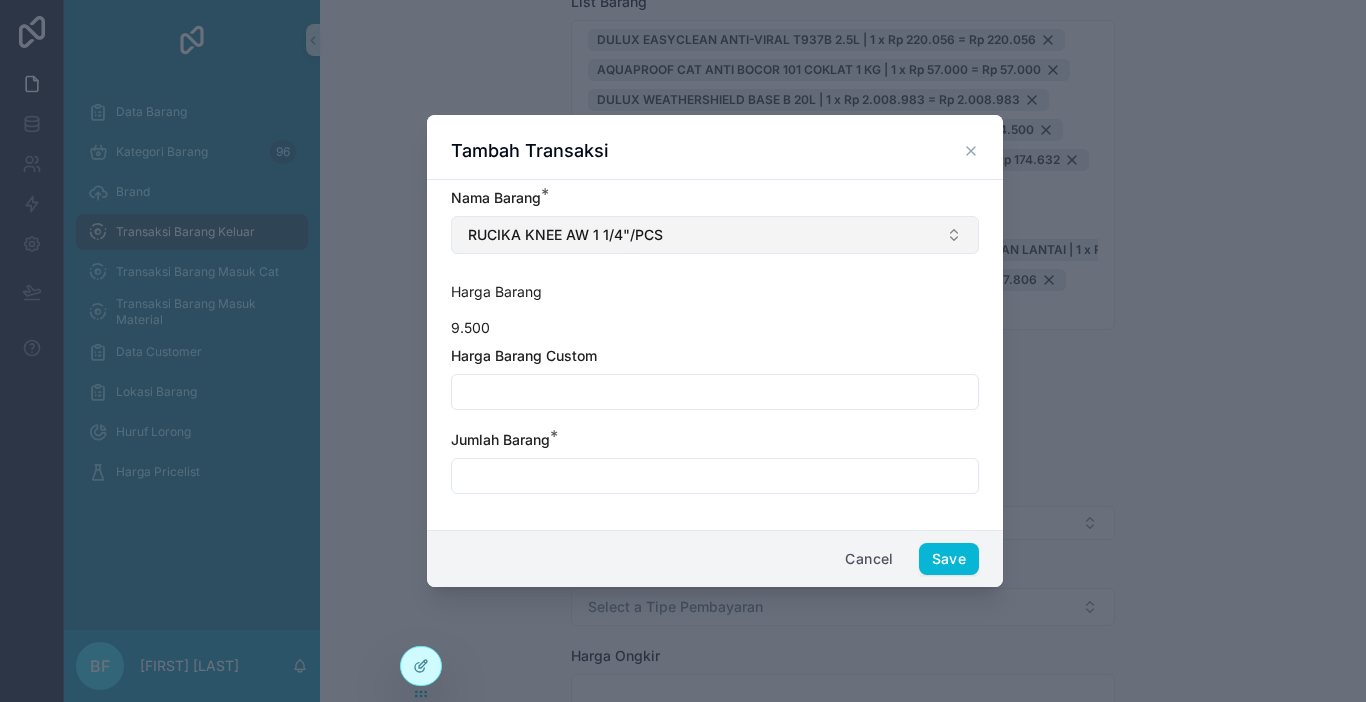 click on "RUCIKA KNEE AW 1 1/4"/PCS" at bounding box center [715, 235] 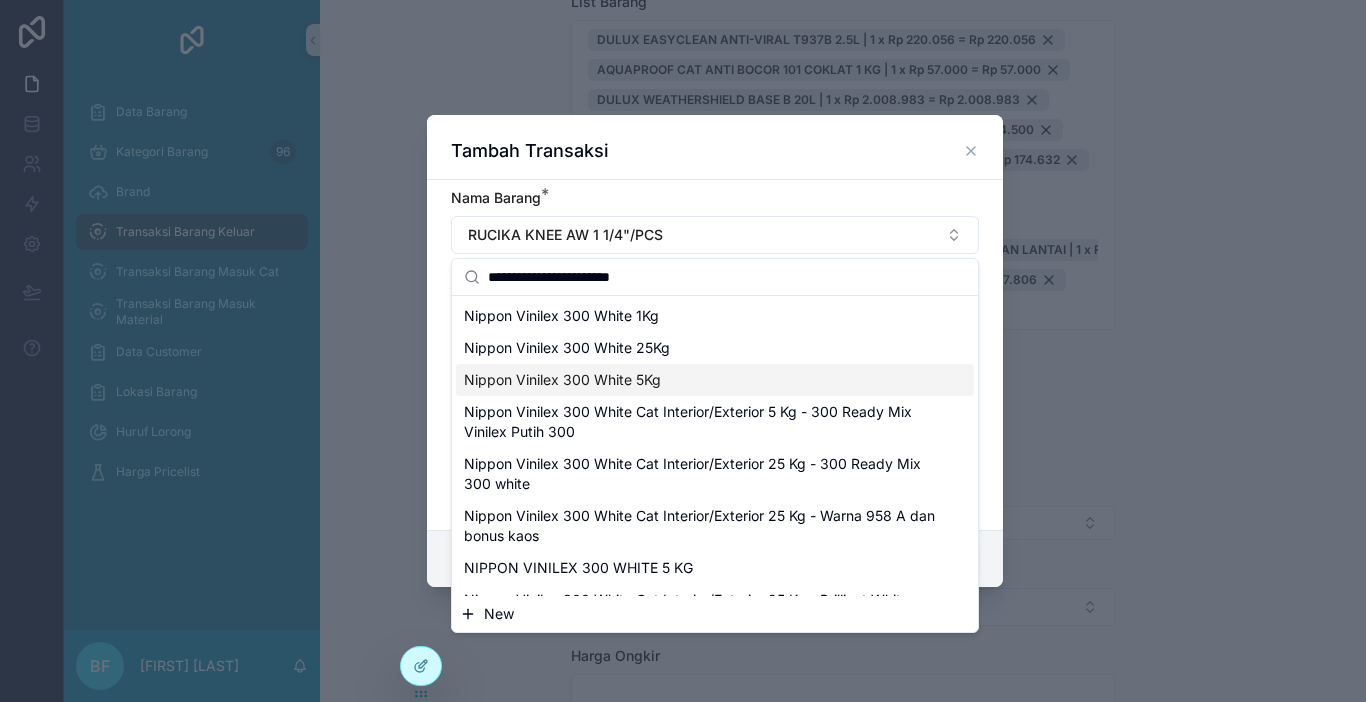 type on "**********" 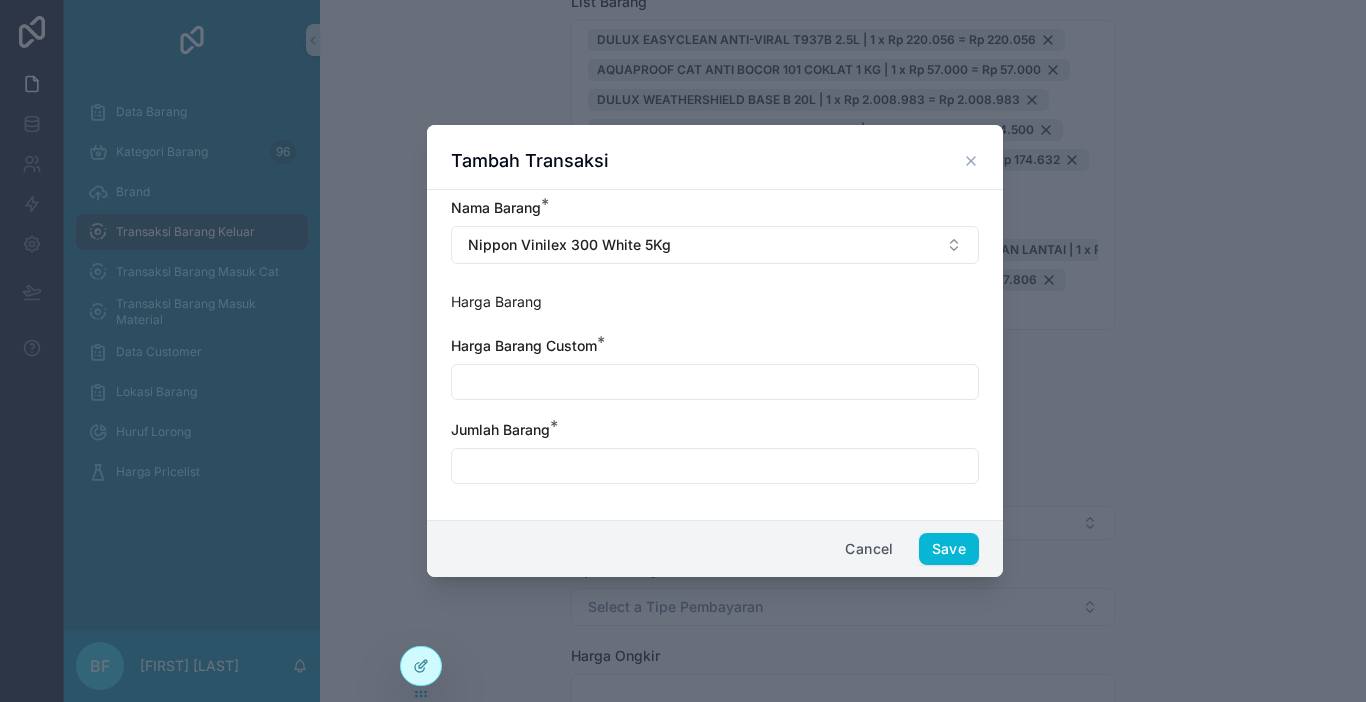 click at bounding box center (715, 382) 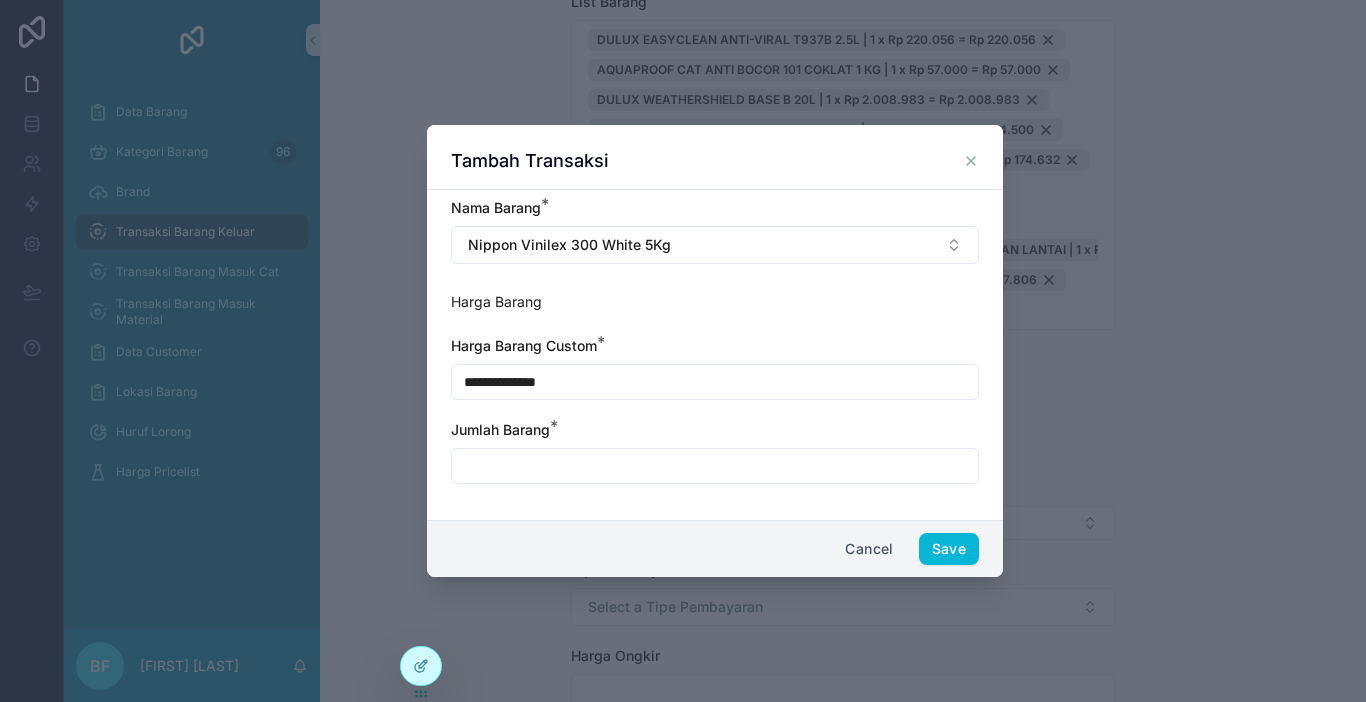 type on "**********" 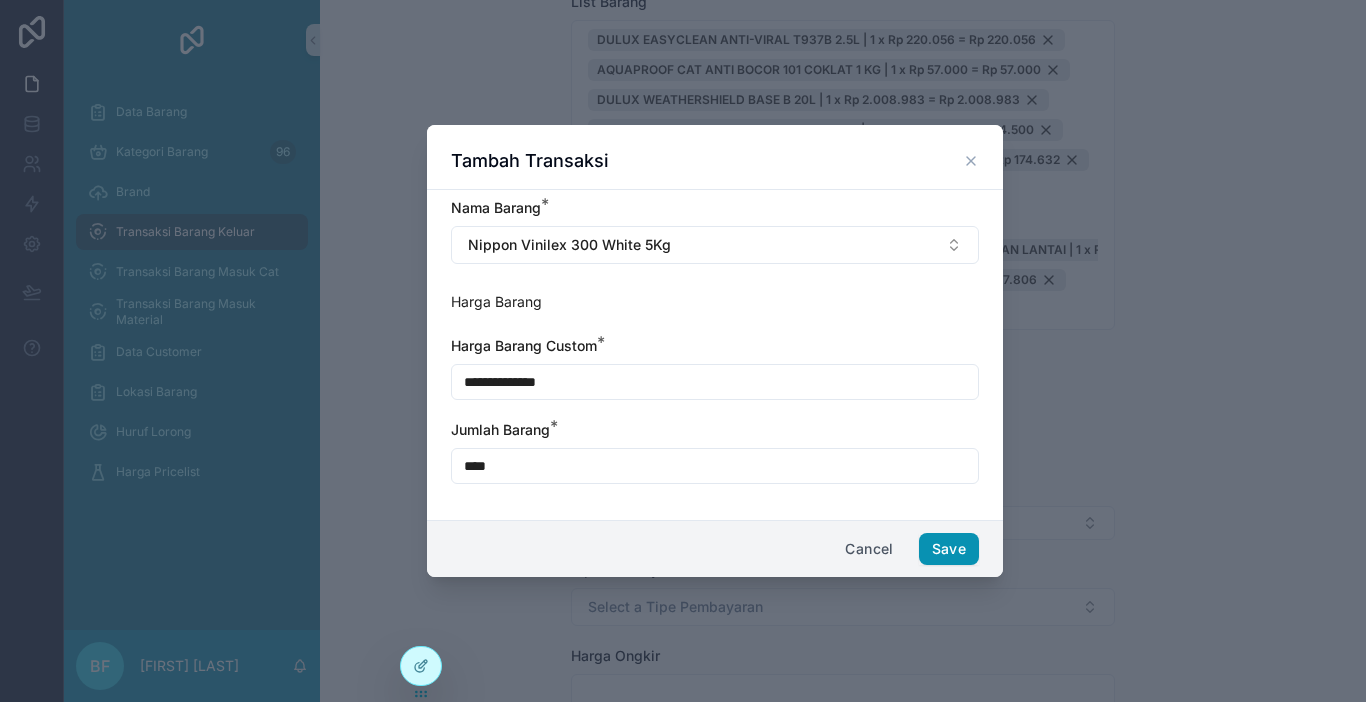 type on "****" 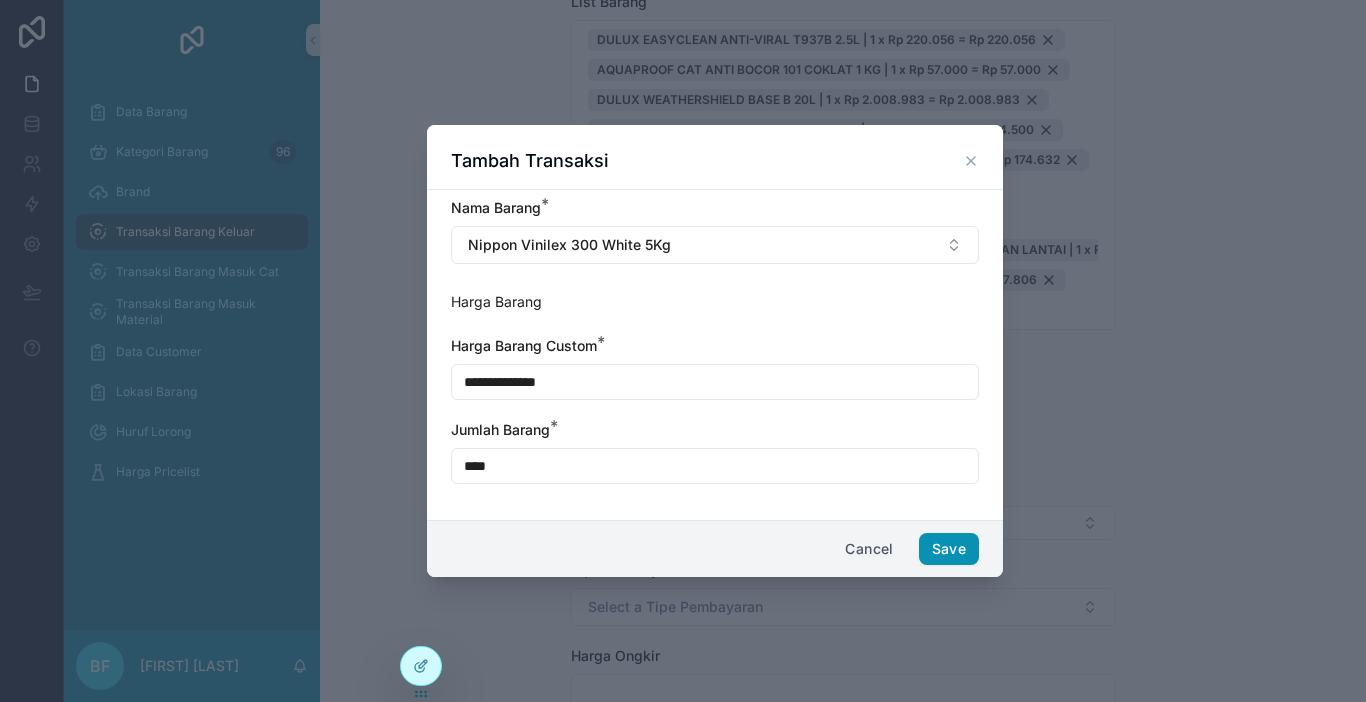 click on "Save" at bounding box center (949, 549) 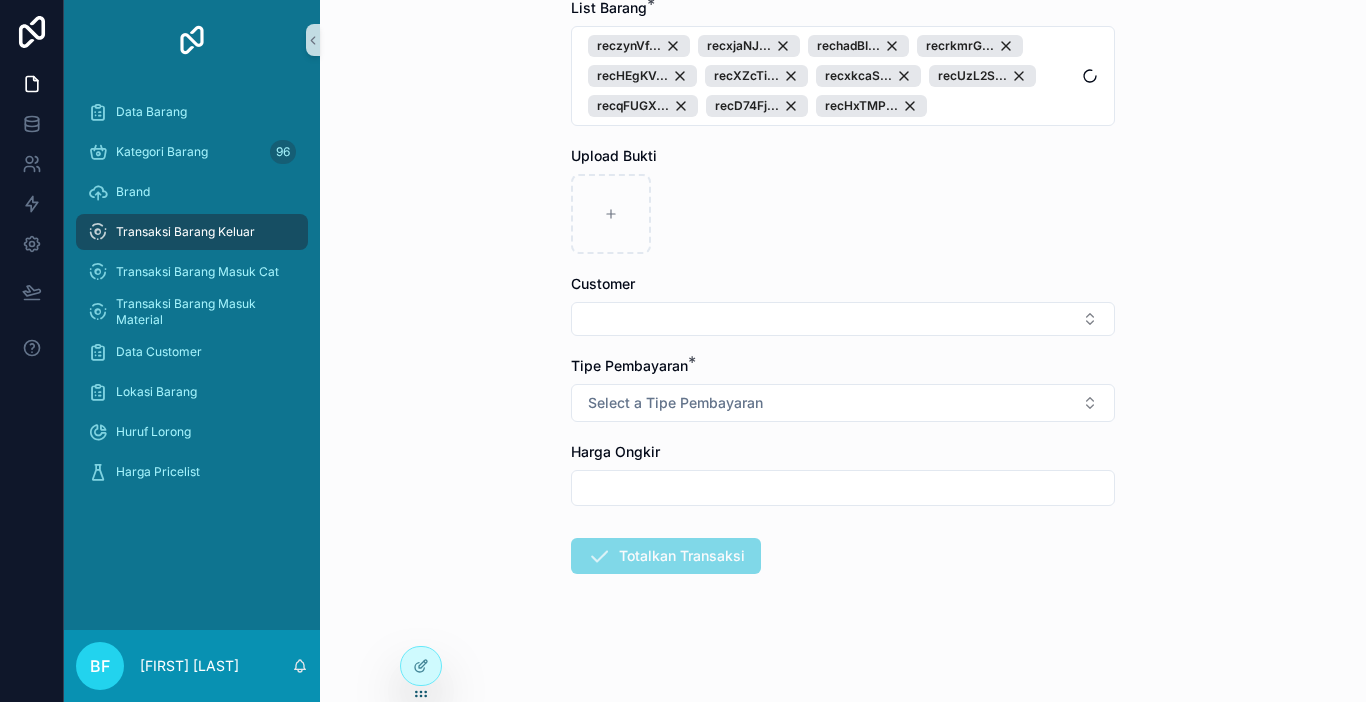 scroll, scrollTop: 300, scrollLeft: 0, axis: vertical 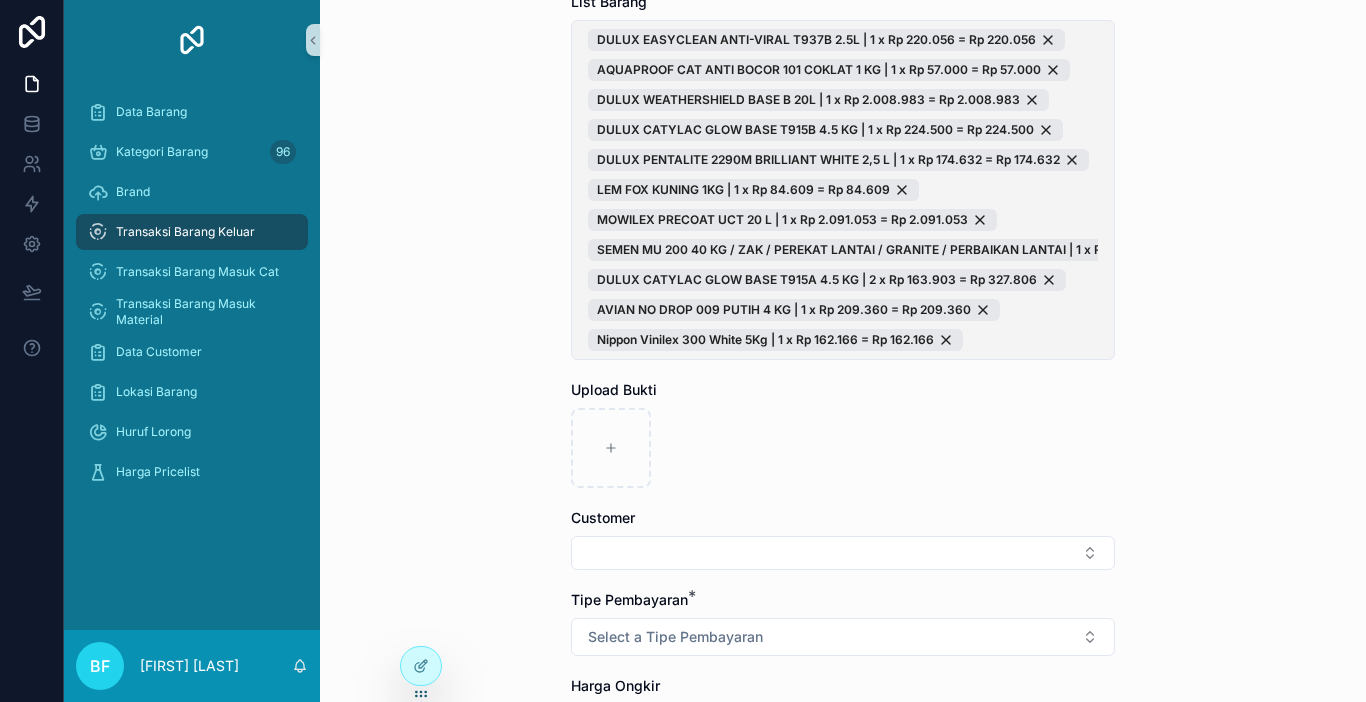 click on "DULUX EASYCLEAN ANTI-VIRAL T937B 2.5L | 1 x Rp 220.056 = Rp 220.056 AQUAPROOF CAT ANTI BOCOR 101 COKLAT  1 KG  | 1 x Rp 57.000 = Rp 57.000 DULUX WEATHERSHIELD BASE B 20L | 1 x Rp 2.008.983 = Rp 2.008.983 DULUX CATYLAC GLOW BASE T915B 4.5 KG | 1 x Rp 224.500 = Rp 224.500 DULUX PENTALITE 2290M BRILLIANT WHITE 2,5 L | 1 x Rp 174.632 = Rp 174.632 LEM FOX KUNING 1KG | 1 x Rp 84.609 = Rp 84.609 MOWILEX PRECOAT UCT 20 L | 1 x Rp 2.091.053 = Rp 2.091.053 SEMEN MU 200 40 KG / ZAK / PEREKAT LANTAI / GRANITE / PERBAIKAN LANTAI | 1 x Rp 103.500 = Rp 103.500 DULUX CATYLAC GLOW BASE T915A 4.5 KG | 2 x Rp 163.903 = Rp 327.806 AVIAN NO DROP 009 PUTIH 4 KG  | 1 x Rp 209.360 = Rp 209.360 Nippon Vinilex 300 White 5Kg | 1 x Rp 162.166 = Rp 162.166" at bounding box center (843, 190) 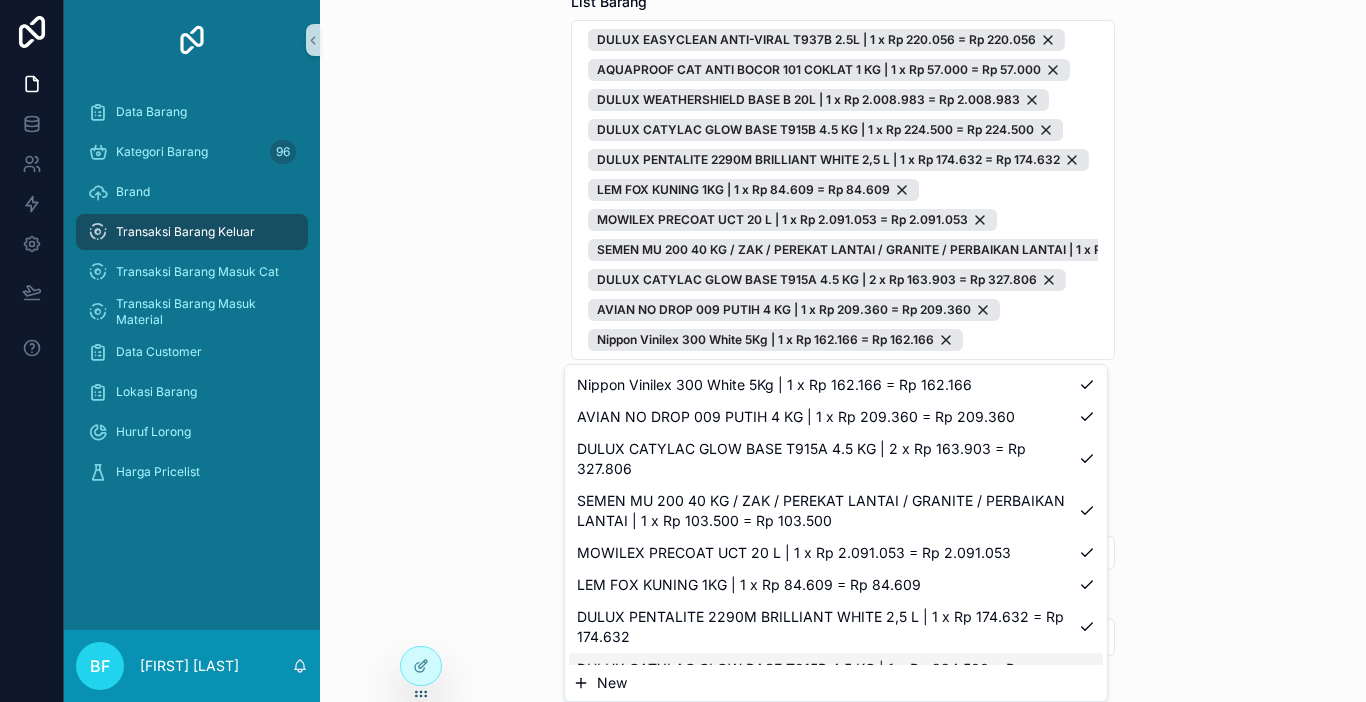 click on "New" at bounding box center (836, 683) 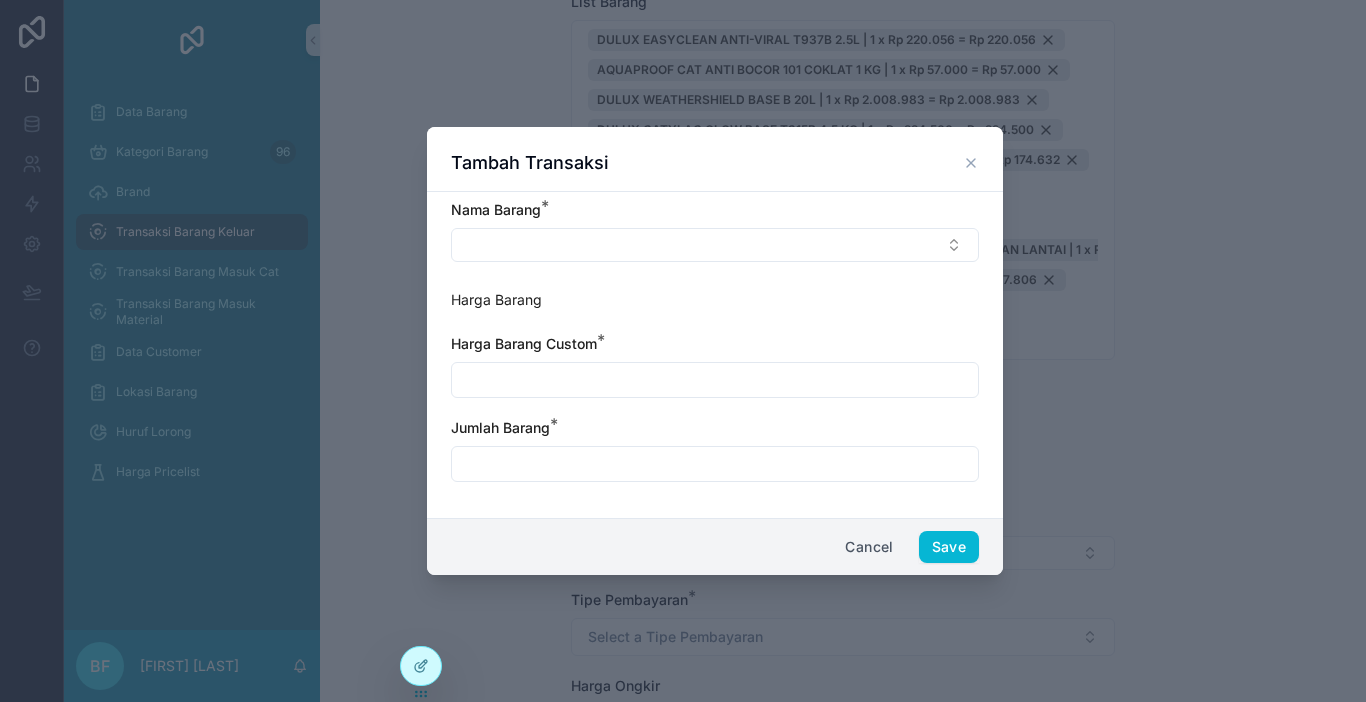 click on "Nama Barang *" at bounding box center [715, 231] 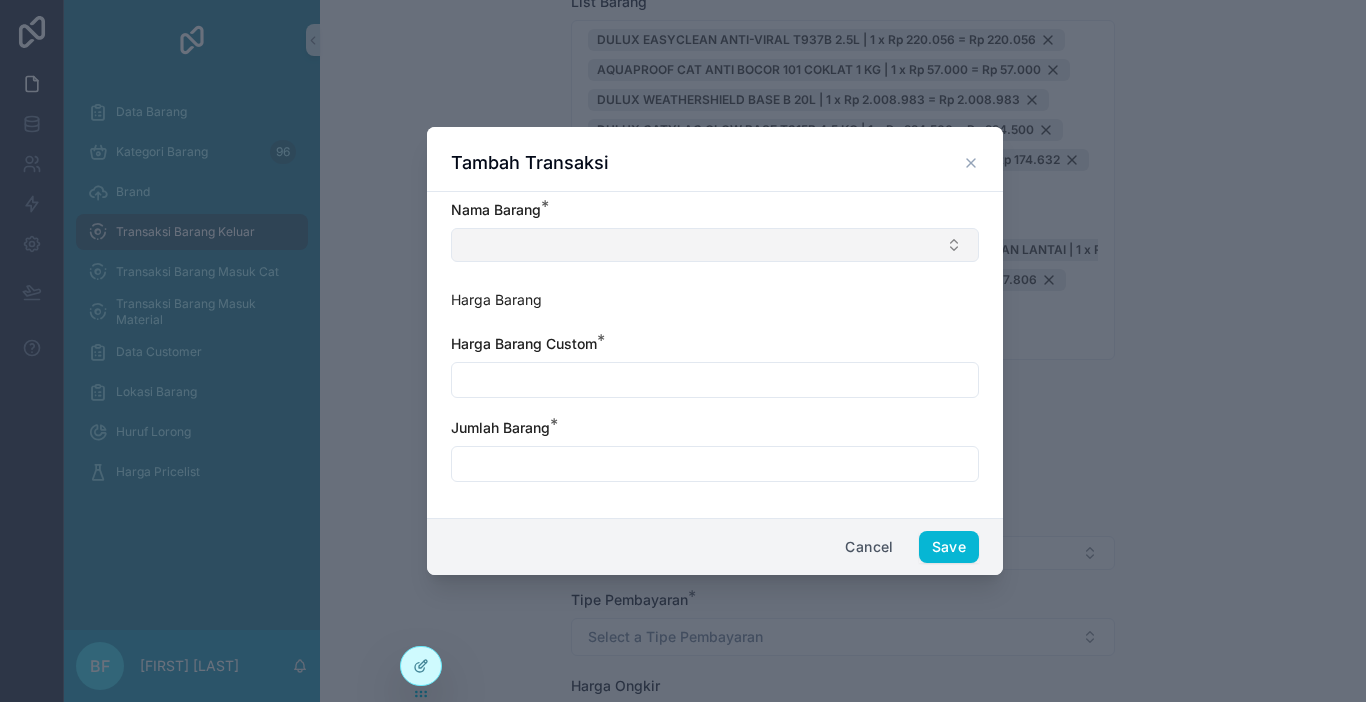click at bounding box center [715, 245] 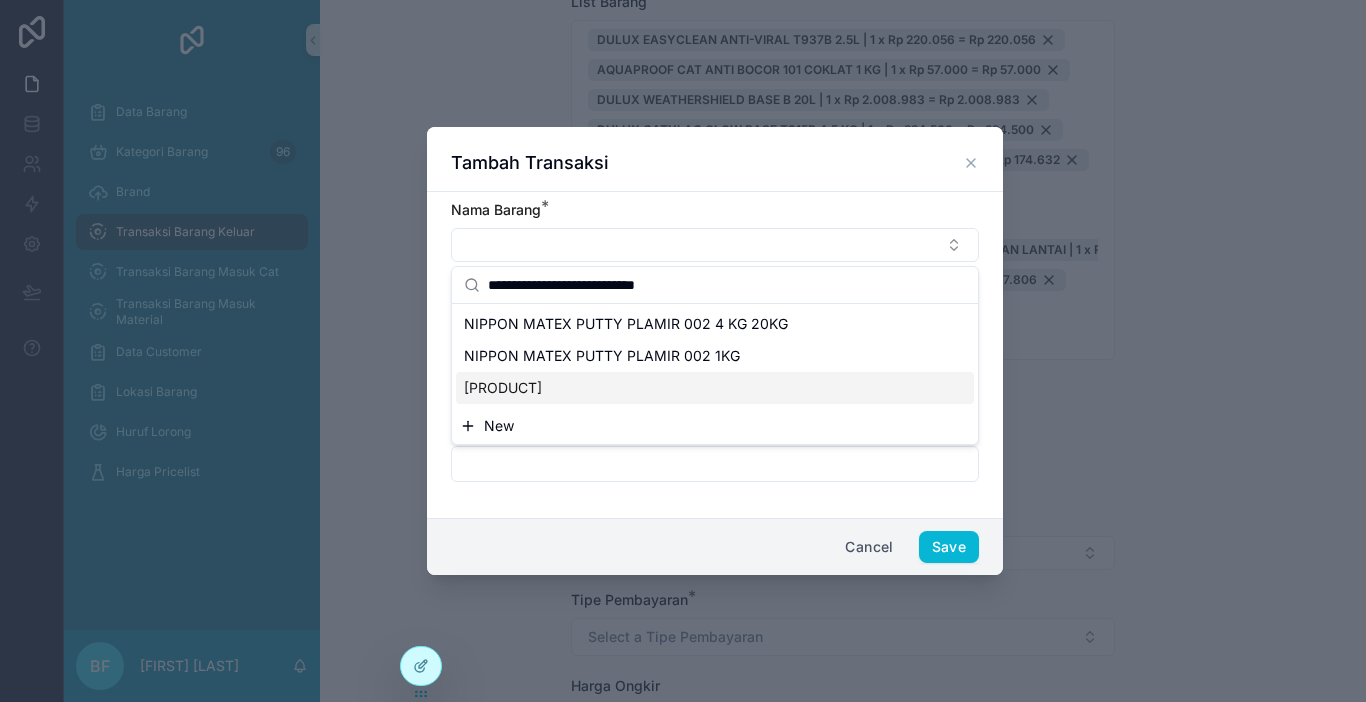 type on "**********" 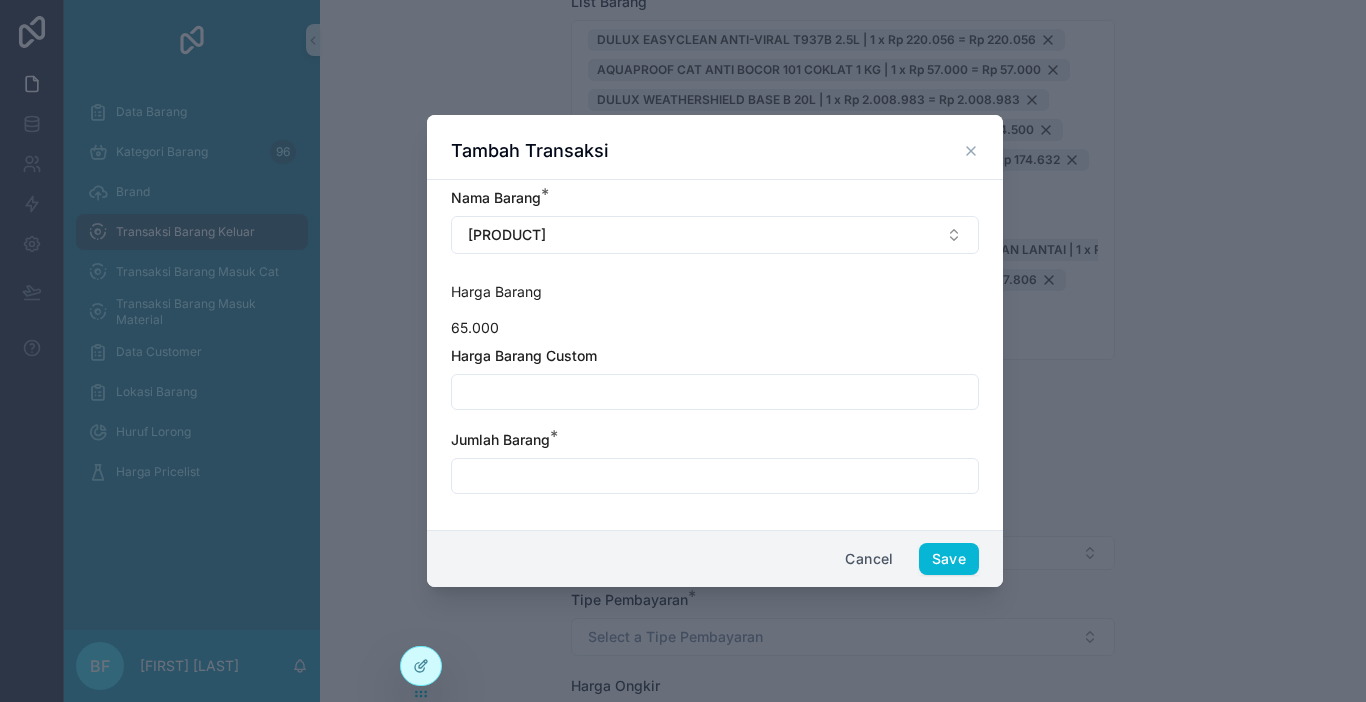 click at bounding box center [715, 392] 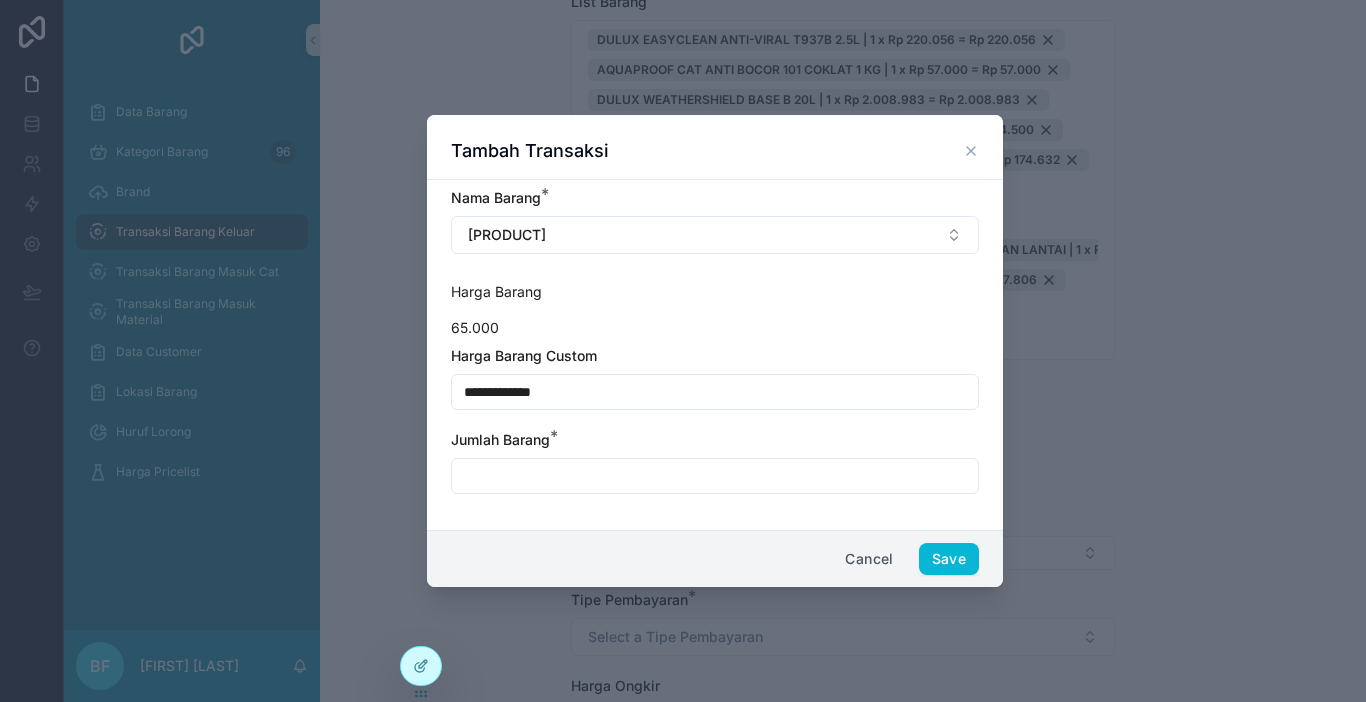 type on "**********" 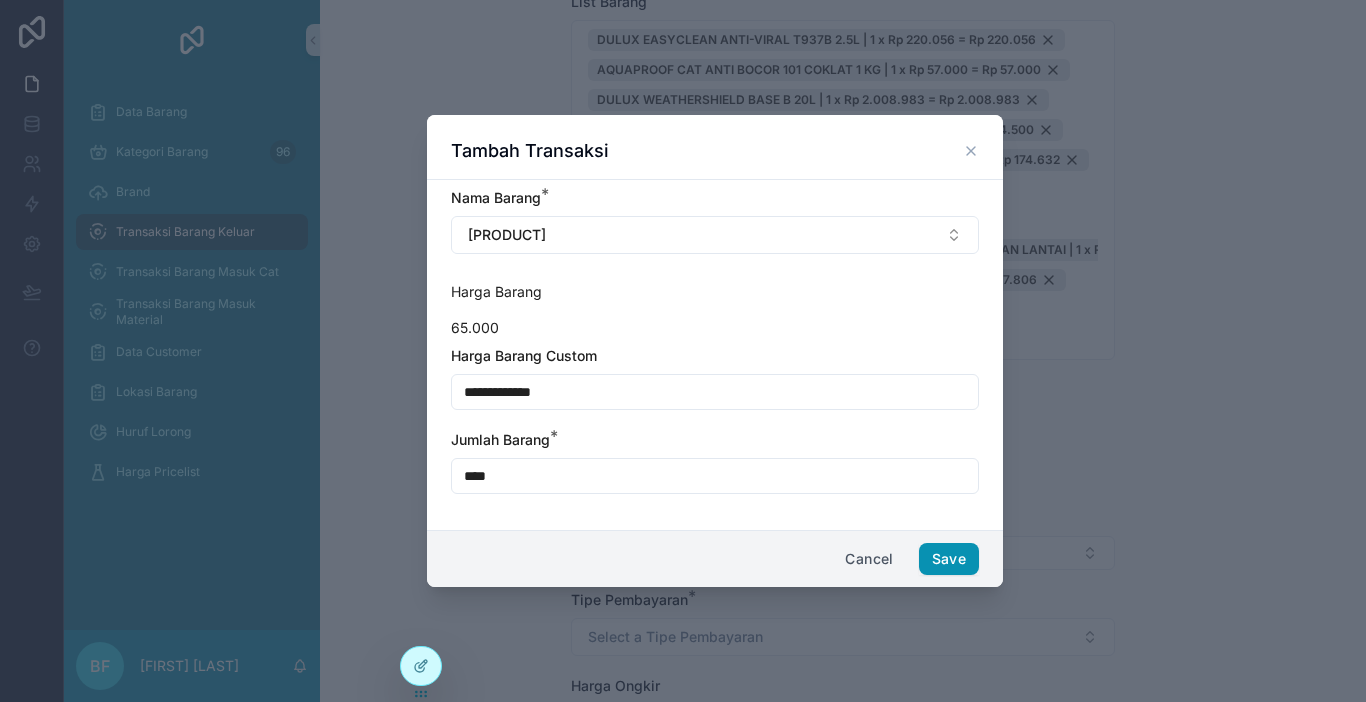 type on "****" 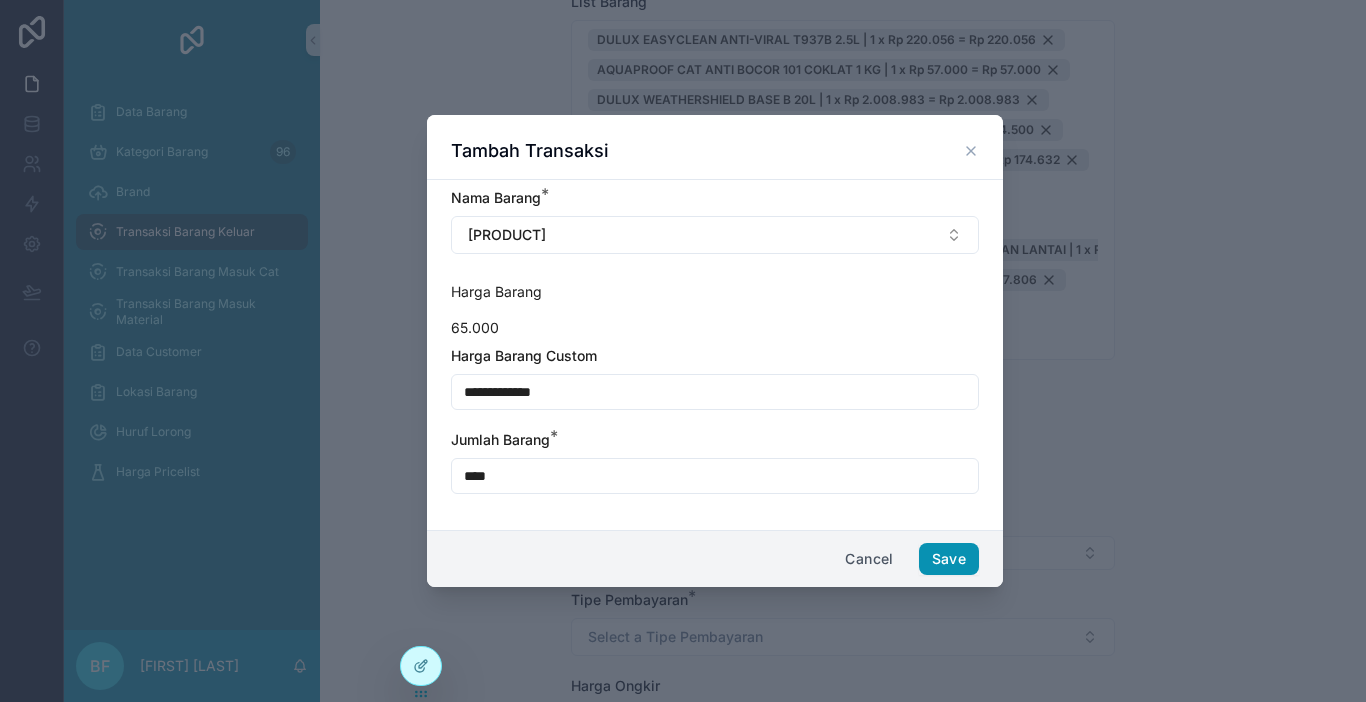 click on "Save" at bounding box center [949, 559] 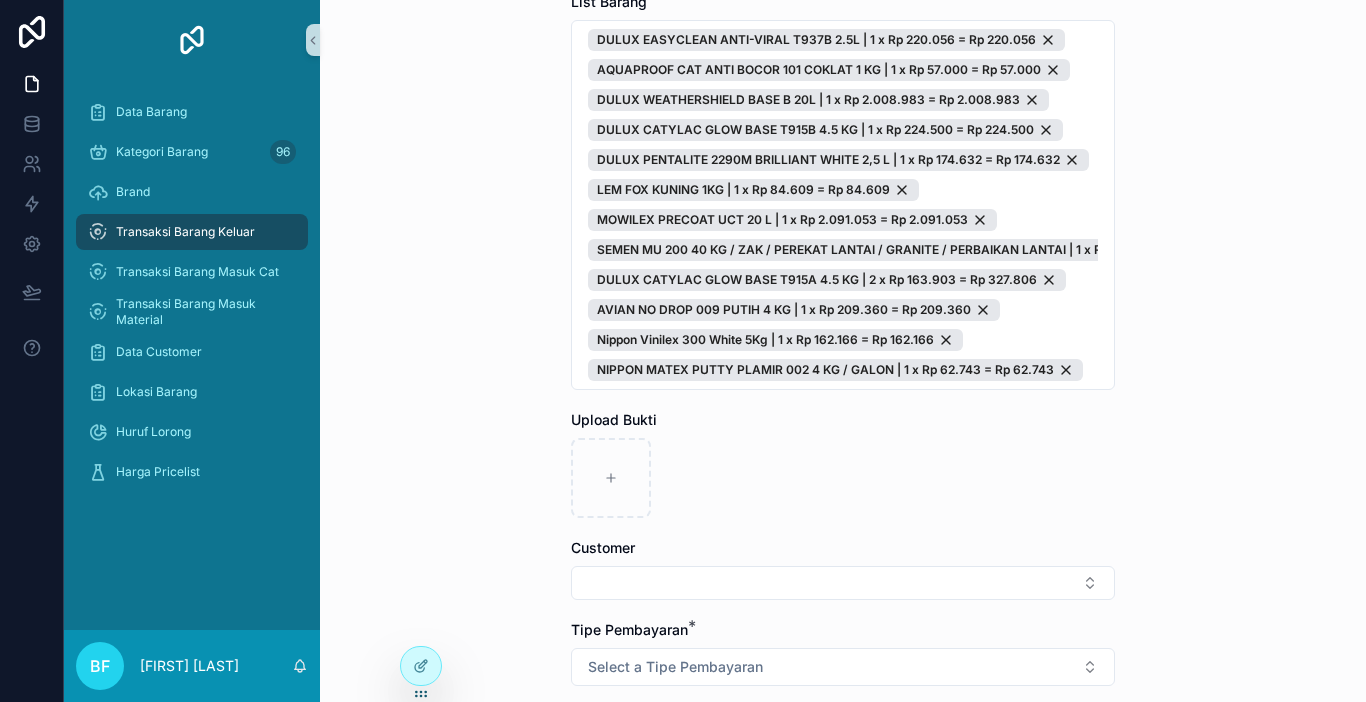 scroll, scrollTop: 400, scrollLeft: 0, axis: vertical 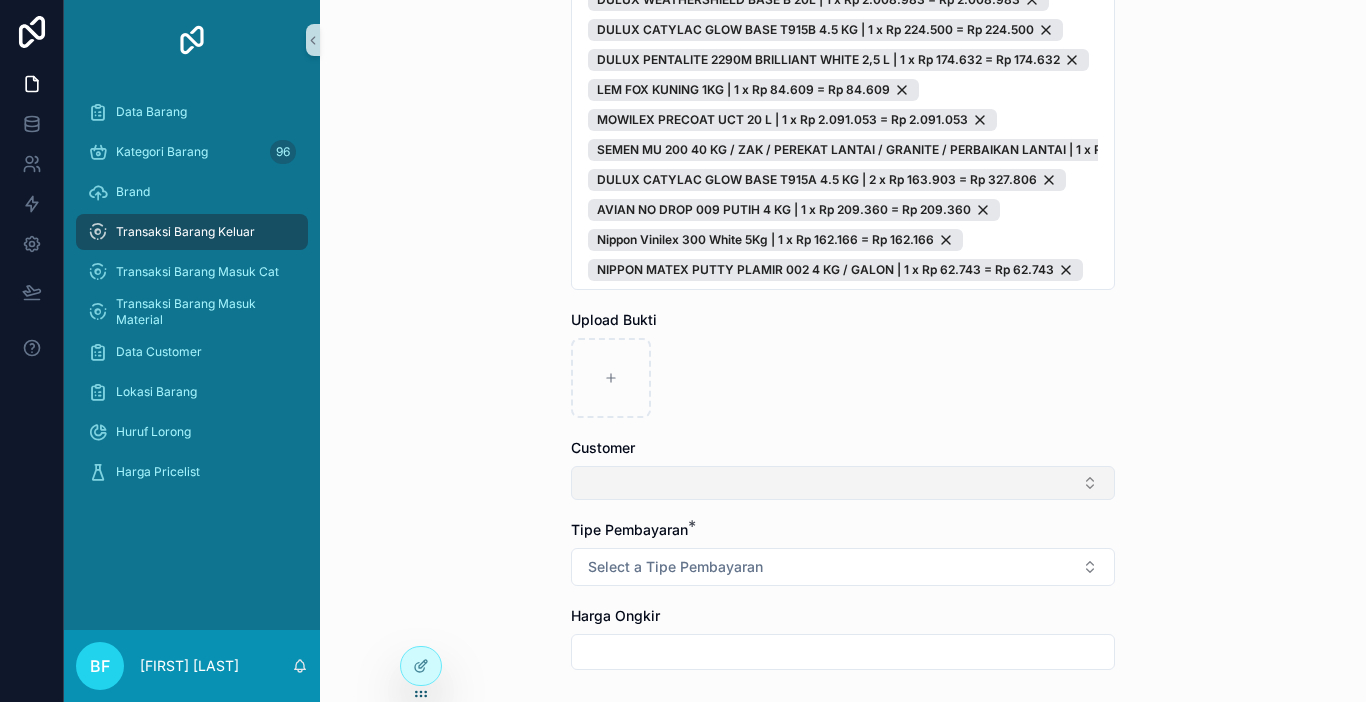 click at bounding box center [843, 483] 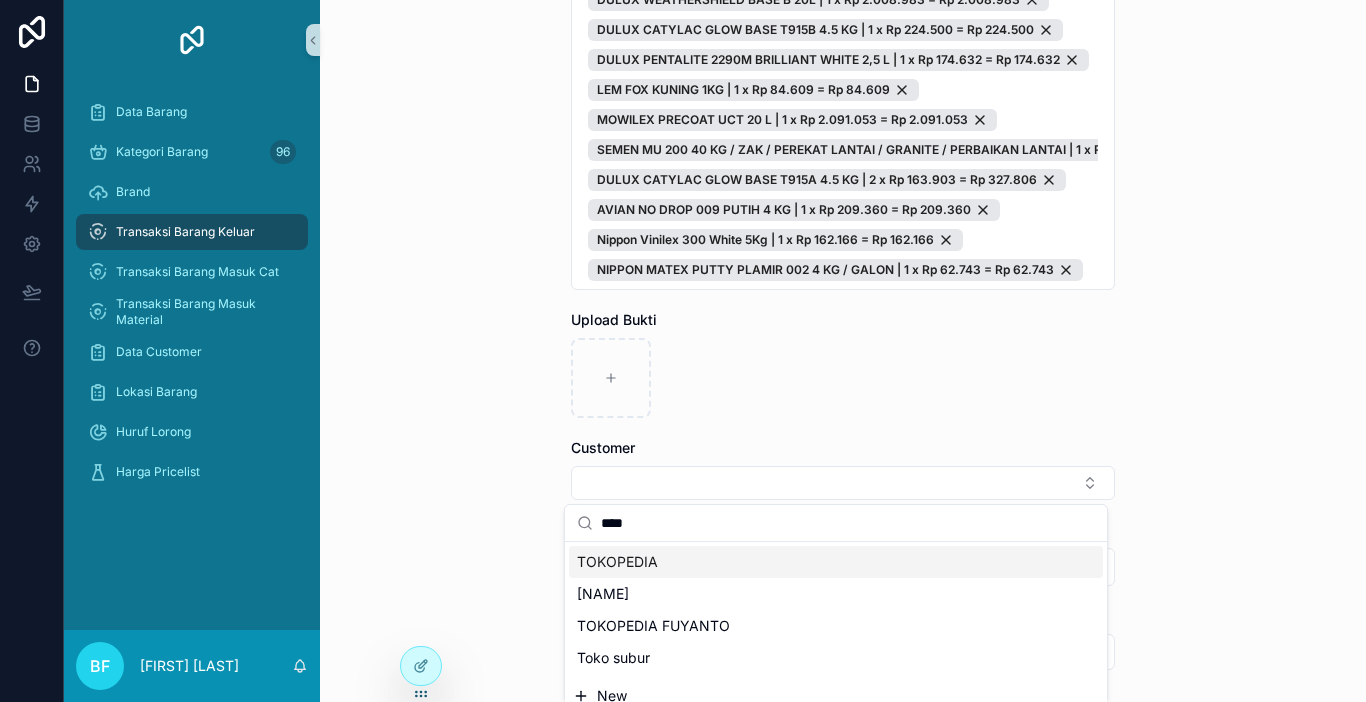 type on "****" 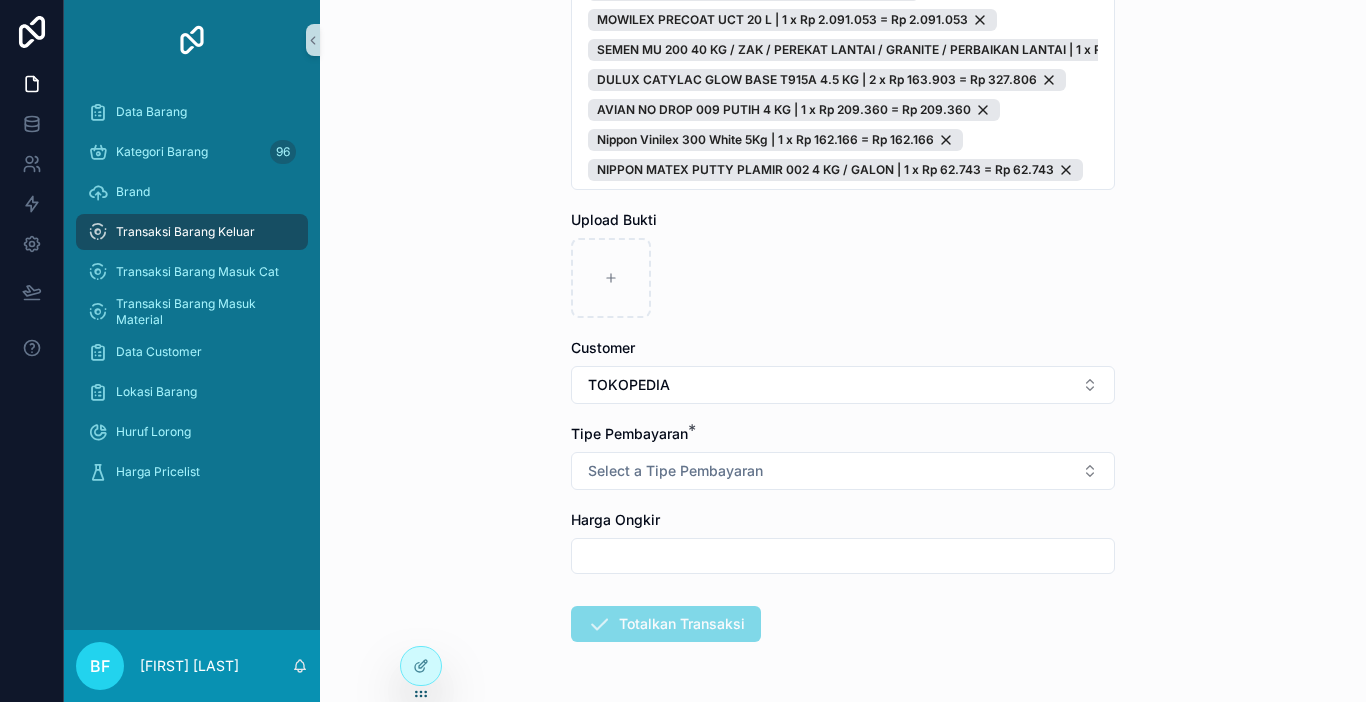scroll, scrollTop: 568, scrollLeft: 0, axis: vertical 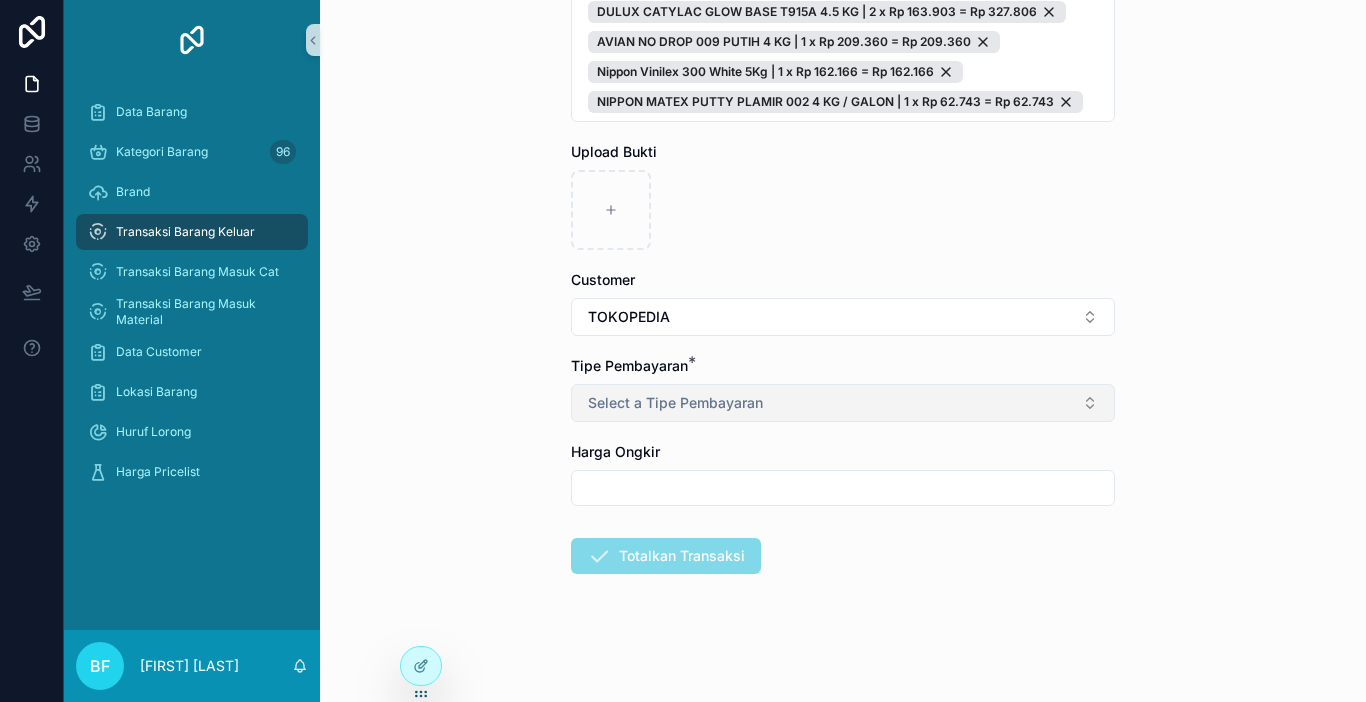 click on "Select a Tipe Pembayaran" at bounding box center [843, 403] 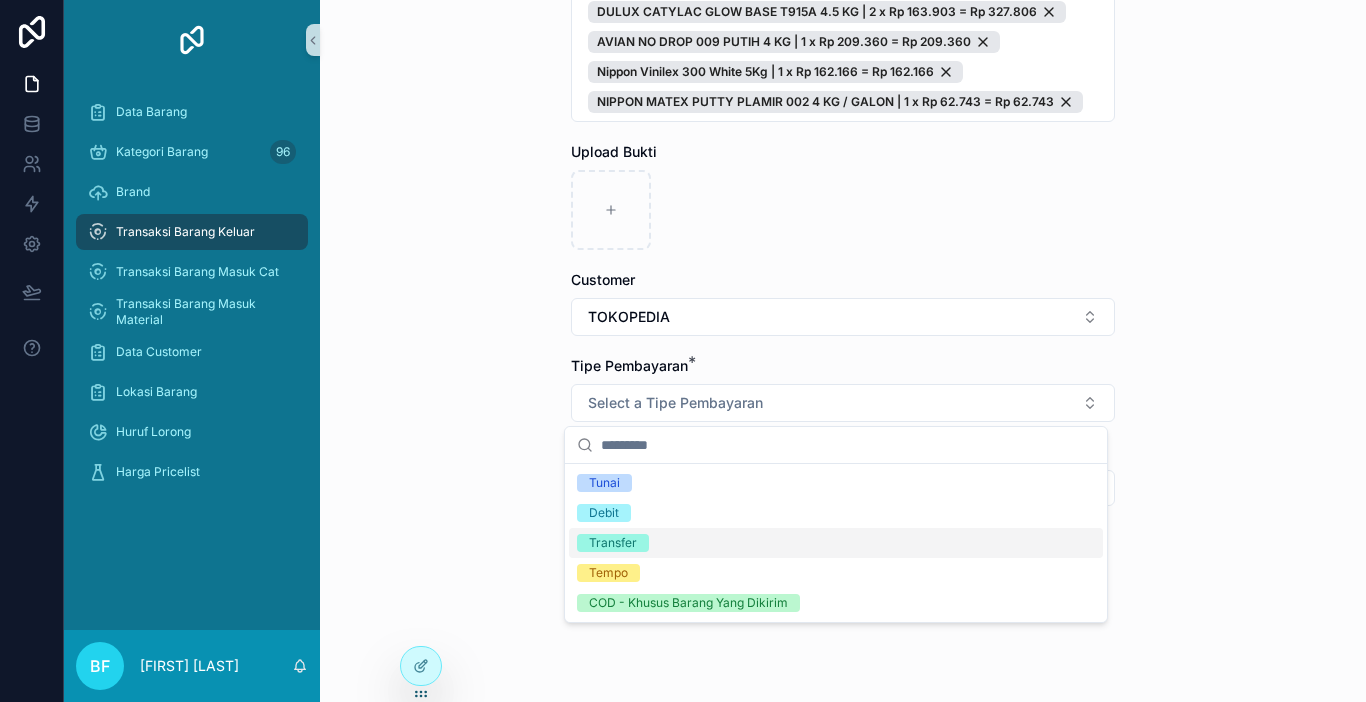 click on "Transfer" at bounding box center (613, 543) 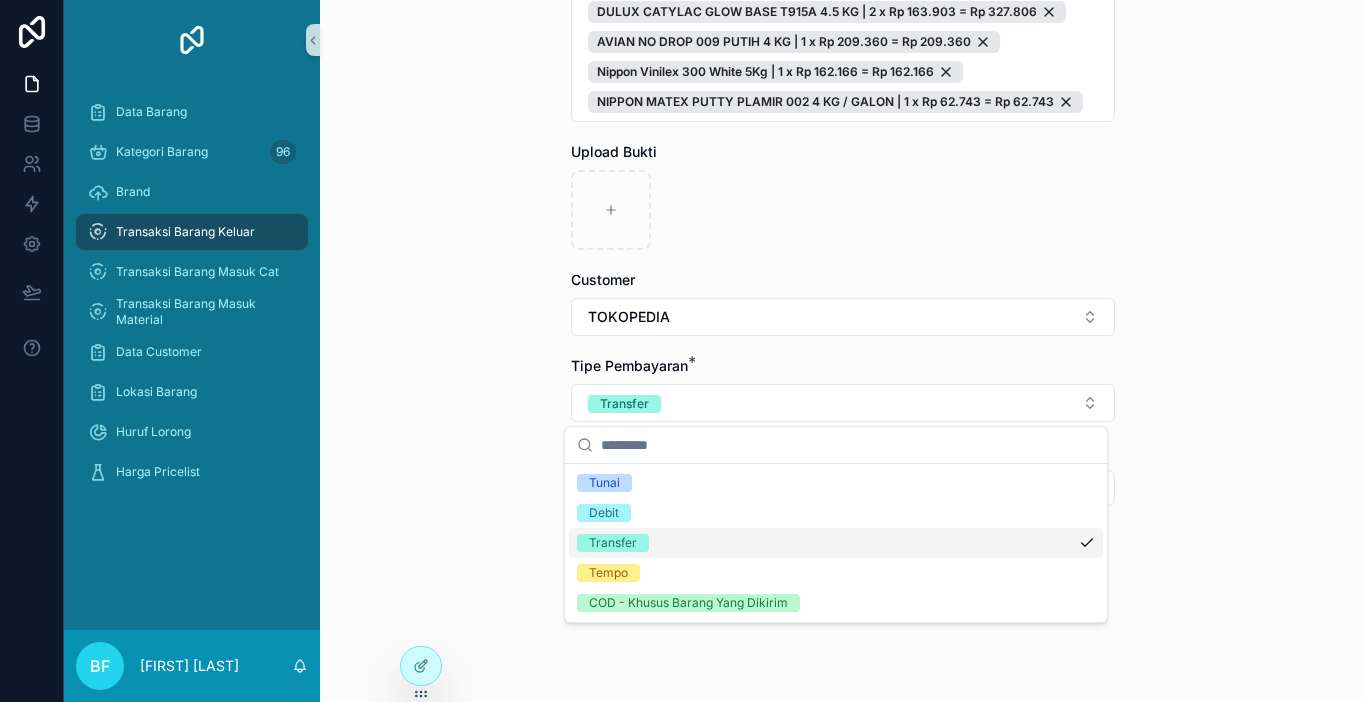 click on "Transaksi Barang Keluar Buat Order Baru Buat Order Baru Nomor PO Tanggal Transaksi * ********* List Barang * DULUX EASYCLEAN ANTI-VIRAL T937B 2.5L | 1 x Rp 220.056 = Rp 220.056 AQUAPROOF CAT ANTI BOCOR 101 COKLAT  1 KG  | 1 x Rp 57.000 = Rp 57.000 DULUX WEATHERSHIELD BASE B 20L | 1 x Rp 2.008.983 = Rp 2.008.983 DULUX CATYLAC GLOW BASE T915B 4.5 KG | 1 x Rp 224.500 = Rp 224.500 DULUX PENTALITE 2290M BRILLIANT WHITE 2,5 L | 1 x Rp 174.632 = Rp 174.632 LEM FOX KUNING 1KG | 1 x Rp 84.609 = Rp 84.609 MOWILEX PRECOAT UCT 20 L | 1 x Rp 2.091.053 = Rp 2.091.053 SEMEN MU 200 40 KG / ZAK / PEREKAT LANTAI / GRANITE / PERBAIKAN LANTAI | 1 x Rp 103.500 = Rp 103.500 DULUX CATYLAC GLOW BASE T915A 4.5 KG | 2 x Rp 163.903 = Rp 327.806 AVIAN NO DROP 009 PUTIH 4 KG  | 1 x Rp 209.360 = Rp 209.360 Nippon Vinilex 300 White 5Kg | 1 x Rp 162.166 = Rp 162.166 NIPPON MATEX PUTTY PLAMIR 002 4 KG  / GALON | 1 x Rp 62.743 = Rp 62.743 Upload Bukti Customer TOKOPEDIA Tipe Pembayaran * Transfer Harga Ongkir Totalkan Transaksi" at bounding box center (843, 351) 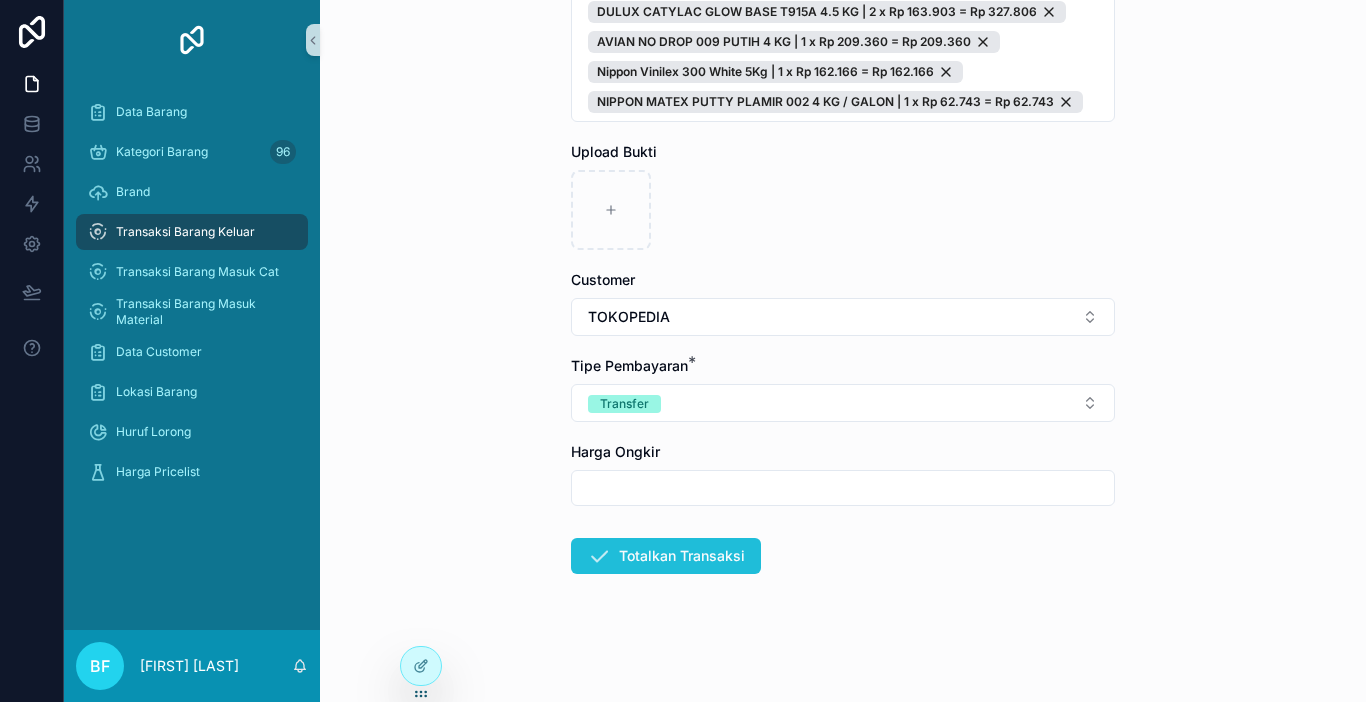 click on "Totalkan Transaksi" at bounding box center (666, 556) 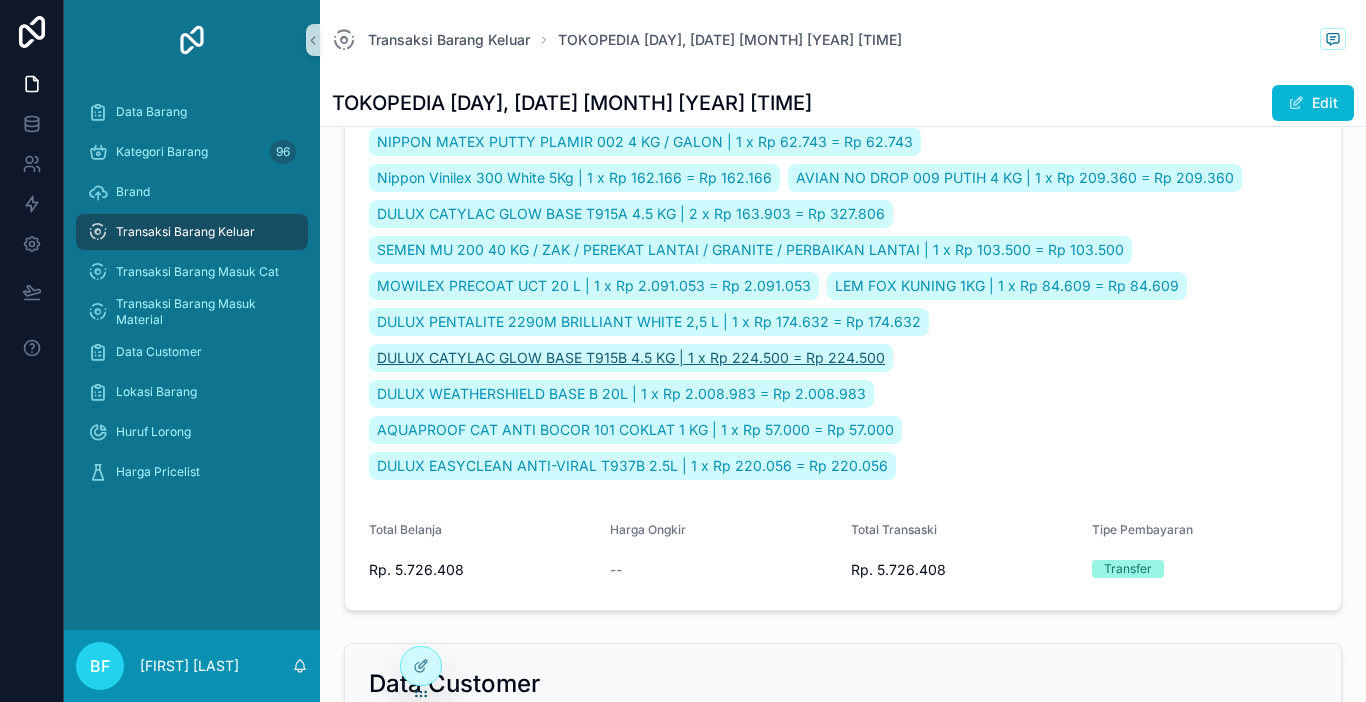scroll, scrollTop: 200, scrollLeft: 0, axis: vertical 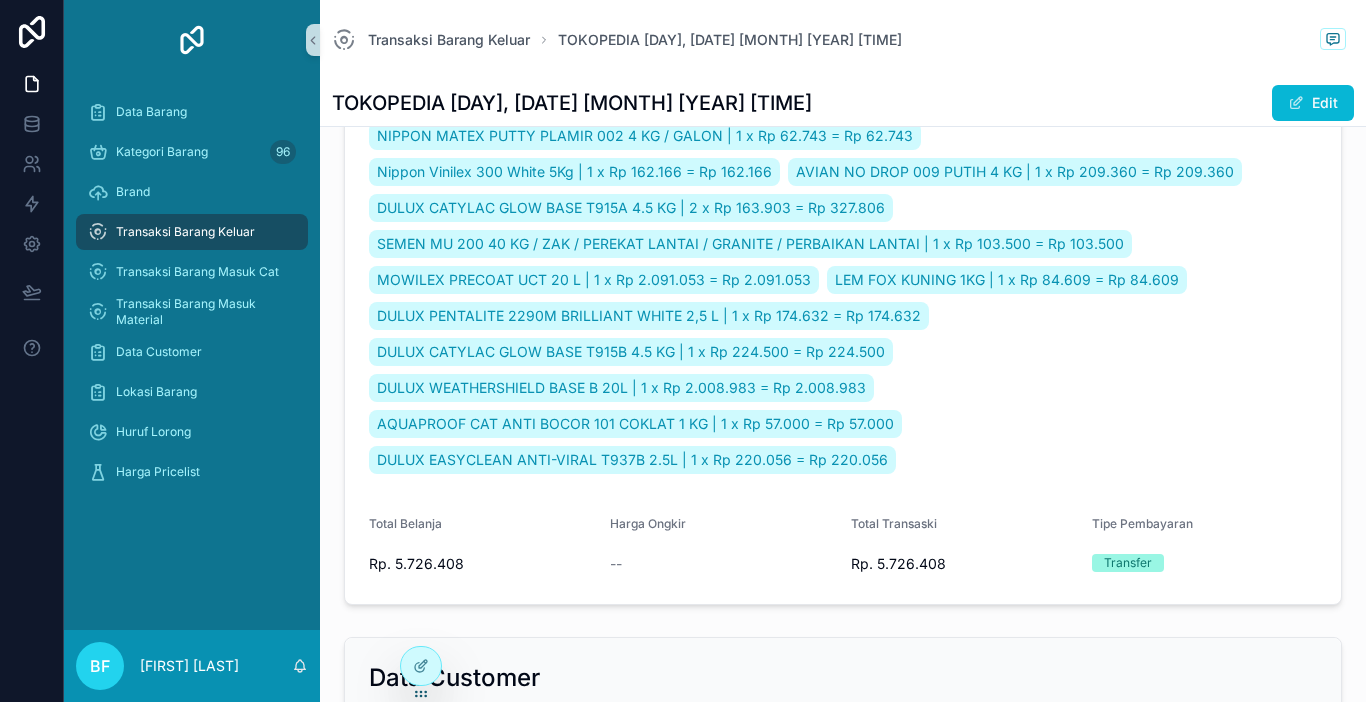 click on "Transaksi Barang Keluar" at bounding box center (185, 232) 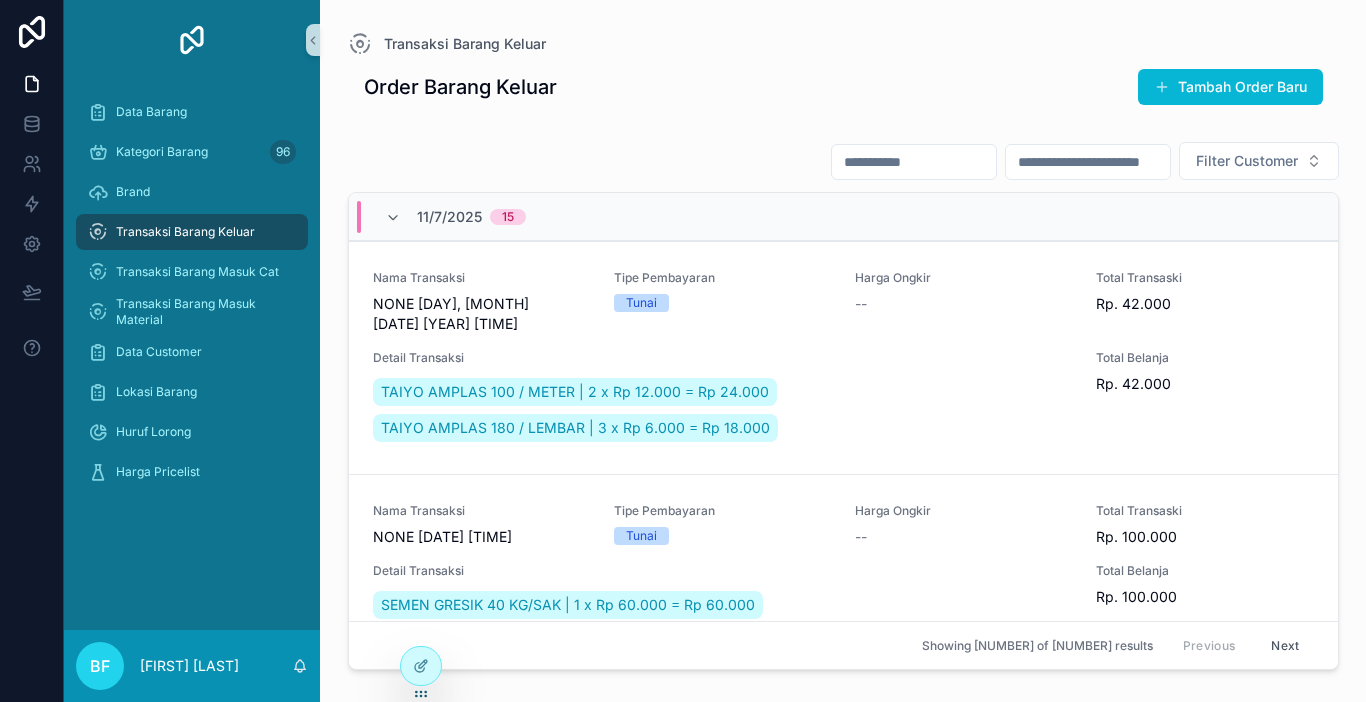 scroll, scrollTop: 0, scrollLeft: 0, axis: both 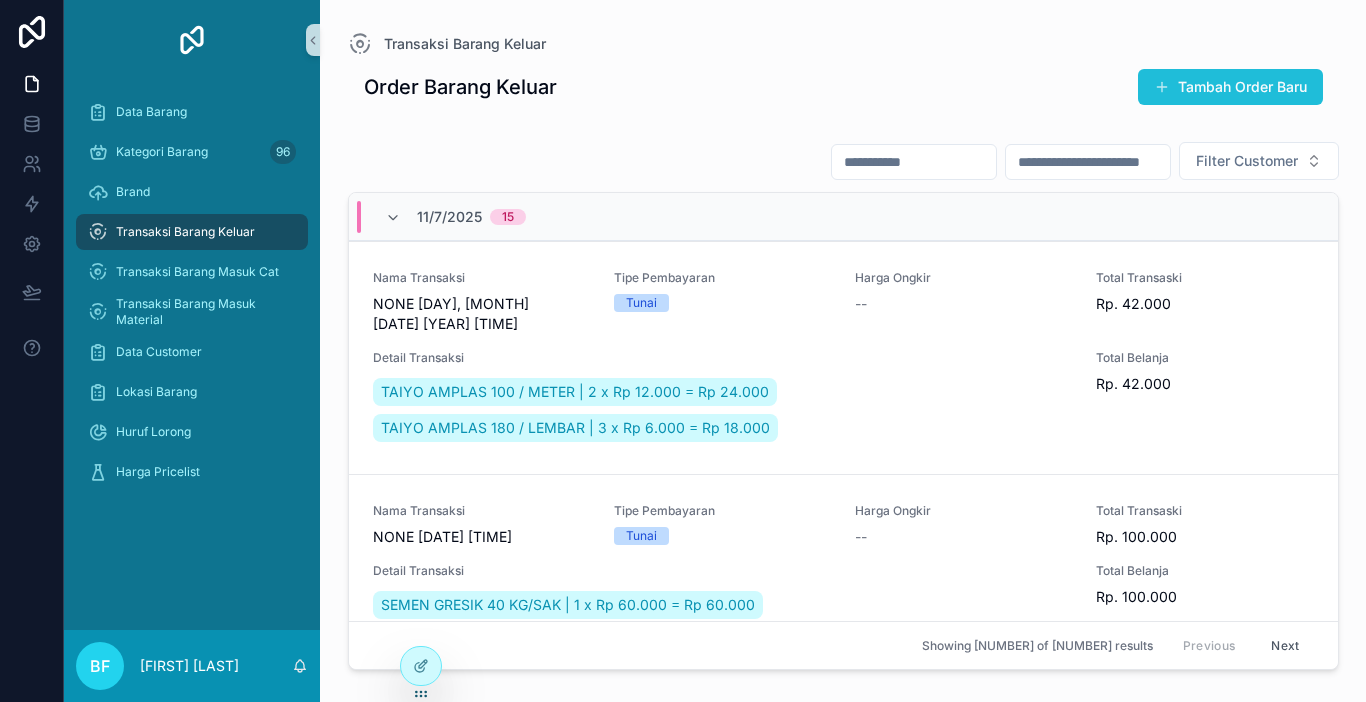 click on "Tambah Order Baru" at bounding box center (1230, 87) 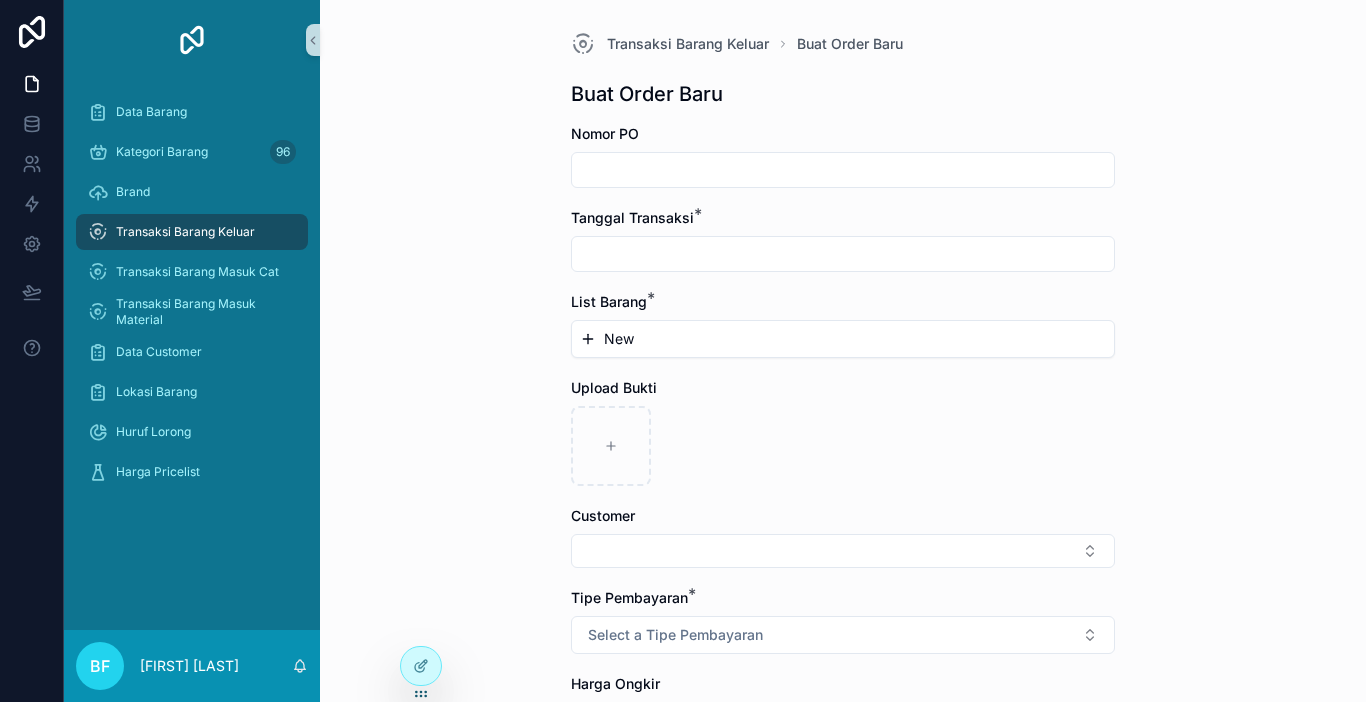 click at bounding box center [843, 170] 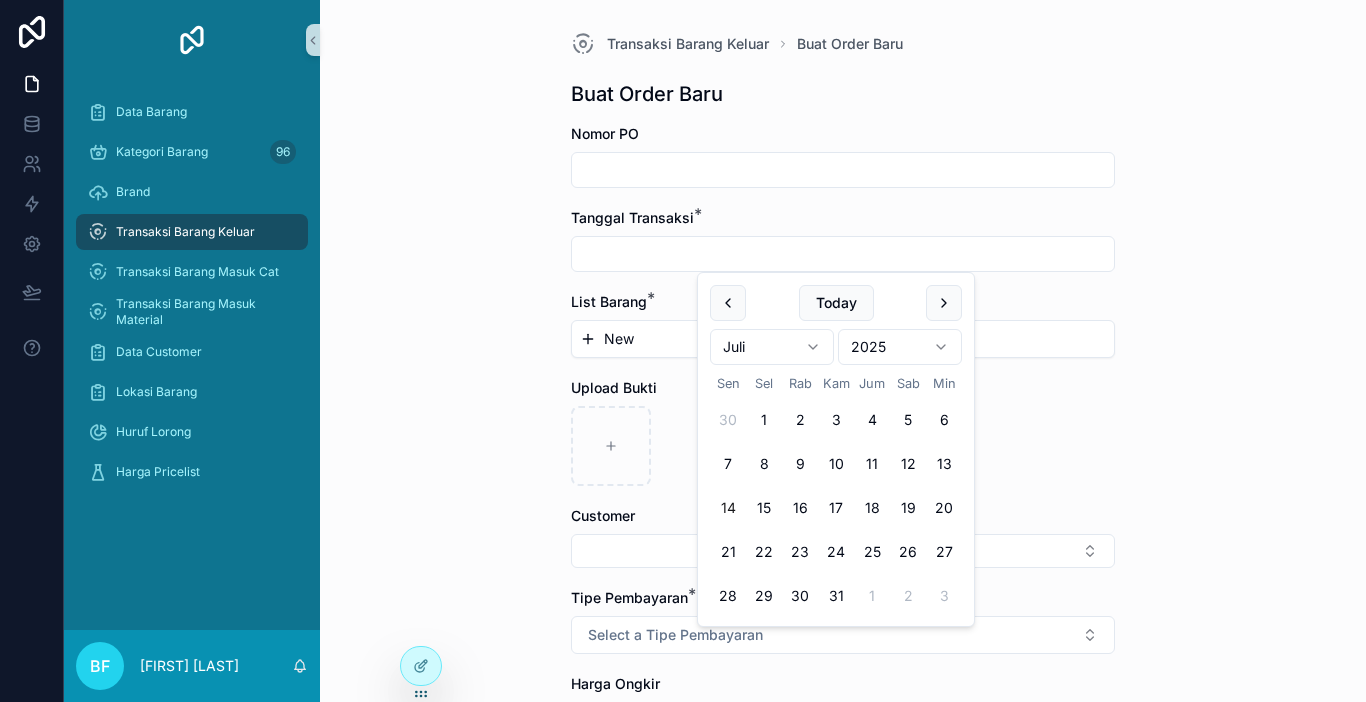click at bounding box center [843, 254] 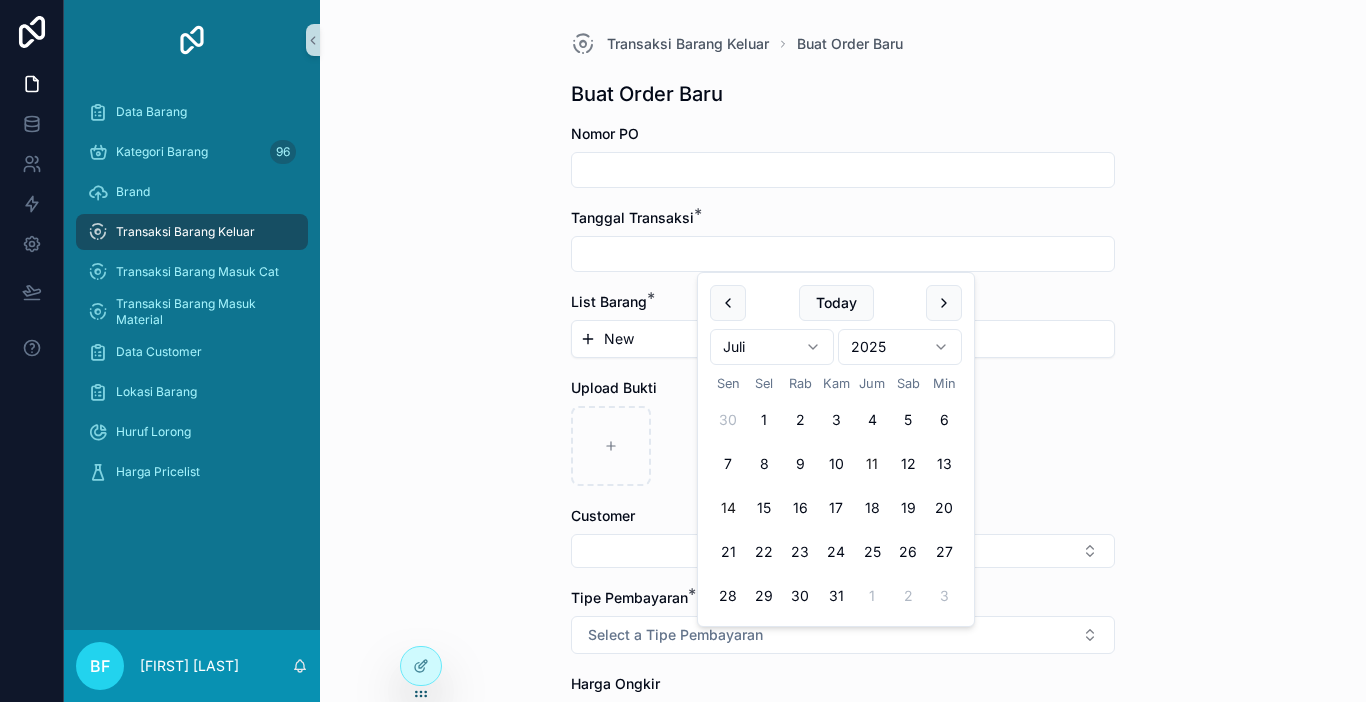 click on "11" at bounding box center (872, 464) 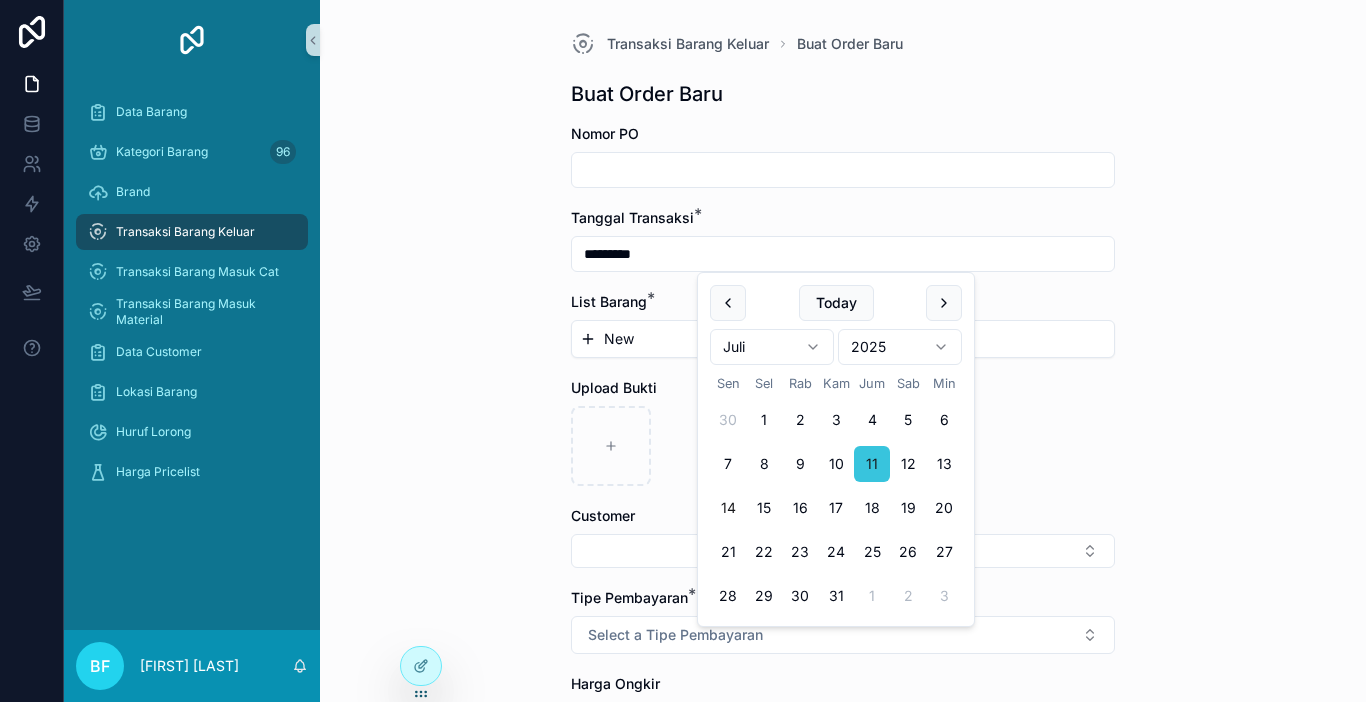 click on "11" at bounding box center [872, 464] 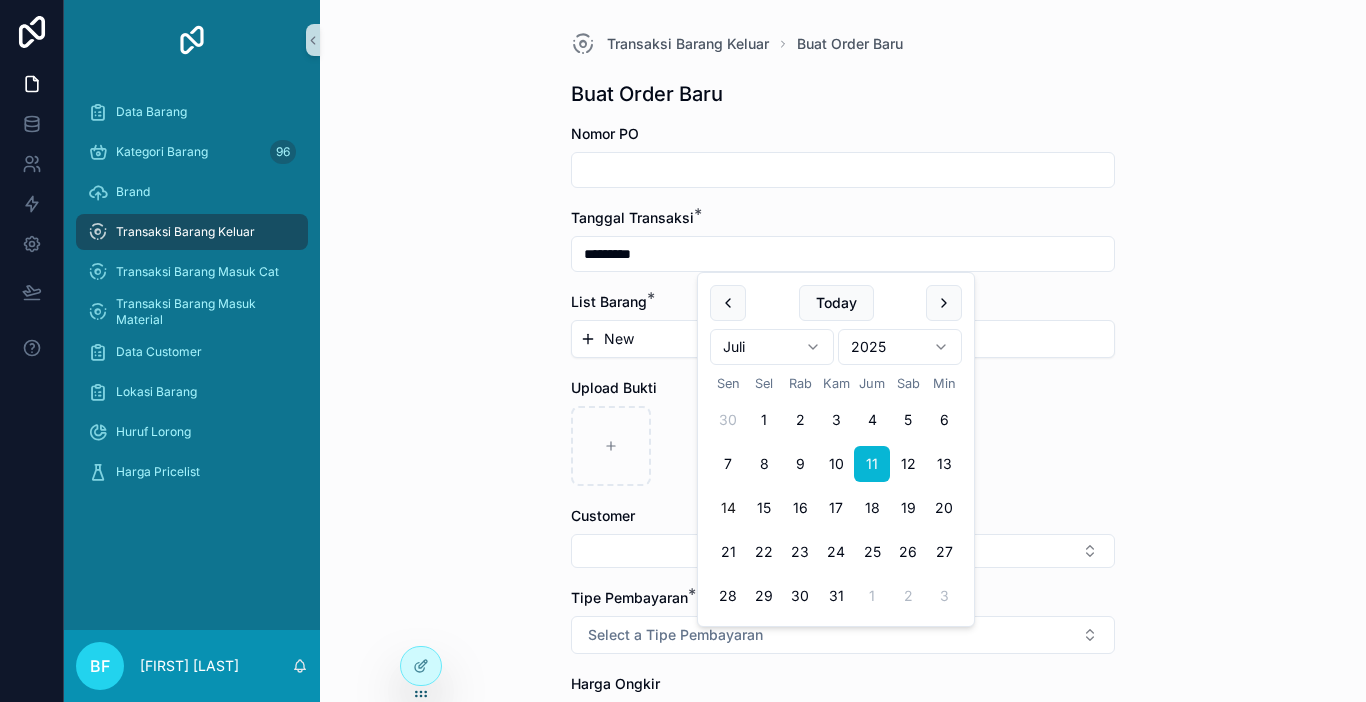 click on "New" at bounding box center (843, 339) 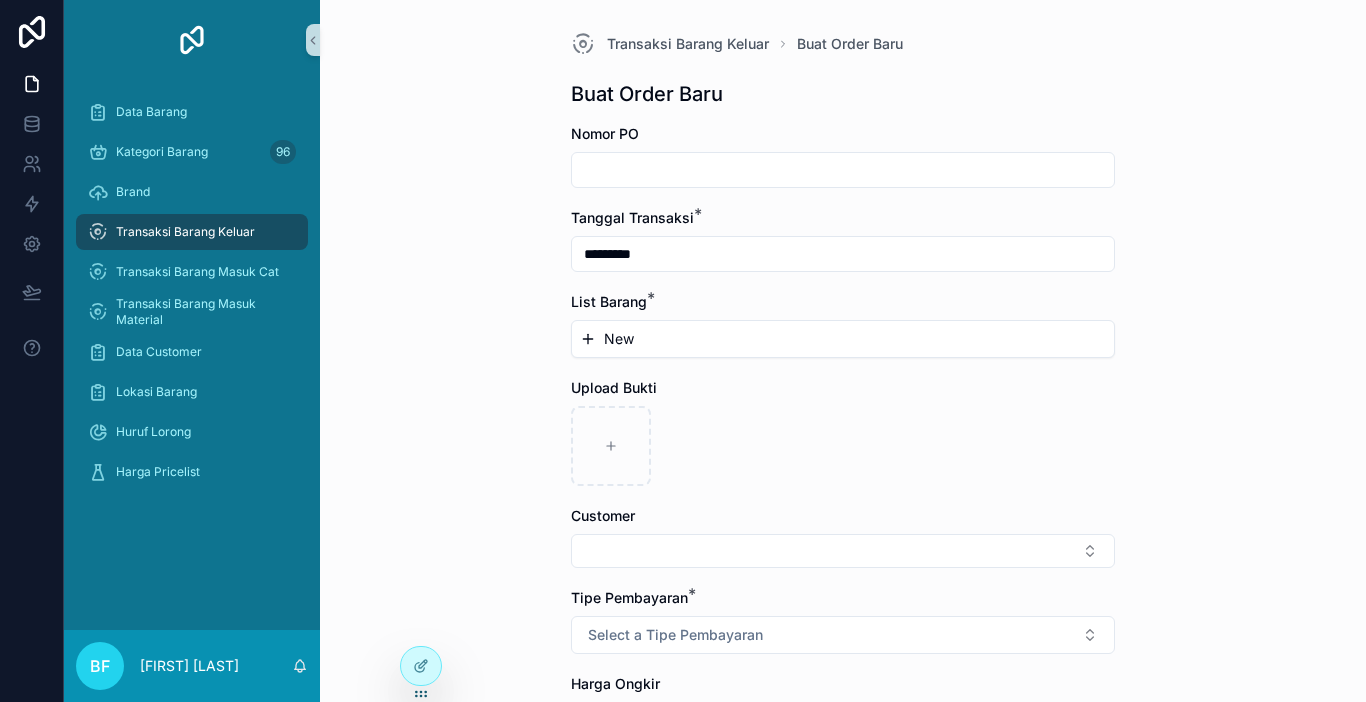 click on "New" at bounding box center [843, 339] 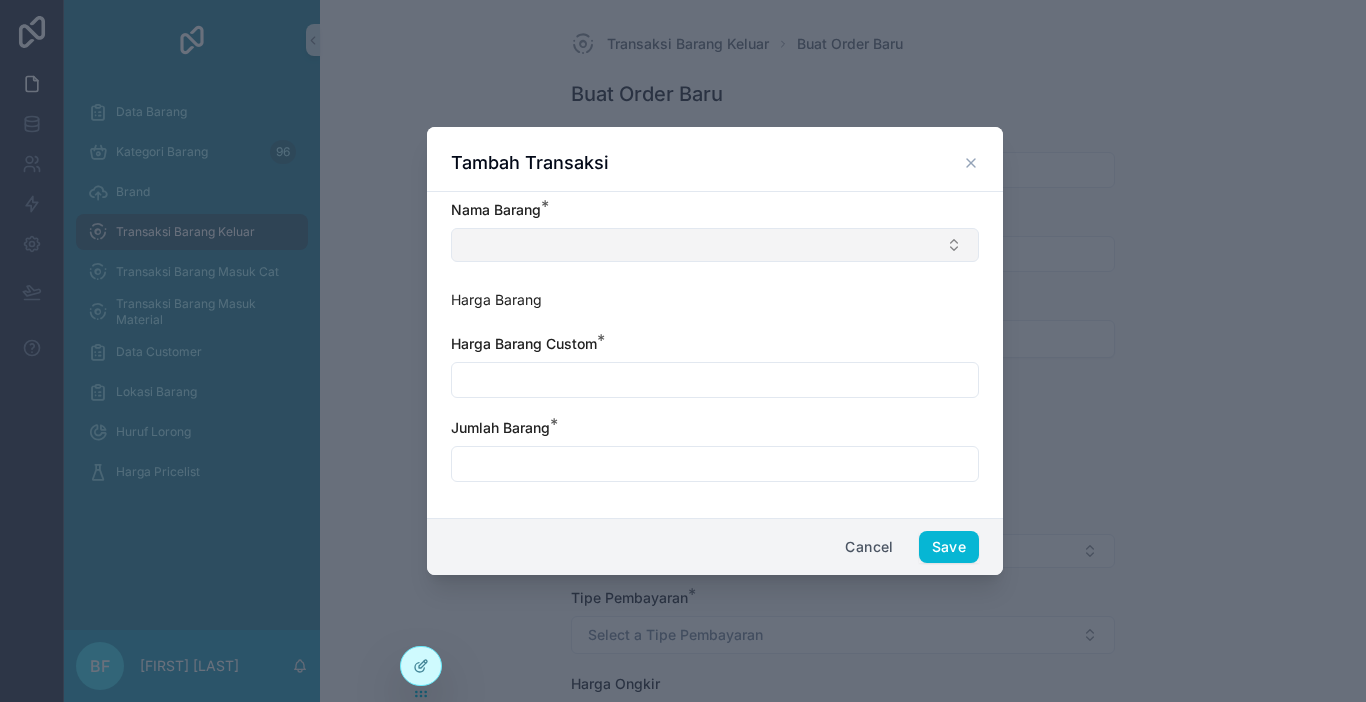 click at bounding box center (715, 245) 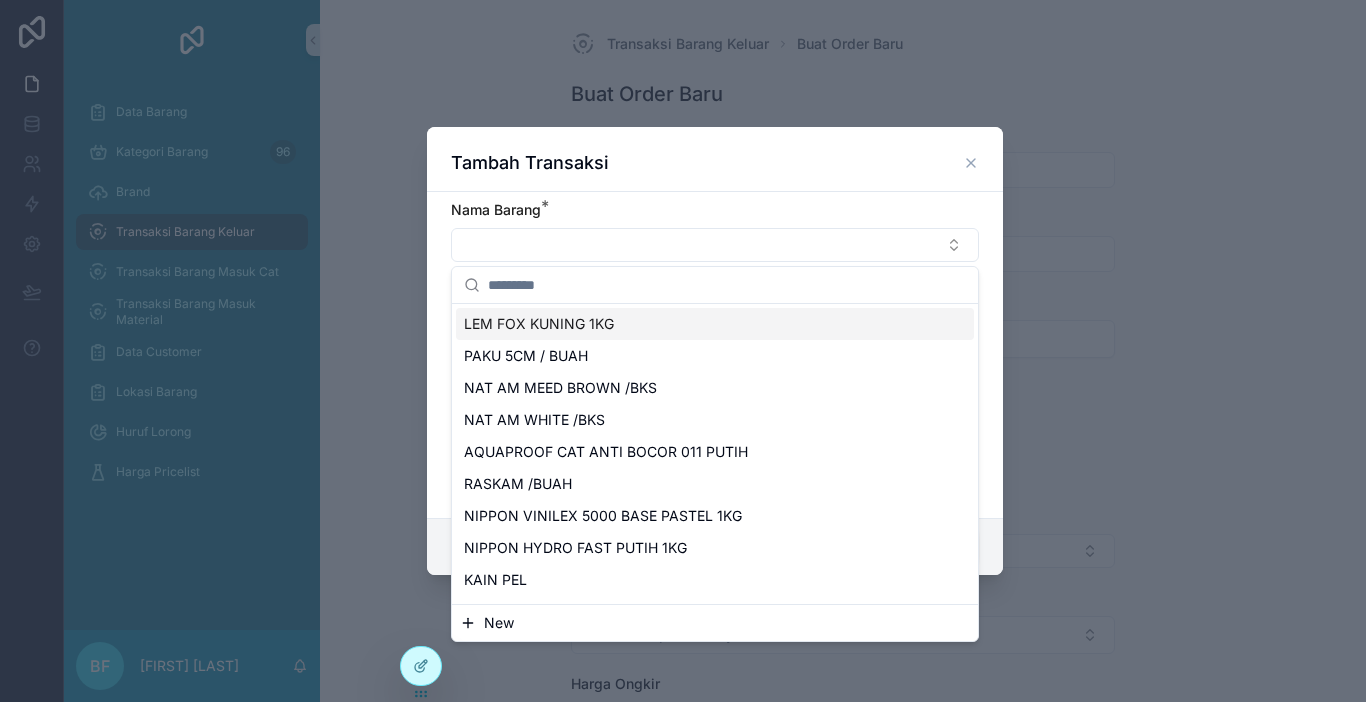 paste on "**********" 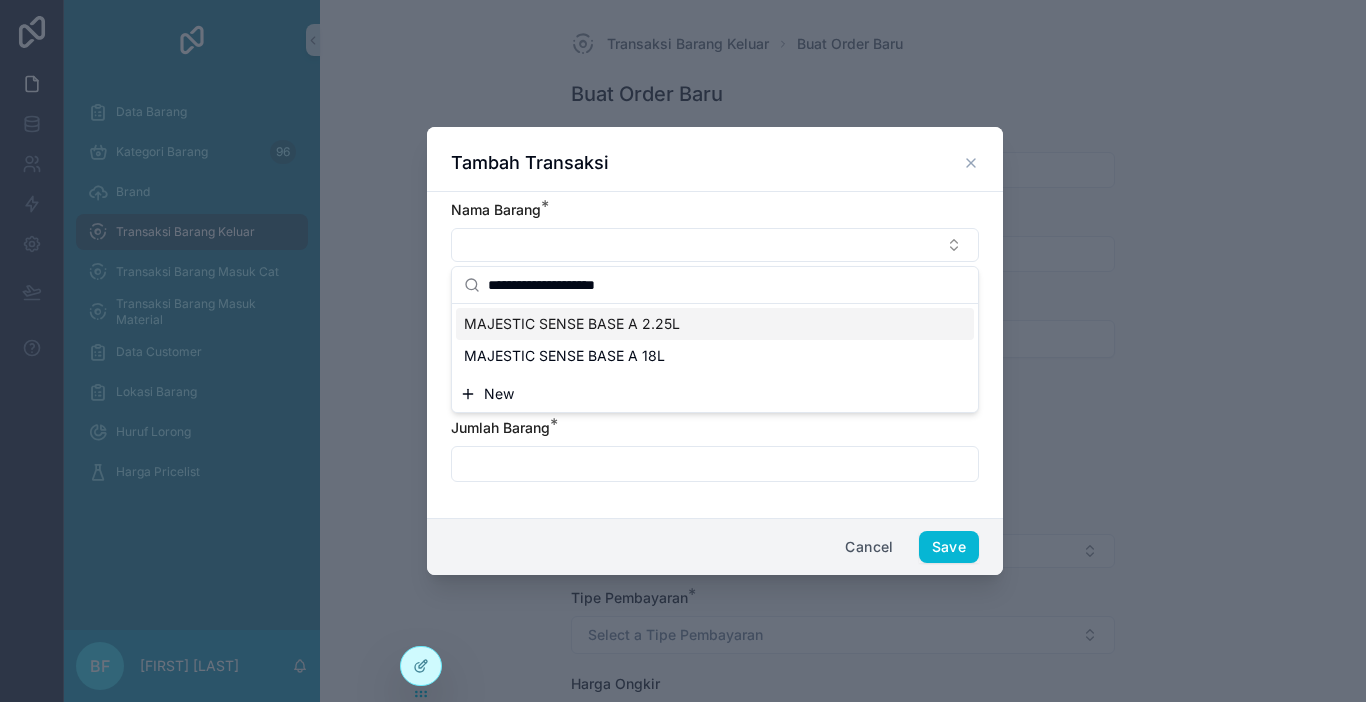 click on "**********" at bounding box center [727, 285] 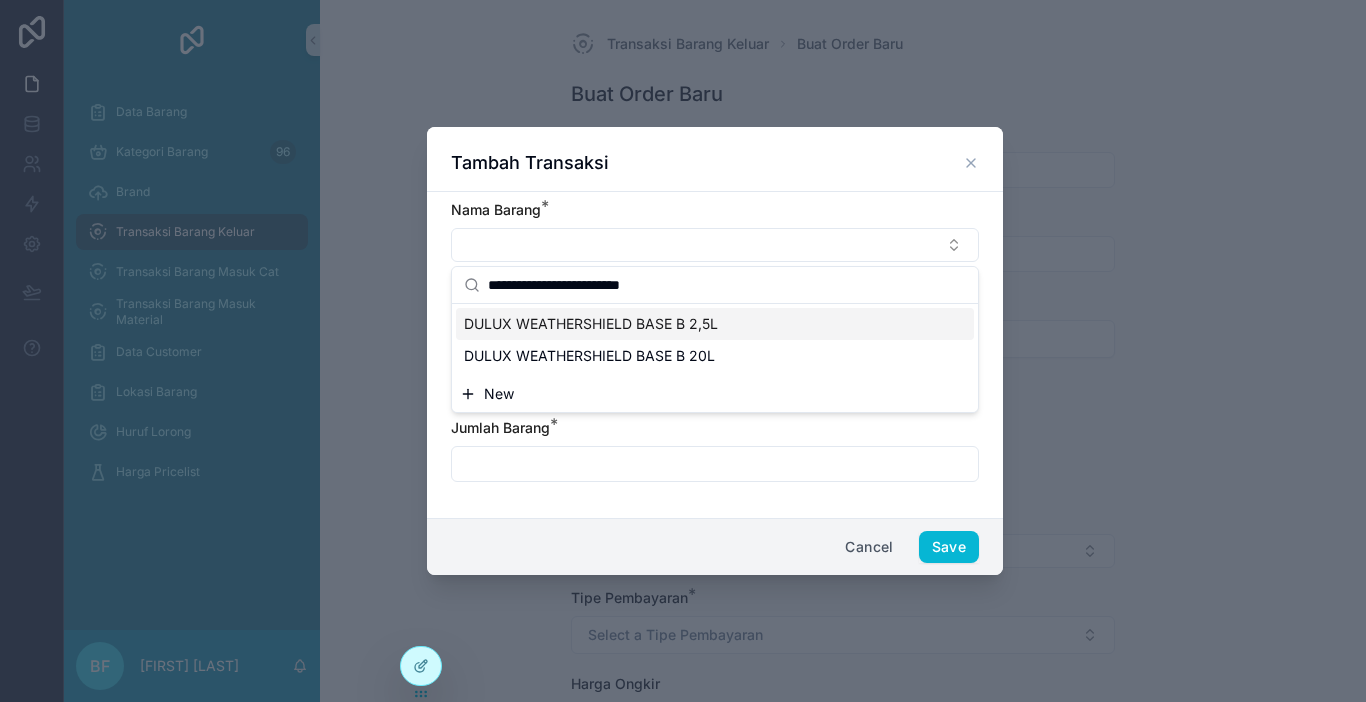 type on "**********" 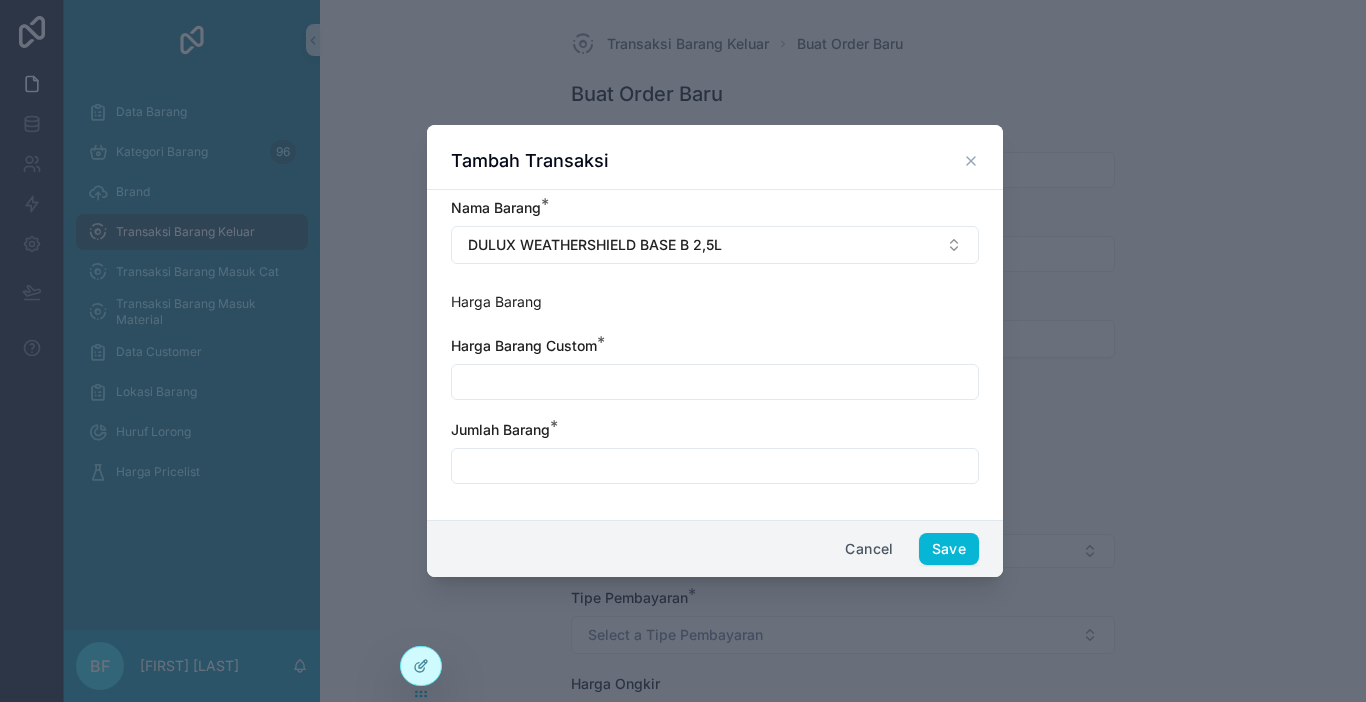 click at bounding box center [715, 382] 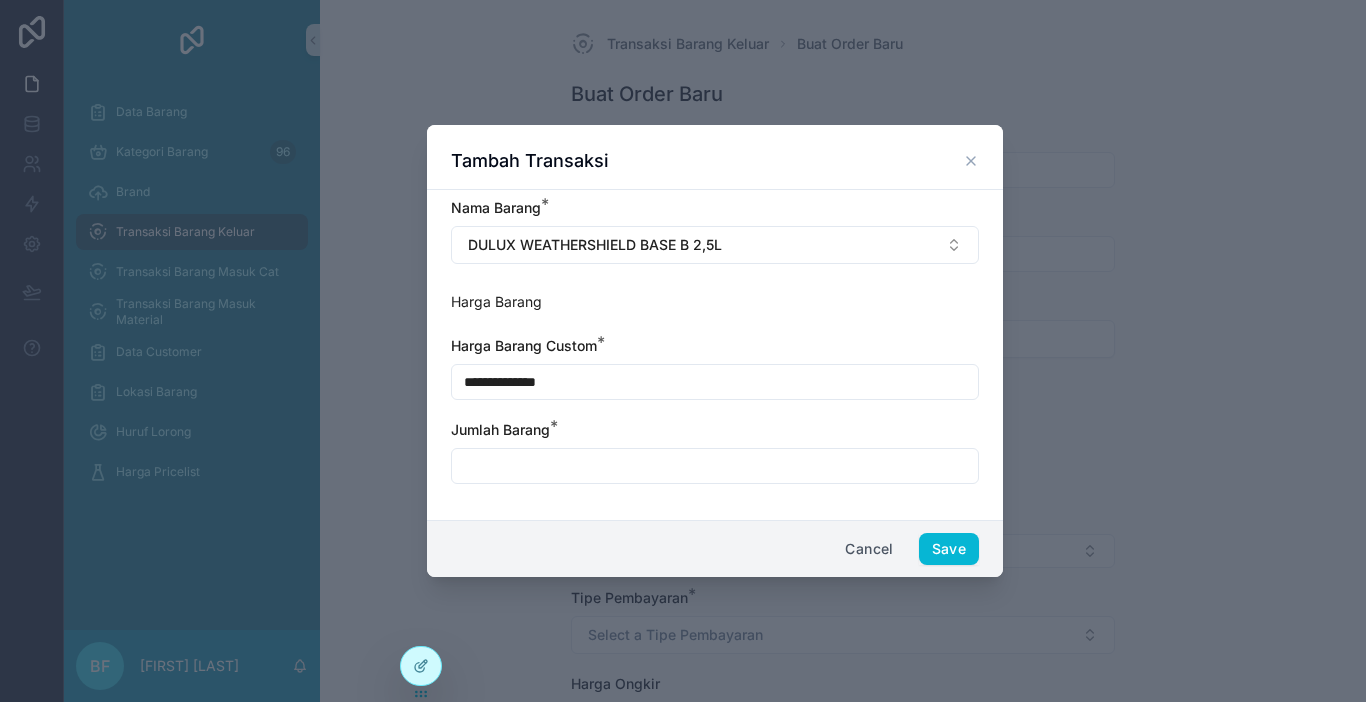 type on "**********" 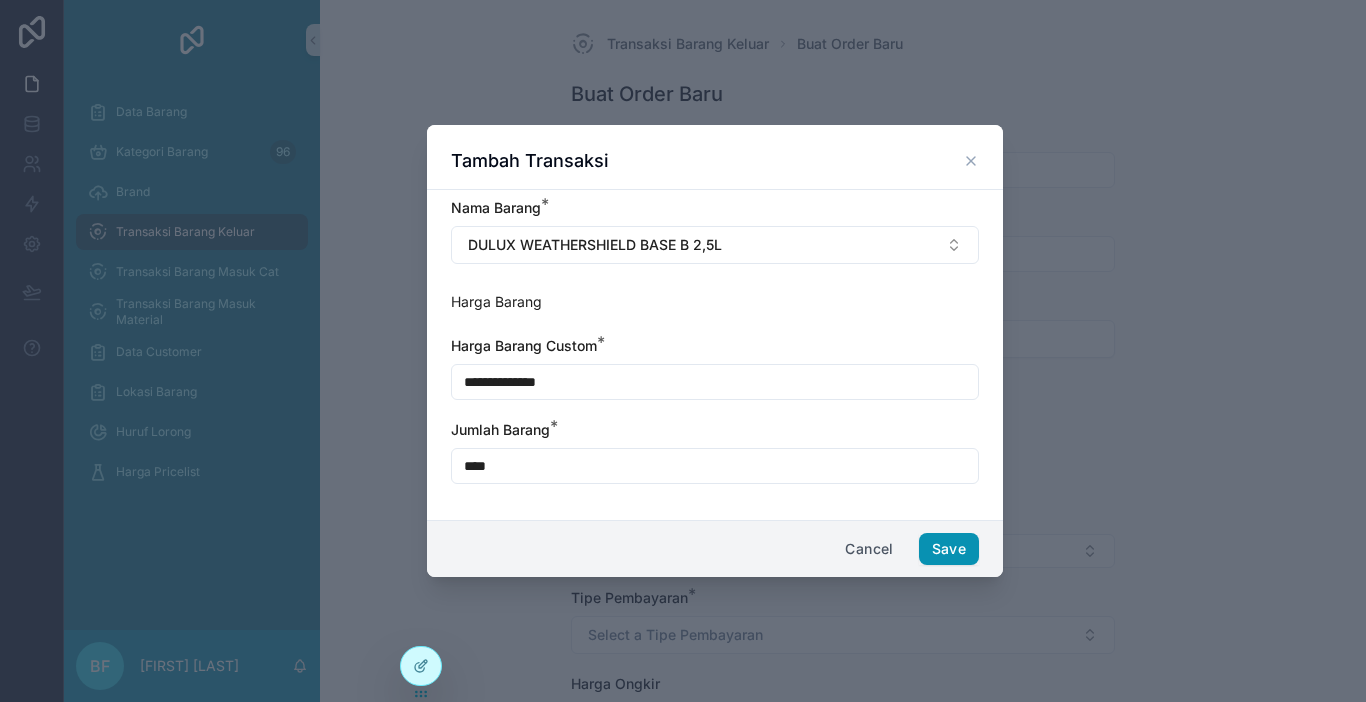 type on "****" 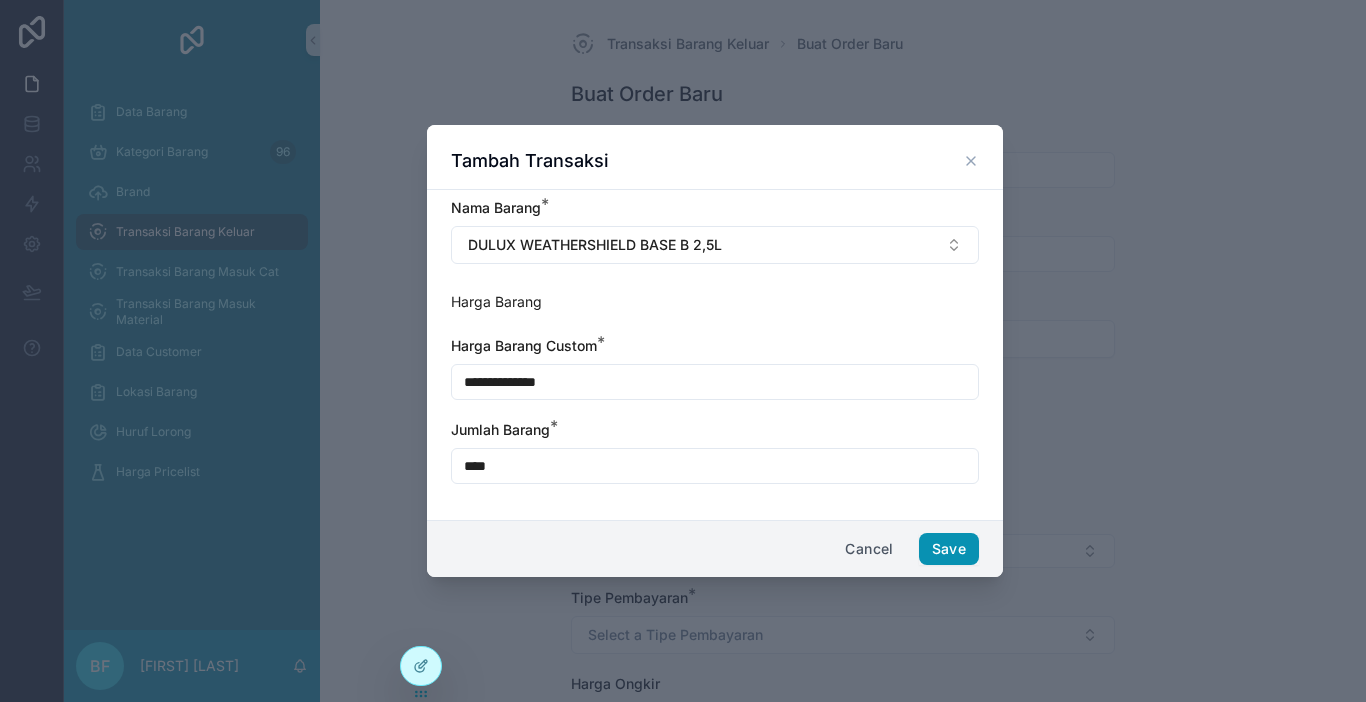 click on "Save" at bounding box center [949, 549] 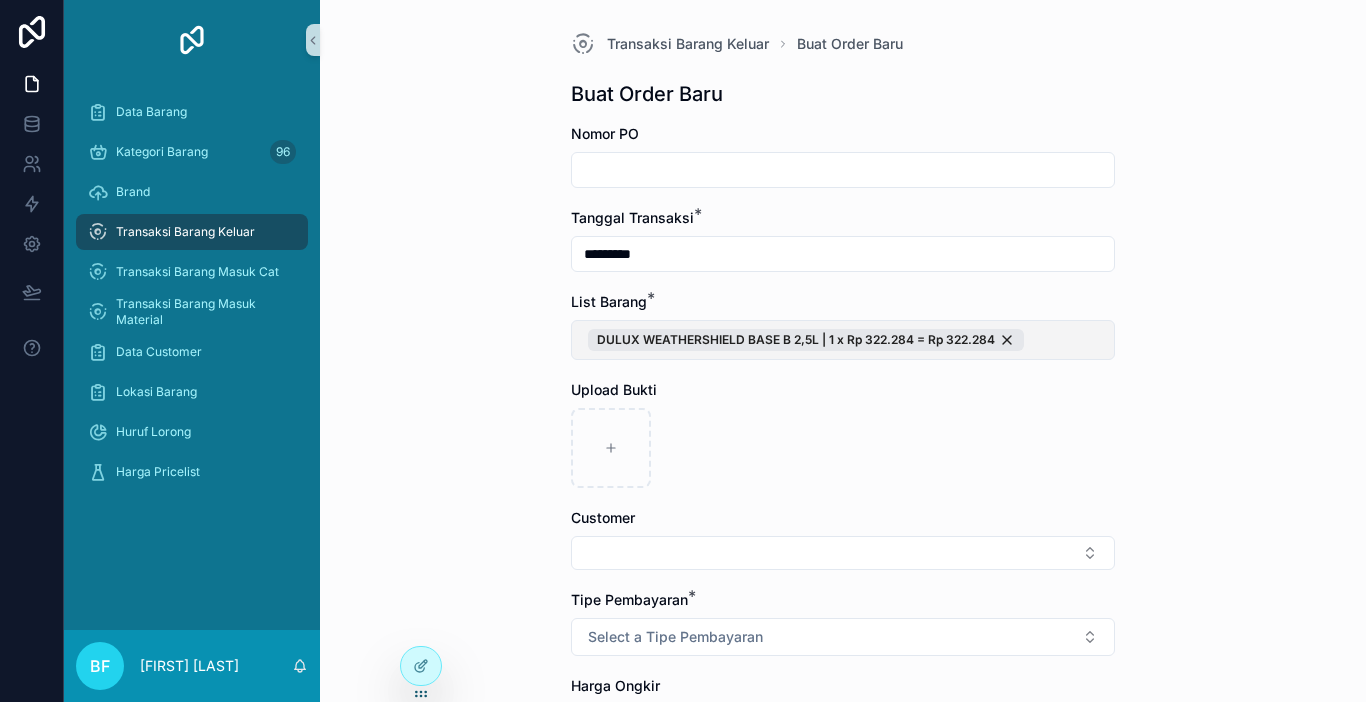 click on "DULUX WEATHERSHIELD BASE B 2,5L | 1 x Rp 322.284 = Rp 322.284" at bounding box center [843, 340] 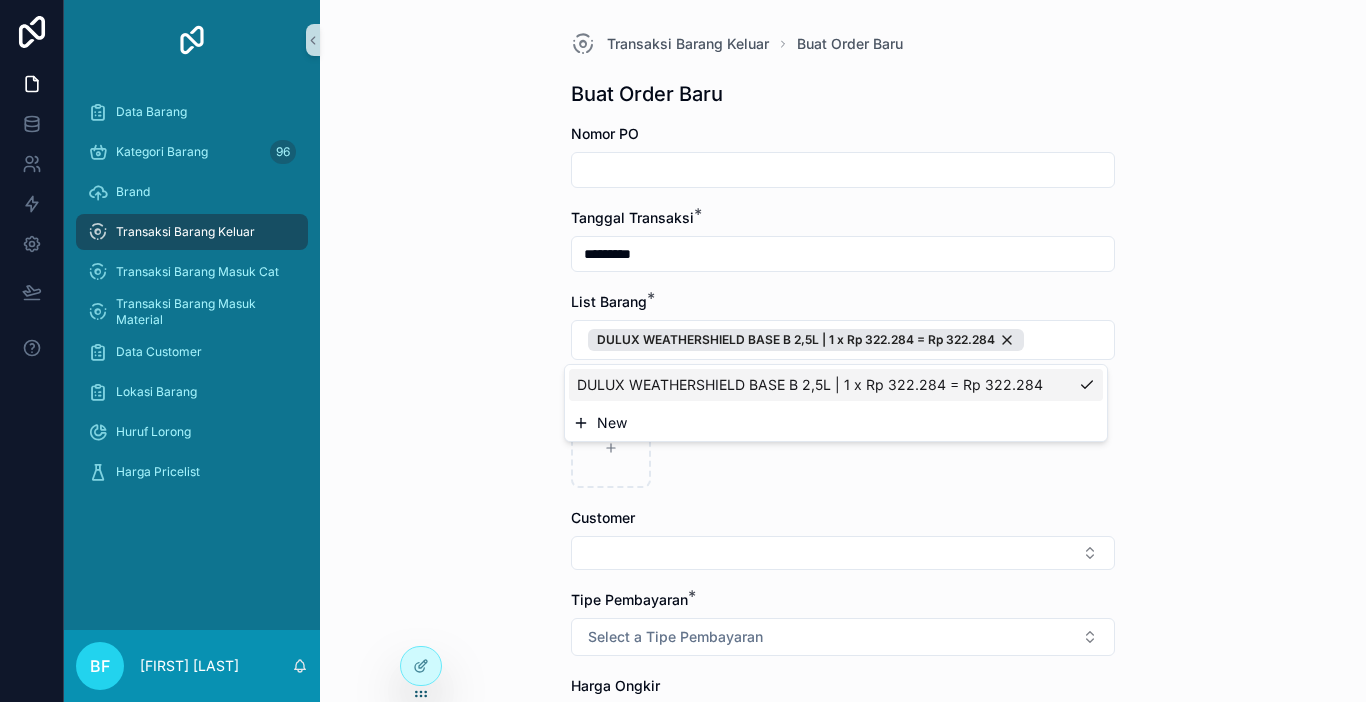 click on "New" at bounding box center [836, 423] 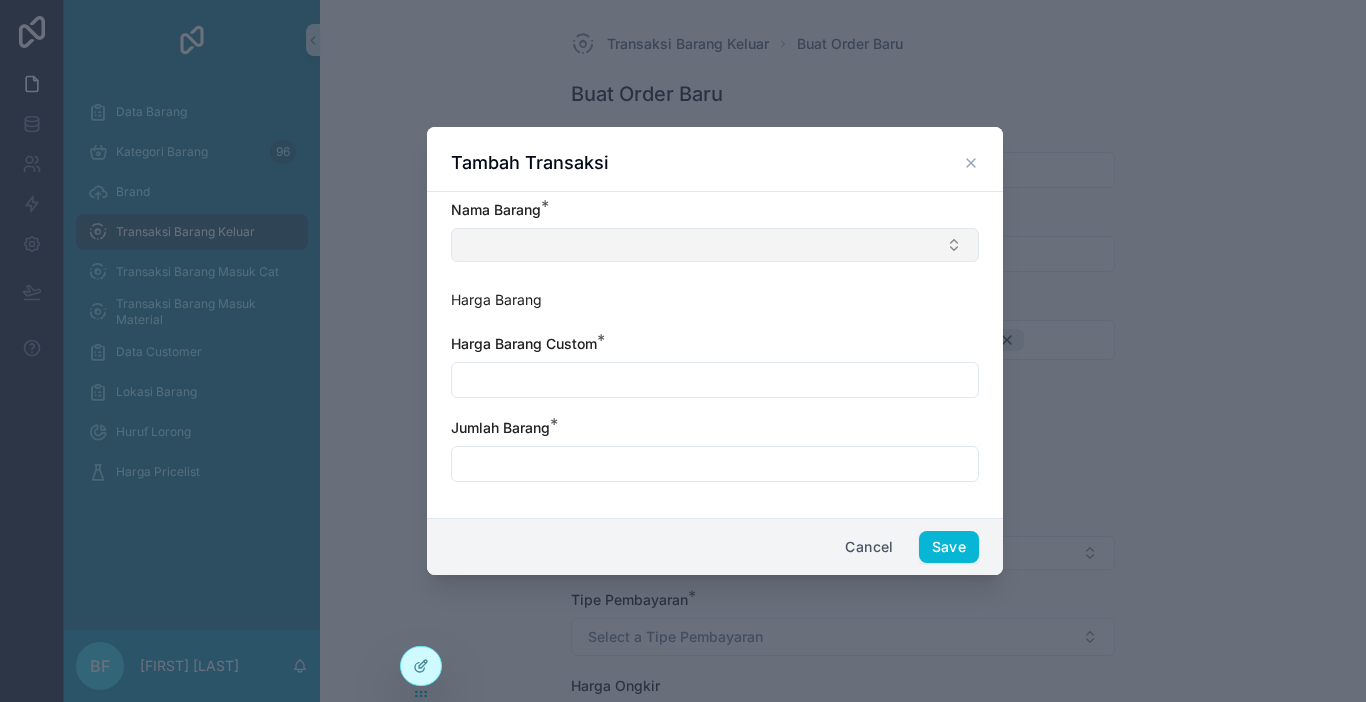 click at bounding box center [715, 245] 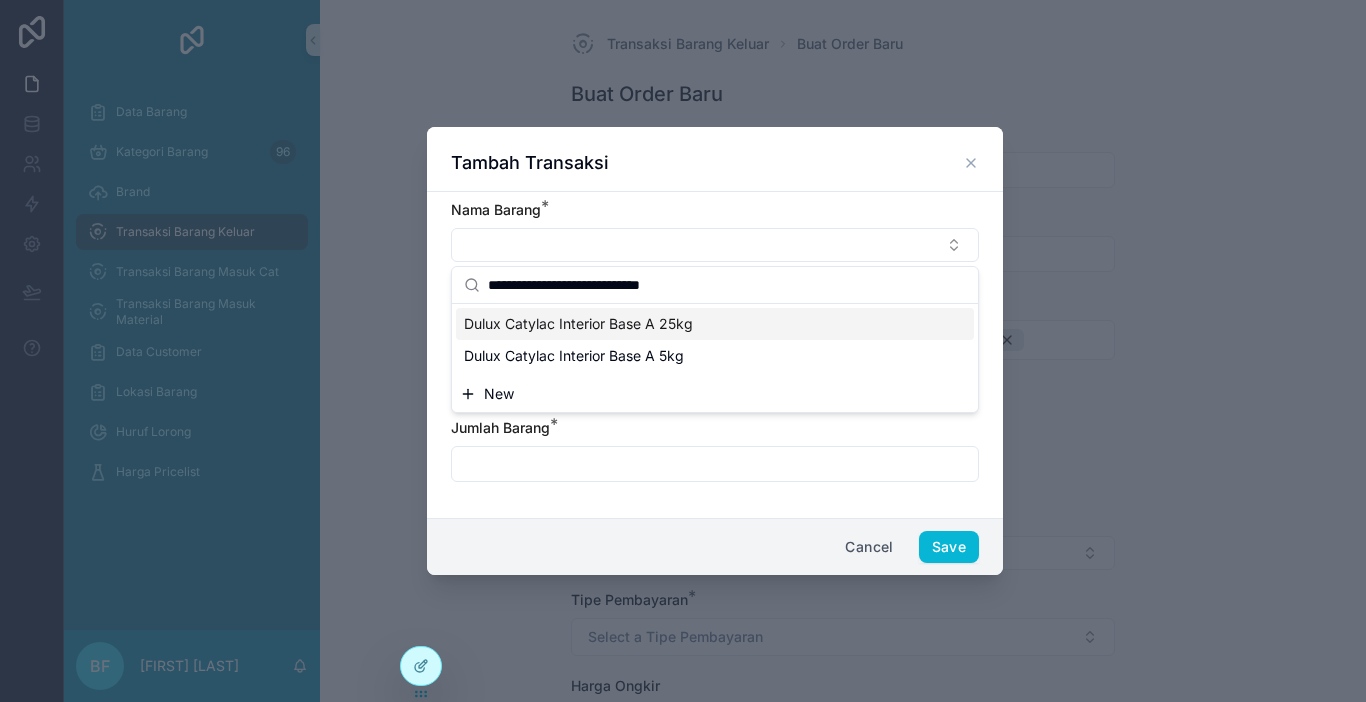 type on "**********" 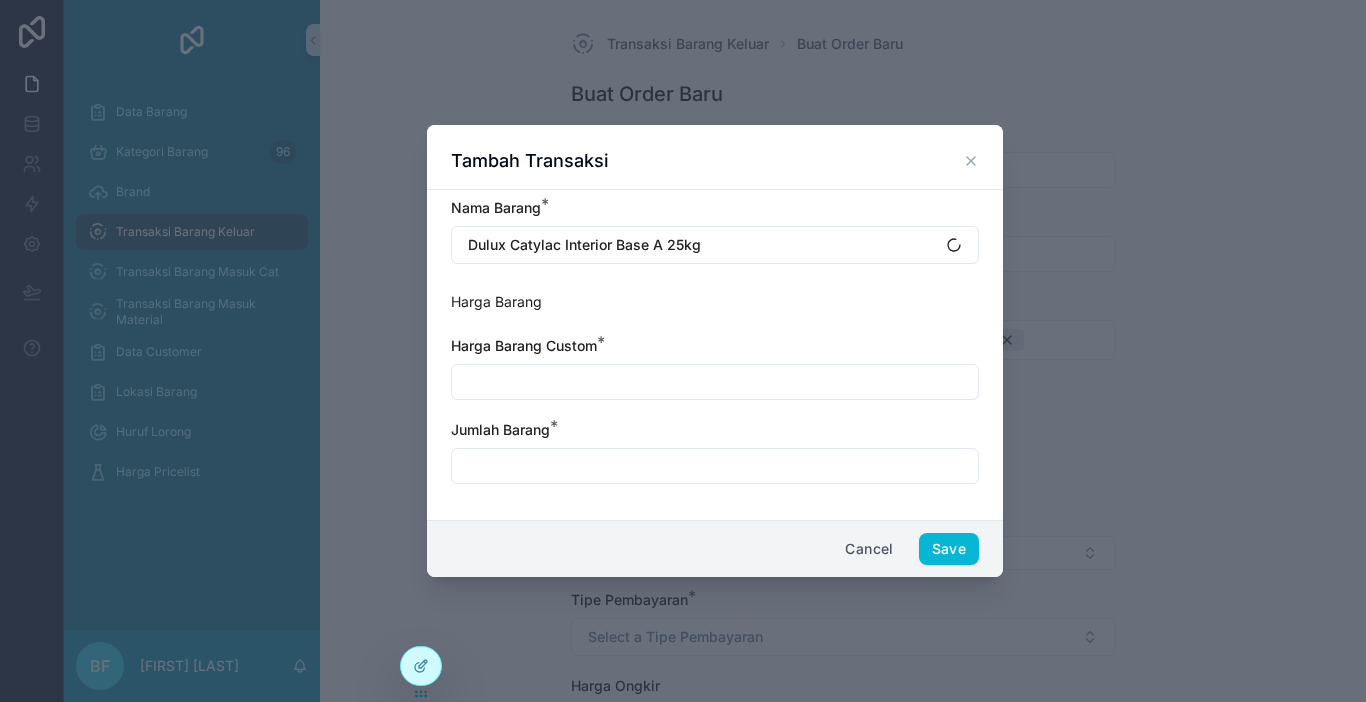 click at bounding box center [715, 382] 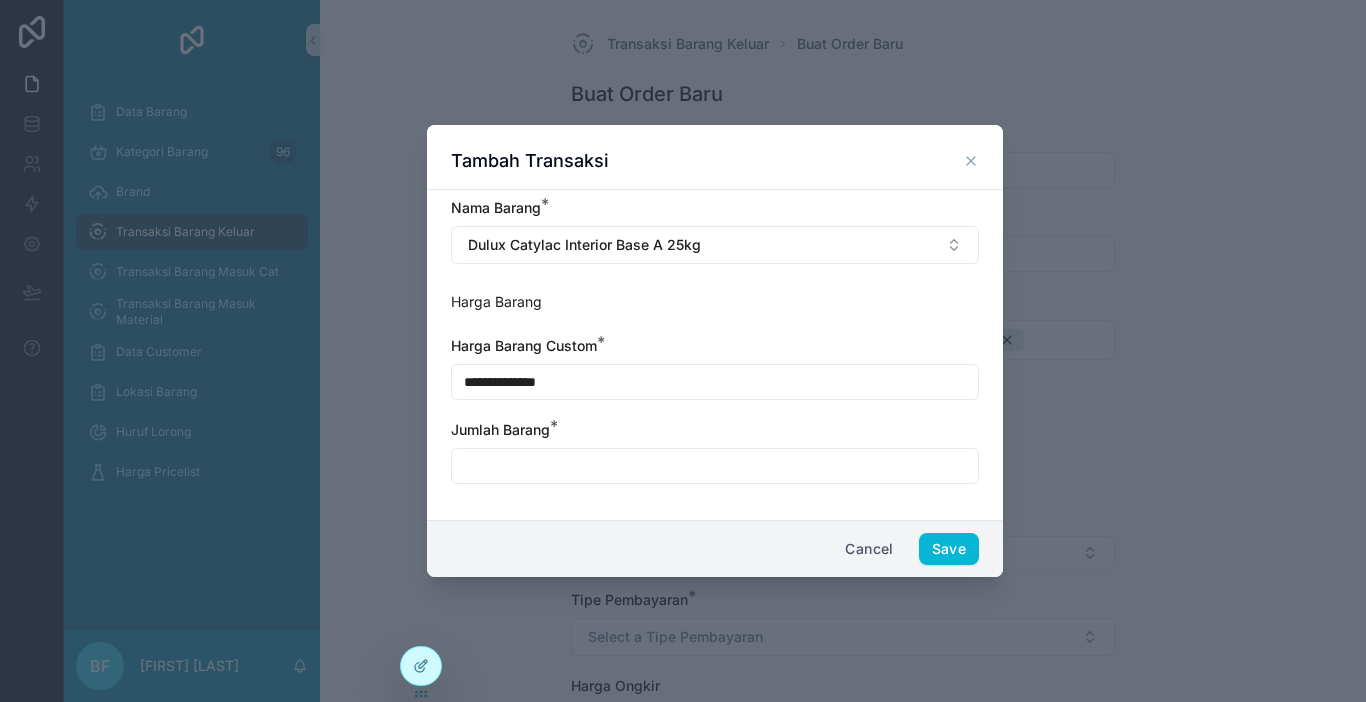 type on "**********" 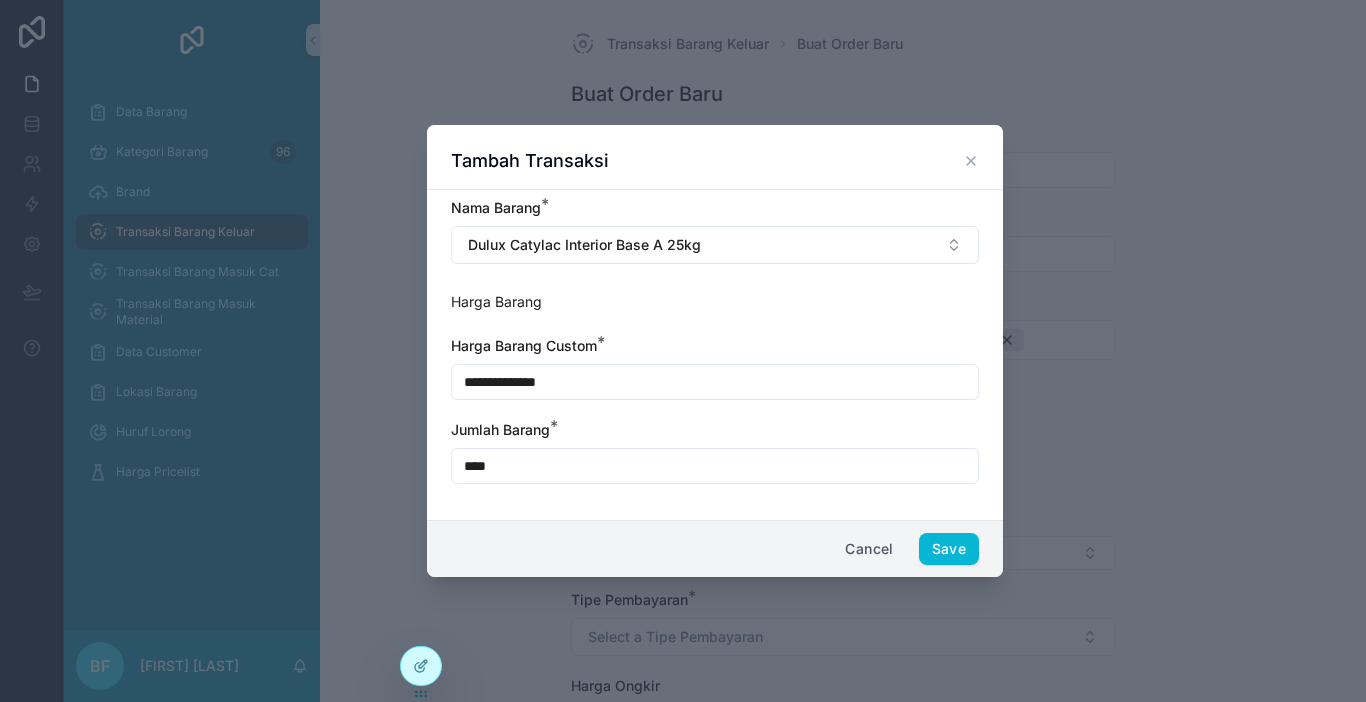 type on "****" 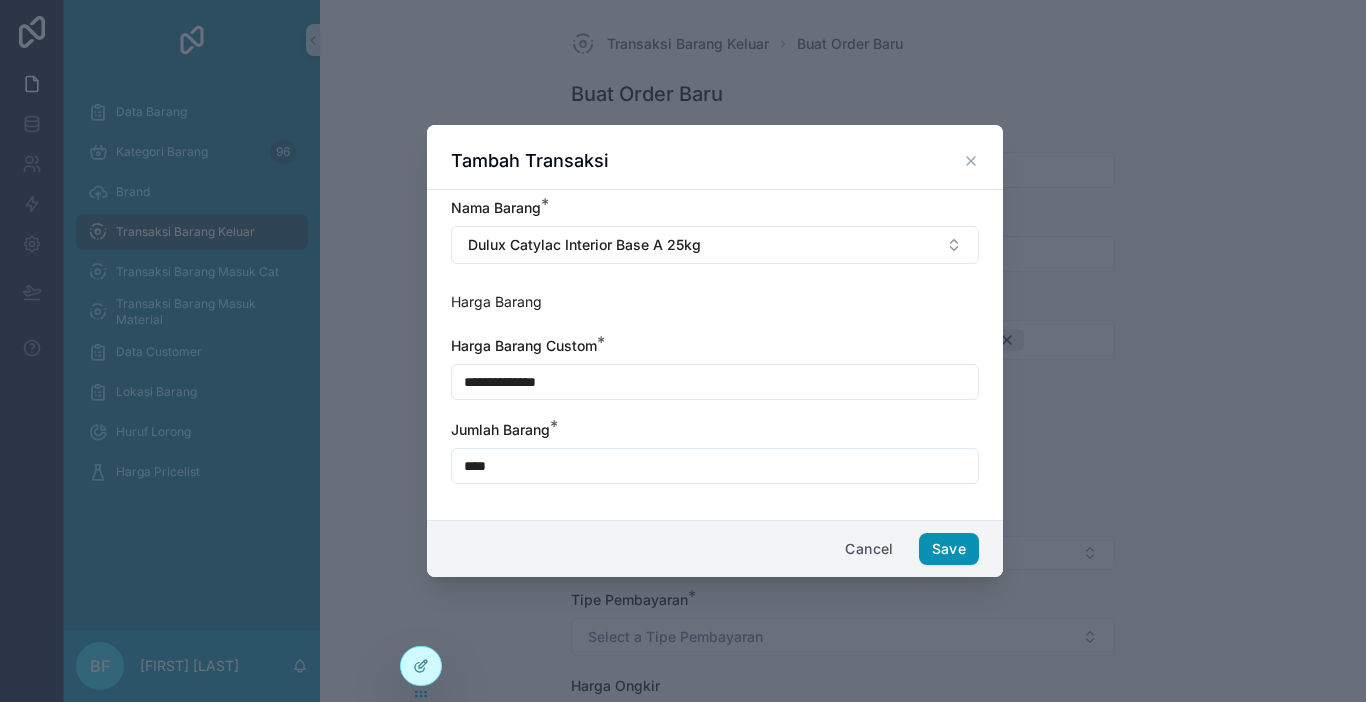 click on "Save" at bounding box center (949, 549) 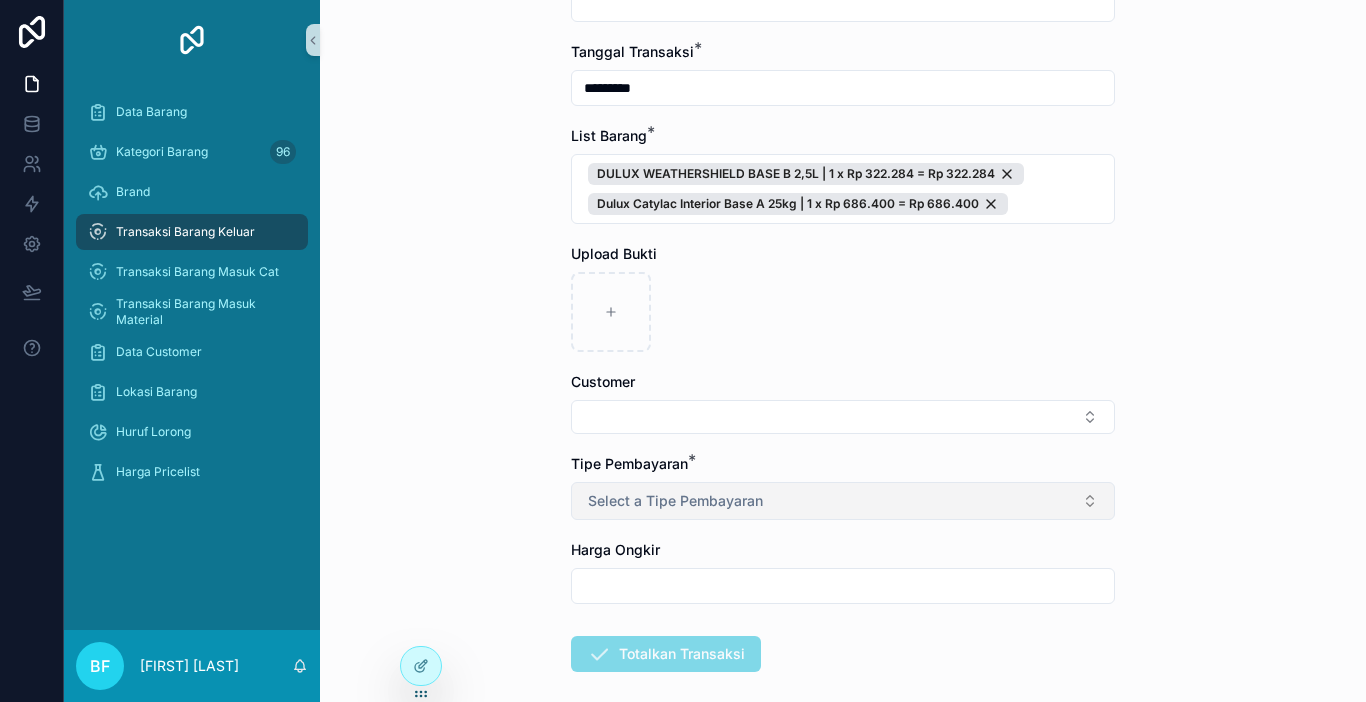 scroll, scrollTop: 200, scrollLeft: 0, axis: vertical 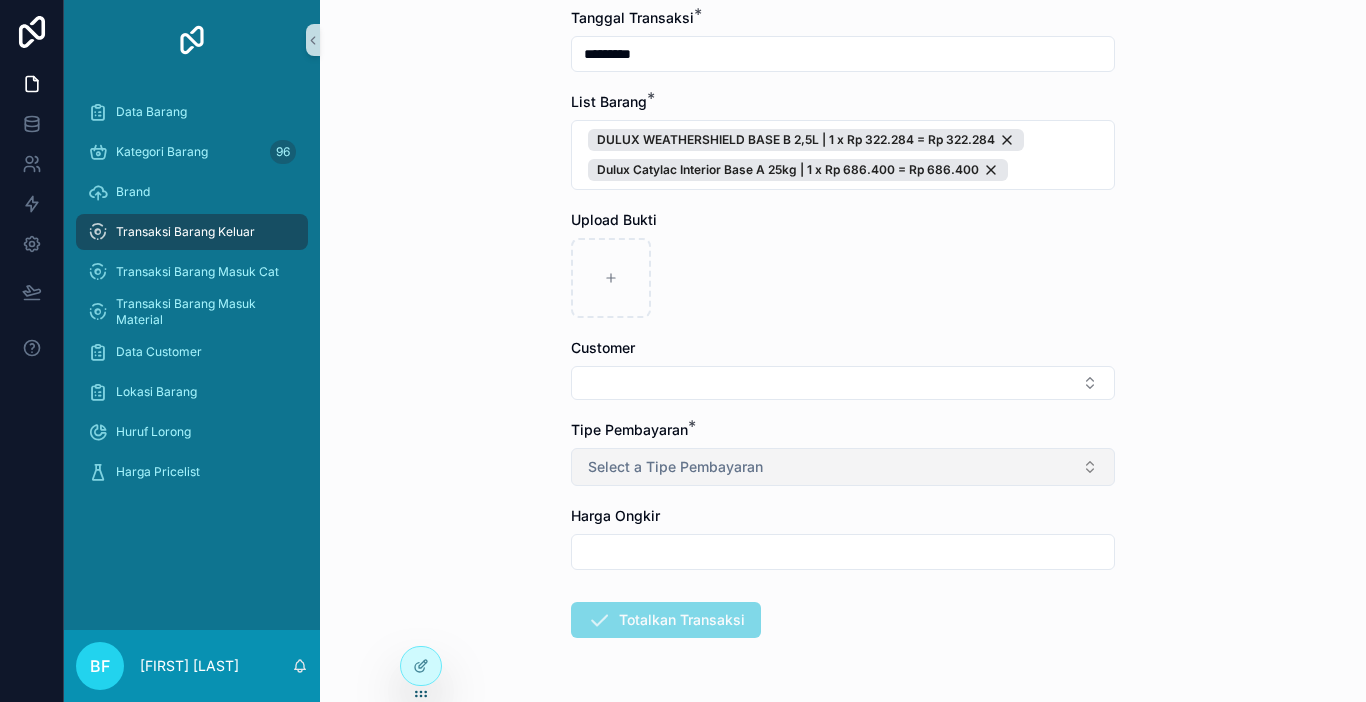 click on "Select a Tipe Pembayaran" at bounding box center [843, 467] 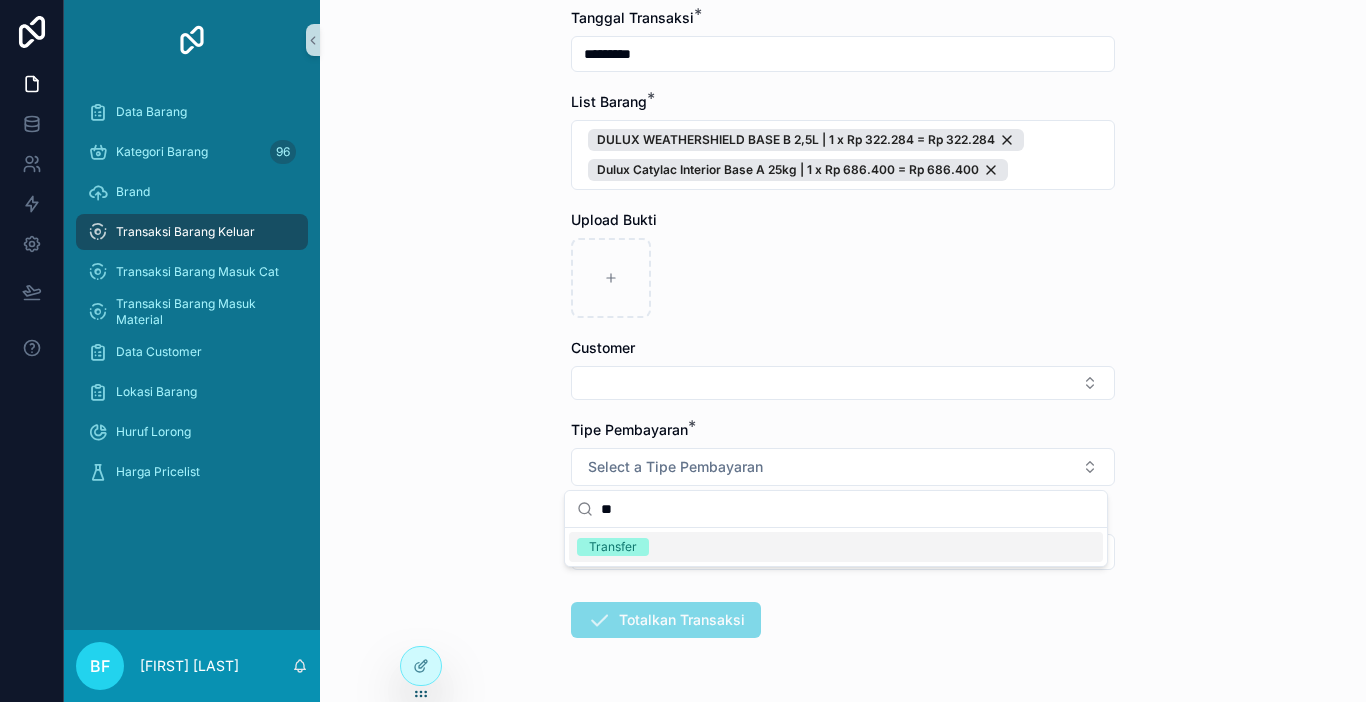 type on "**" 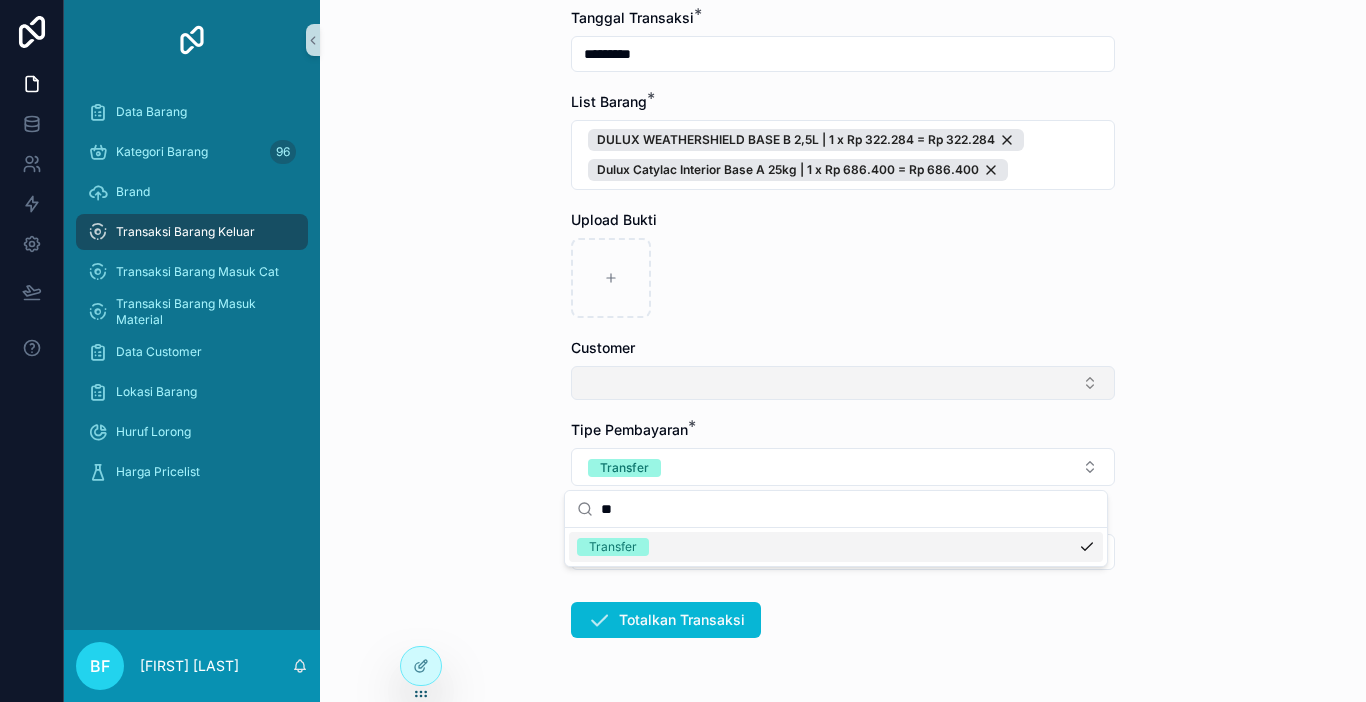 click at bounding box center [843, 383] 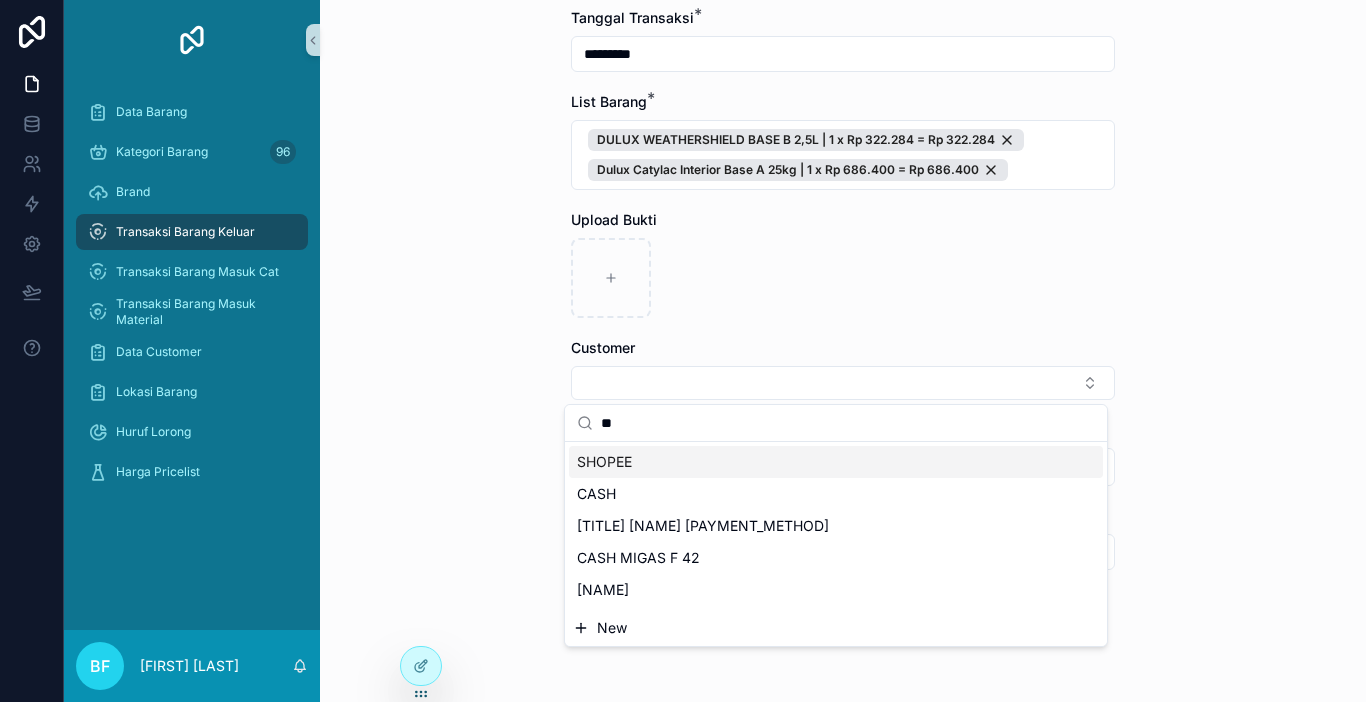 type on "**" 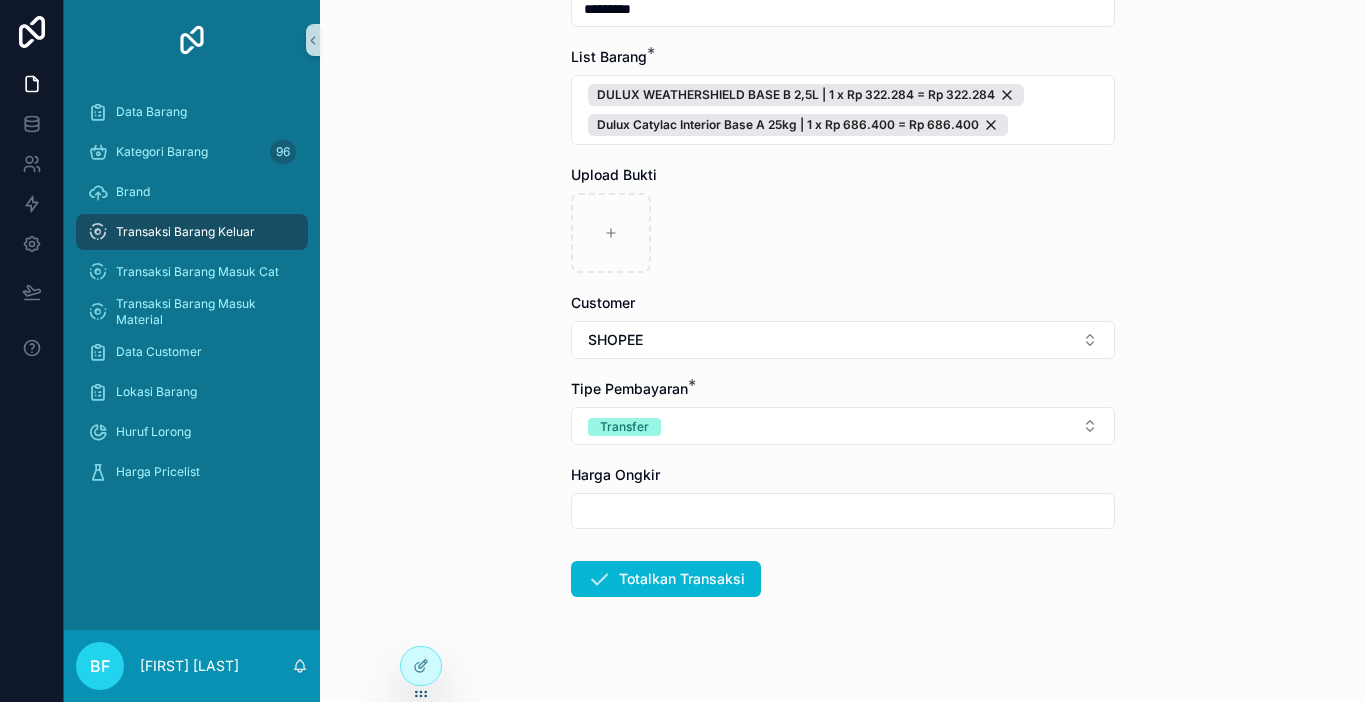 scroll, scrollTop: 268, scrollLeft: 0, axis: vertical 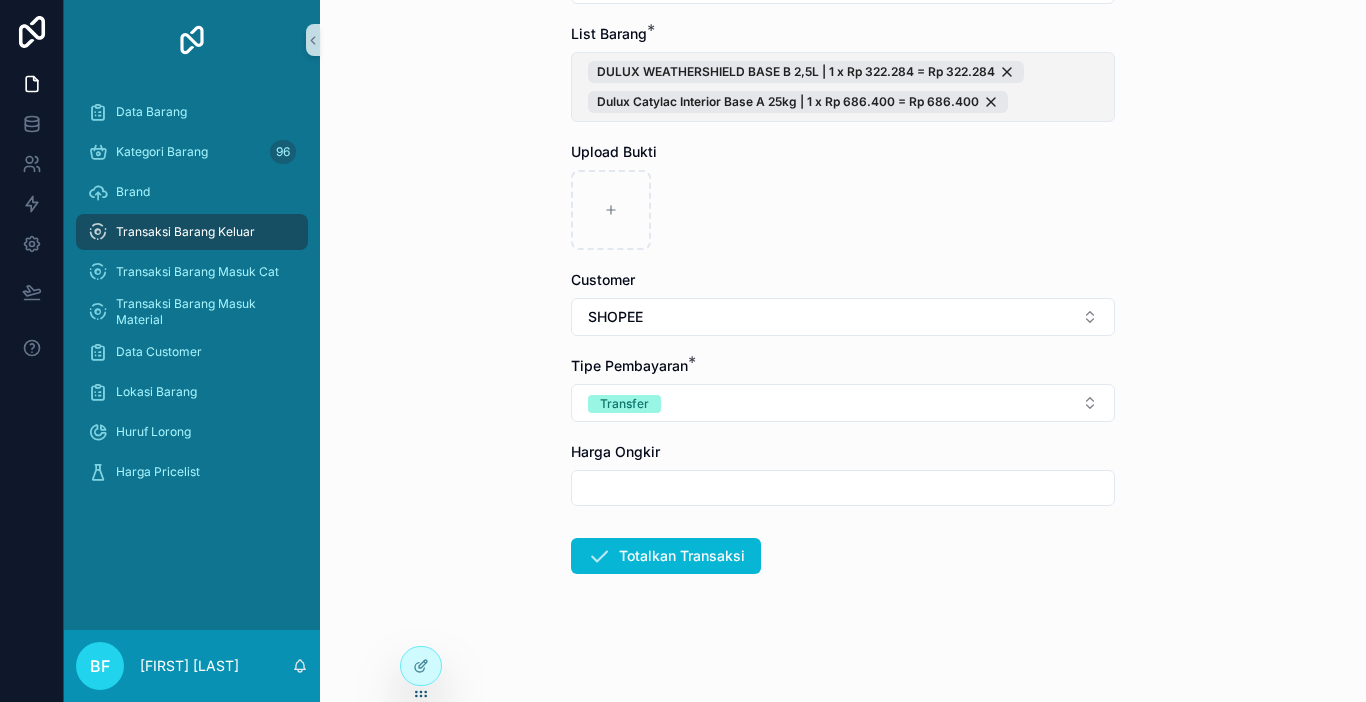 click on "DULUX WEATHERSHIELD BASE B 2,5L | 1 x Rp 322.284 = Rp 322.284 Dulux Catylac Interior Base A 25kg | 1 x Rp 686.400 = Rp 686.400" at bounding box center (843, 87) 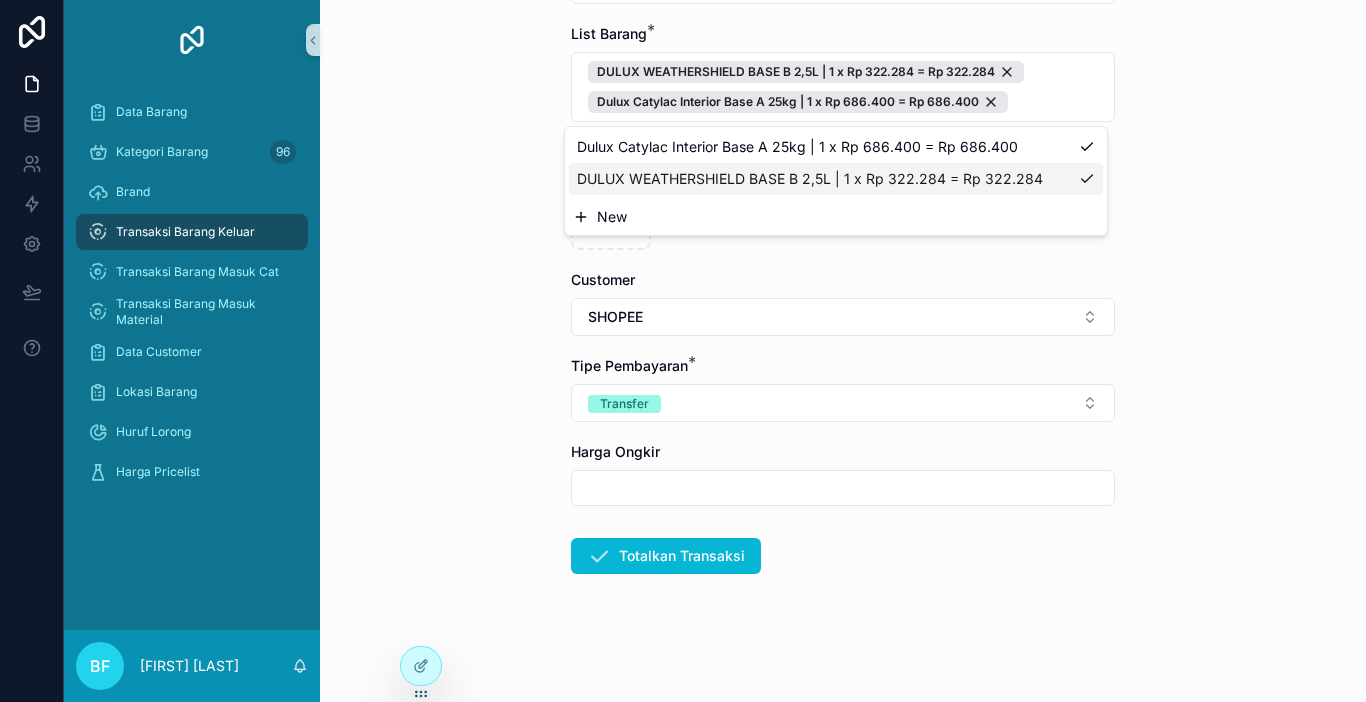 click on "New" at bounding box center (836, 217) 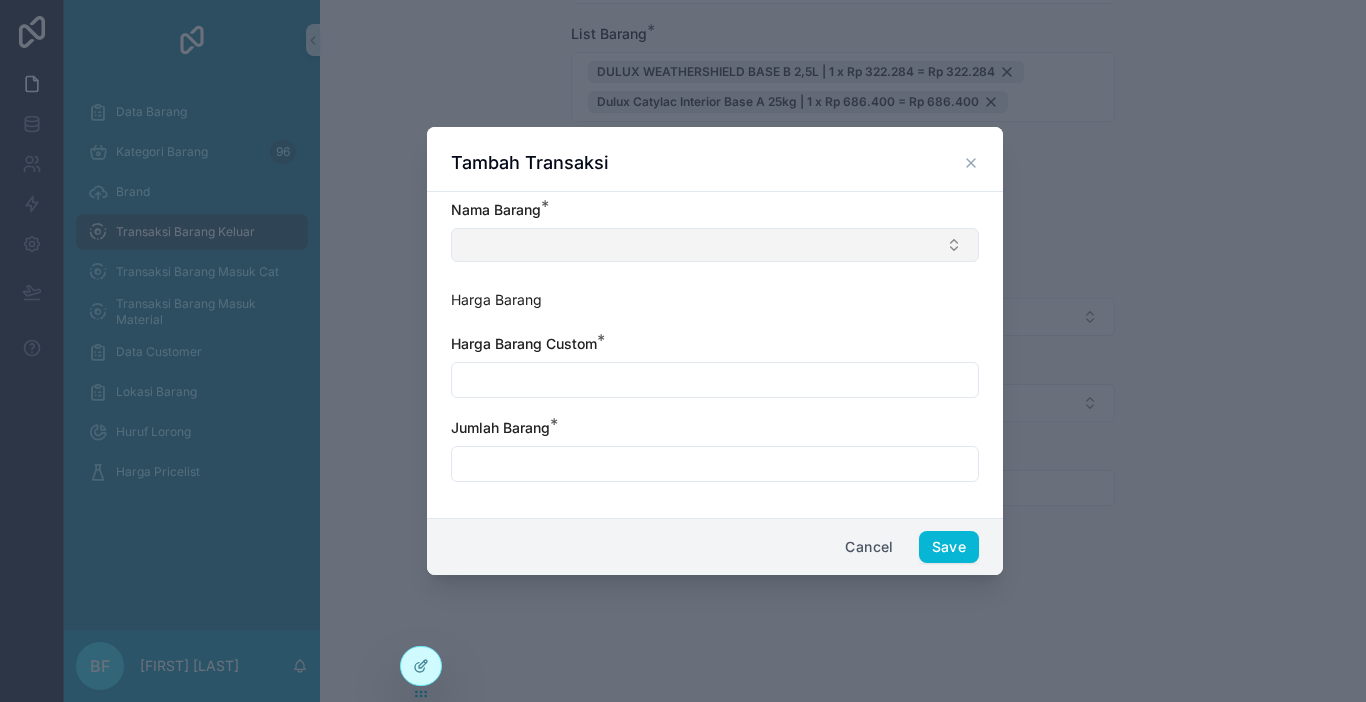 click at bounding box center (715, 245) 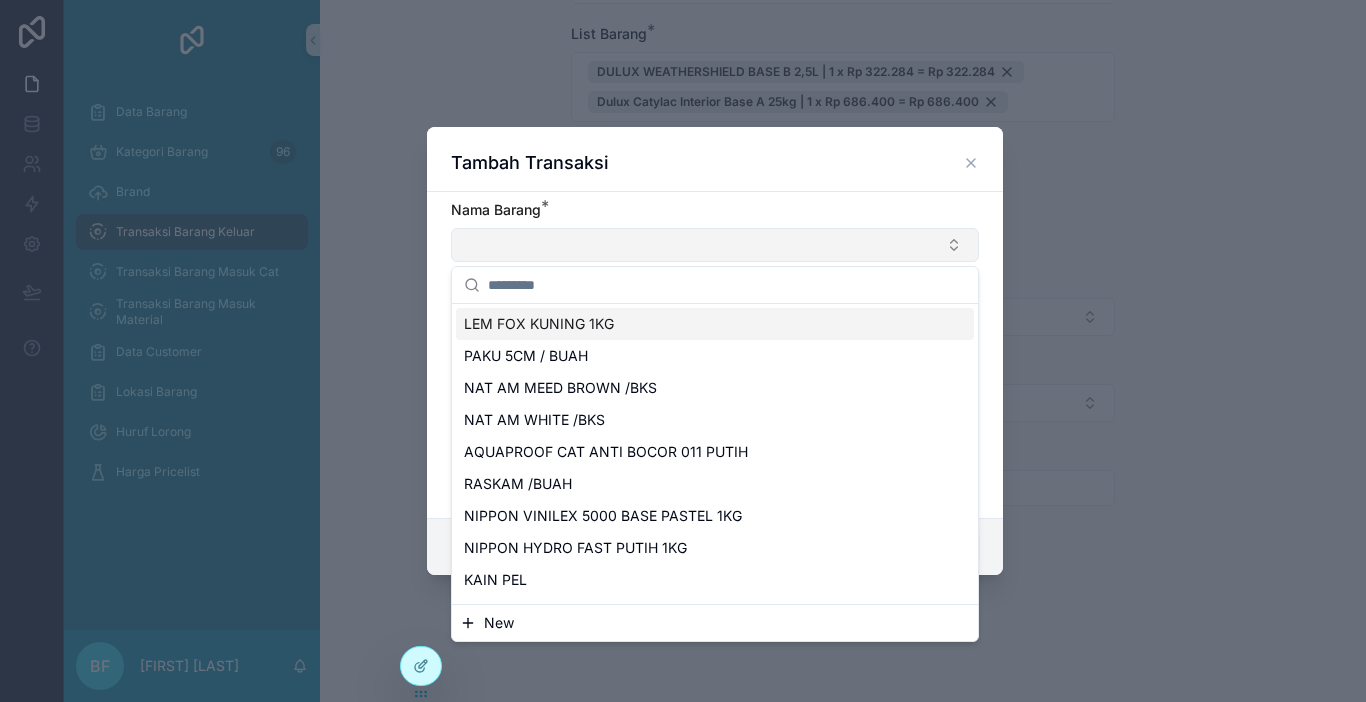 type on "*" 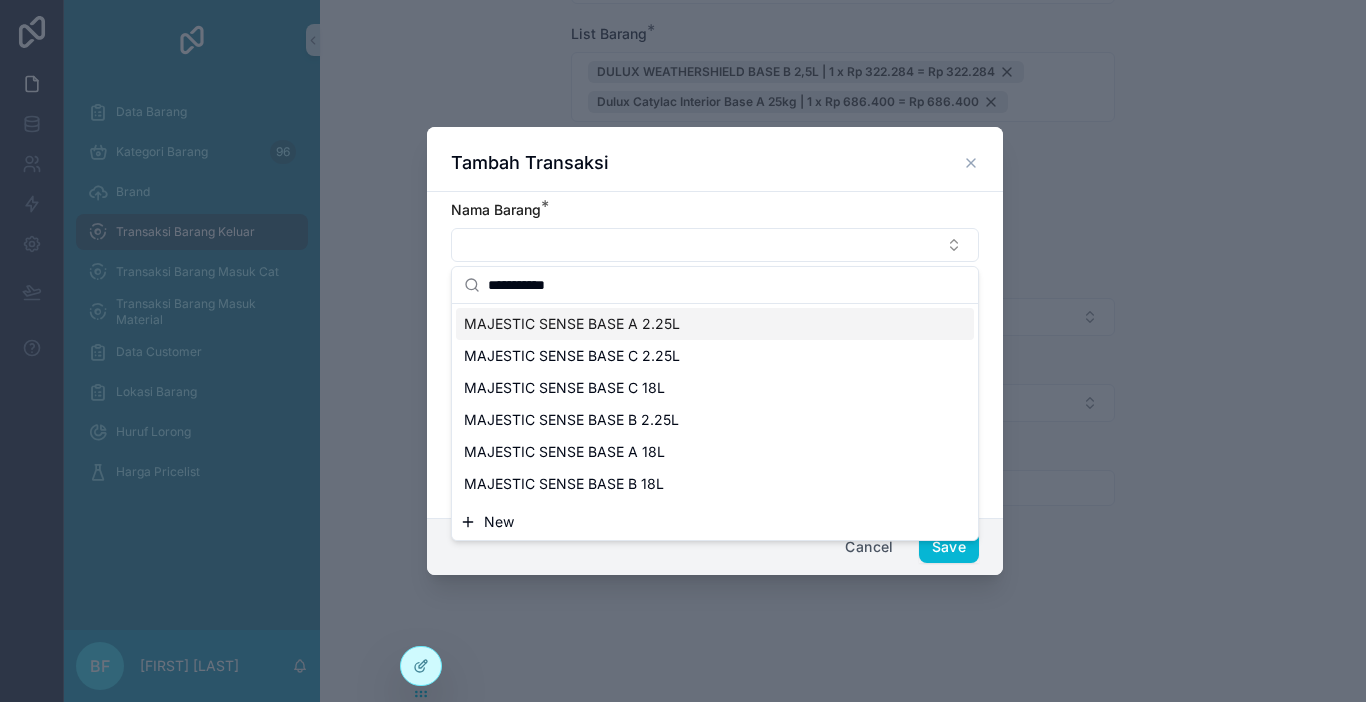 type on "**********" 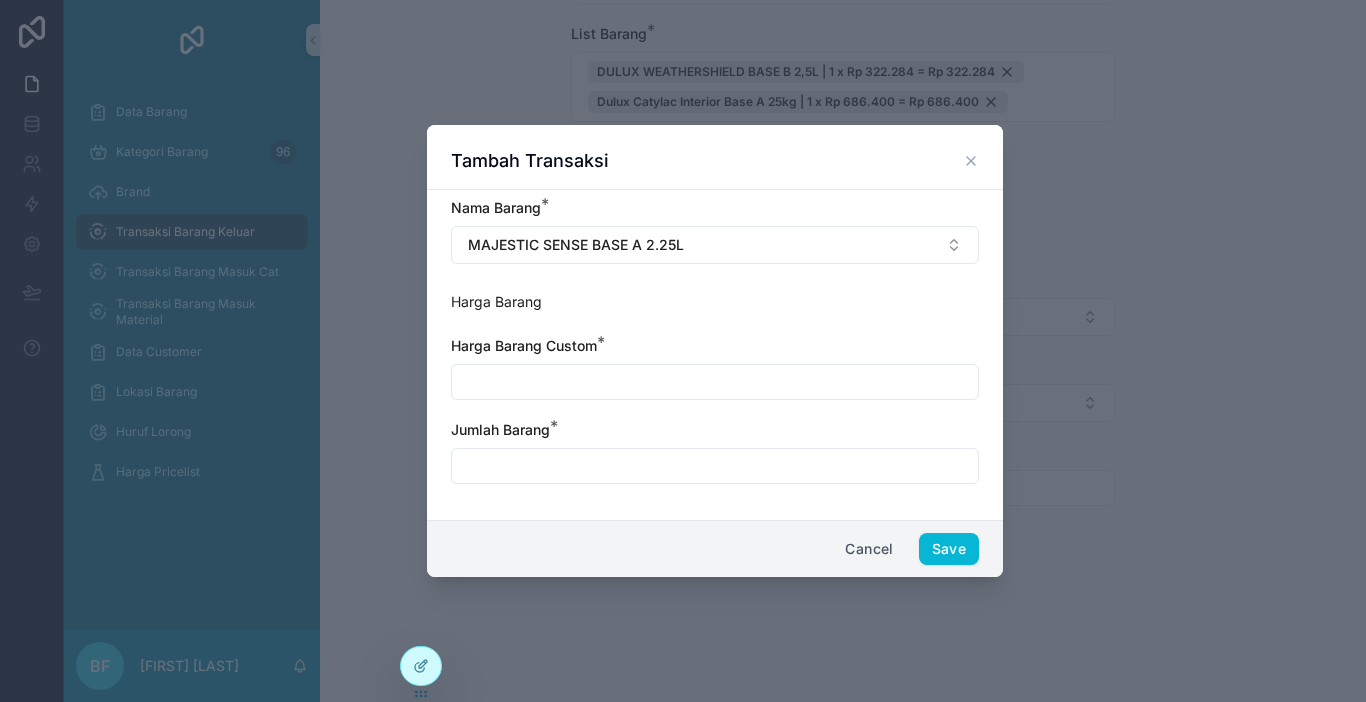 click at bounding box center (715, 382) 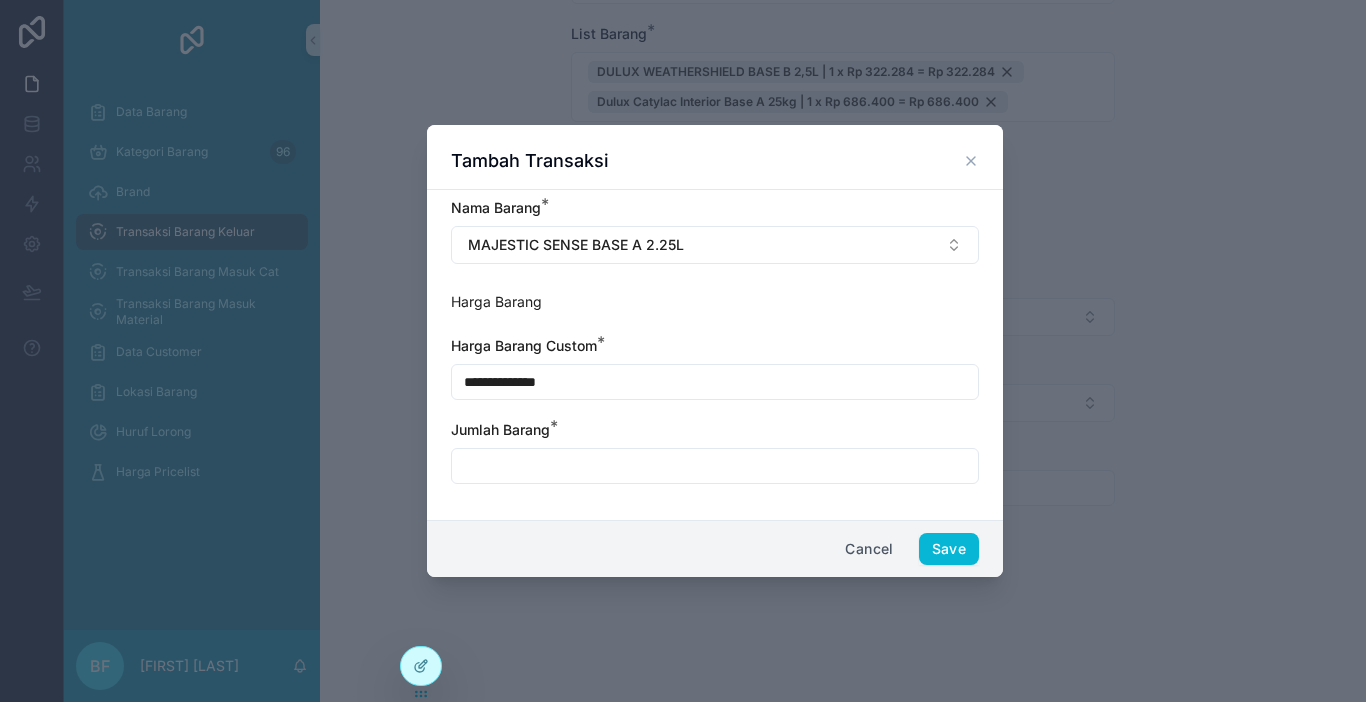 type on "**********" 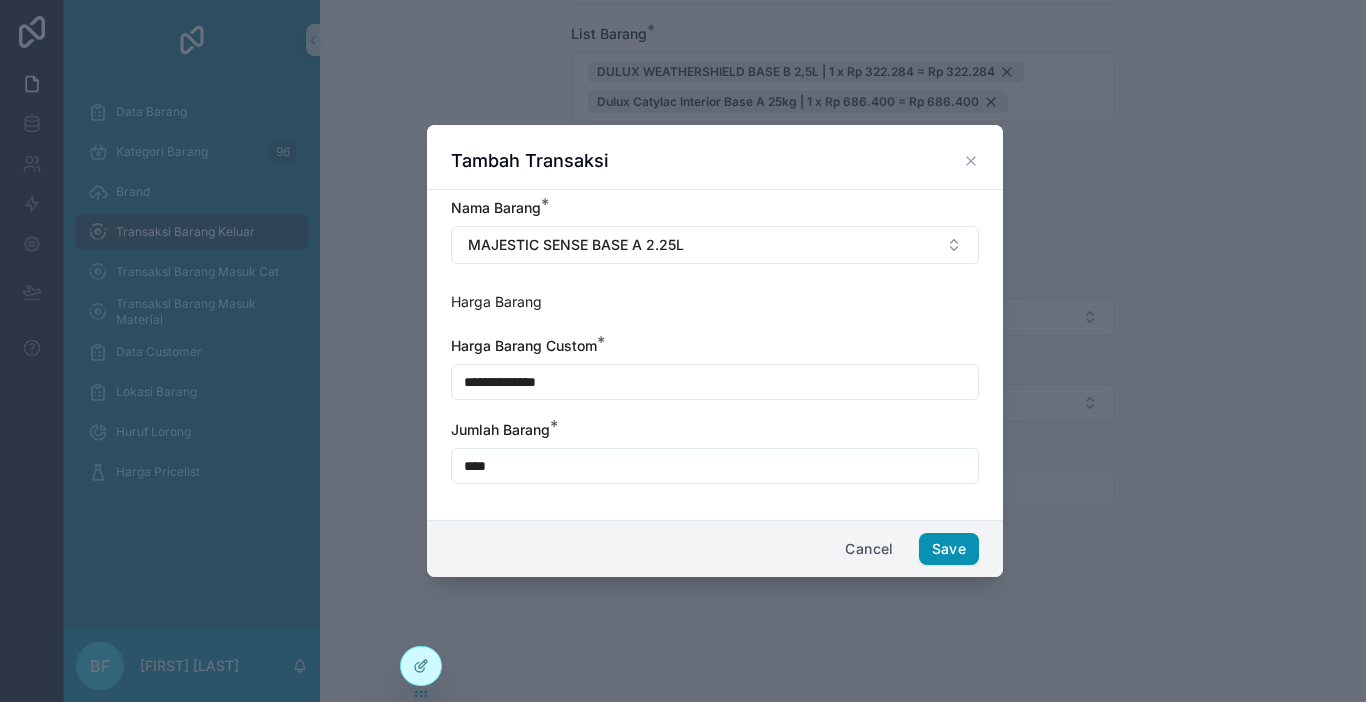 type on "****" 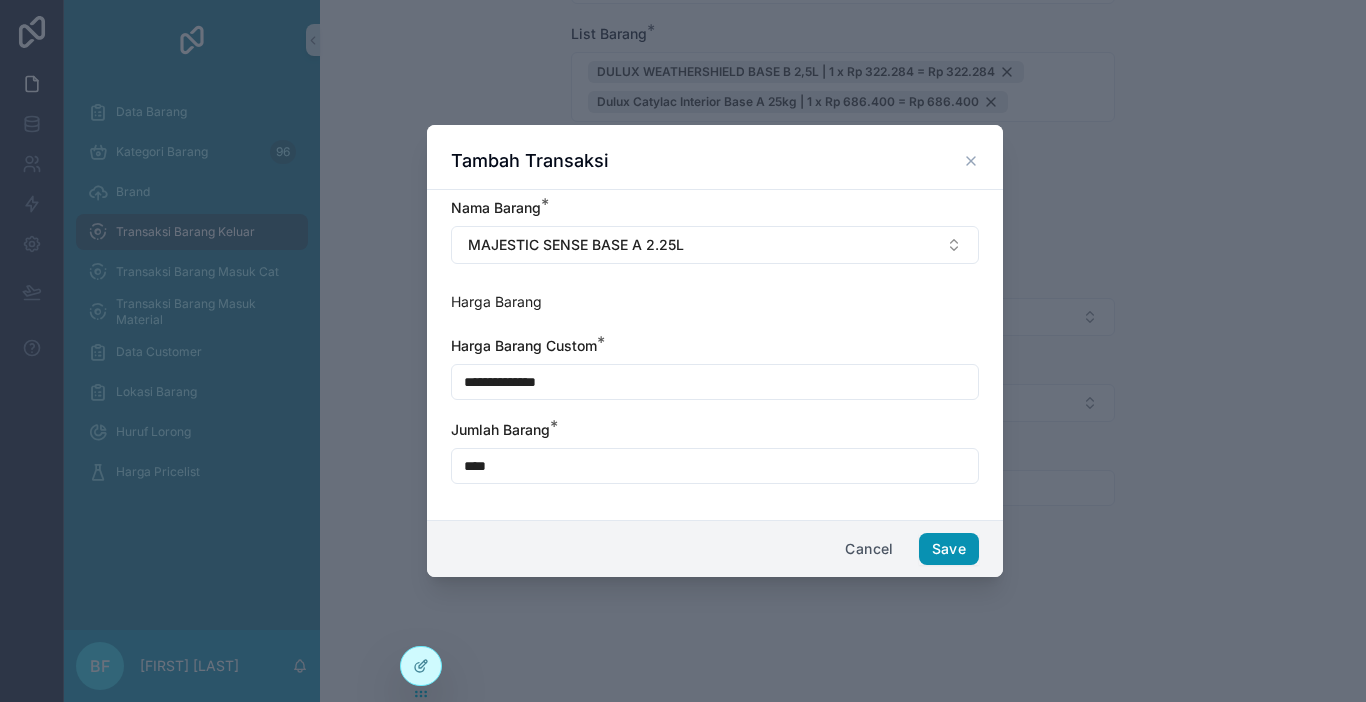 click on "Save" at bounding box center (949, 549) 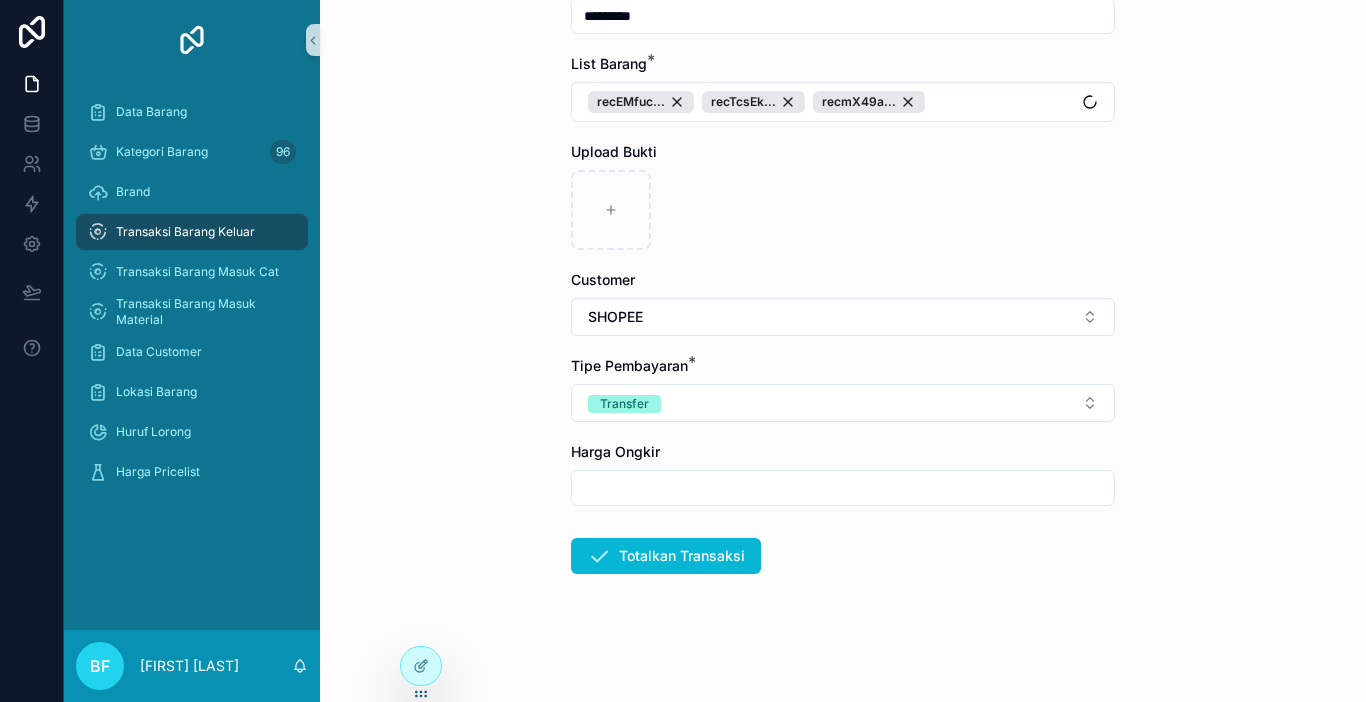 scroll, scrollTop: 268, scrollLeft: 0, axis: vertical 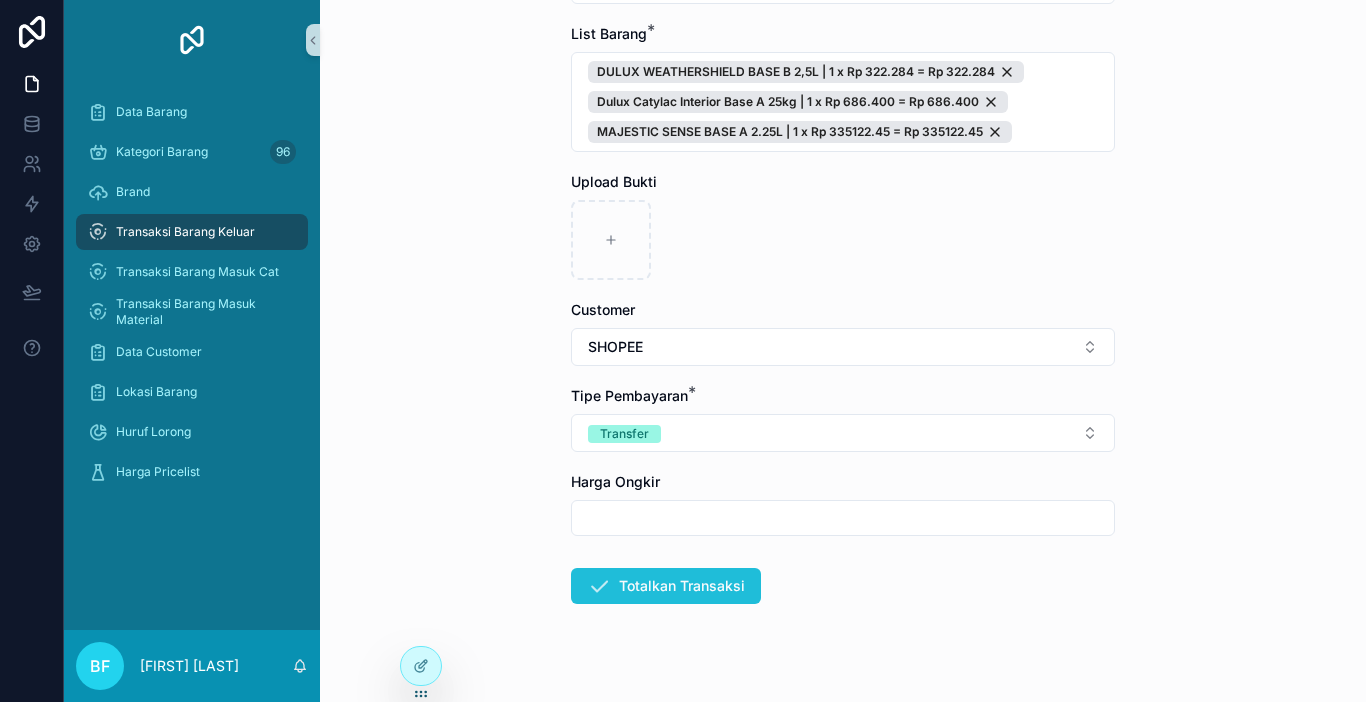 click on "Totalkan Transaksi" at bounding box center [666, 586] 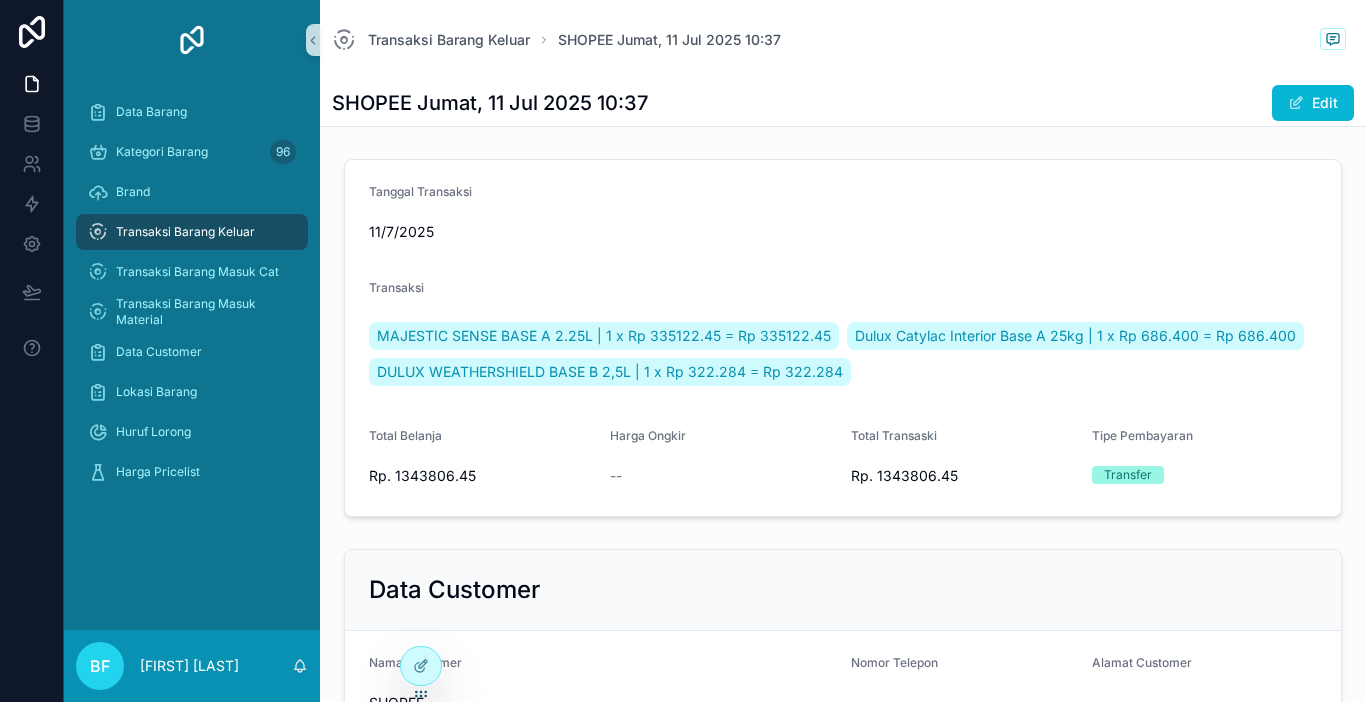 scroll, scrollTop: 100, scrollLeft: 0, axis: vertical 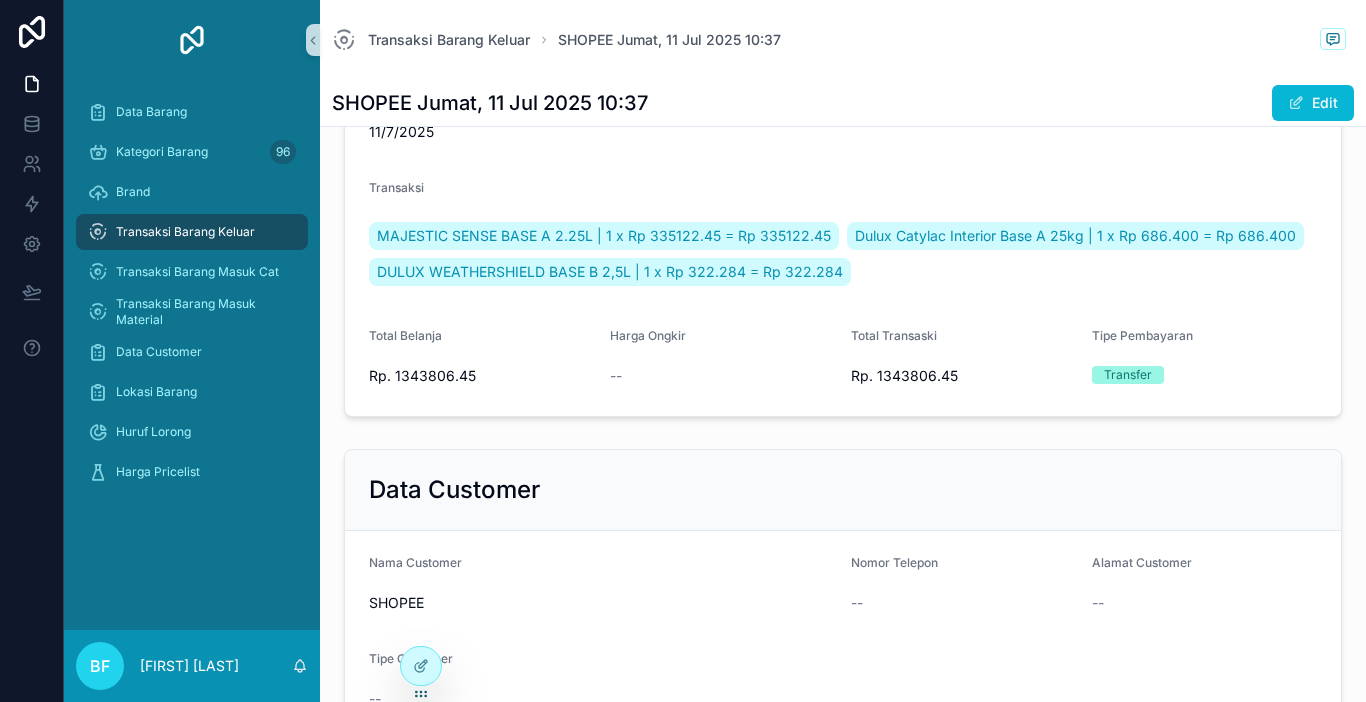 click on "Transaksi Barang Keluar" at bounding box center [192, 232] 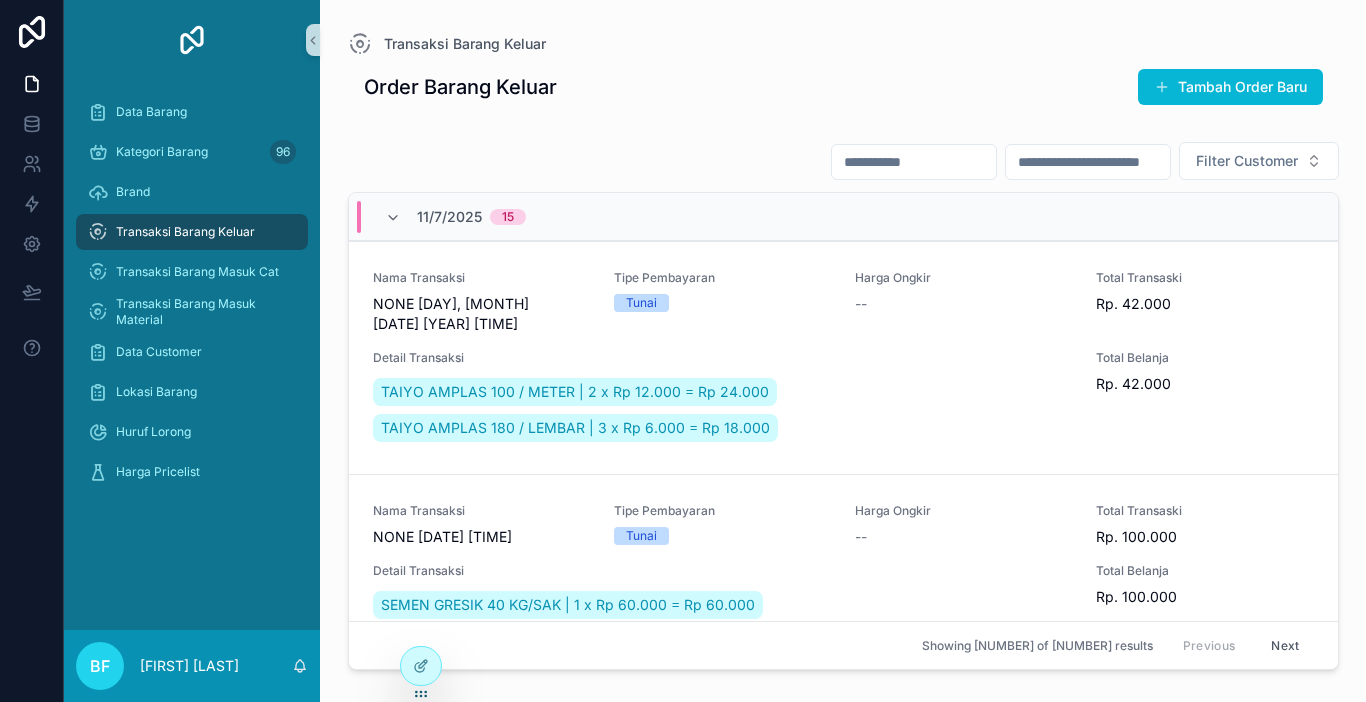 scroll, scrollTop: 0, scrollLeft: 0, axis: both 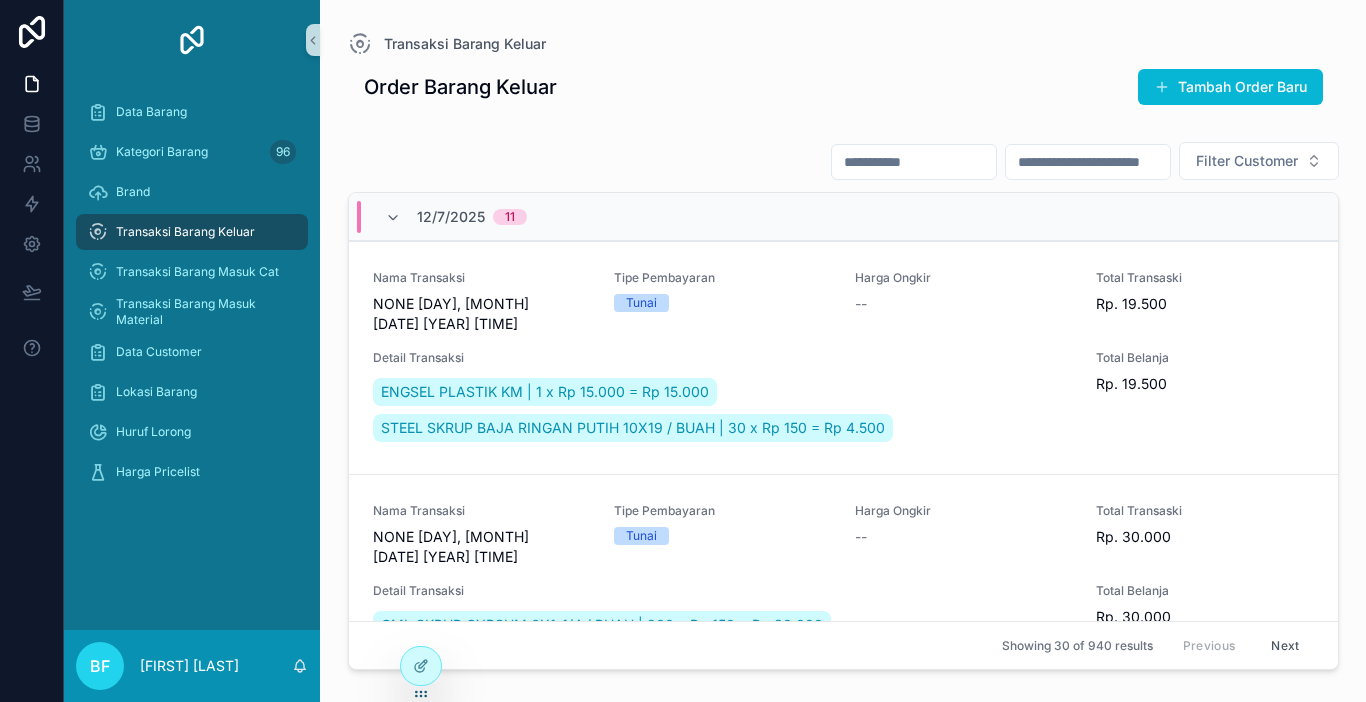 click on "Transaksi Barang Keluar" at bounding box center [192, 232] 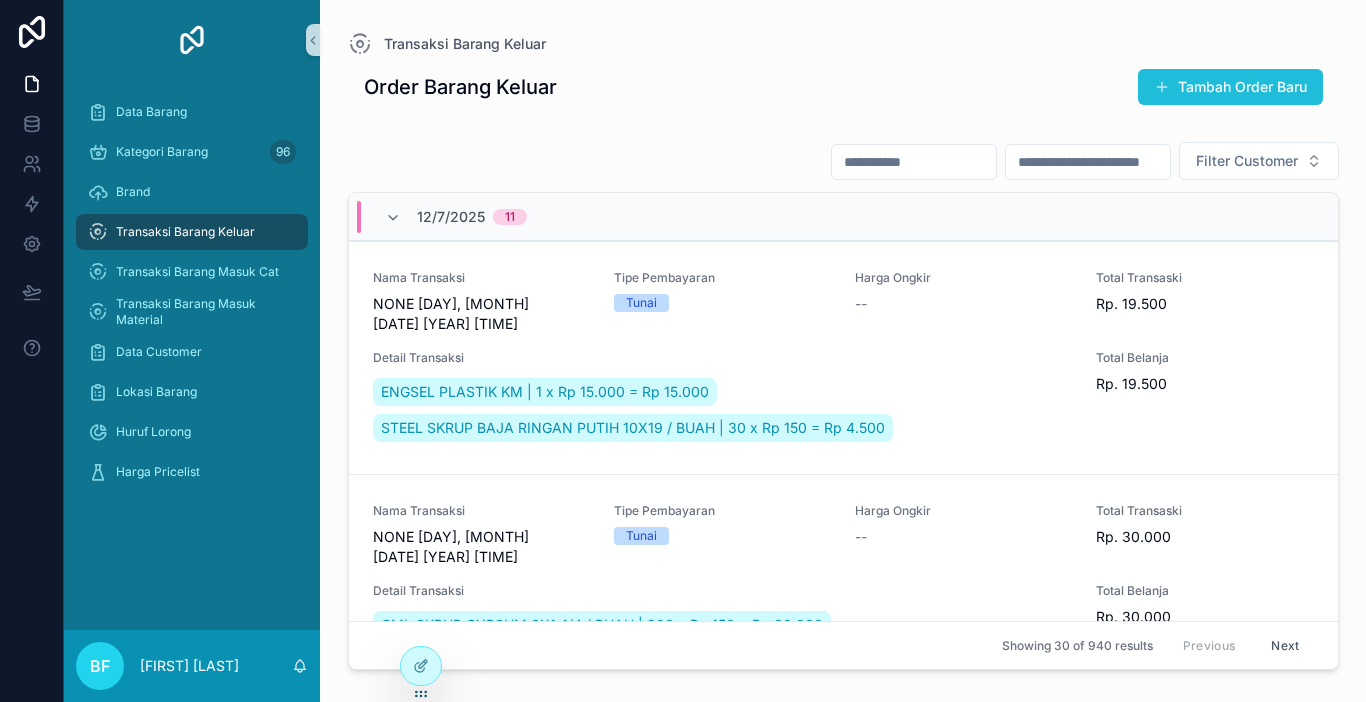 click on "Tambah Order Baru" at bounding box center (1230, 87) 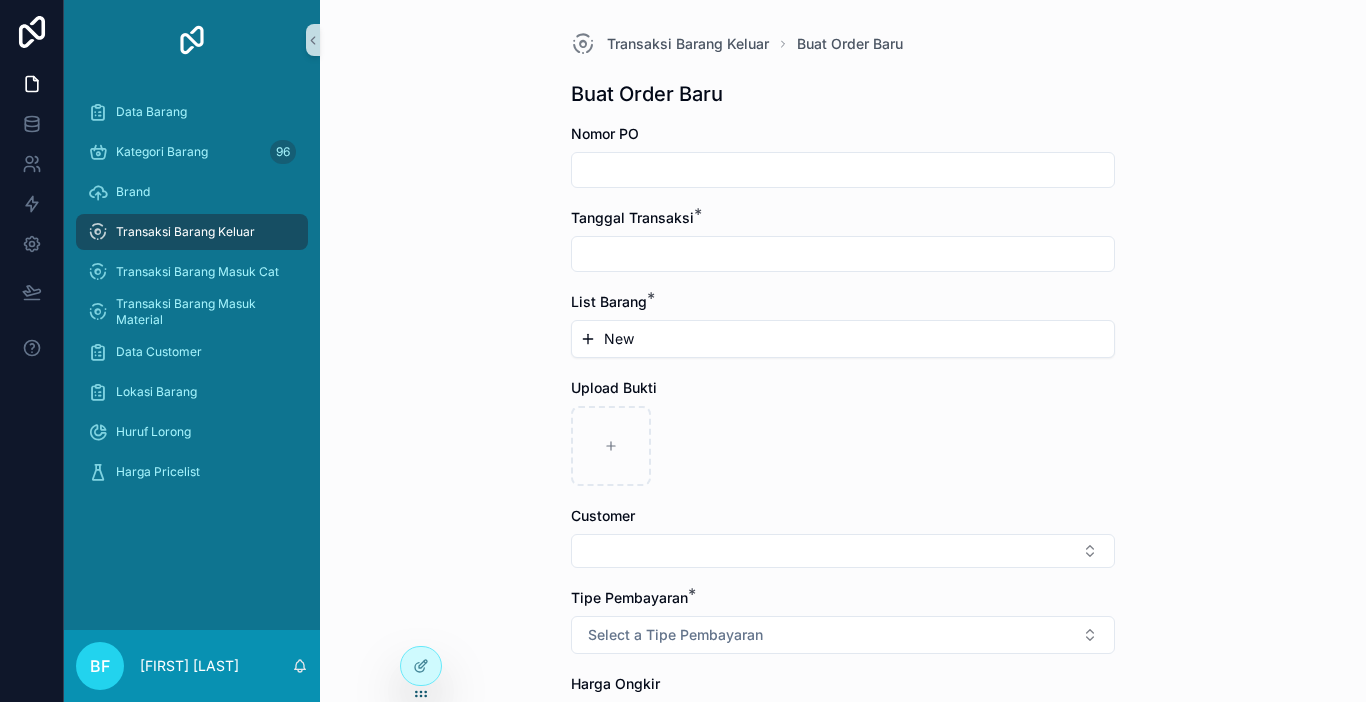 click at bounding box center (843, 170) 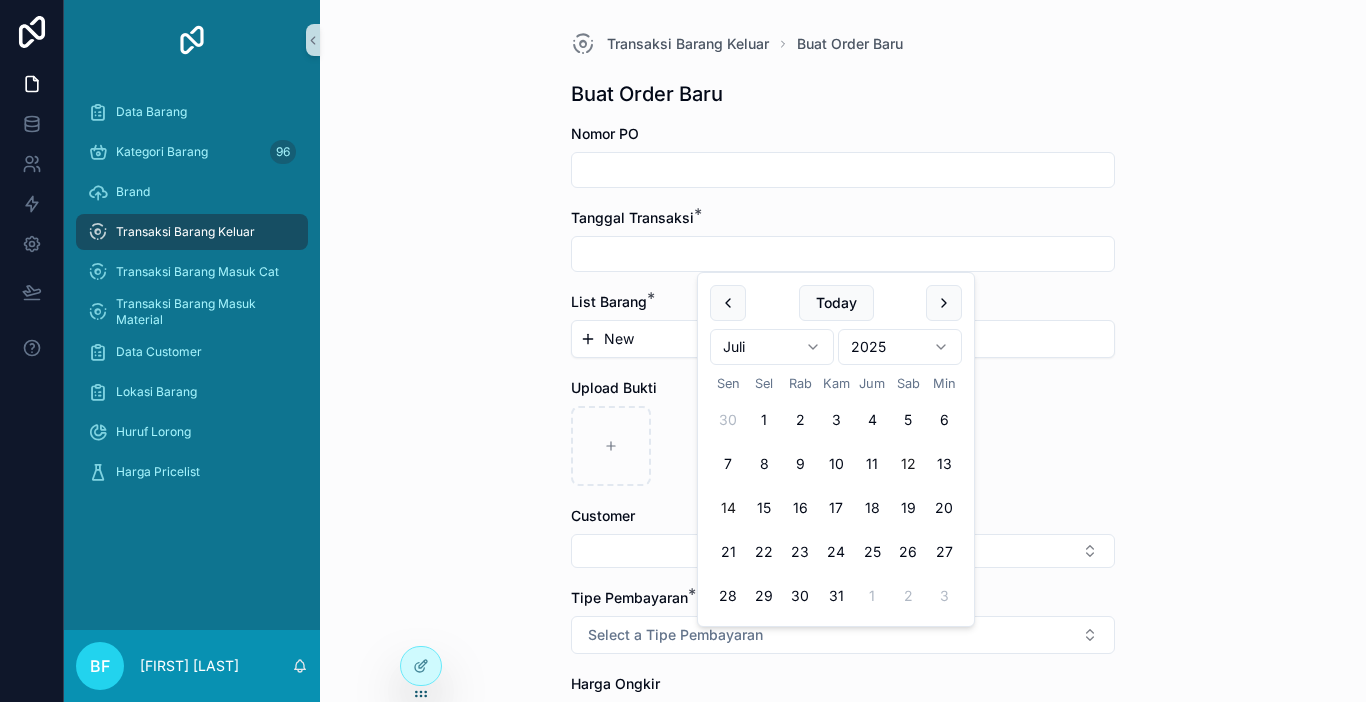 click on "12" at bounding box center (908, 464) 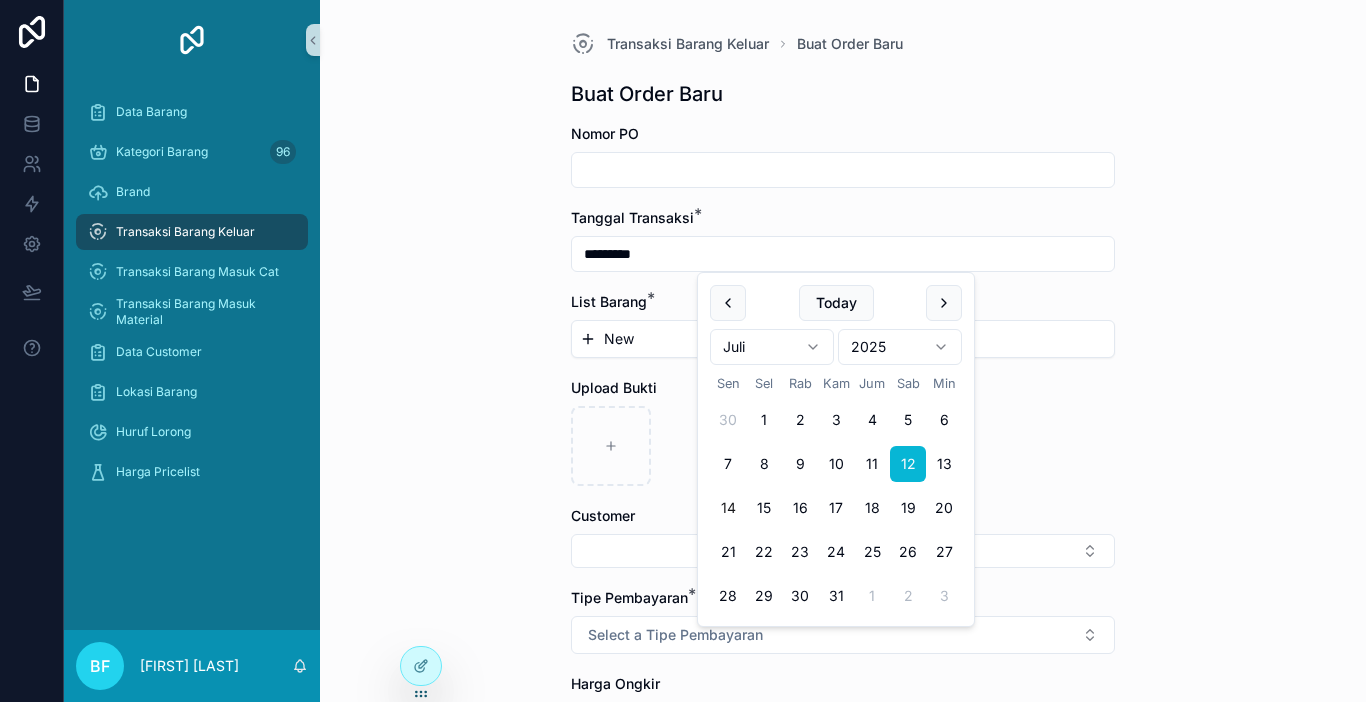 click on "New" at bounding box center (619, 339) 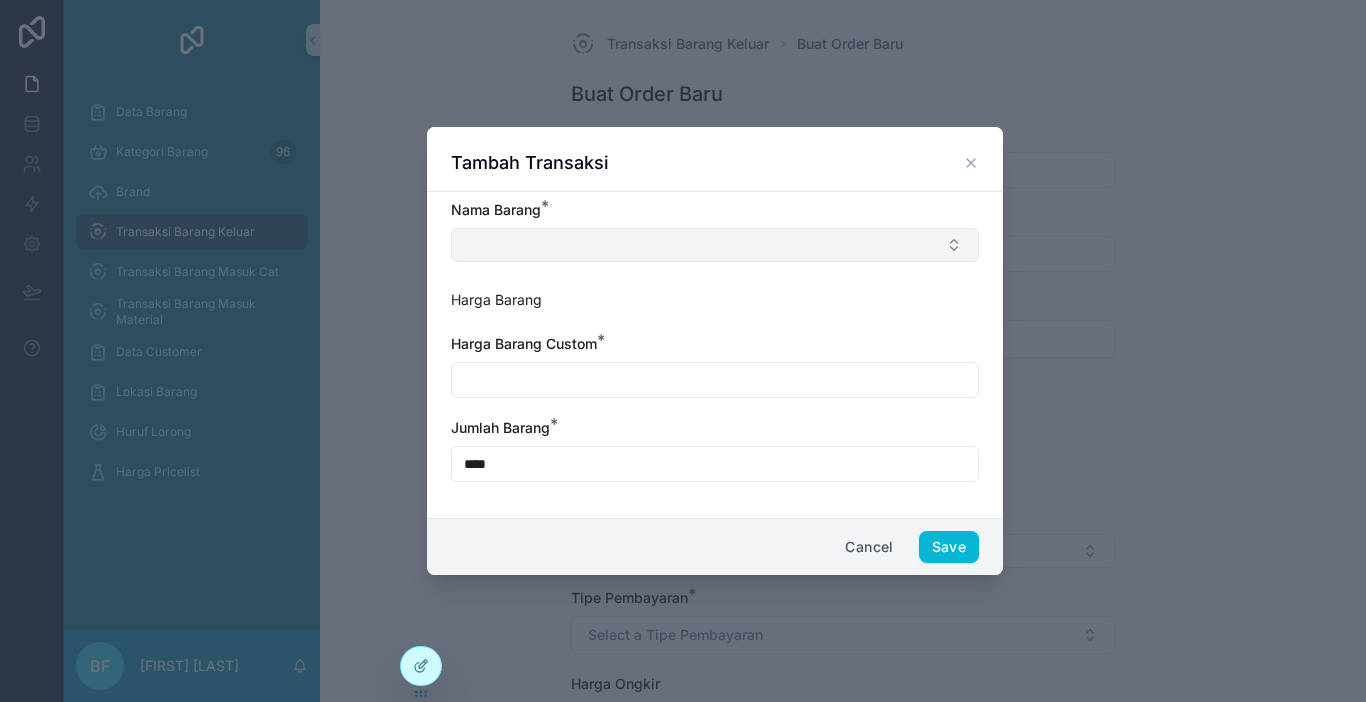 click at bounding box center (715, 245) 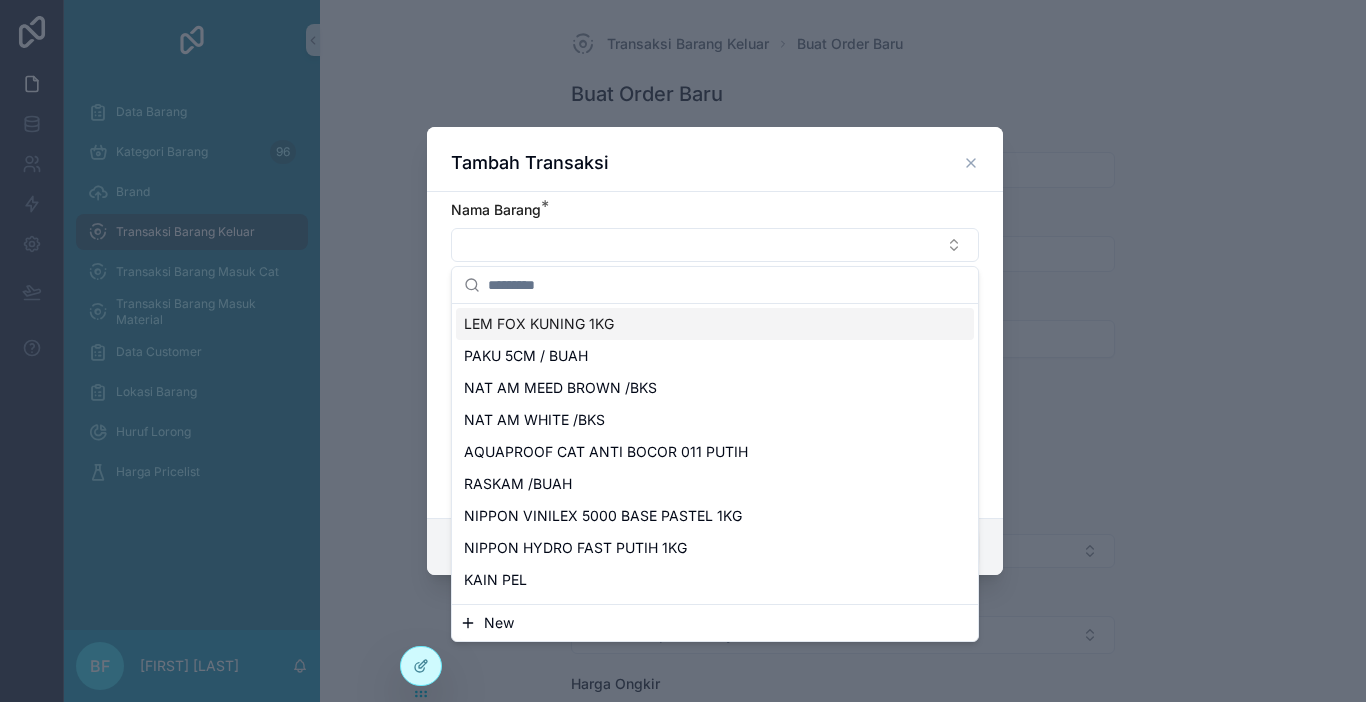 paste on "**********" 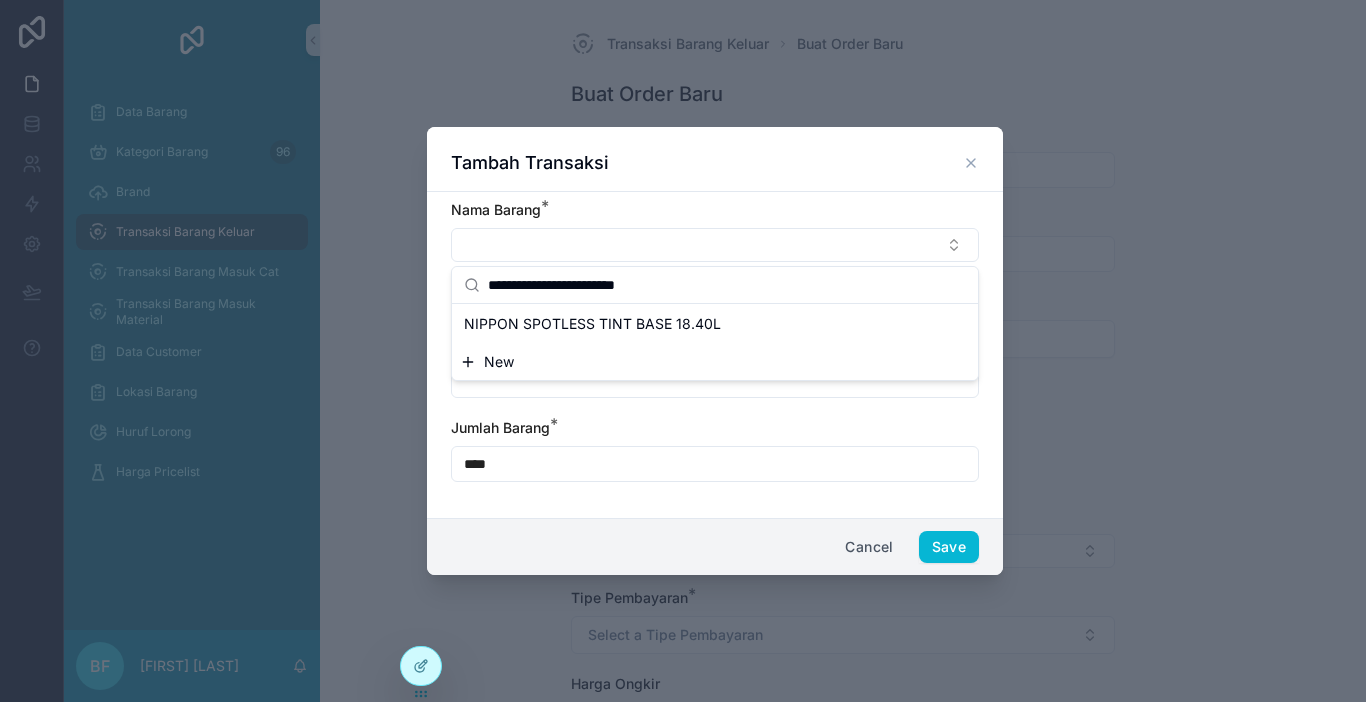 type on "**********" 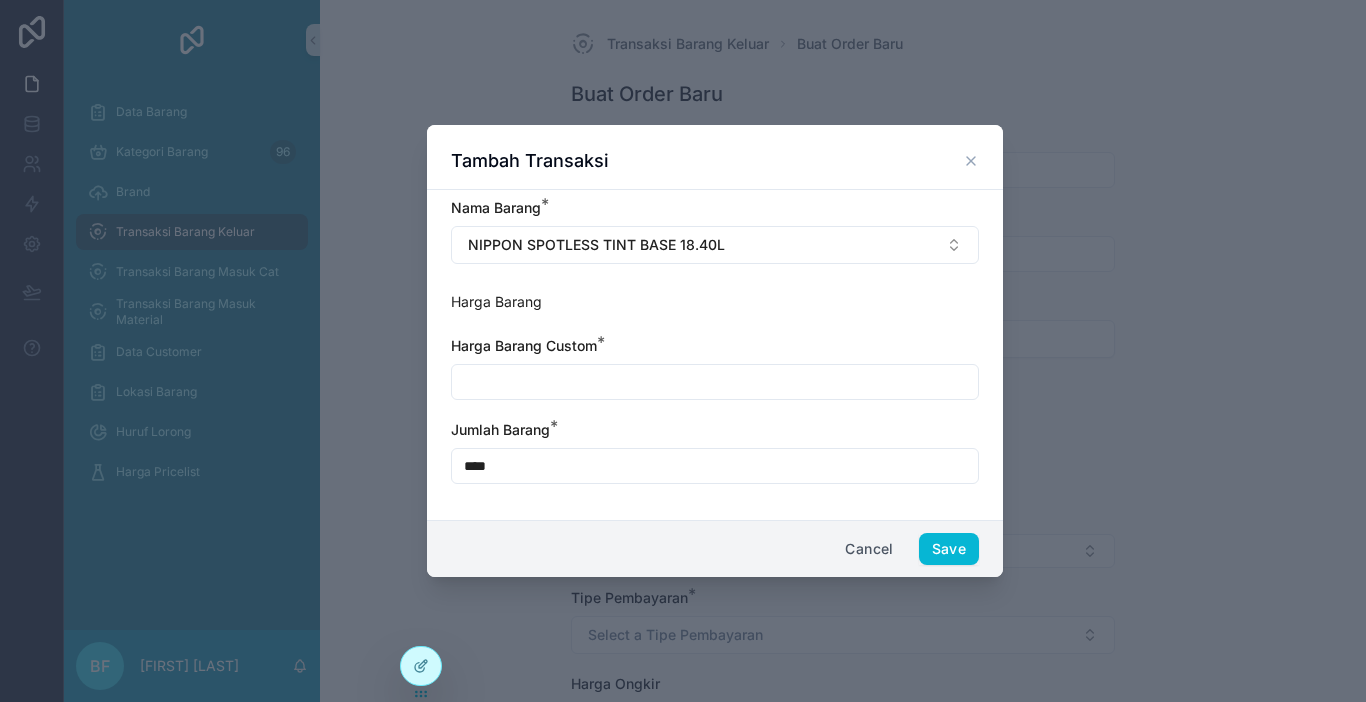 click at bounding box center (715, 382) 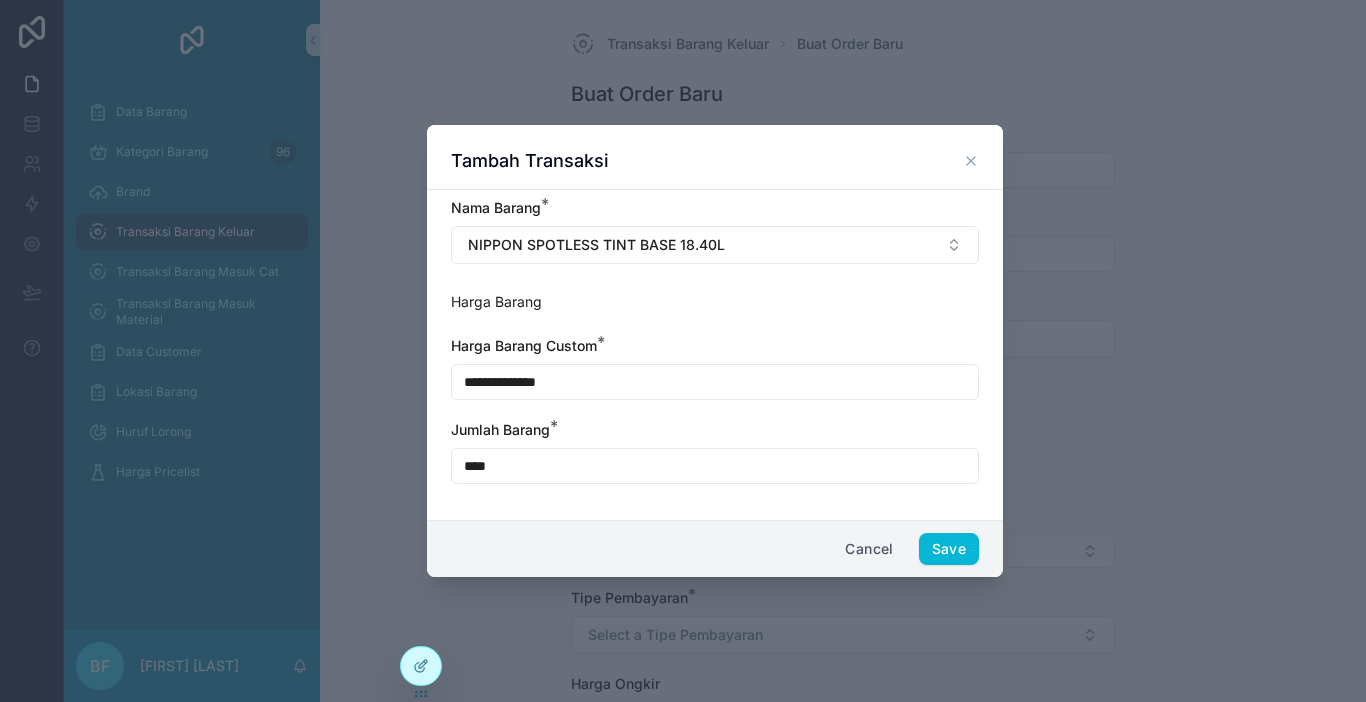 type on "**********" 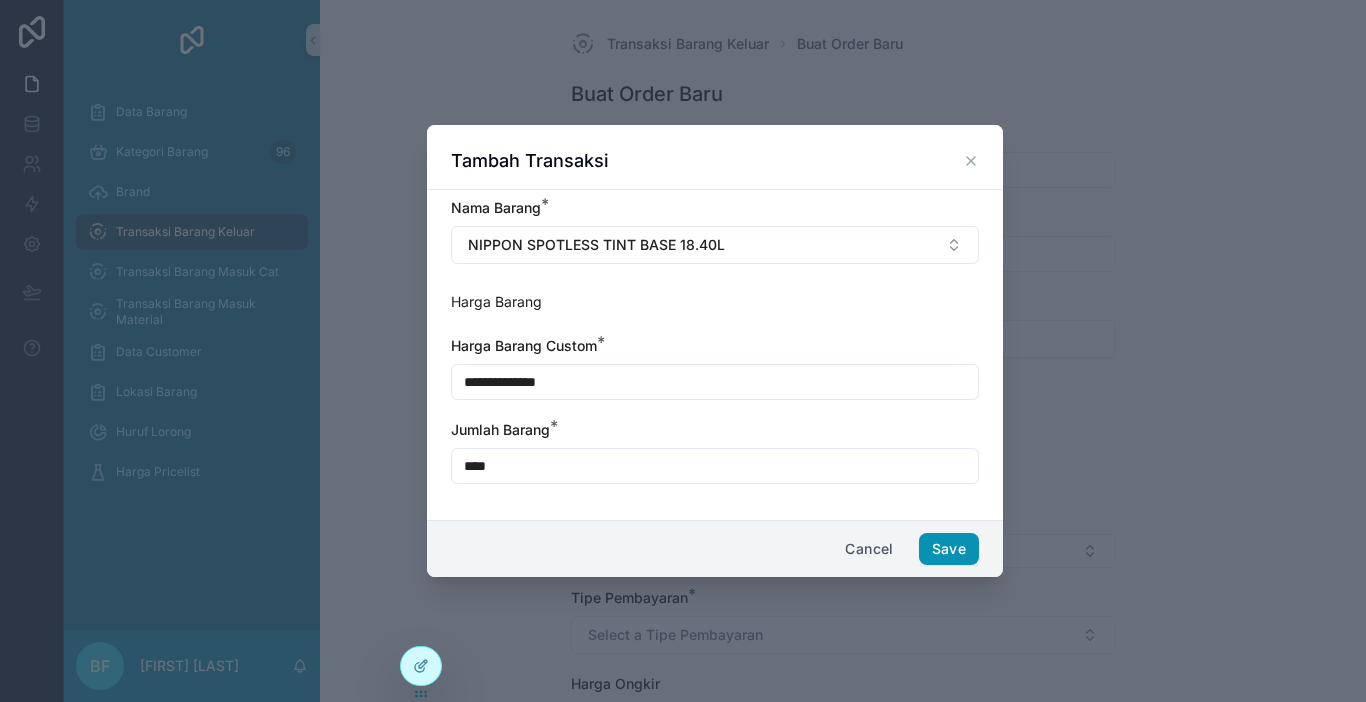 click on "Save" at bounding box center [949, 549] 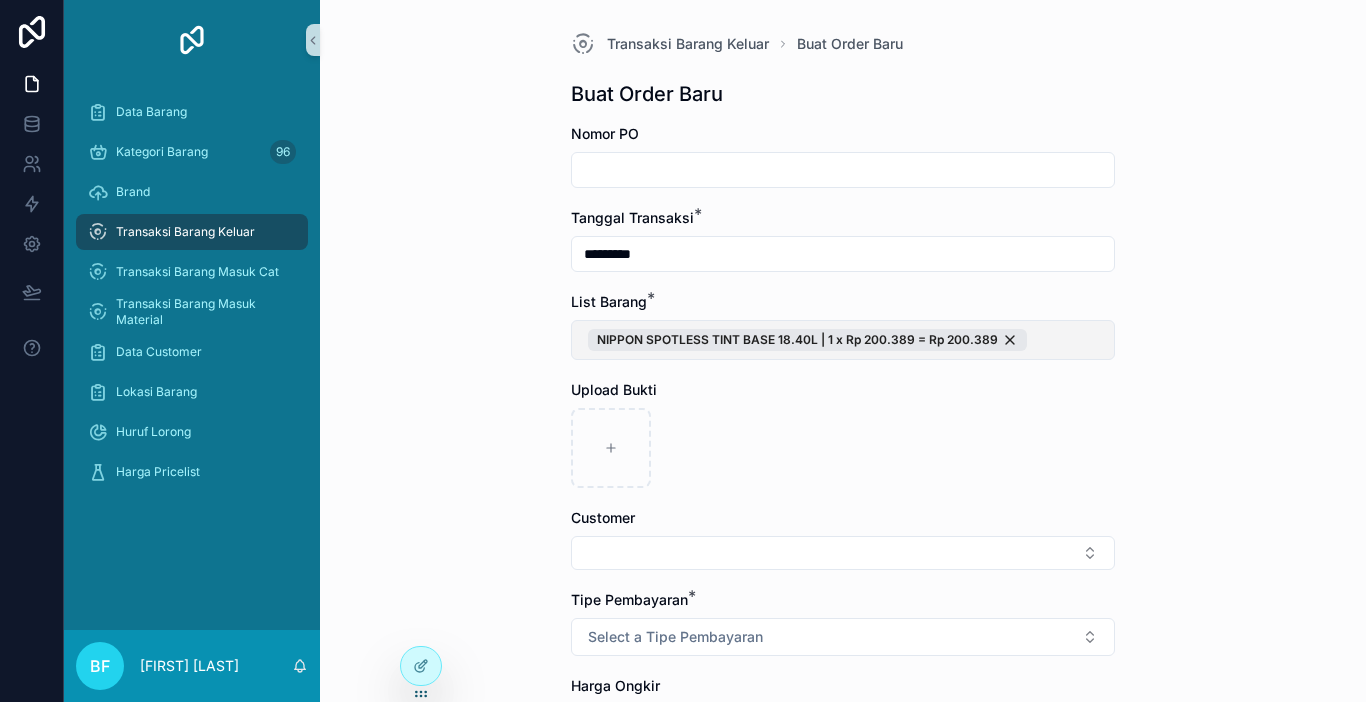 click on "NIPPON SPOTLESS TINT BASE 18.40L | 1 x Rp 200.389 = Rp 200.389" at bounding box center (843, 340) 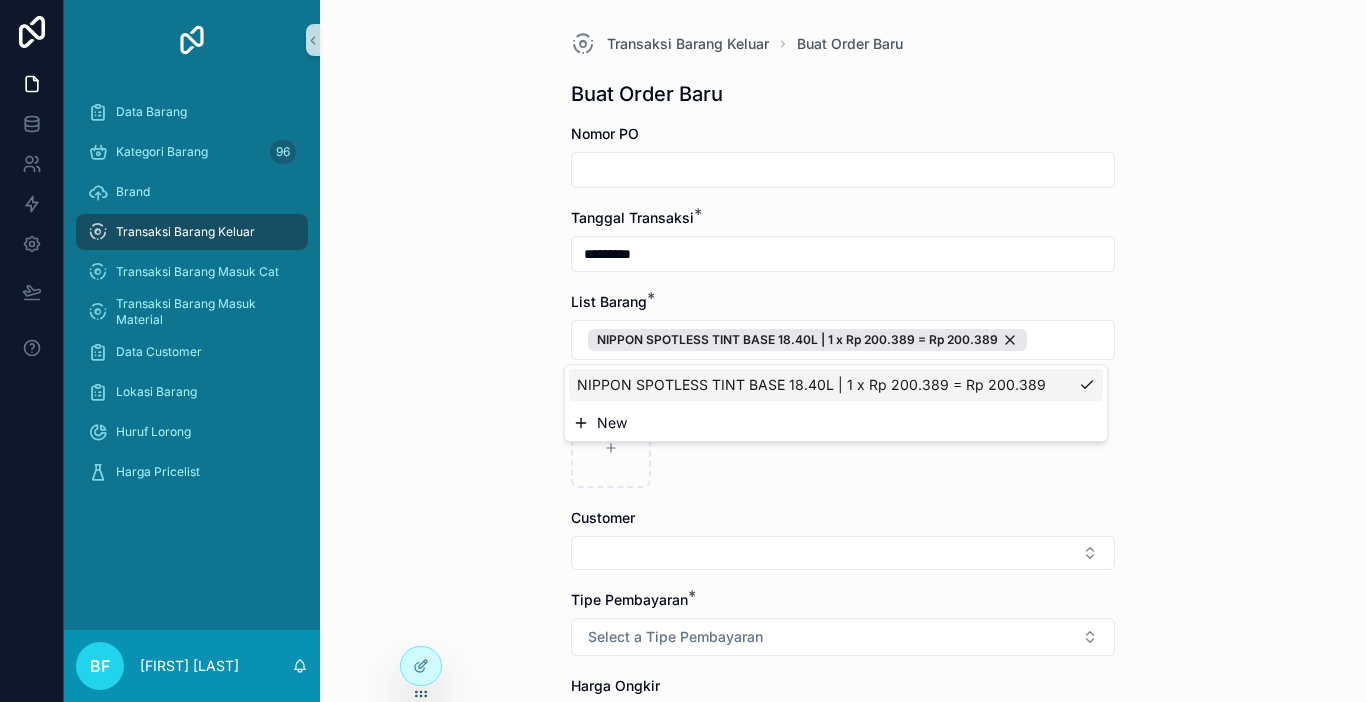 click on "New" at bounding box center [836, 423] 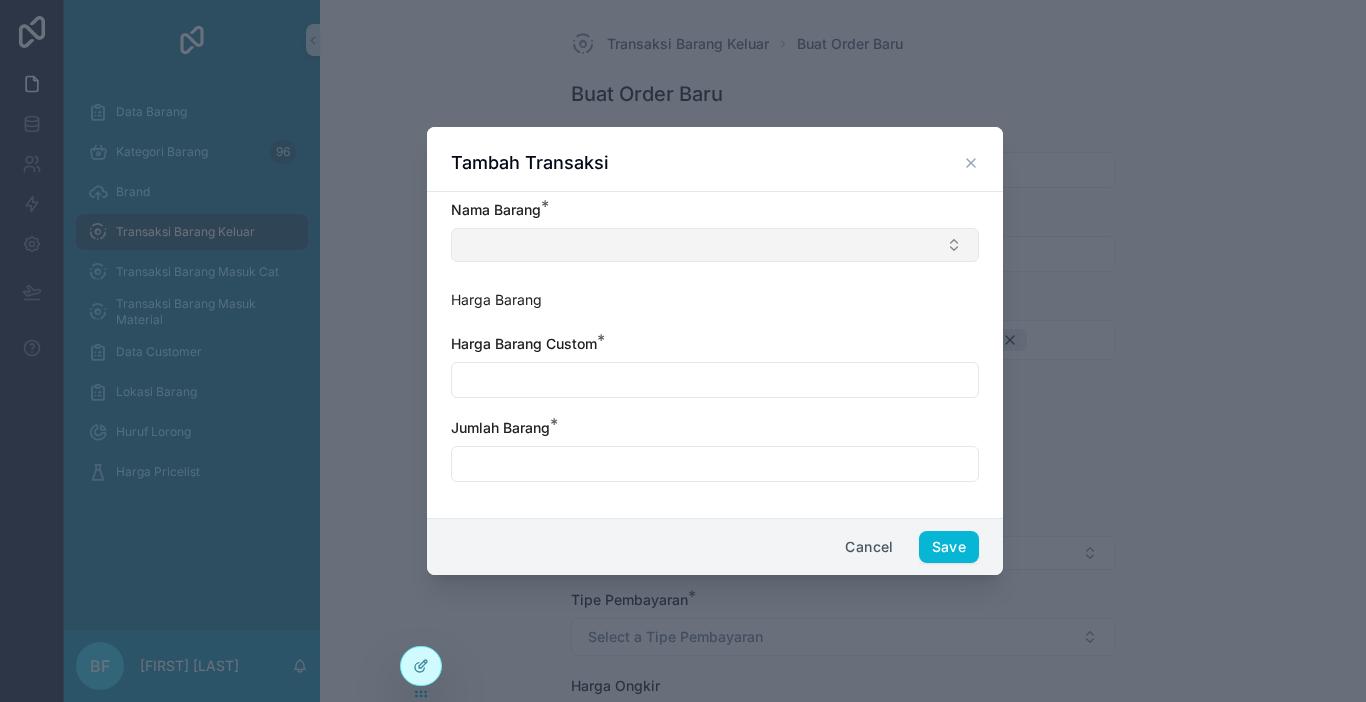 click at bounding box center [715, 245] 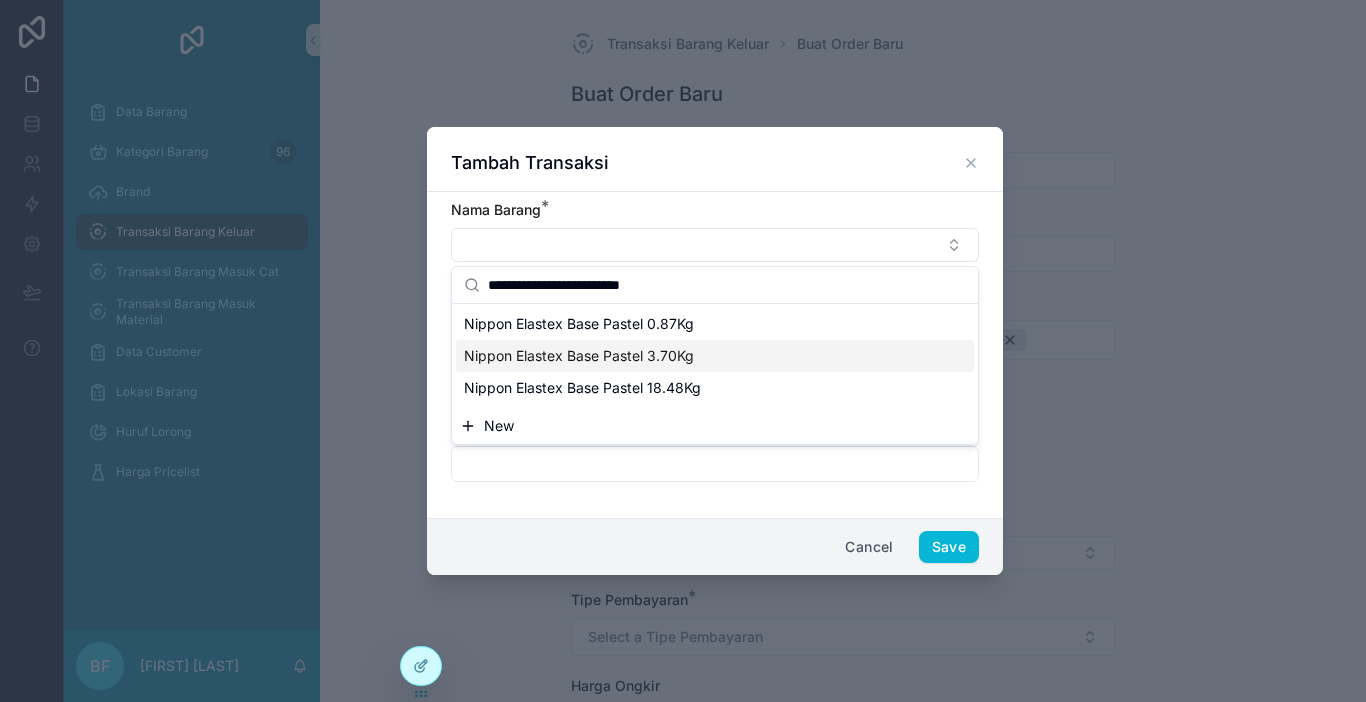 type on "**********" 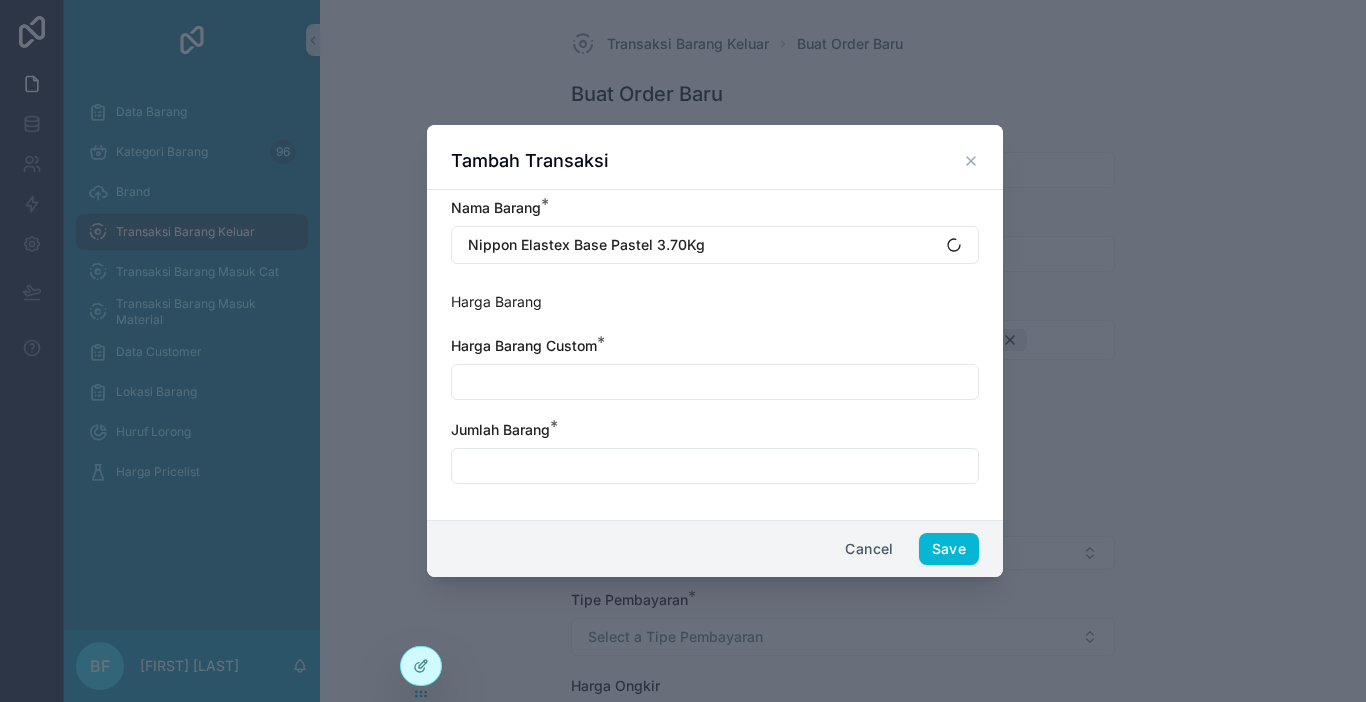 click at bounding box center [715, 466] 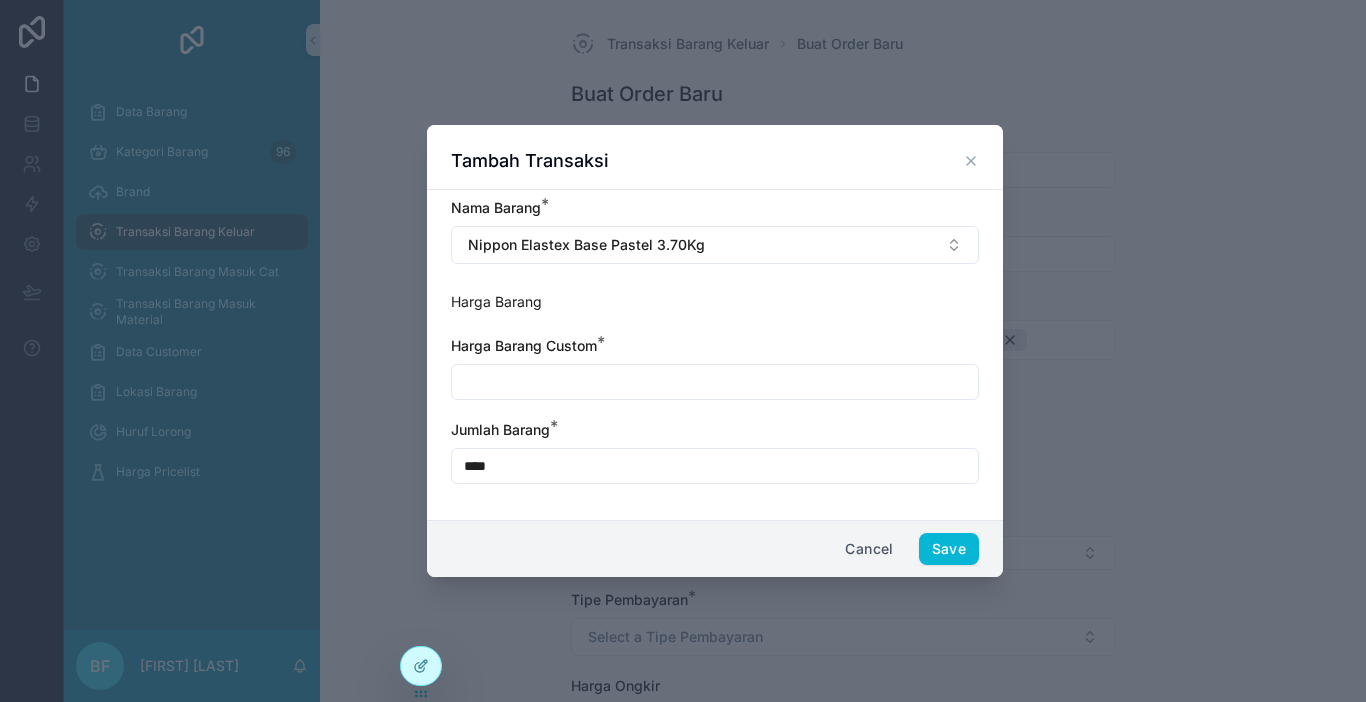 type on "****" 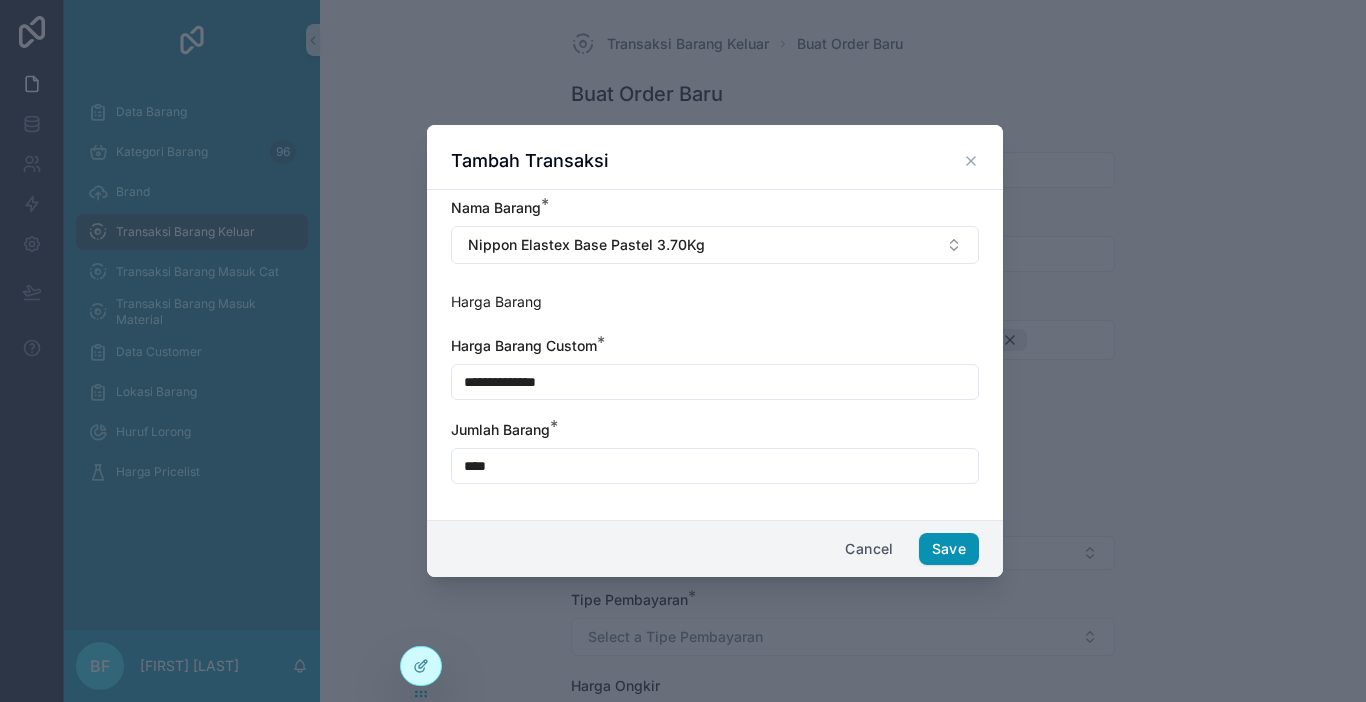 type on "**********" 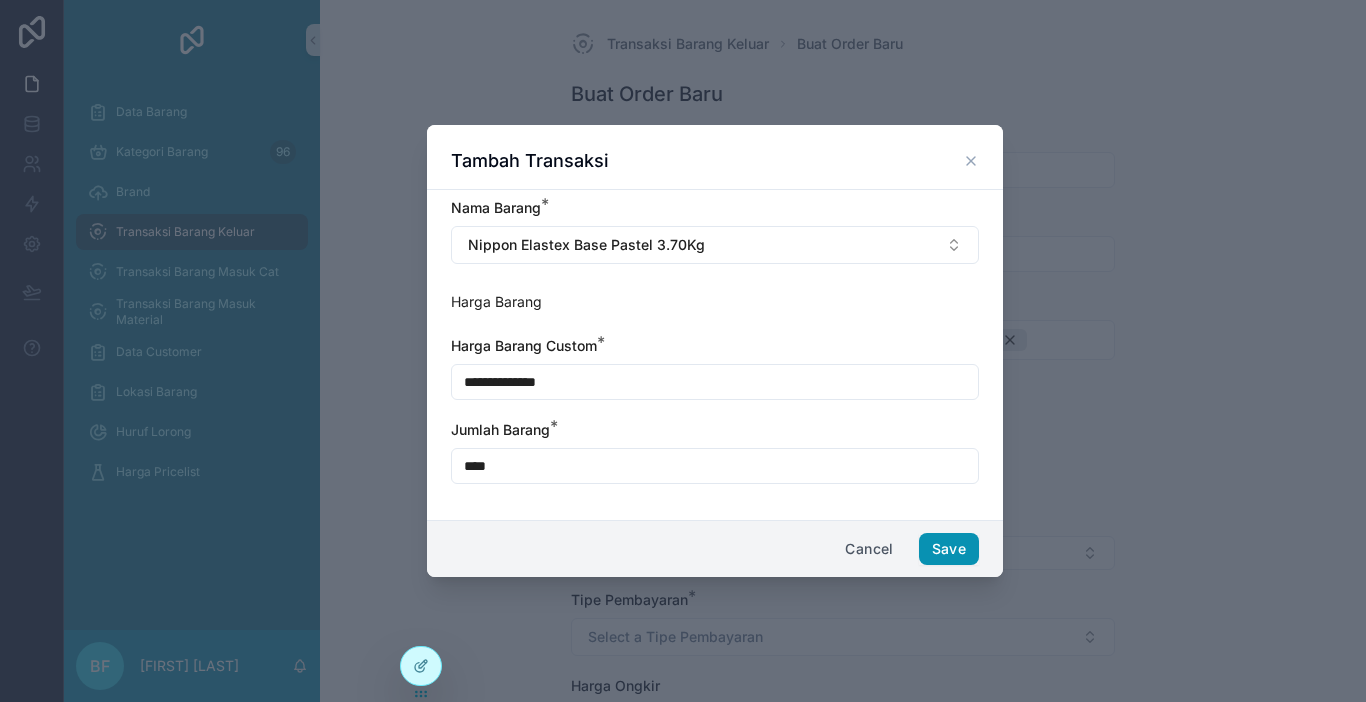 click on "Save" at bounding box center (949, 549) 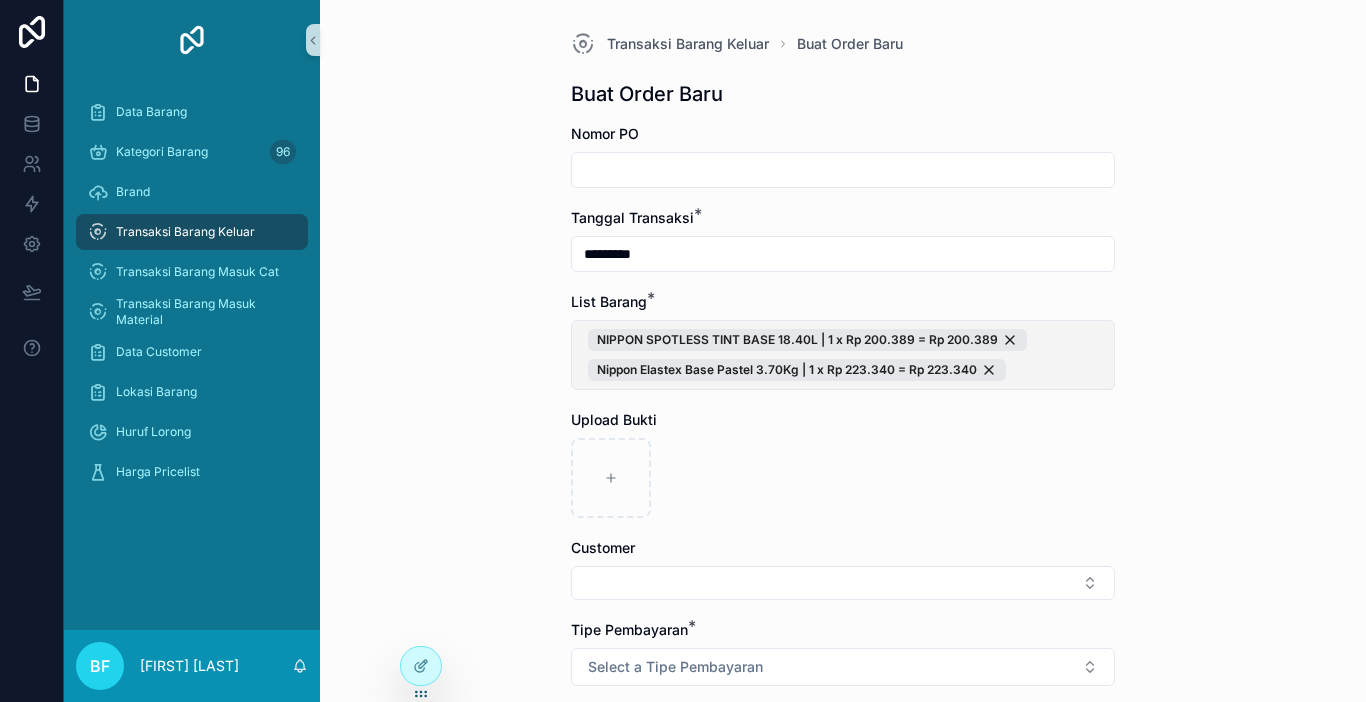 click on "NIPPON SPOTLESS TINT BASE 18.40L | 1 x Rp 200.389 = Rp 200.389 Nippon Elastex Base Pastel 3.70Kg | 1 x Rp 223.340 = Rp 223.340" at bounding box center (843, 355) 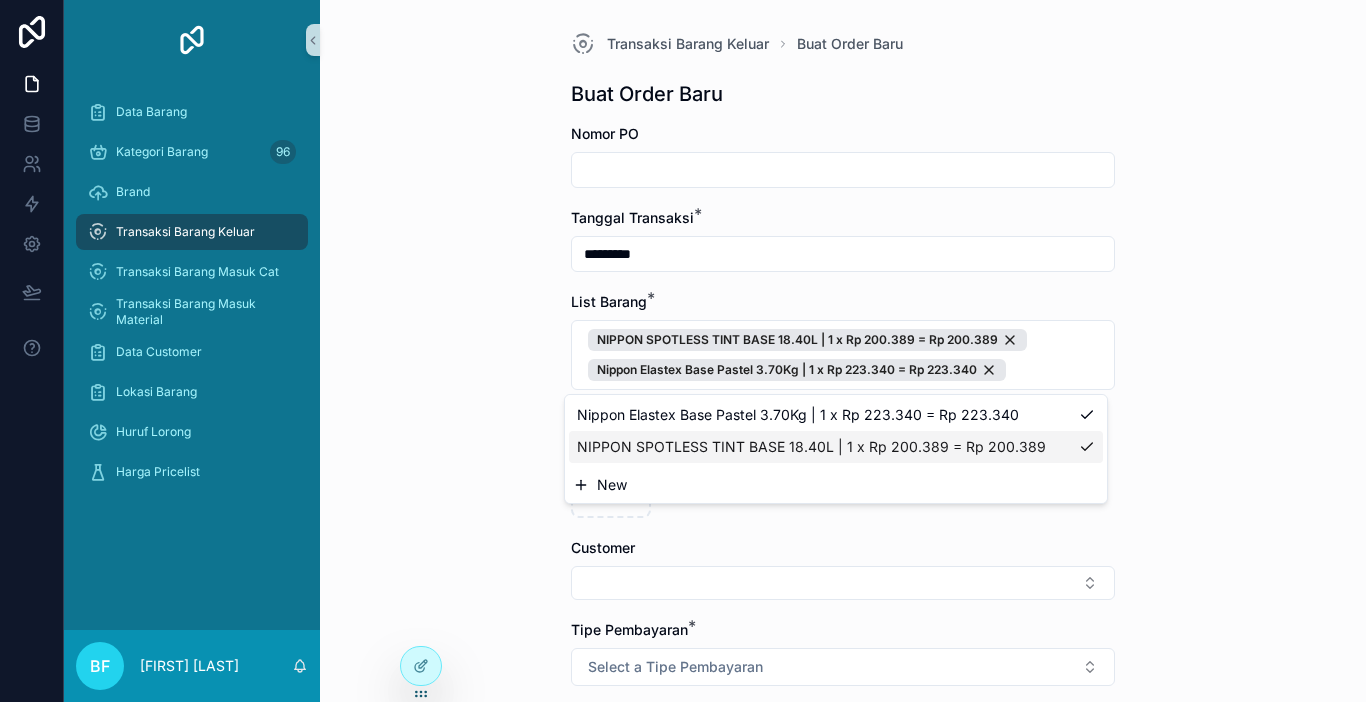 click on "New" at bounding box center (836, 485) 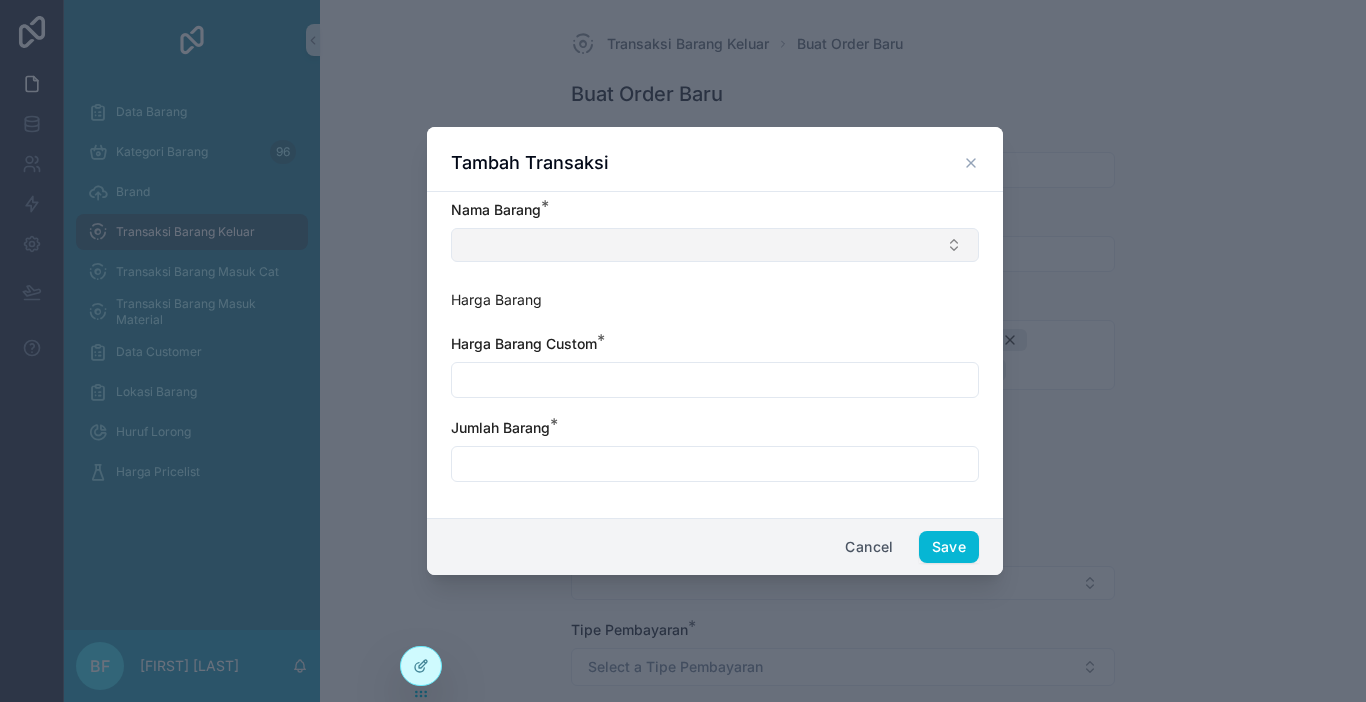 click at bounding box center [715, 245] 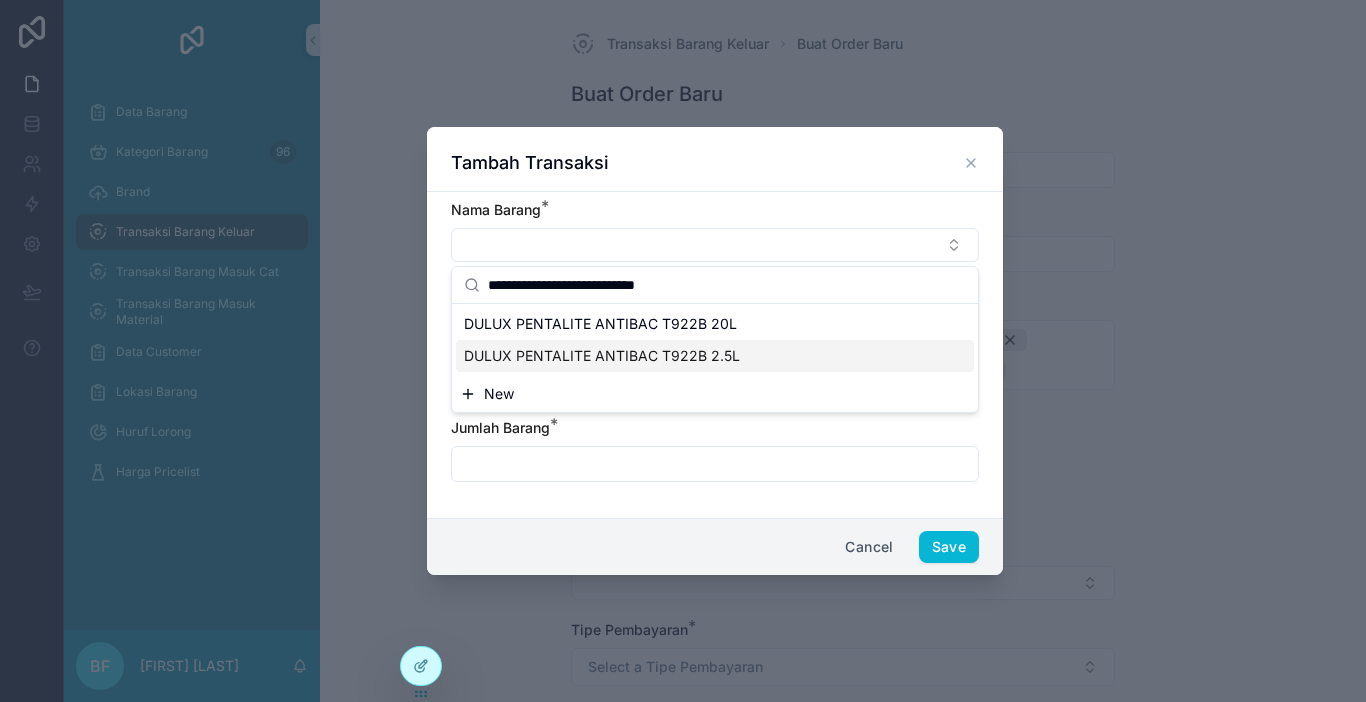 type on "**********" 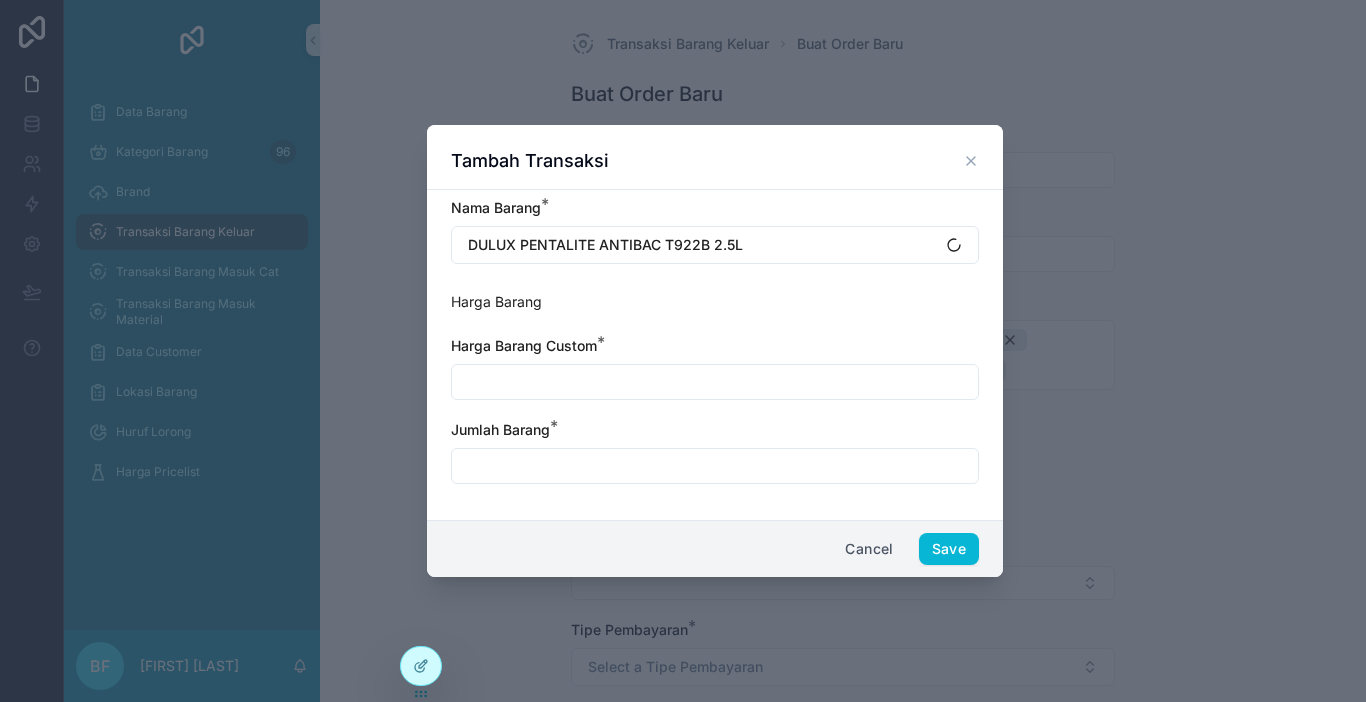 click at bounding box center [715, 382] 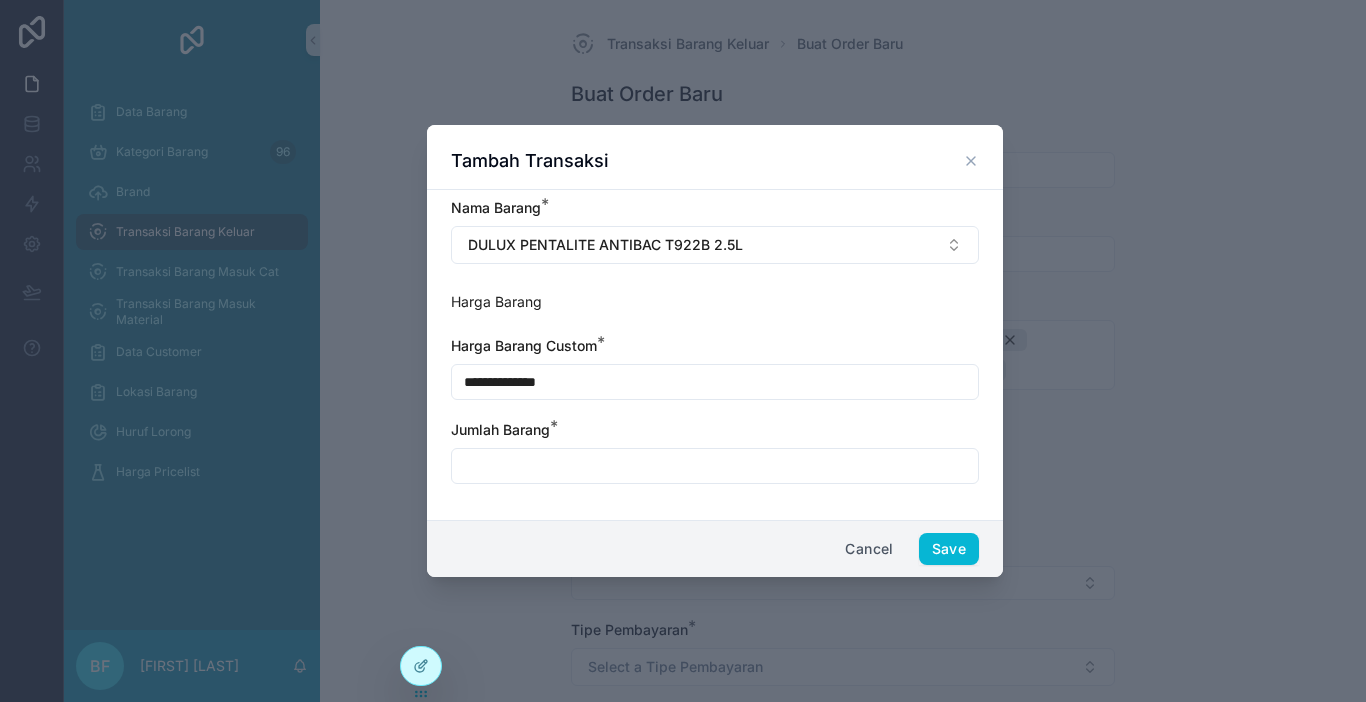 type on "**********" 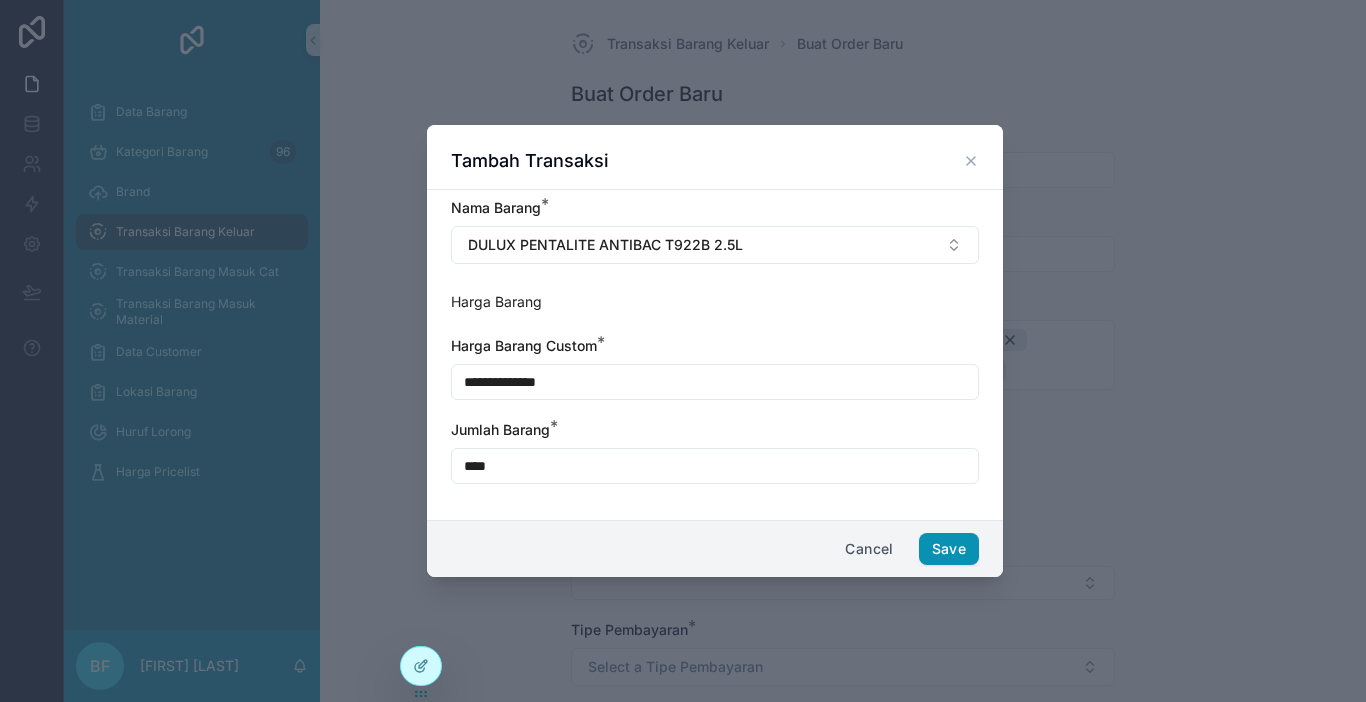 type on "****" 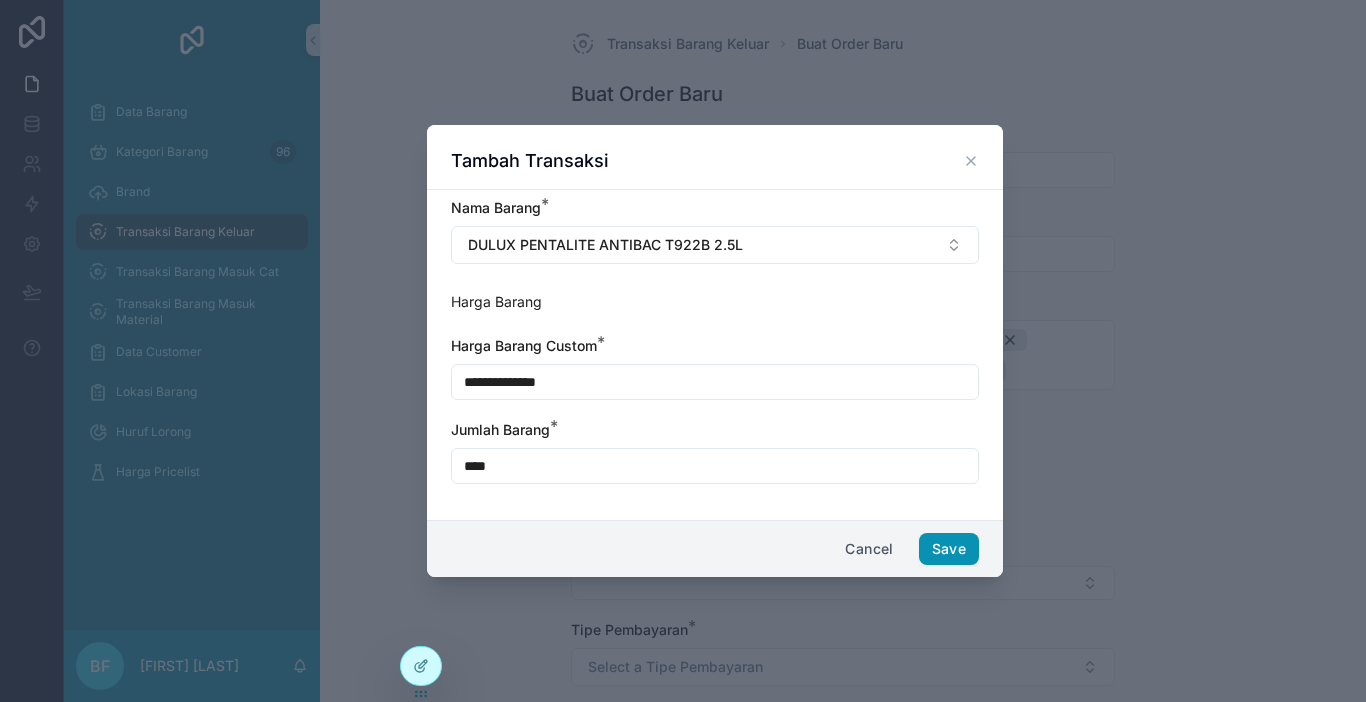 click on "Save" at bounding box center (949, 549) 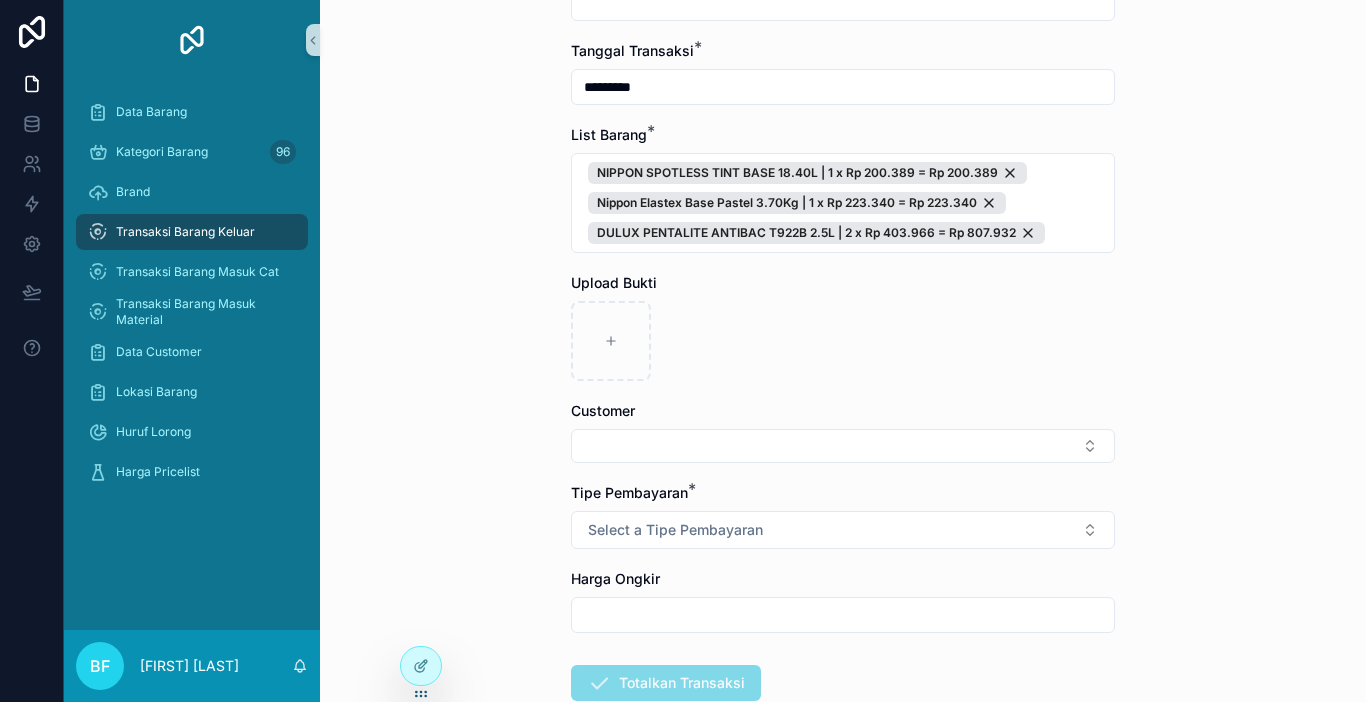scroll, scrollTop: 200, scrollLeft: 0, axis: vertical 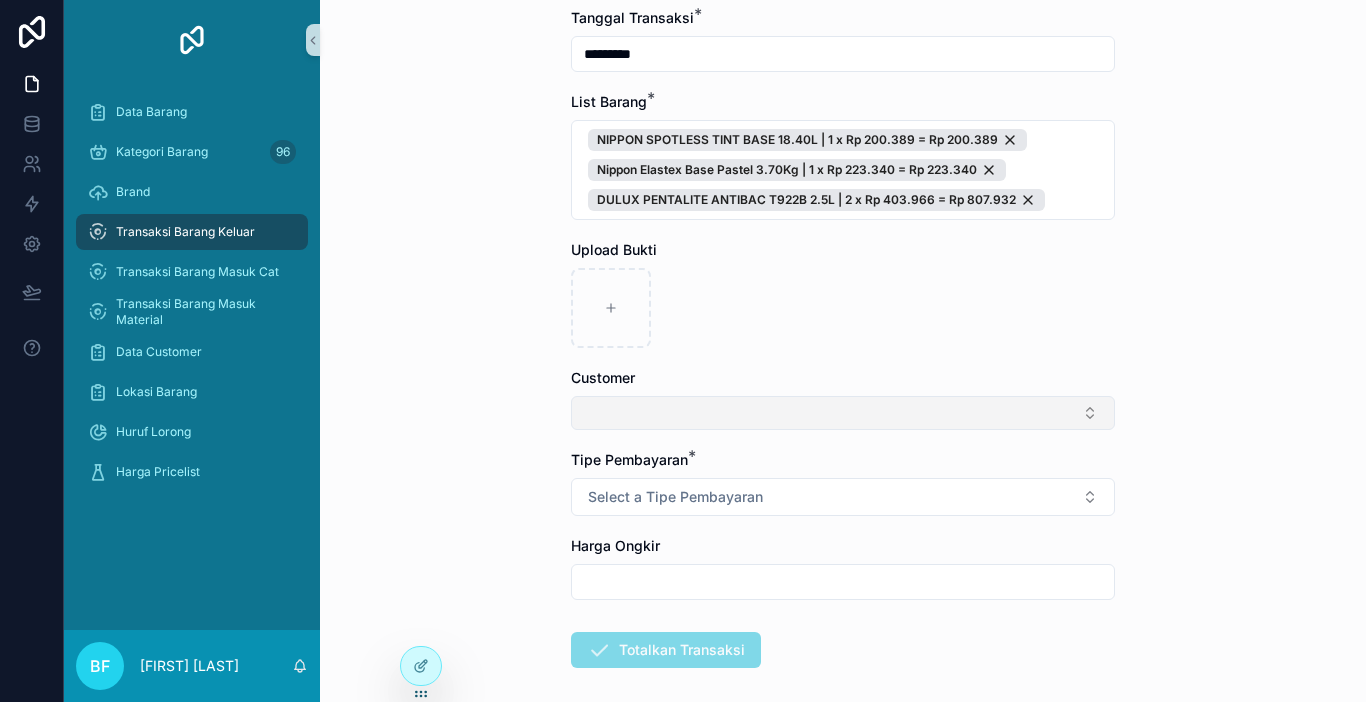 click at bounding box center [843, 413] 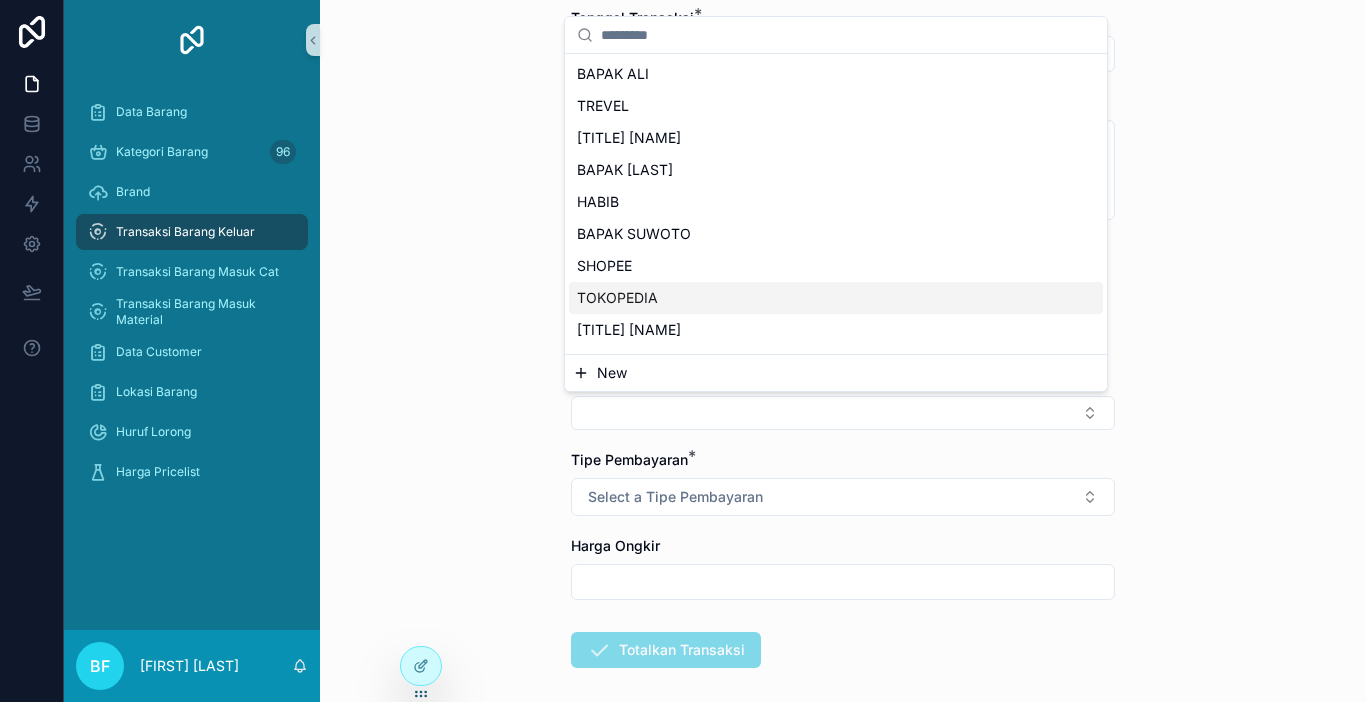 click on "TOKOPEDIA" at bounding box center (617, 298) 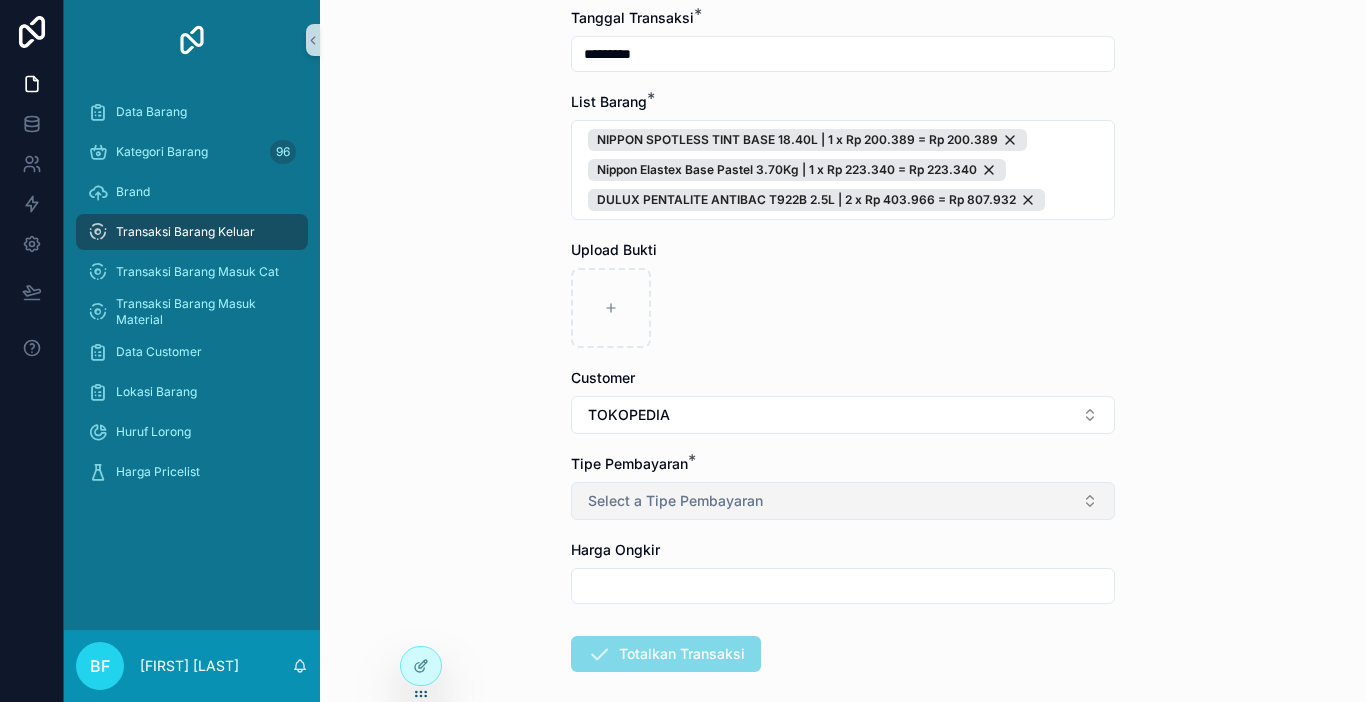 drag, startPoint x: 681, startPoint y: 505, endPoint x: 670, endPoint y: 486, distance: 21.954498 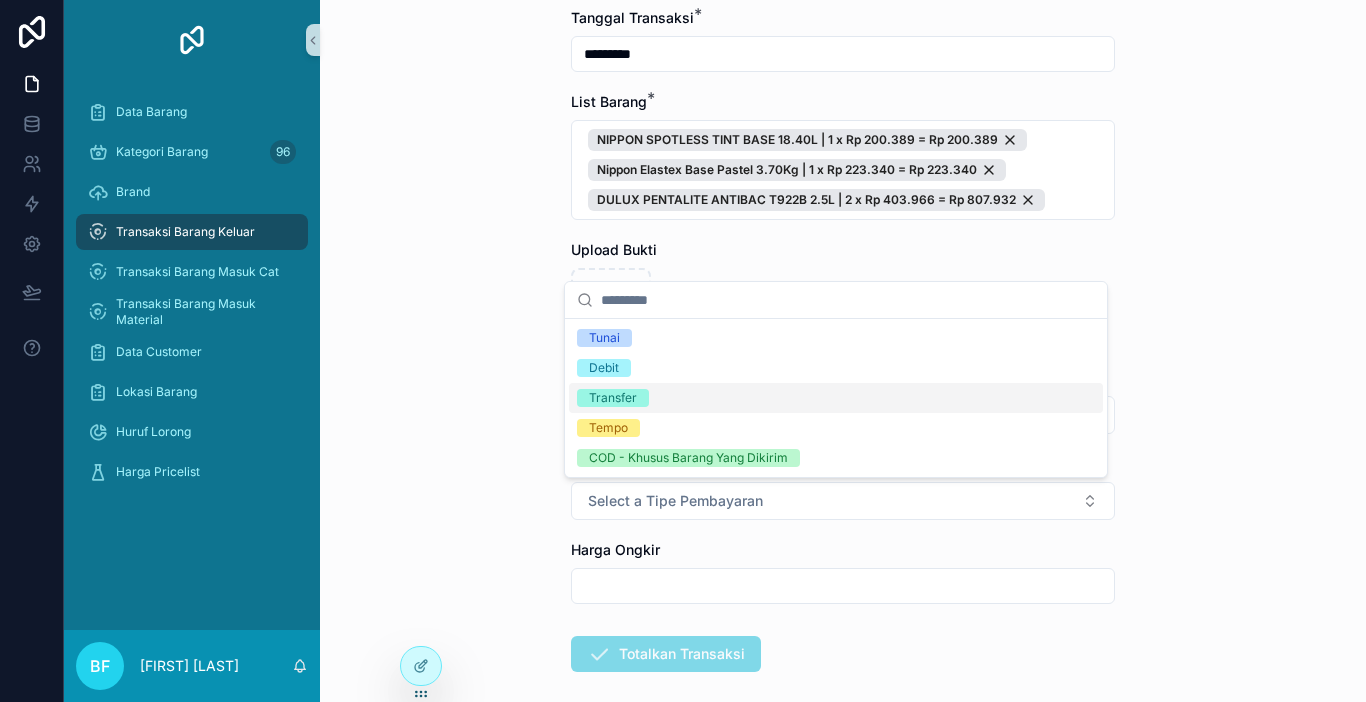 click on "Transfer" at bounding box center [613, 398] 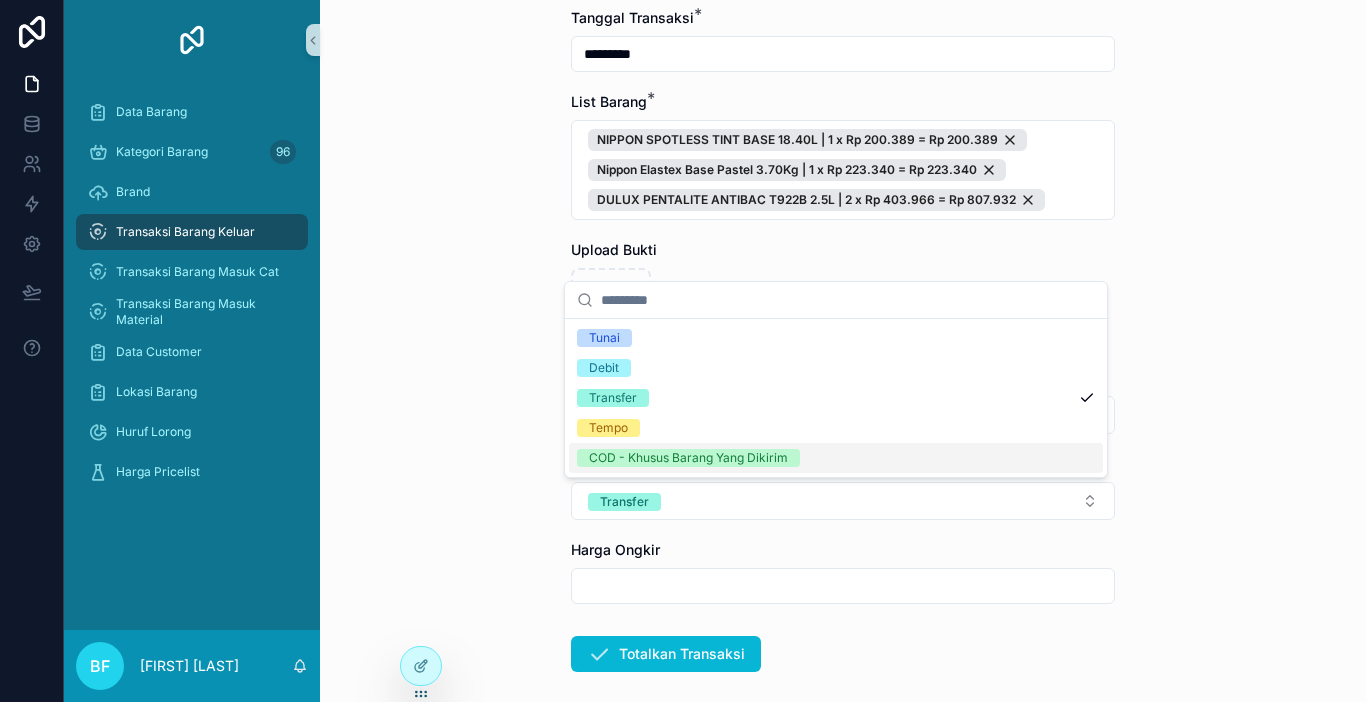 scroll, scrollTop: 298, scrollLeft: 0, axis: vertical 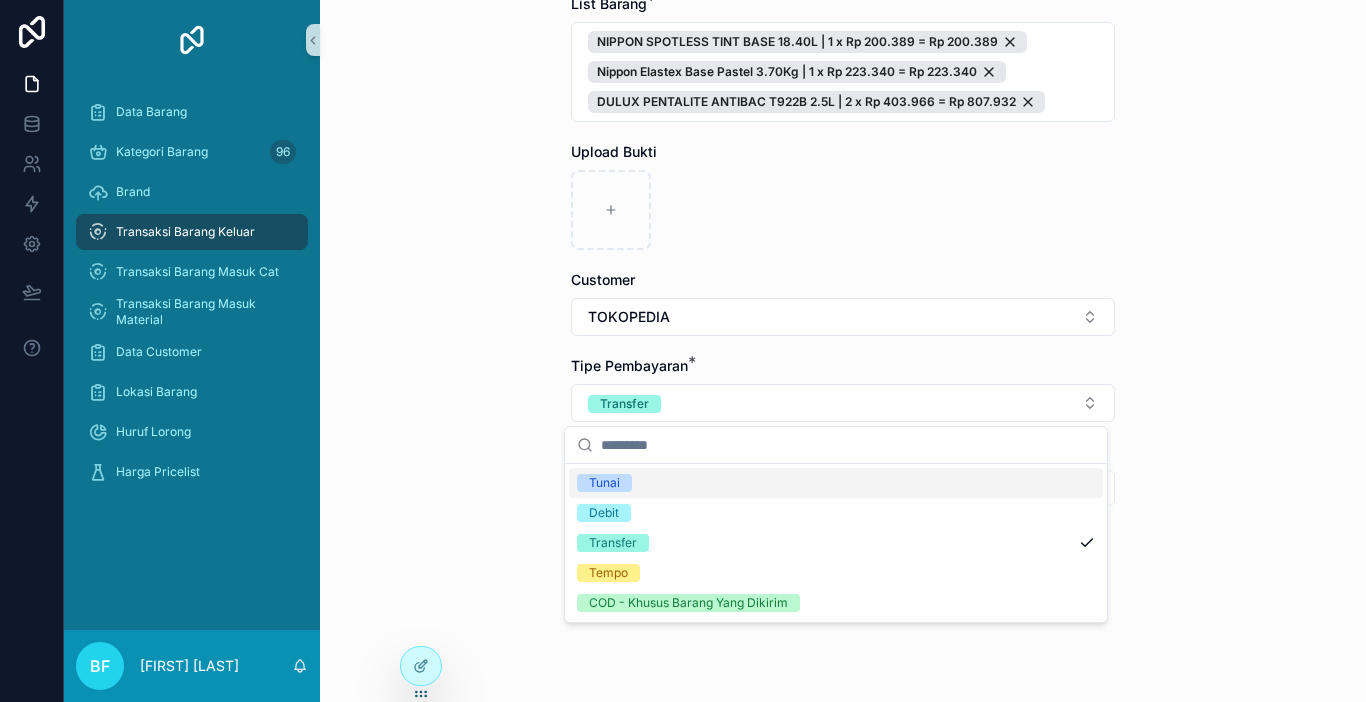 click on "Transaksi Barang Keluar Buat Order Baru Buat Order Baru Nomor PO Tanggal Transaksi * ********* List Barang * NIPPON SPOTLESS TINT BASE 18.40L | 1 x Rp 200.389 = Rp 200.389 Nippon Elastex Base Pastel 3.70Kg | 1 x Rp 223.340 = Rp 223.340 DULUX PENTALITE ANTIBAC T922B 2.5L | 2 x Rp 403.966 = Rp 807.932 Upload Bukti Customer TOKOPEDIA Tipe Pembayaran * Transfer Harga Ongkir Totalkan Transaksi" at bounding box center [843, 351] 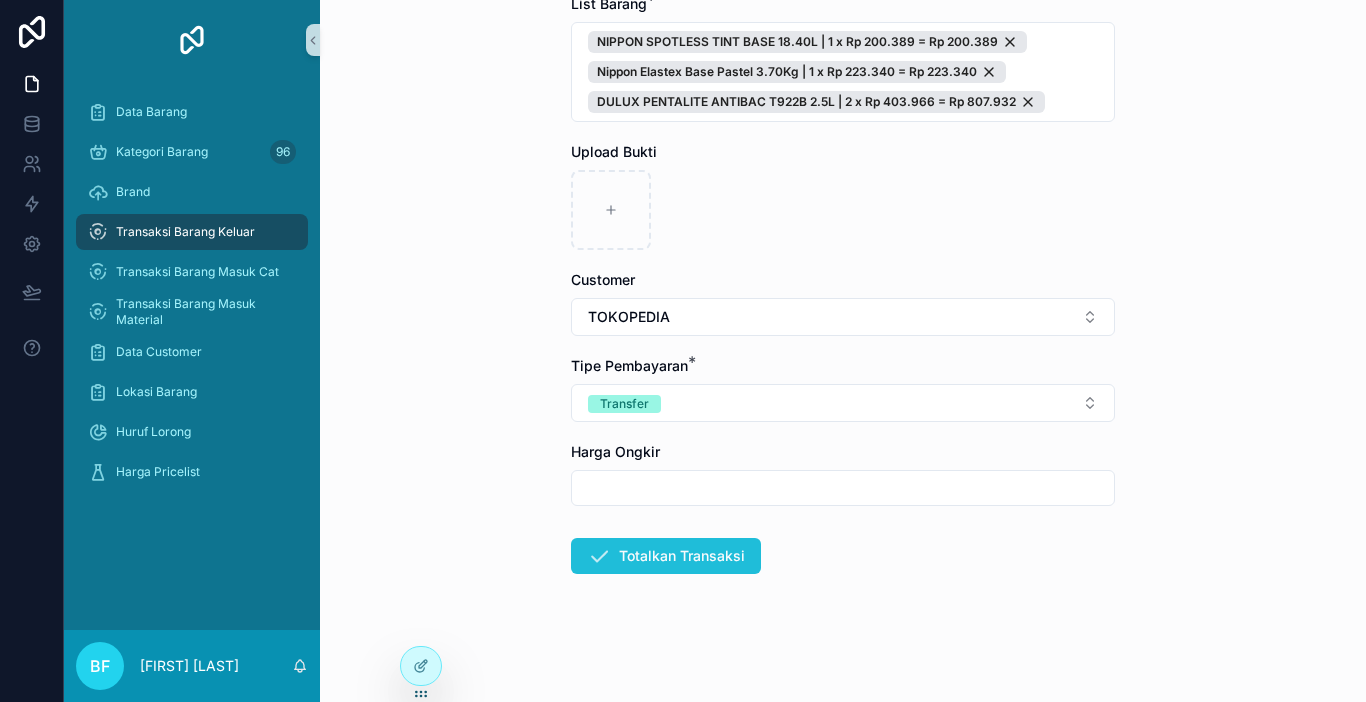 click on "Totalkan Transaksi" at bounding box center (666, 556) 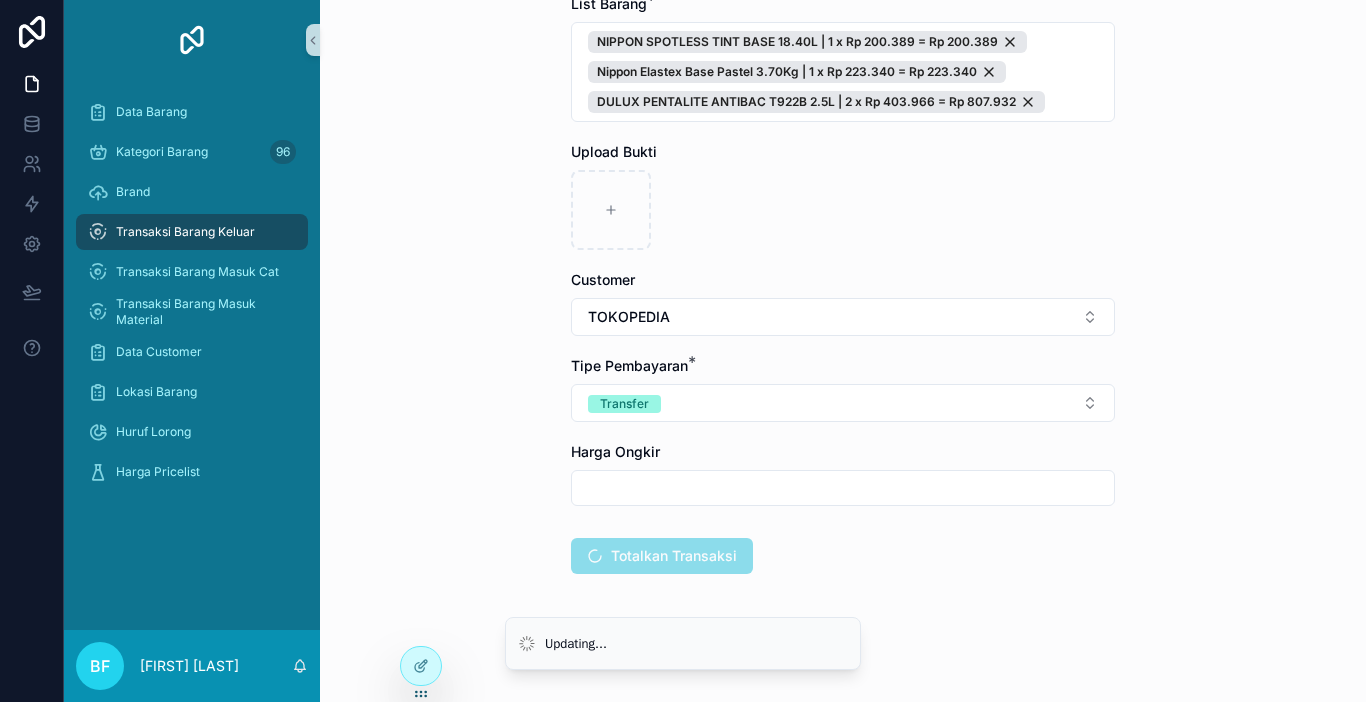 scroll, scrollTop: 0, scrollLeft: 0, axis: both 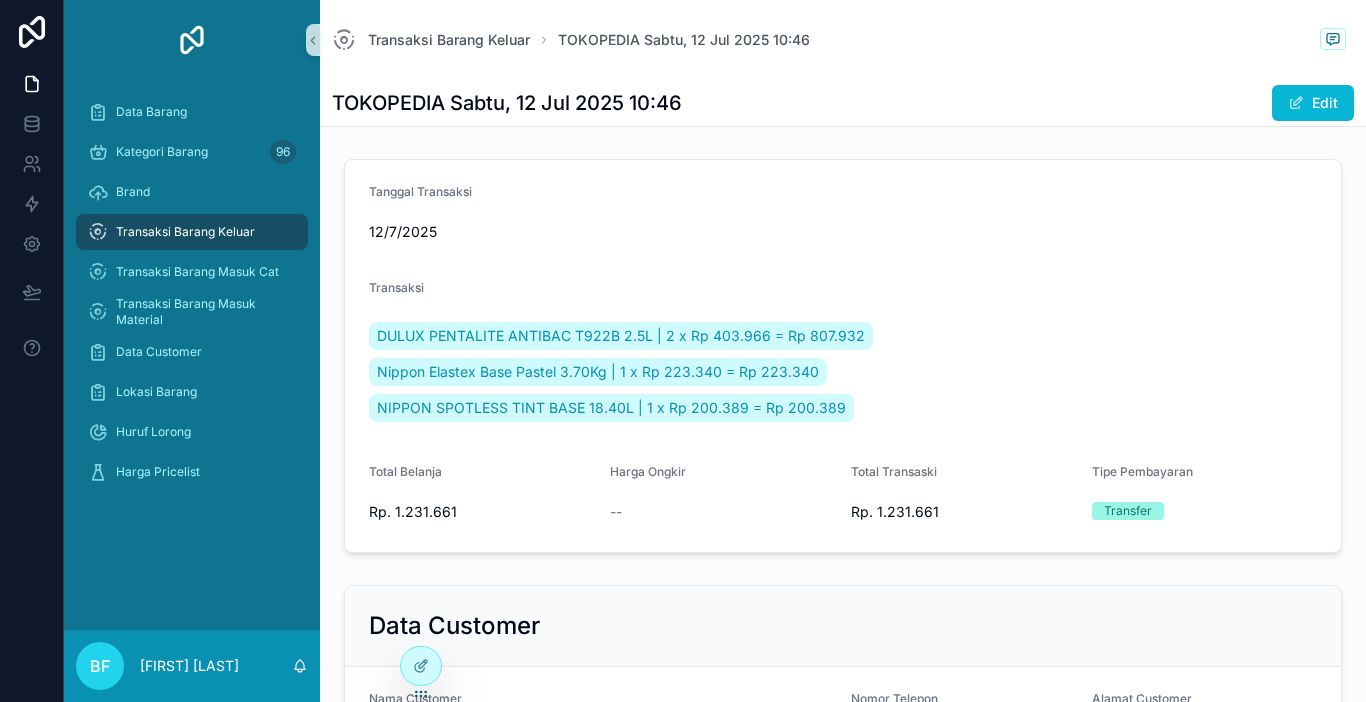 click on "Transaksi DULUX PENTALITE ANTIBAC T922B 2.5L | 2 x Rp 403.966 = Rp 807.932 Nippon Elastex Base Pastel 3.70Kg | 1 x Rp 223.340 = Rp 223.340 NIPPON SPOTLESS TINT BASE 18.40L | 1 x Rp 200.389 = Rp 200.389" at bounding box center [843, 356] 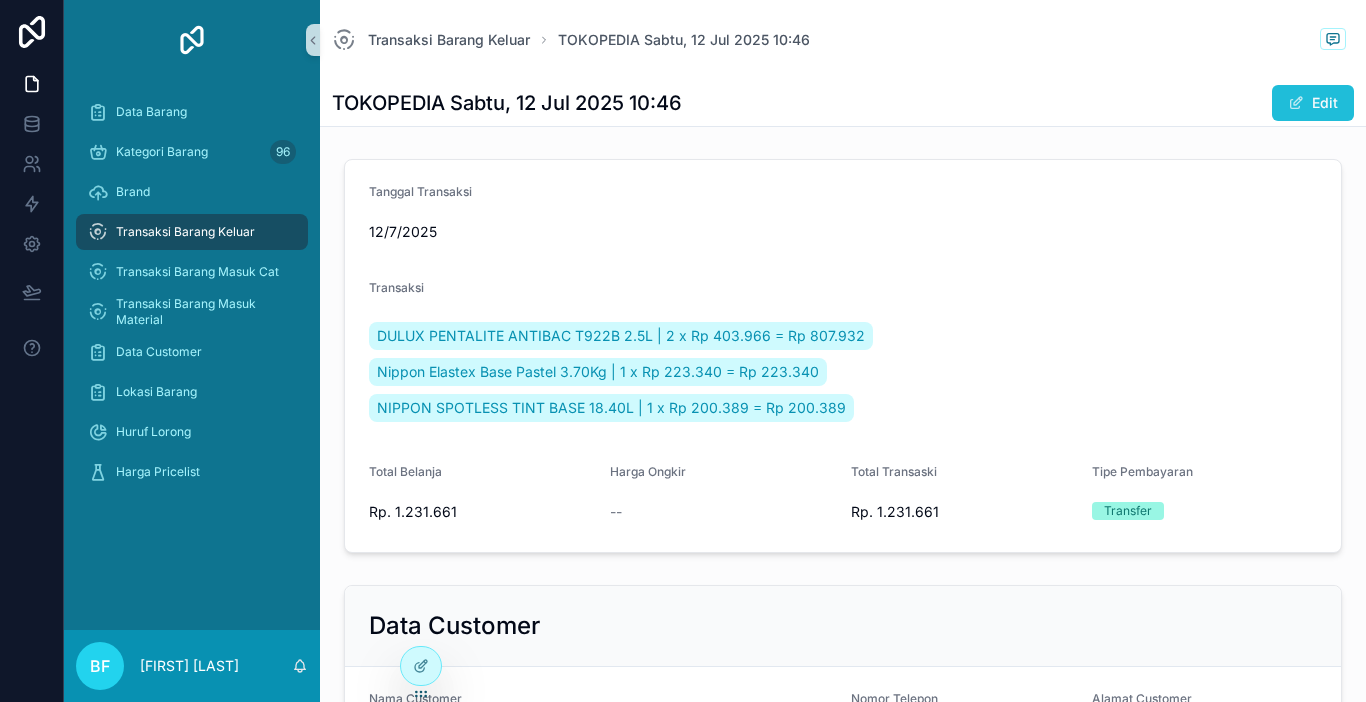 click at bounding box center [1296, 103] 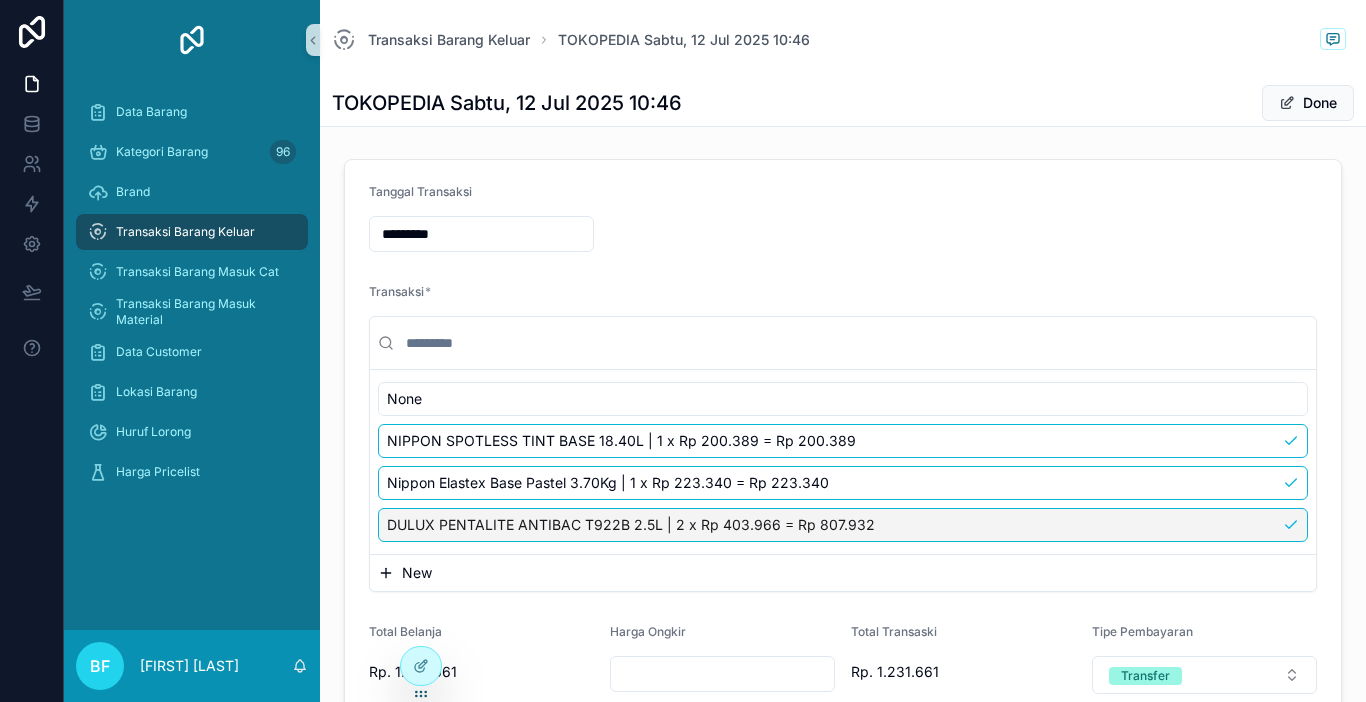 click on "DULUX PENTALITE ANTIBAC T922B 2.5L | 2 x Rp 403.966 = Rp 807.932" at bounding box center (631, 525) 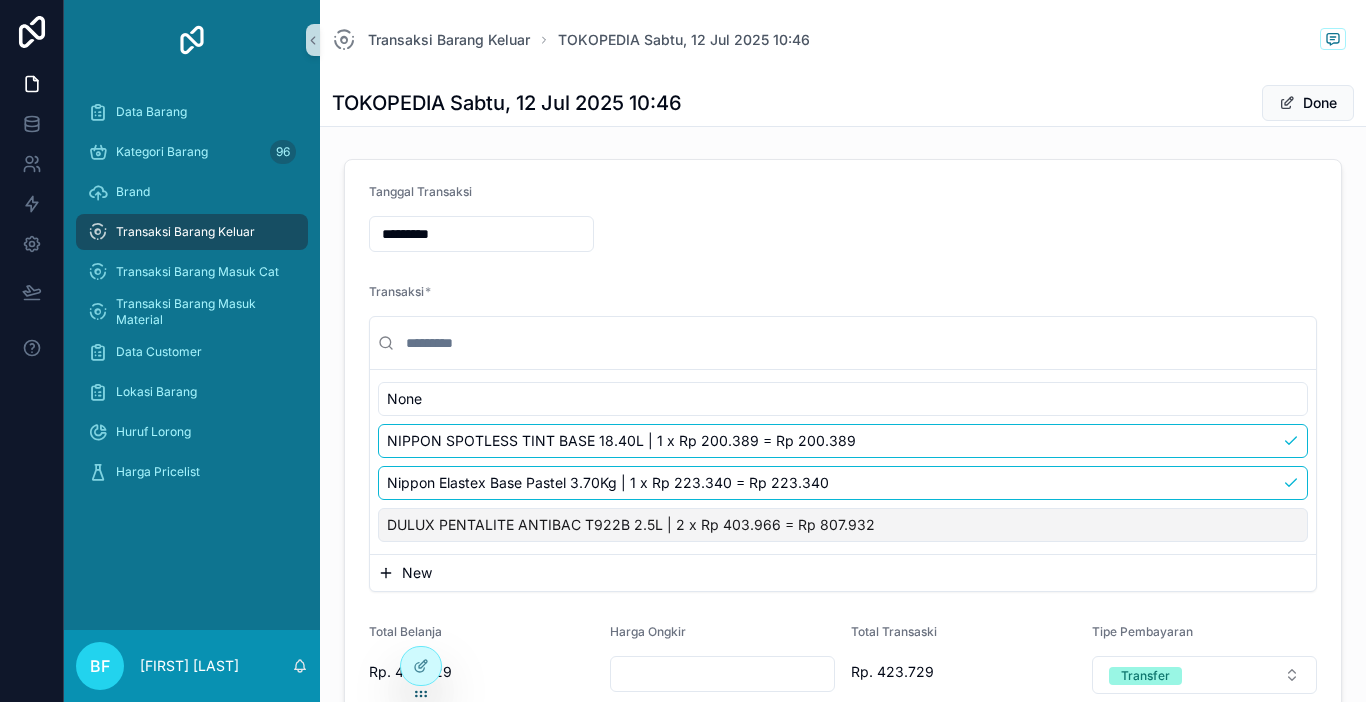 click on "New" at bounding box center [843, 573] 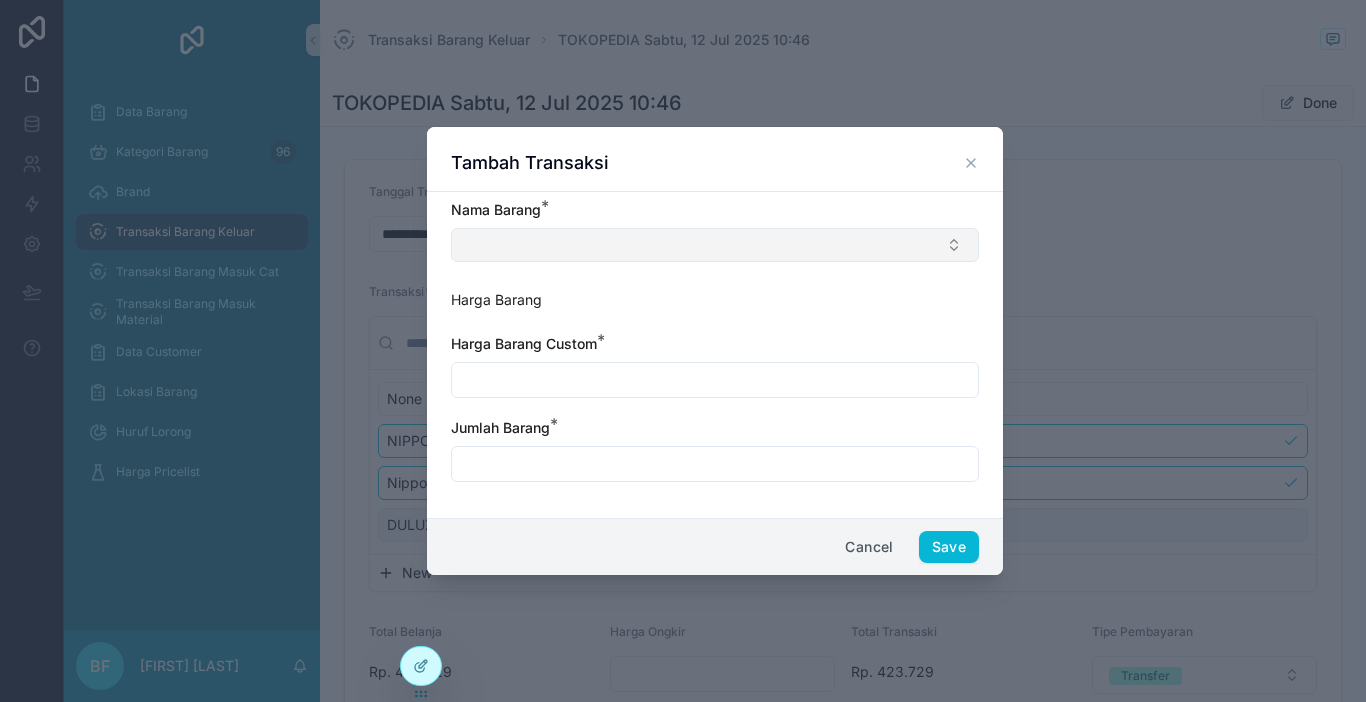 click at bounding box center (715, 245) 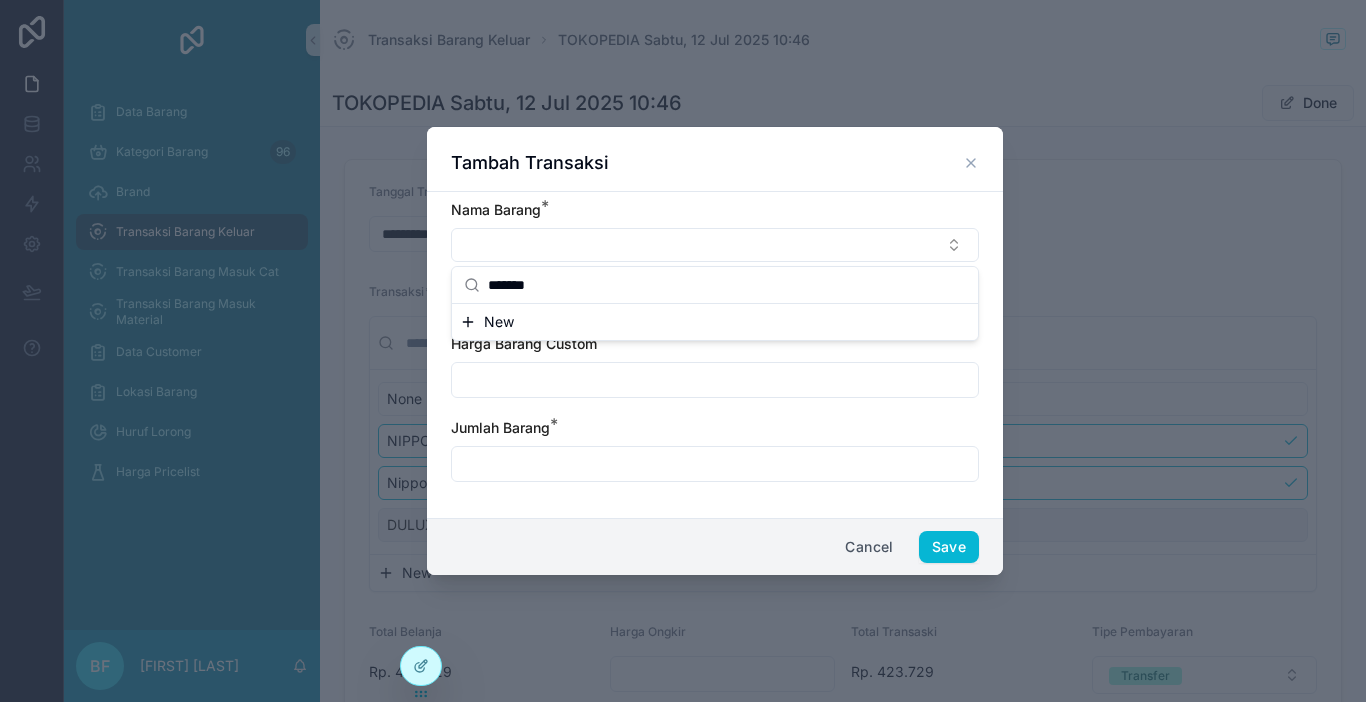 click on "*******" at bounding box center (727, 285) 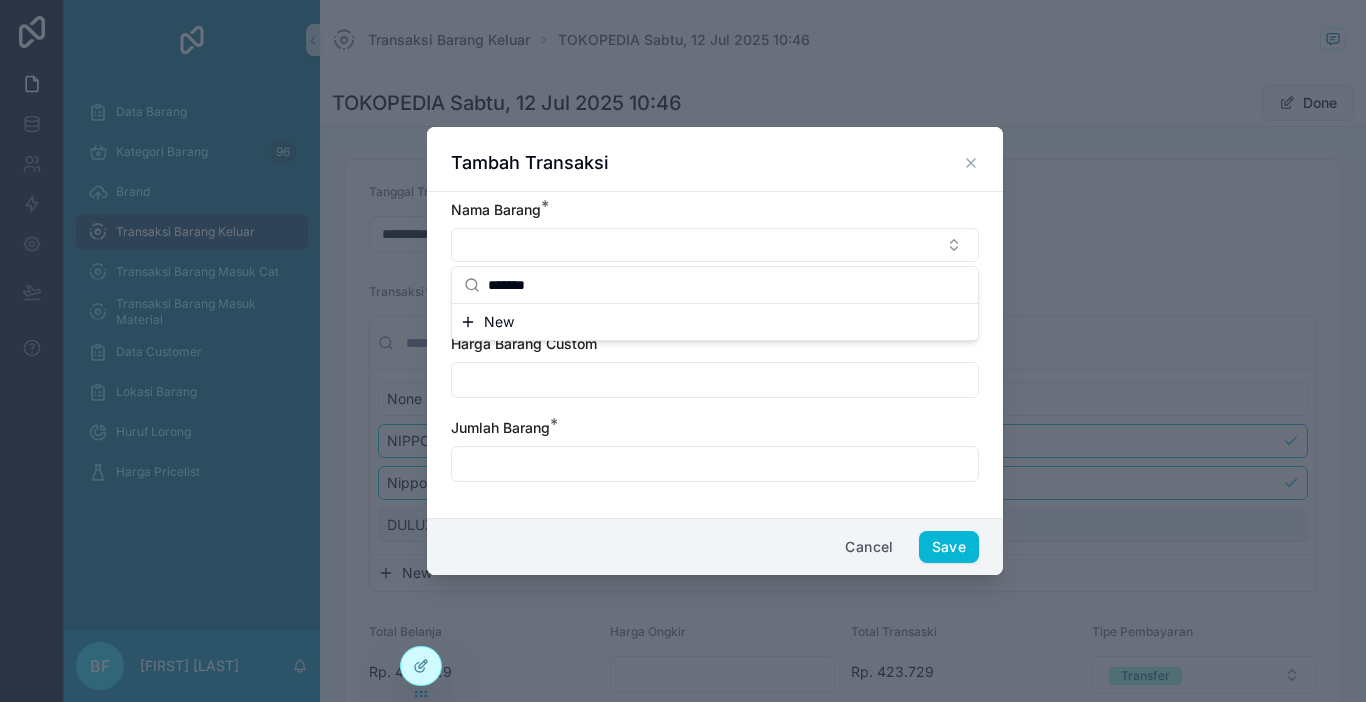 click on "*******" at bounding box center (727, 285) 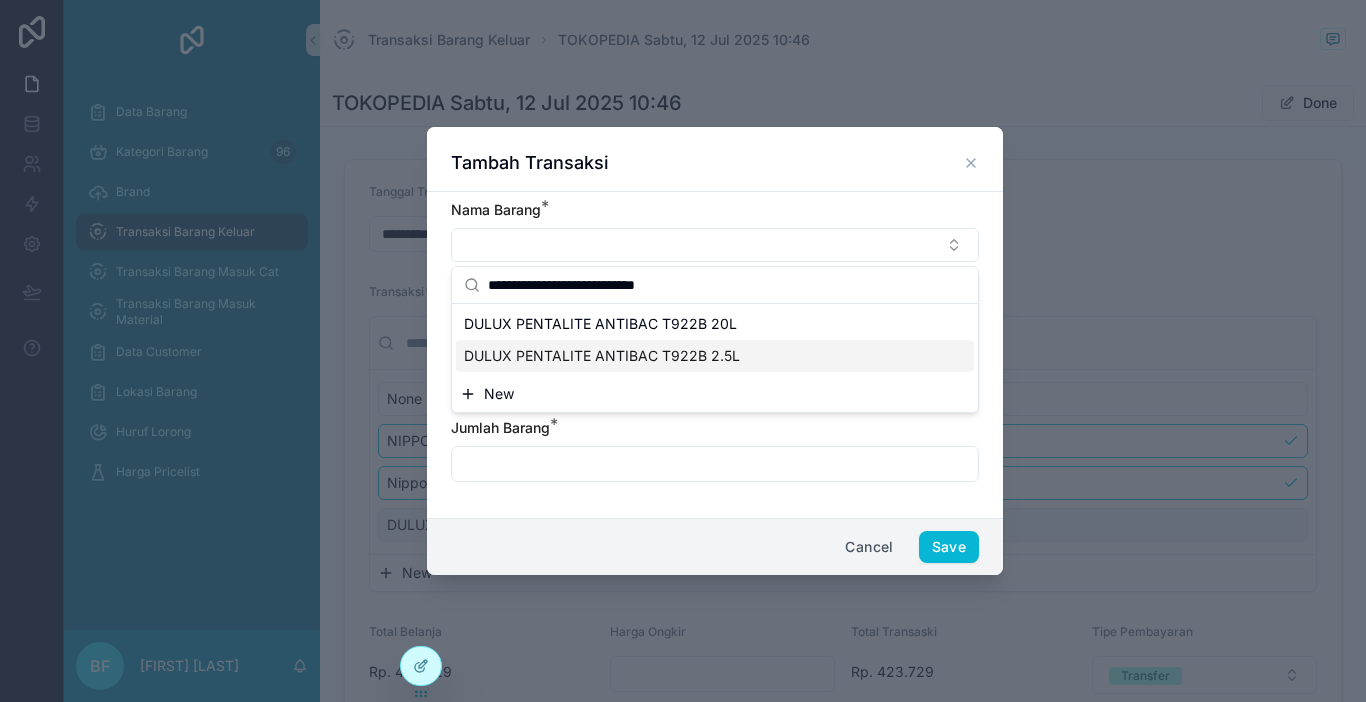 type on "**********" 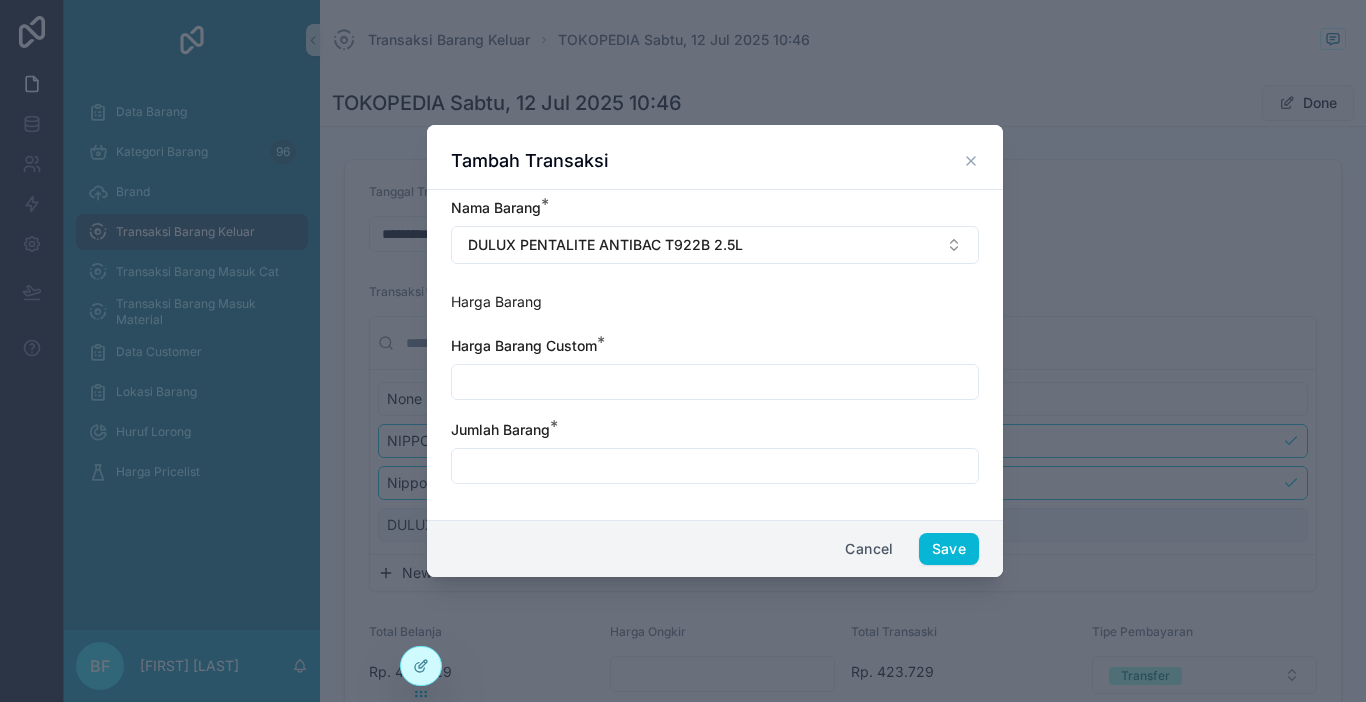 click at bounding box center [715, 466] 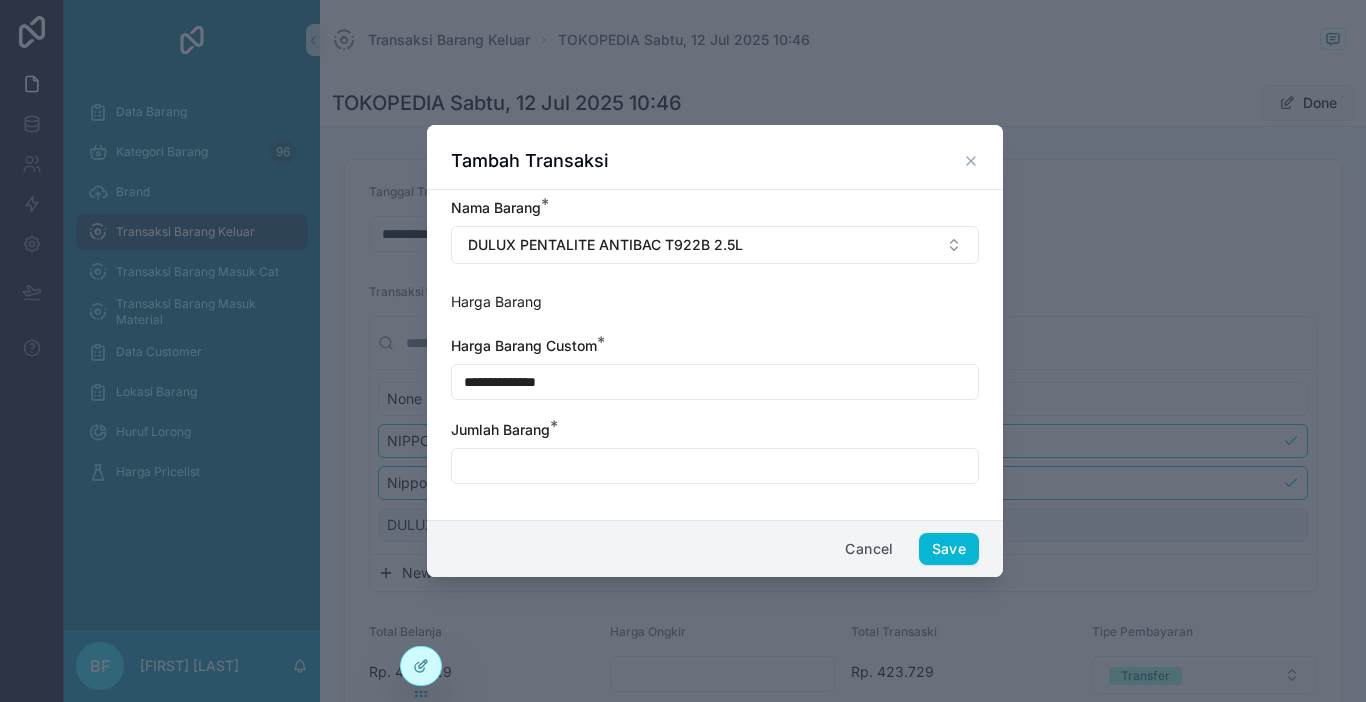 type on "**********" 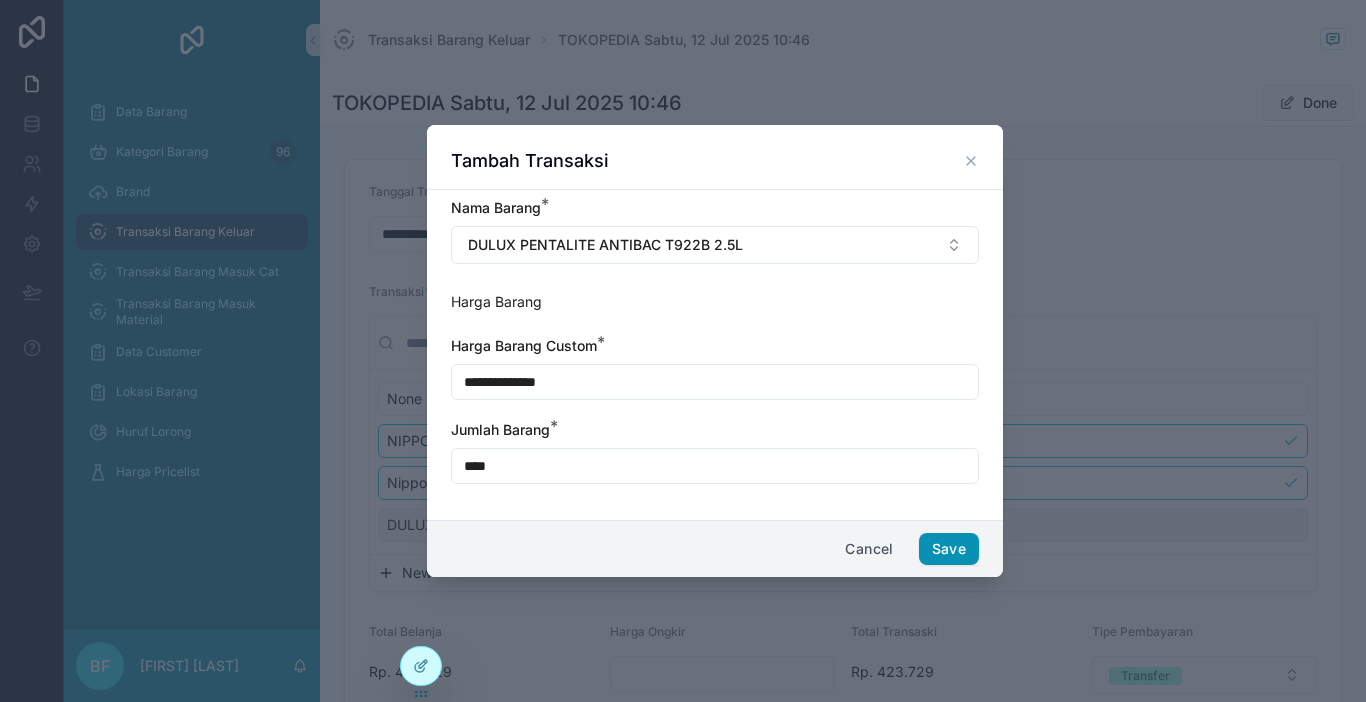 type on "****" 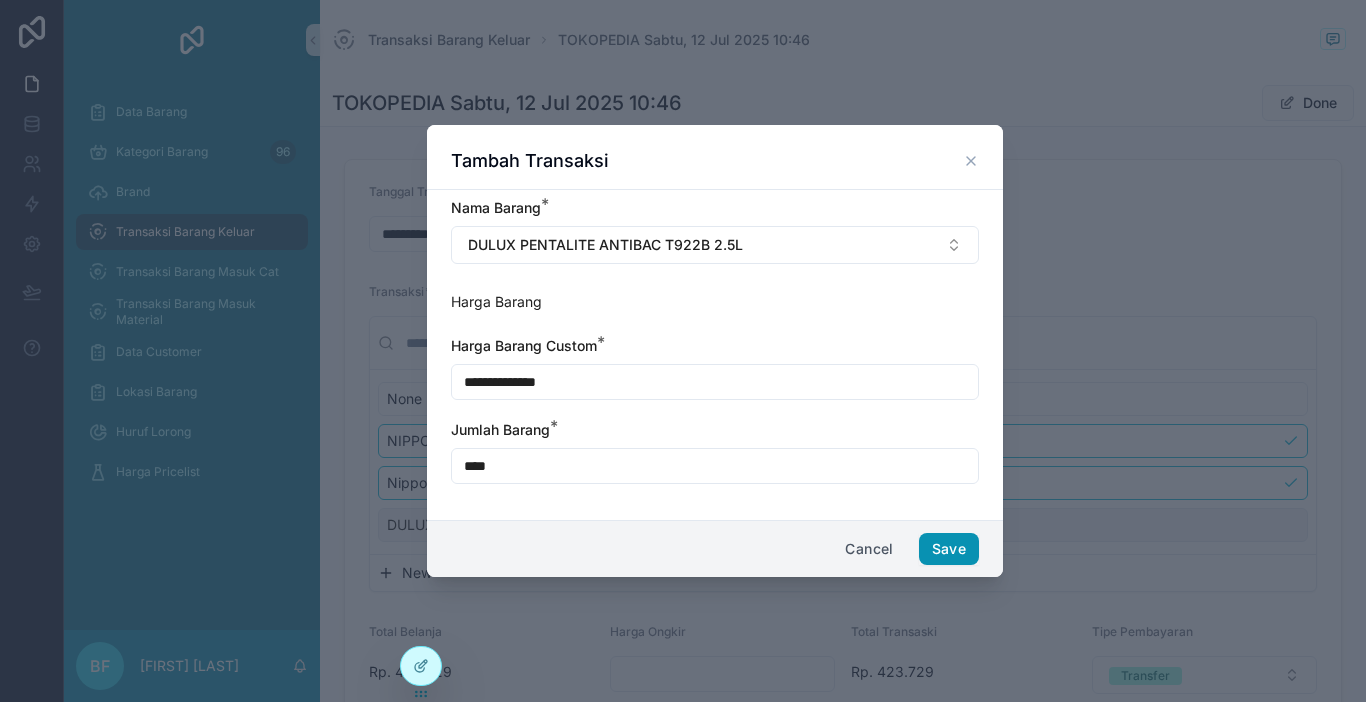 click on "Save" at bounding box center [949, 549] 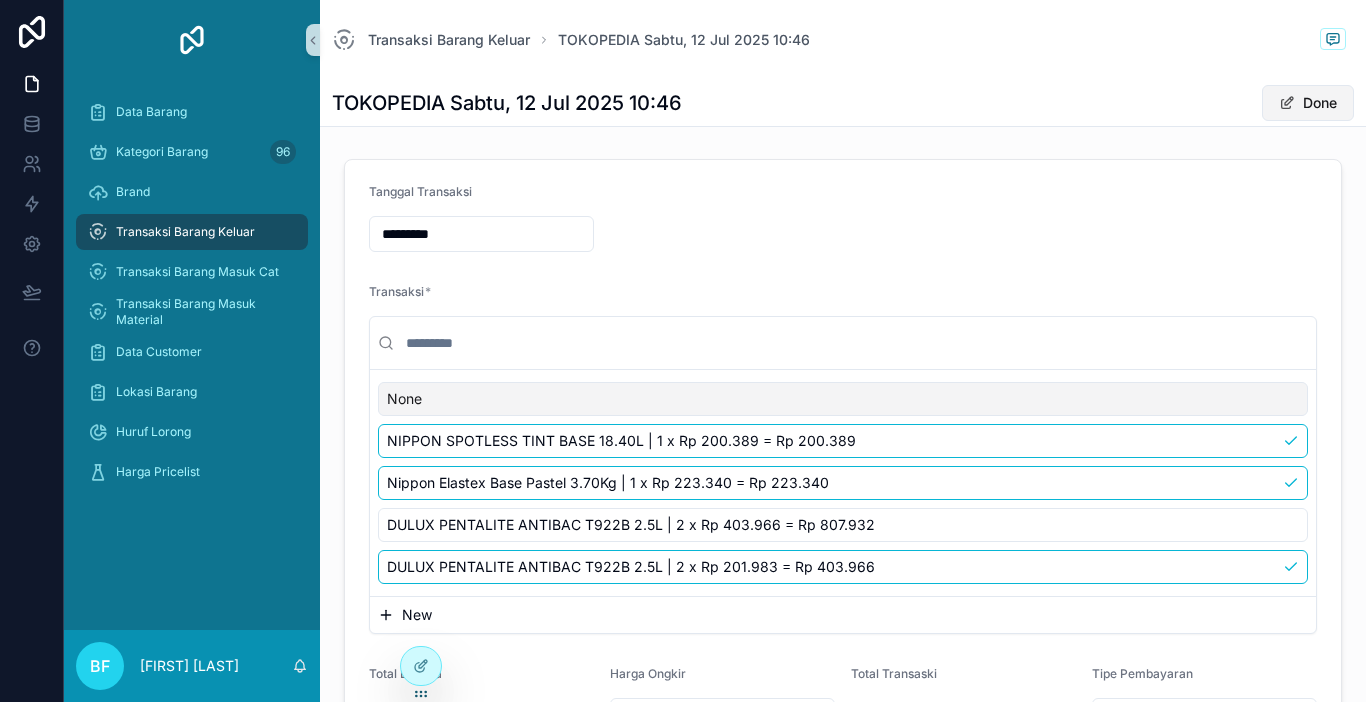 click on "Done" at bounding box center (1308, 103) 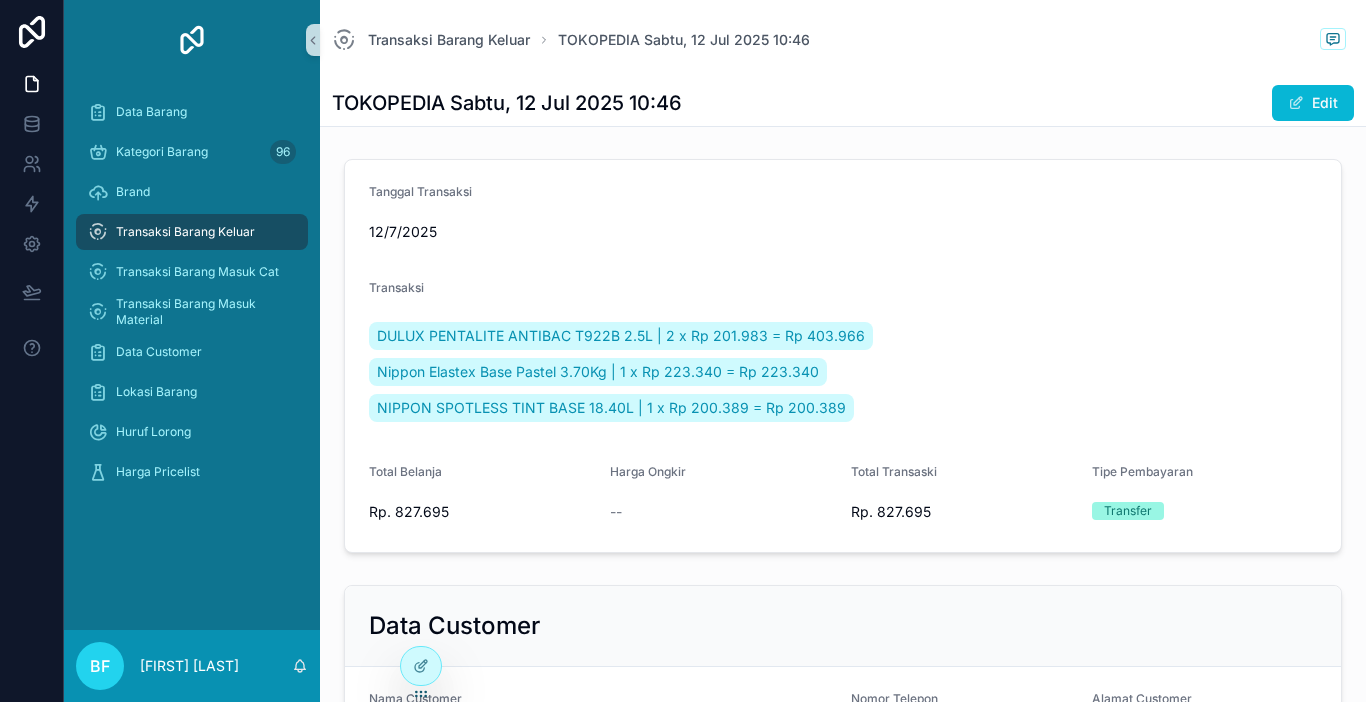 click on "Transaksi Barang Keluar" at bounding box center (185, 232) 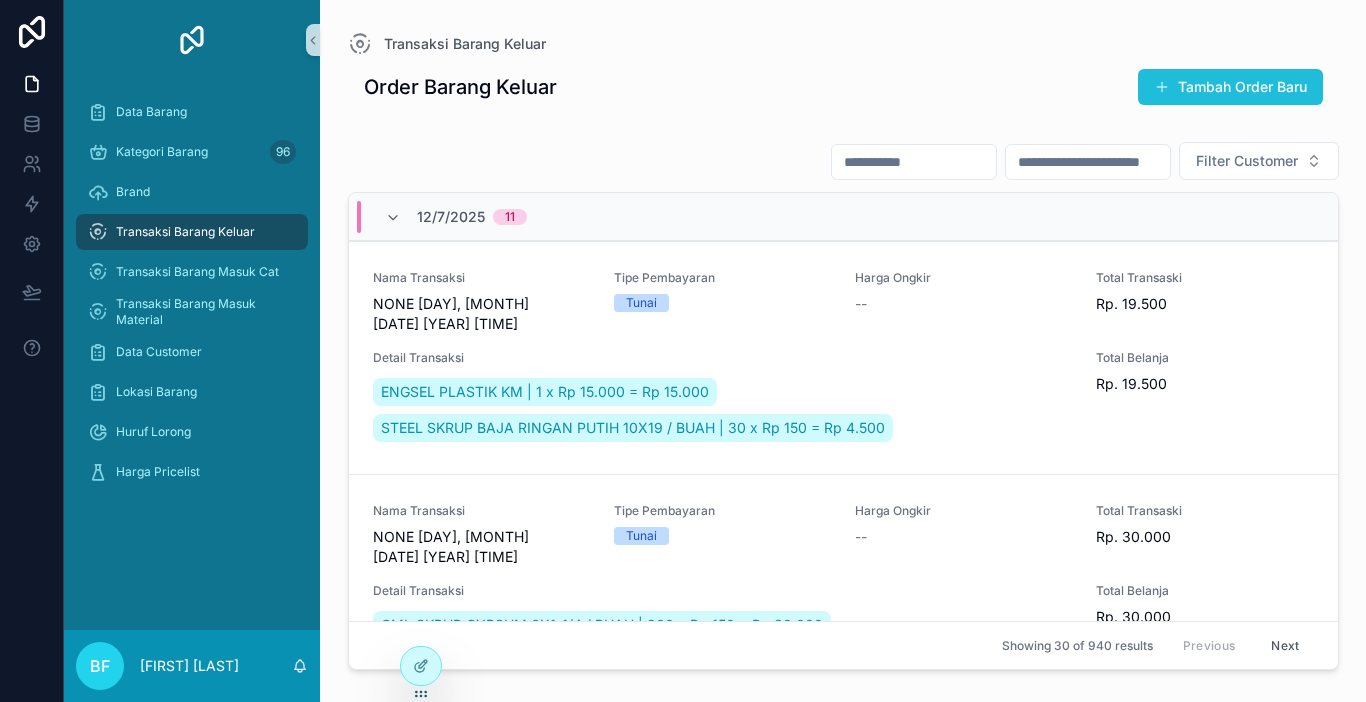 click on "Tambah Order Baru" at bounding box center (1230, 87) 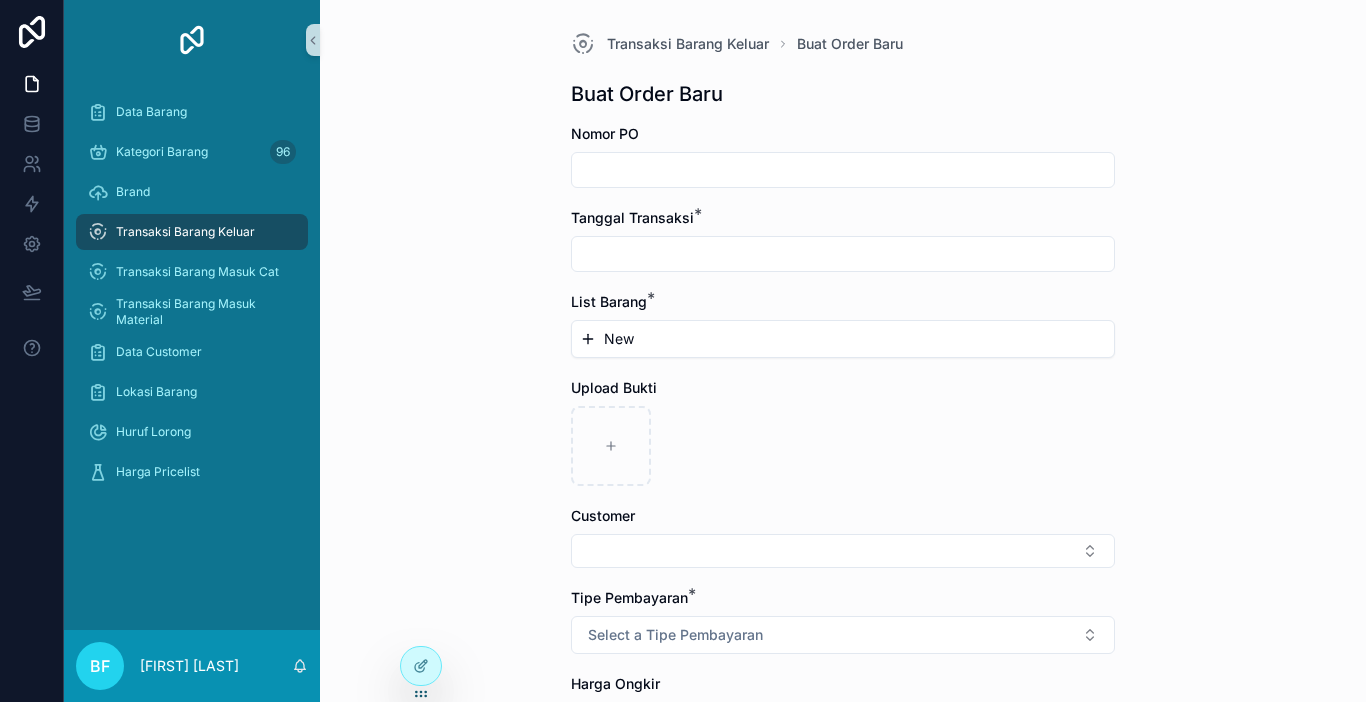 click at bounding box center [843, 170] 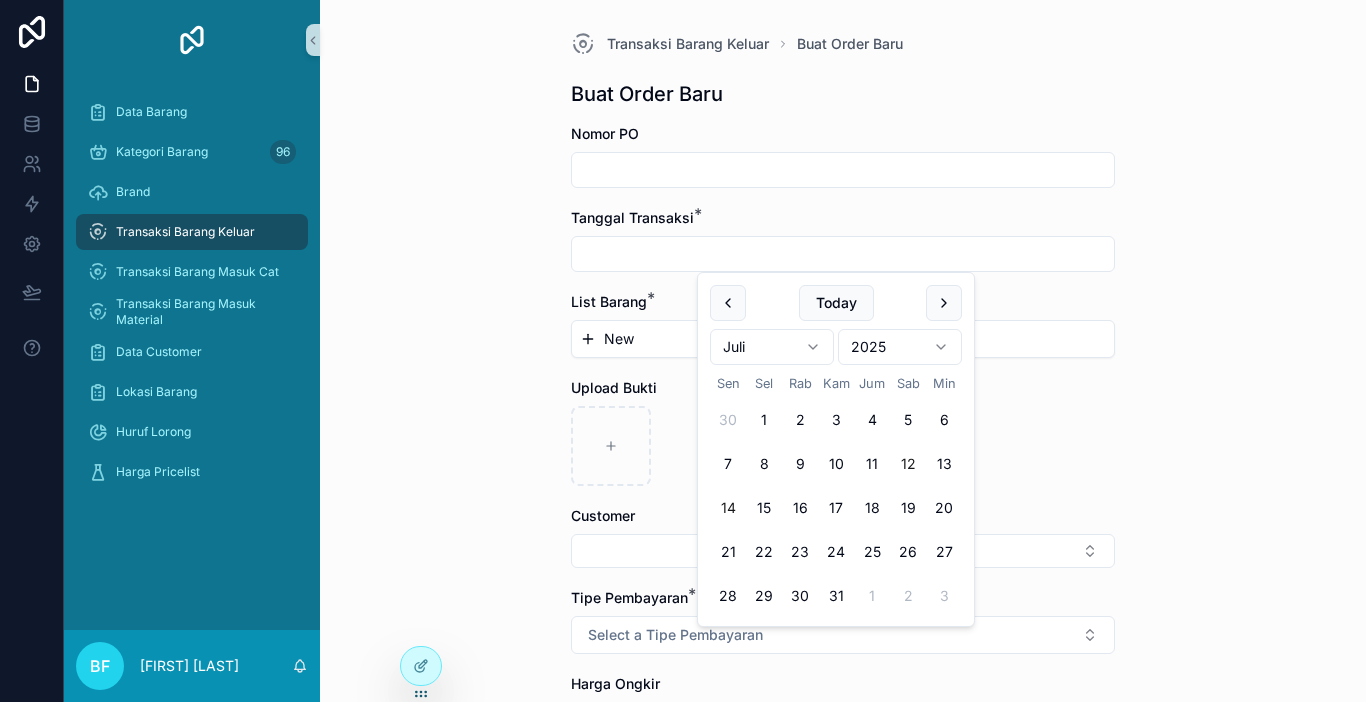 click on "12" at bounding box center (908, 464) 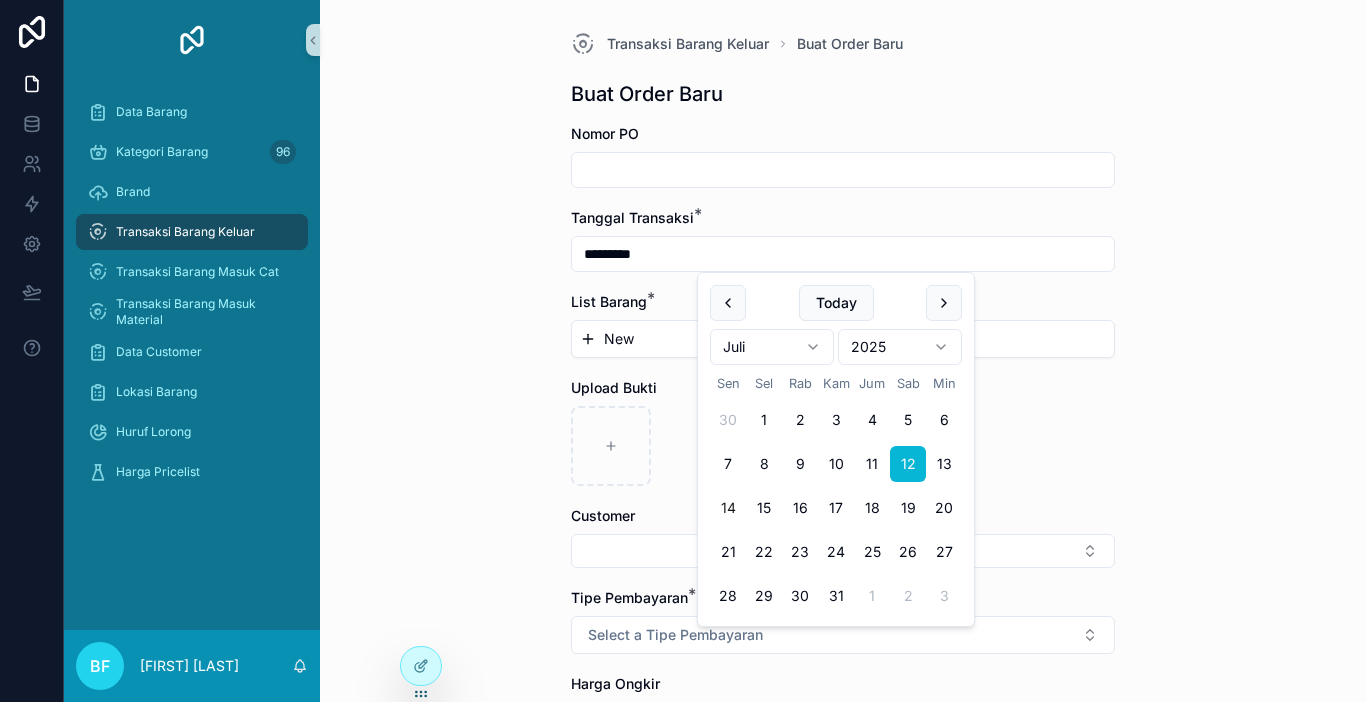 type on "*********" 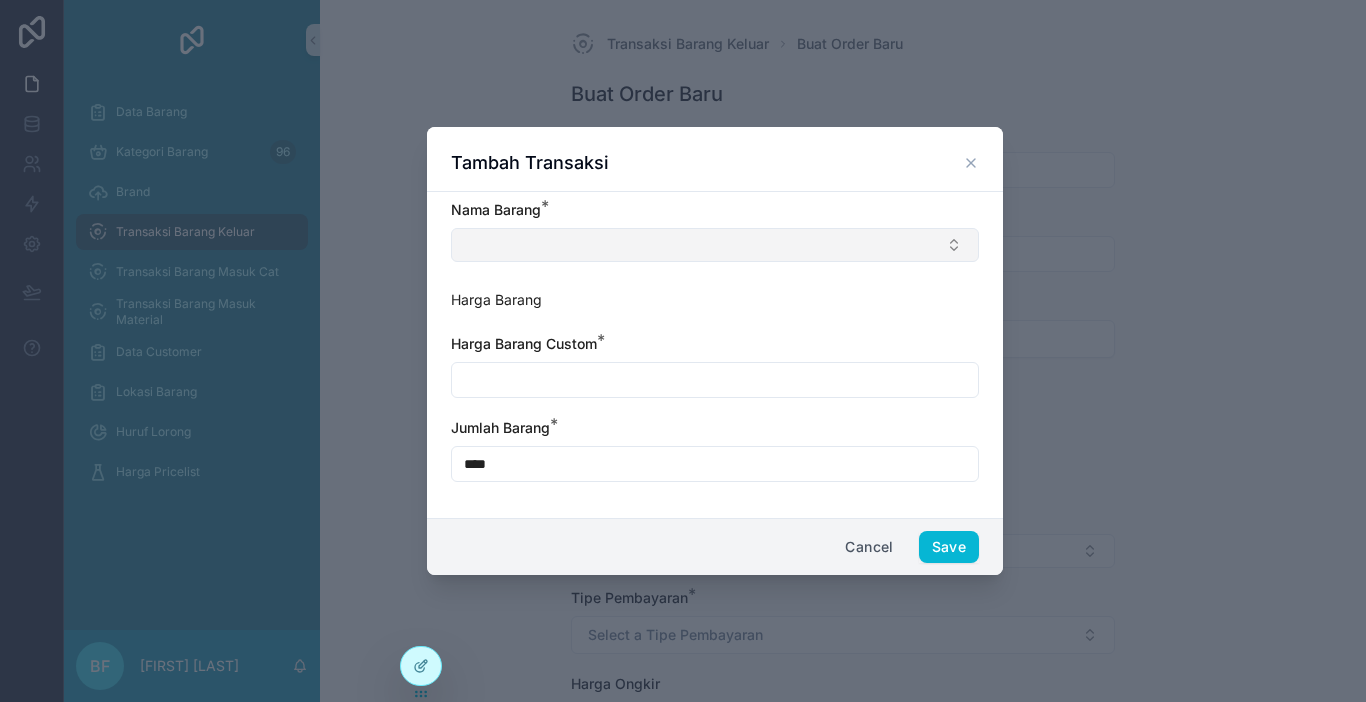click at bounding box center (715, 245) 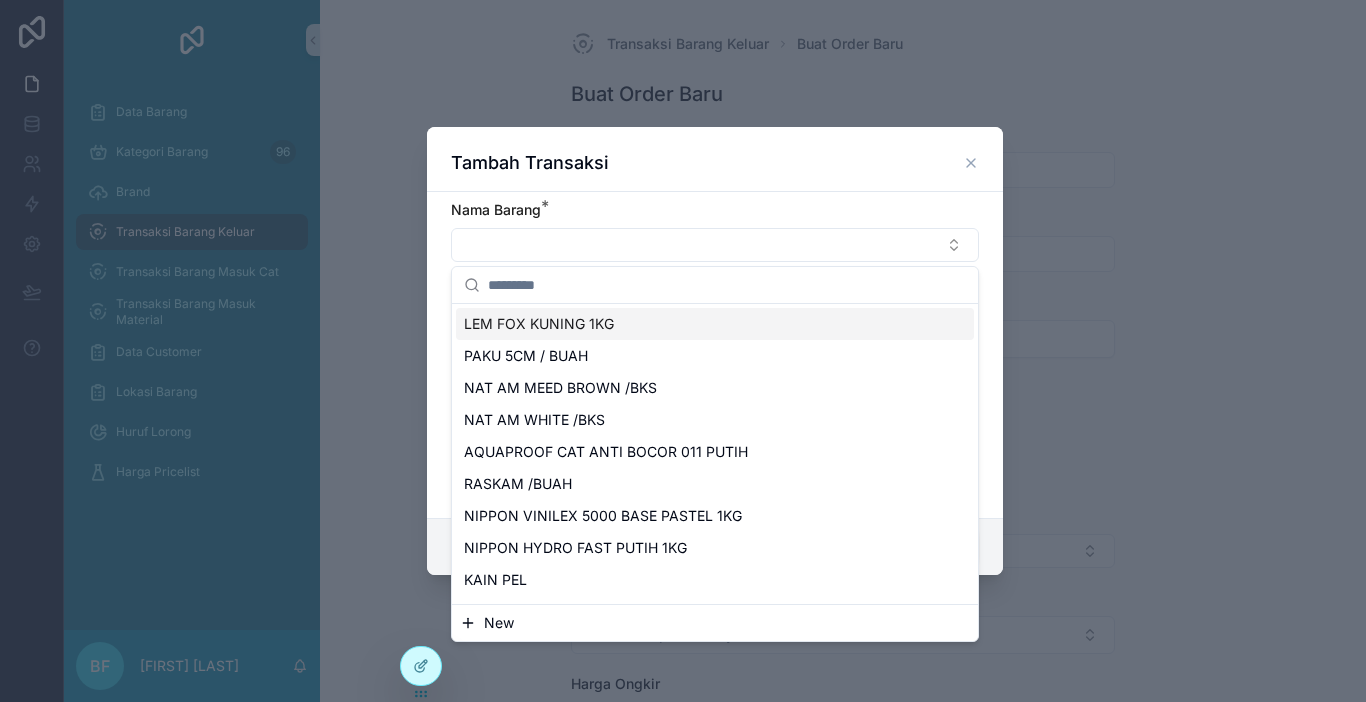 paste on "**********" 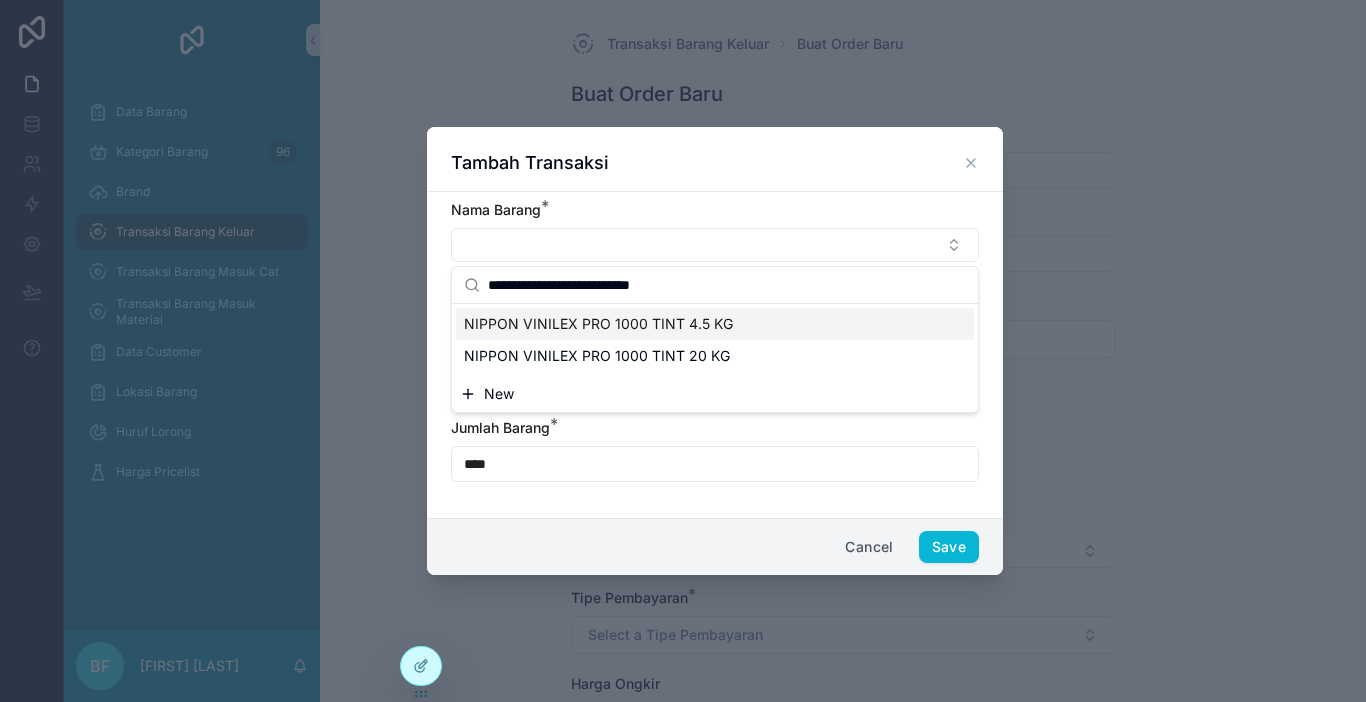 type on "**********" 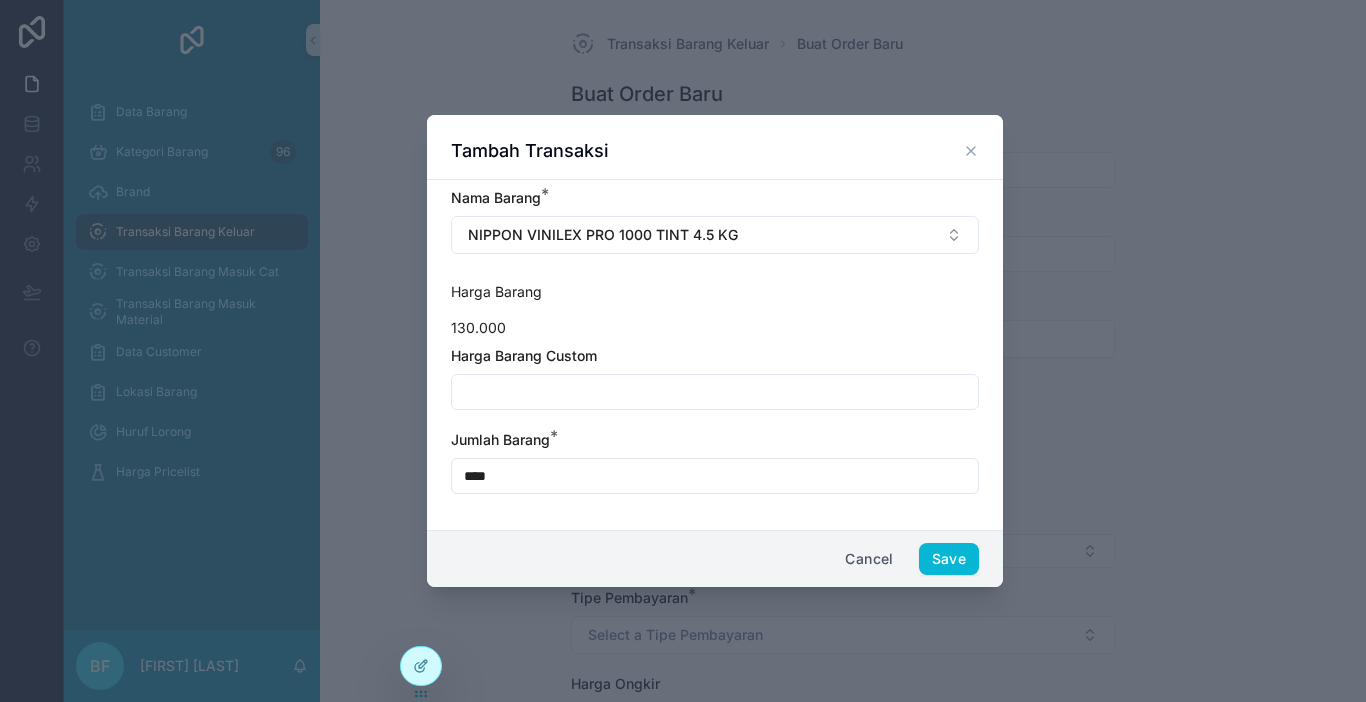 click at bounding box center (715, 392) 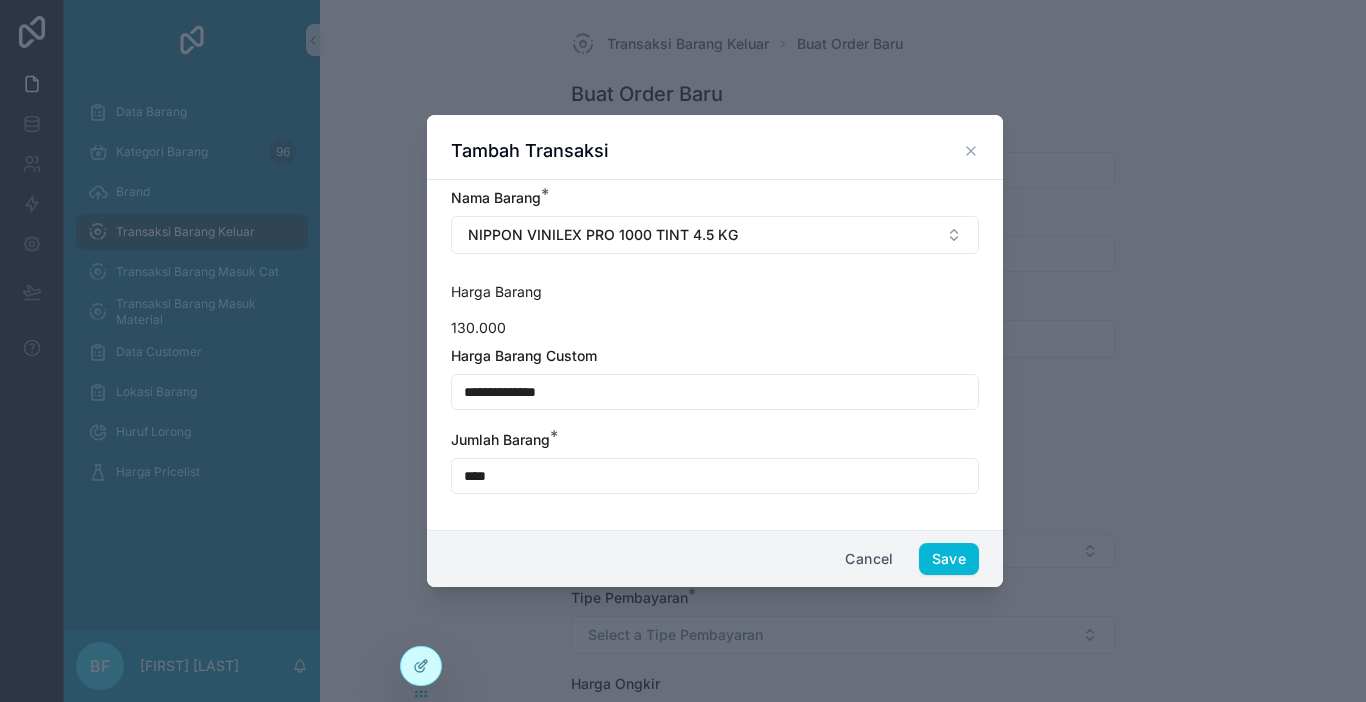 type on "**********" 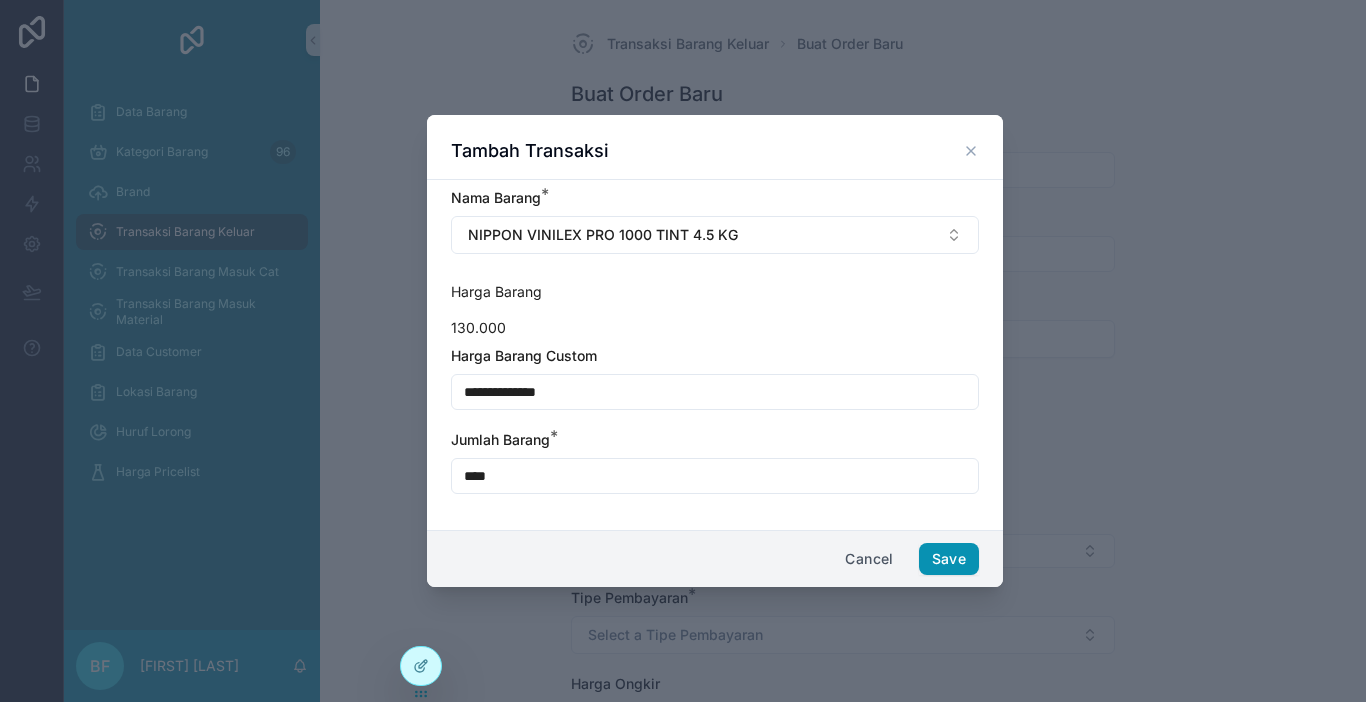 type on "****" 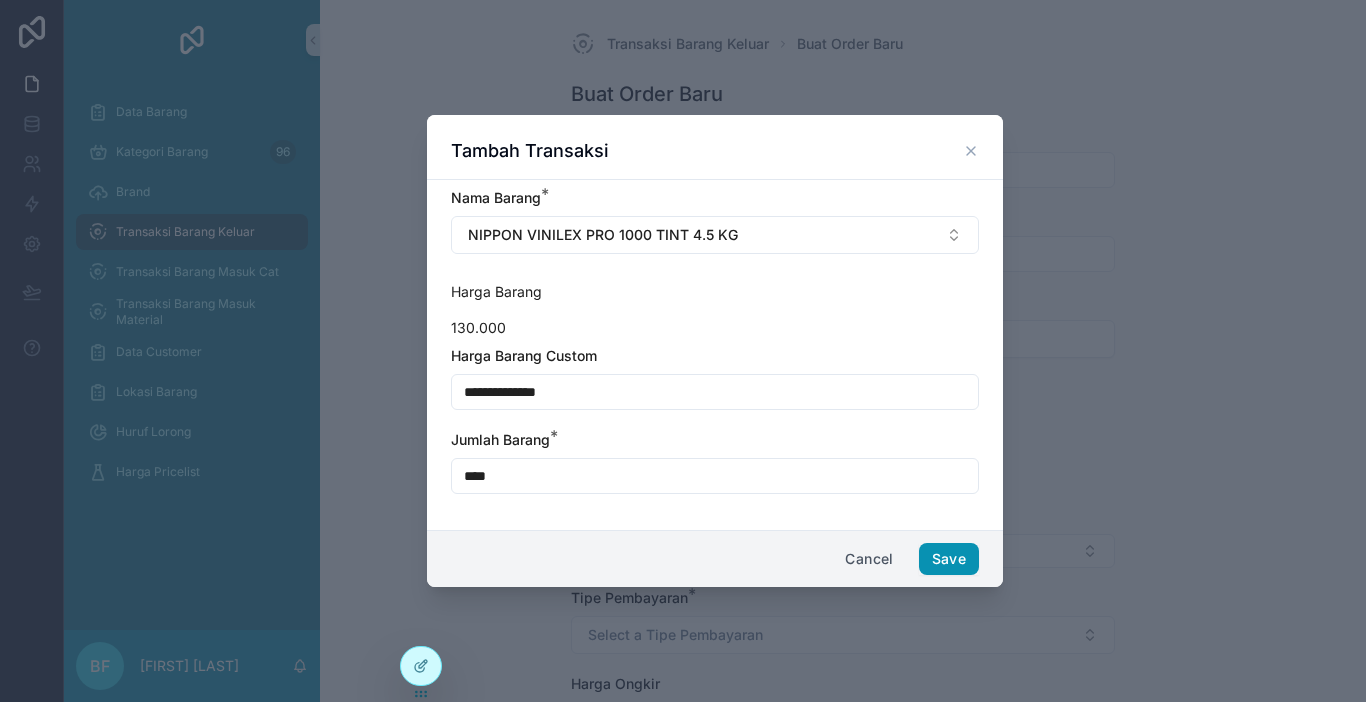 click on "Save" at bounding box center (949, 559) 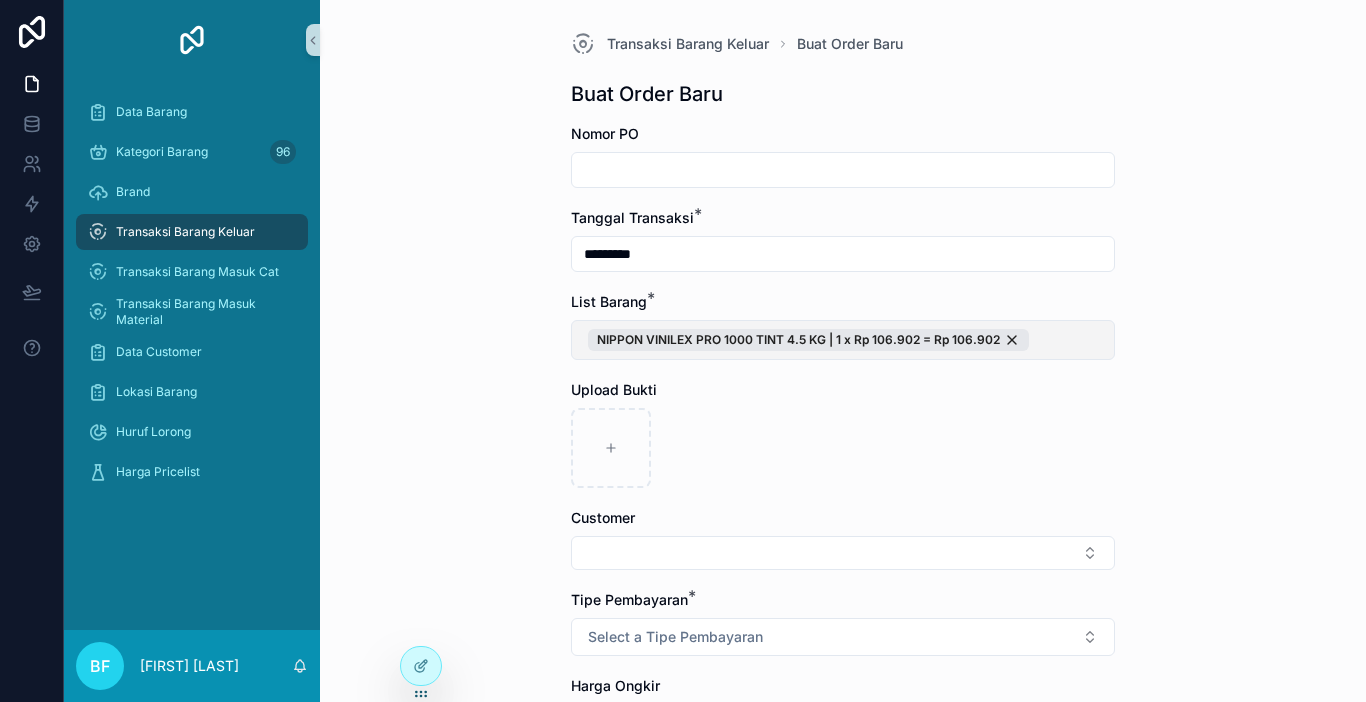 click on "NIPPON VINILEX PRO 1000 TINT 4.5 KG | 1 x Rp 106.902 = Rp 106.902" at bounding box center [843, 340] 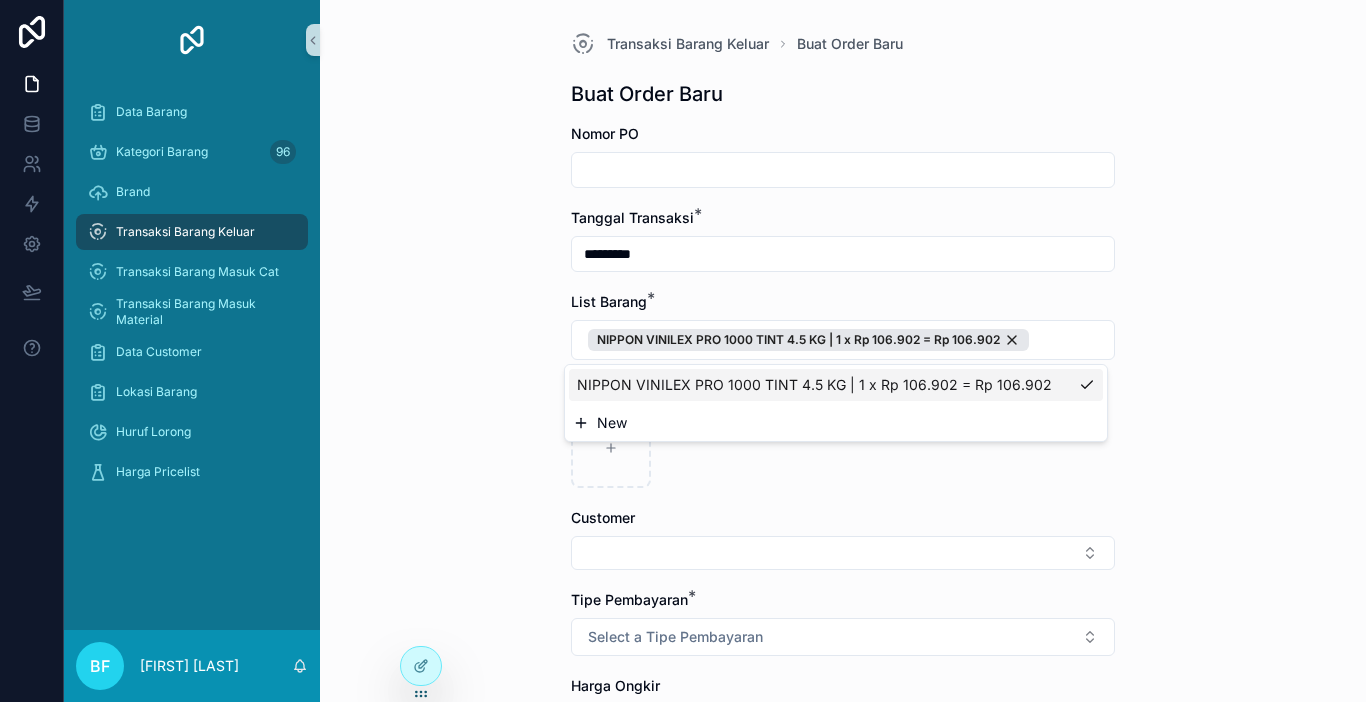 click on "New" at bounding box center (836, 423) 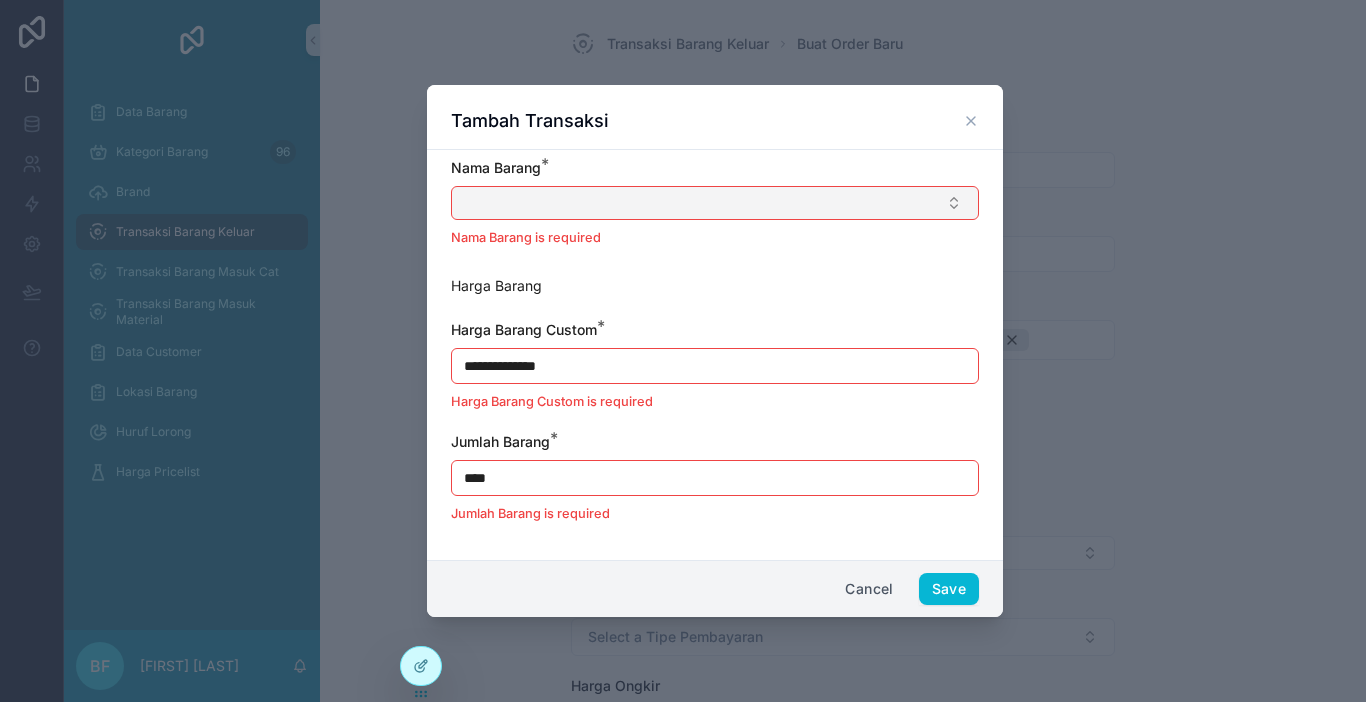 click at bounding box center [715, 203] 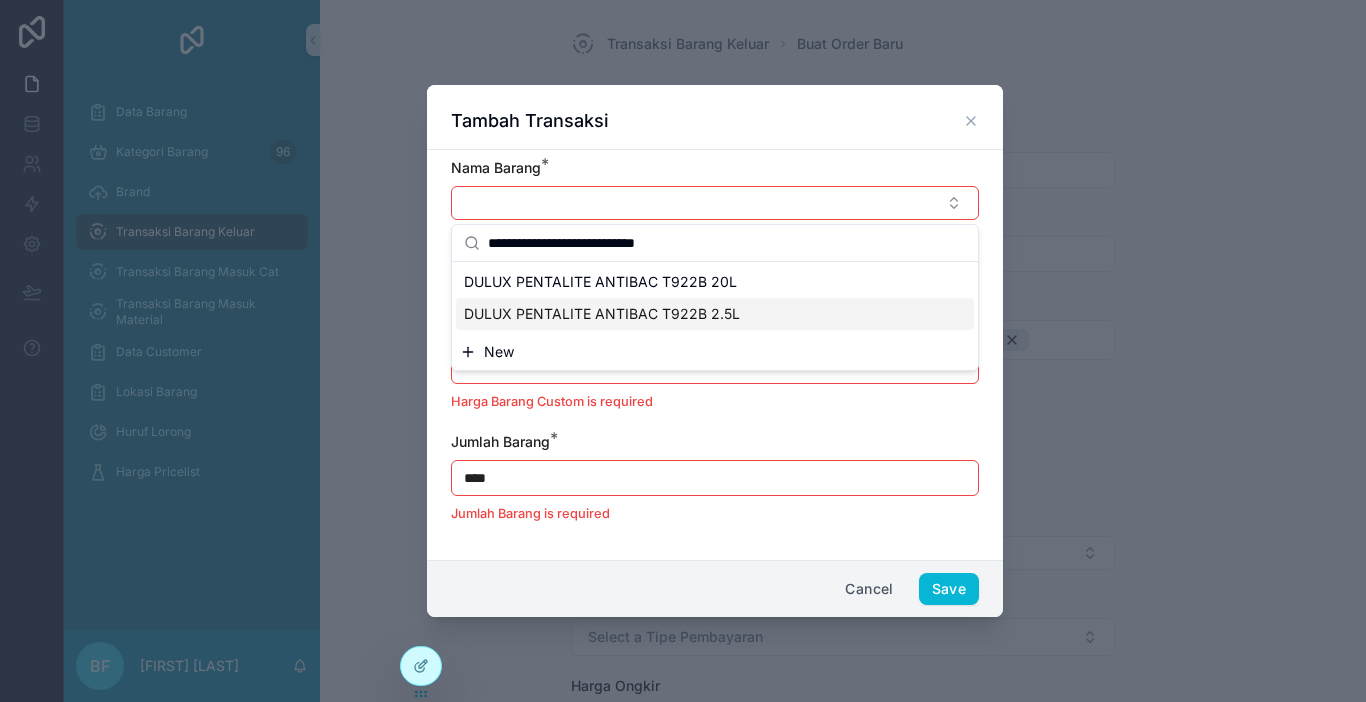 type on "**********" 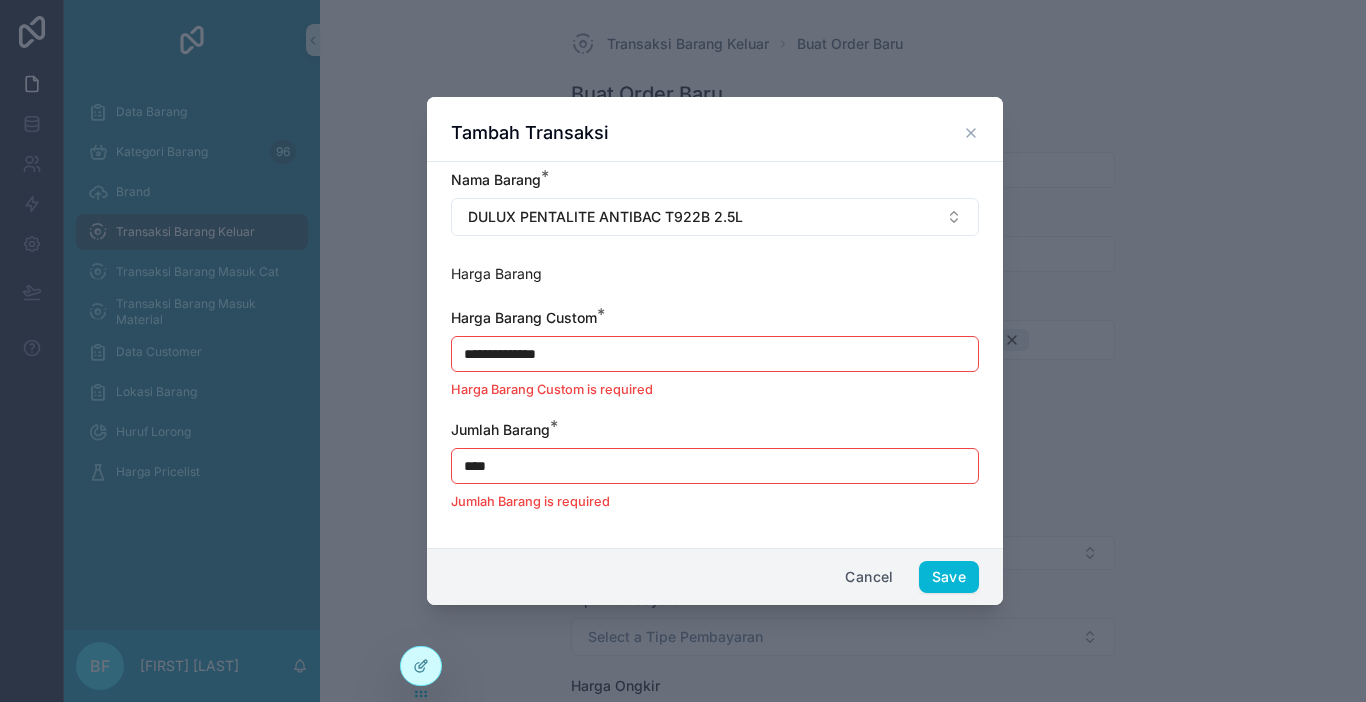 click on "**********" at bounding box center (715, 354) 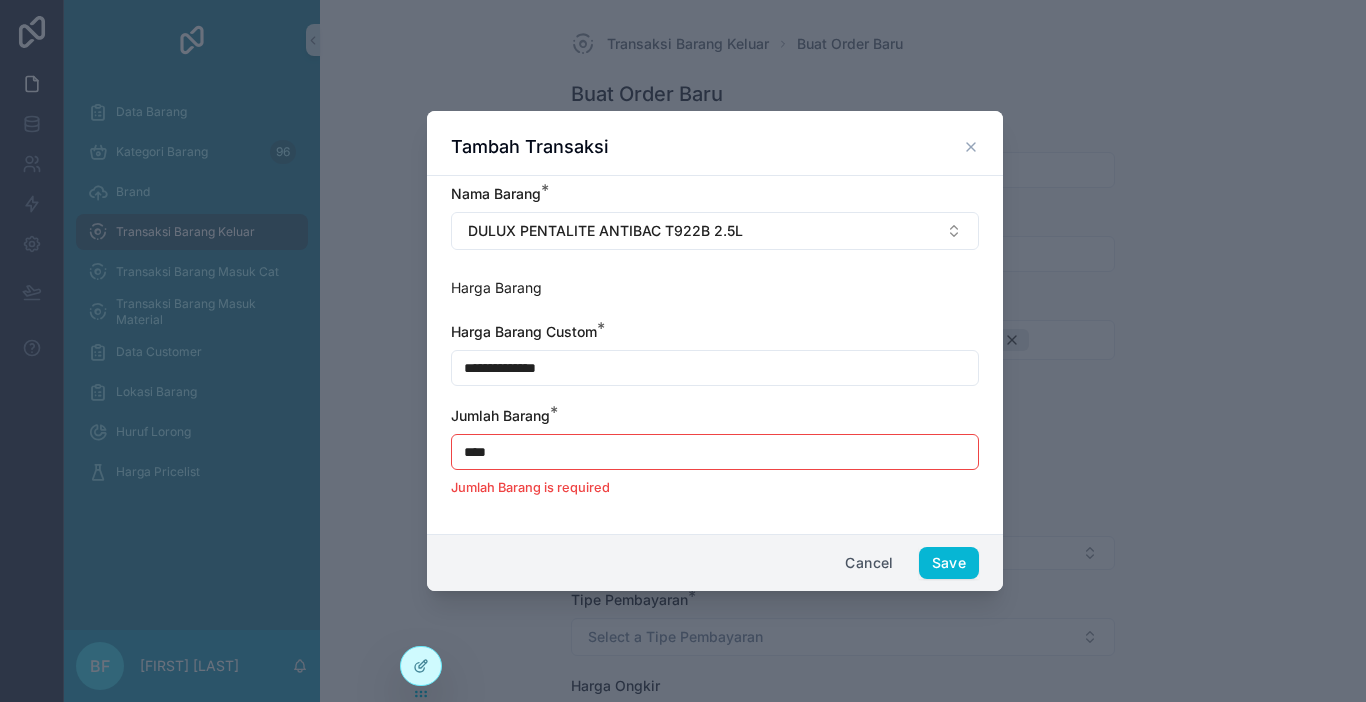type on "**********" 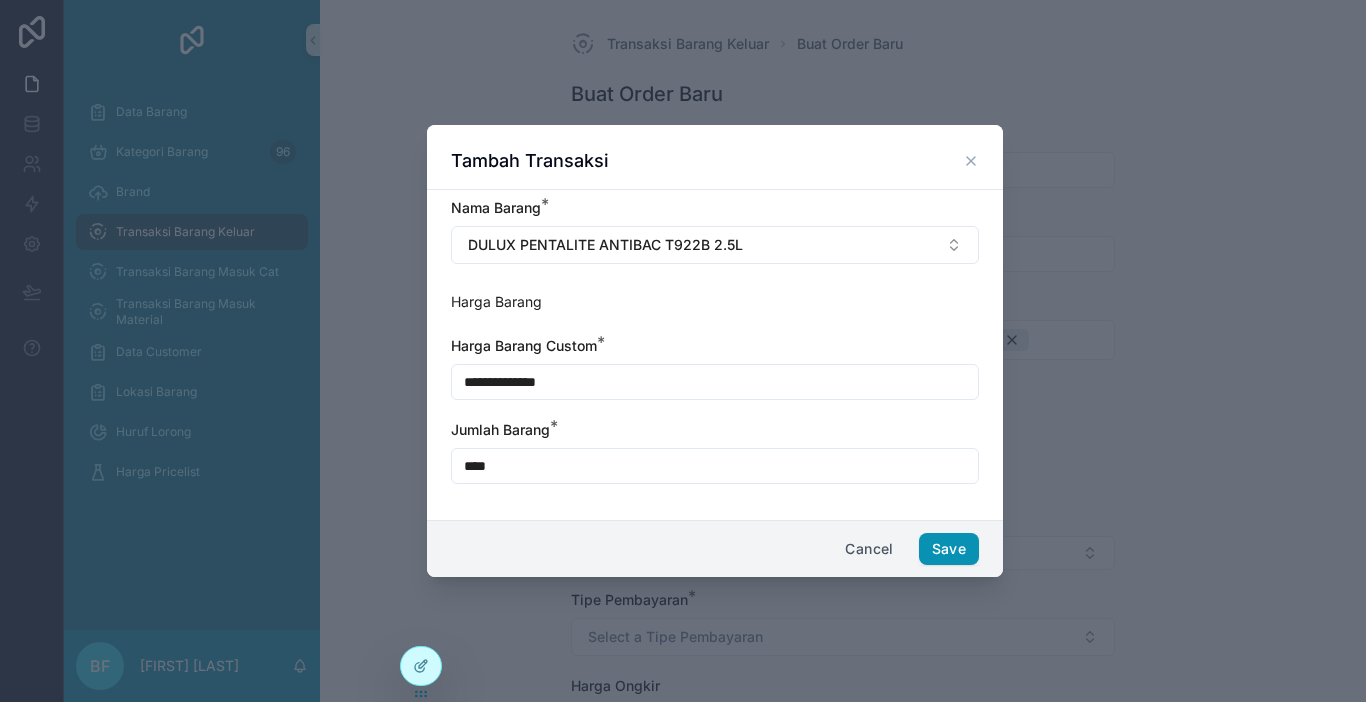 type on "****" 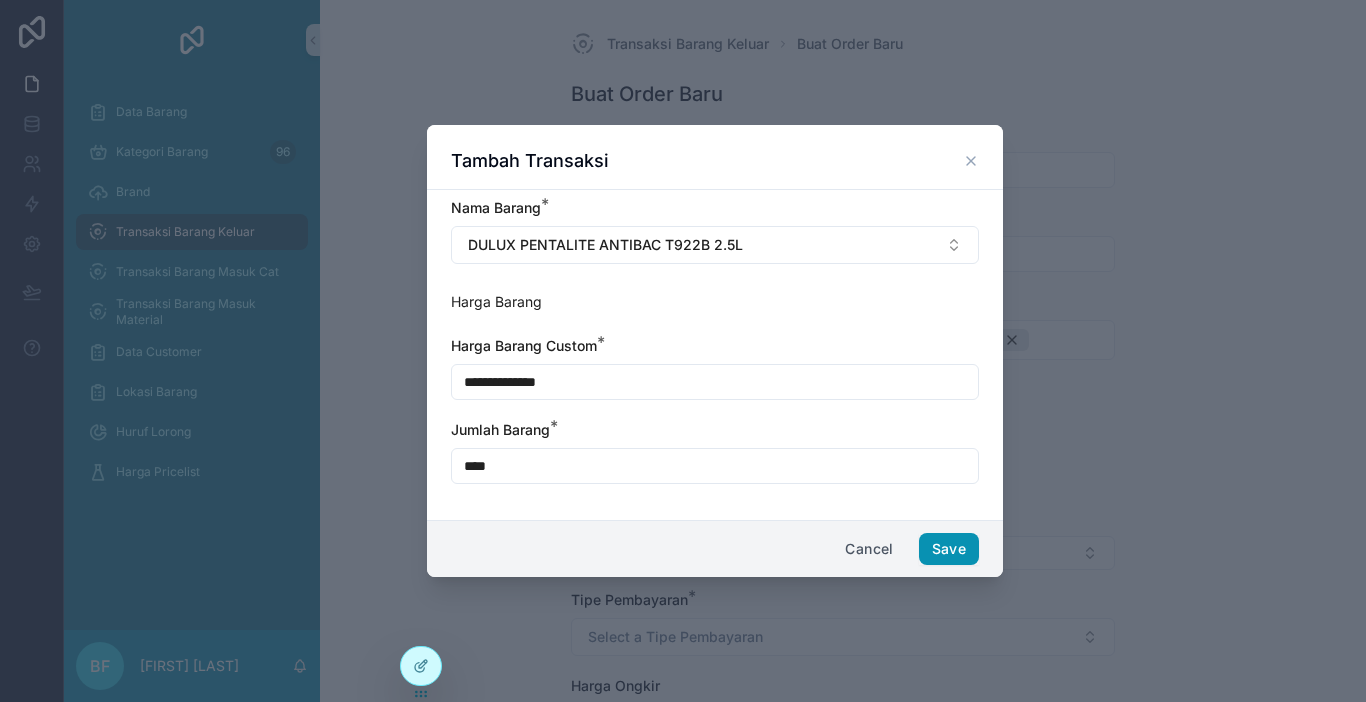 click on "Save" at bounding box center [949, 549] 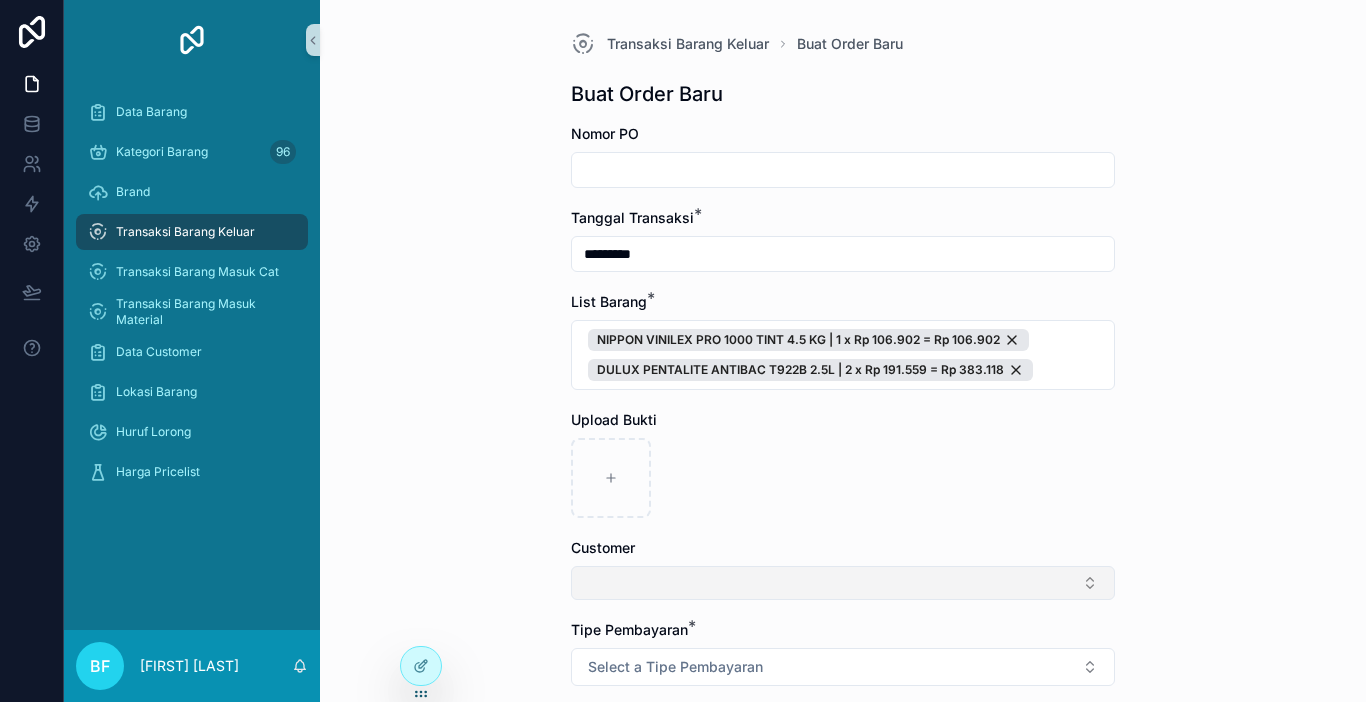 click at bounding box center [843, 583] 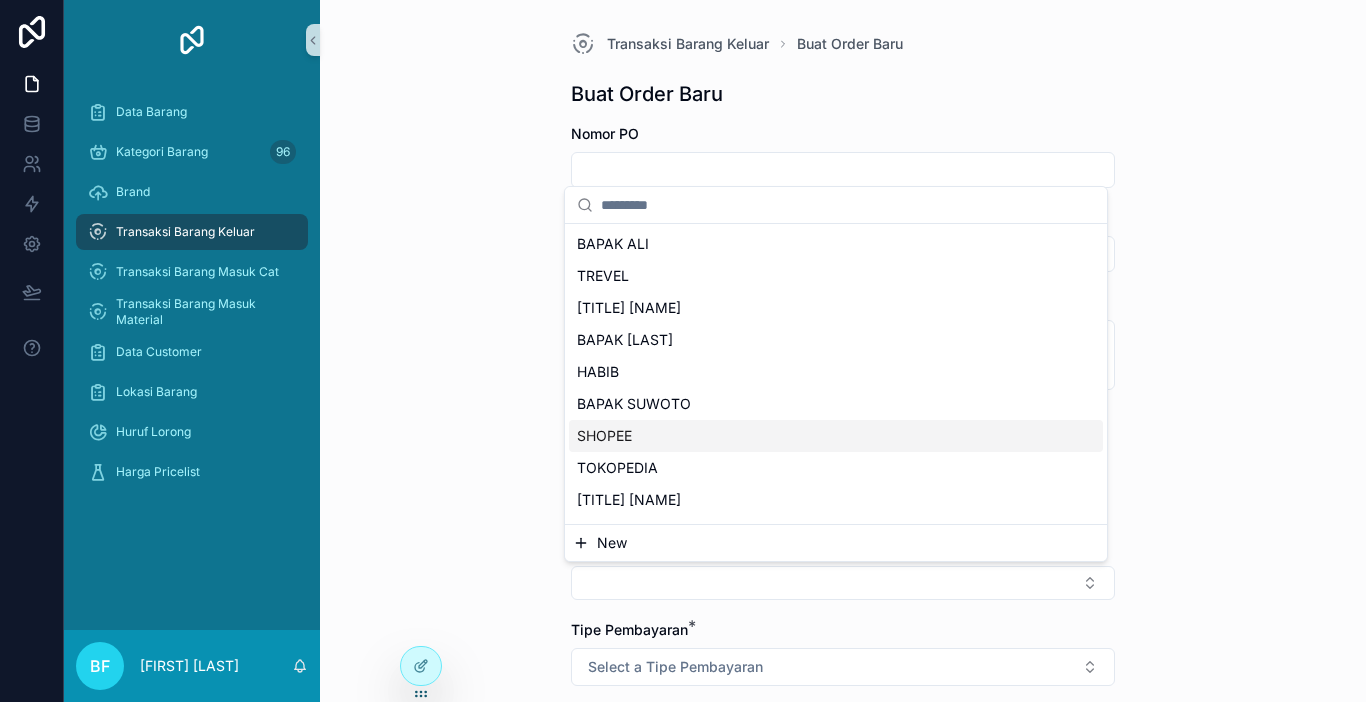 click on "SHOPEE" at bounding box center (836, 436) 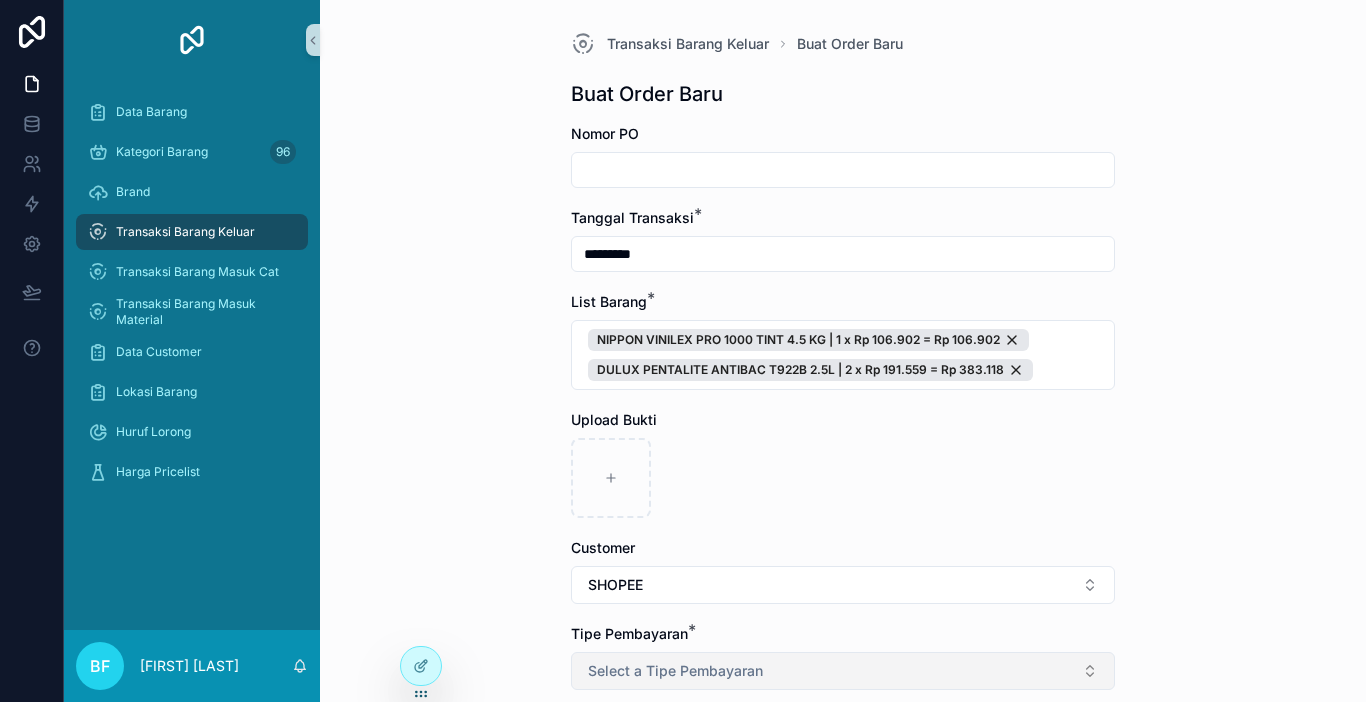 click on "Select a Tipe Pembayaran" at bounding box center [675, 671] 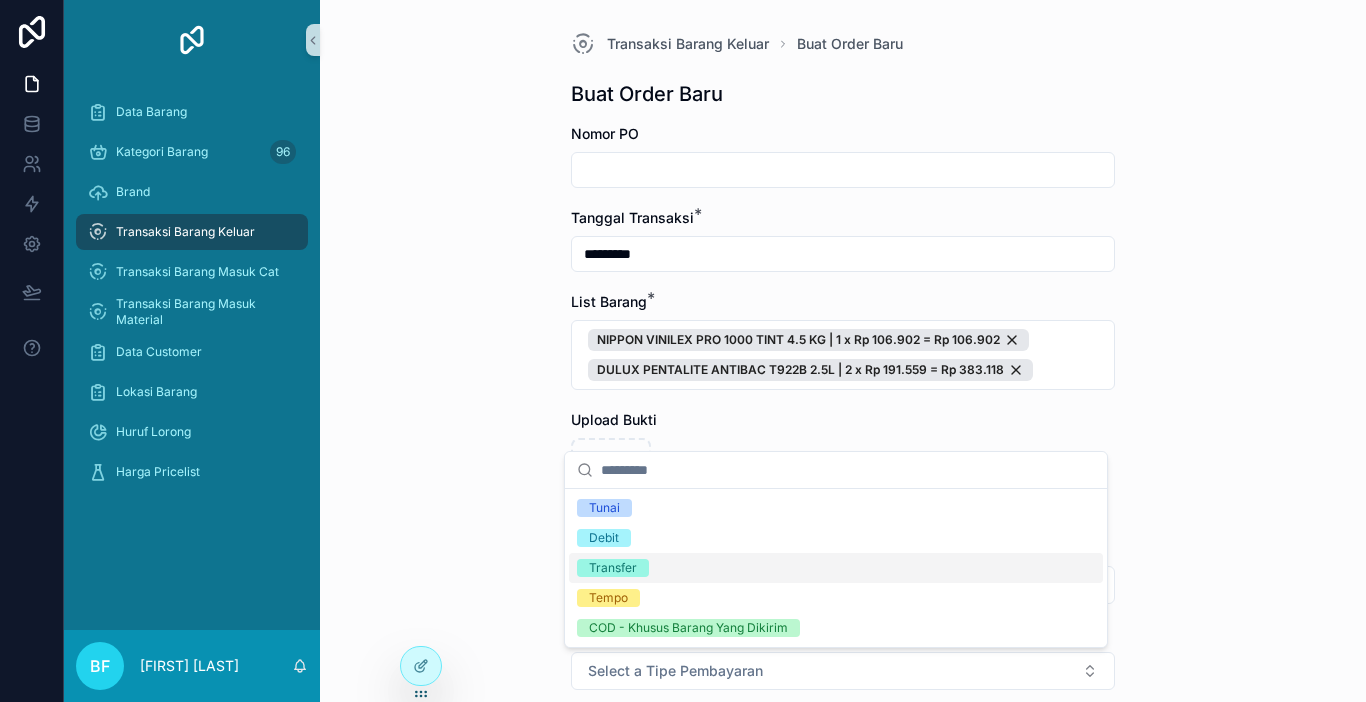 click on "Transfer" at bounding box center [613, 568] 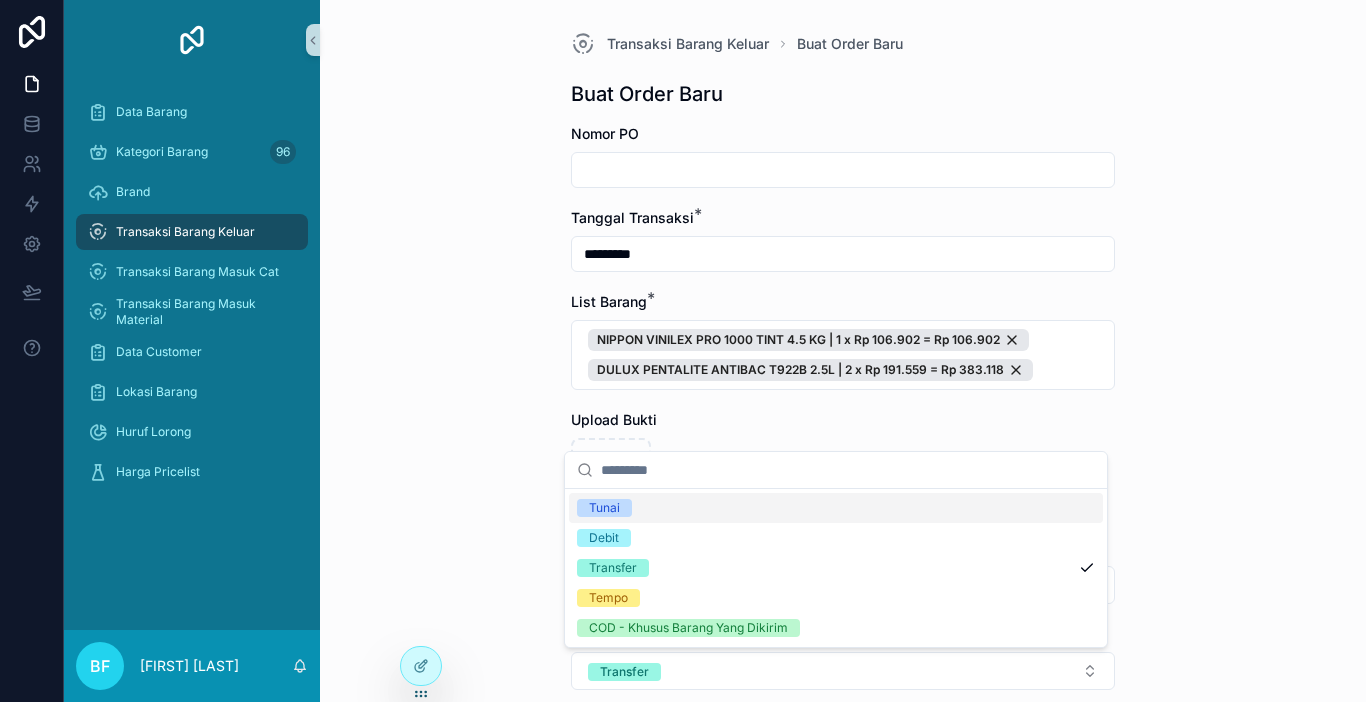 click on "Transaksi Barang Keluar Buat Order Baru Buat Order Baru Nomor PO Tanggal Transaksi * ********* List Barang * NIPPON VINILEX PRO 1000 TINT 4.5 KG | 1 x Rp 106.902 = Rp 106.902 DULUX PENTALITE ANTIBAC T922B 2.5L | 2 x Rp 191.559 = Rp 383.118 Upload Bukti Customer SHOPEE Tipe Pembayaran * Transfer Harga Ongkir Totalkan Transaksi" at bounding box center [843, 351] 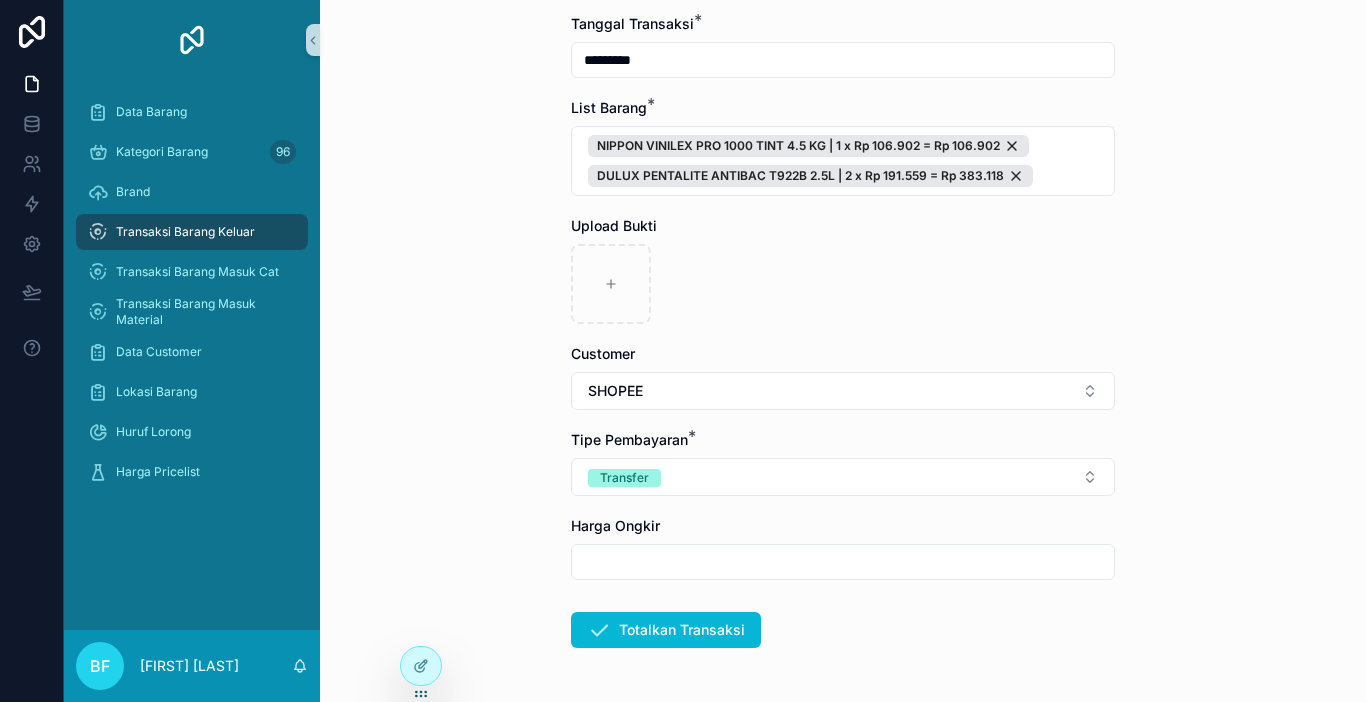 scroll, scrollTop: 200, scrollLeft: 0, axis: vertical 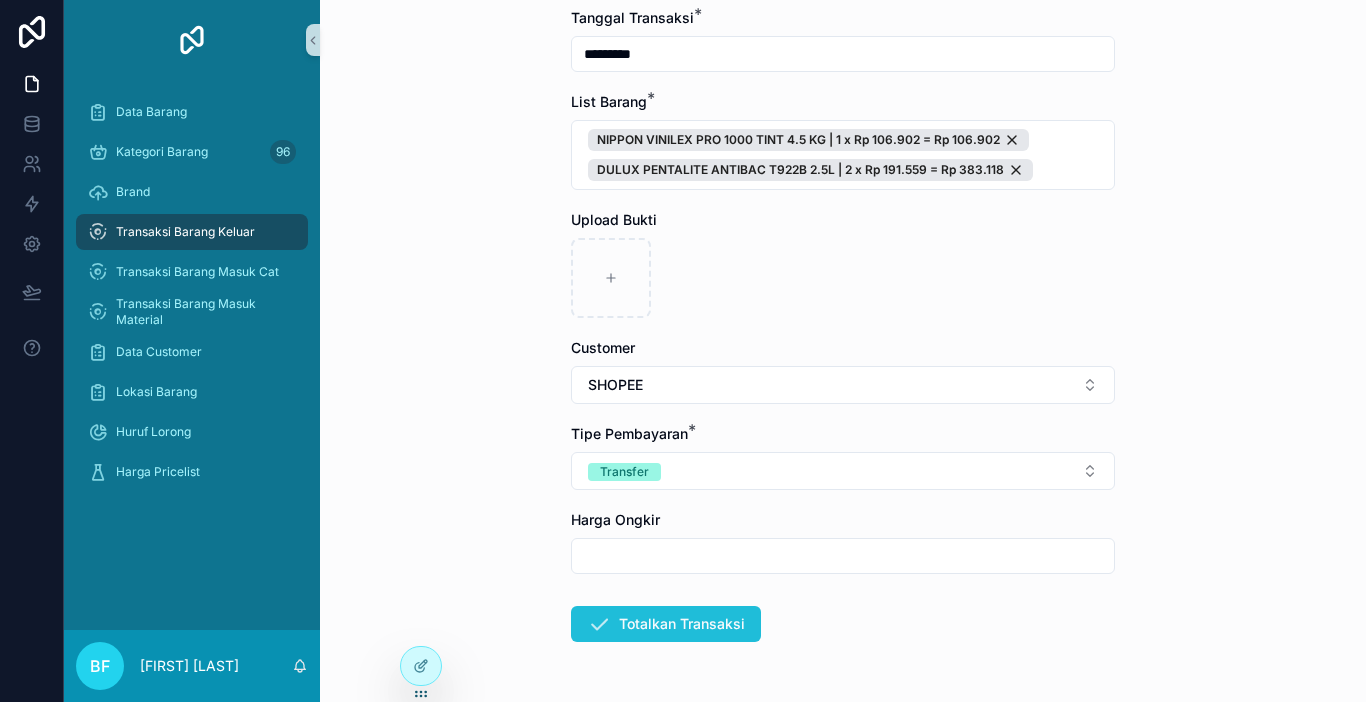 click on "Totalkan Transaksi" at bounding box center (666, 624) 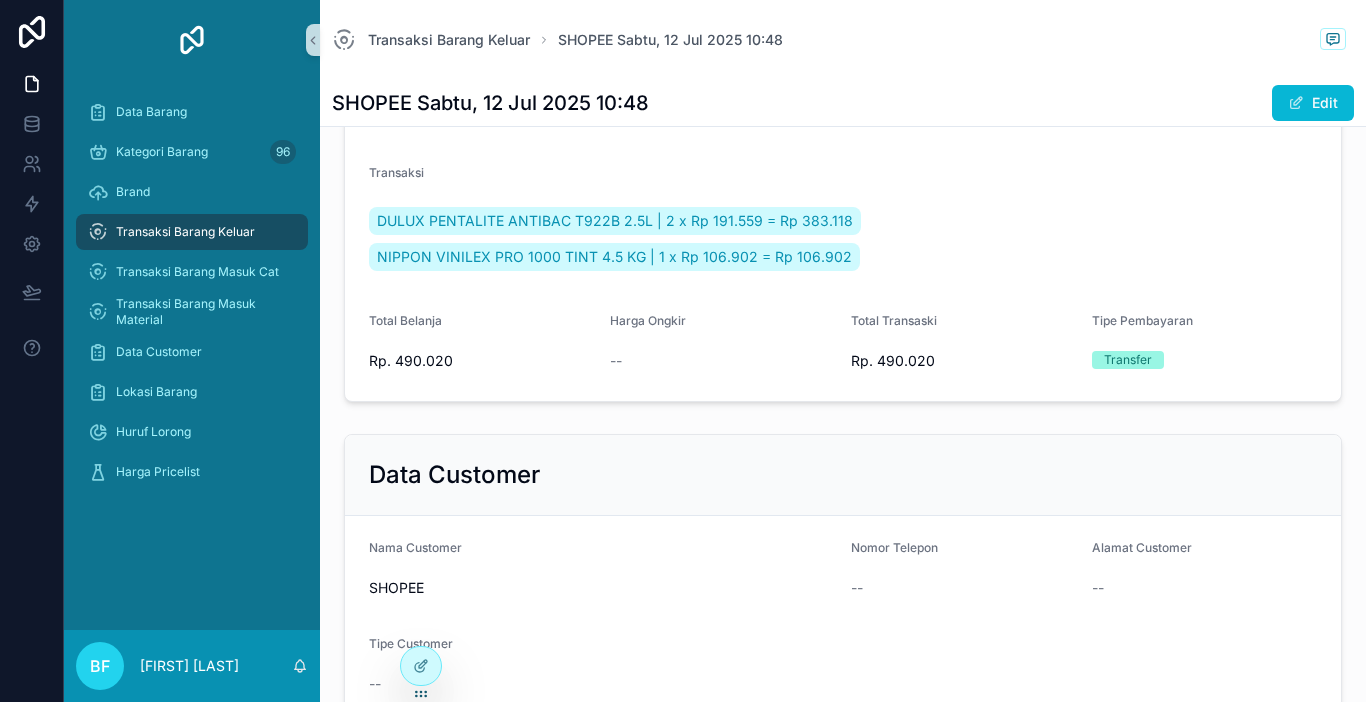 scroll, scrollTop: 200, scrollLeft: 0, axis: vertical 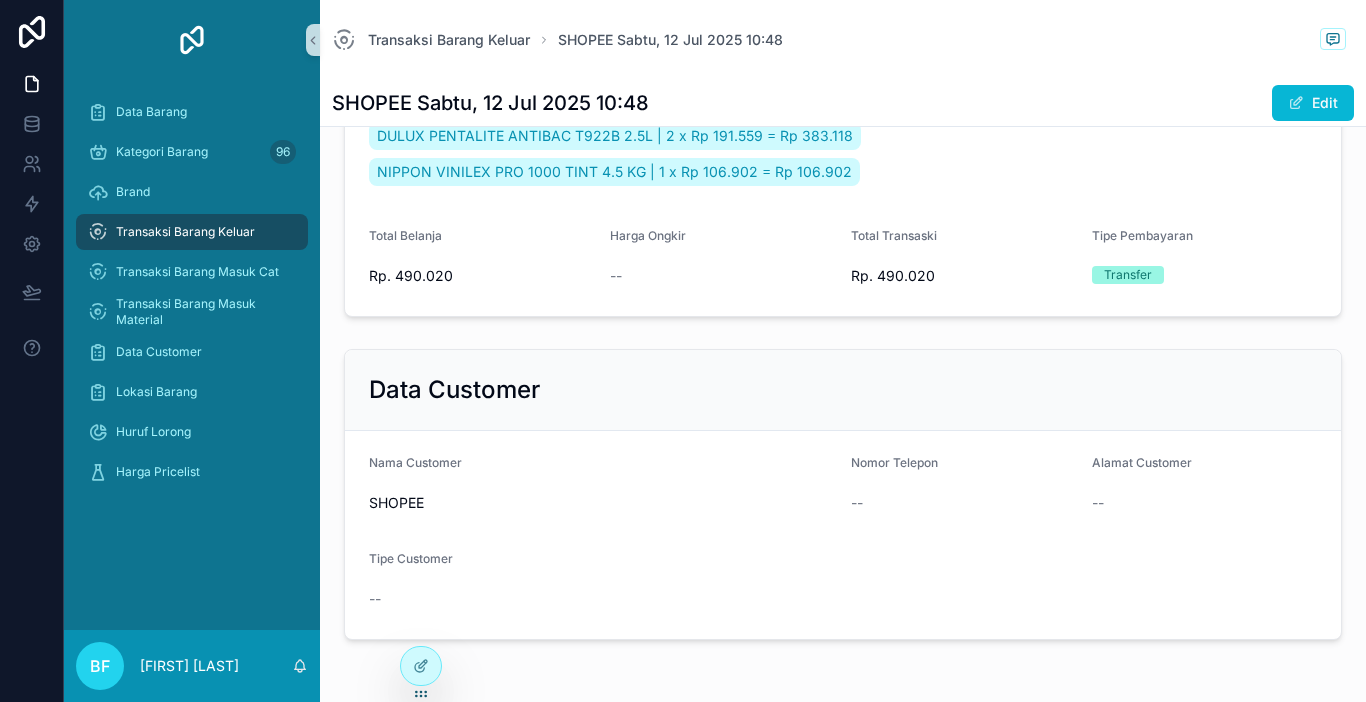 click on "Transaksi Barang Keluar" at bounding box center [192, 232] 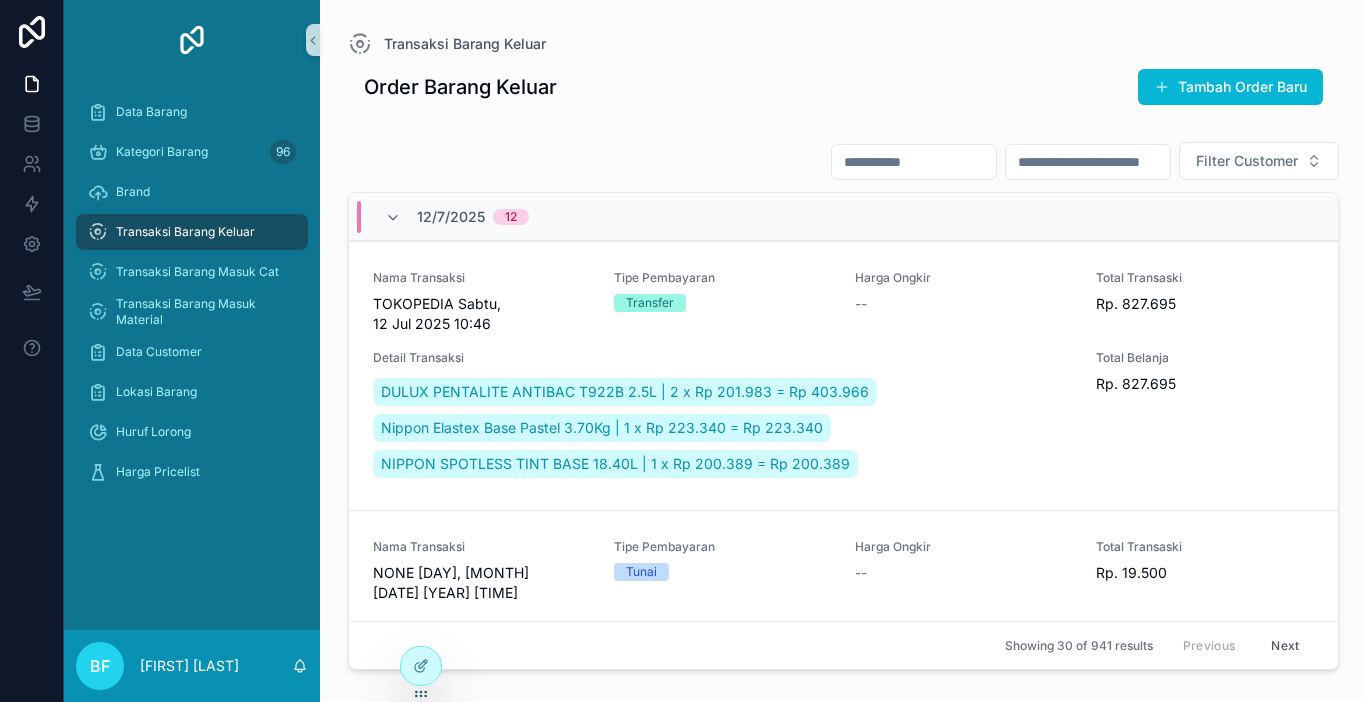 scroll, scrollTop: 0, scrollLeft: 0, axis: both 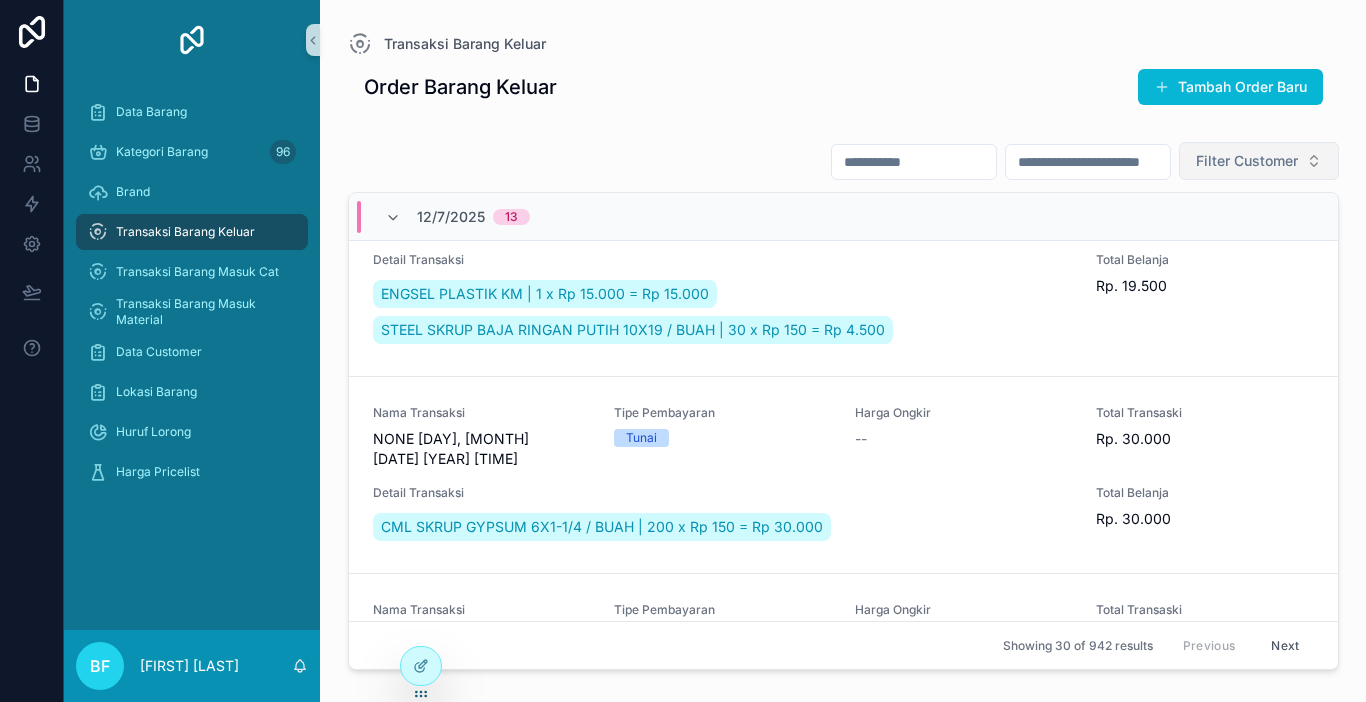 click on "Filter Customer" at bounding box center [1259, 161] 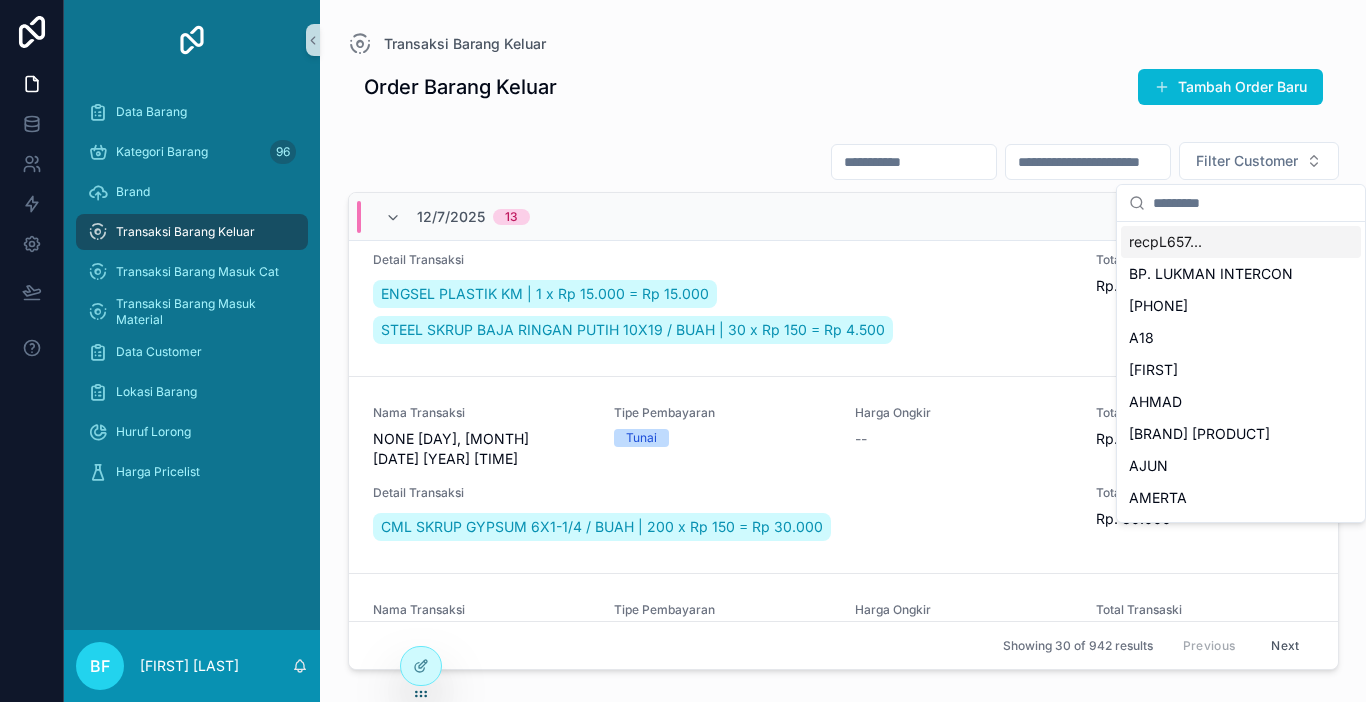 click at bounding box center [1088, 162] 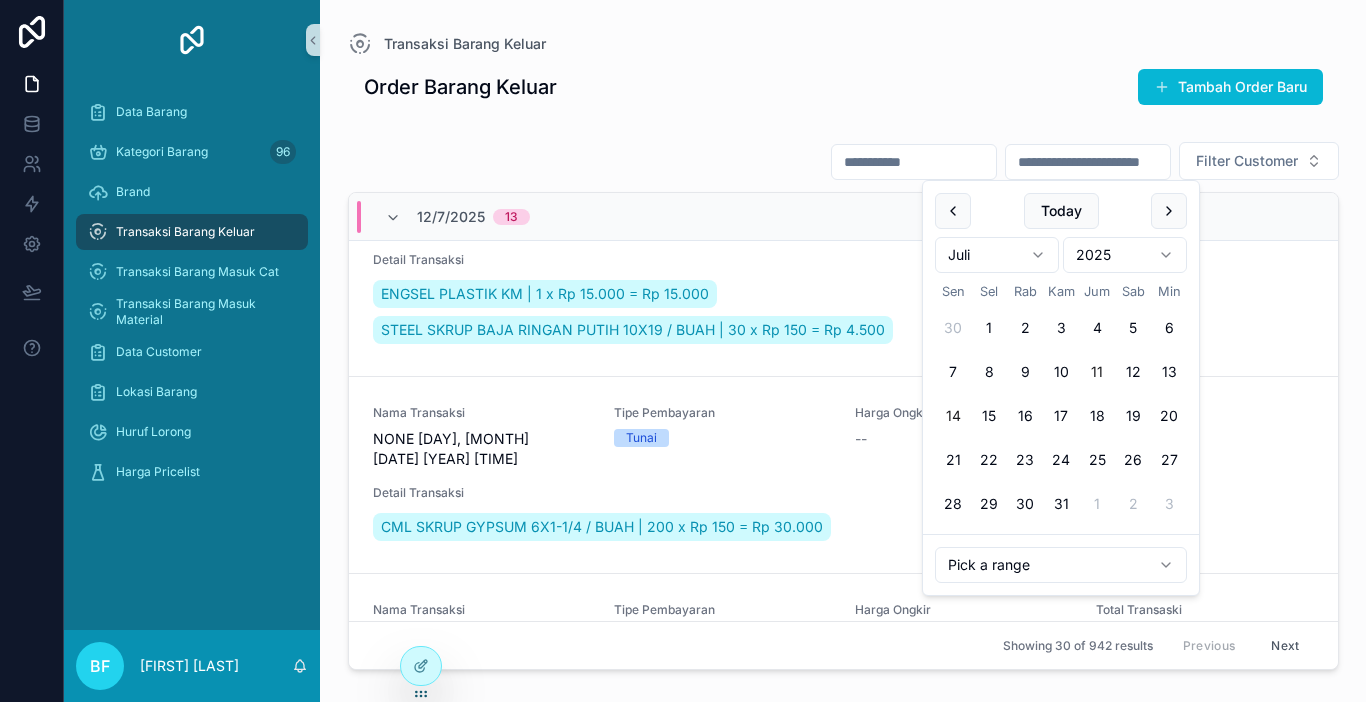 click on "11" at bounding box center [1097, 372] 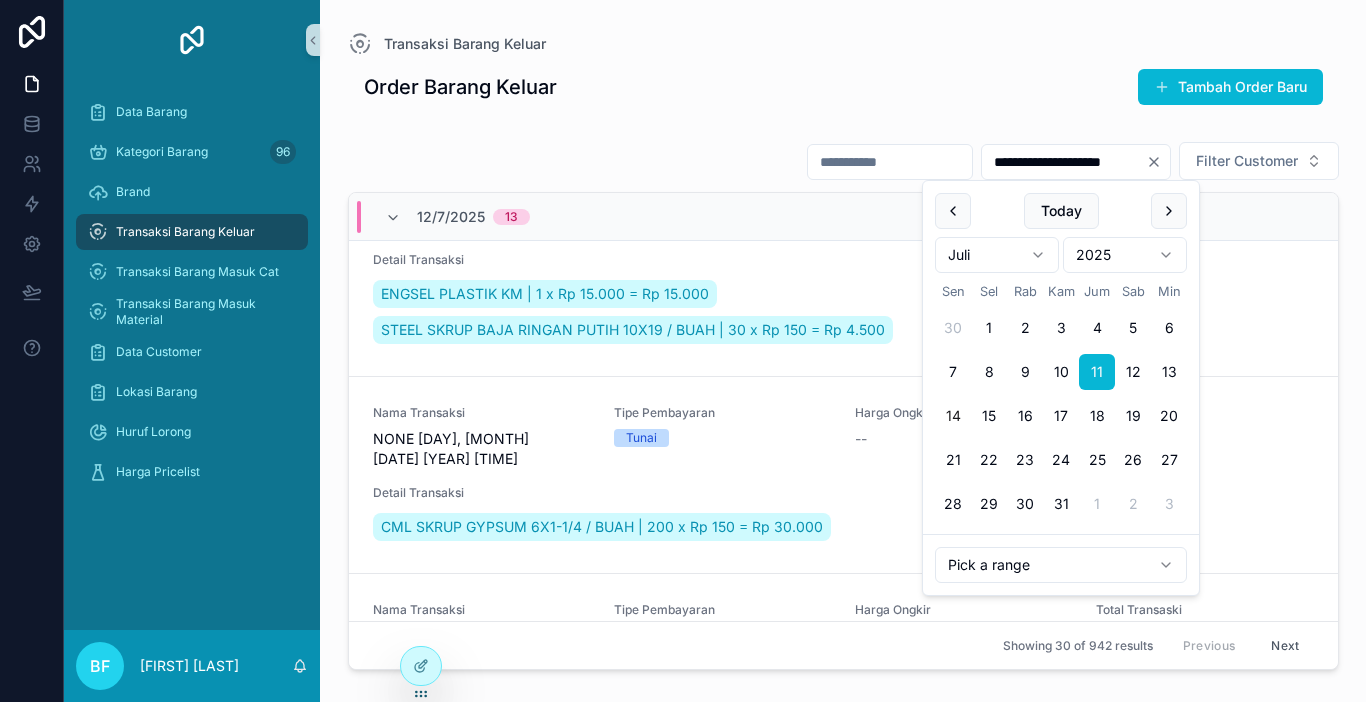 type on "**********" 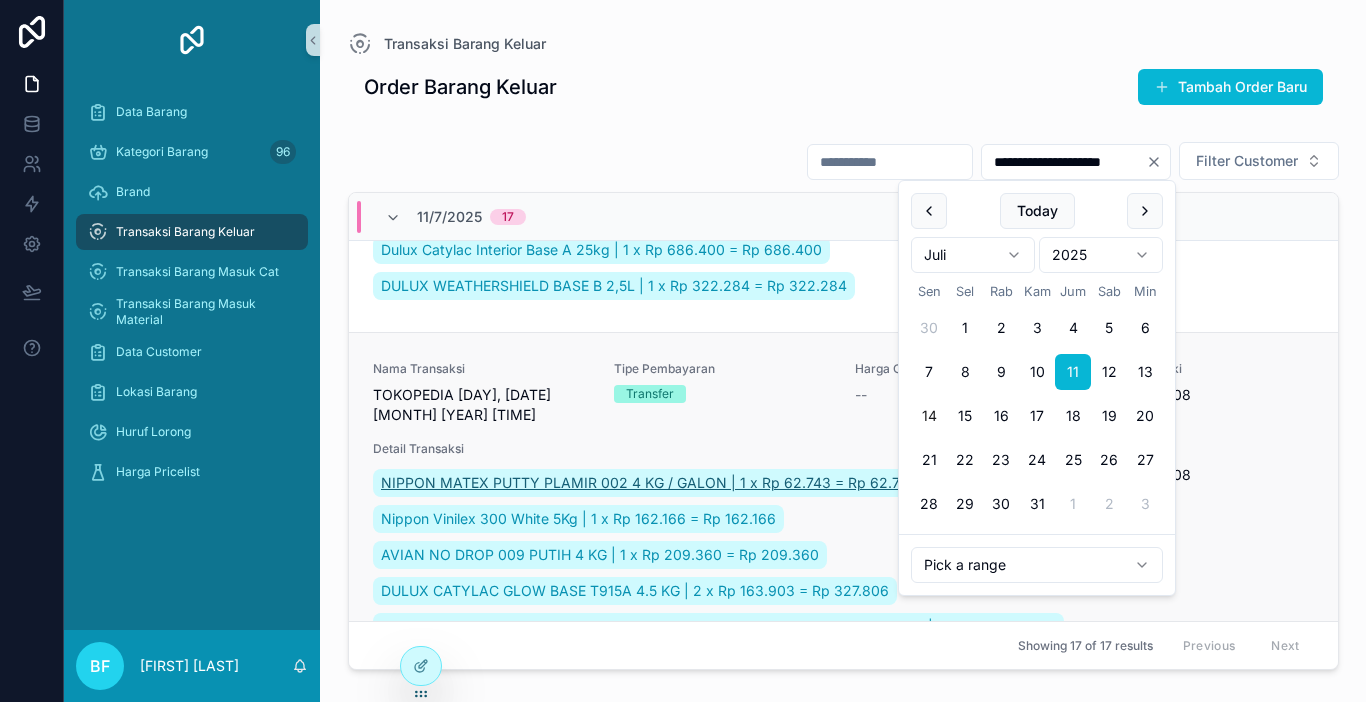 scroll, scrollTop: 200, scrollLeft: 0, axis: vertical 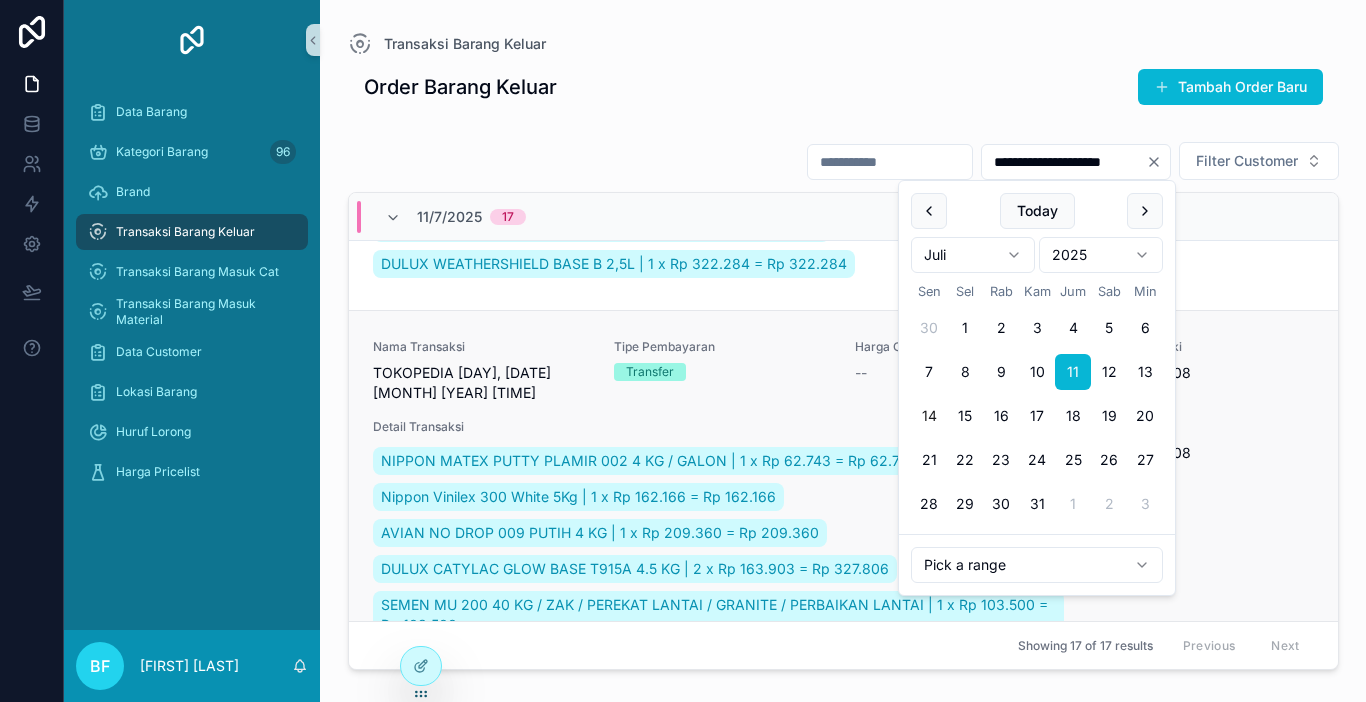 click on "TOKOPEDIA Jumat, 11 Jul 2025 10:24" at bounding box center [481, 383] 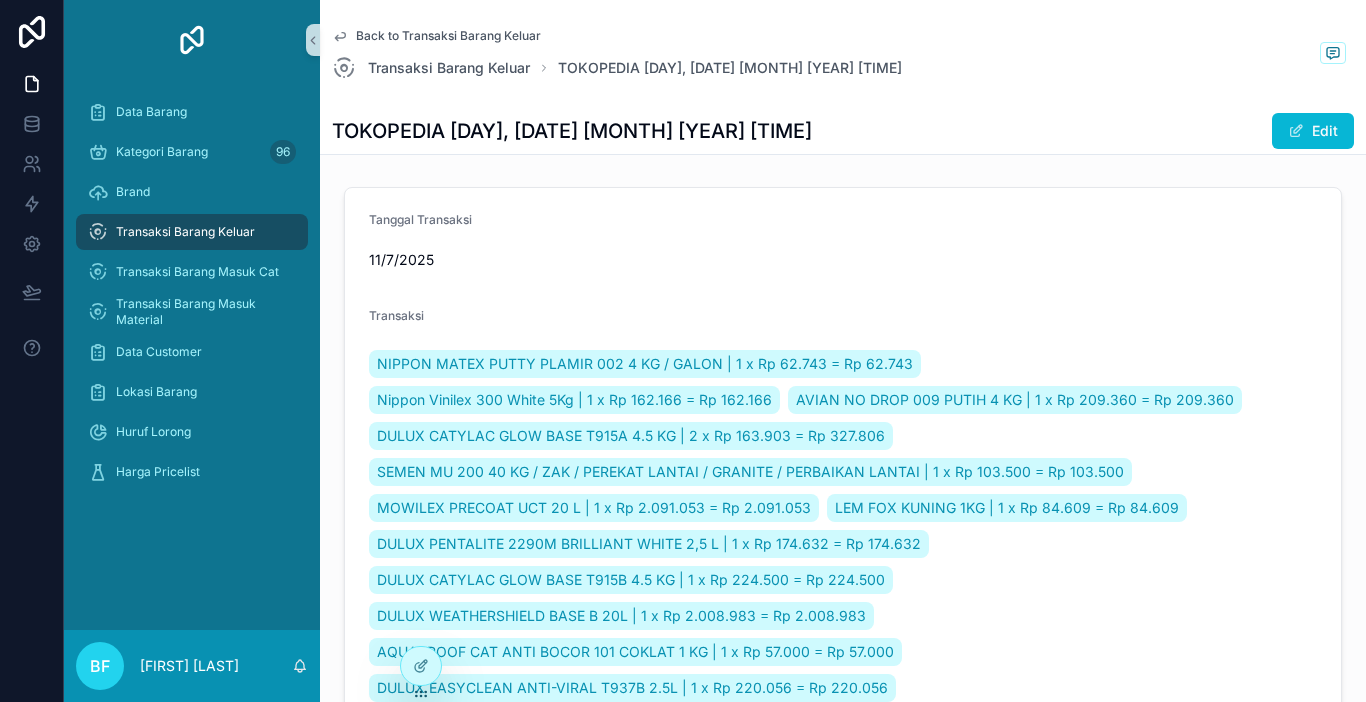 click on "Transaksi Barang Keluar" at bounding box center [192, 232] 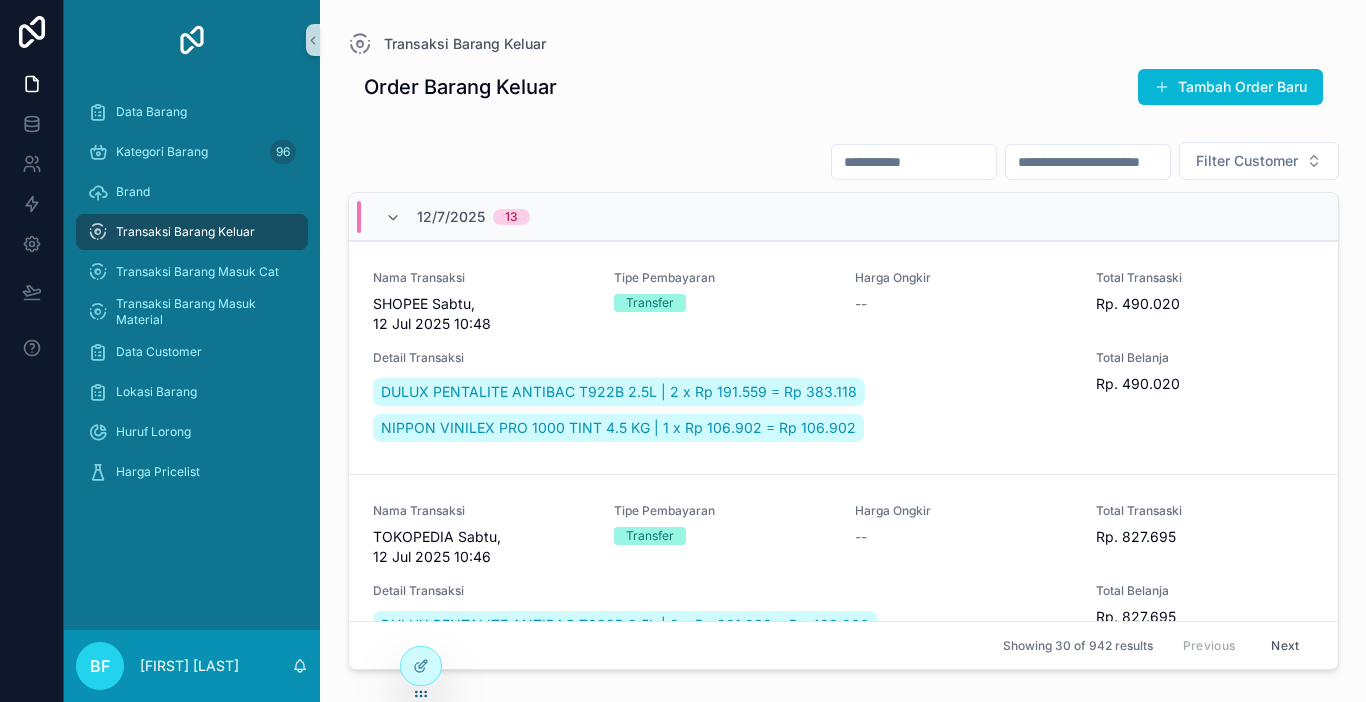 click at bounding box center [1088, 162] 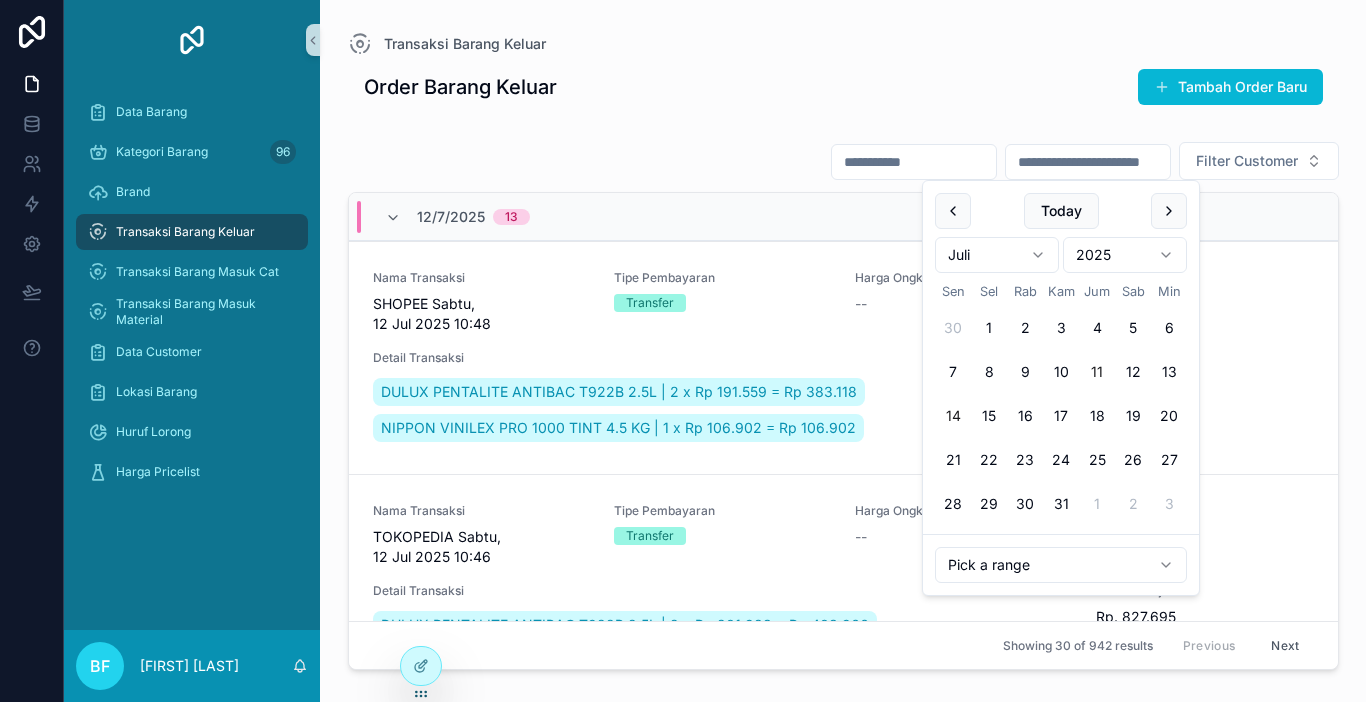 click on "11" at bounding box center [1097, 372] 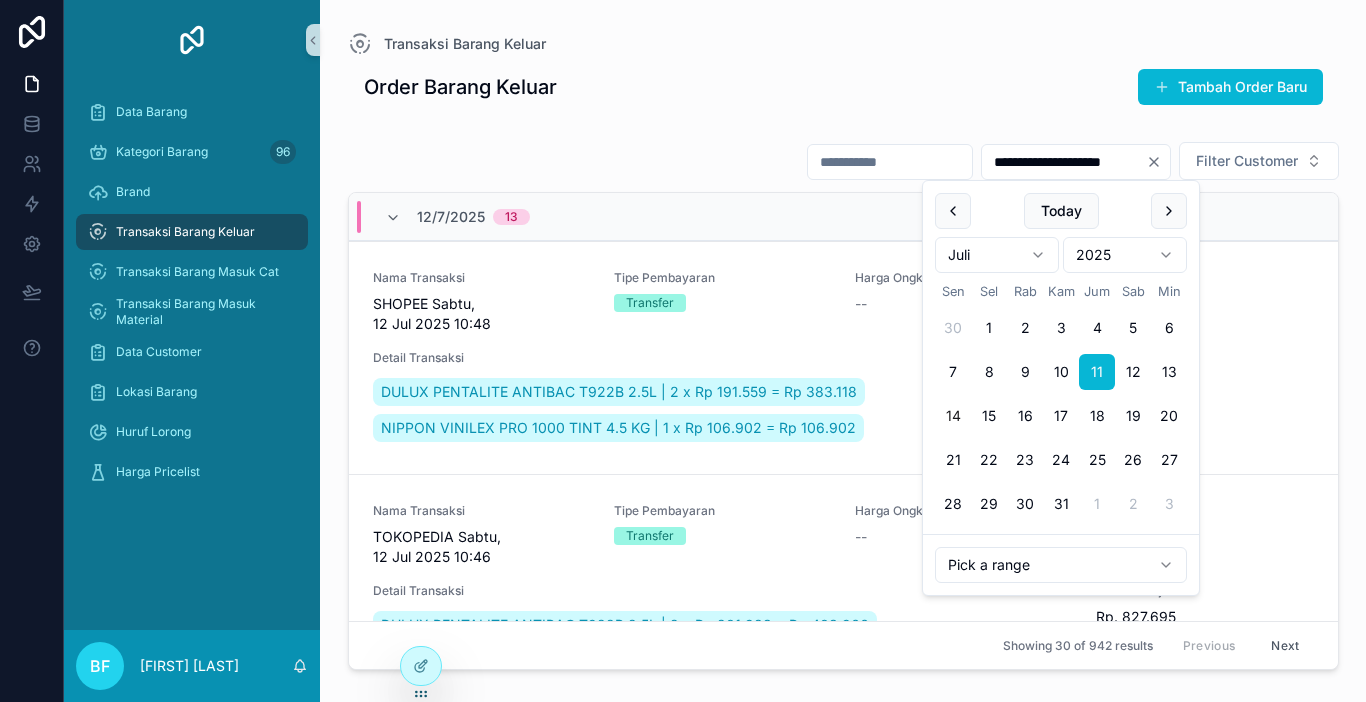 type on "**********" 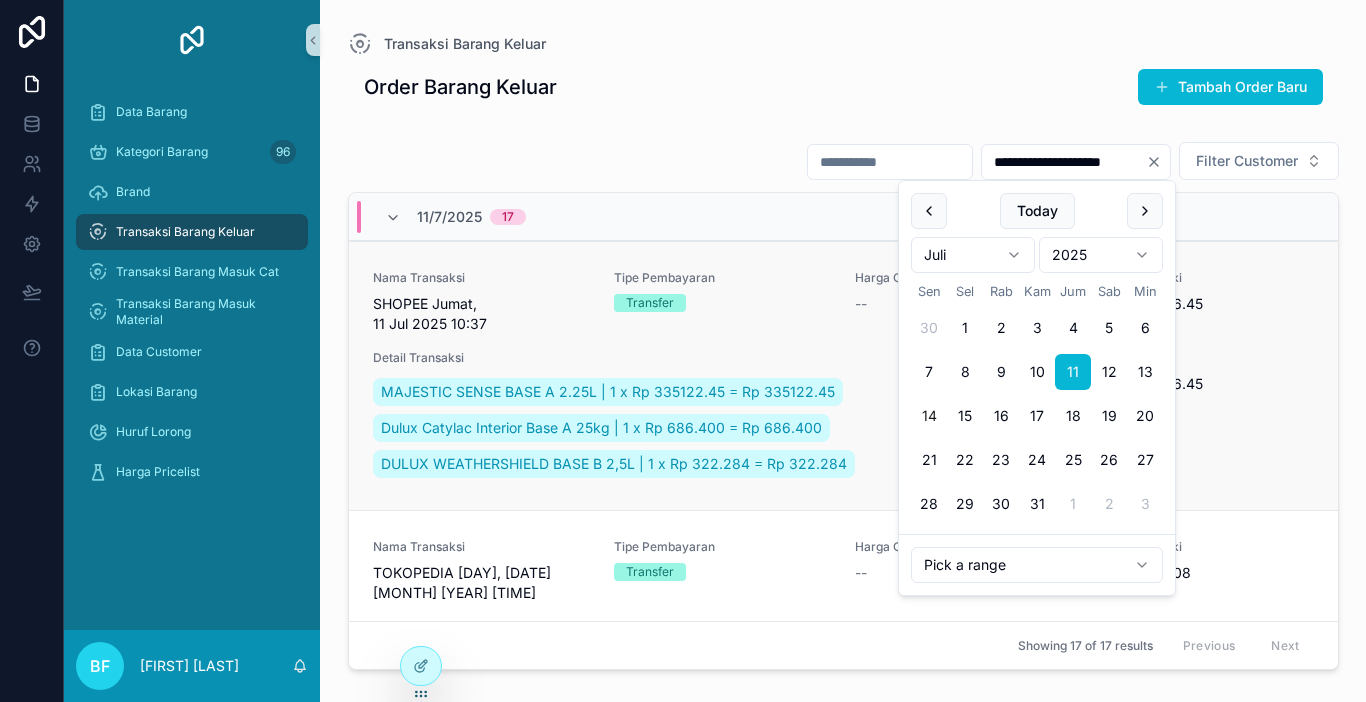 click on "SHOPEE Jumat, 11 Jul 2025 10:37" at bounding box center (481, 314) 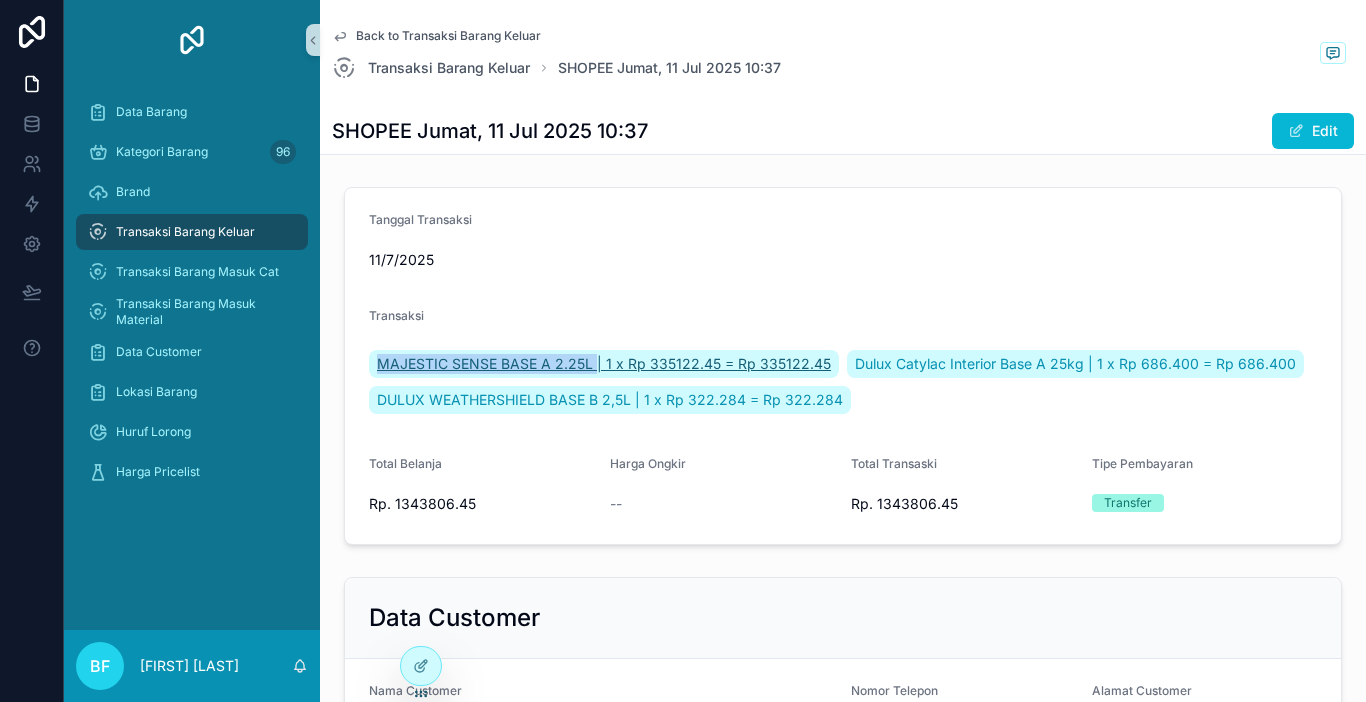 drag, startPoint x: 380, startPoint y: 346, endPoint x: 595, endPoint y: 359, distance: 215.39267 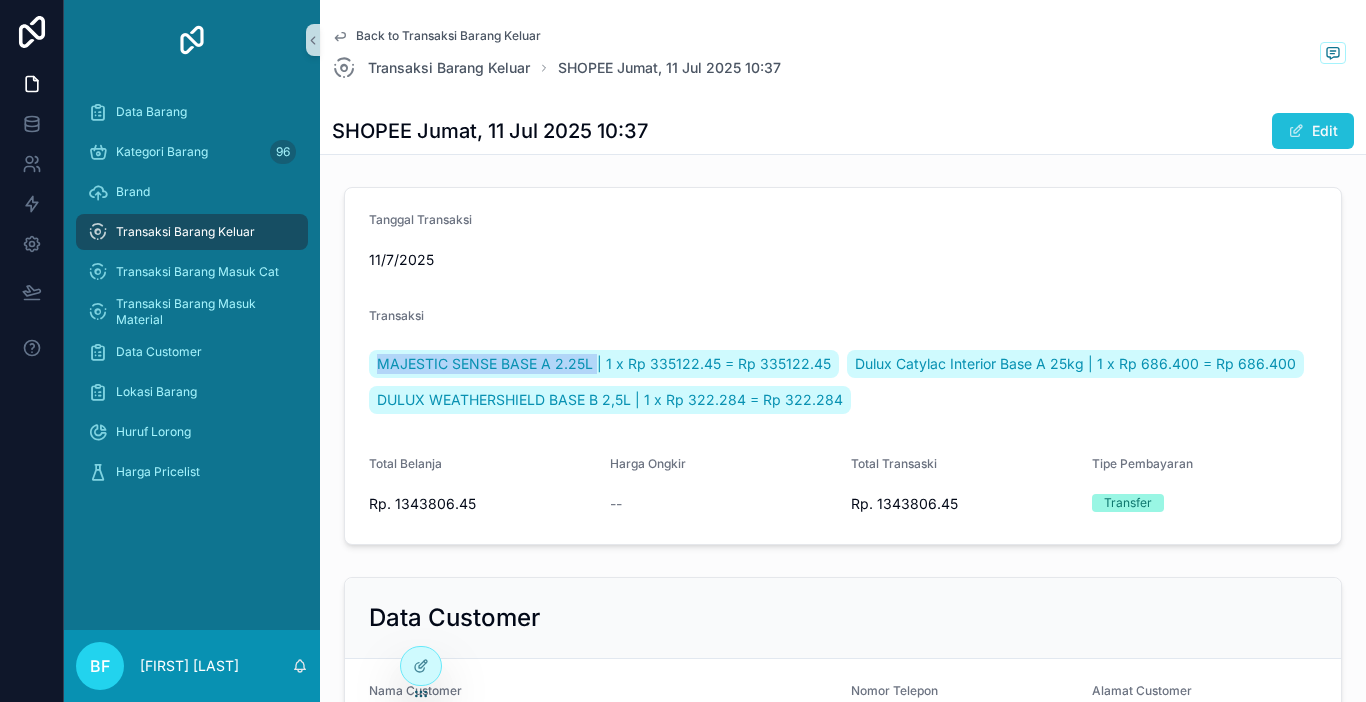 click on "Edit" at bounding box center (1313, 131) 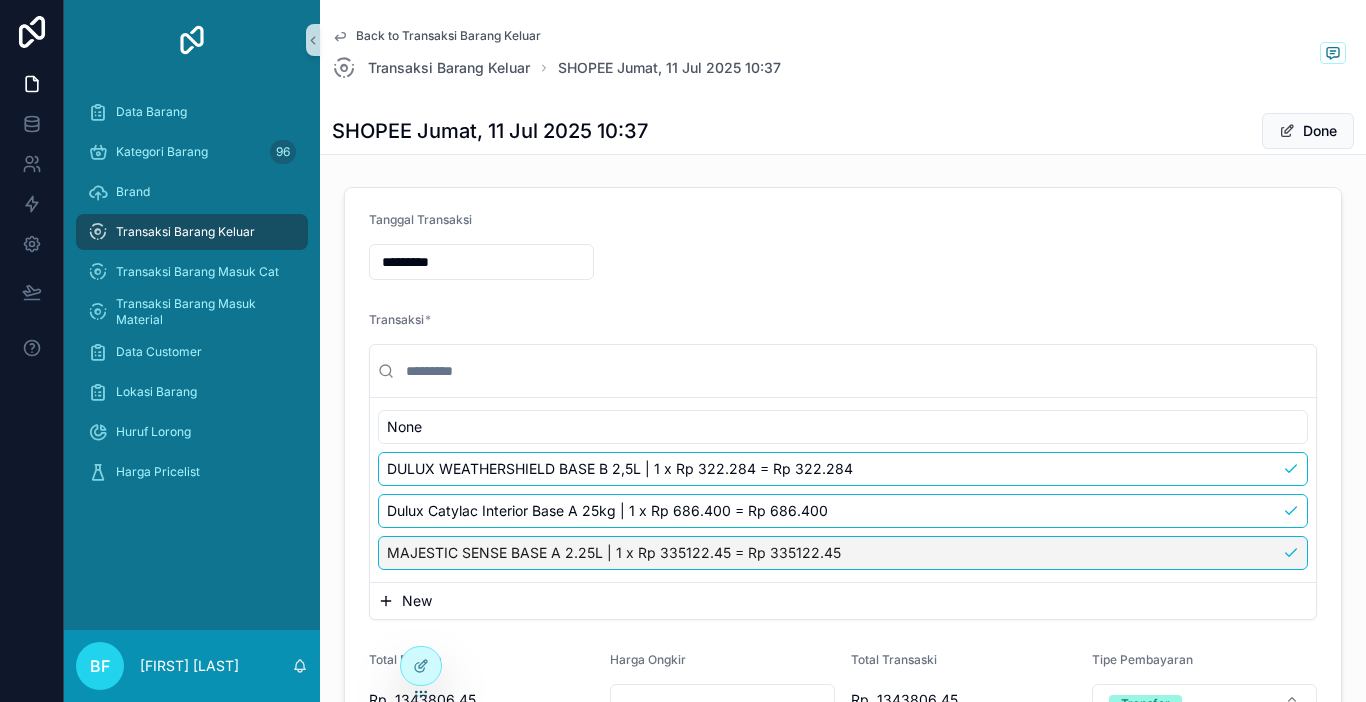 click on "MAJESTIC SENSE BASE A         2.25L | 1 x Rp 335122.45 = Rp 335122.45" at bounding box center [843, 553] 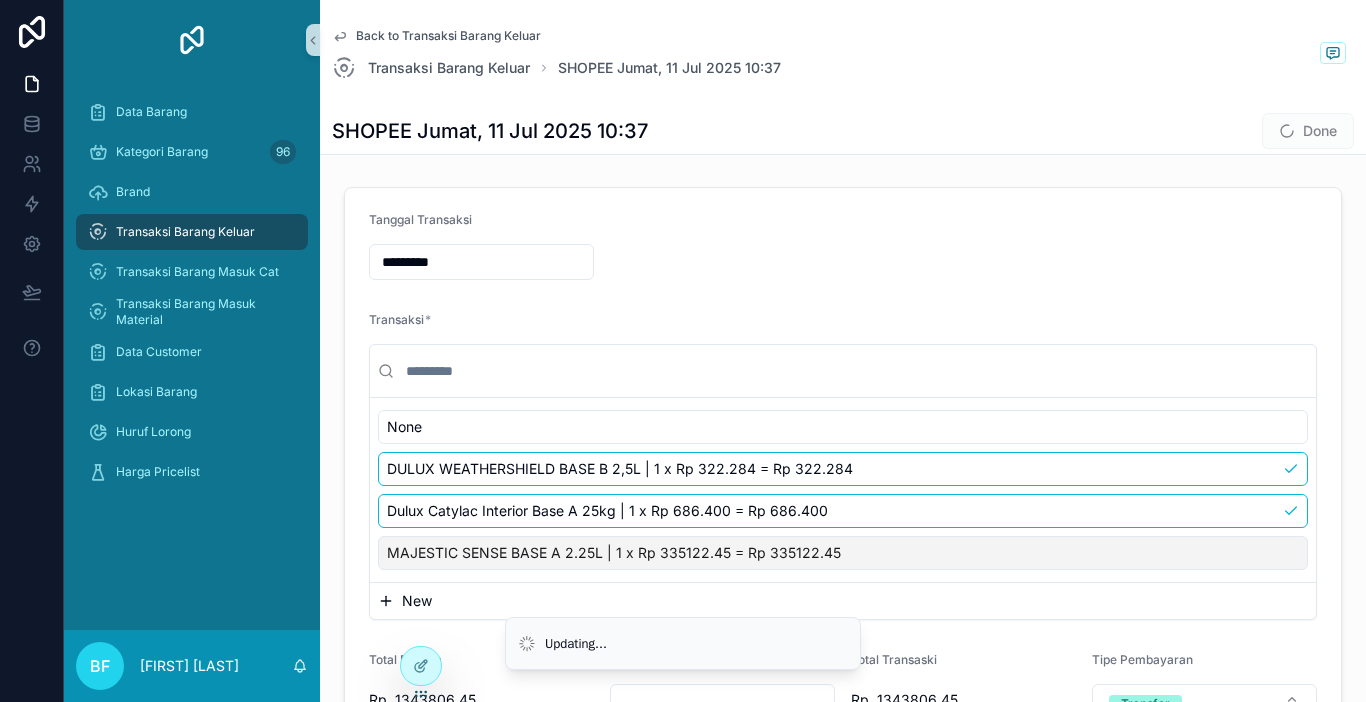 click on "New" at bounding box center (843, 601) 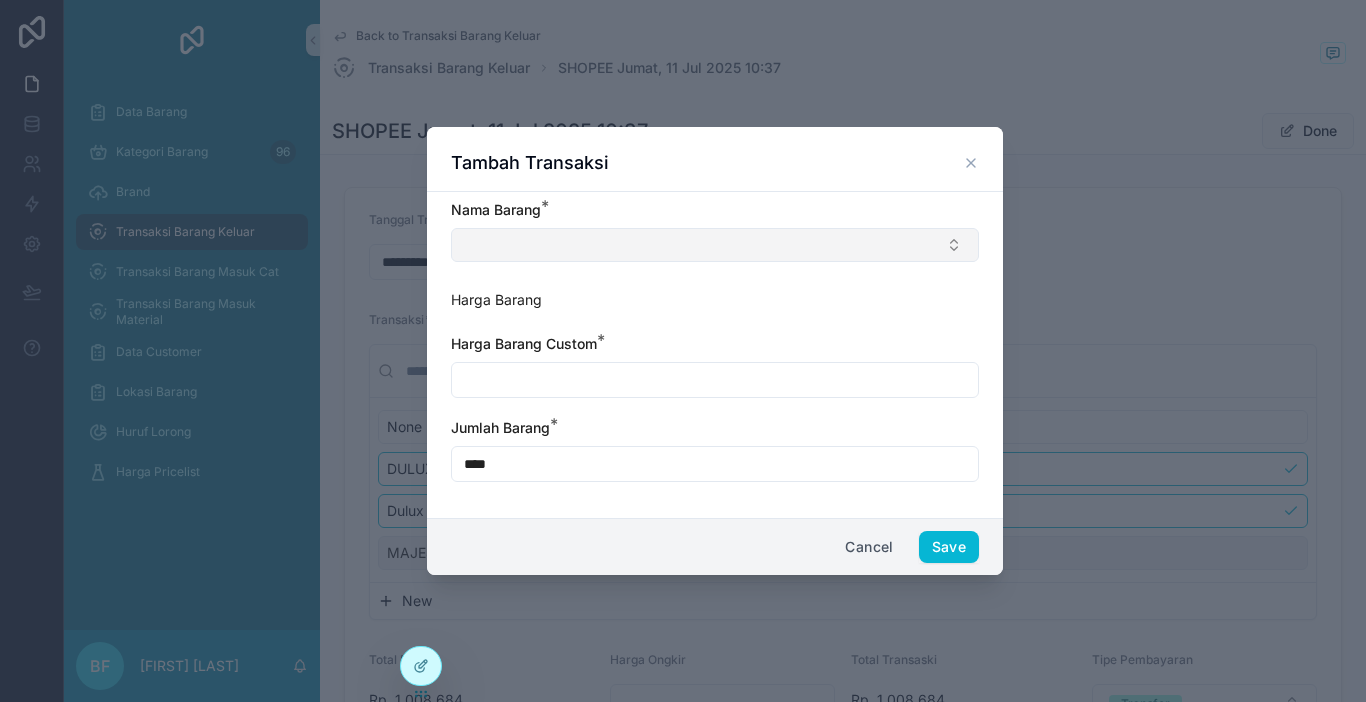 click at bounding box center (715, 245) 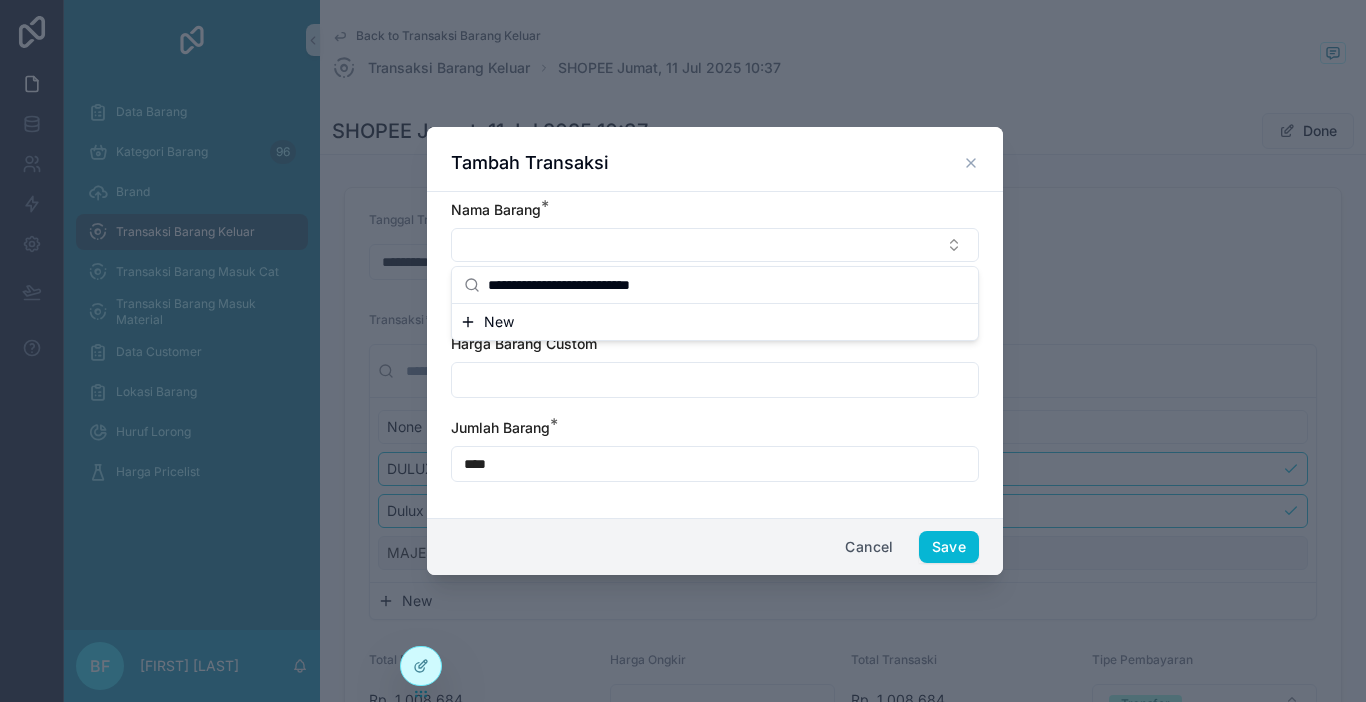 drag, startPoint x: 651, startPoint y: 288, endPoint x: 718, endPoint y: 295, distance: 67.36468 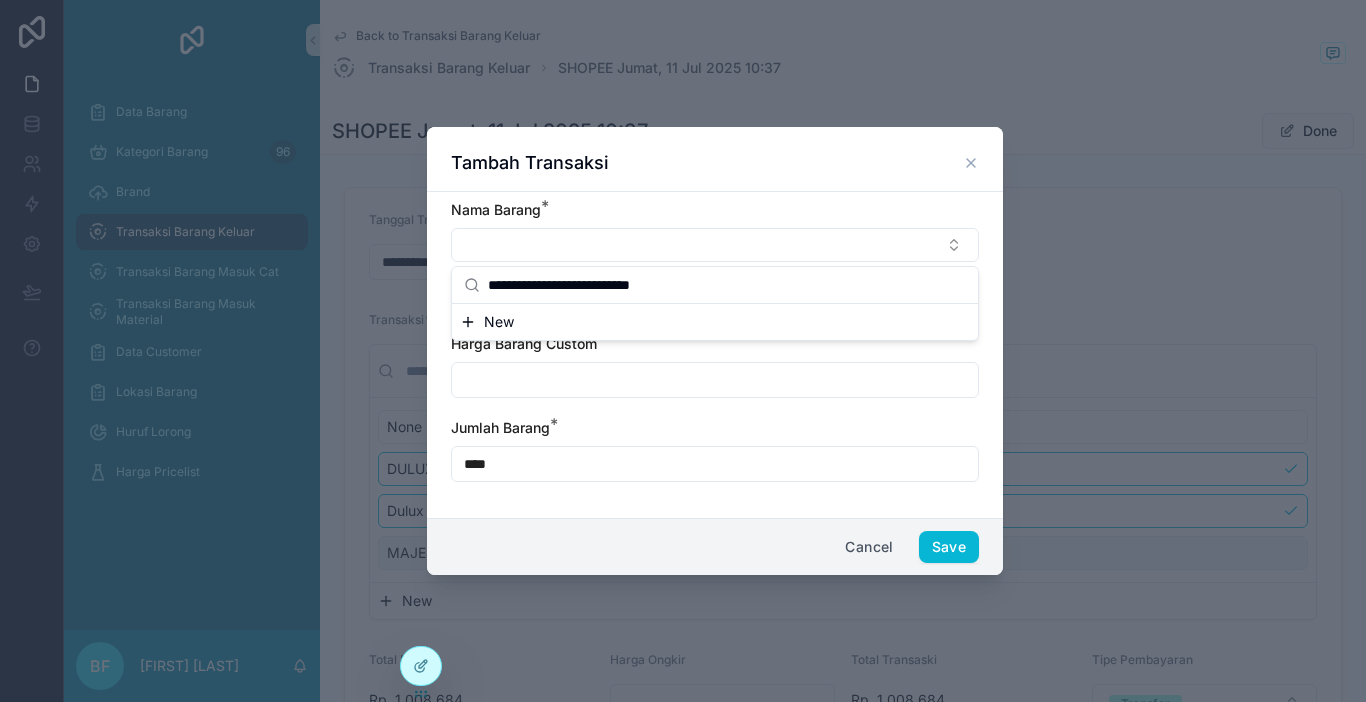 click on "**********" at bounding box center [727, 285] 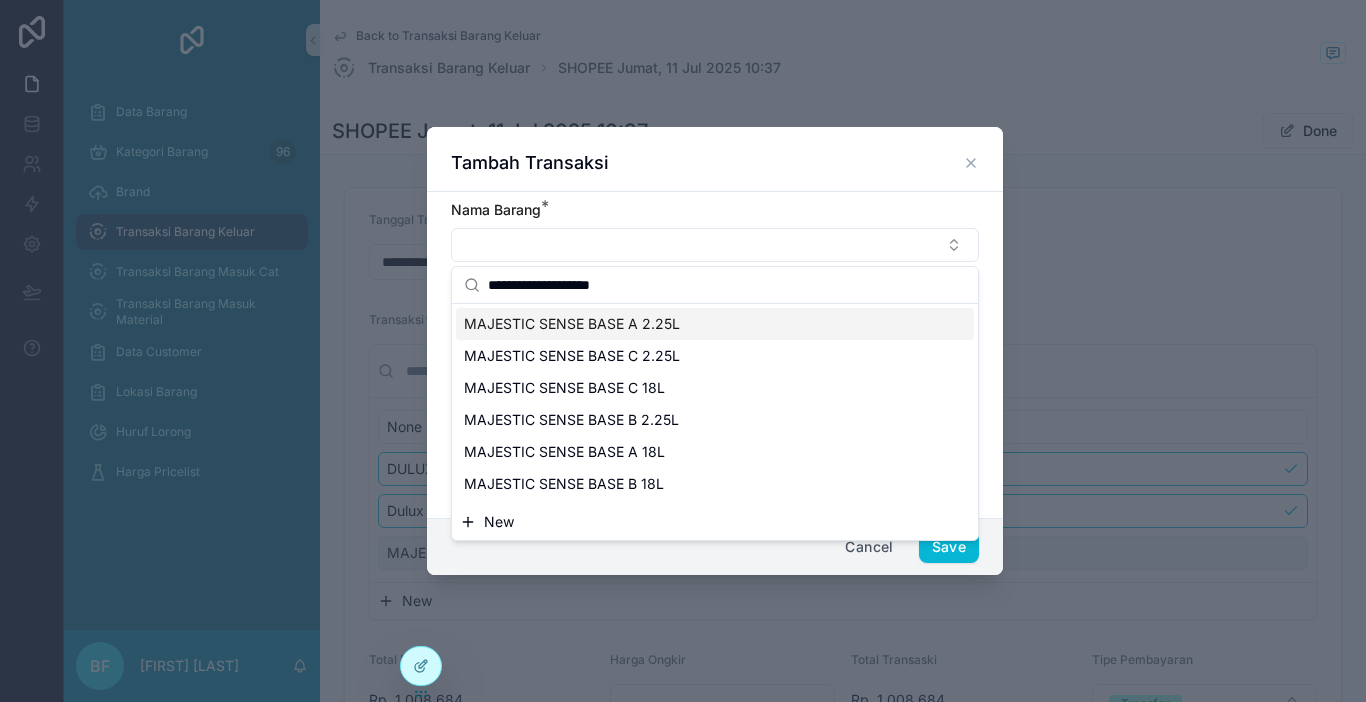 type on "**********" 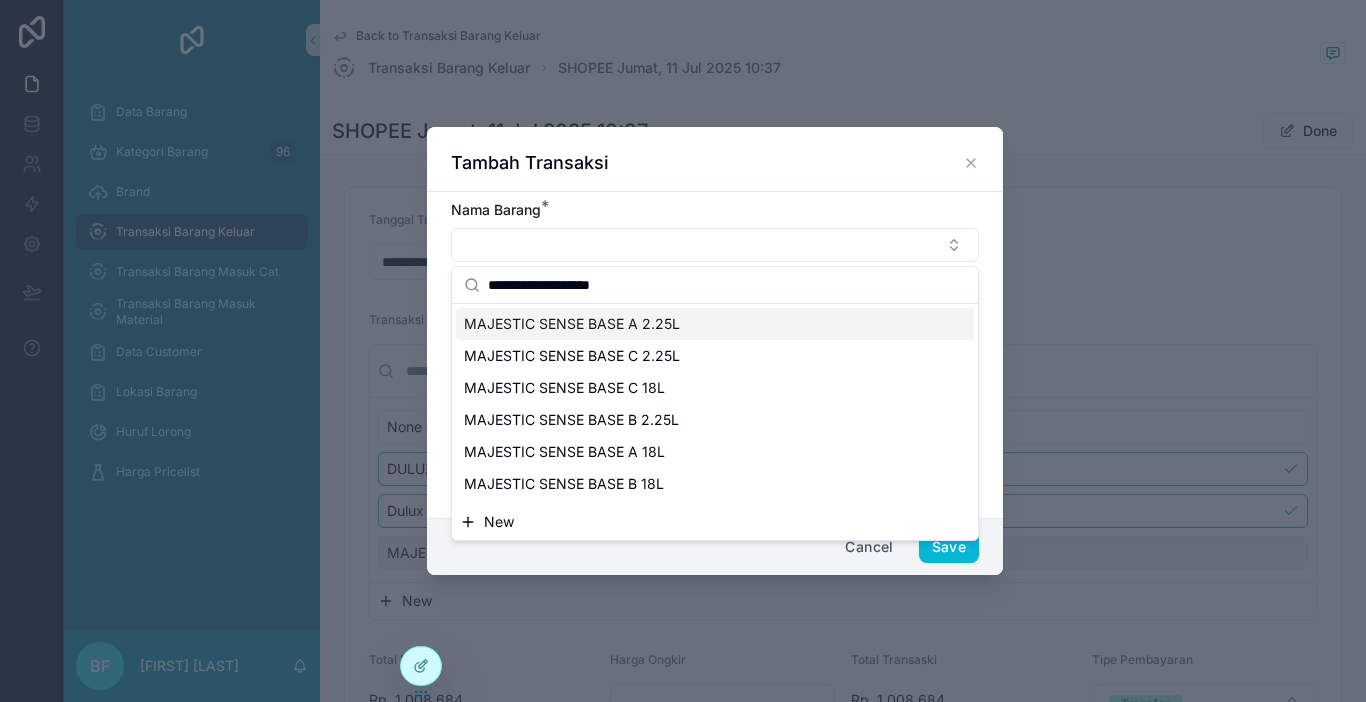 click on "MAJESTIC SENSE BASE A         2.25L" at bounding box center [715, 324] 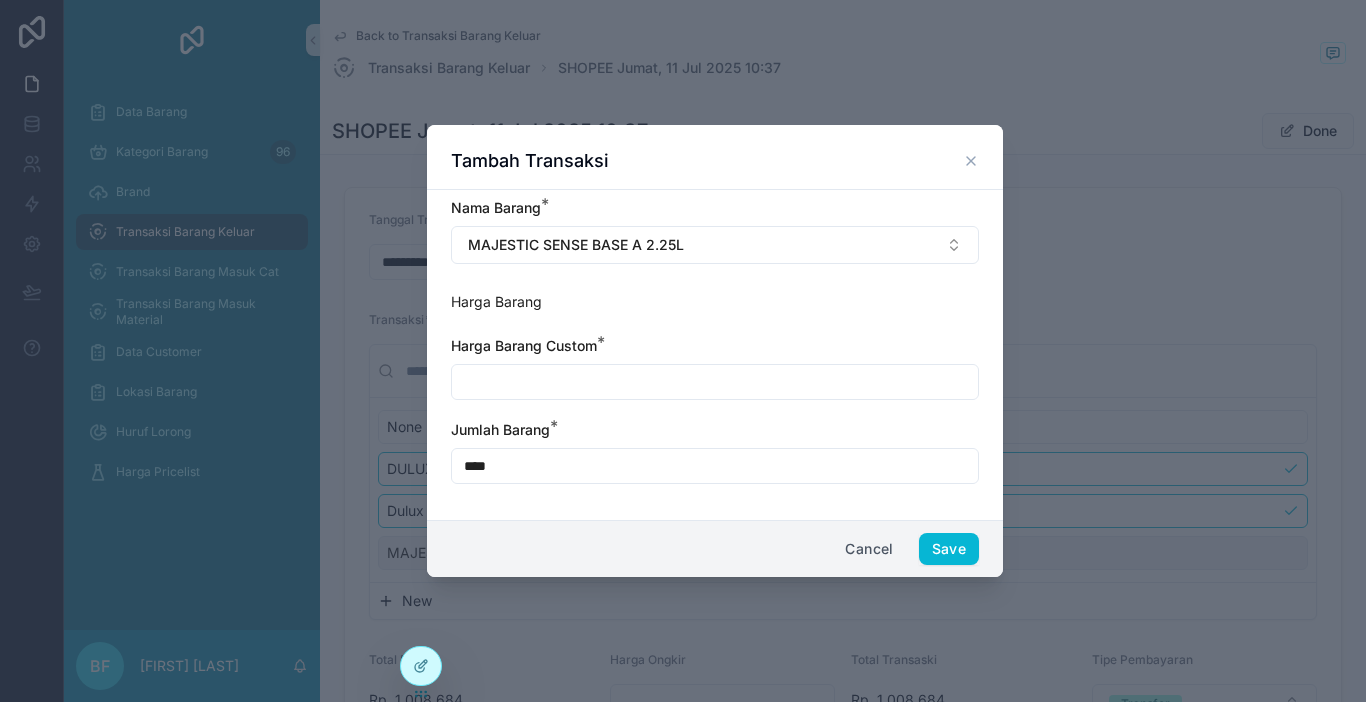 click at bounding box center (715, 382) 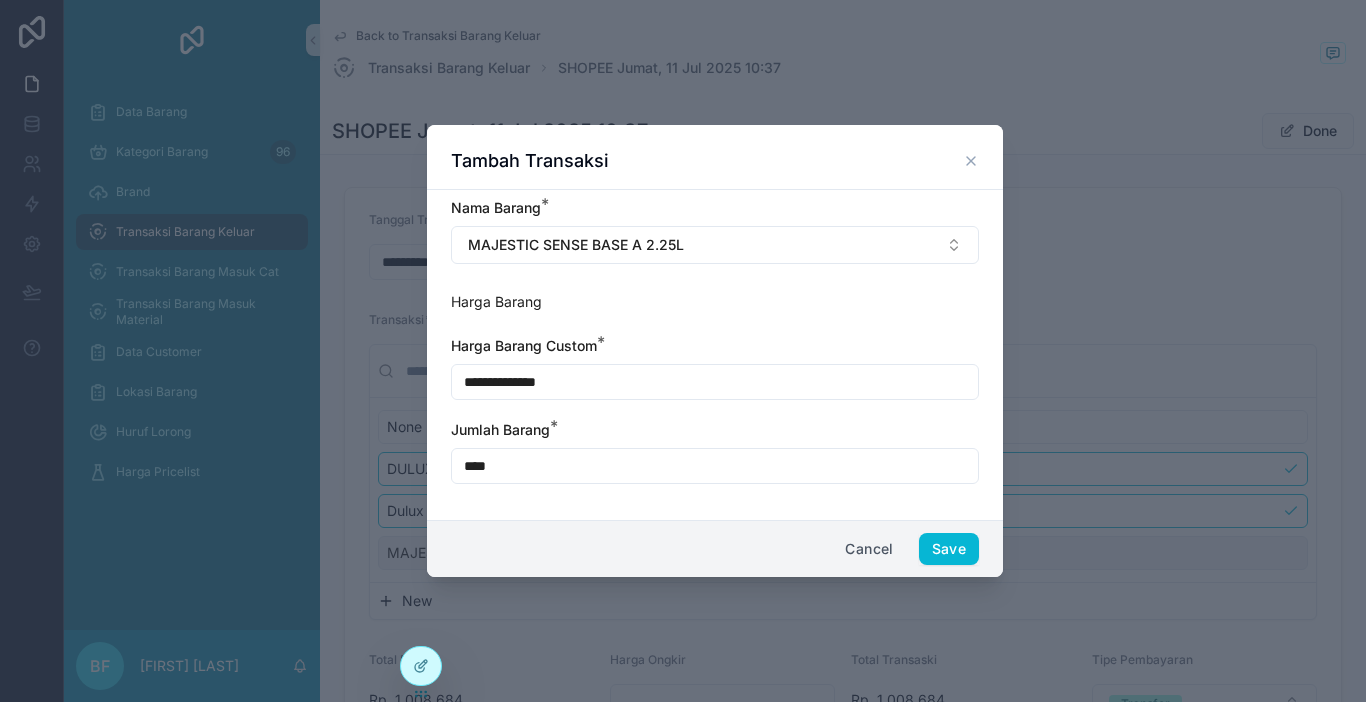 type on "**********" 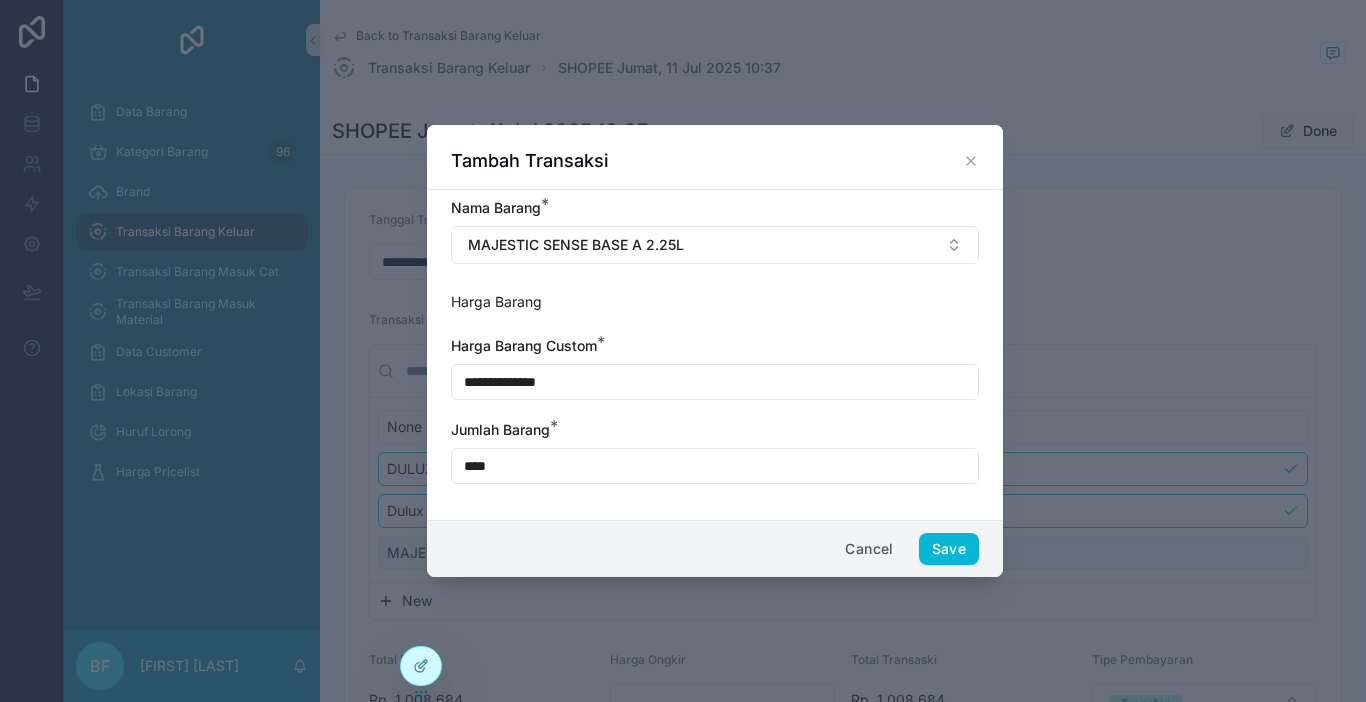 click on "****" at bounding box center (715, 466) 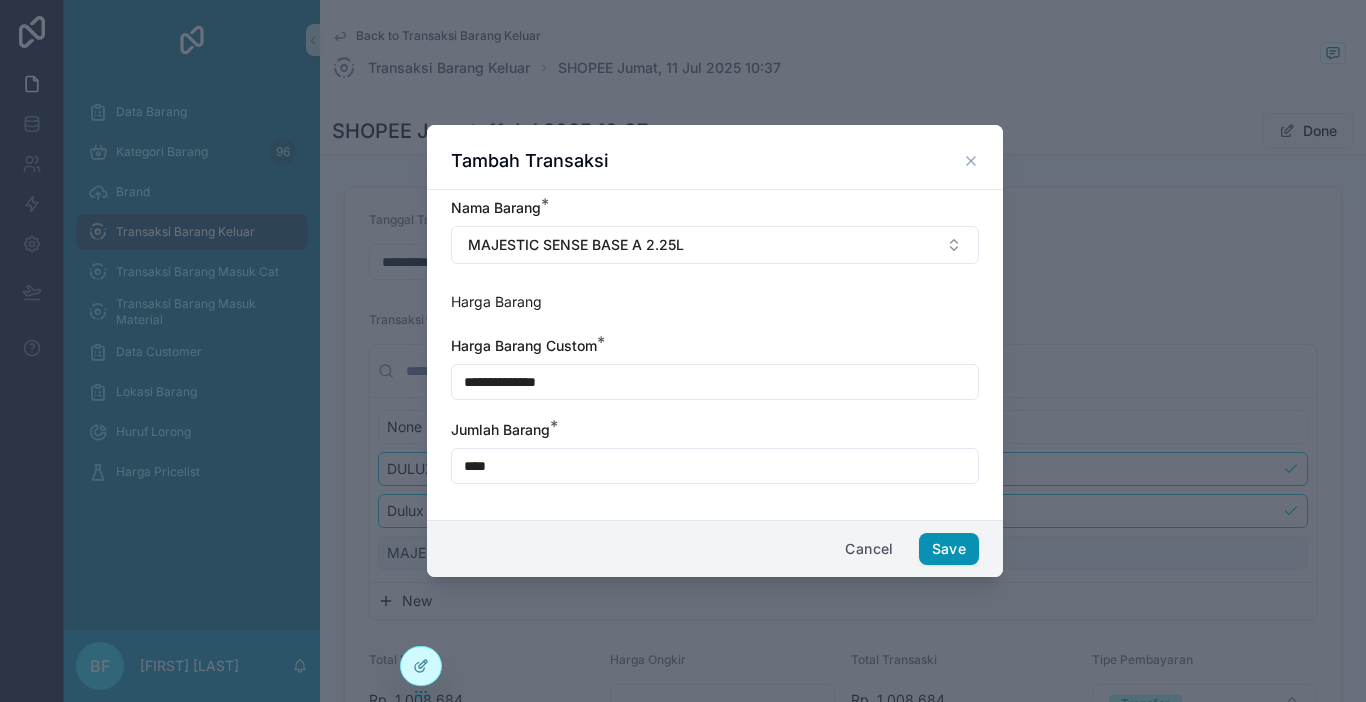 type on "****" 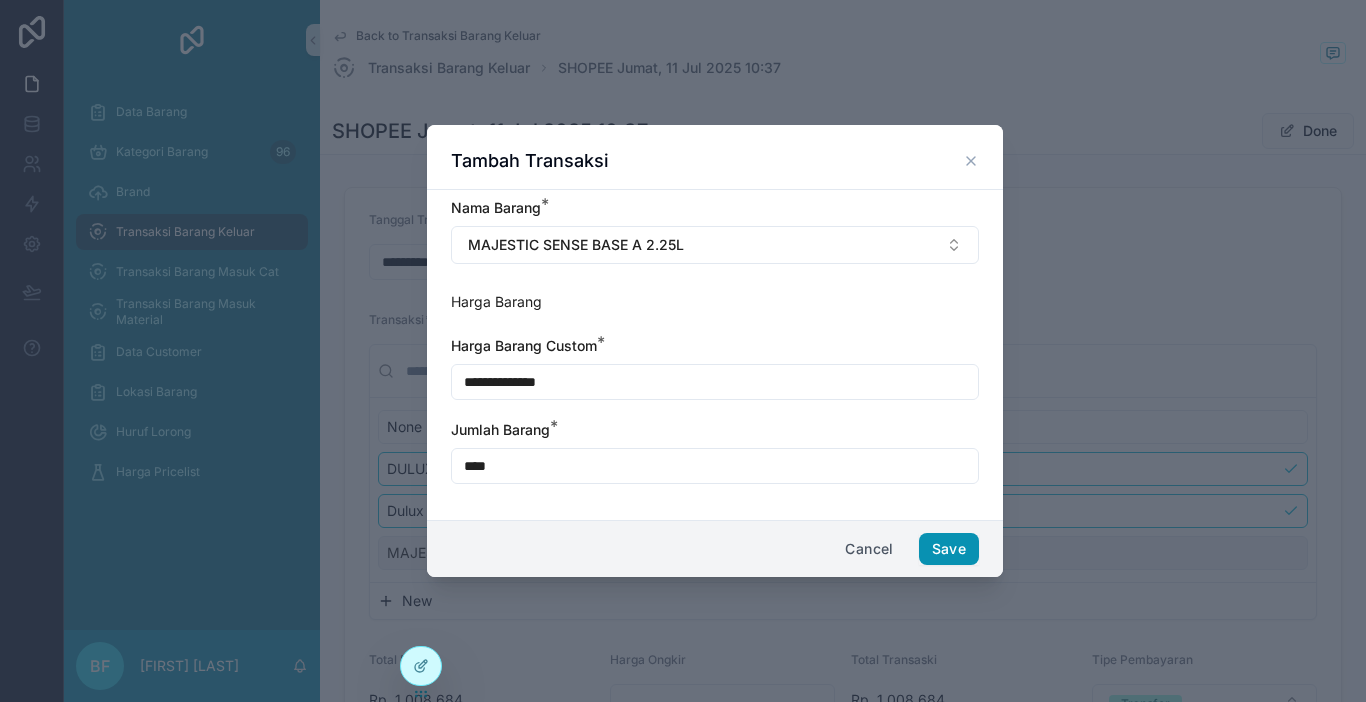 click on "Save" at bounding box center [949, 549] 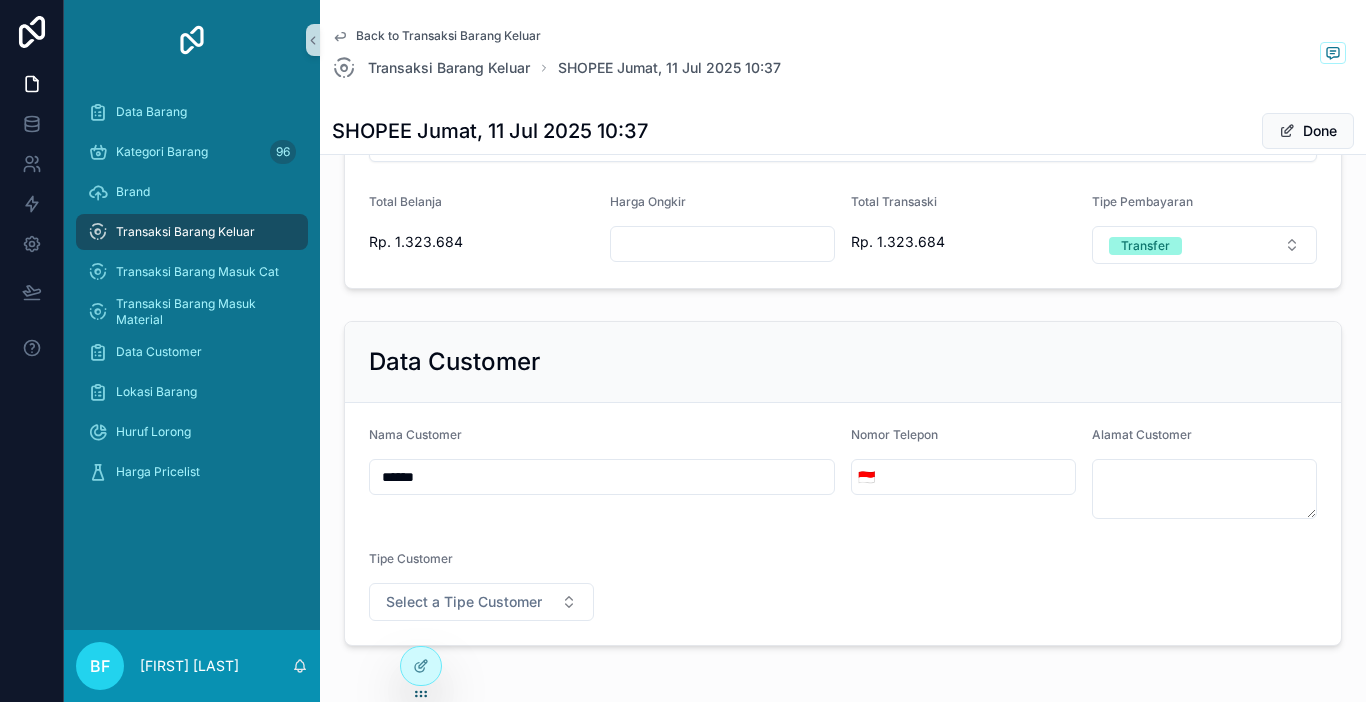 scroll, scrollTop: 580, scrollLeft: 0, axis: vertical 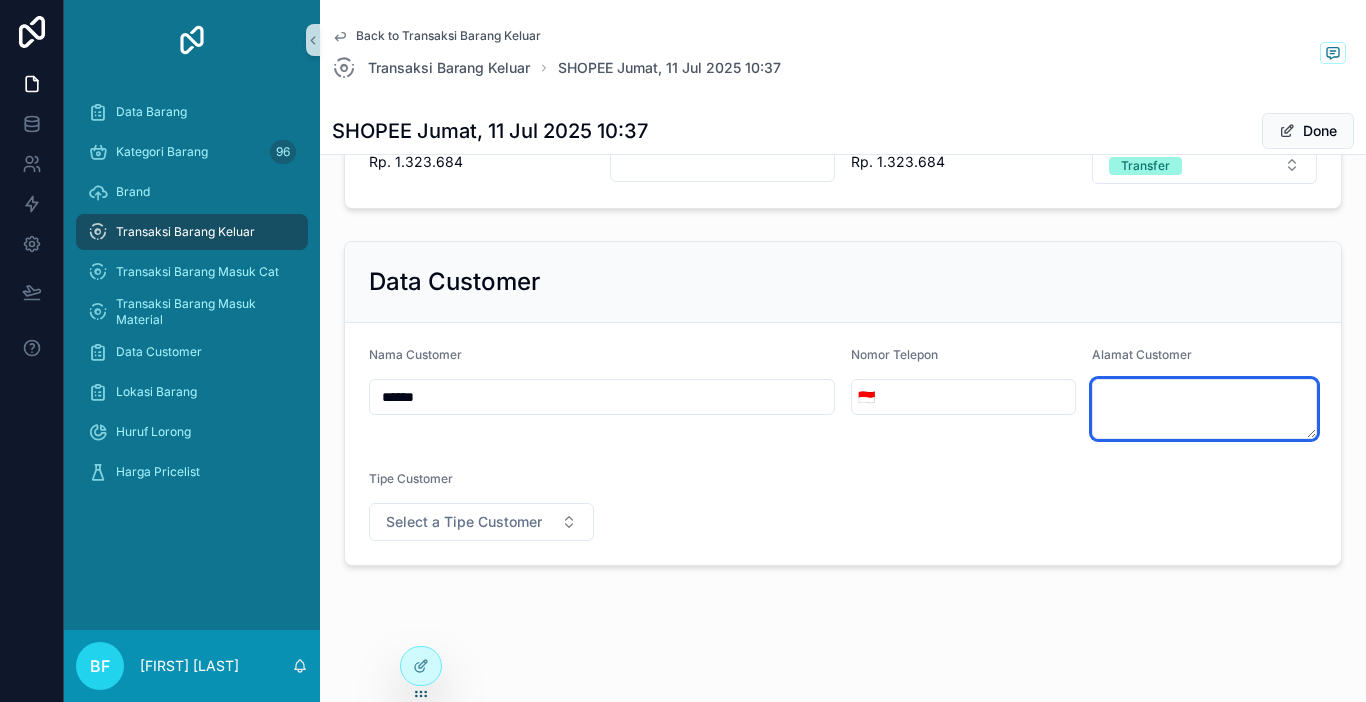 click at bounding box center [1204, 409] 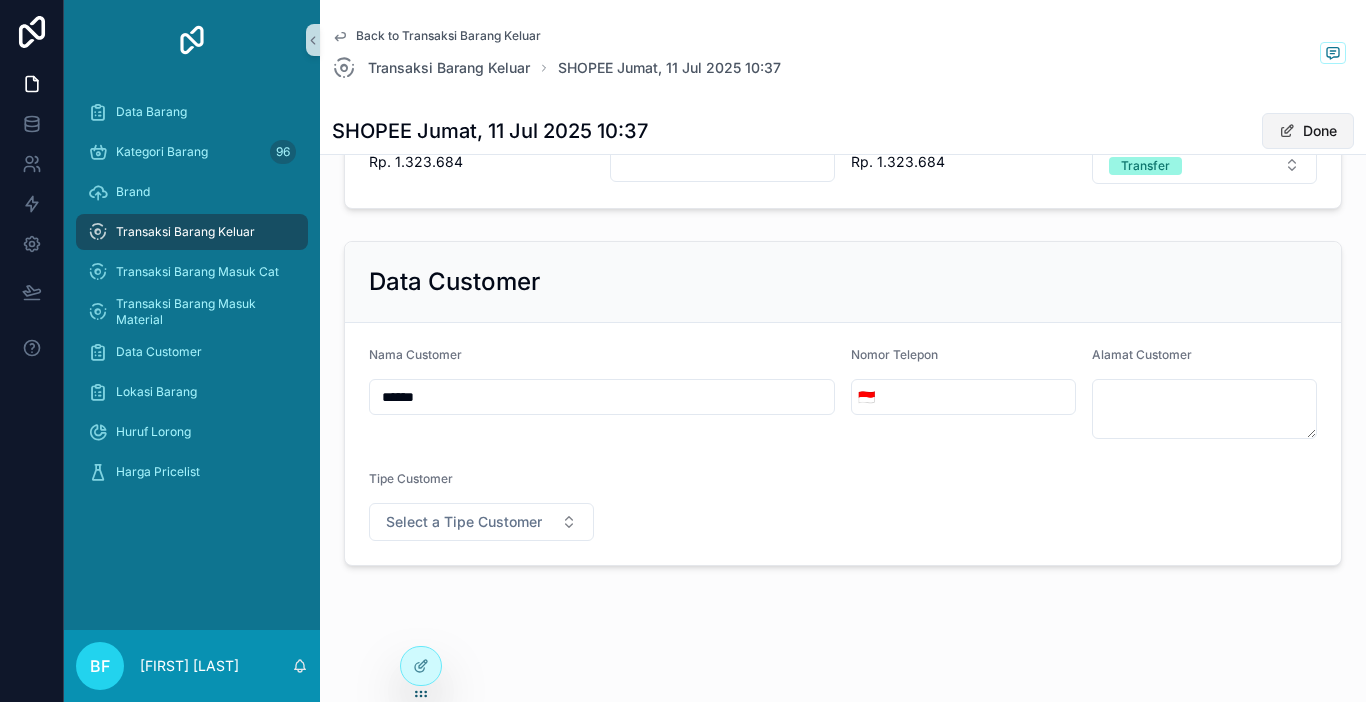 click at bounding box center (1287, 131) 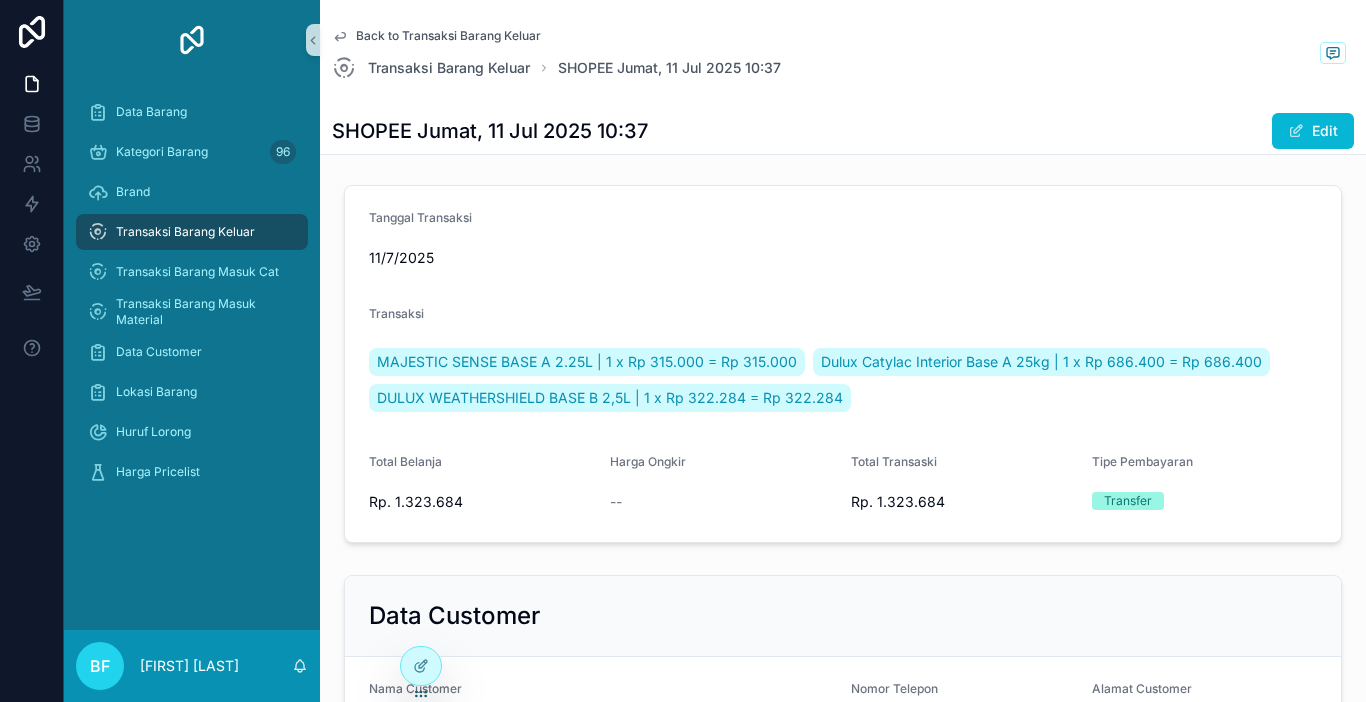 scroll, scrollTop: 0, scrollLeft: 0, axis: both 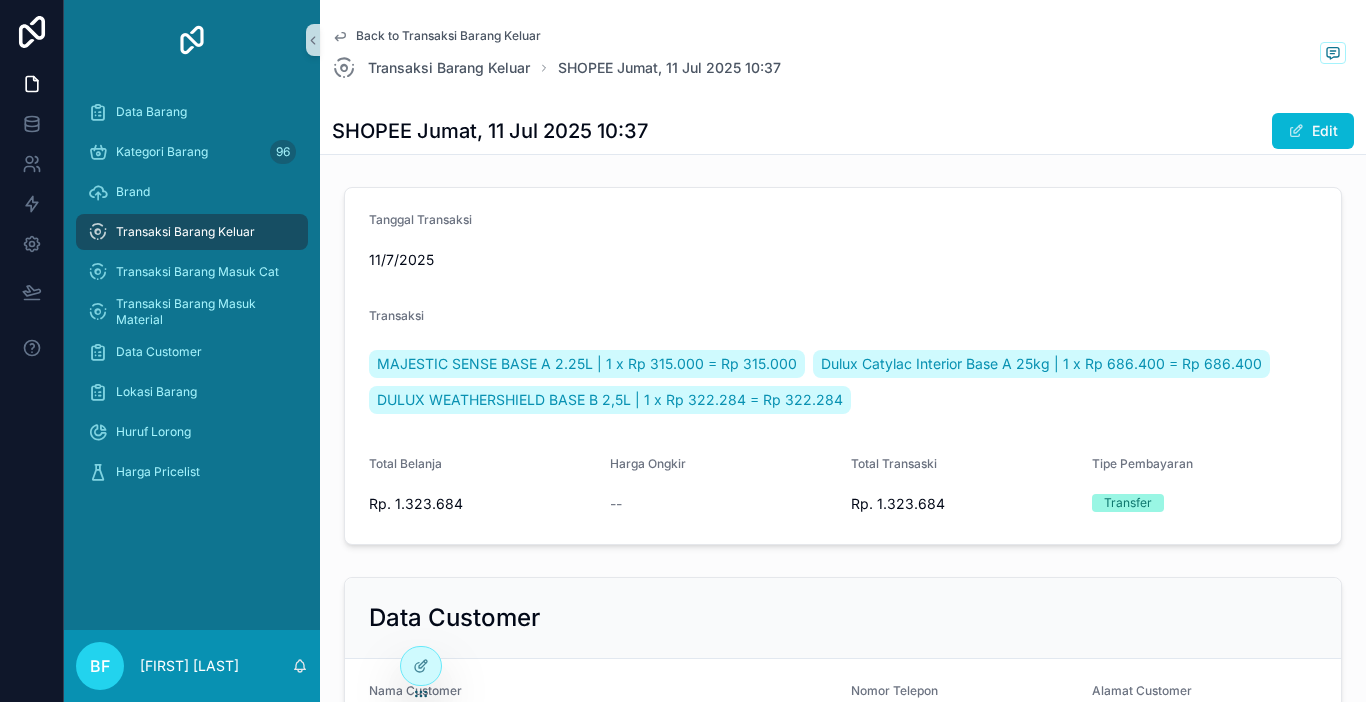click on "Transaksi Barang Keluar" at bounding box center (185, 232) 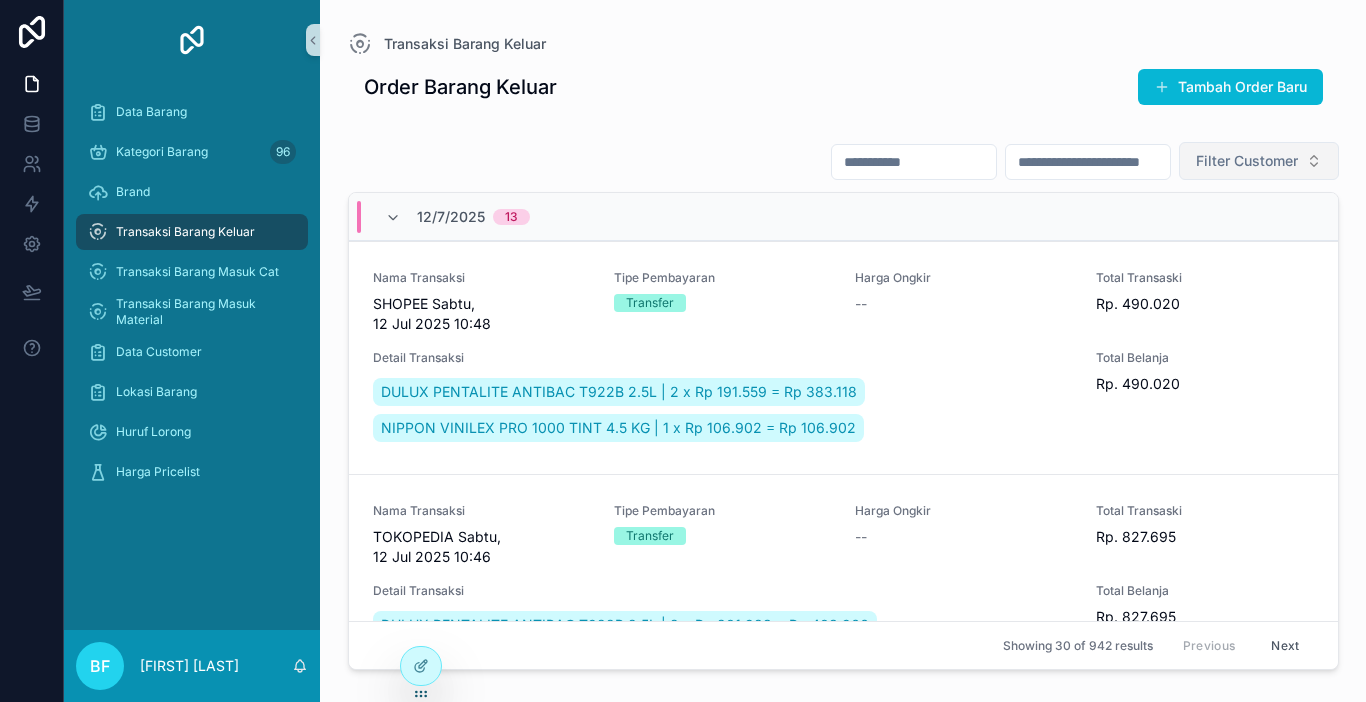 click on "Filter Customer" at bounding box center [1247, 161] 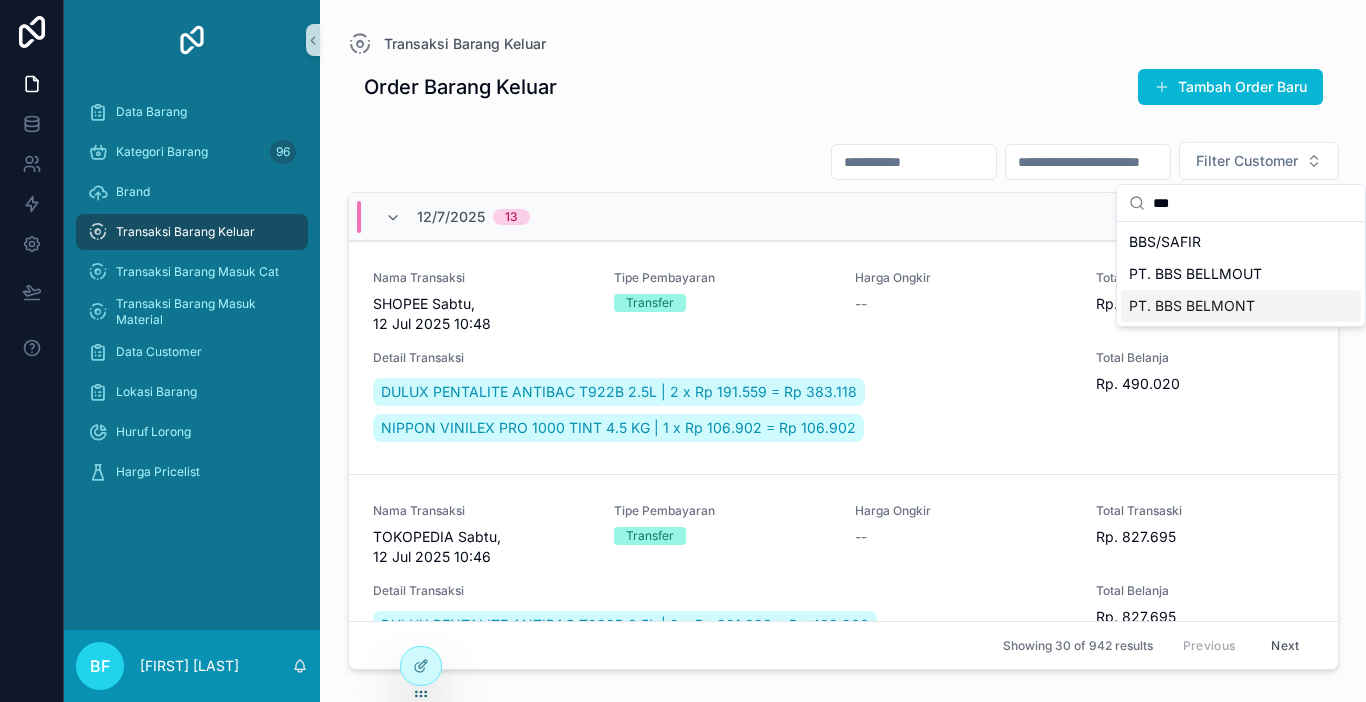 type on "***" 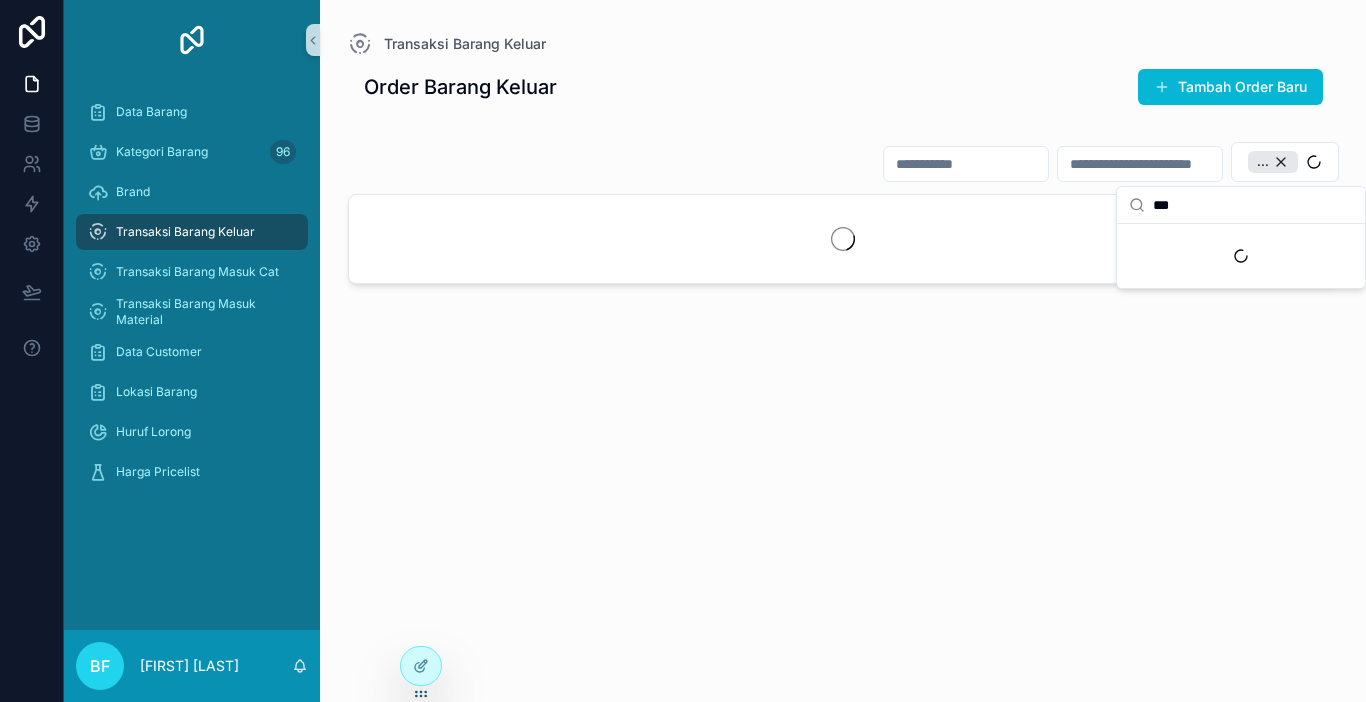 click at bounding box center (1140, 164) 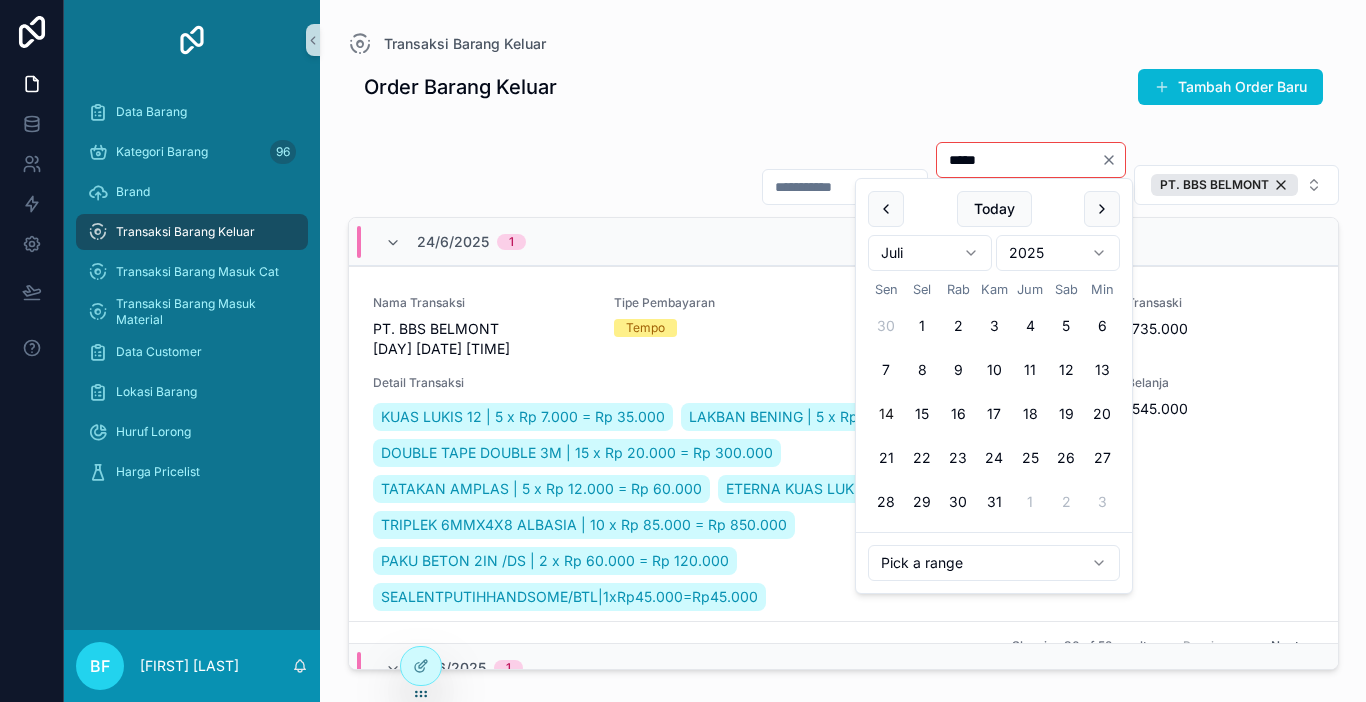 type on "*****" 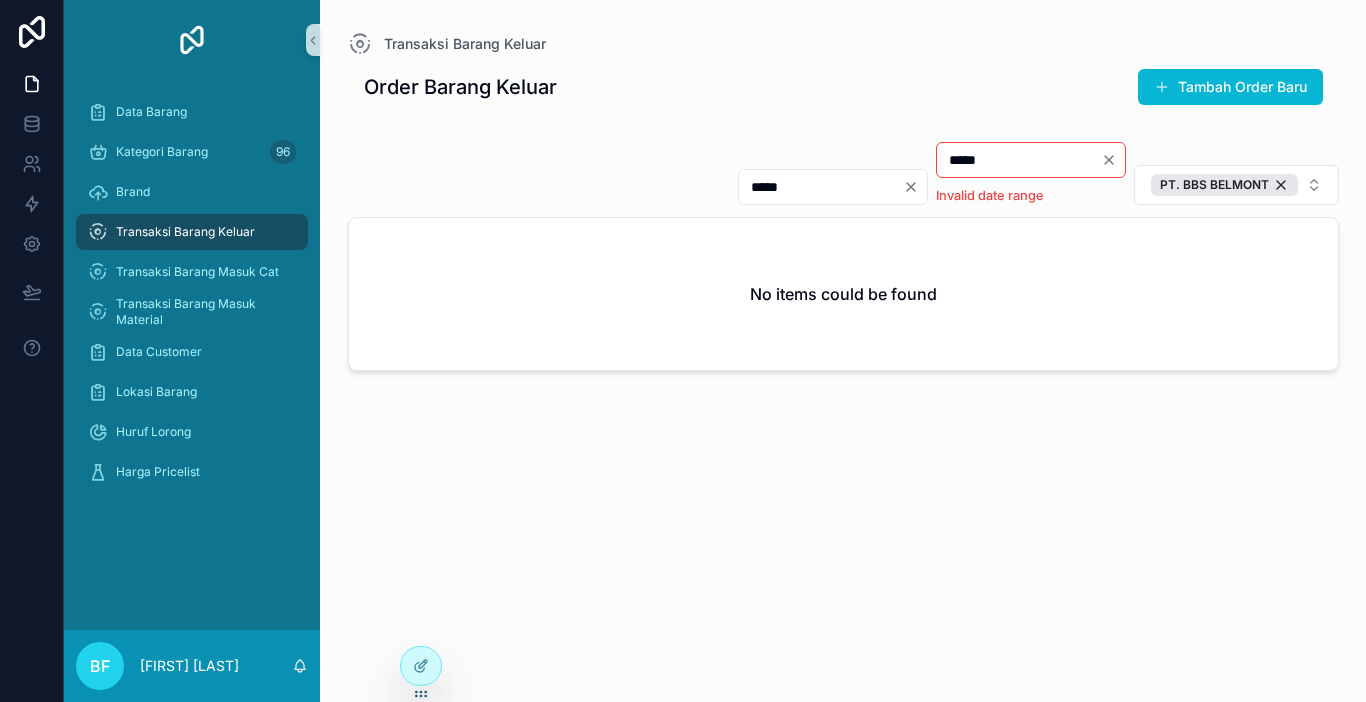 type on "*****" 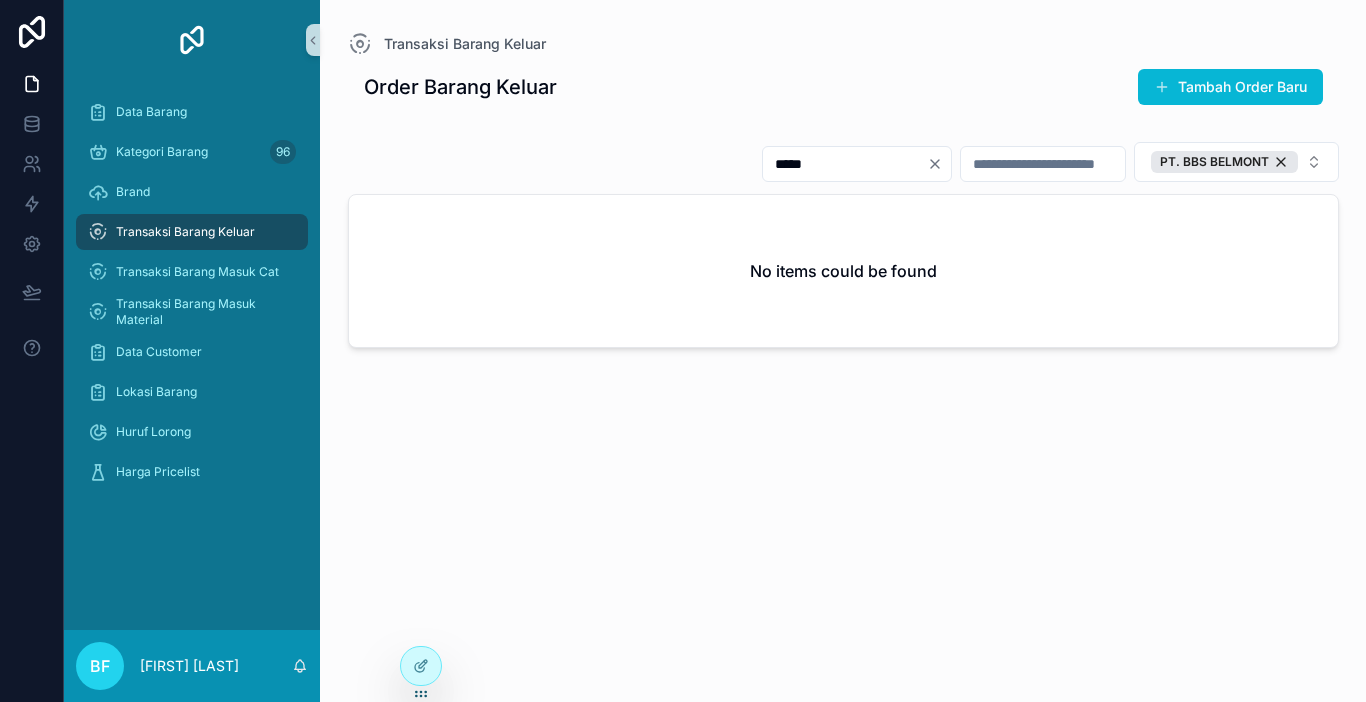 click 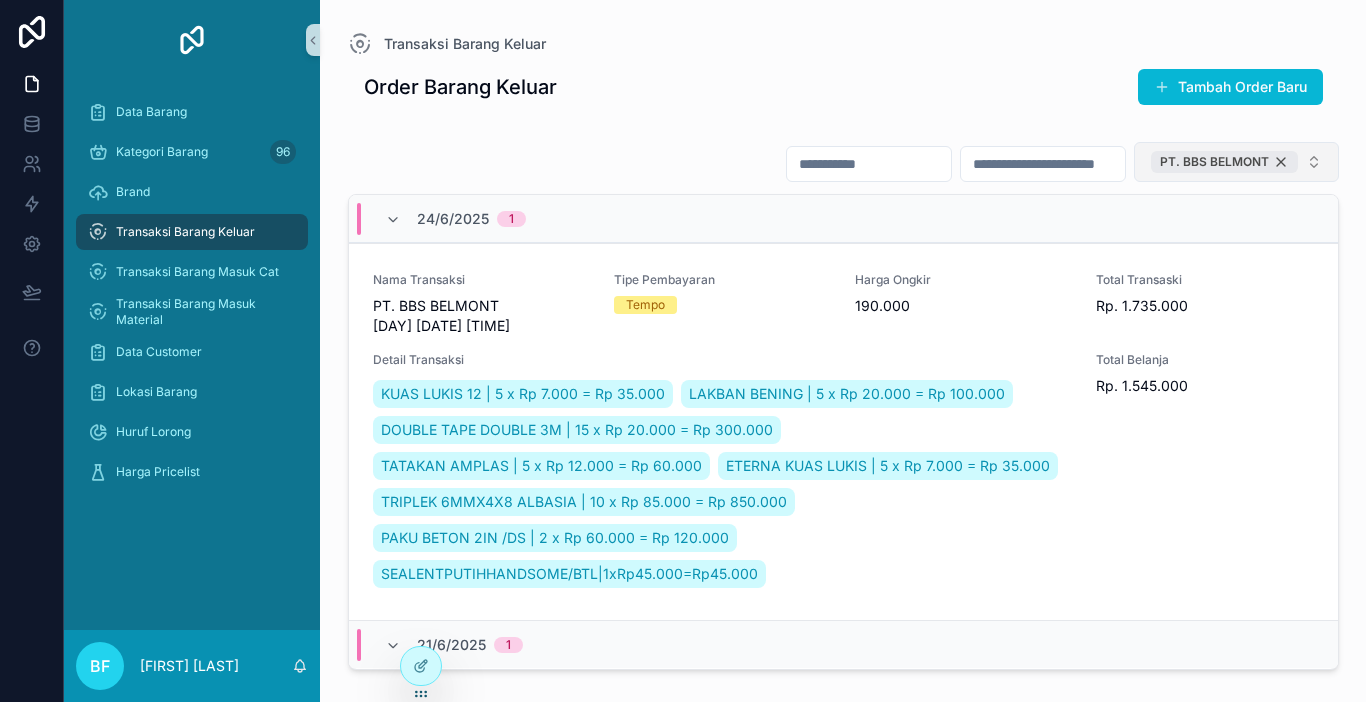 click on "PT. BBS BELMONT" at bounding box center (1224, 162) 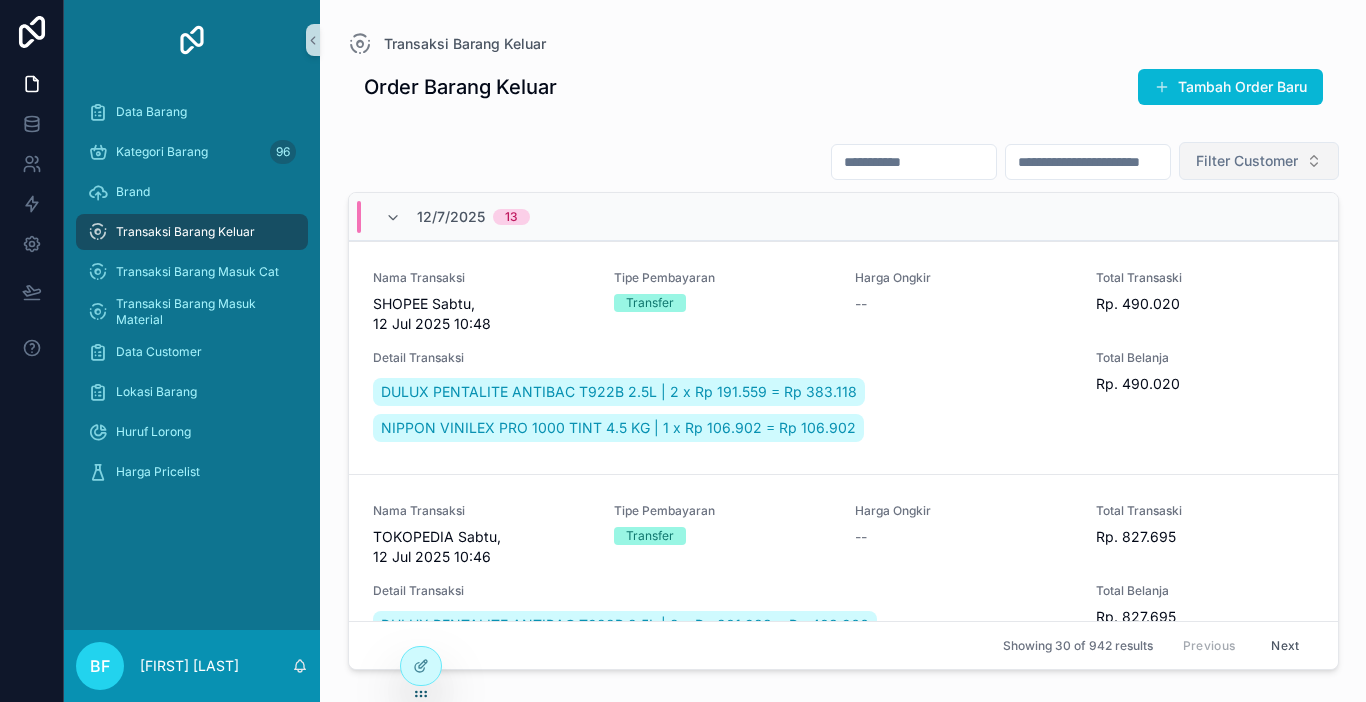 click on "Transaksi Barang Keluar" at bounding box center (185, 232) 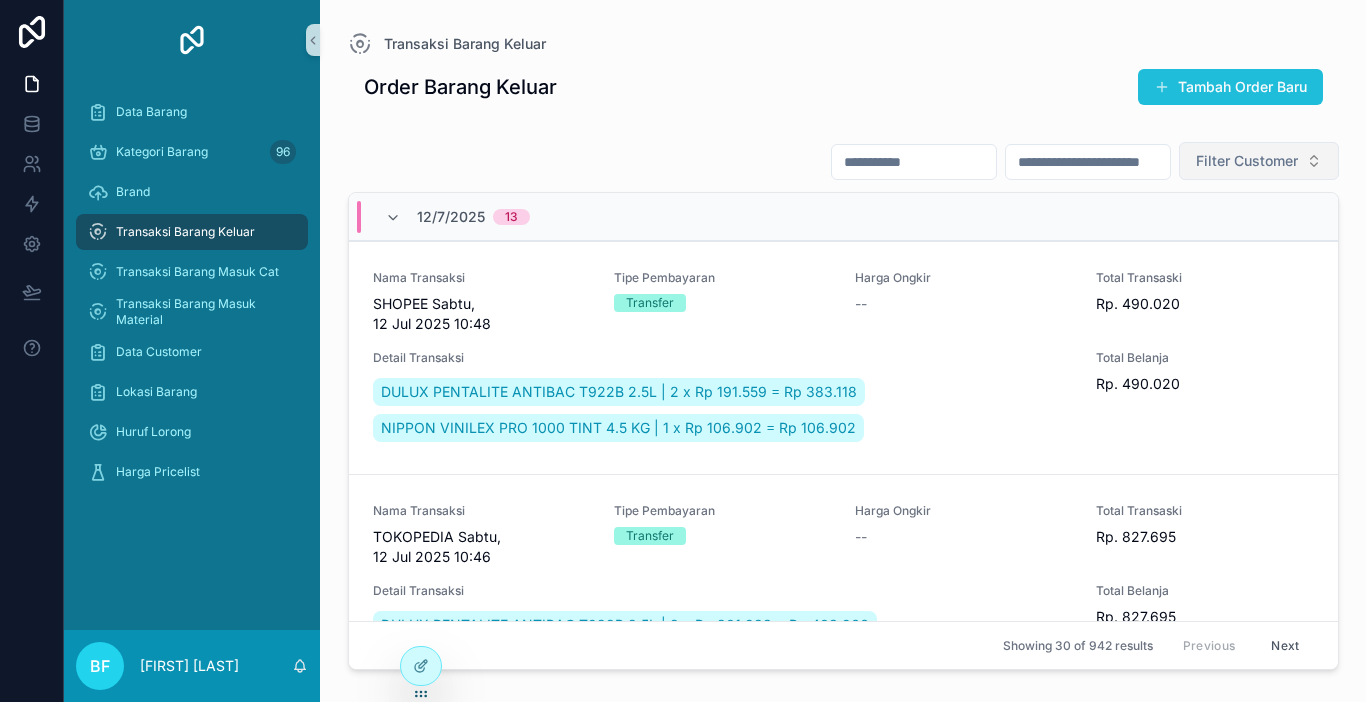click on "Tambah Order Baru" at bounding box center [1230, 87] 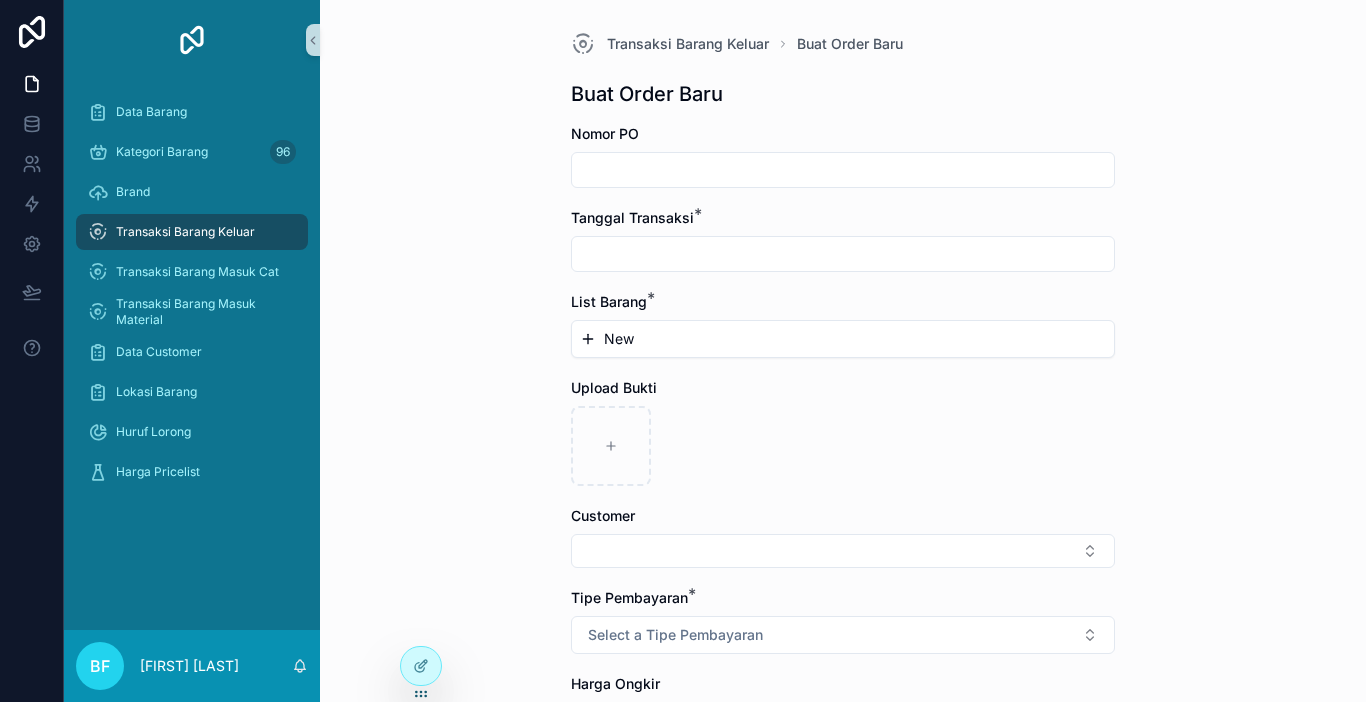 click at bounding box center [843, 170] 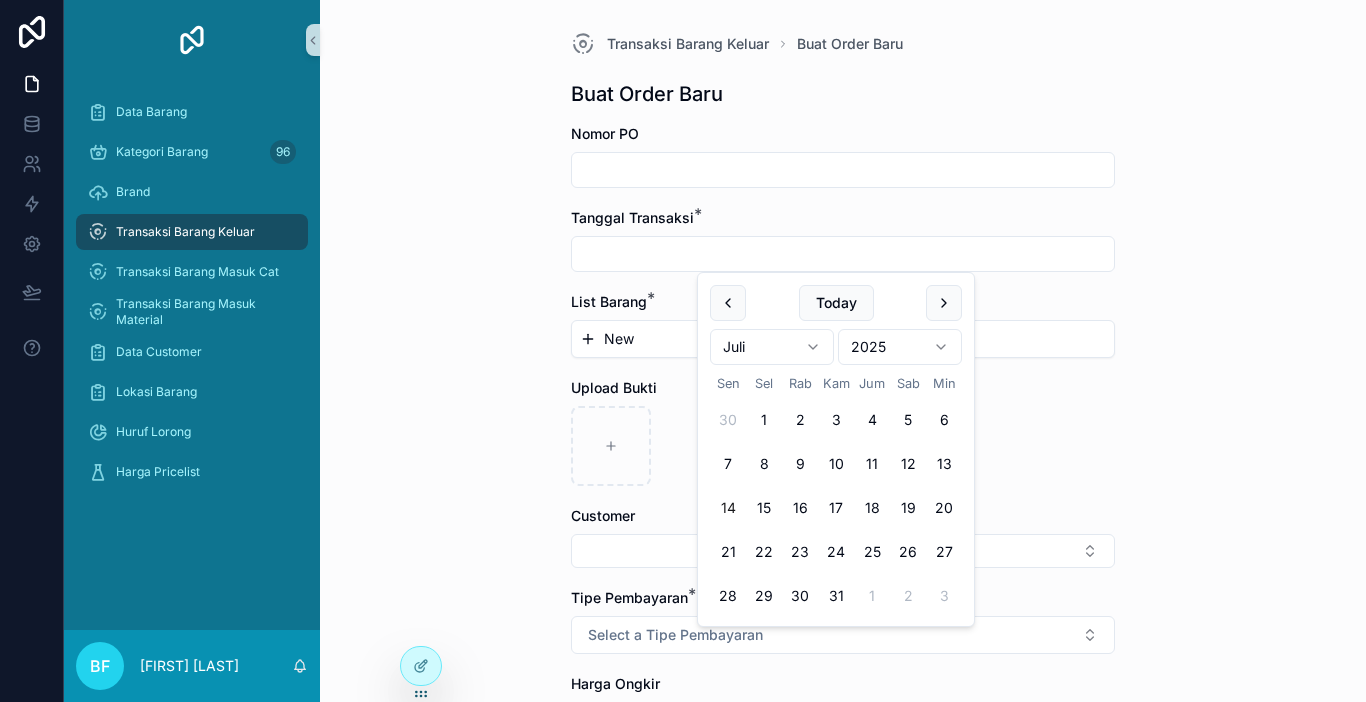 click on "14" at bounding box center (728, 508) 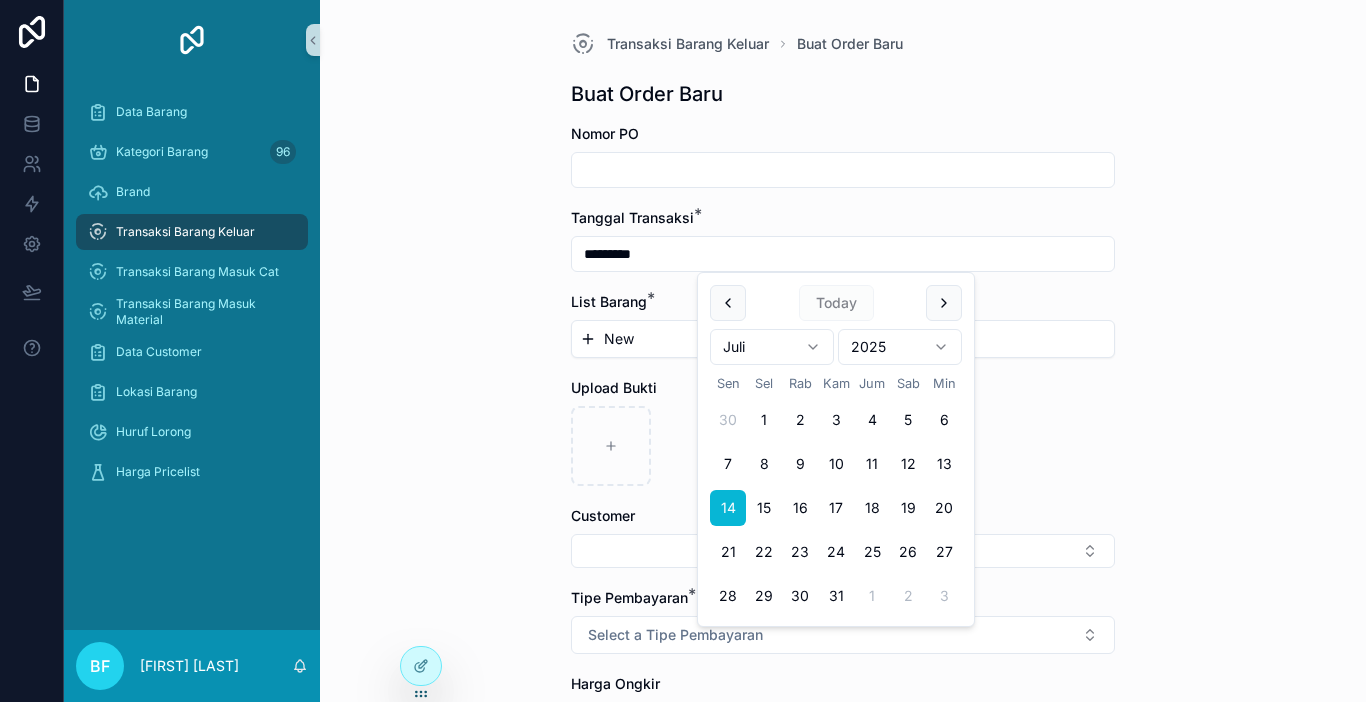 click on "New" at bounding box center (843, 339) 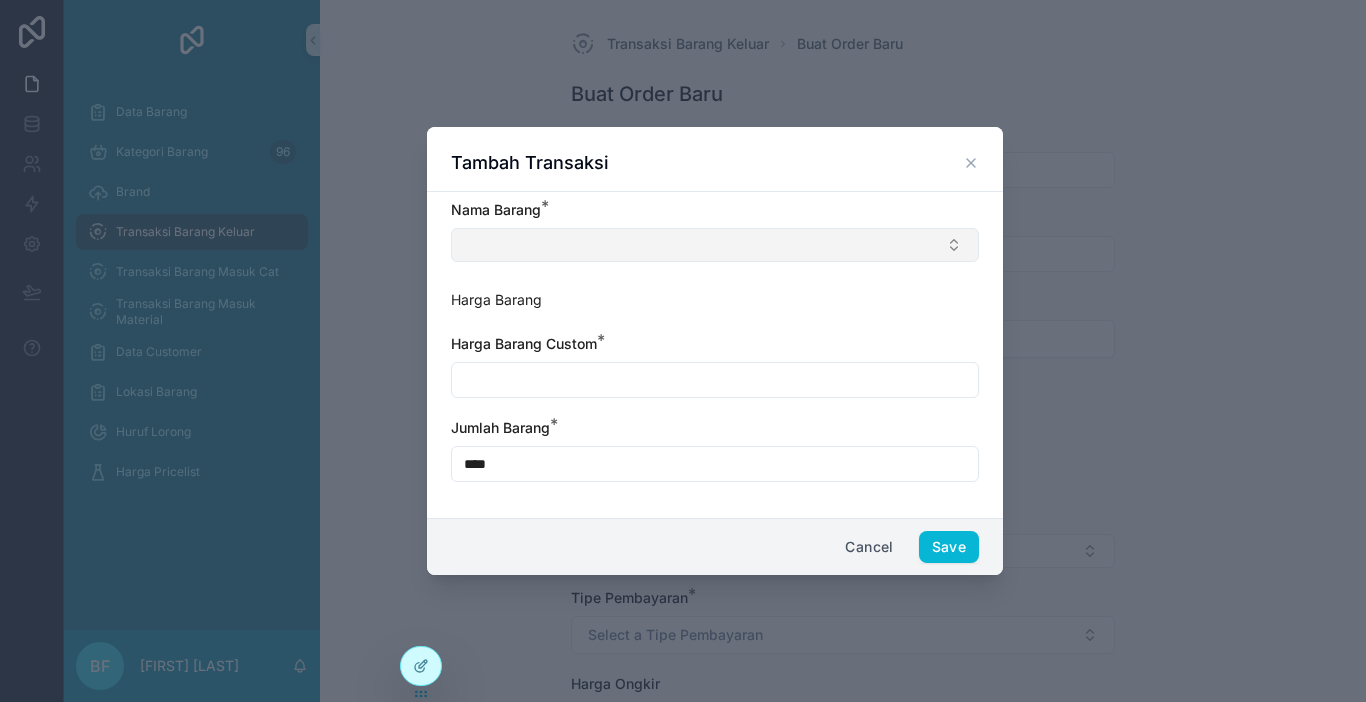 click at bounding box center (715, 245) 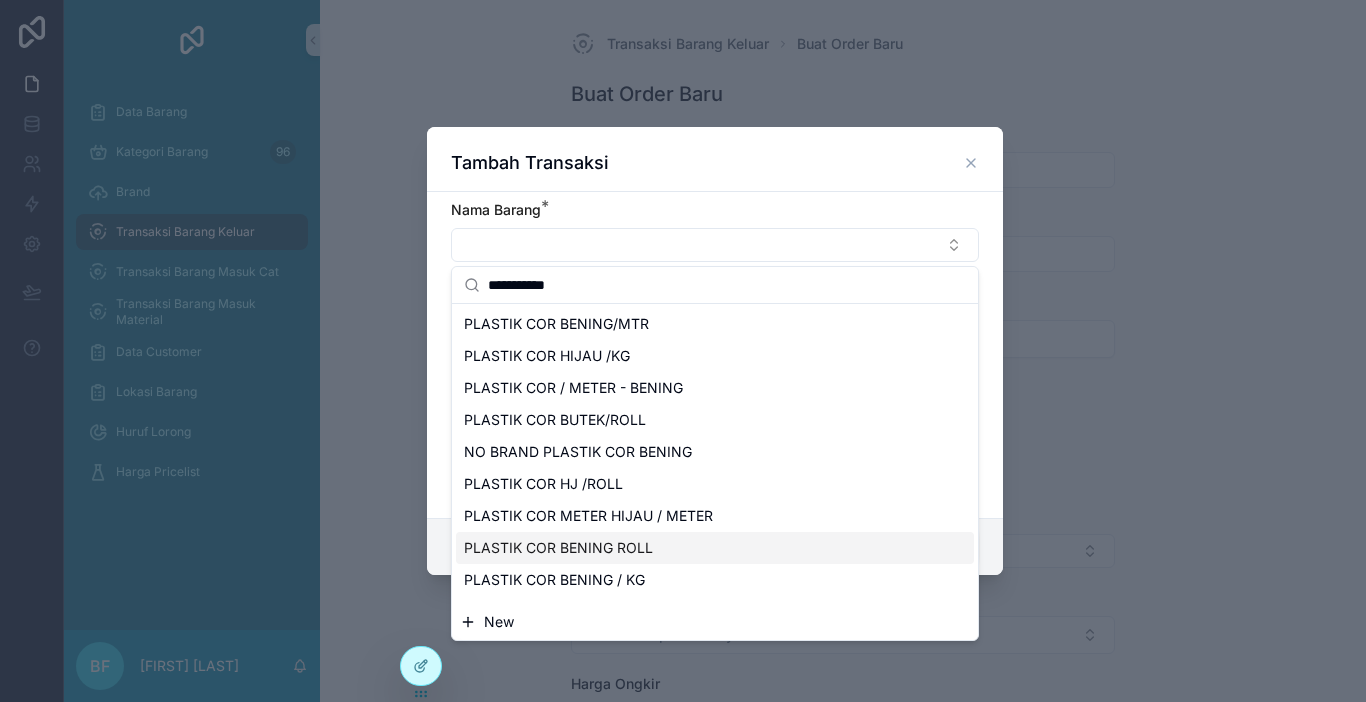 type on "**********" 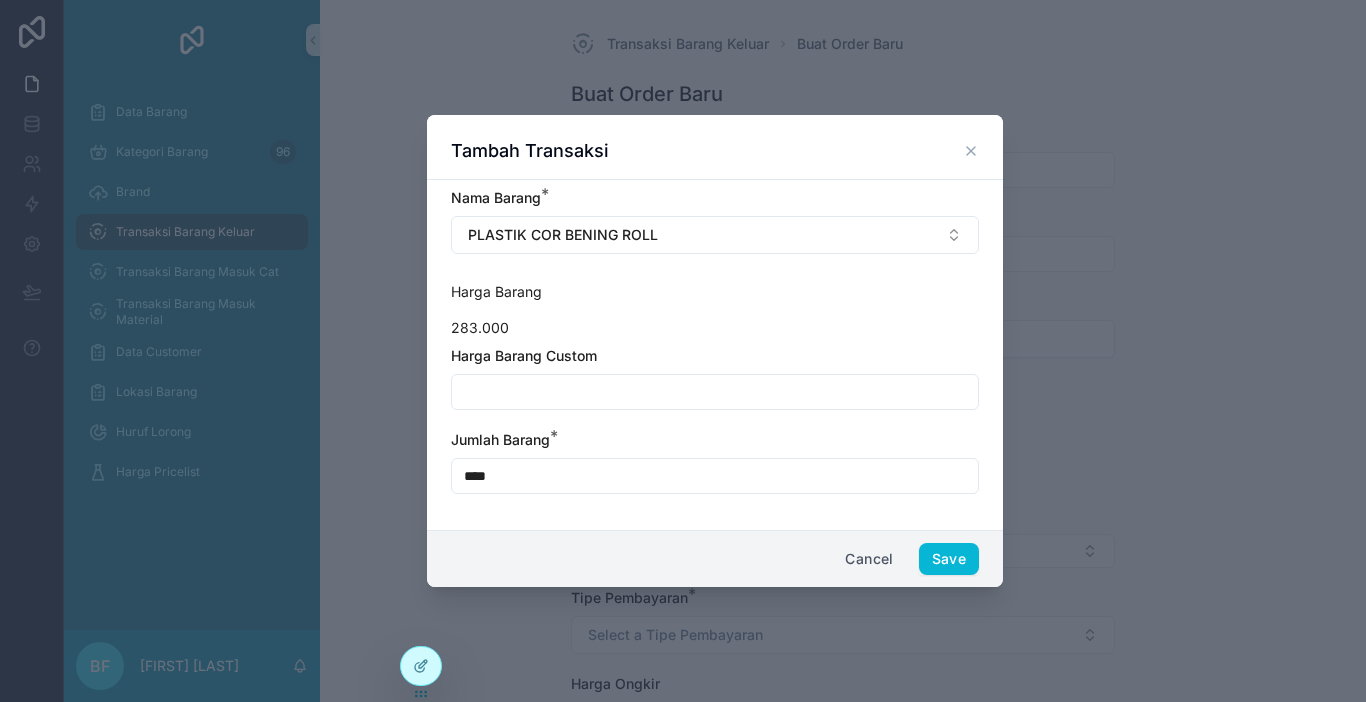 click at bounding box center (715, 392) 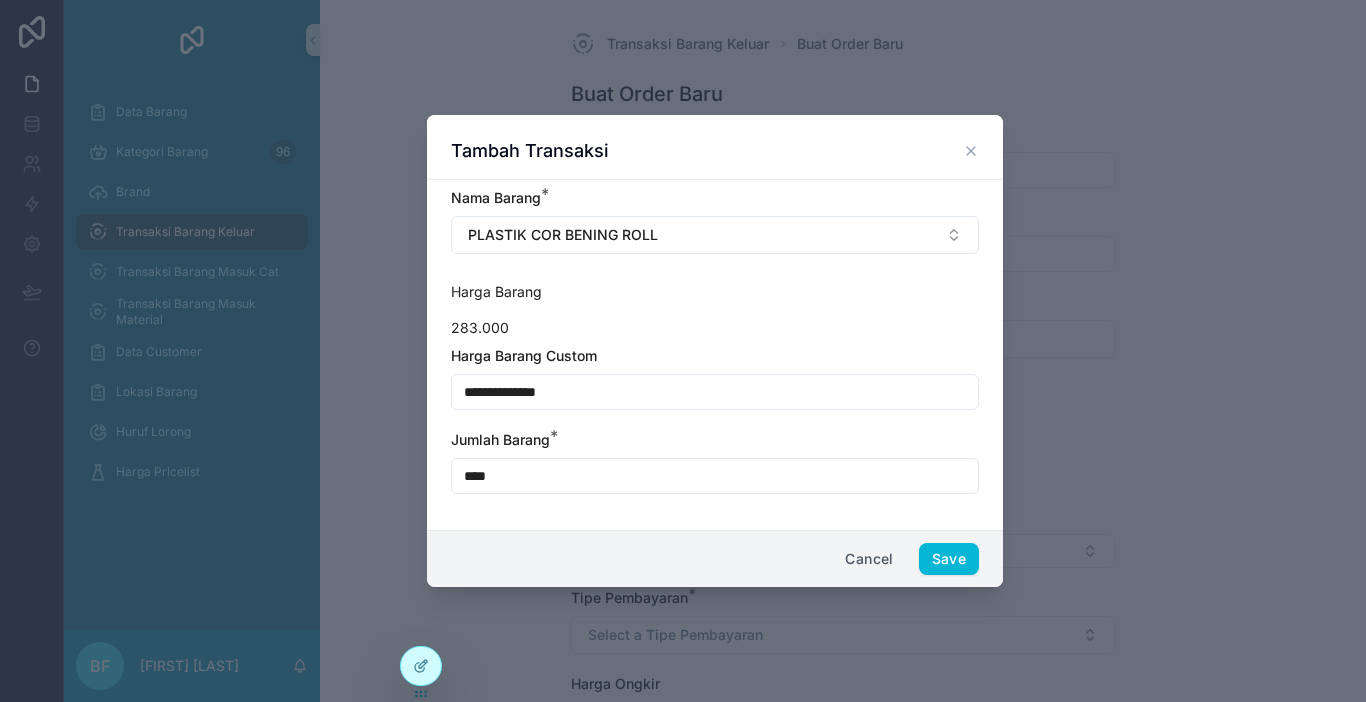 type on "**********" 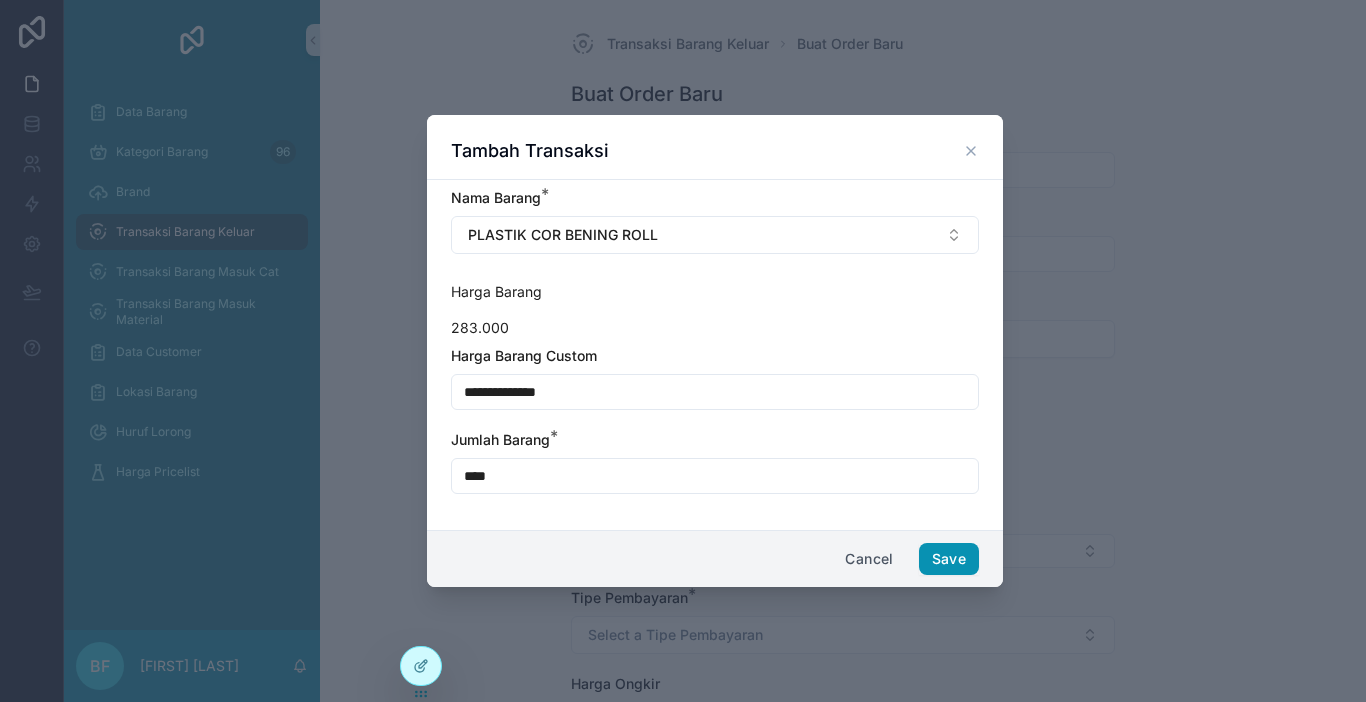 click on "Save" at bounding box center (949, 559) 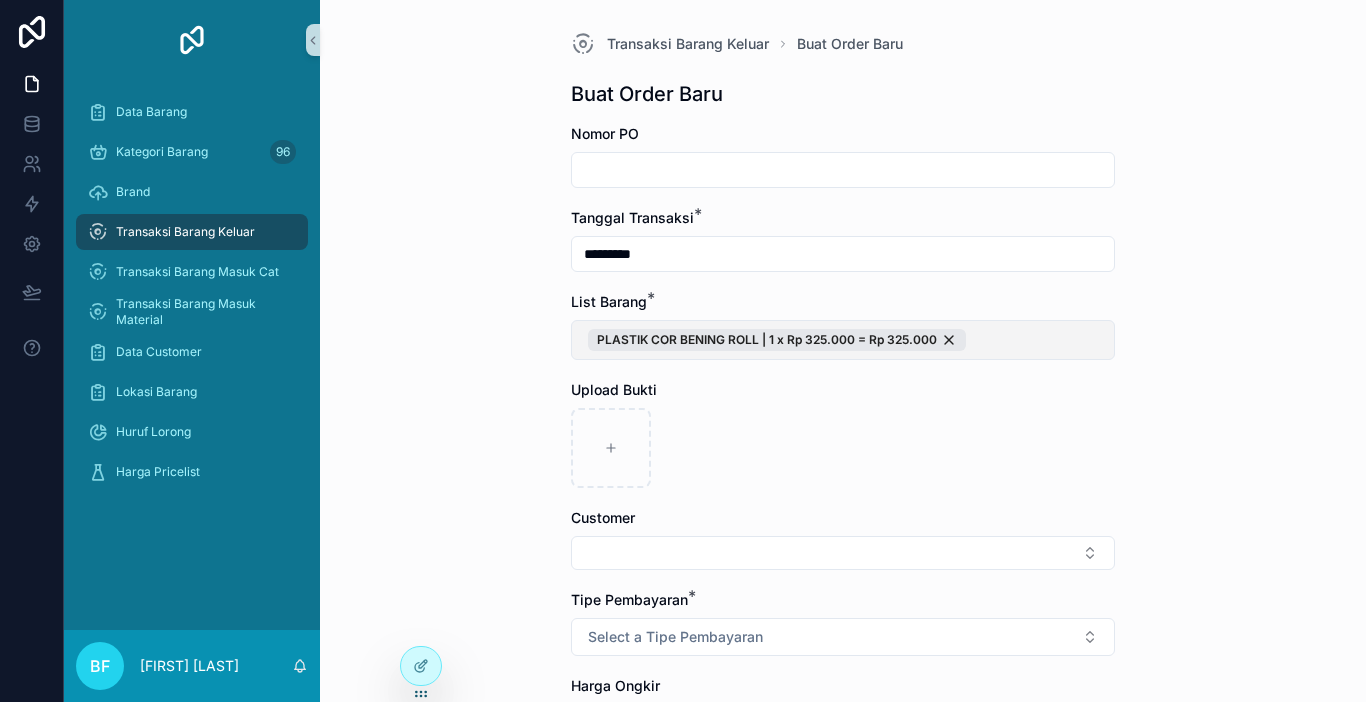 click on "PLASTIK COR BENING ROLL  | 1 x Rp 325.000 = Rp 325.000" at bounding box center (843, 340) 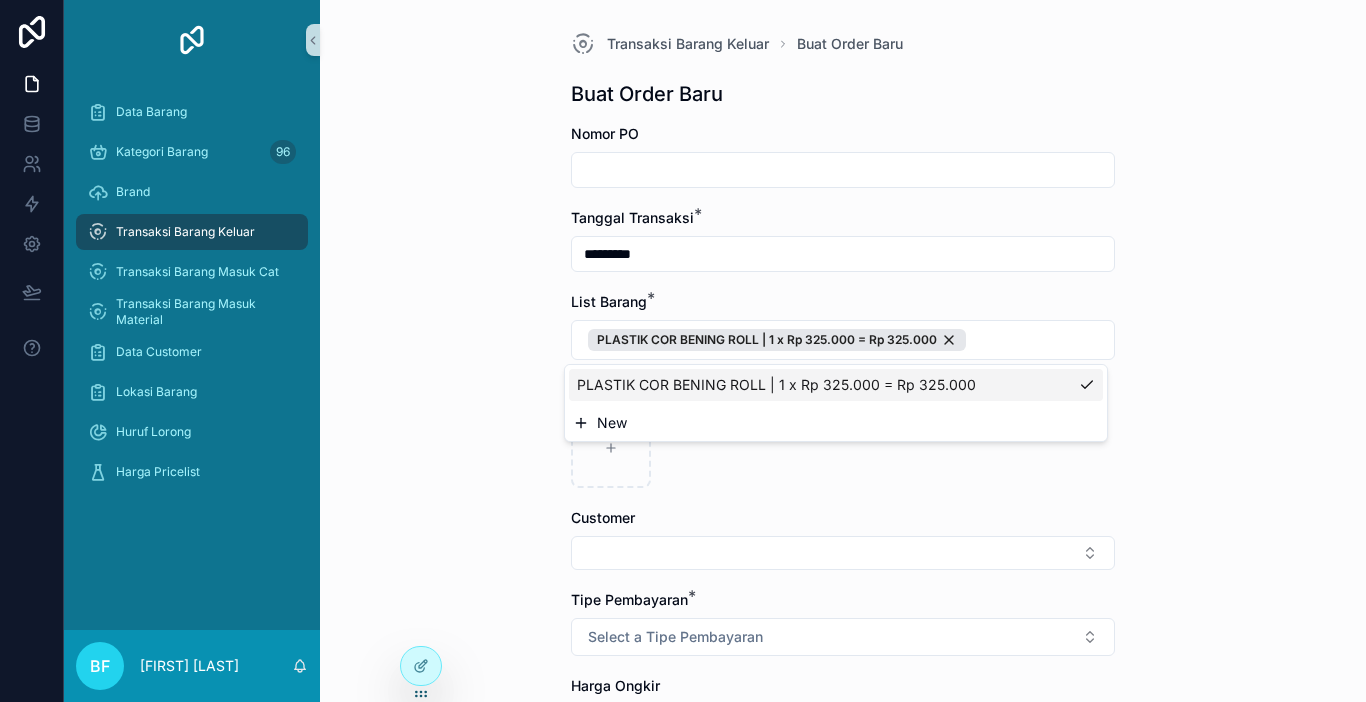 click on "New" at bounding box center [836, 423] 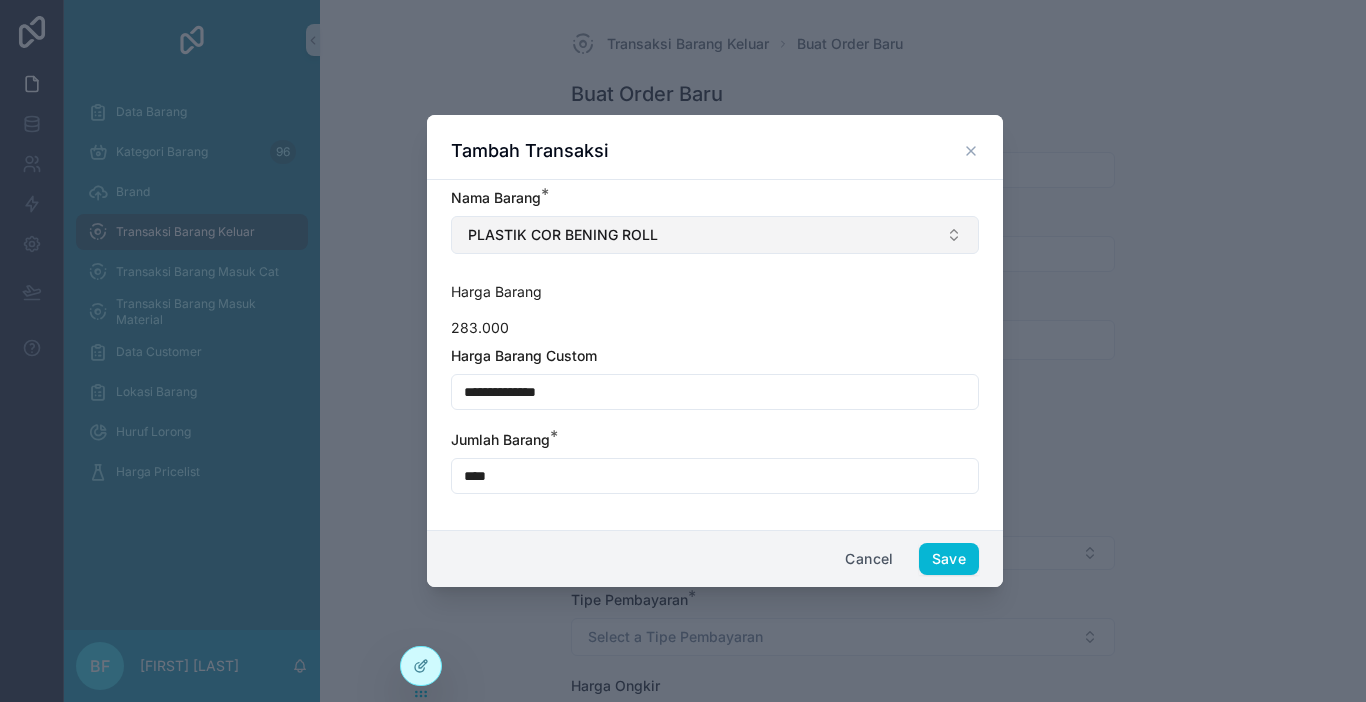 click on "PLASTIK COR BENING ROLL" at bounding box center (715, 235) 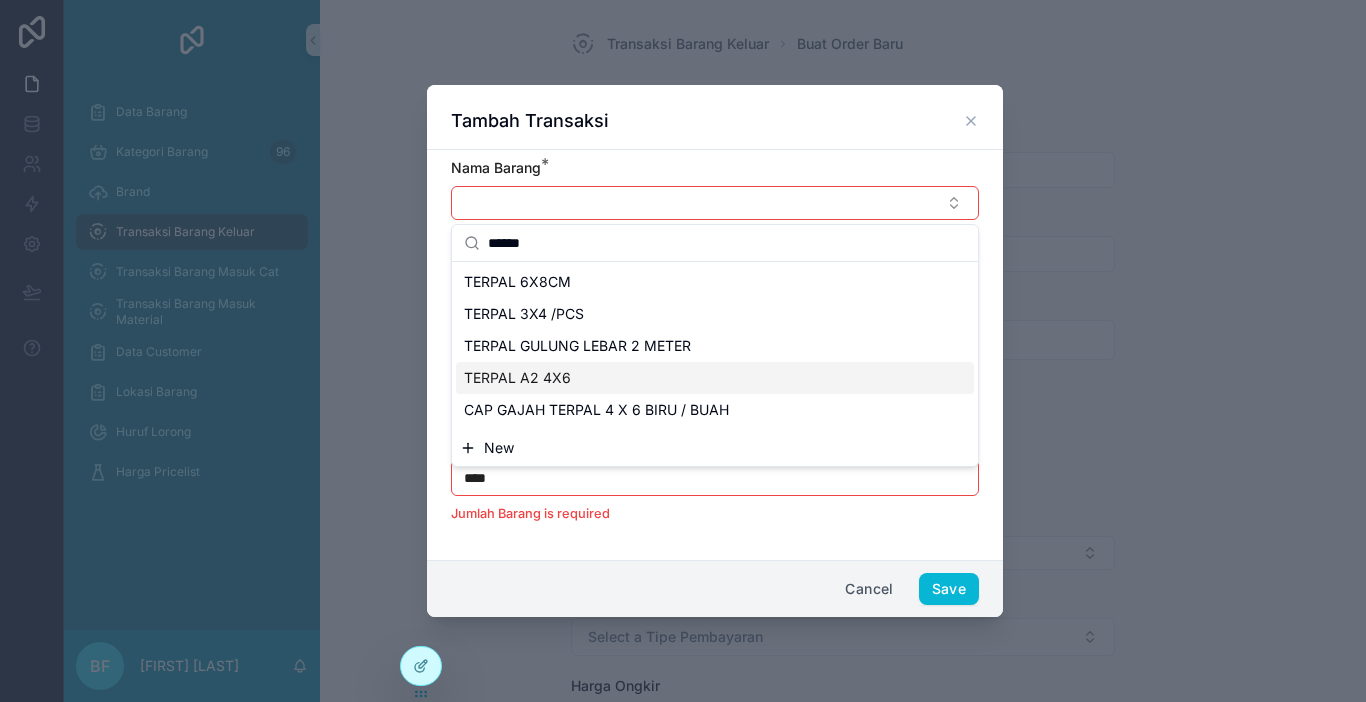 type on "******" 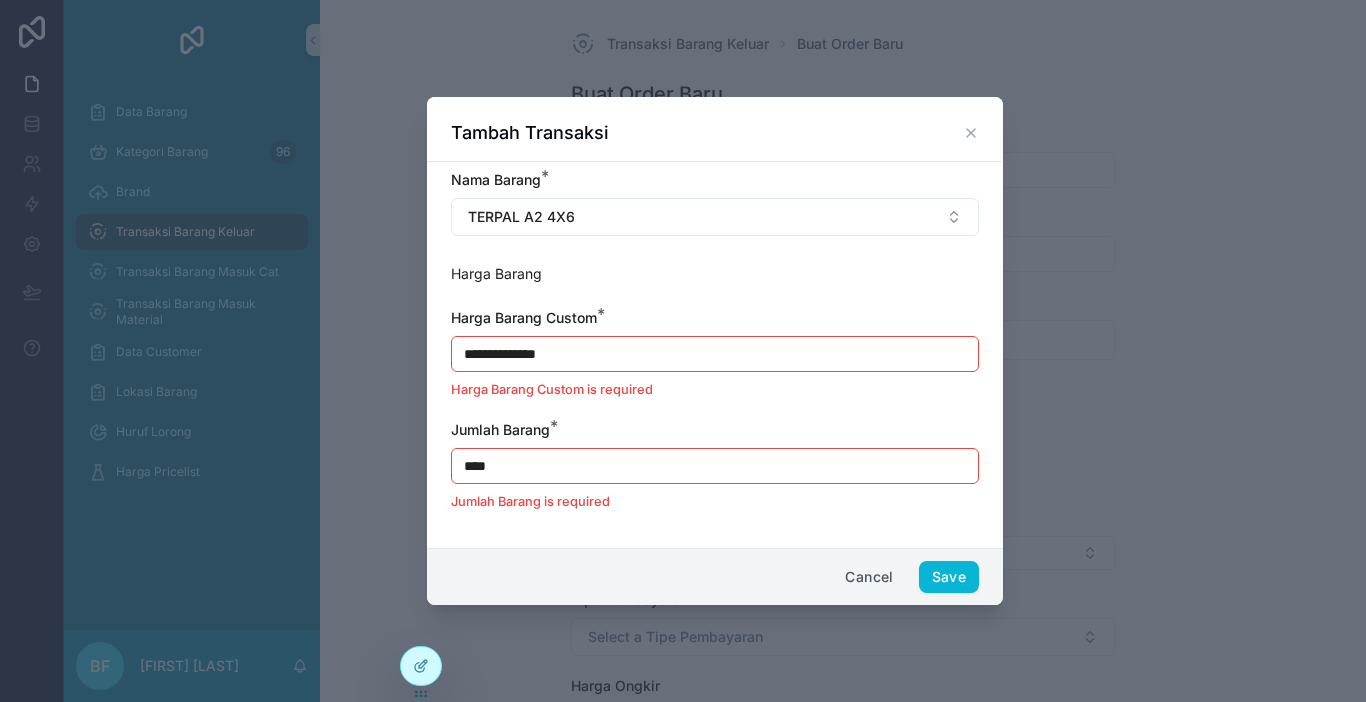click on "**********" at bounding box center [715, 354] 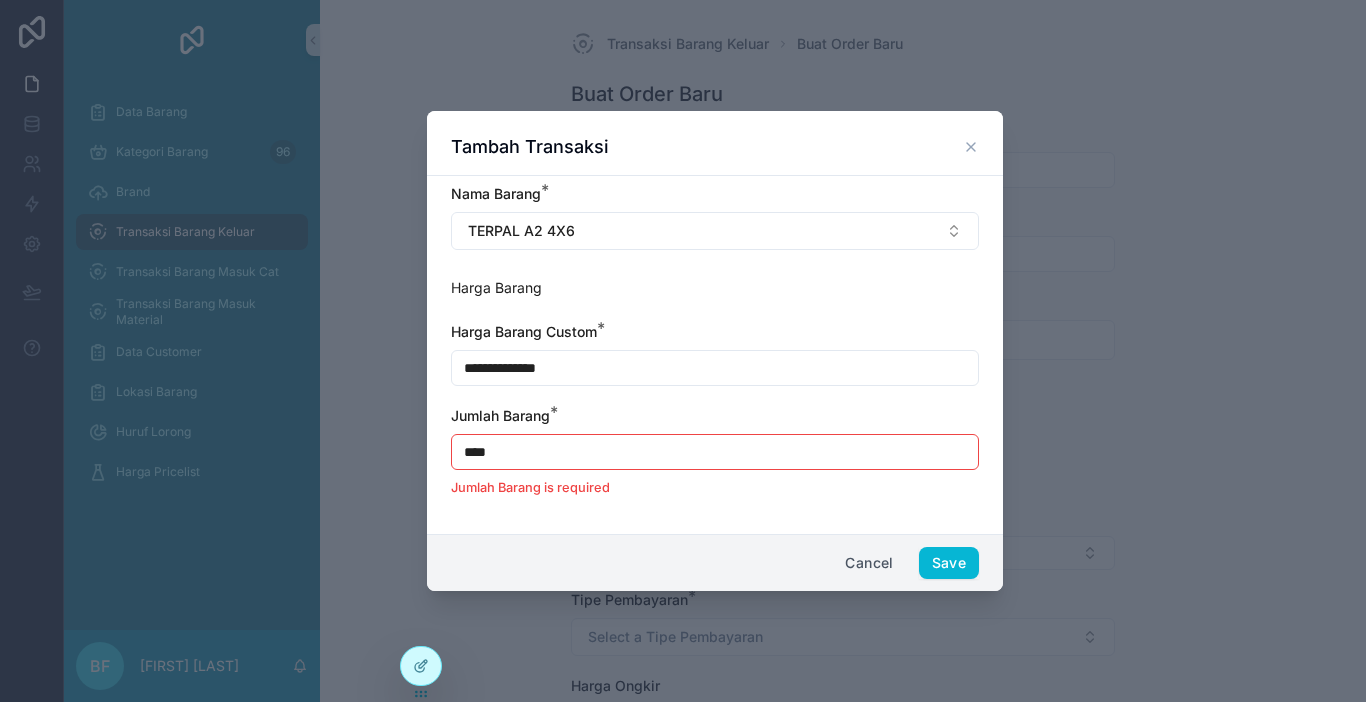 type on "**********" 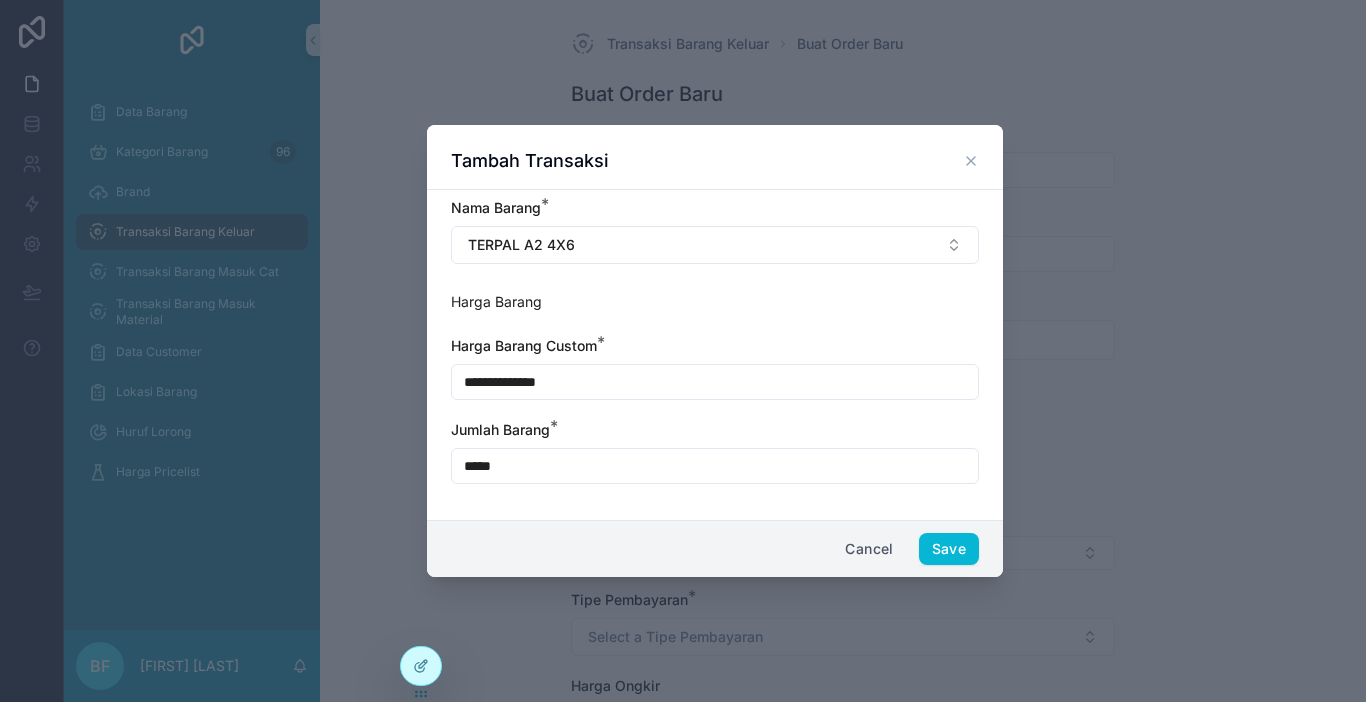 type on "****" 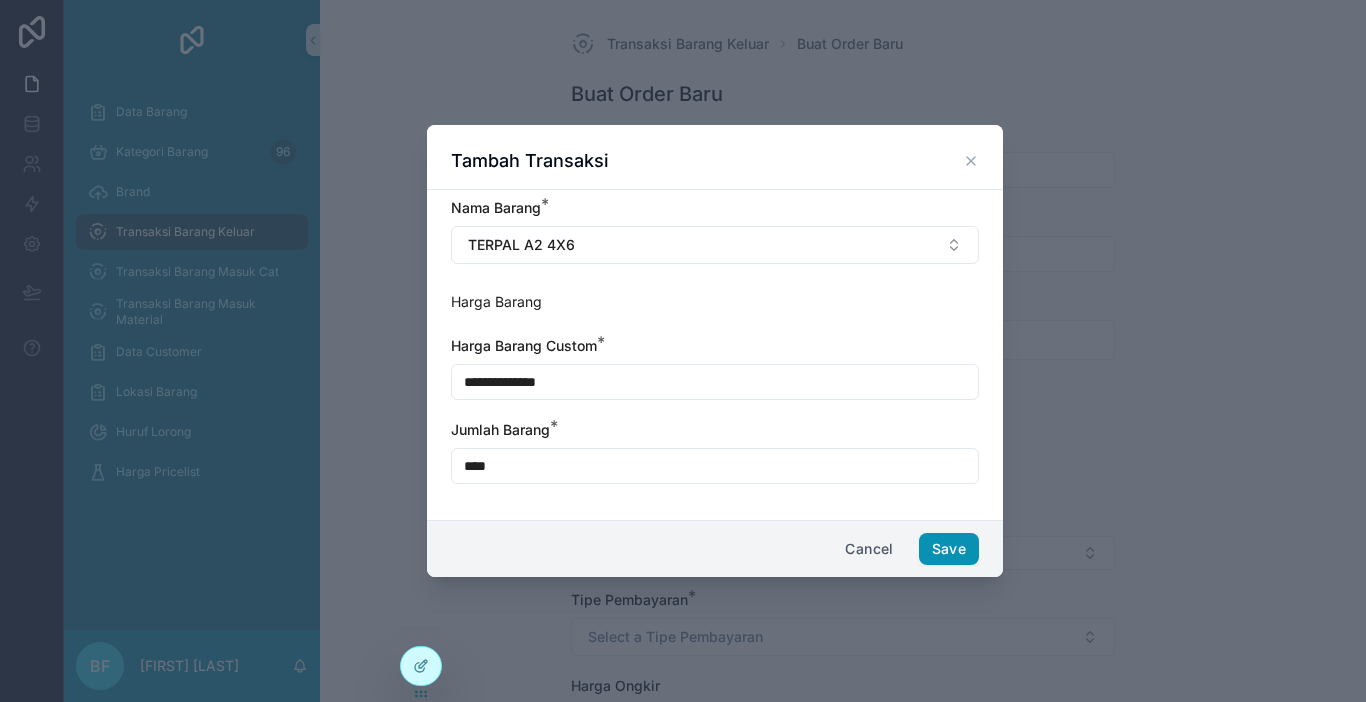 click on "Save" at bounding box center [949, 549] 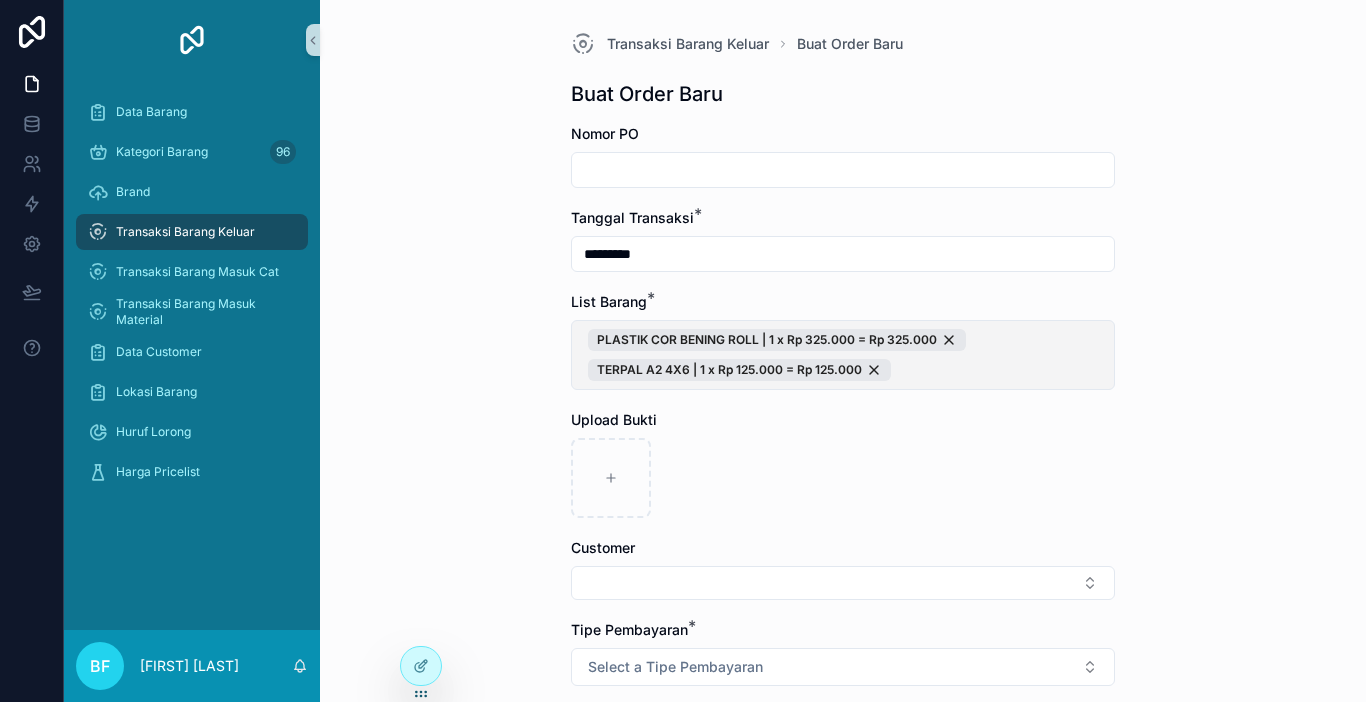click on "PLASTIK COR BENING ROLL  | 1 x Rp 325.000 = Rp 325.000 TERPAL A2 4X6 | 1 x Rp 125.000 = Rp 125.000" at bounding box center (843, 355) 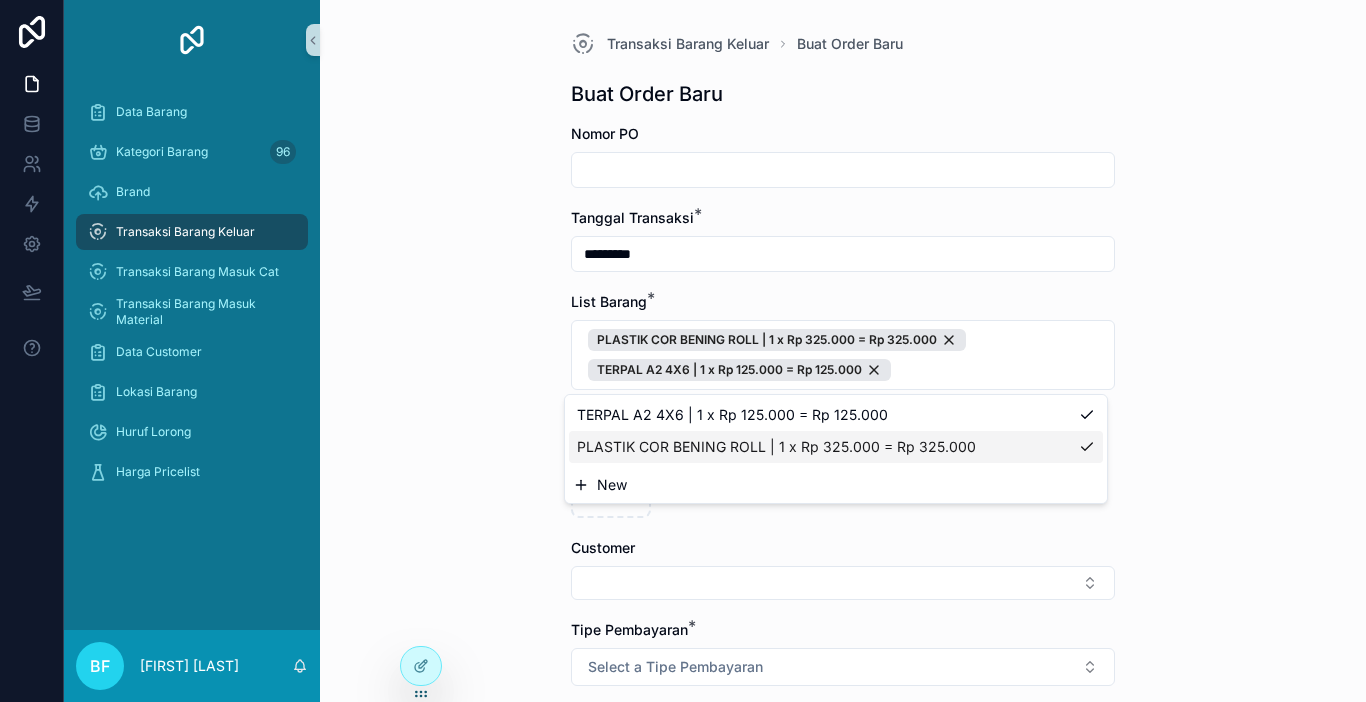 click on "New" at bounding box center (836, 485) 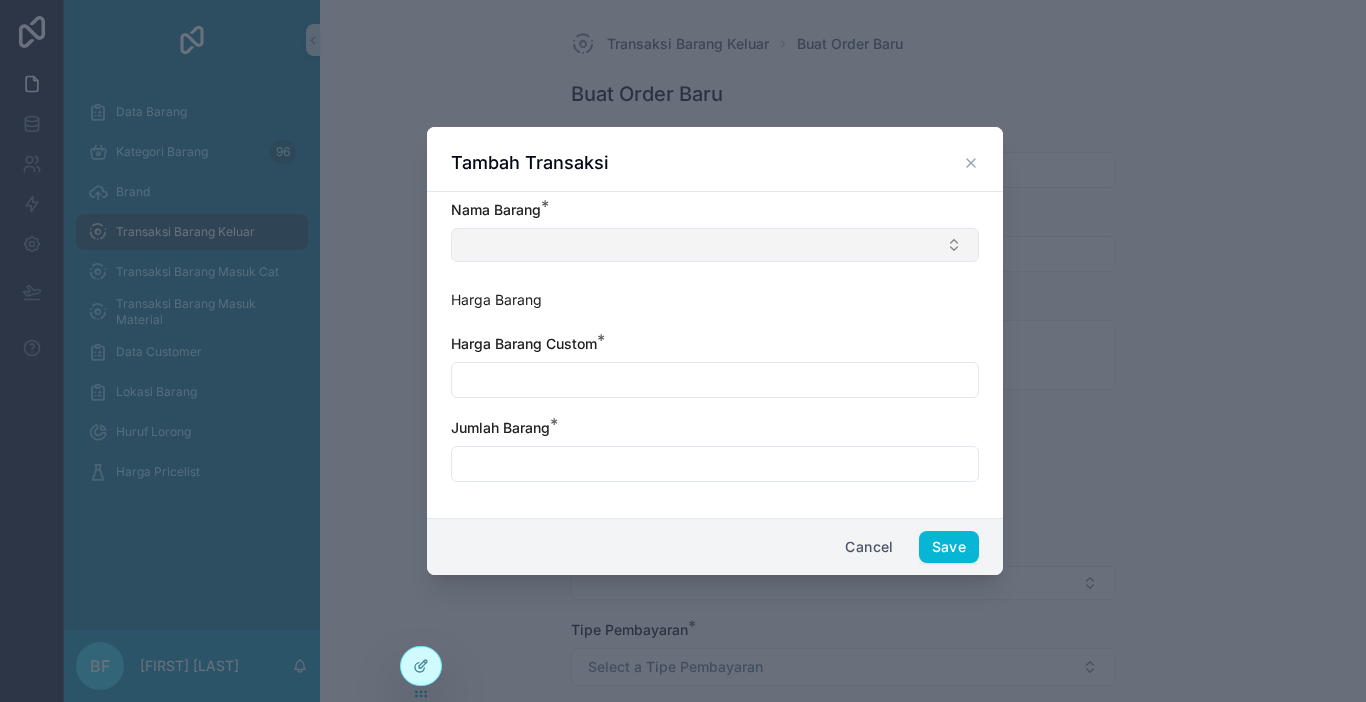 click at bounding box center (715, 245) 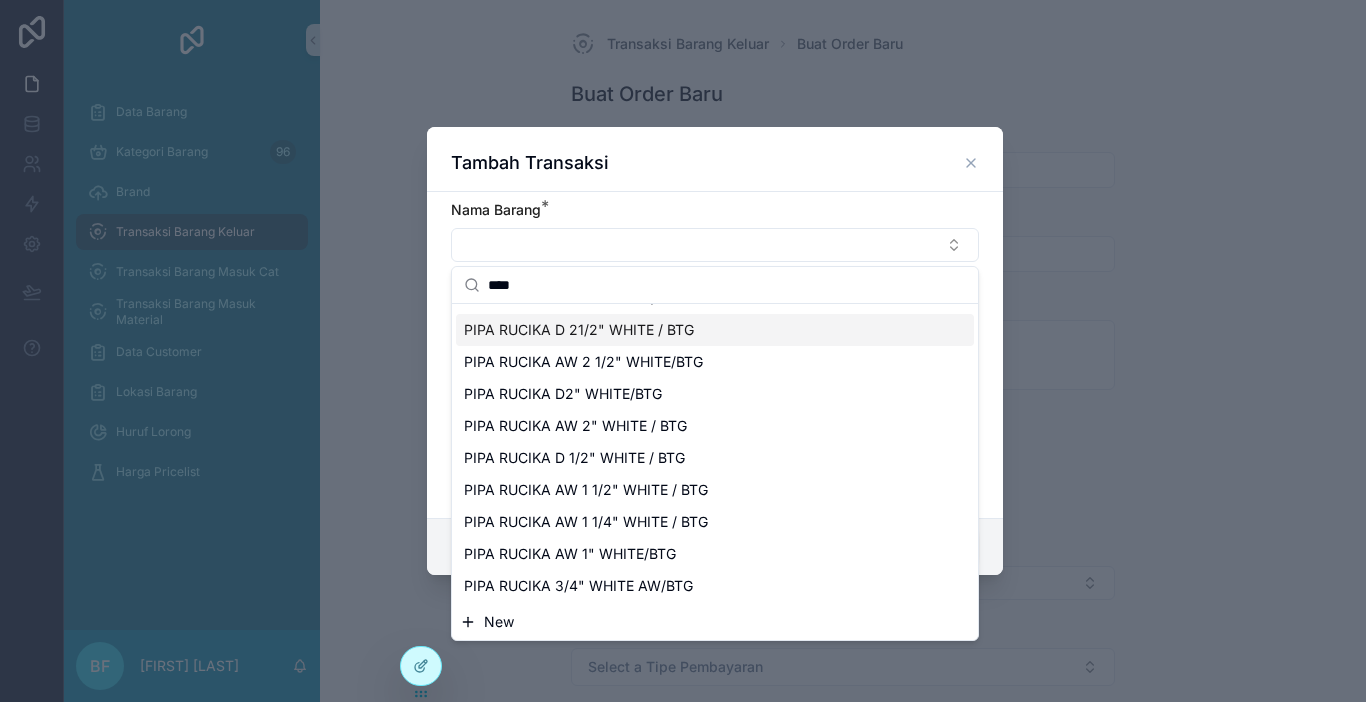 scroll, scrollTop: 700, scrollLeft: 0, axis: vertical 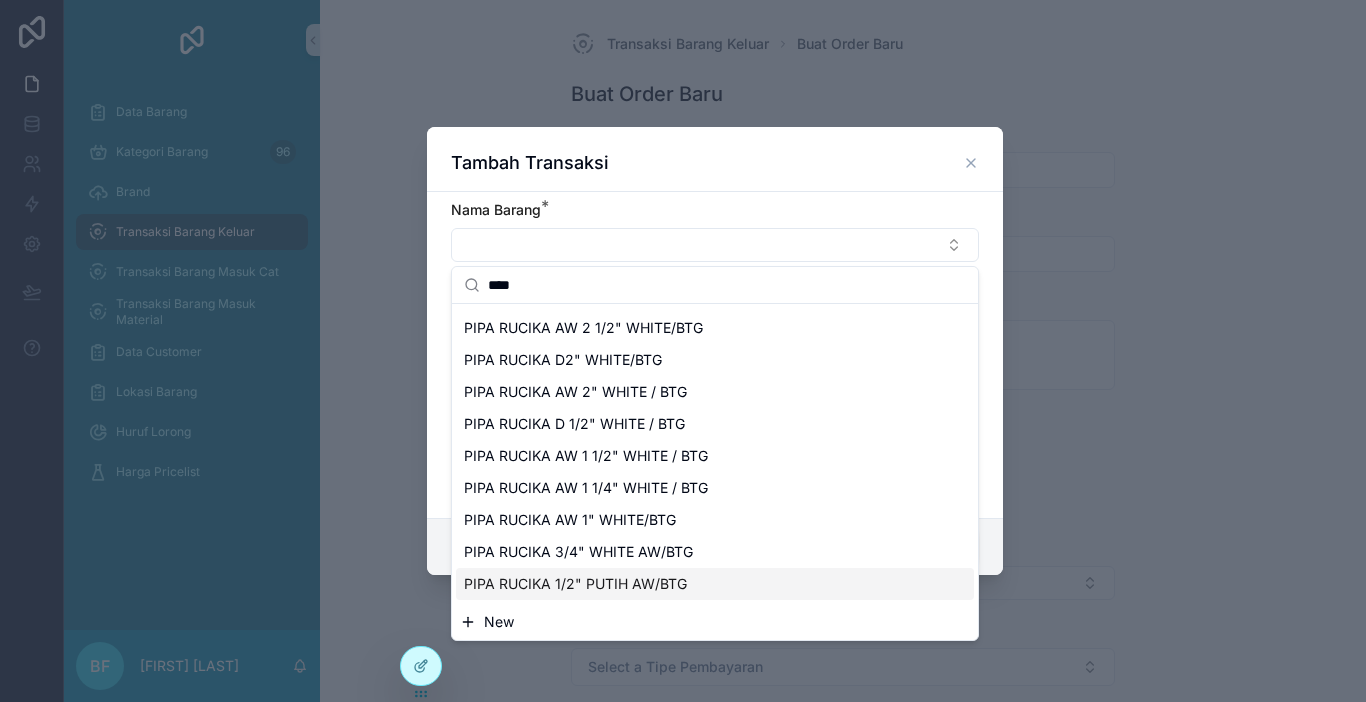 type on "****" 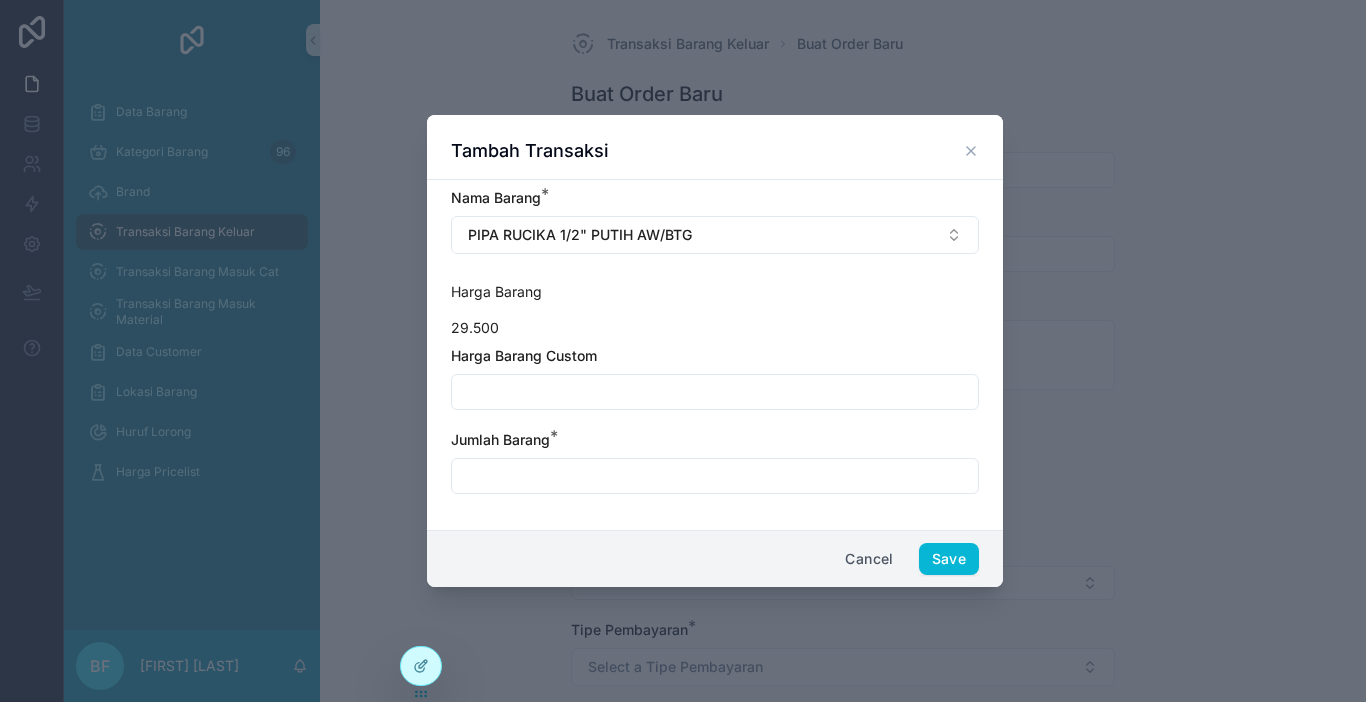 click at bounding box center (715, 392) 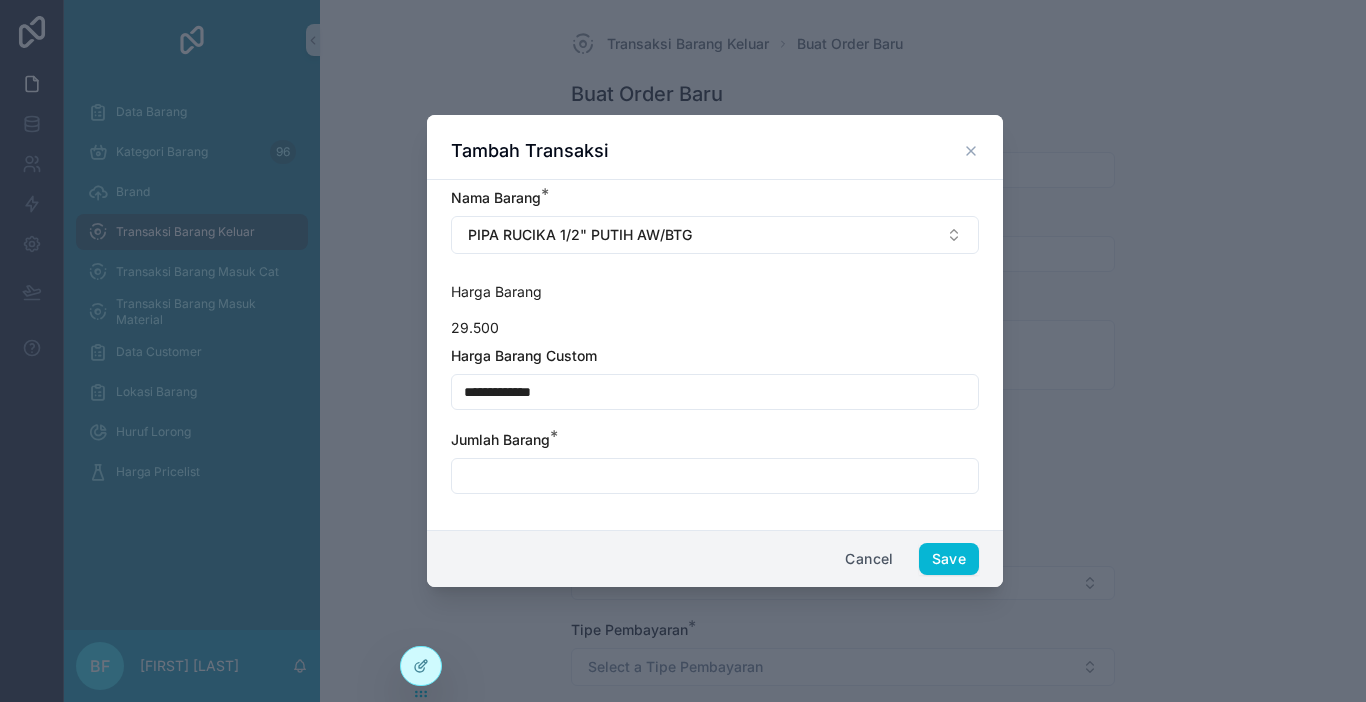 type on "**********" 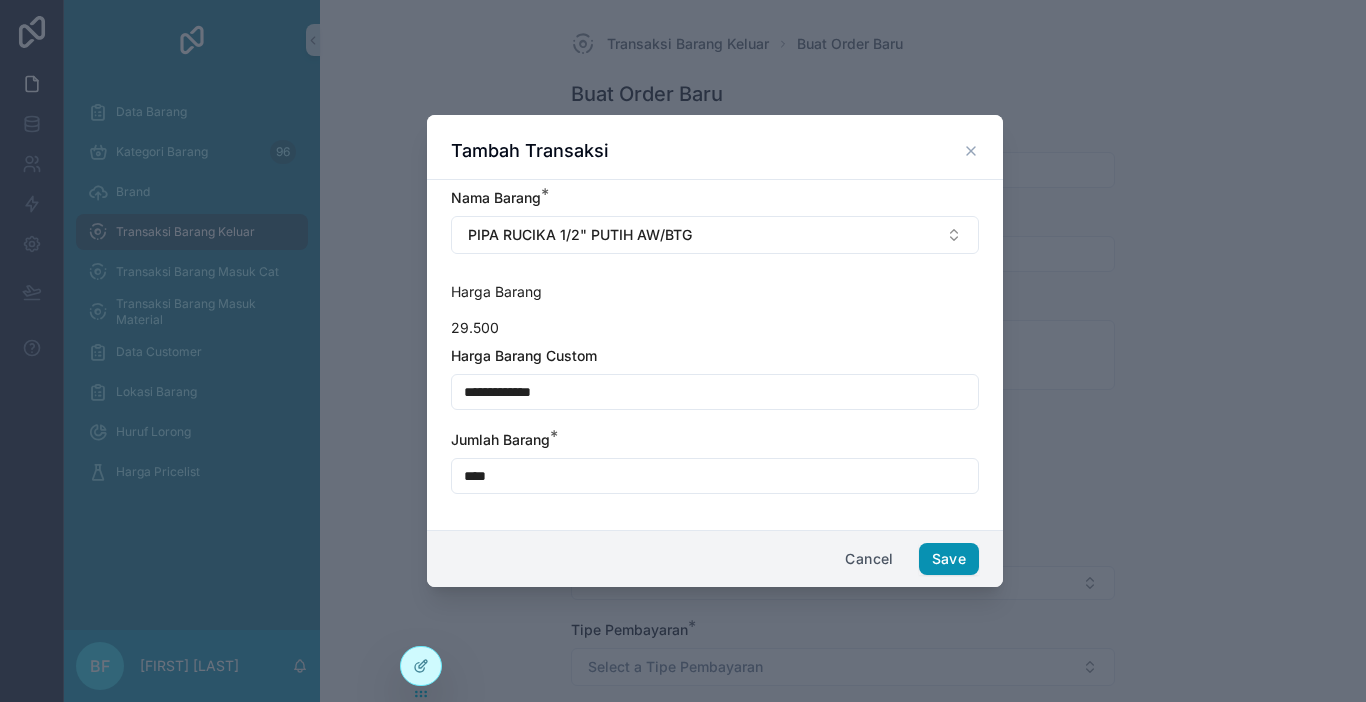 type on "****" 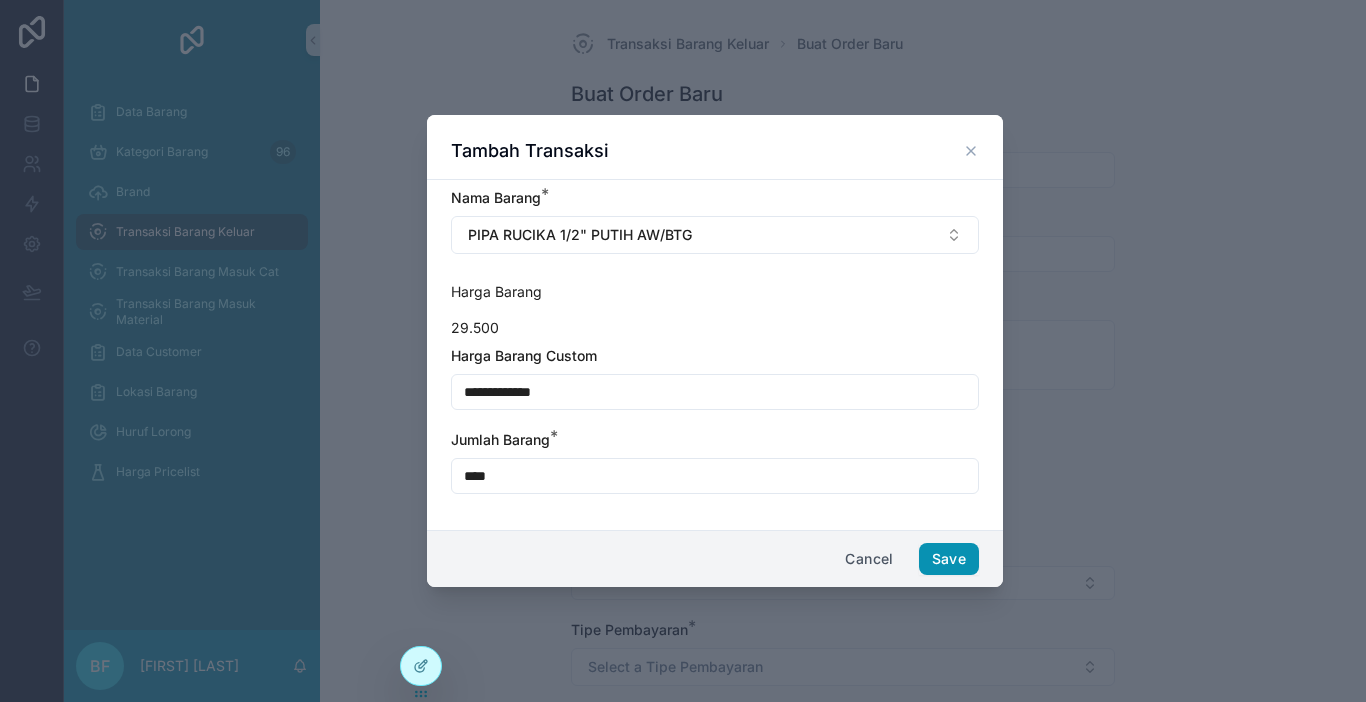 click on "Save" at bounding box center (949, 559) 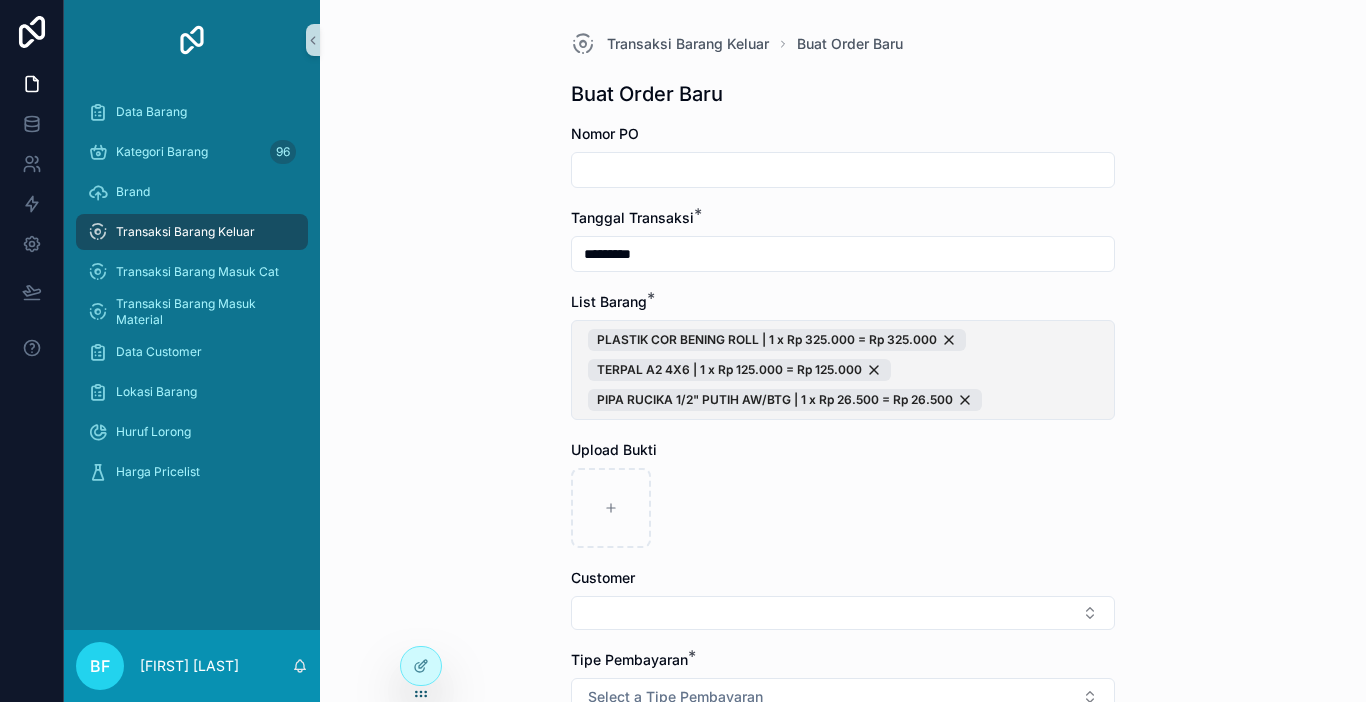 click on "PLASTIK COR BENING ROLL  | 1 x Rp 325.000 = Rp 325.000 TERPAL A2 4X6 | 1 x Rp 125.000 = Rp 125.000 PIPA RUCIKA 1/2" PUTIH AW/BTG | 1 x Rp 26.500 = Rp 26.500" at bounding box center [843, 370] 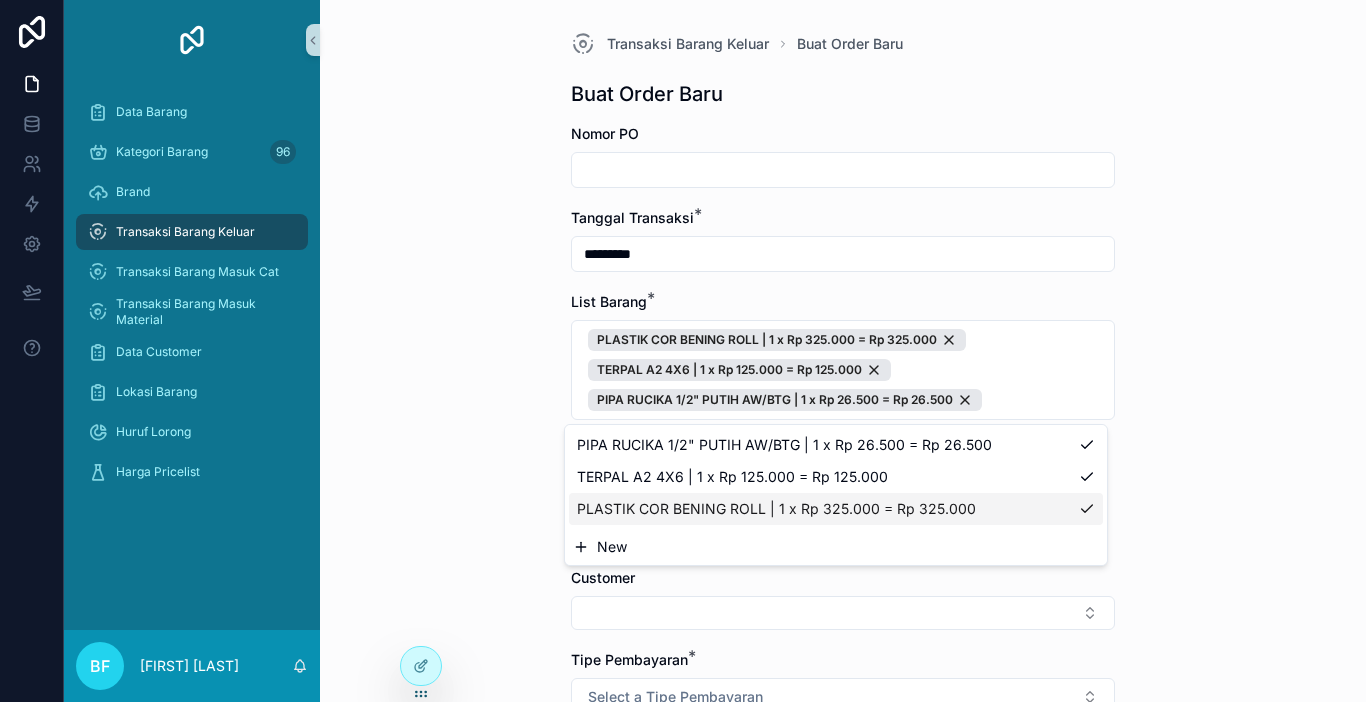 click on "New" at bounding box center (612, 547) 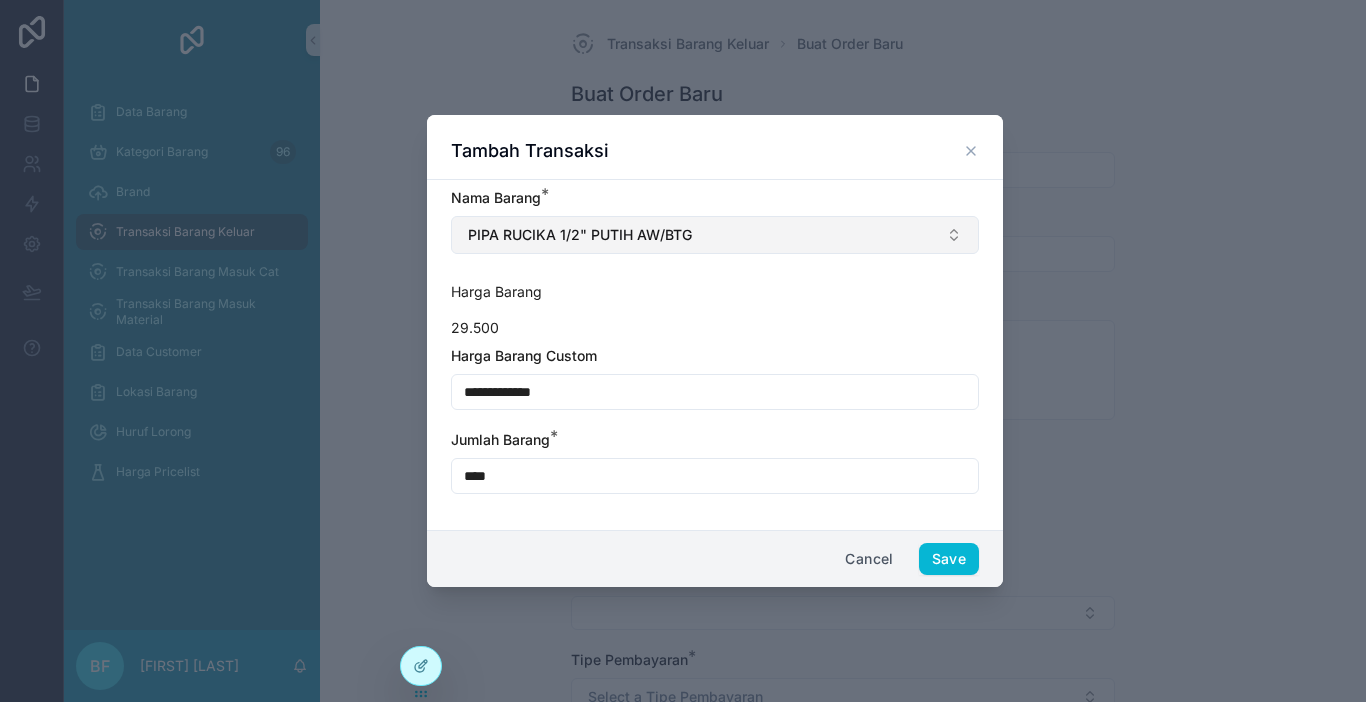click on "PIPA RUCIKA 1/2" PUTIH AW/BTG" at bounding box center [580, 235] 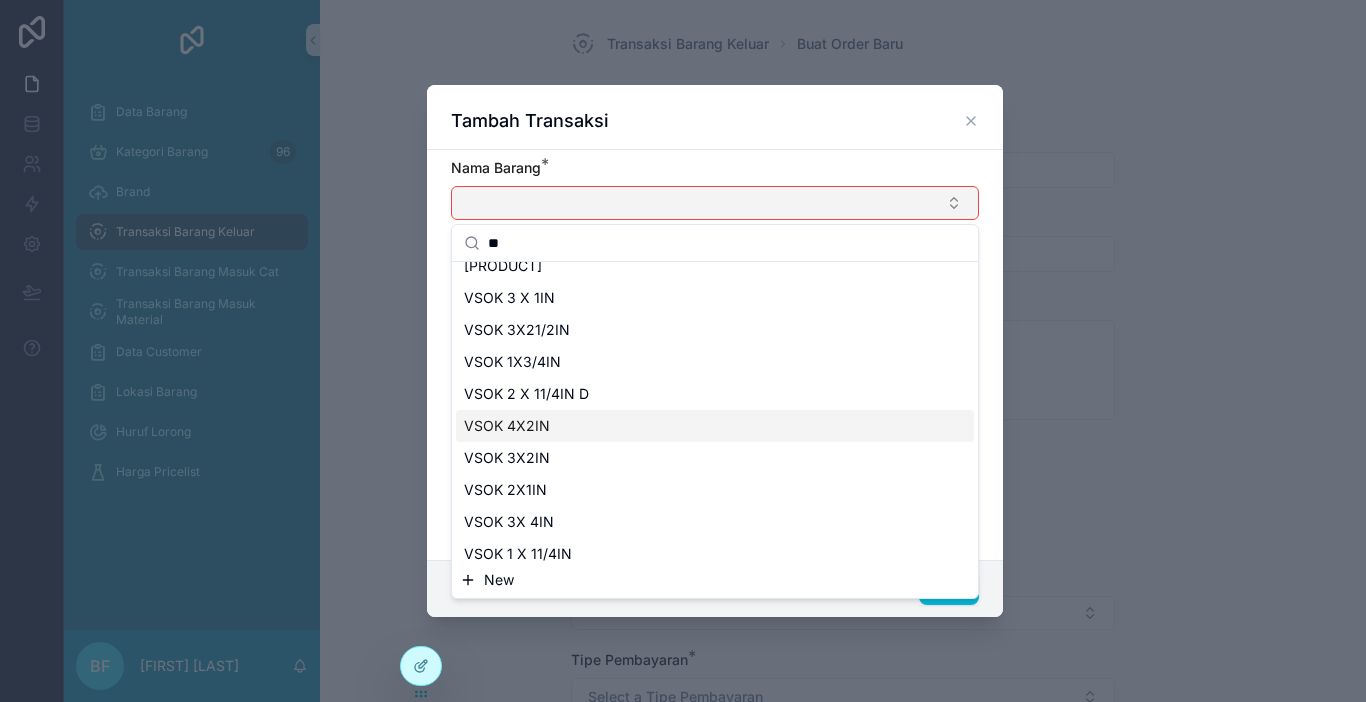 scroll, scrollTop: 476, scrollLeft: 0, axis: vertical 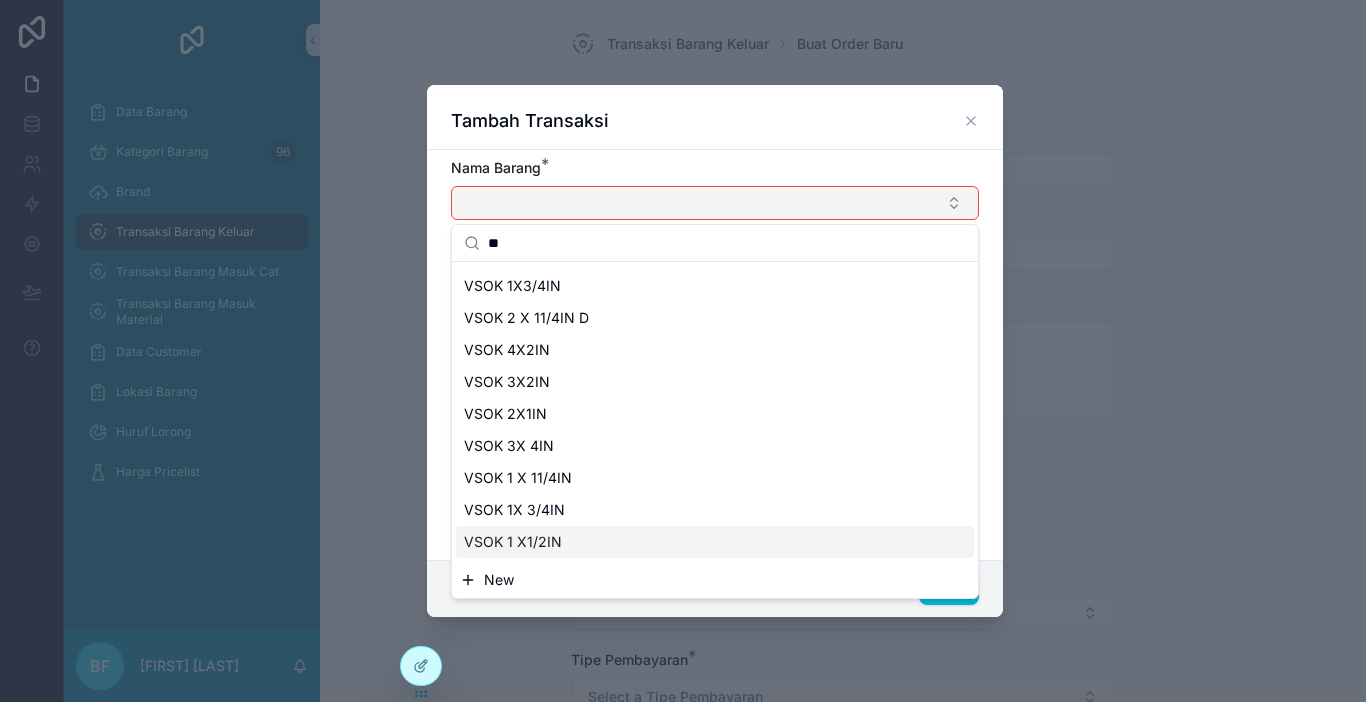 type on "**" 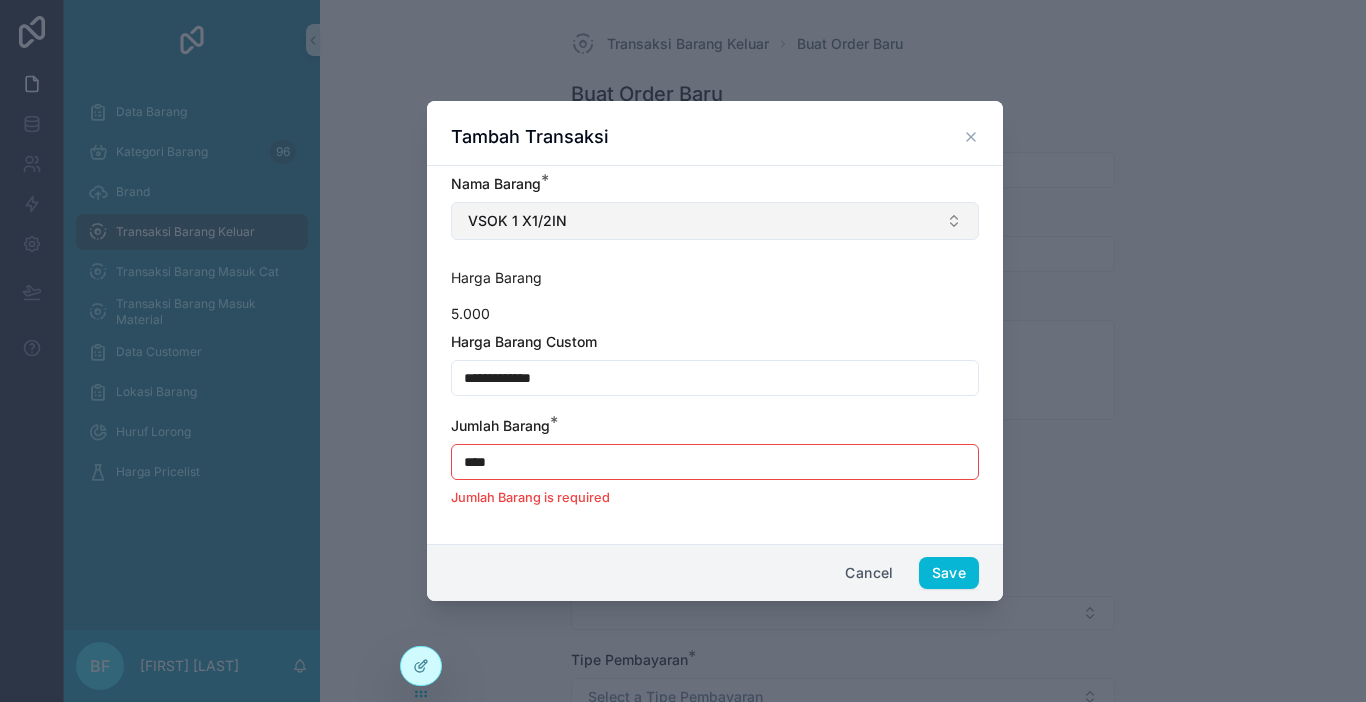 click on "**********" at bounding box center [715, 378] 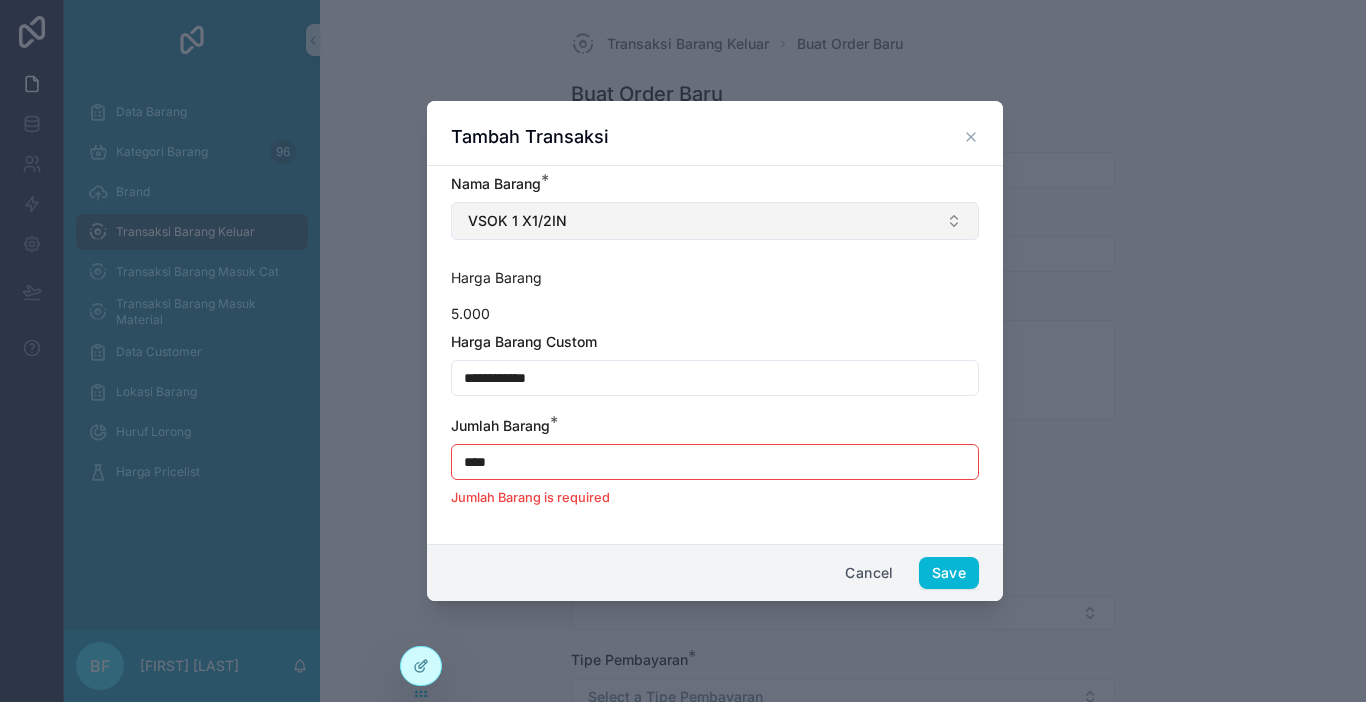 type on "**********" 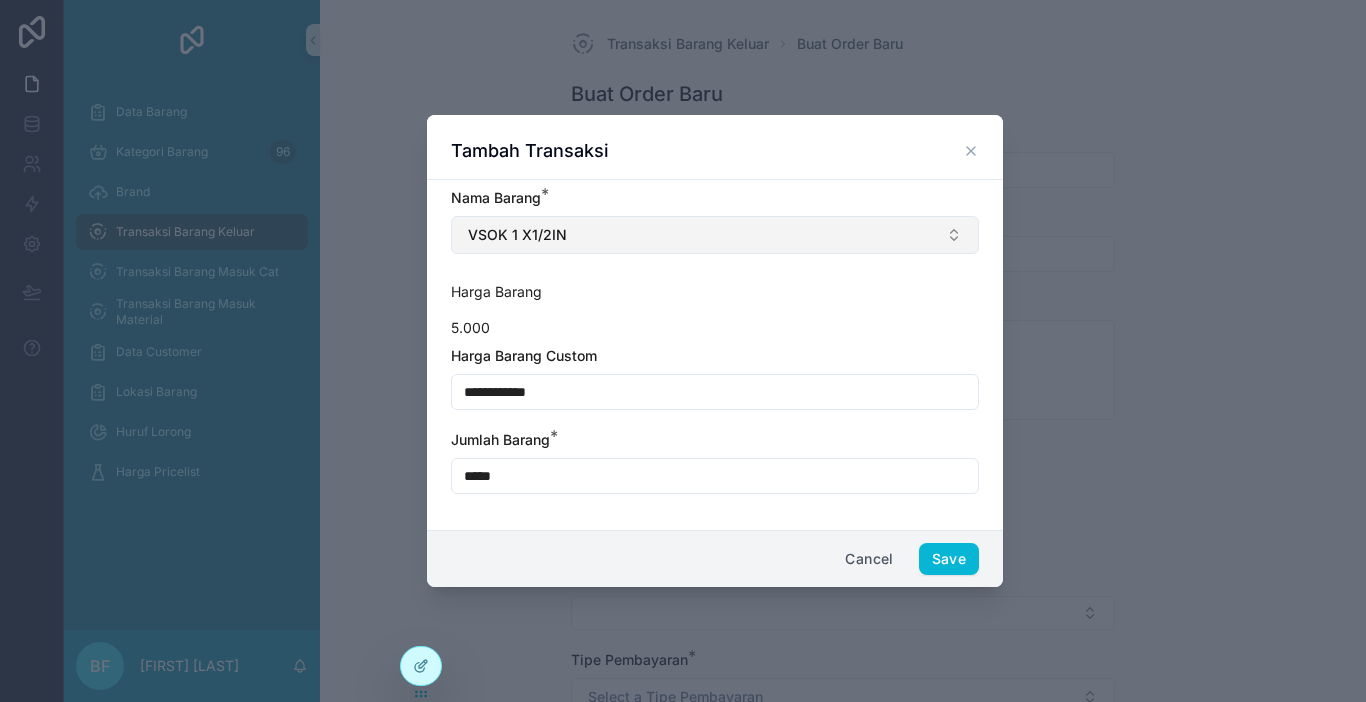 type on "****" 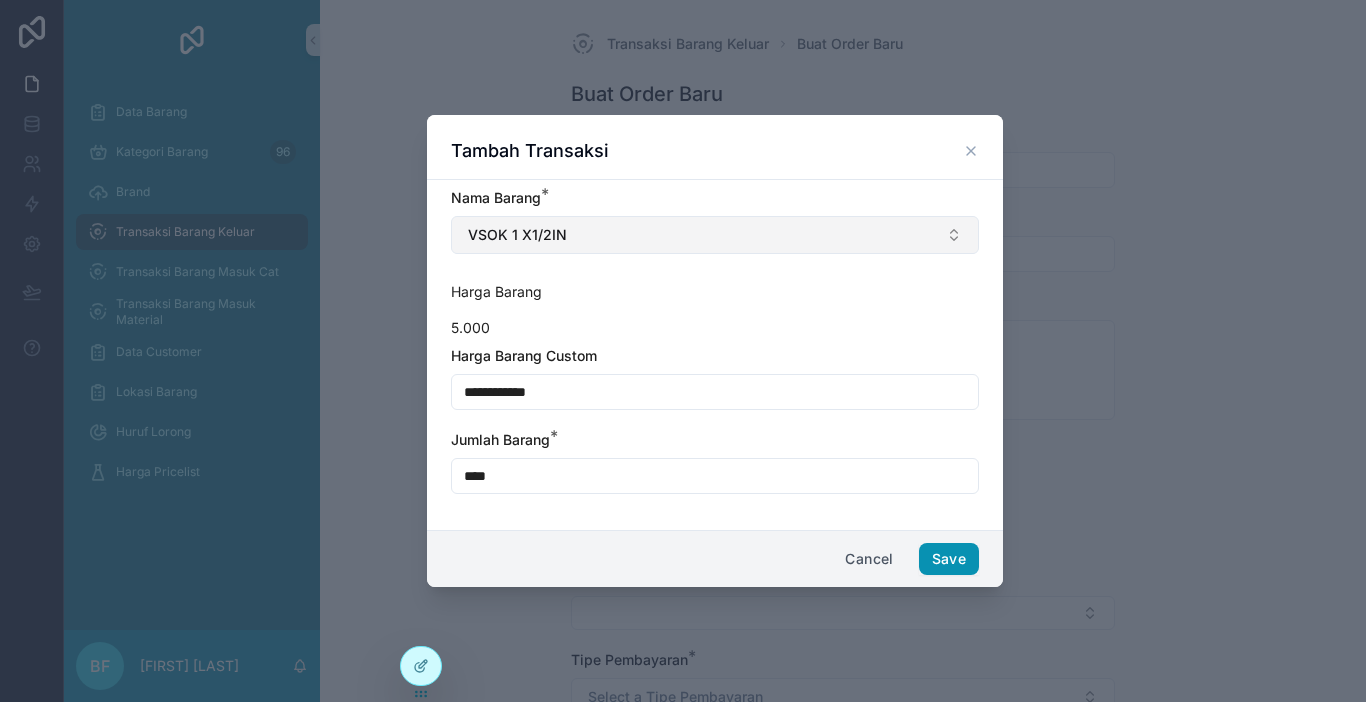 click on "Save" at bounding box center [949, 559] 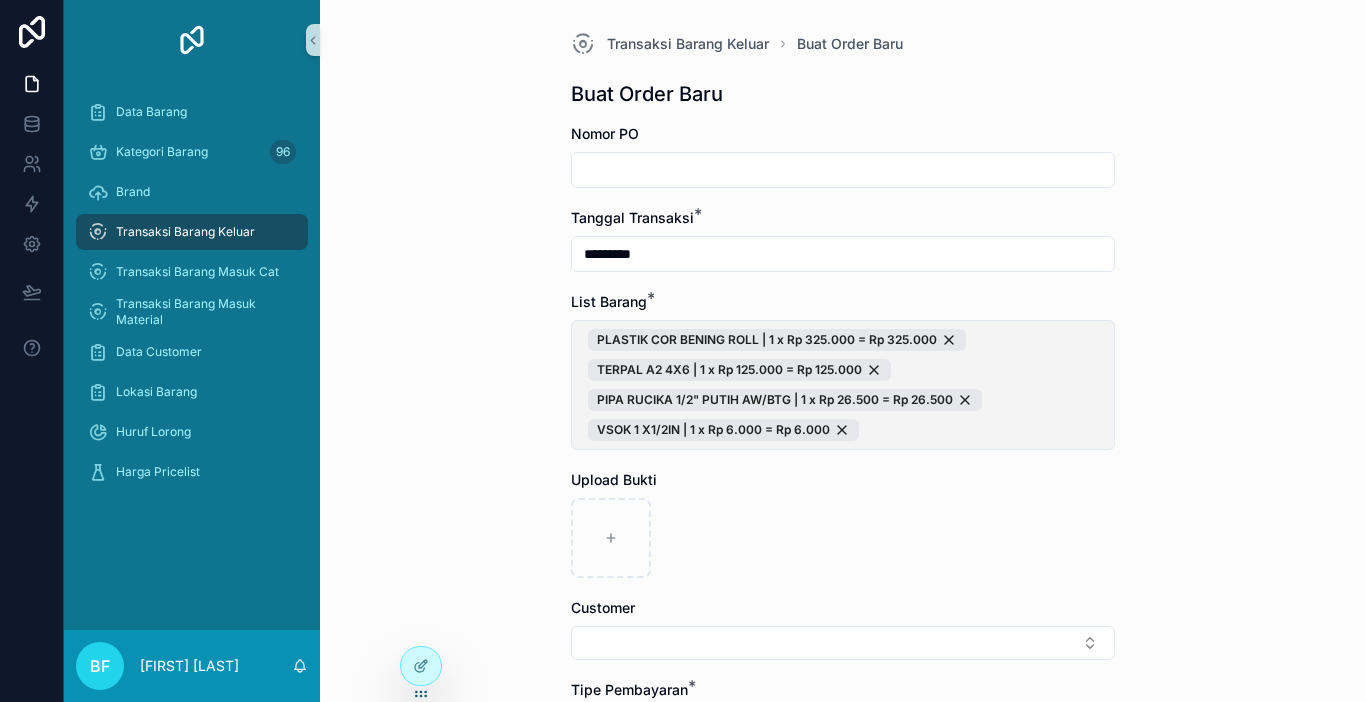 click on "PLASTIK COR BENING ROLL  | 1 x Rp 325.000 = Rp 325.000 TERPAL A2 4X6 | 1 x Rp 125.000 = Rp 125.000 PIPA RUCIKA 1/2" PUTIH AW/BTG | 1 x Rp 26.500 = Rp 26.500 VSOK 1 X1/2IN | 1 x Rp 6.000 = Rp 6.000" at bounding box center (843, 385) 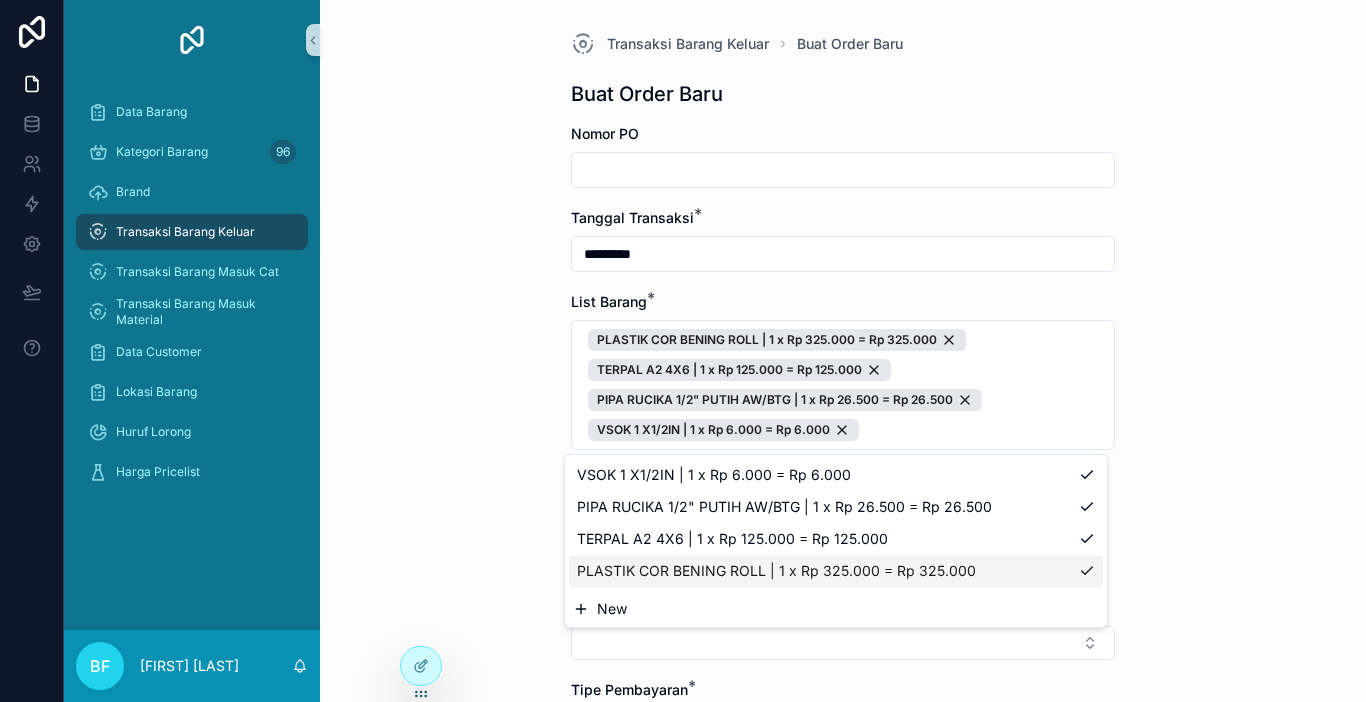 click on "New" at bounding box center [836, 609] 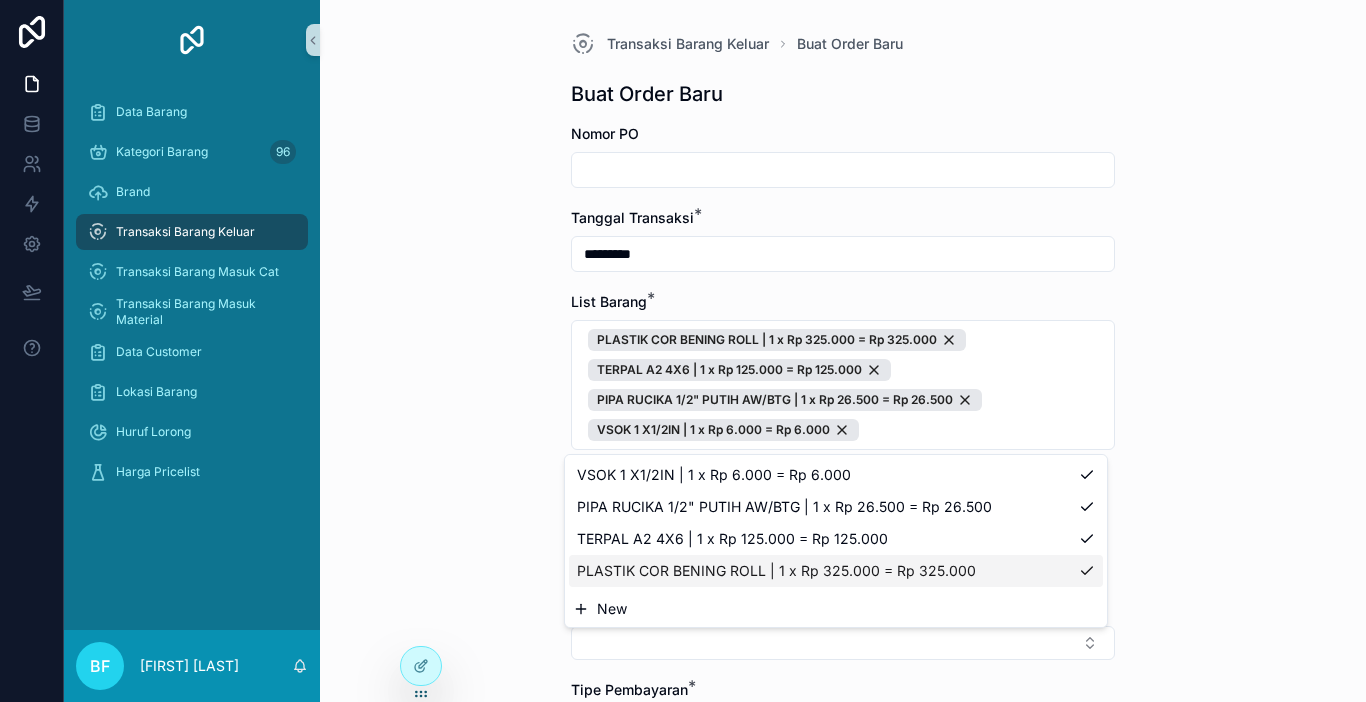 click on "New" at bounding box center (836, 609) 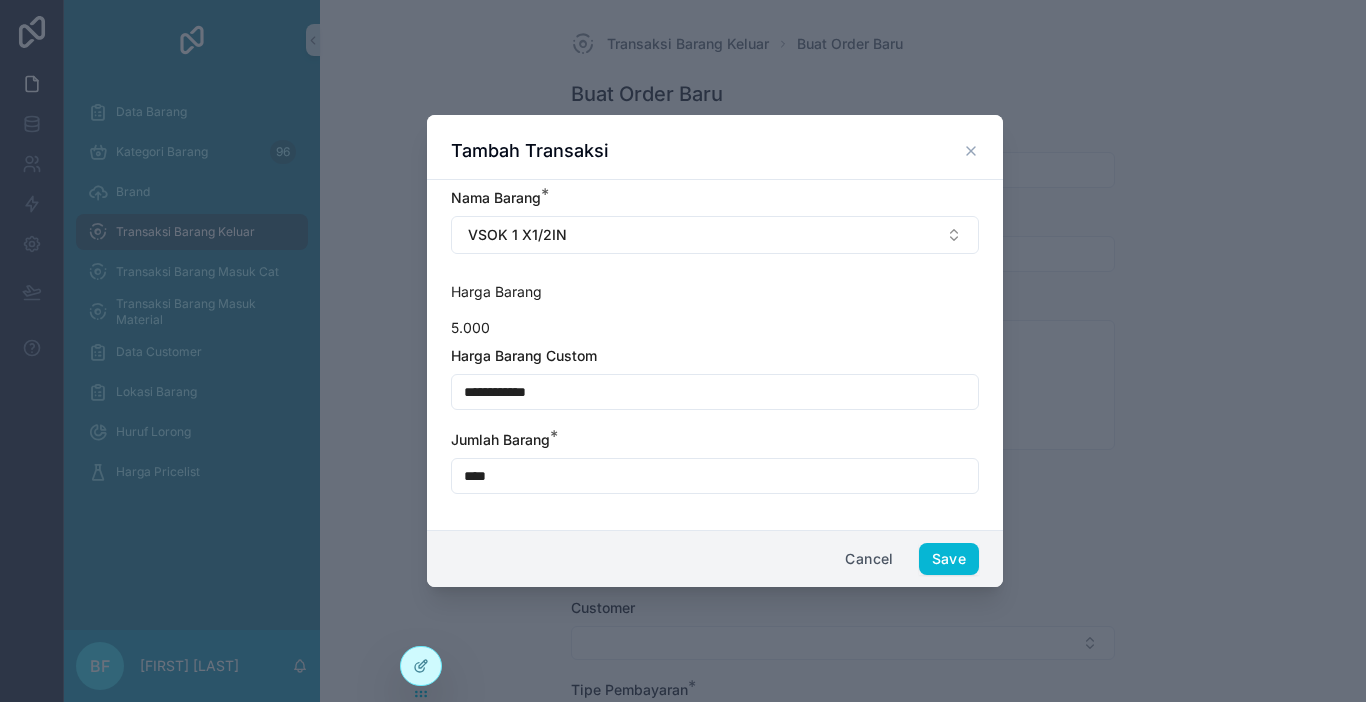 click on "Nama Barang *" at bounding box center (715, 198) 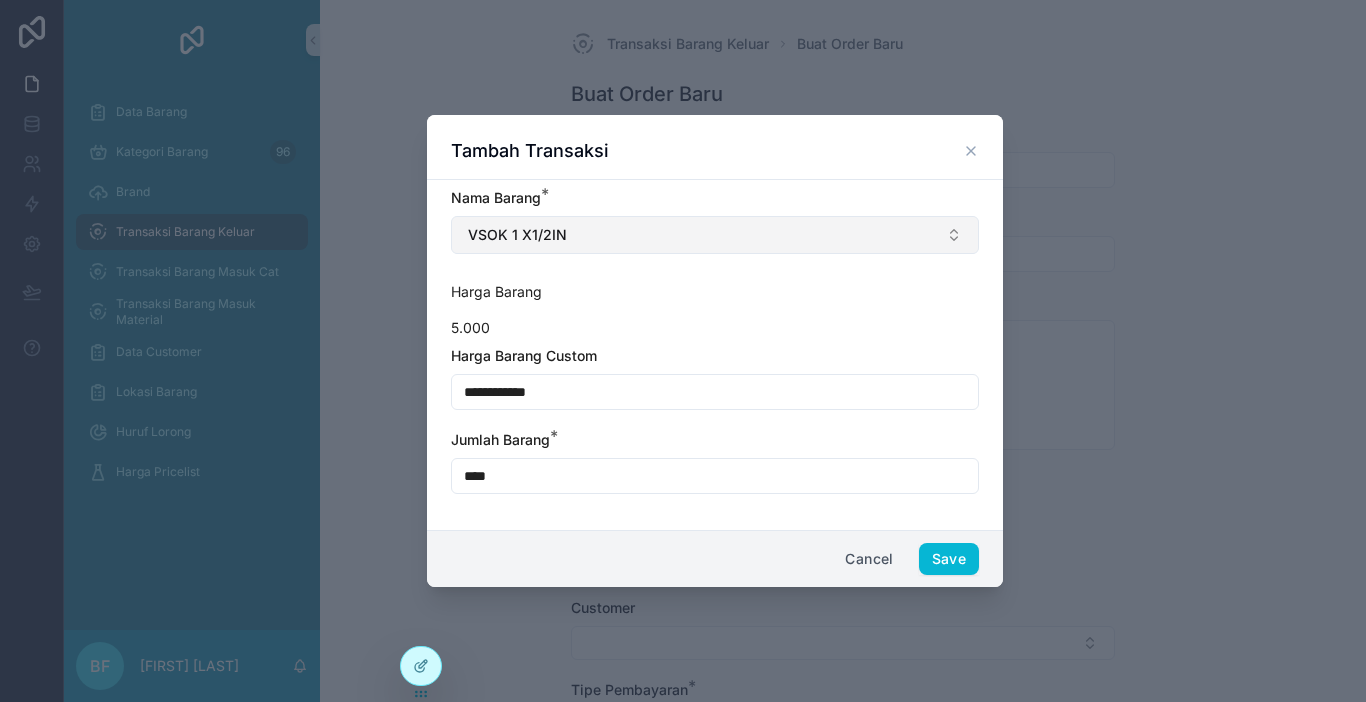 click on "VSOK 1 X1/2IN" at bounding box center [715, 235] 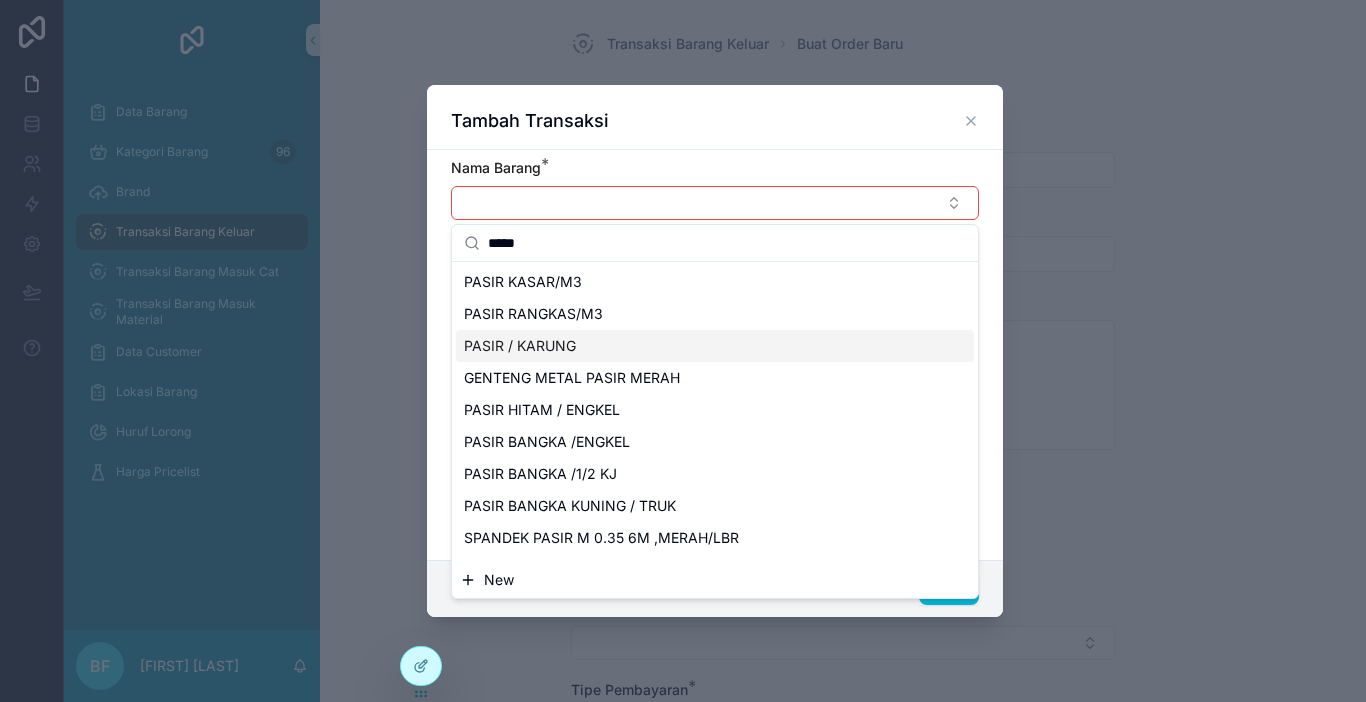 type on "*****" 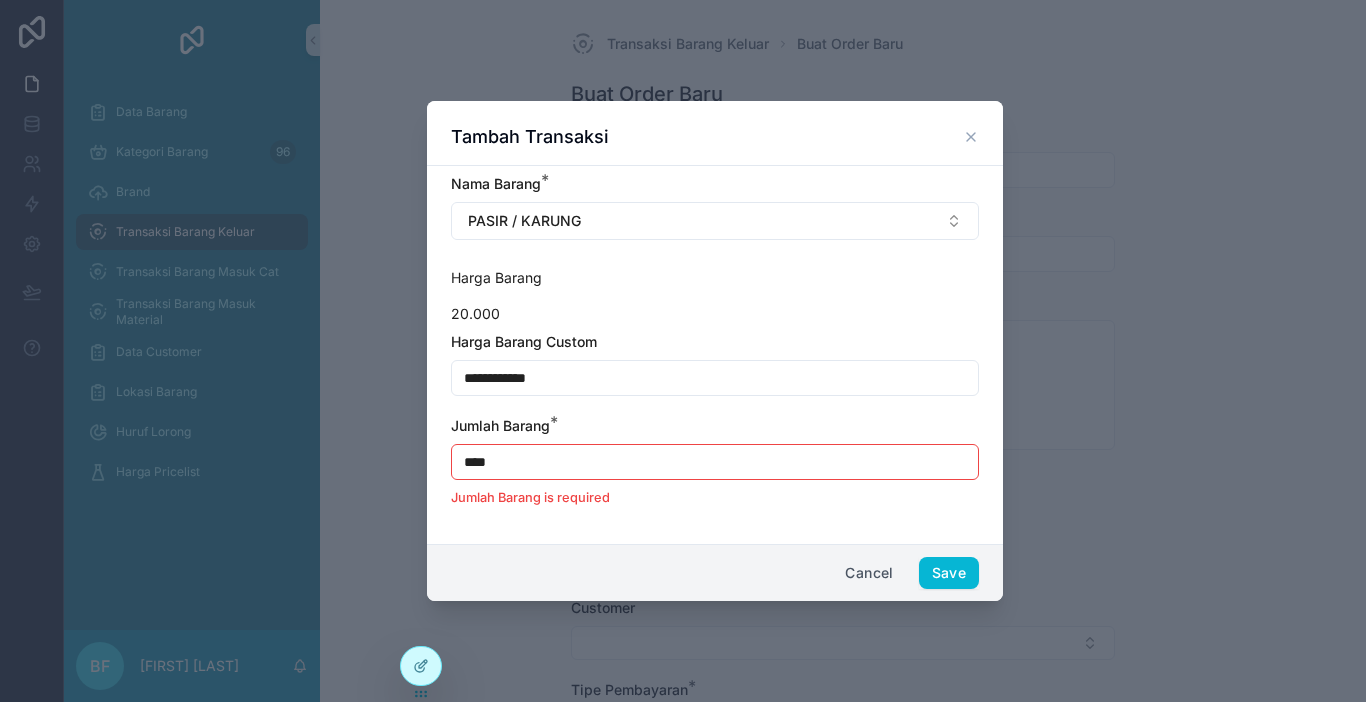 click on "****" at bounding box center (715, 462) 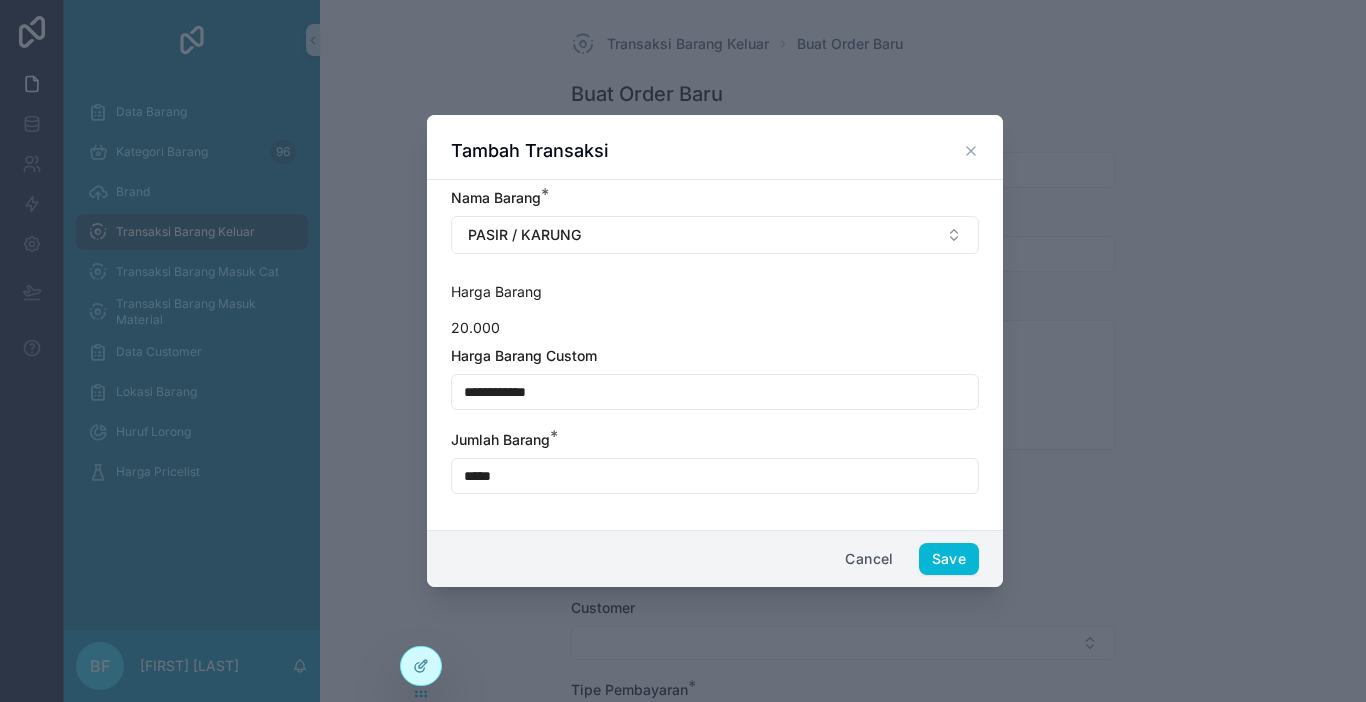 type on "****" 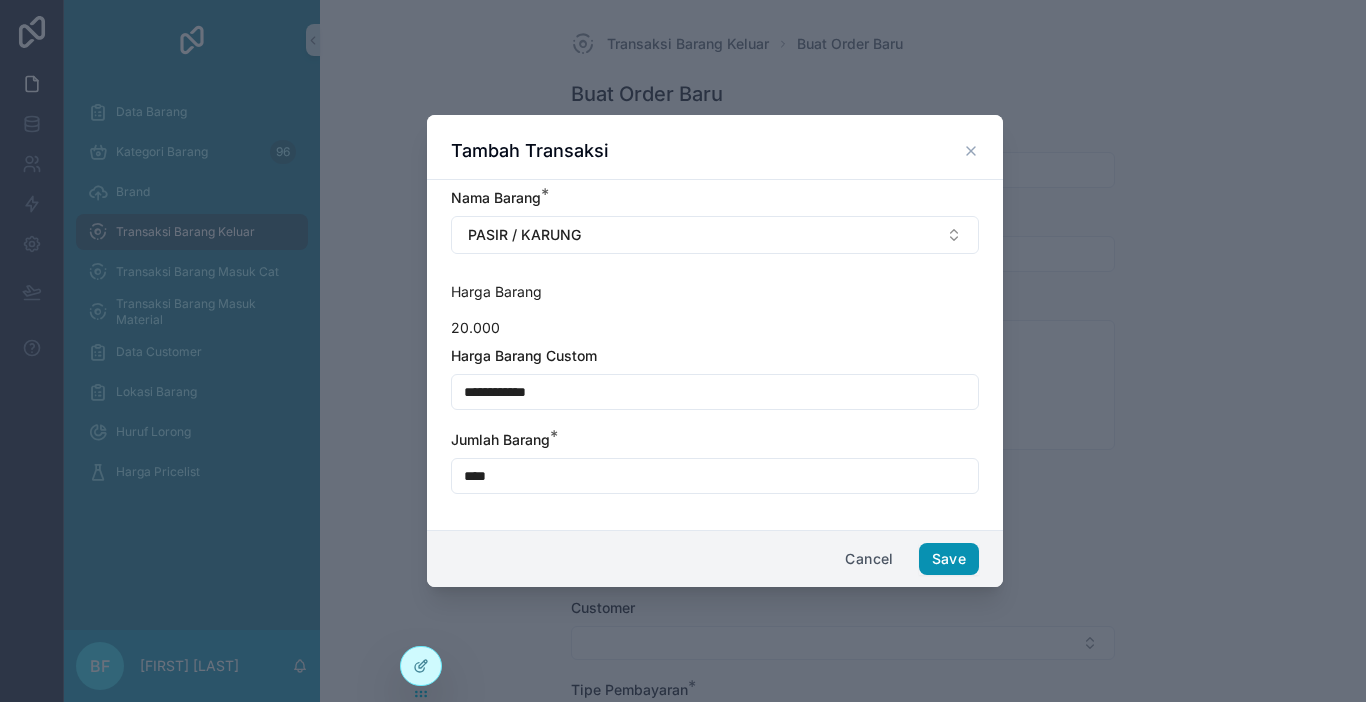 click on "Save" at bounding box center [949, 559] 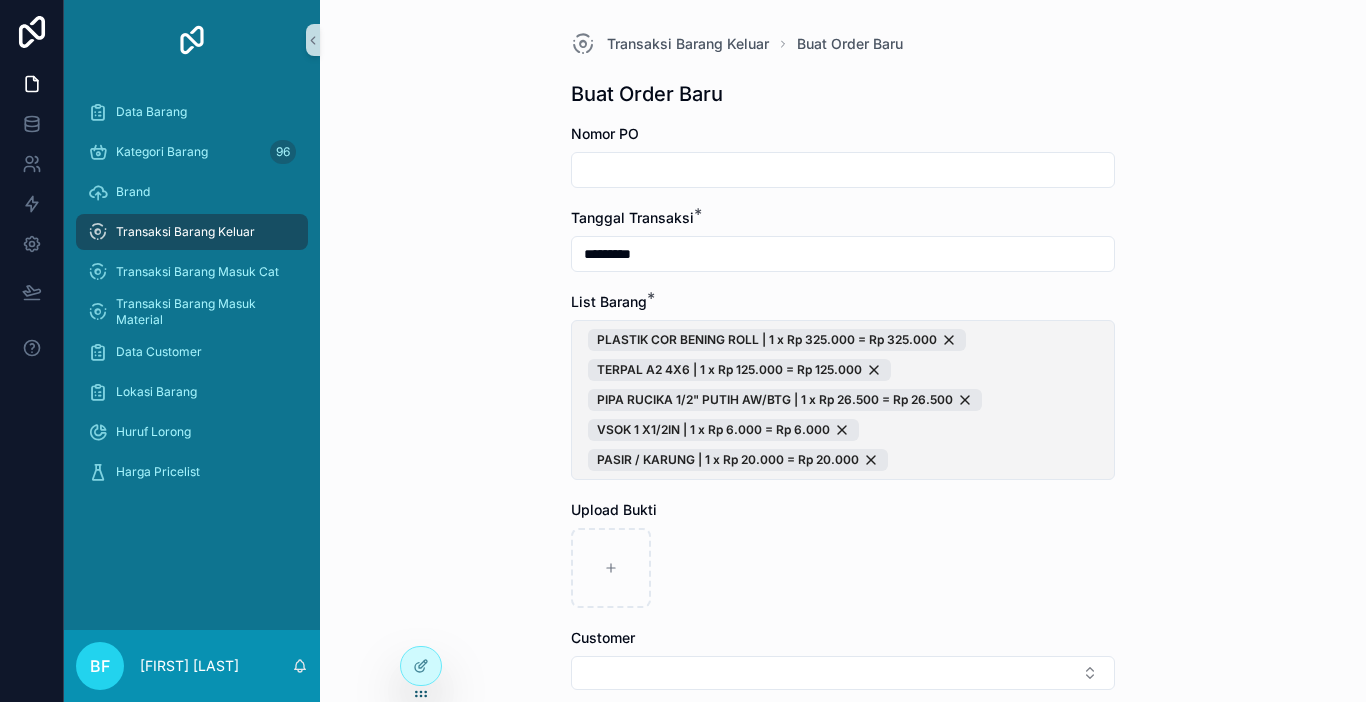 click on "PLASTIK COR BENING ROLL  | 1 x Rp 325.000 = Rp 325.000 TERPAL A2 4X6 | 1 x Rp 125.000 = Rp 125.000 PIPA RUCIKA 1/2" PUTIH AW/BTG | 1 x Rp 26.500 = Rp 26.500 VSOK 1 X1/2IN | 1 x Rp 6.000 = Rp 6.000 PASIR / KARUNG | 1 x Rp 20.000 = Rp 20.000" at bounding box center [843, 400] 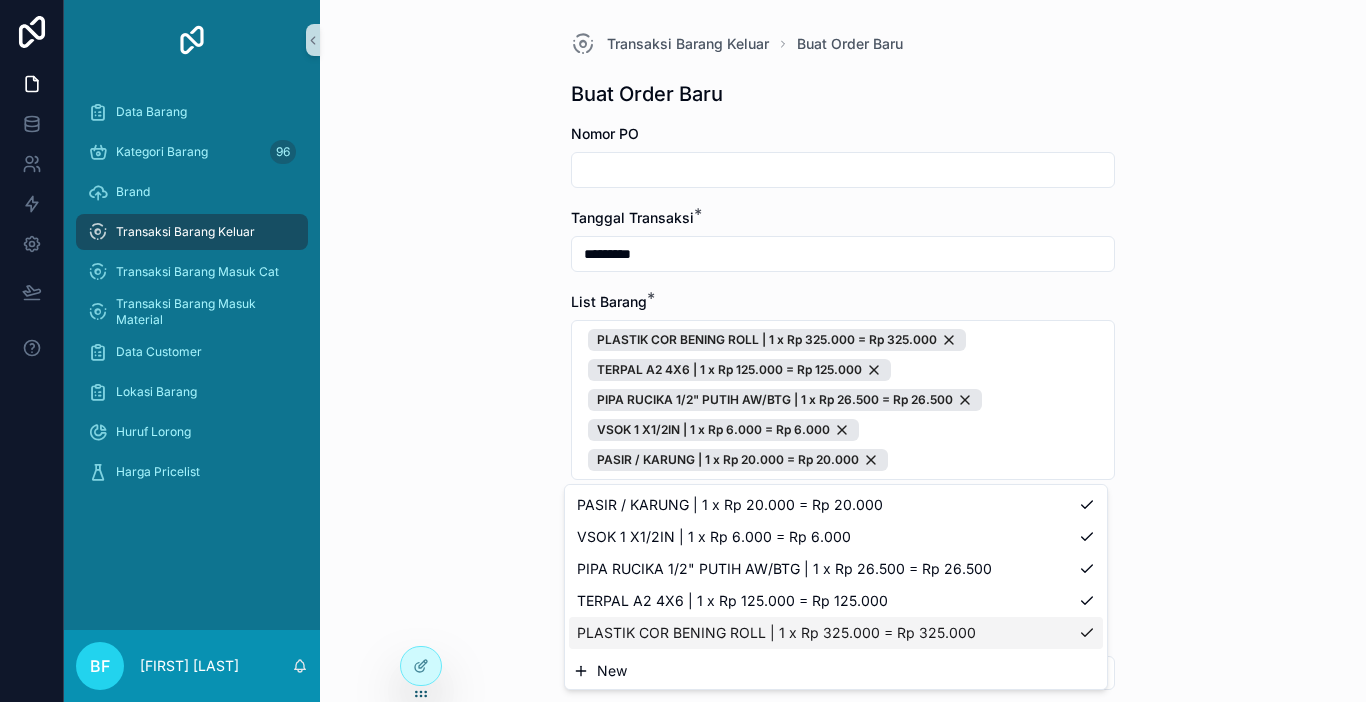 click on "New" at bounding box center (612, 671) 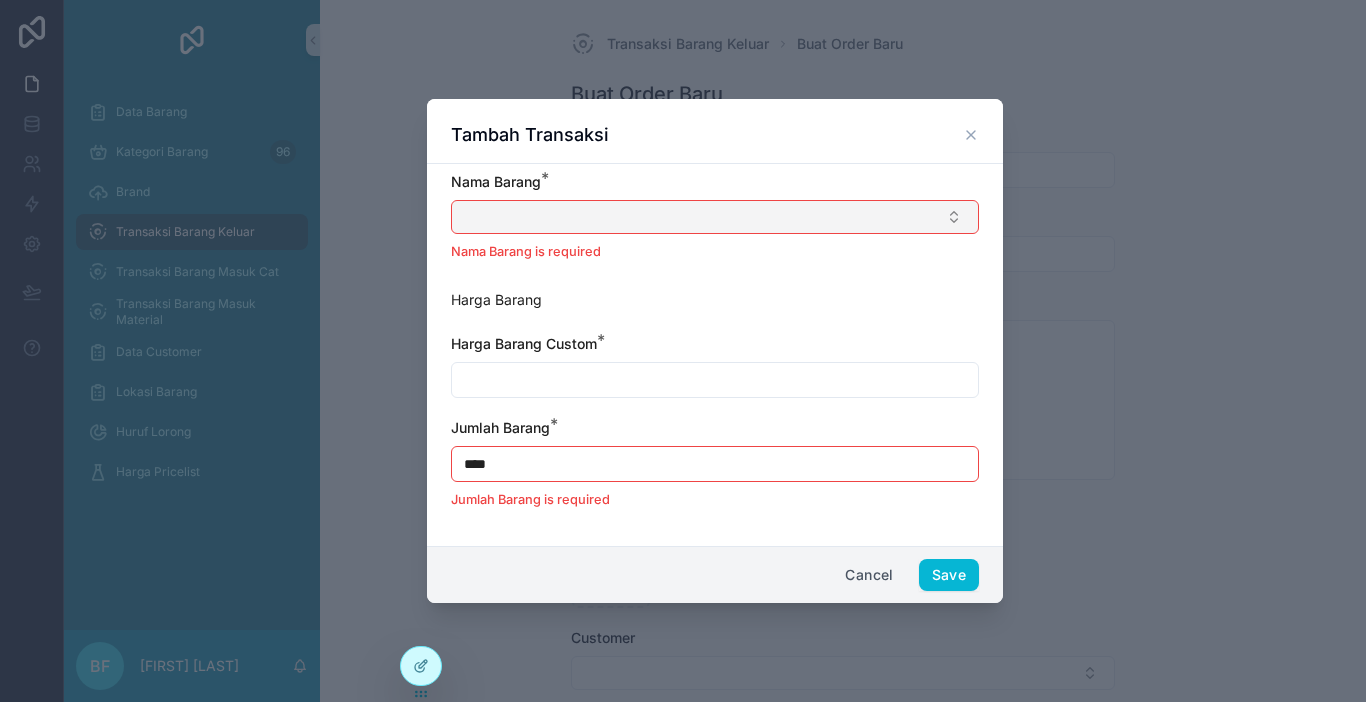 click on "Nama Barang is required" at bounding box center (715, 252) 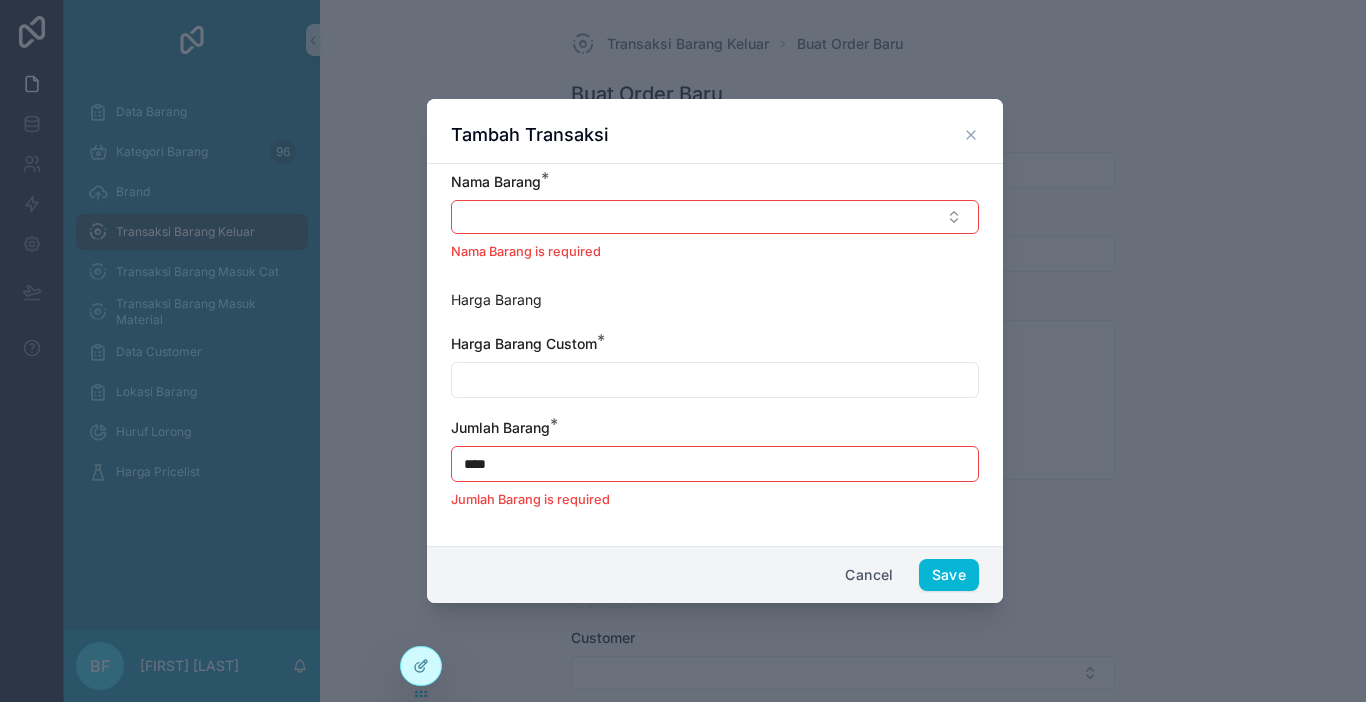 click on "Nama Barang * Nama Barang is required" at bounding box center [715, 217] 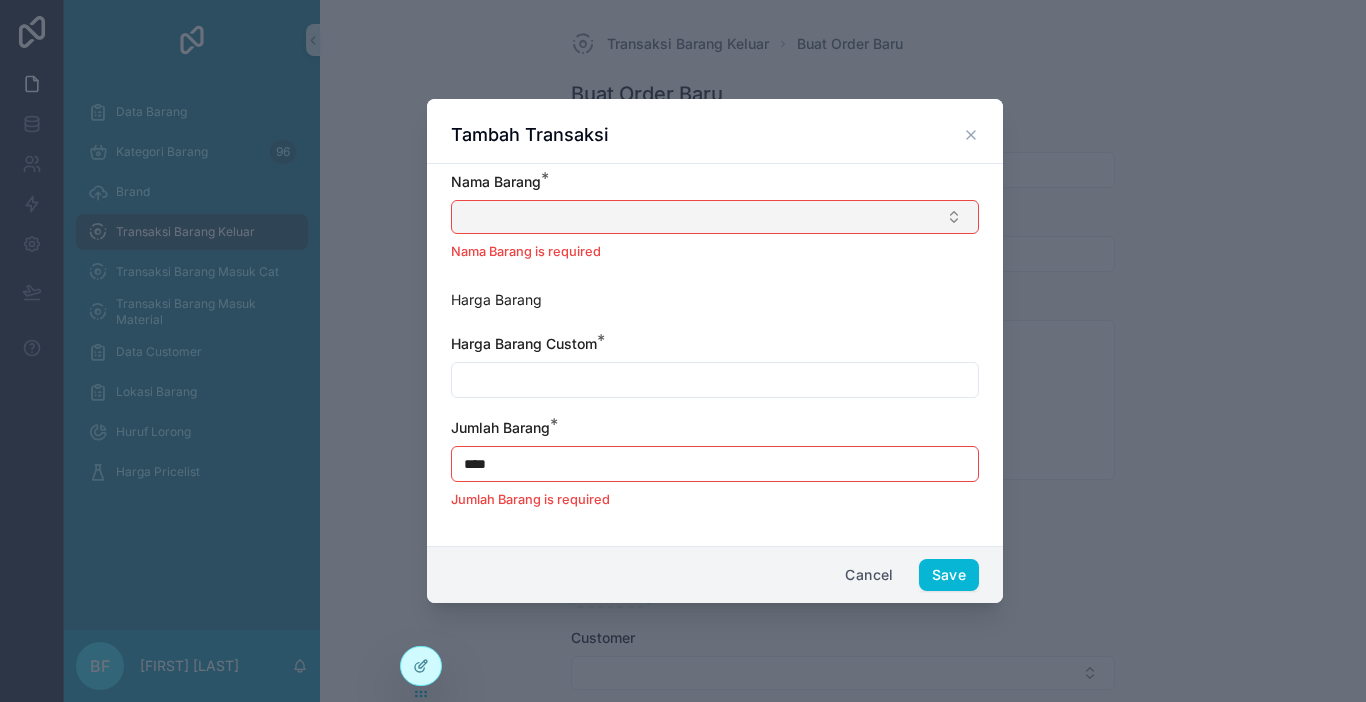click at bounding box center [715, 217] 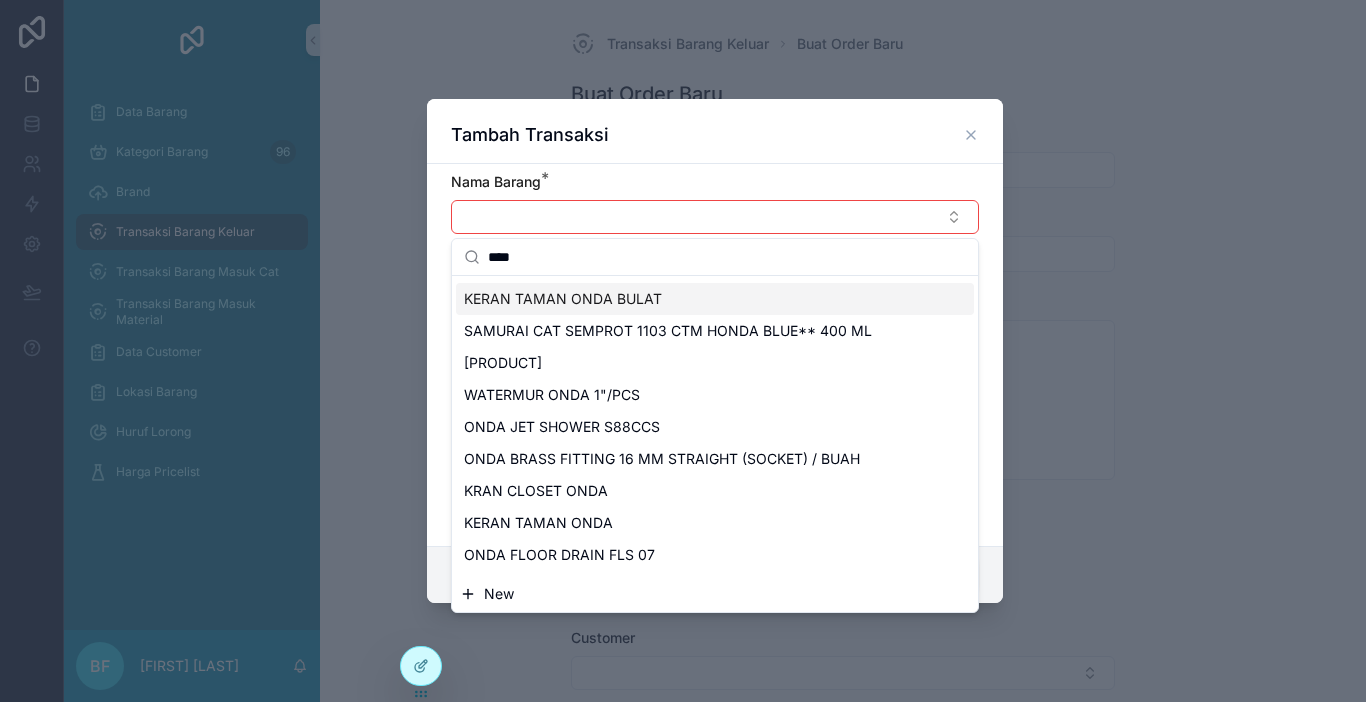 scroll, scrollTop: 800, scrollLeft: 0, axis: vertical 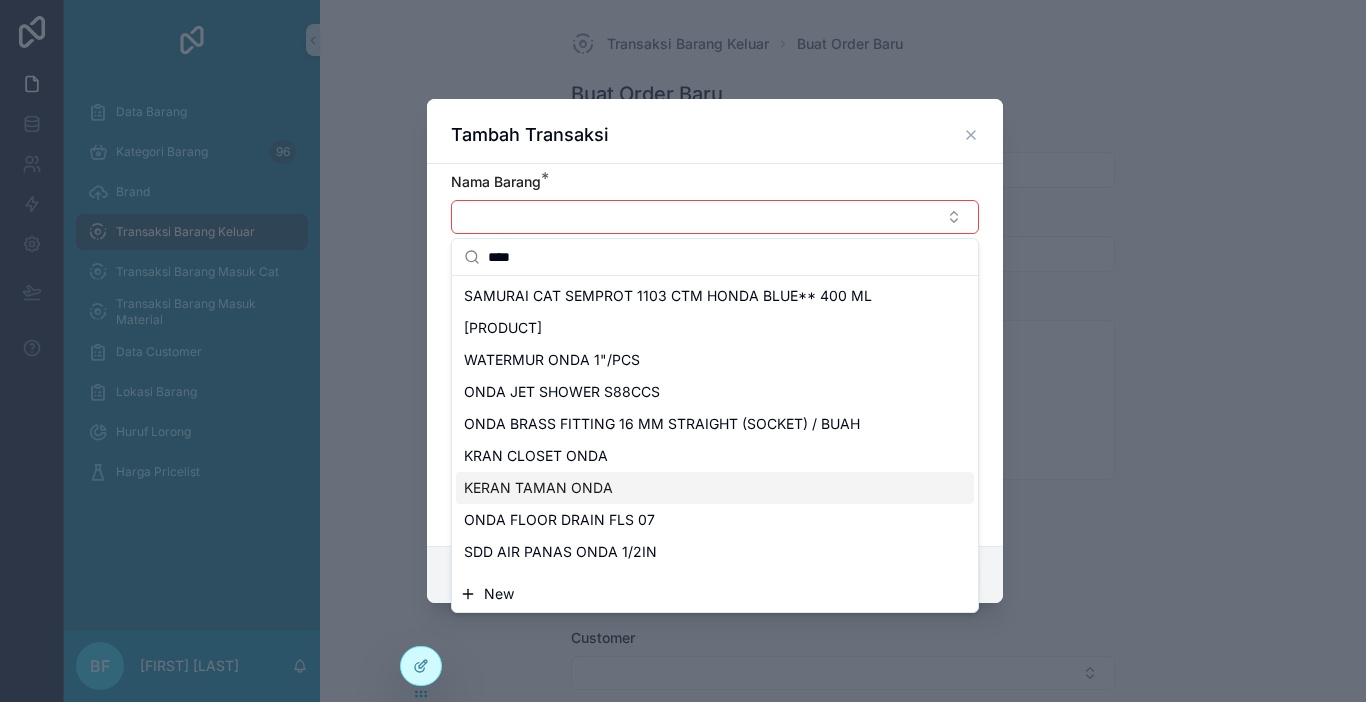 type on "****" 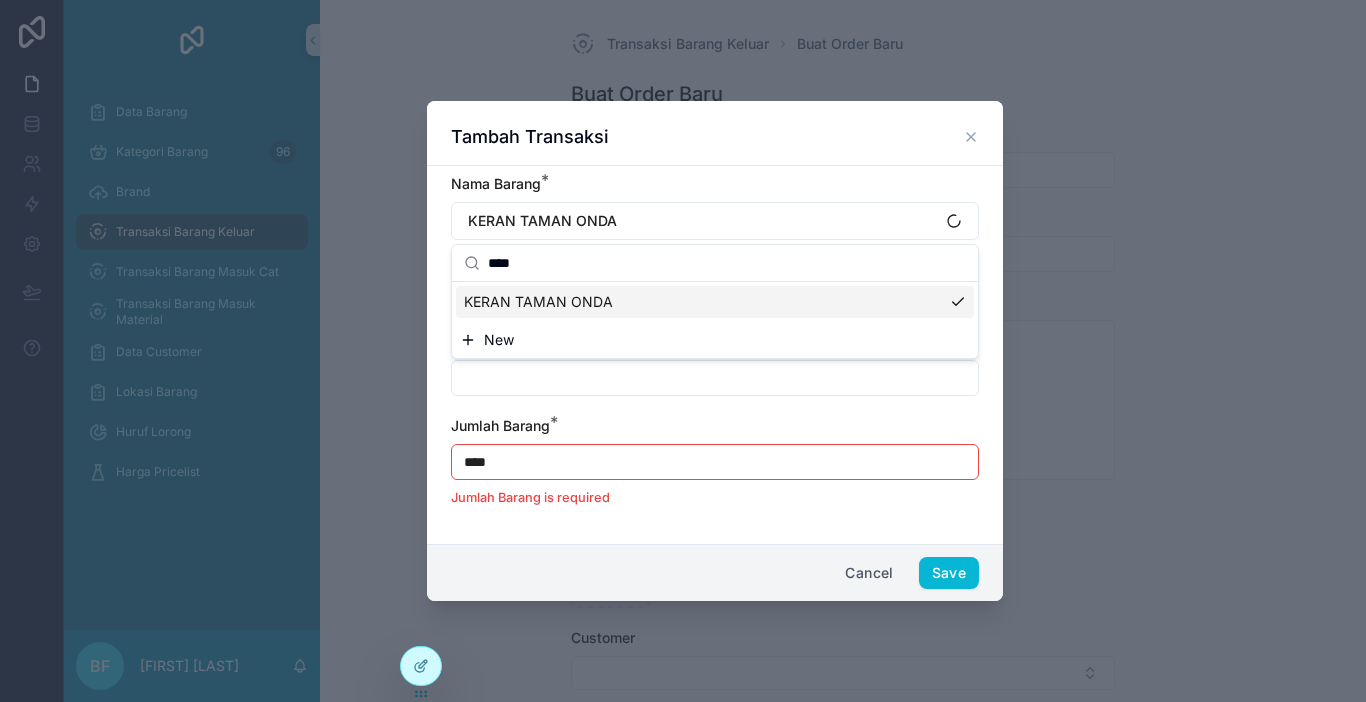 scroll, scrollTop: 0, scrollLeft: 0, axis: both 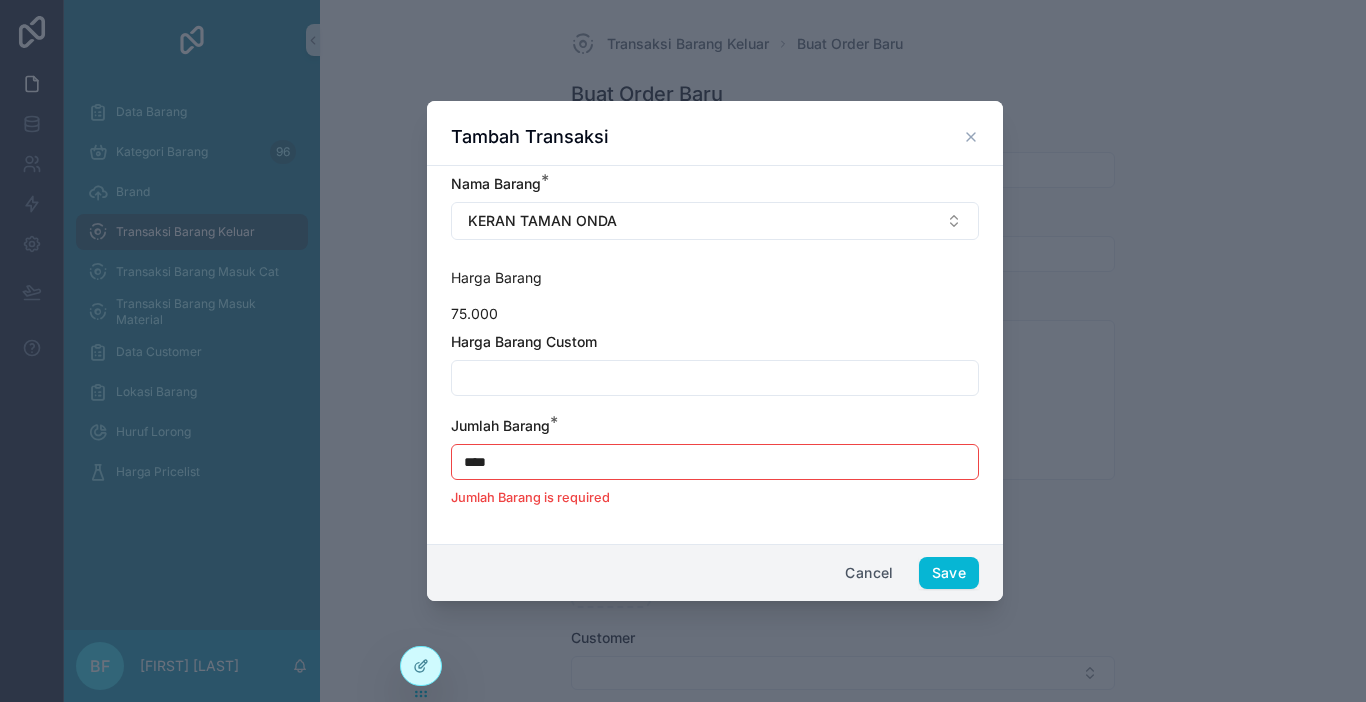 click at bounding box center [715, 378] 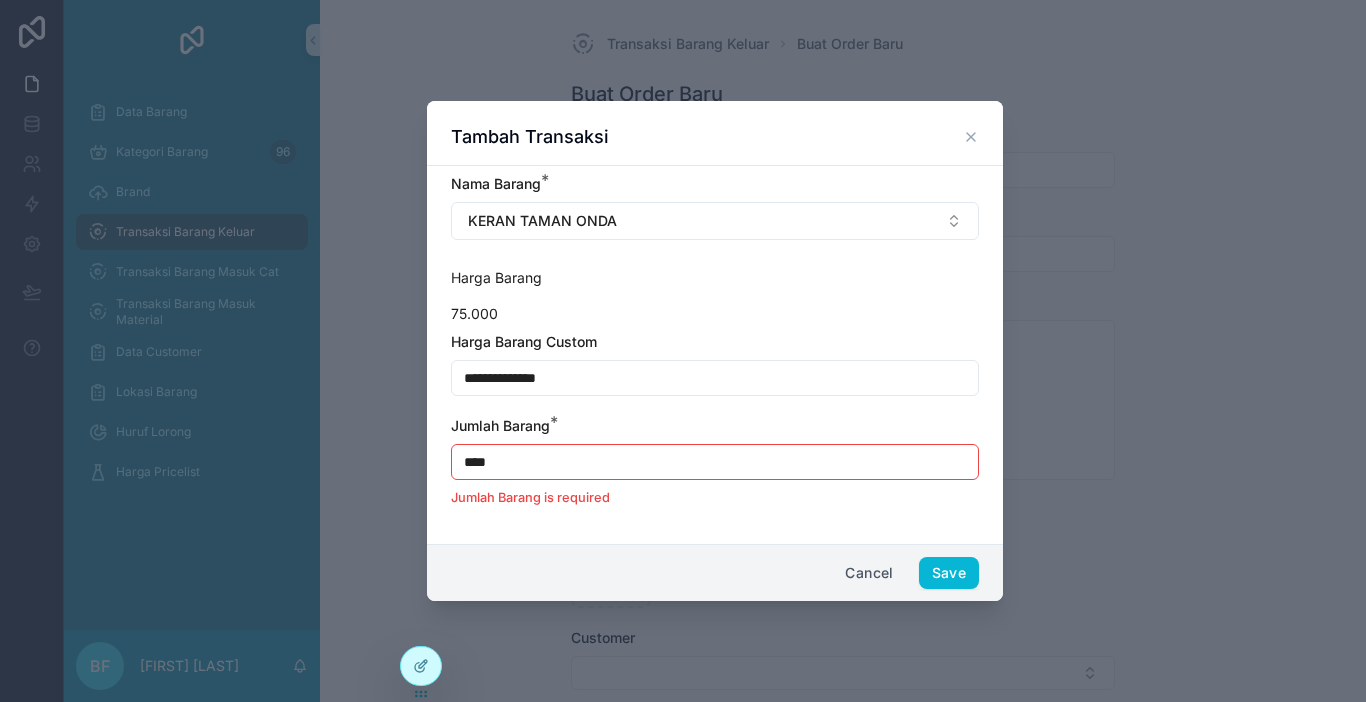 type on "**********" 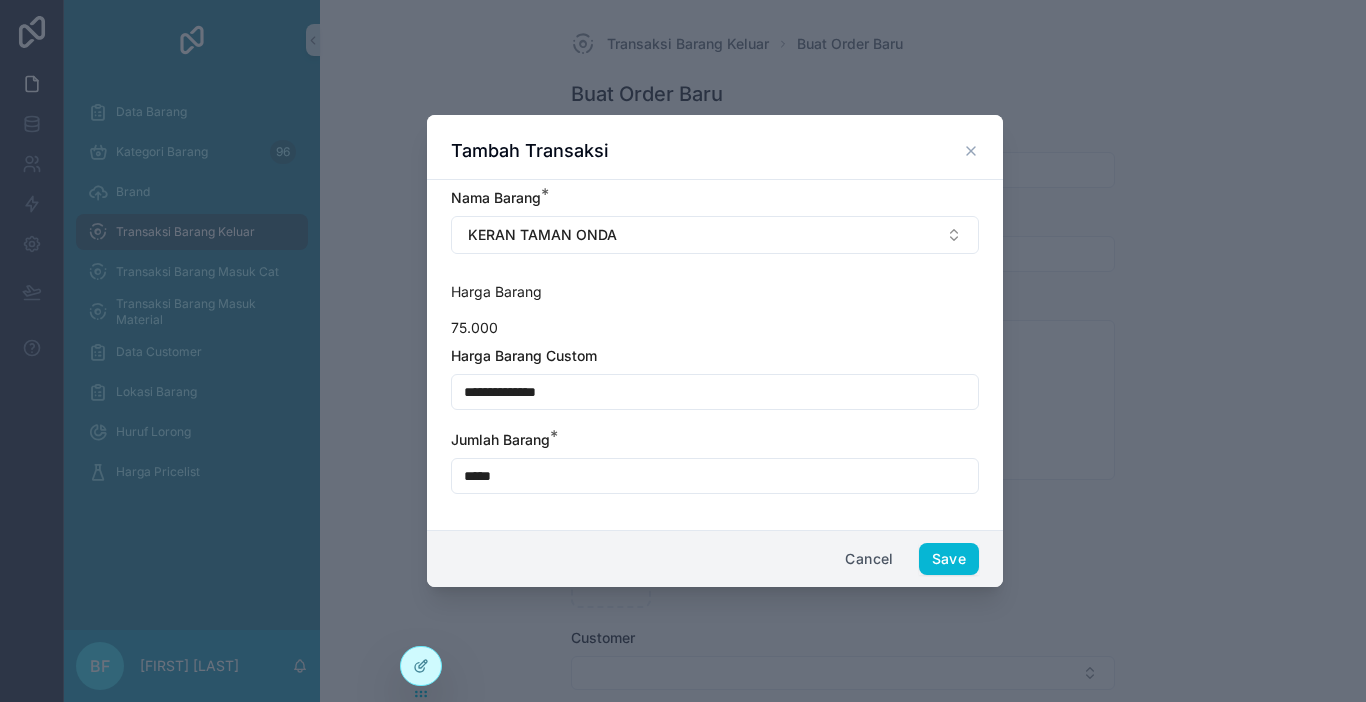 type on "****" 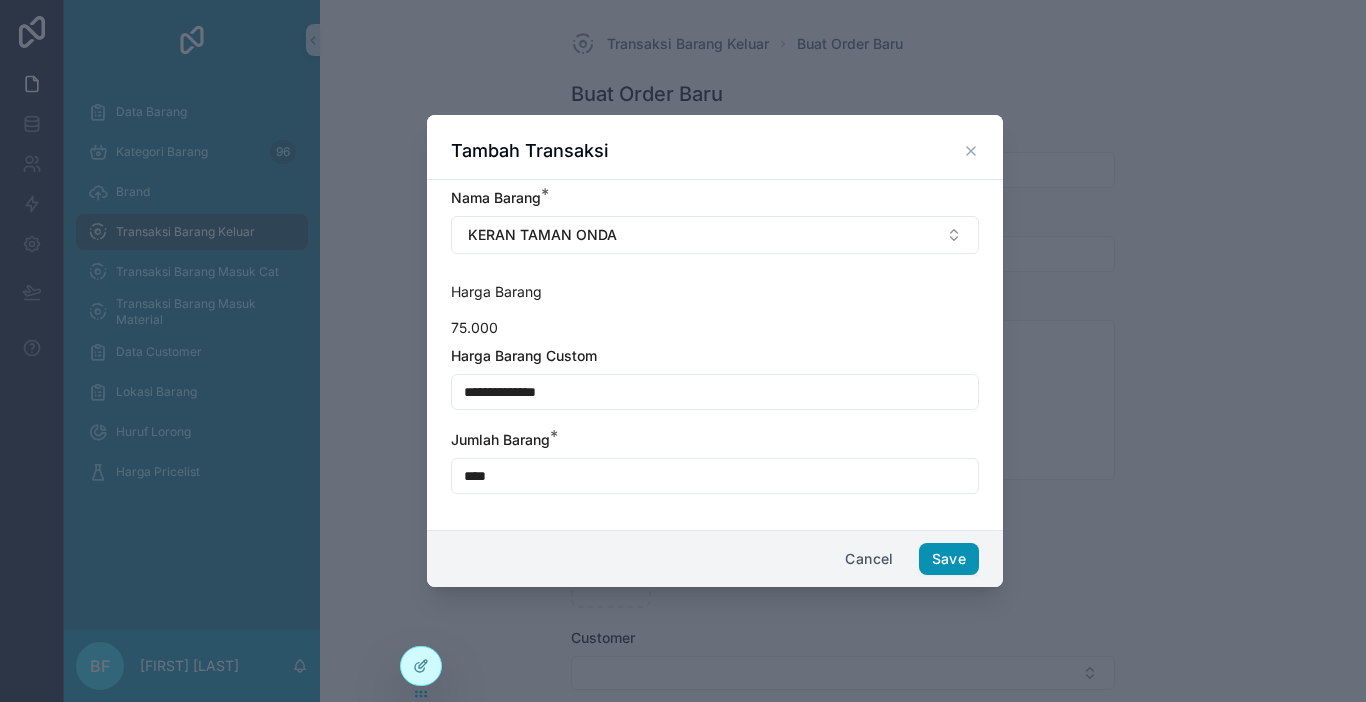 click on "Save" at bounding box center (949, 559) 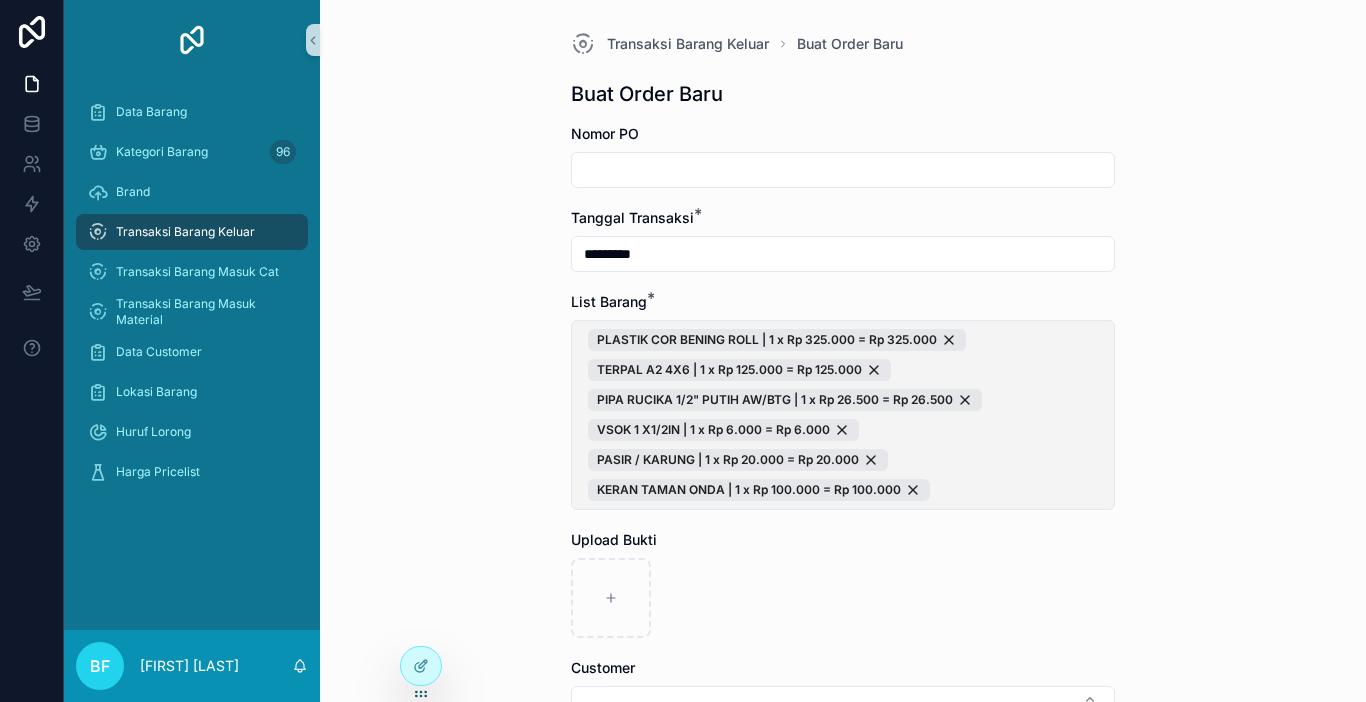 click on "PLASTIK COR BENING ROLL  | 1 x Rp 325.000 = Rp 325.000 TERPAL A2 4X6 | 1 x Rp 125.000 = Rp 125.000 PIPA RUCIKA 1/2" PUTIH AW/BTG | 1 x Rp 26.500 = Rp 26.500 VSOK 1 X1/2IN | 1 x Rp 6.000 = Rp 6.000 PASIR / KARUNG | 1 x Rp 20.000 = Rp 20.000 KERAN TAMAN ONDA  | 1 x Rp 100.000 = Rp 100.000" at bounding box center [843, 415] 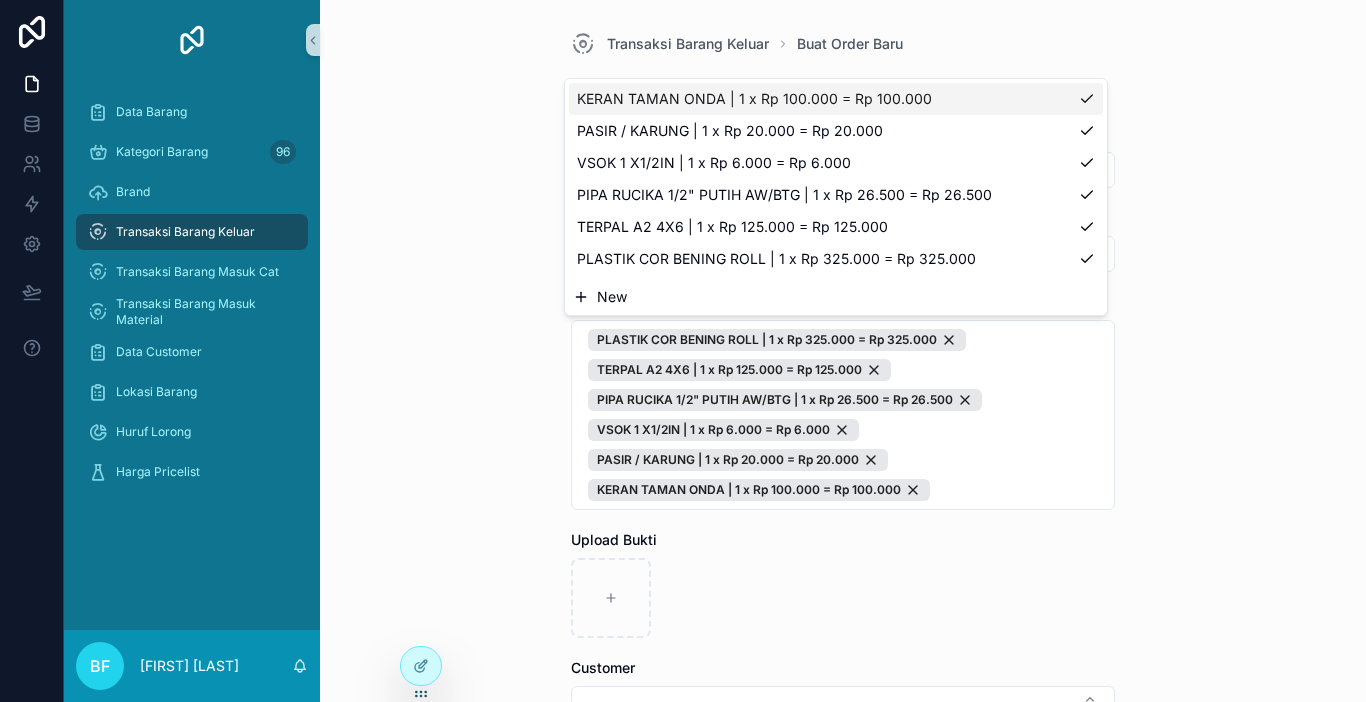 click on "New" at bounding box center [836, 297] 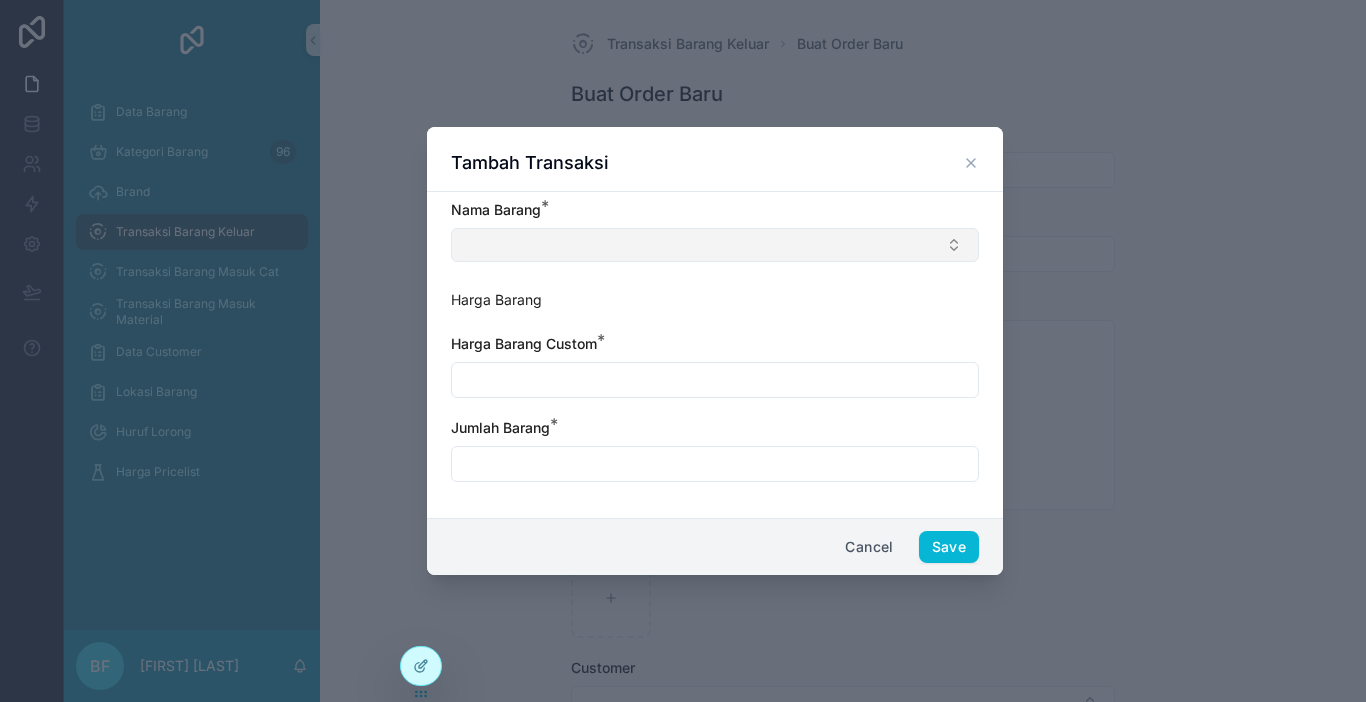 click at bounding box center [715, 245] 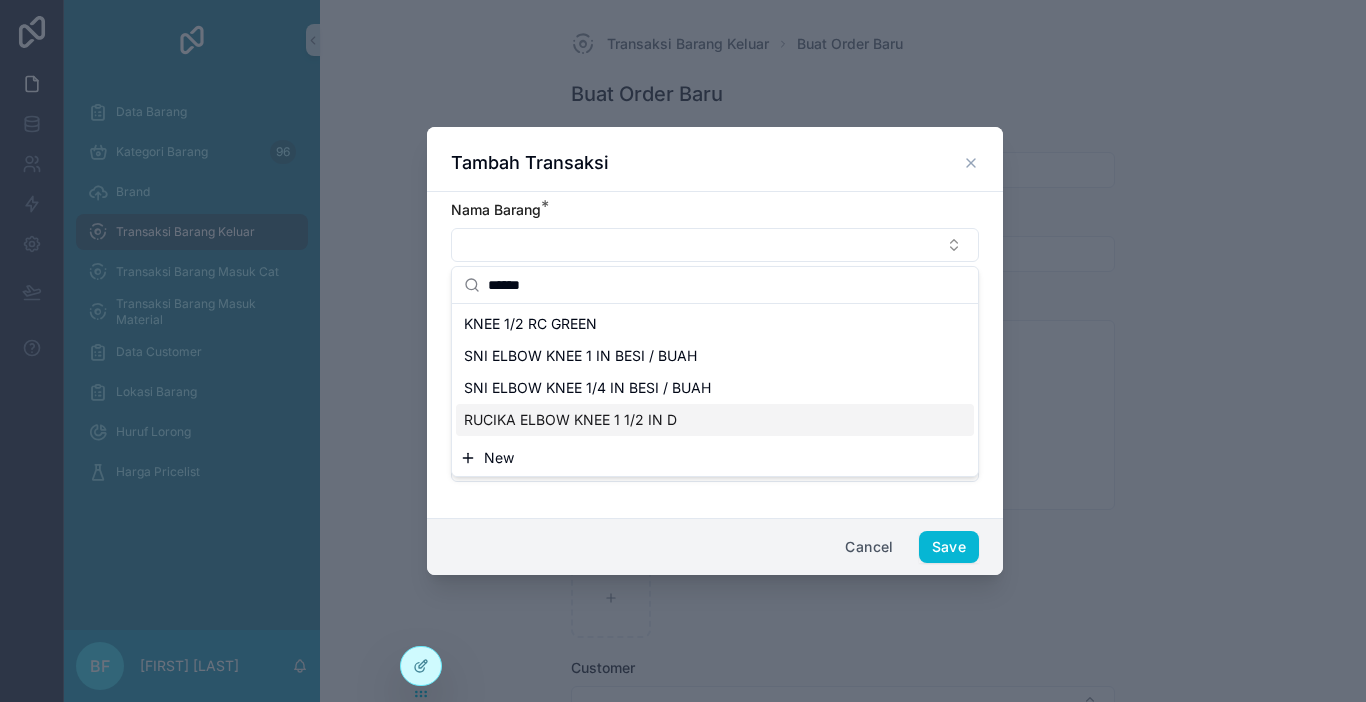 click on "KNEE 1/2 RC GREEN SNI ELBOW KNEE 1 IN BESI  / BUAH SNI ELBOW KNEE 1/4 IN BESI  / BUAH RUCIKA ELBOW KNEE 1 1/2 IN D" at bounding box center [715, 372] 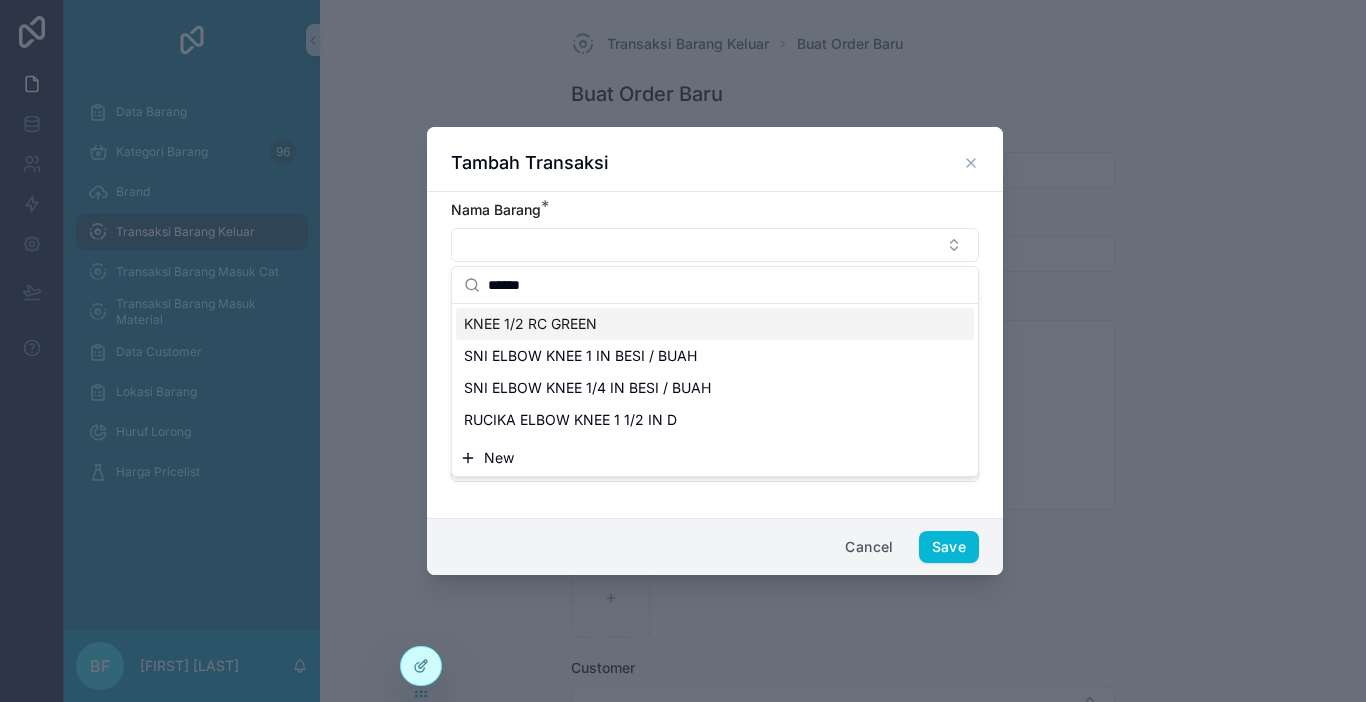 click on "******" at bounding box center [727, 285] 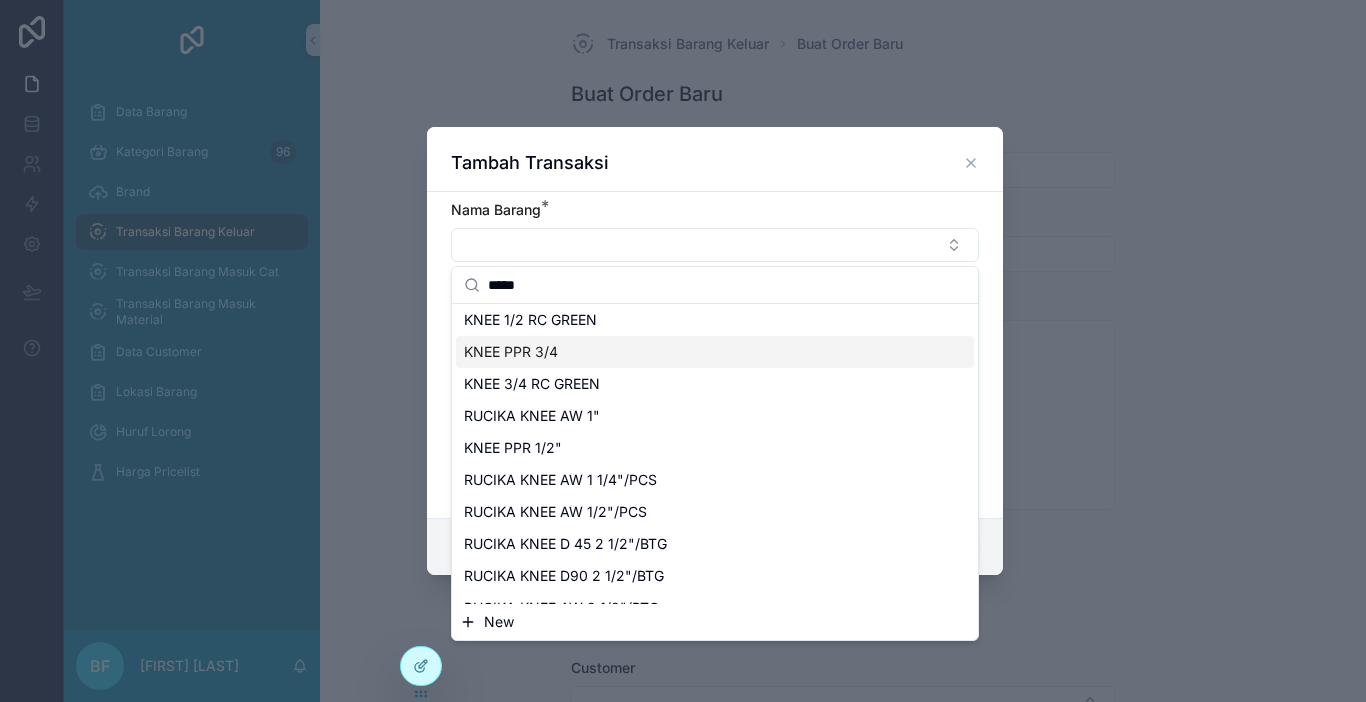 scroll, scrollTop: 100, scrollLeft: 0, axis: vertical 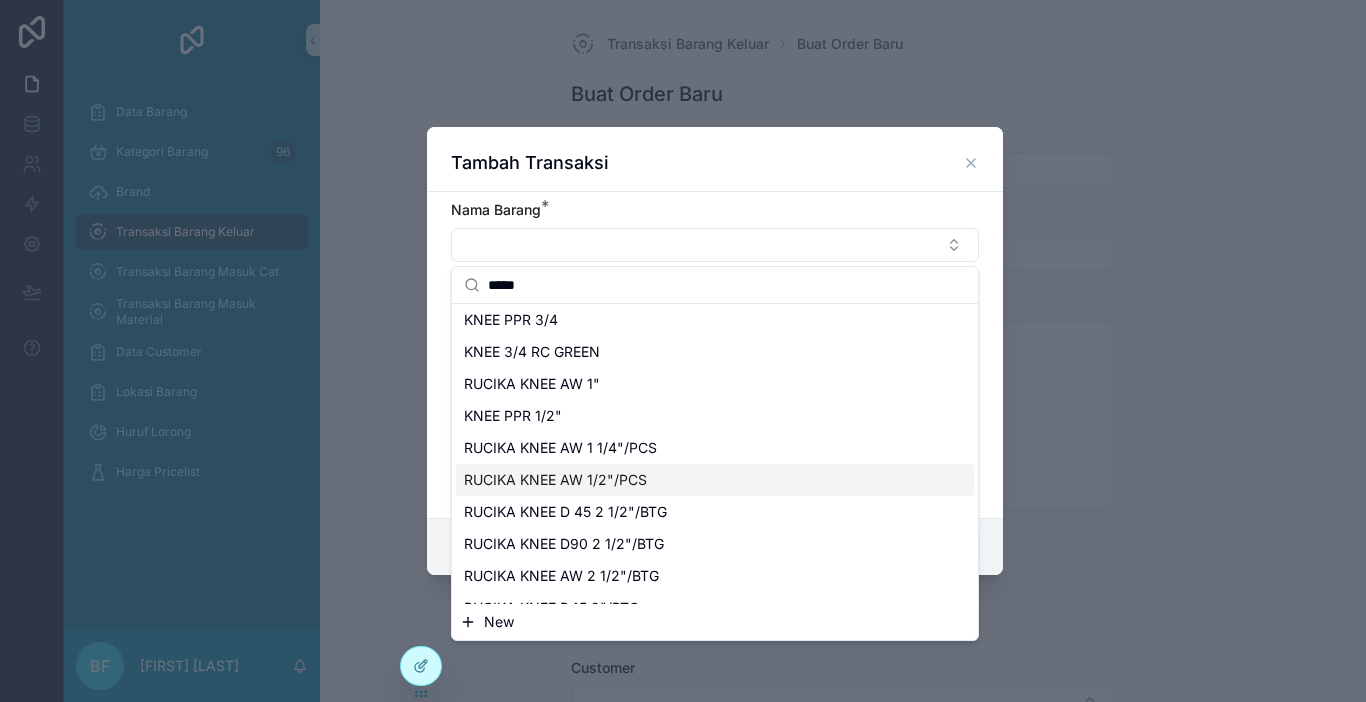type on "****" 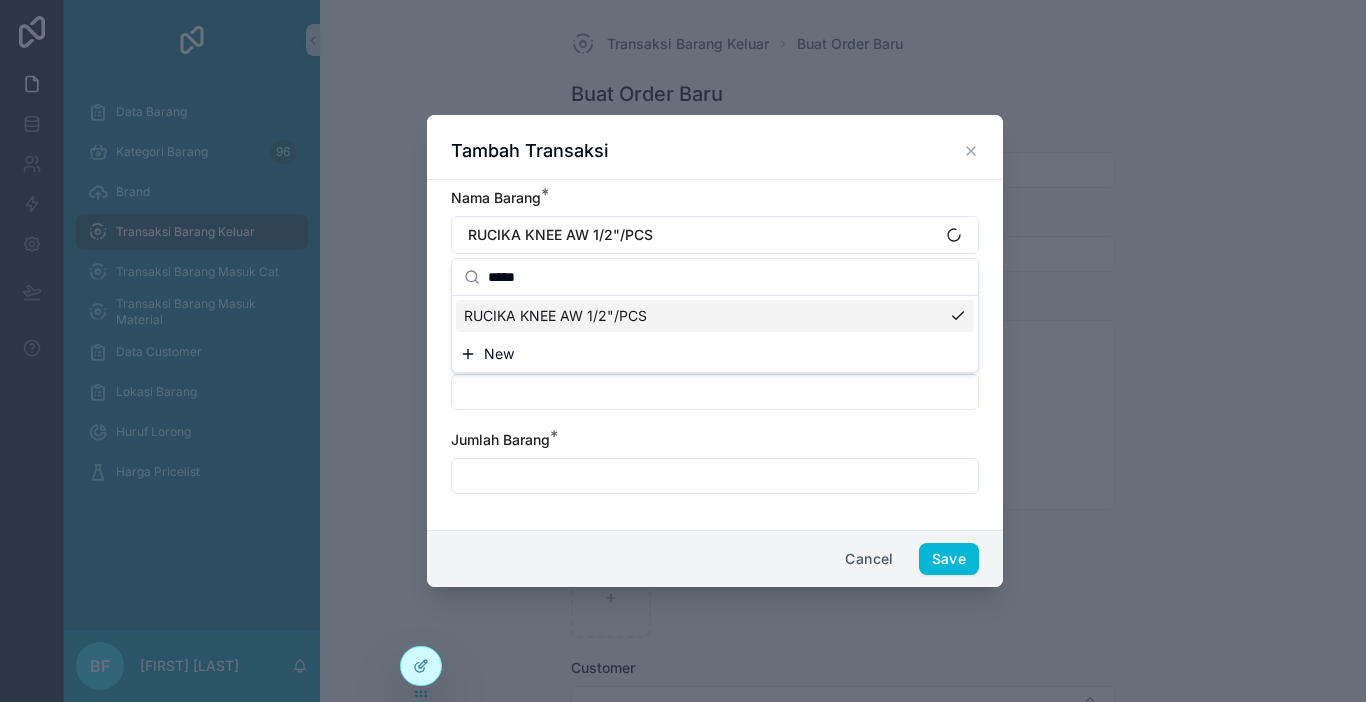 scroll, scrollTop: 0, scrollLeft: 0, axis: both 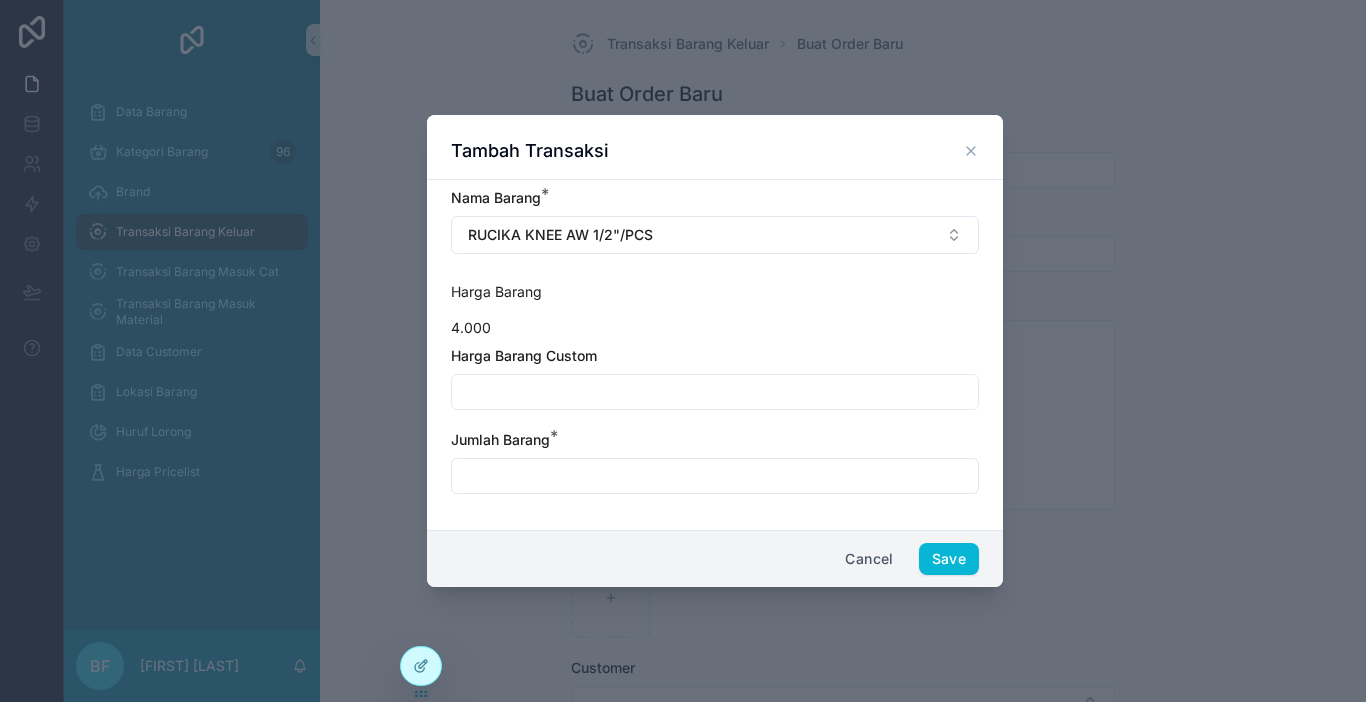 click at bounding box center (715, 476) 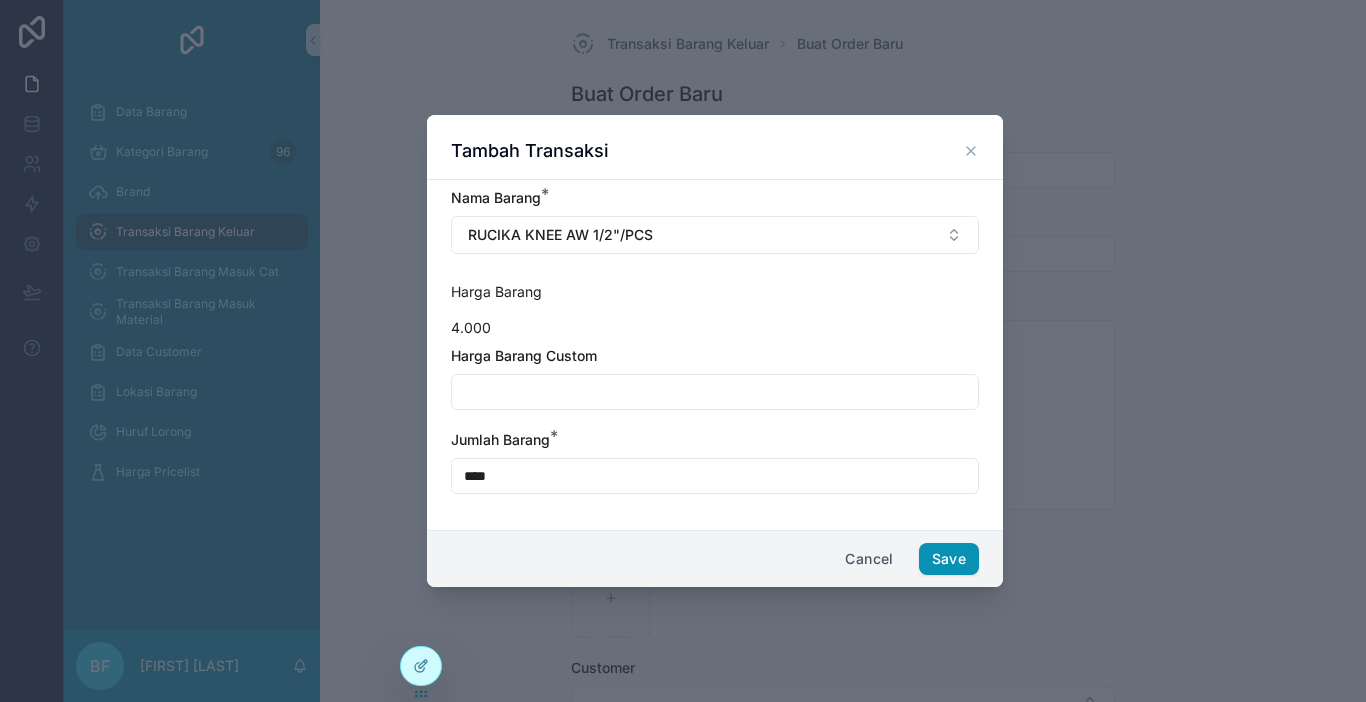 type on "****" 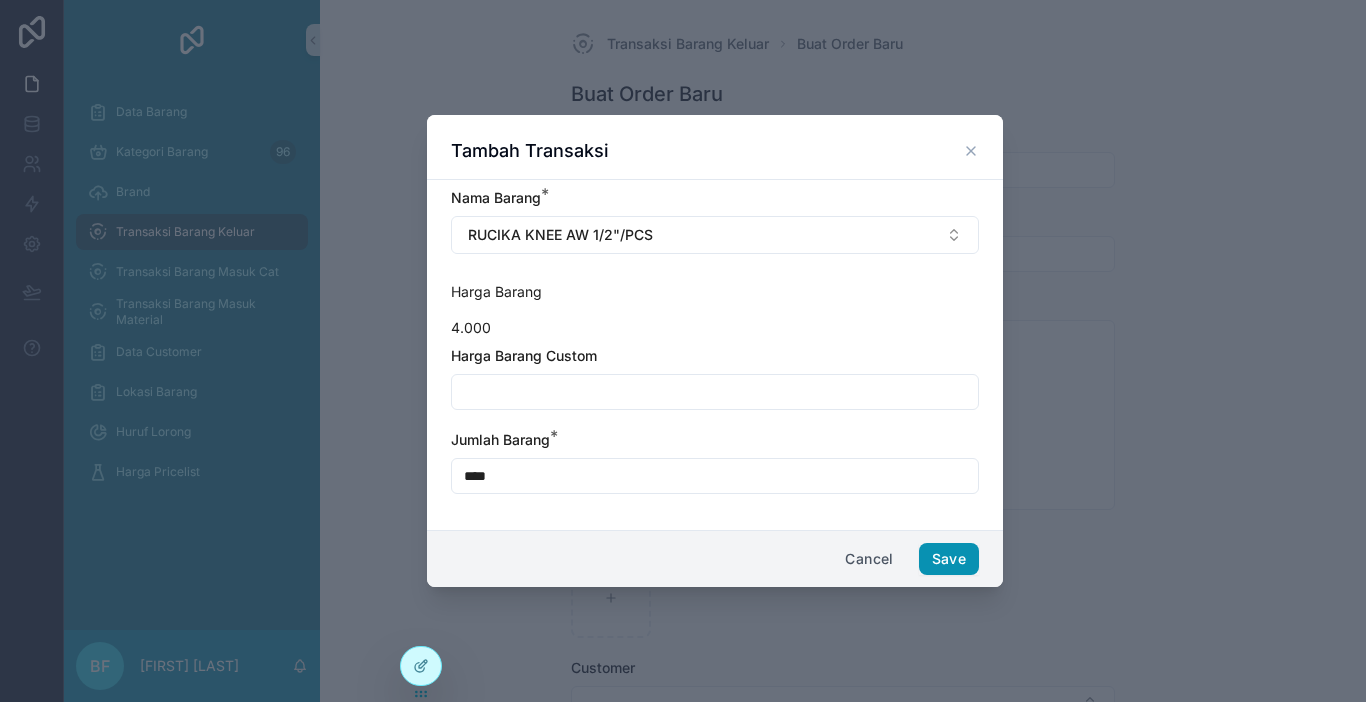 click on "Save" at bounding box center (949, 559) 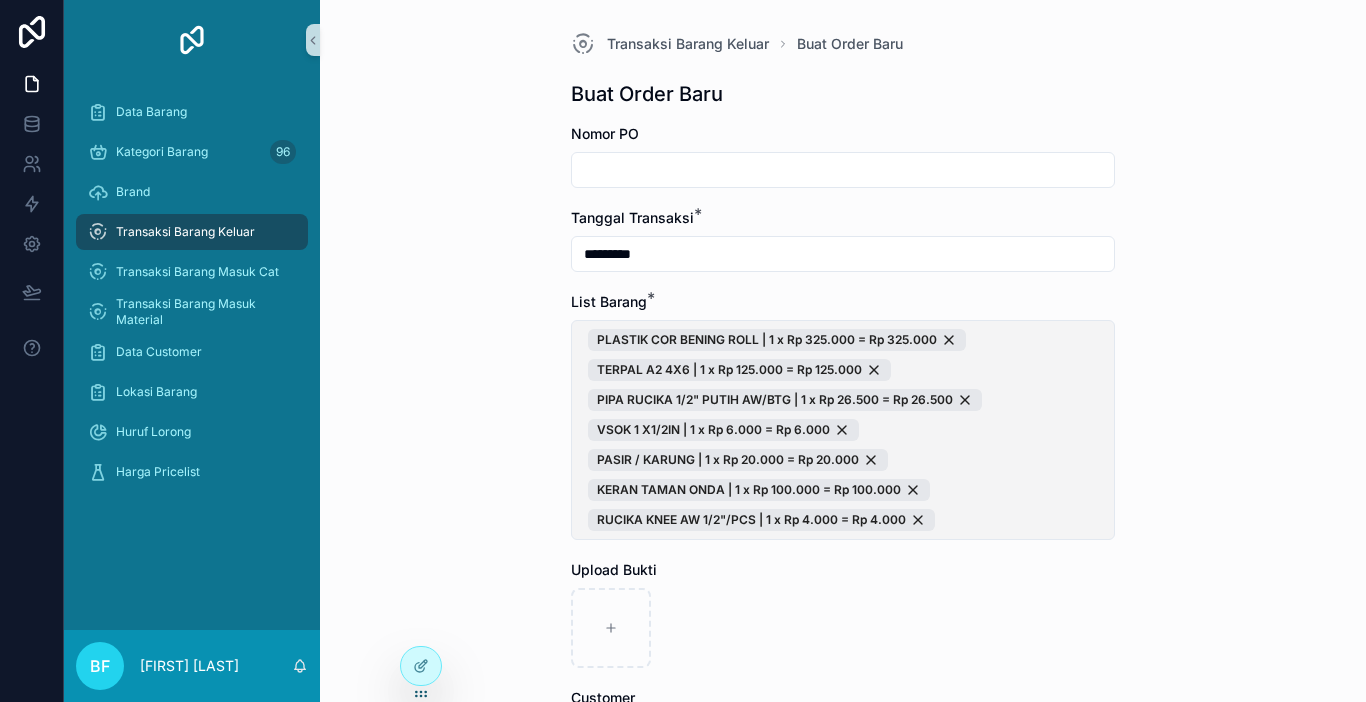 click on "PLASTIK COR BENING ROLL  | 1 x Rp 325.000 = Rp 325.000 TERPAL A2 4X6 | 1 x Rp 125.000 = Rp 125.000 PIPA RUCIKA 1/2" PUTIH AW/BTG | 1 x Rp 26.500 = Rp 26.500 VSOK 1 X1/2IN | 1 x Rp 6.000 = Rp 6.000 PASIR / KARUNG | 1 x Rp 20.000 = Rp 20.000 KERAN TAMAN ONDA  | 1 x Rp 100.000 = Rp 100.000 RUCIKA KNEE AW 1/2"/PCS | 1 x Rp 4.000 = Rp 4.000" at bounding box center (843, 430) 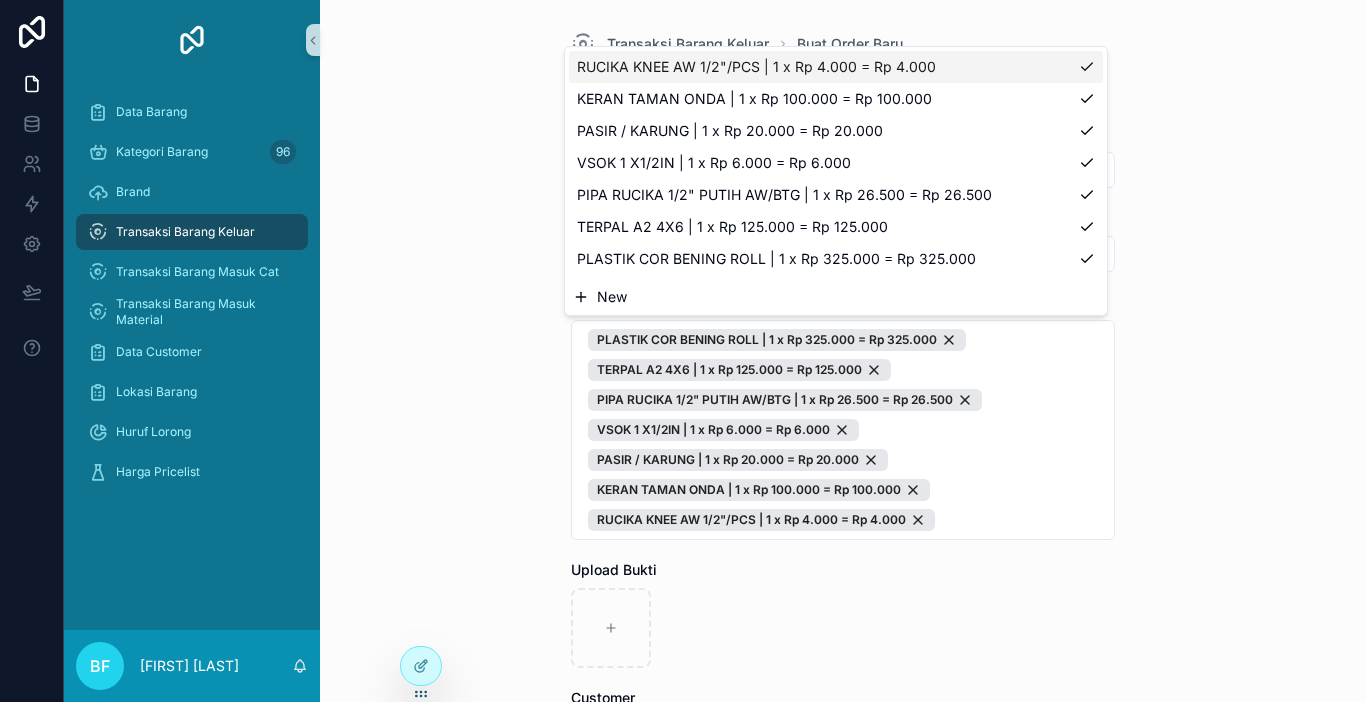 click on "New" at bounding box center [836, 297] 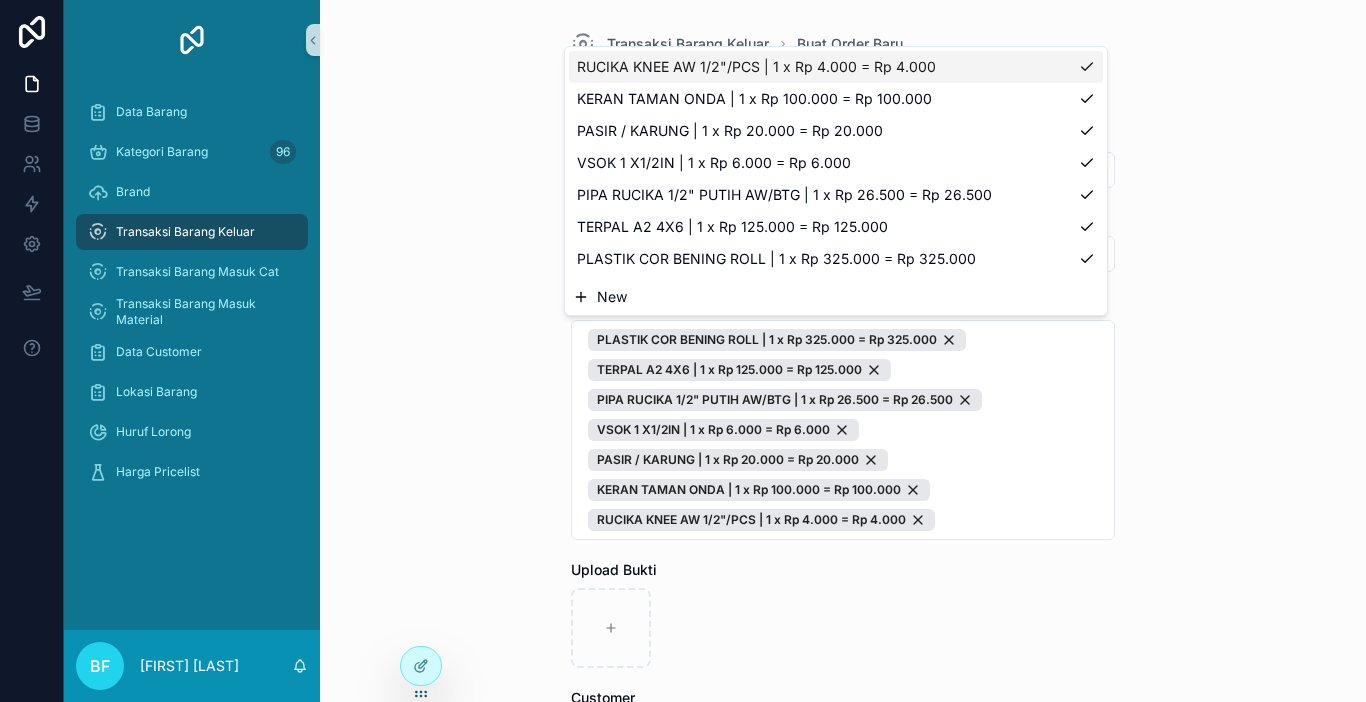 click on "New" at bounding box center [612, 297] 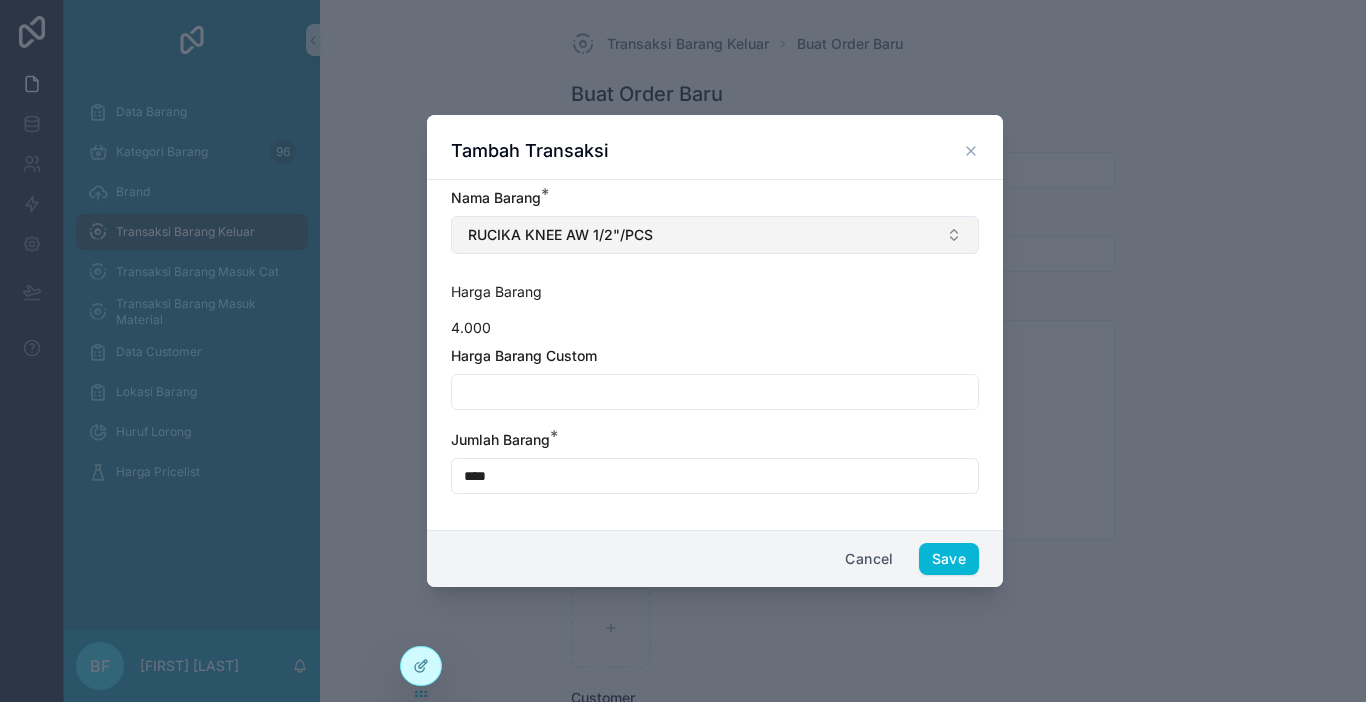 click on "RUCIKA KNEE AW 1/2"/PCS" at bounding box center [715, 235] 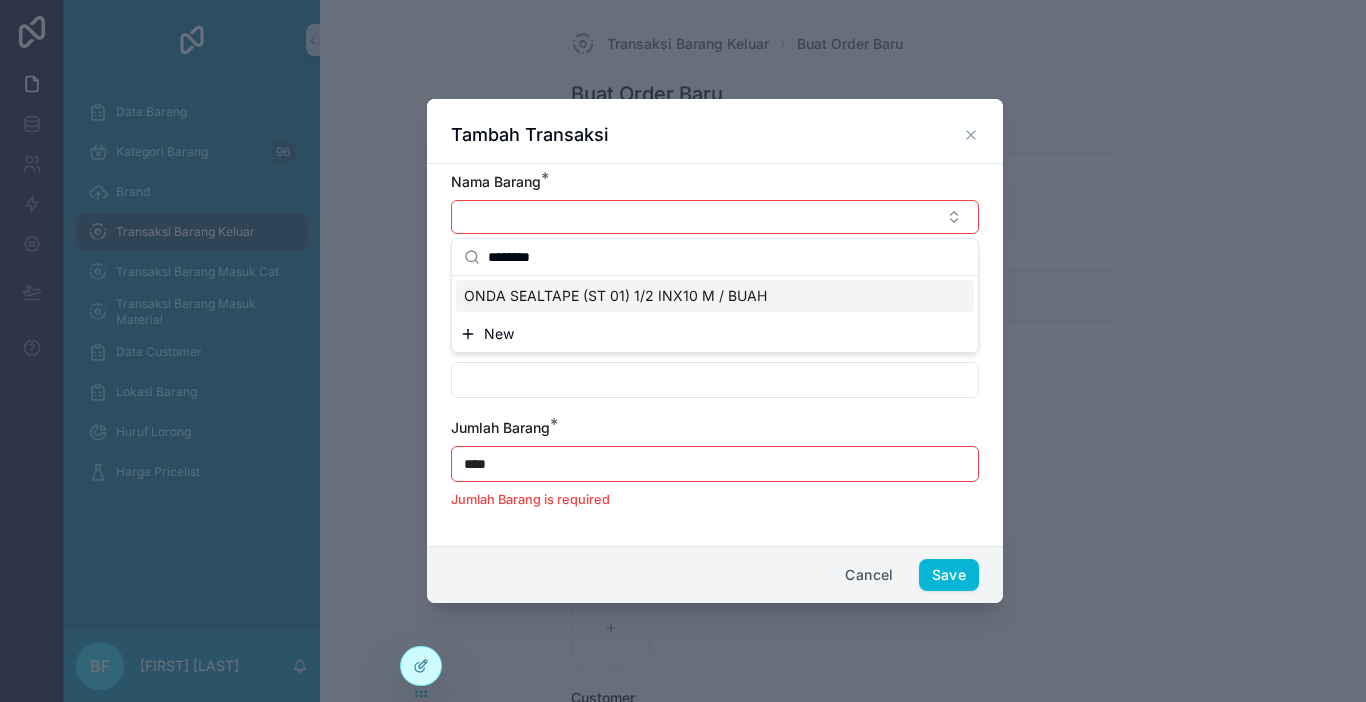 type on "********" 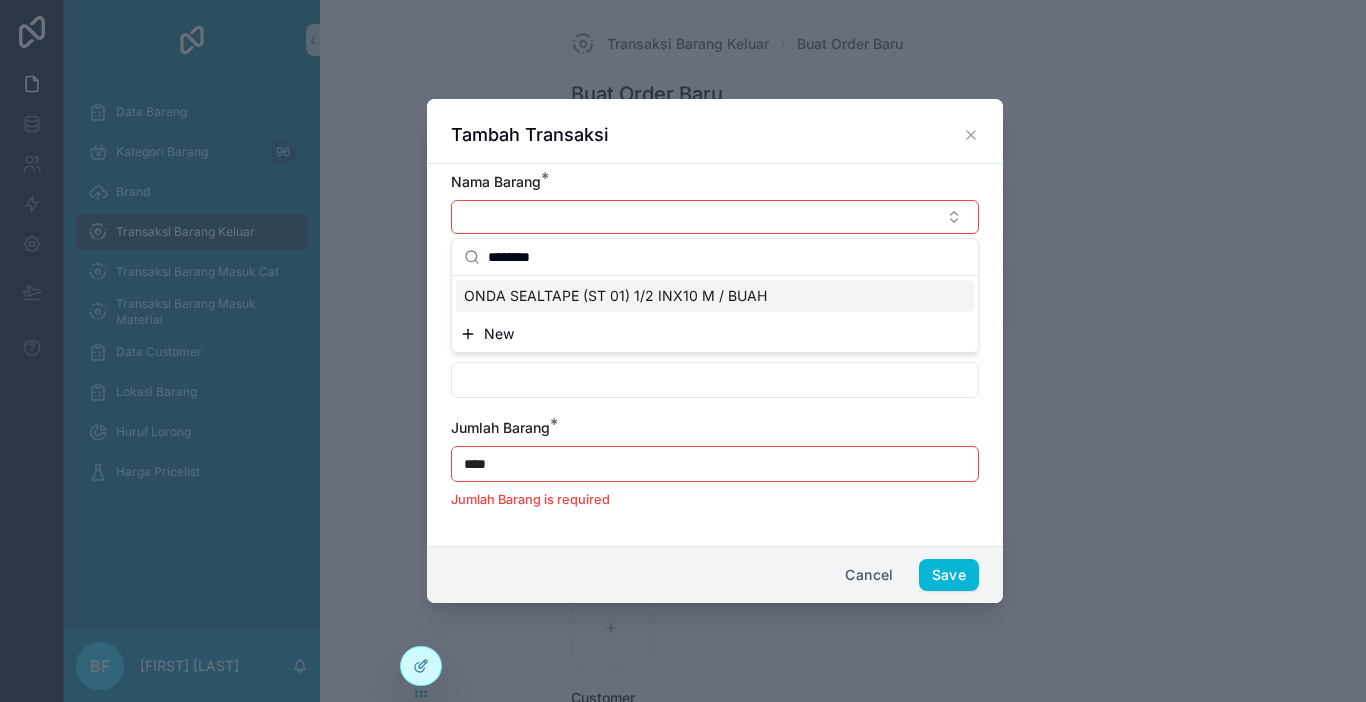 click on "ONDA SEALTAPE (ST 01) 1/2 INX10 M  / BUAH" at bounding box center (715, 296) 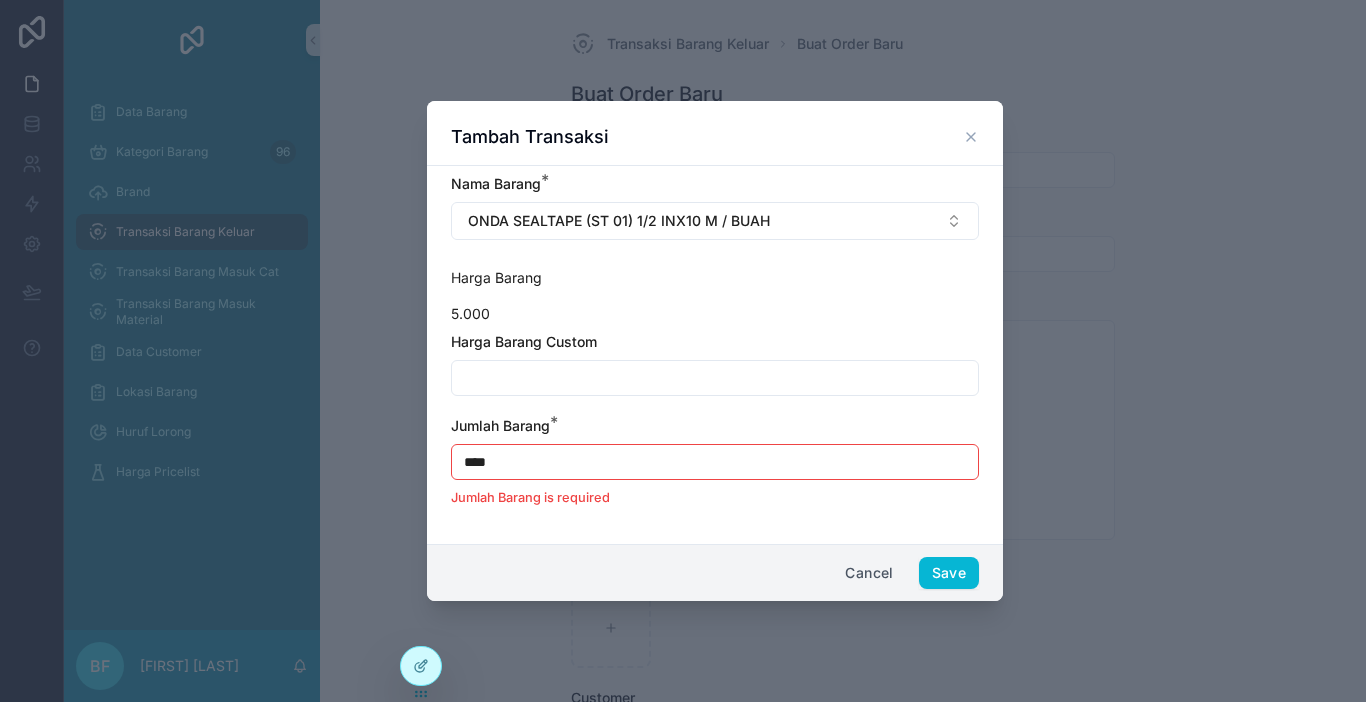 click on "****" at bounding box center [715, 462] 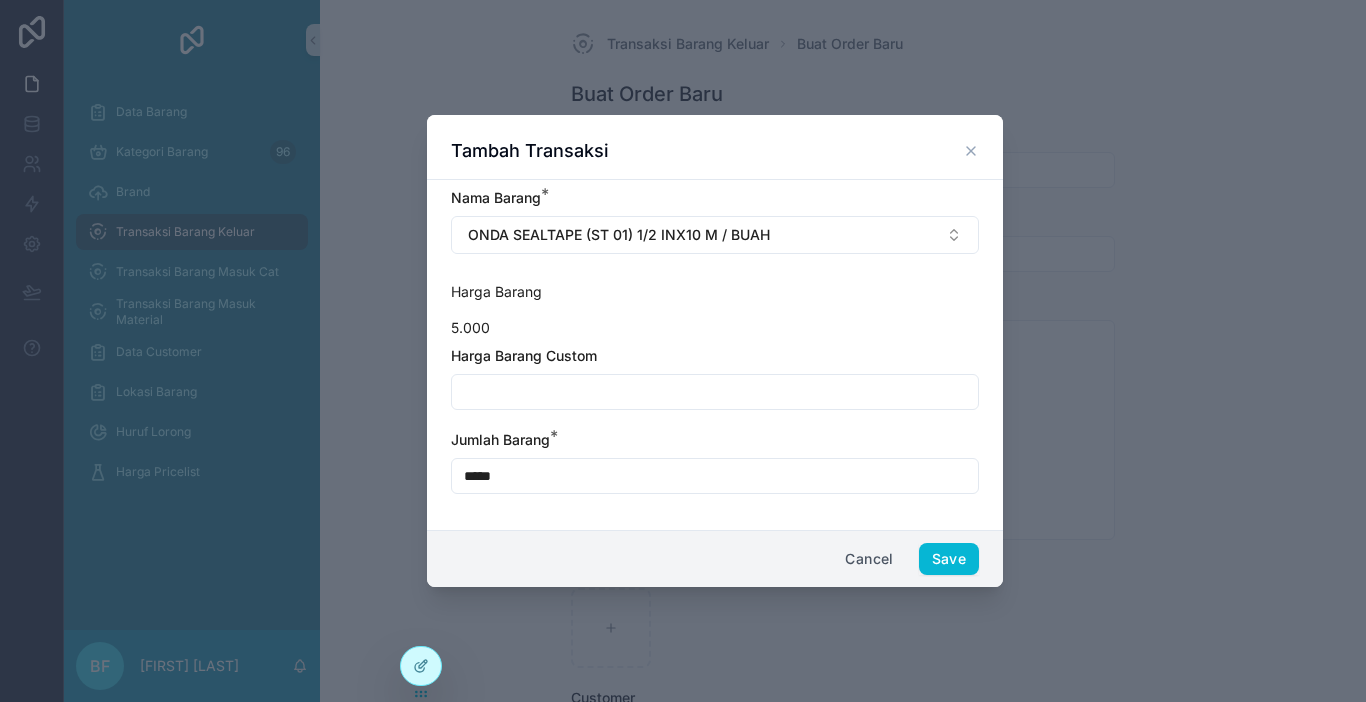 type on "****" 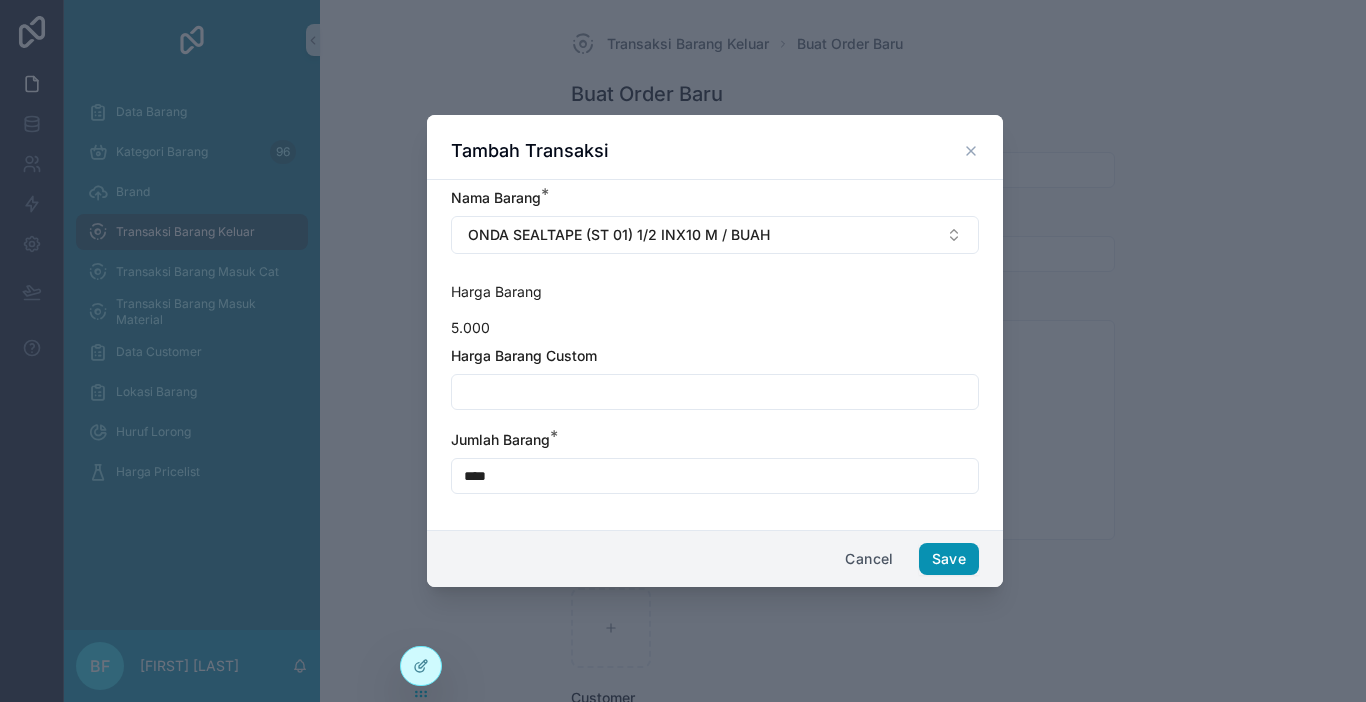 click on "Save" at bounding box center (949, 559) 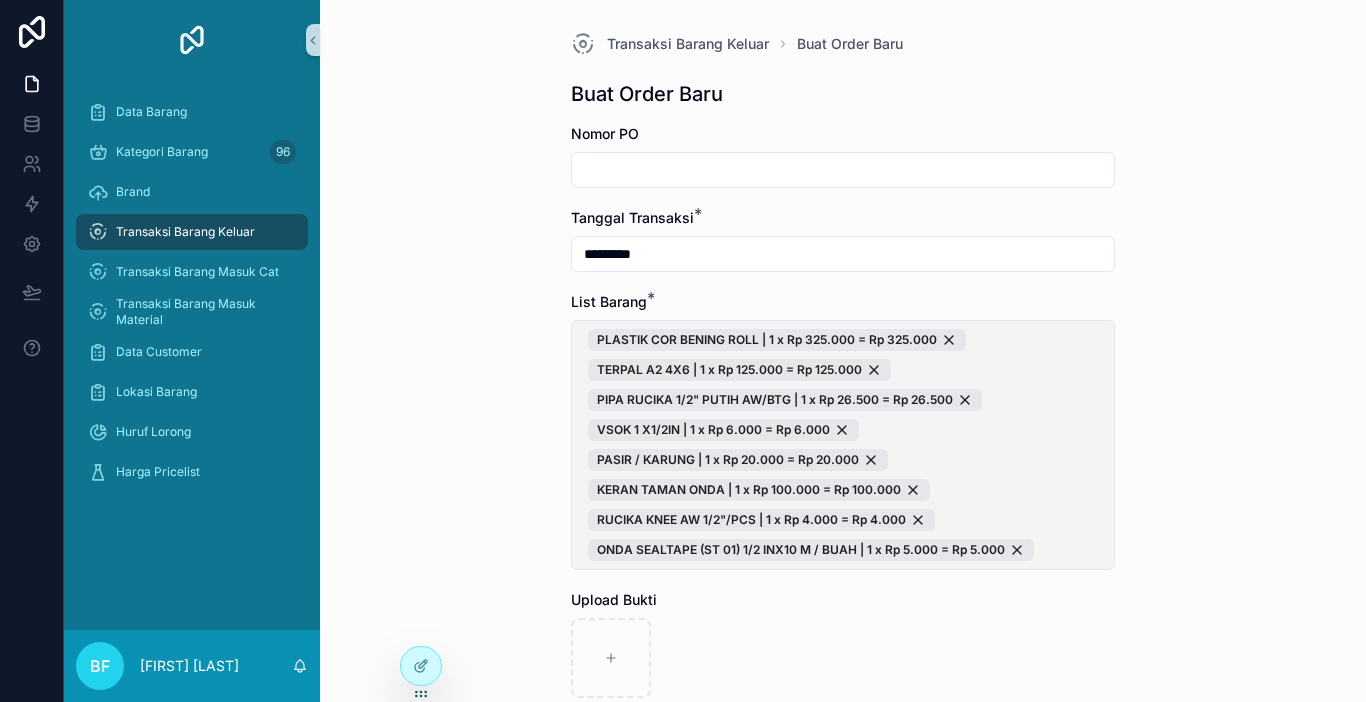 click on "PLASTIK COR BENING ROLL  | 1 x Rp 325.000 = Rp 325.000 TERPAL A2 4X6 | 1 x Rp 125.000 = Rp 125.000 PIPA RUCIKA 1/2" PUTIH AW/BTG | 1 x Rp 26.500 = Rp 26.500 VSOK 1 X1/2IN | 1 x Rp 6.000 = Rp 6.000 PASIR / KARUNG | 1 x Rp 20.000 = Rp 20.000 KERAN TAMAN ONDA  | 1 x Rp 100.000 = Rp 100.000 RUCIKA KNEE AW 1/2"/PCS | 1 x Rp 4.000 = Rp 4.000 ONDA SEALTAPE (ST 01) 1/2 INX10 M  / BUAH | 1 x Rp 5.000 = Rp 5.000" at bounding box center [843, 445] 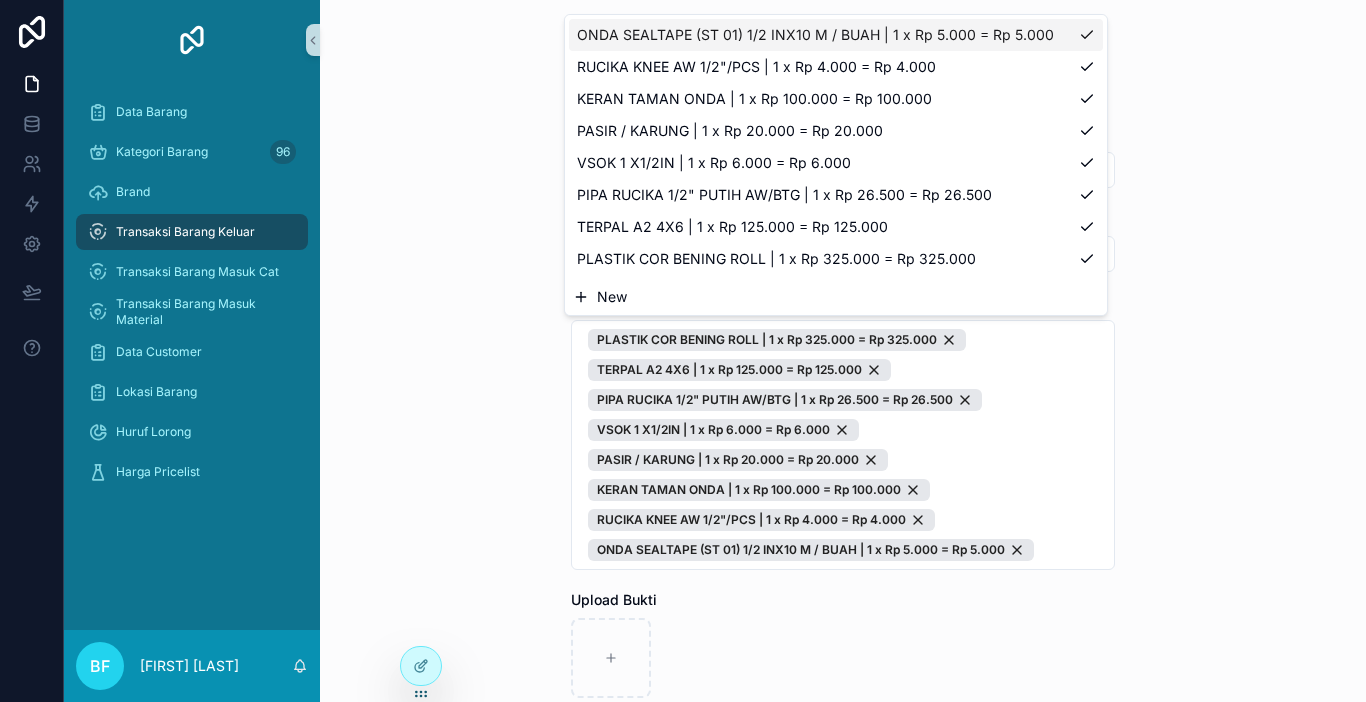 click on "New" at bounding box center (836, 297) 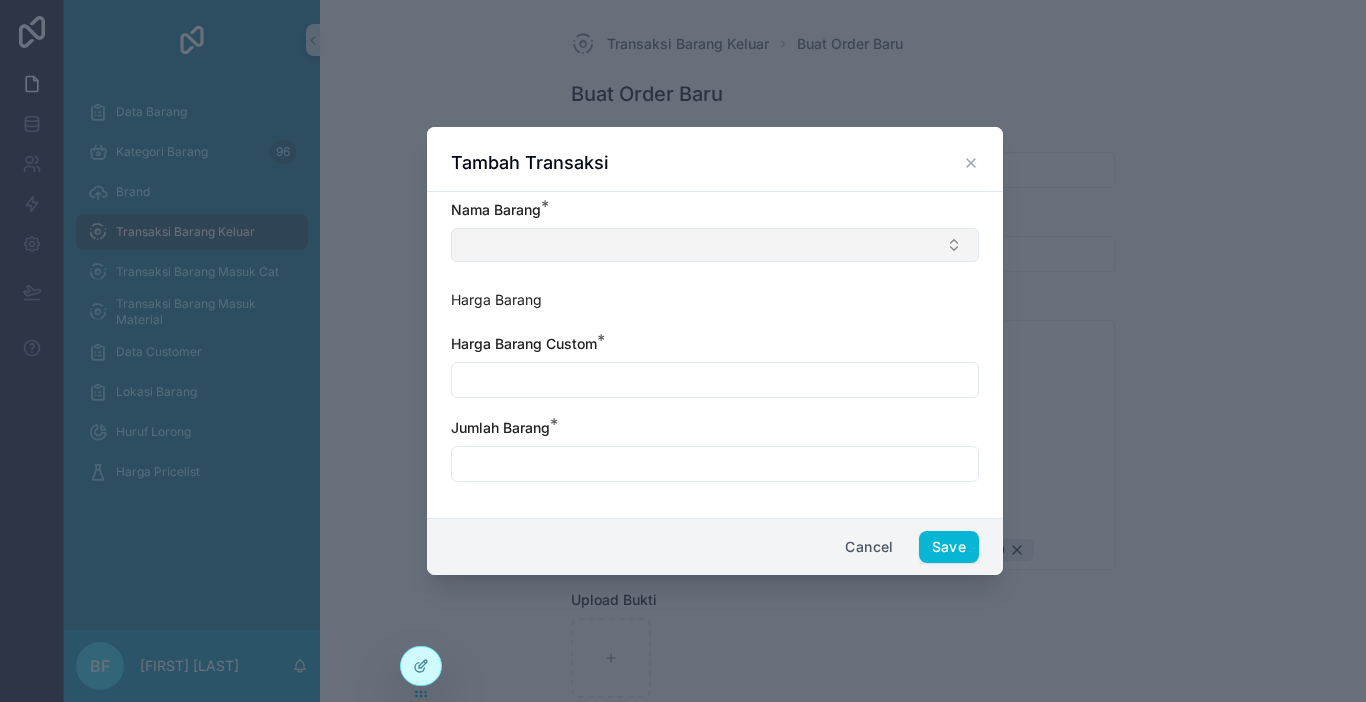 click at bounding box center (715, 245) 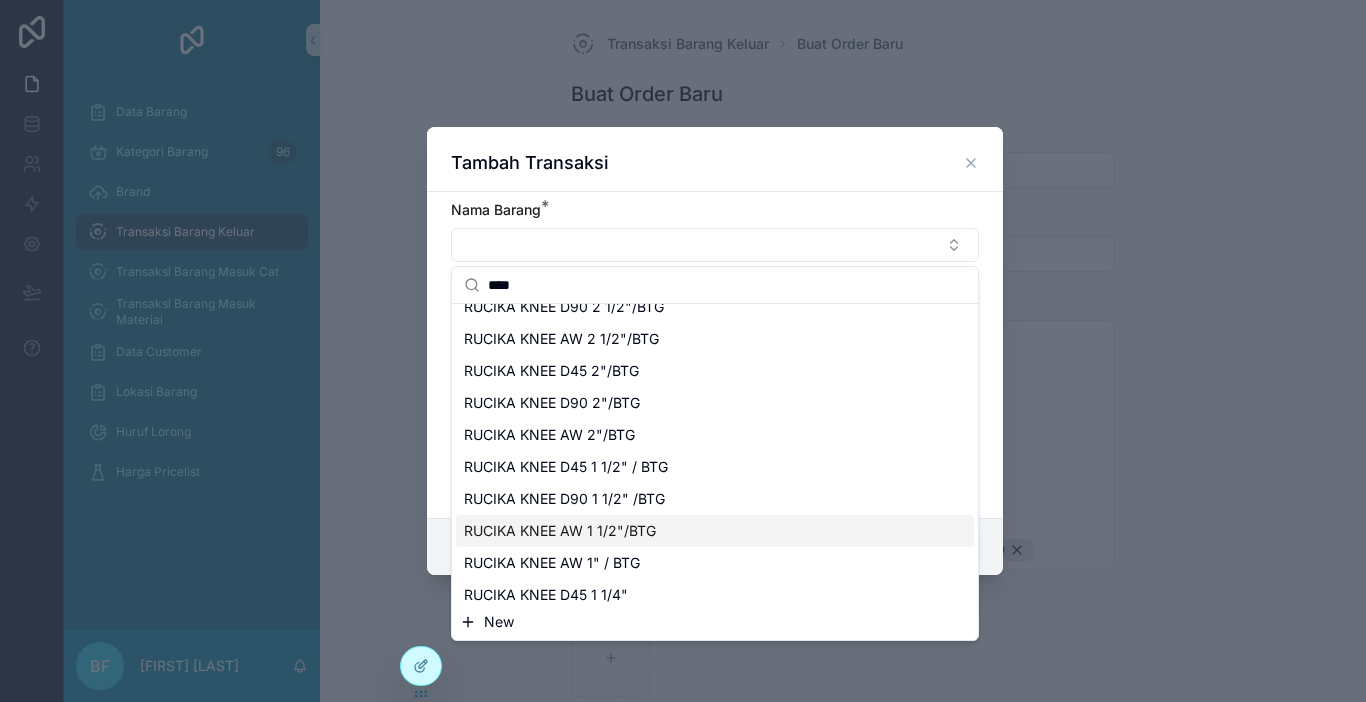 scroll, scrollTop: 400, scrollLeft: 0, axis: vertical 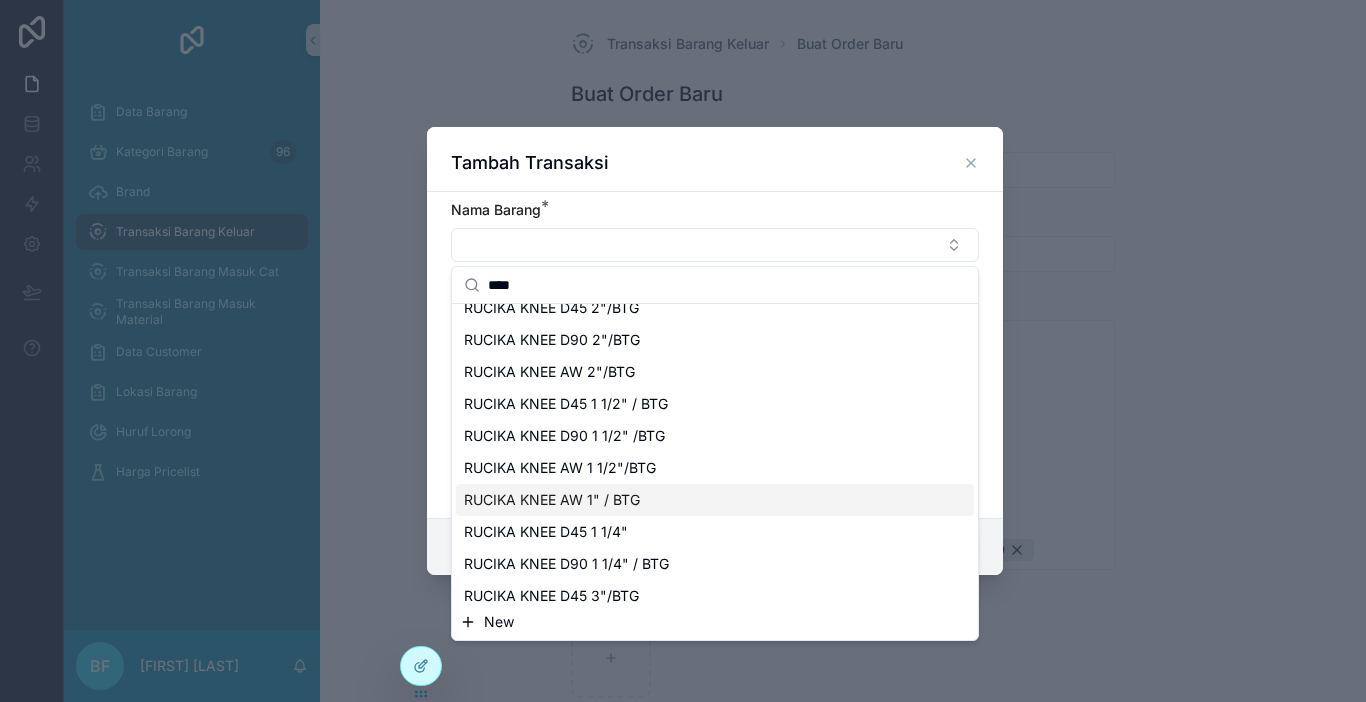 type on "****" 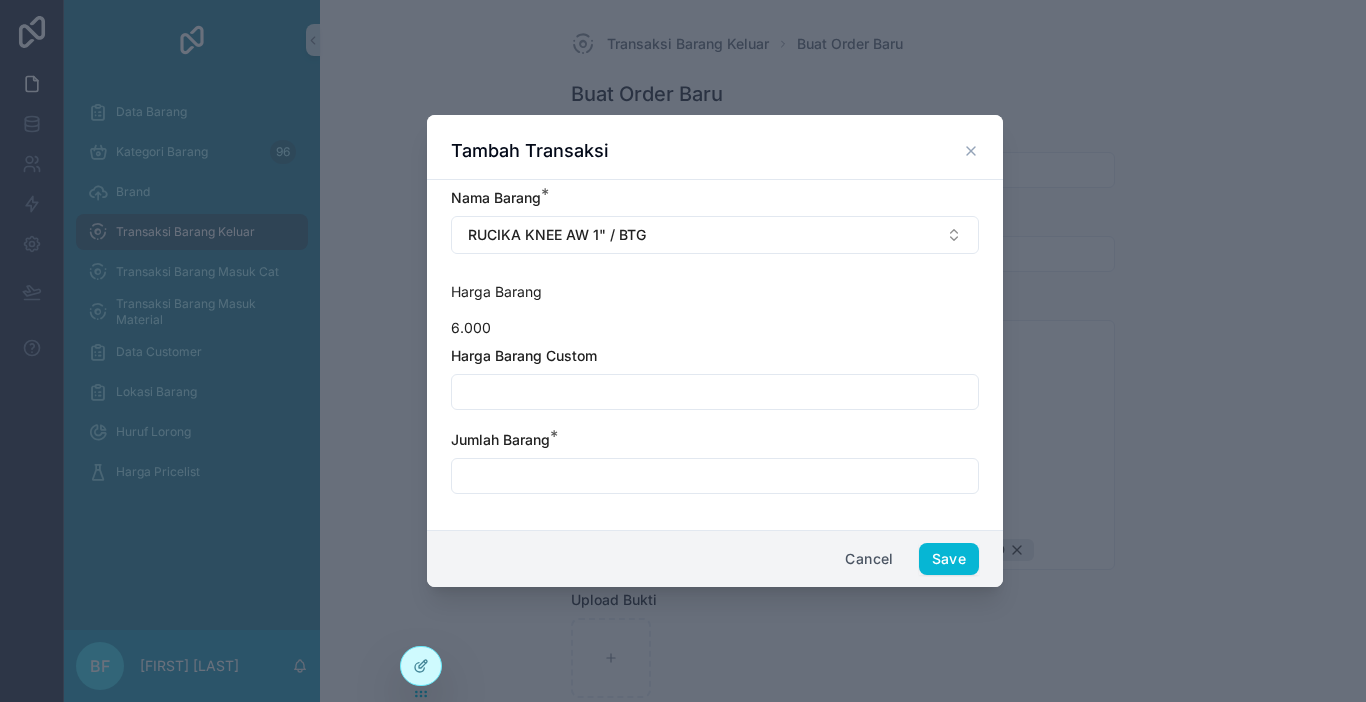 click at bounding box center (715, 476) 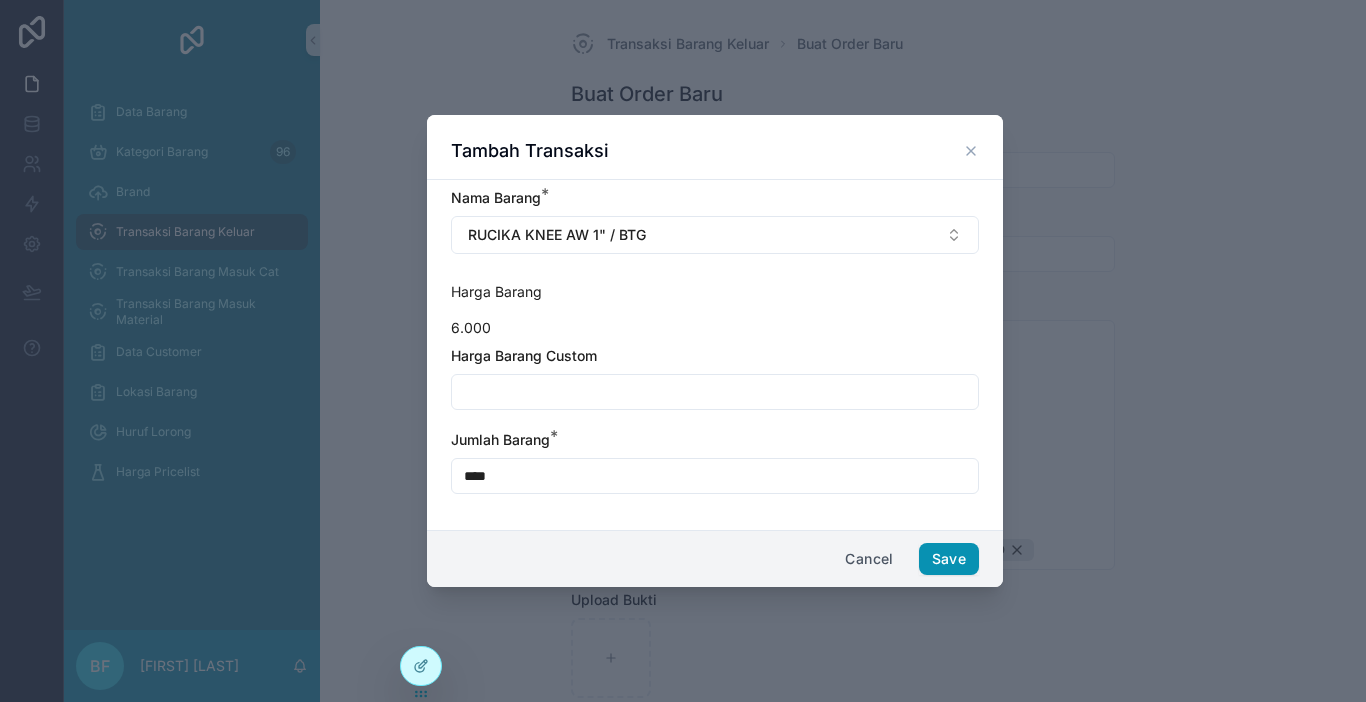 type on "****" 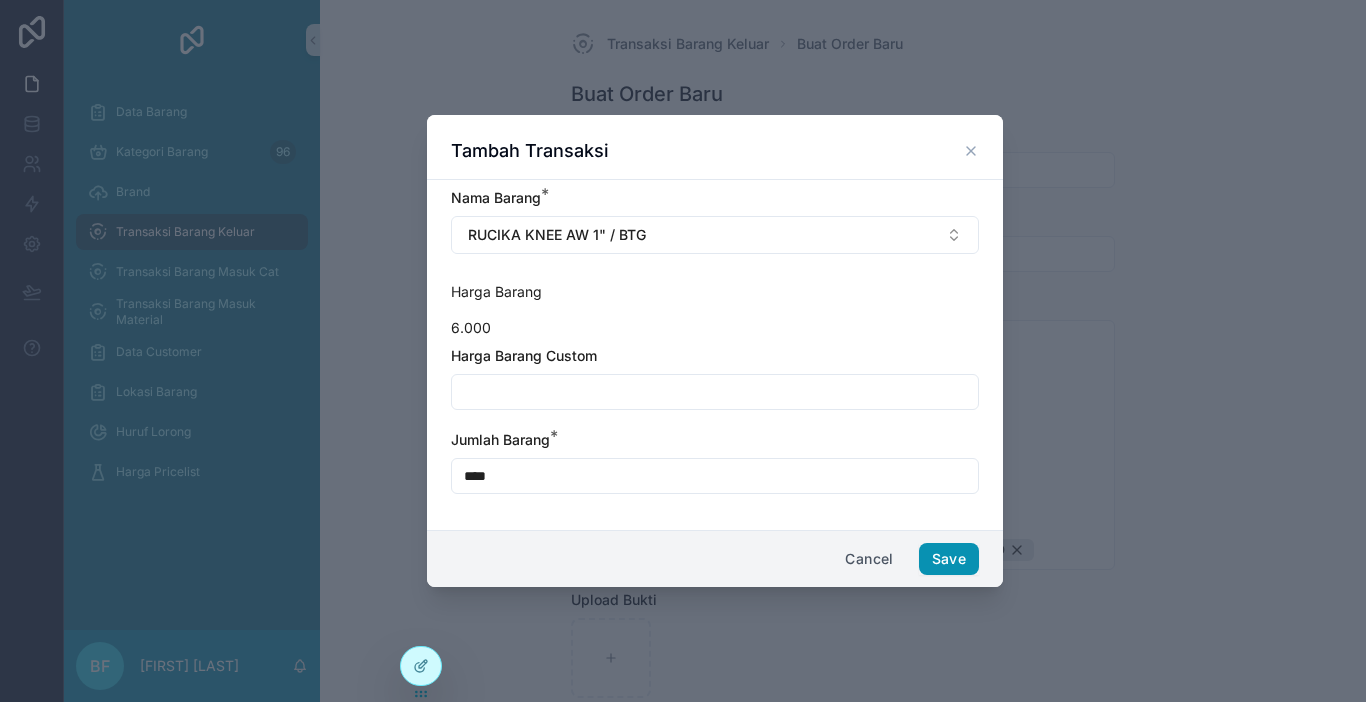 click on "Save" at bounding box center (949, 559) 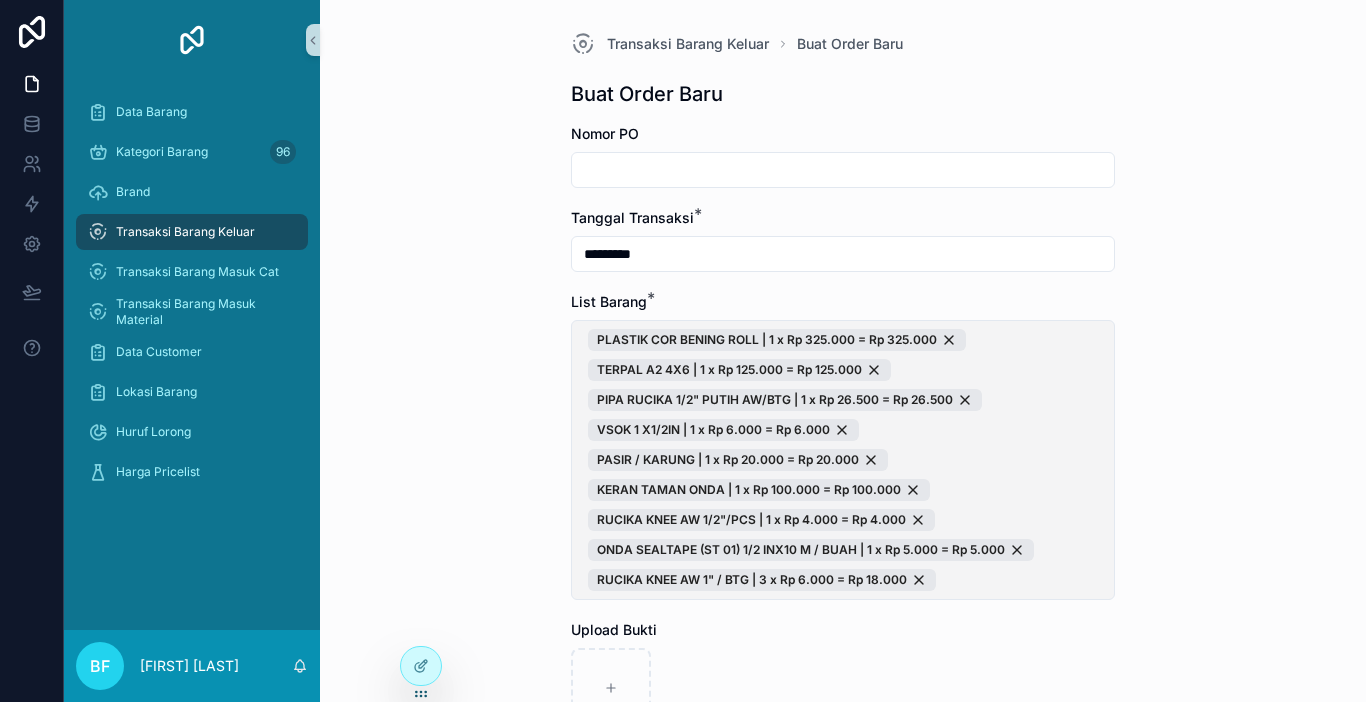 click on "PLASTIK COR BENING ROLL  | 1 x Rp 325.000 = Rp 325.000 TERPAL A2 4X6 | 1 x Rp 125.000 = Rp 125.000 PIPA RUCIKA 1/2" PUTIH AW/BTG | 1 x Rp 26.500 = Rp 26.500 VSOK 1 X1/2IN | 1 x Rp 6.000 = Rp 6.000 PASIR / KARUNG | 1 x Rp 20.000 = Rp 20.000 KERAN TAMAN ONDA  | 1 x Rp 100.000 = Rp 100.000 RUCIKA KNEE AW 1/2"/PCS | 1 x Rp 4.000 = Rp 4.000 ONDA SEALTAPE (ST 01) 1/2 INX10 M  / BUAH | 1 x Rp 5.000 = Rp 5.000 RUCIKA KNEE AW 1" / BTG | 3 x Rp 6.000 = Rp 18.000" at bounding box center [843, 460] 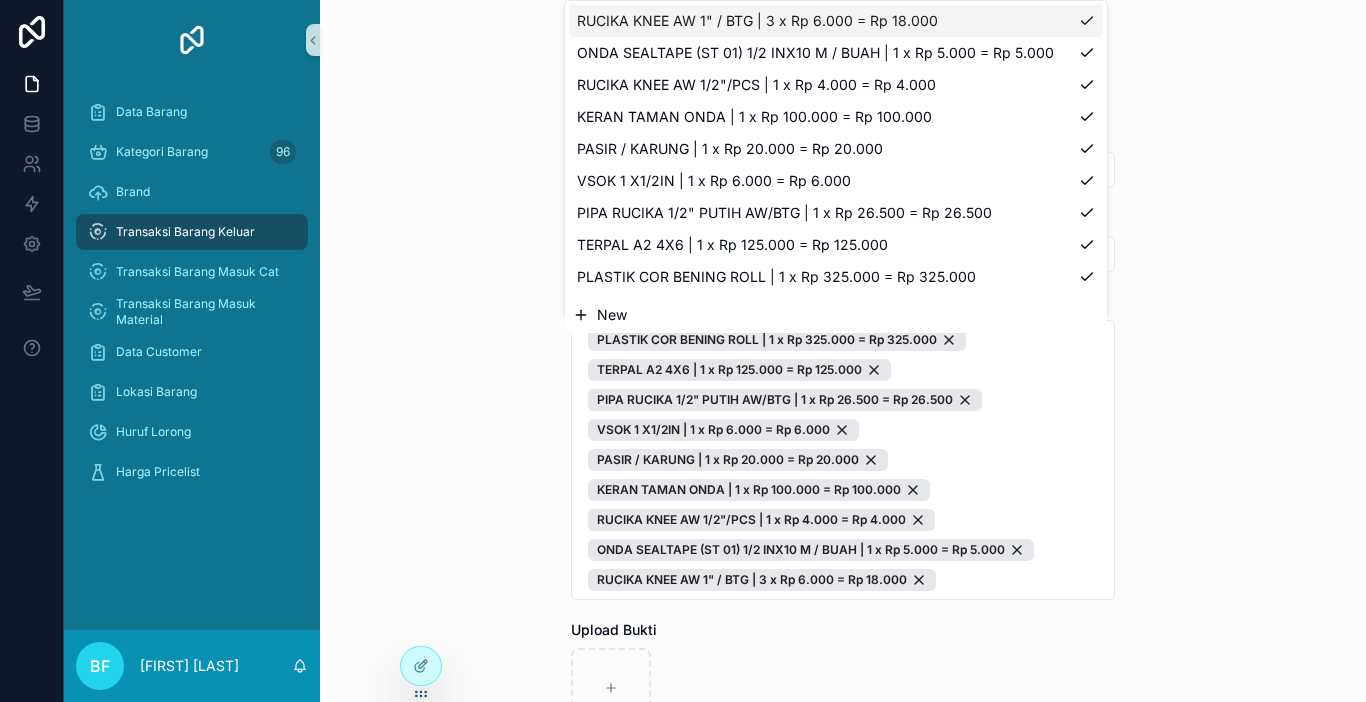 click on "New" at bounding box center [836, 315] 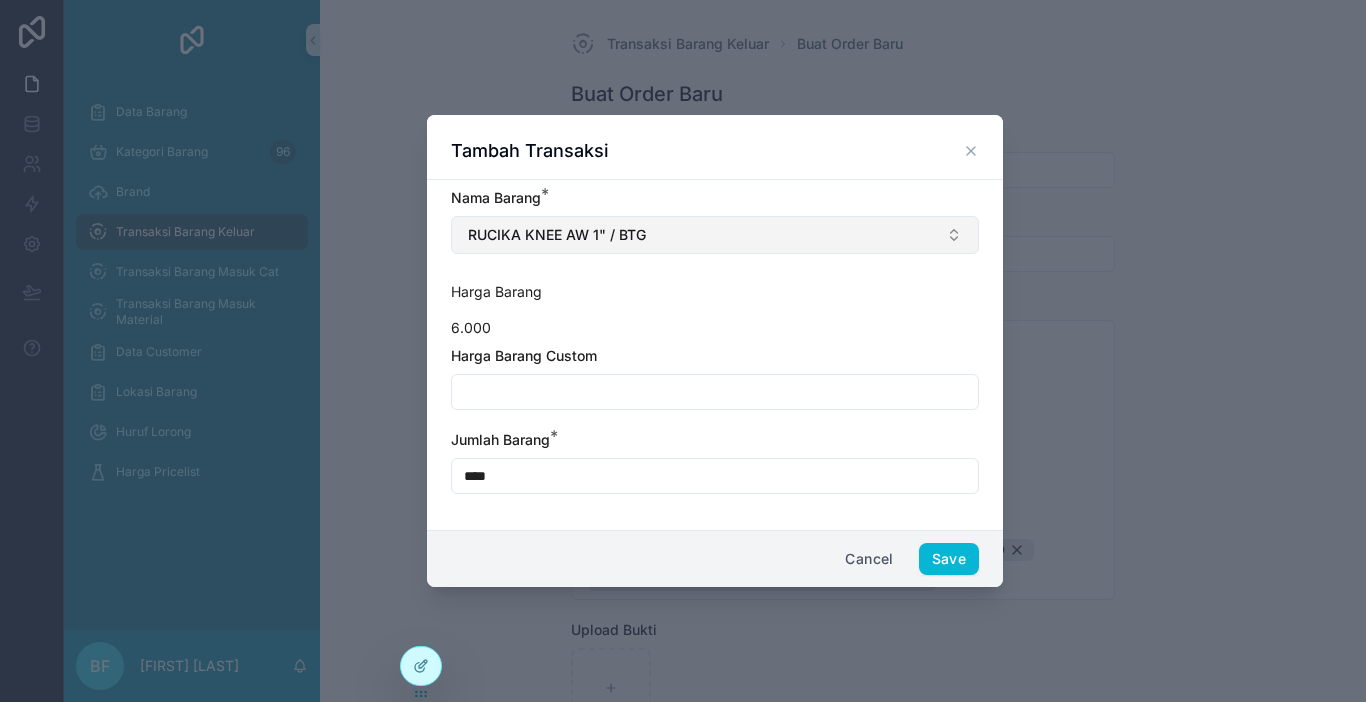 click on "RUCIKA KNEE AW 1" / BTG" at bounding box center [557, 235] 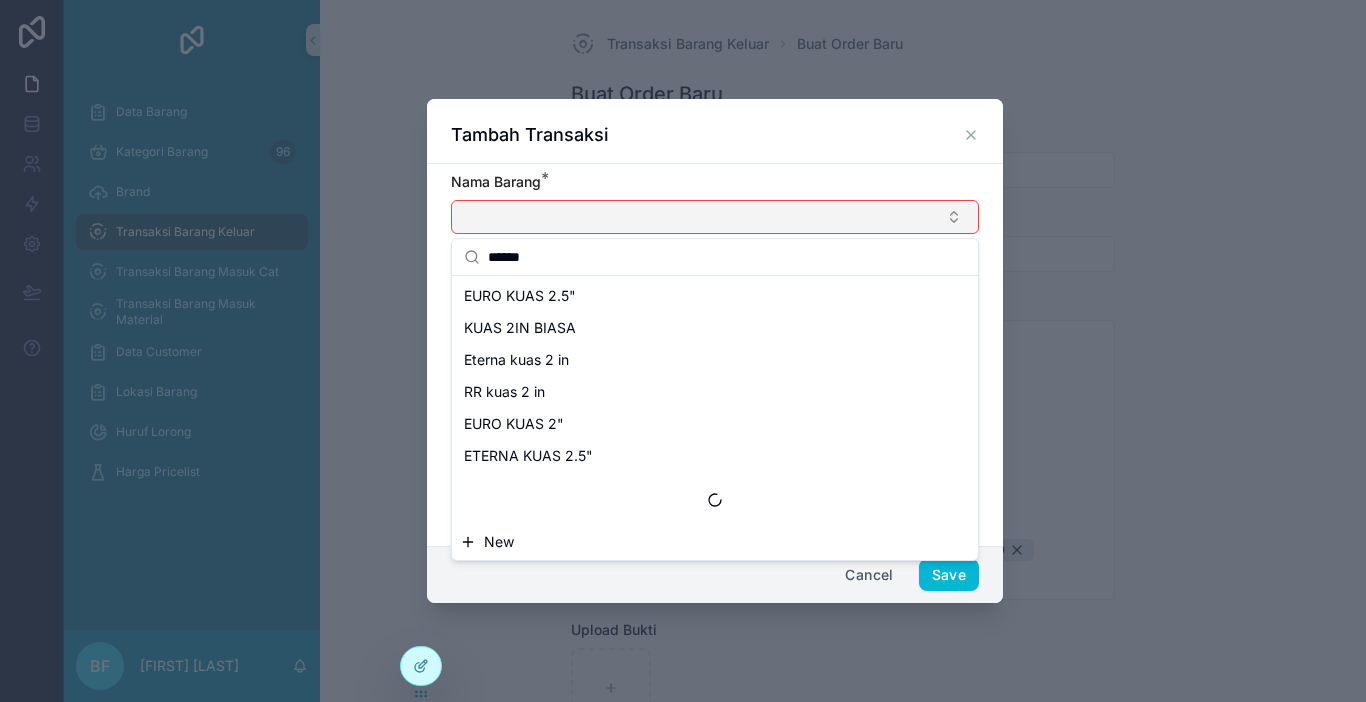 scroll, scrollTop: 0, scrollLeft: 0, axis: both 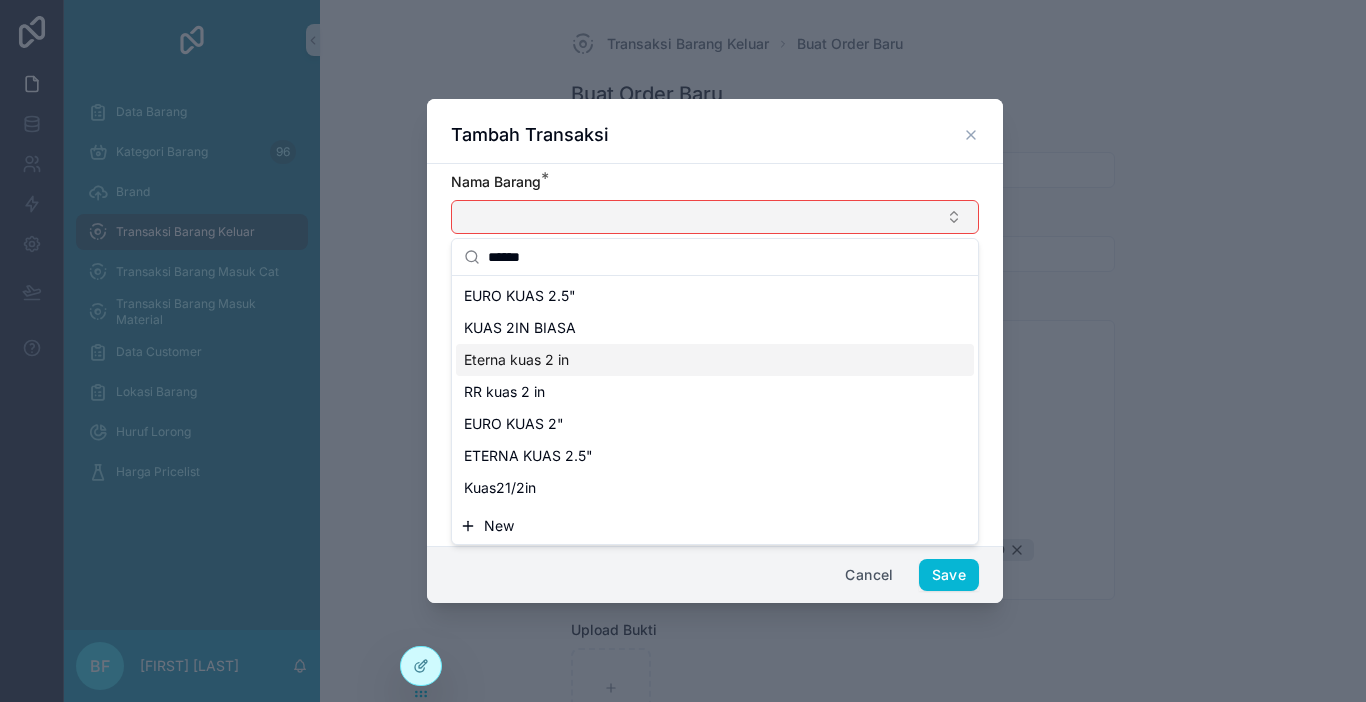 type on "******" 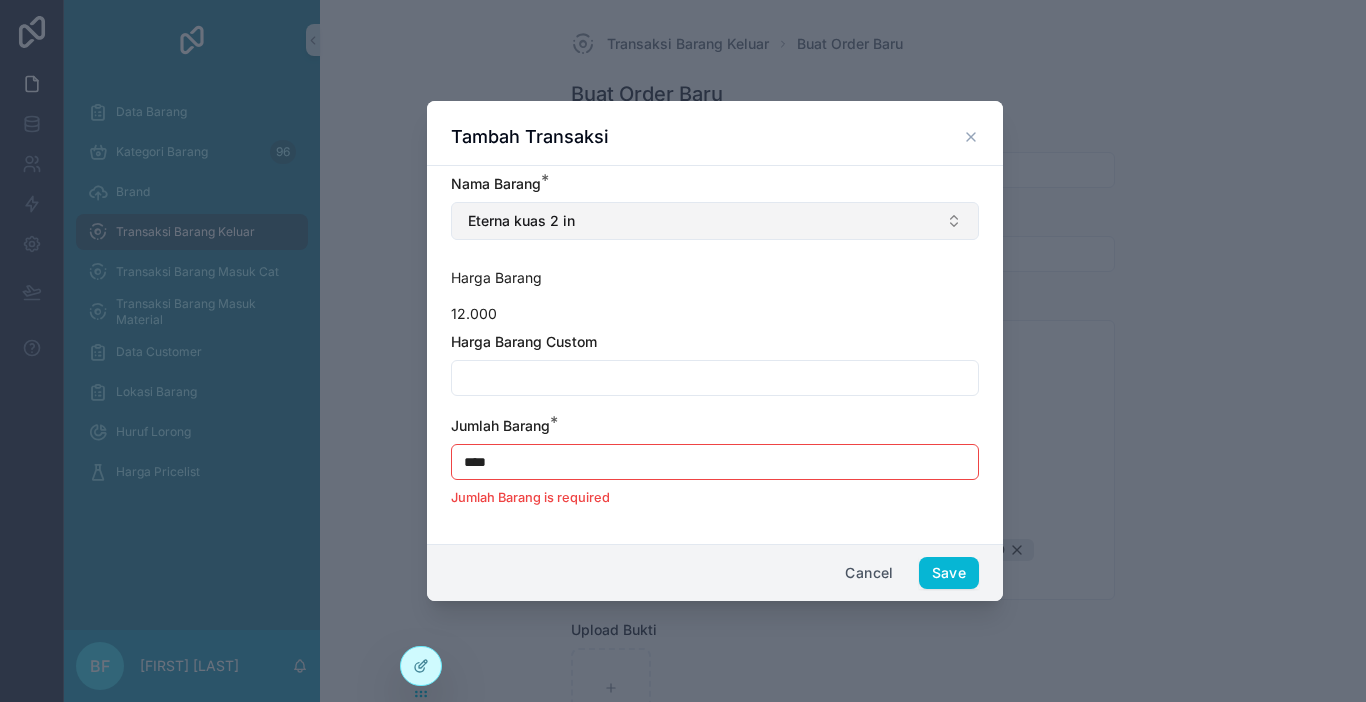 click at bounding box center (715, 378) 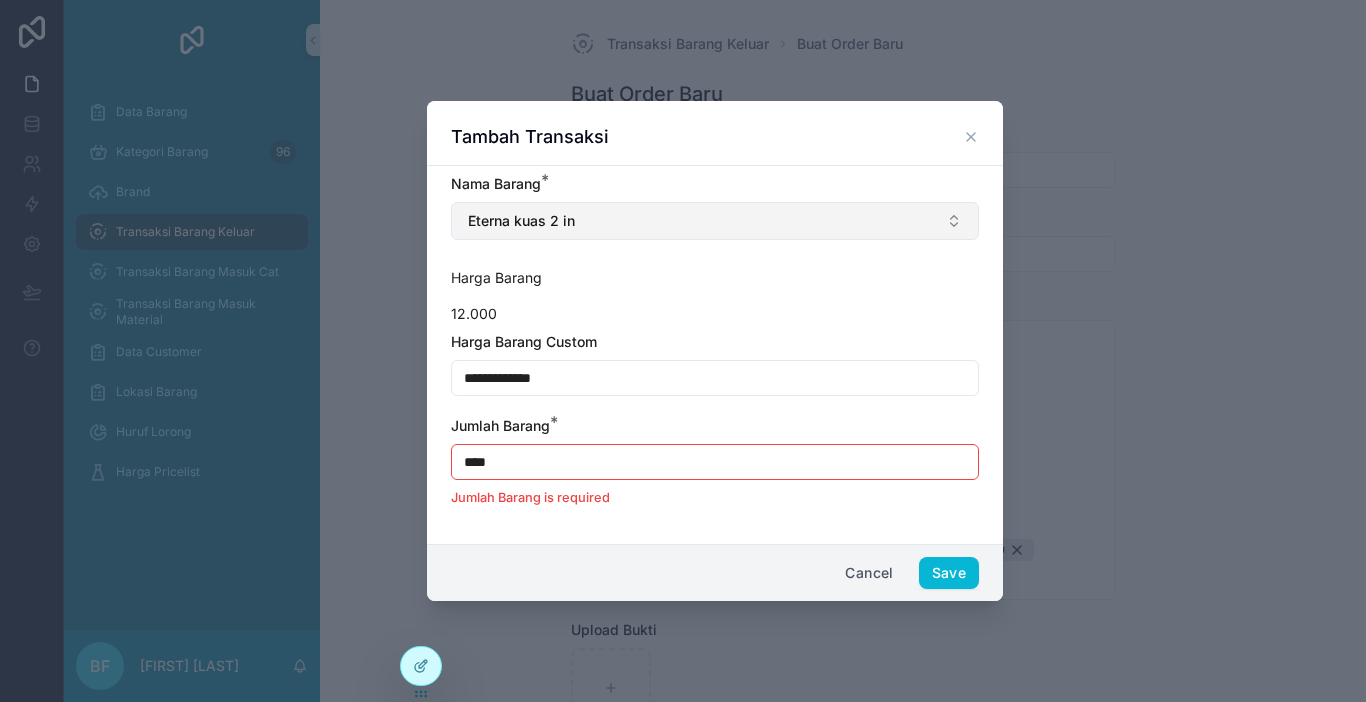 type on "**********" 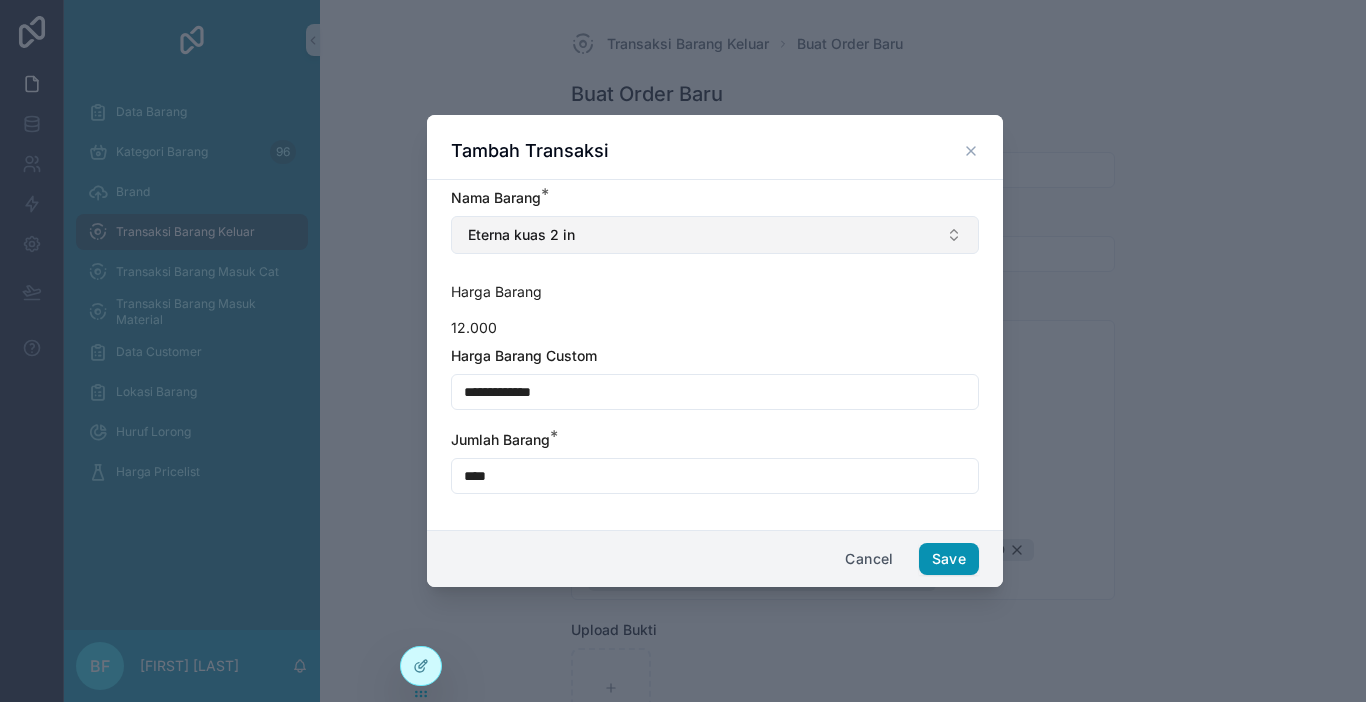 type on "****" 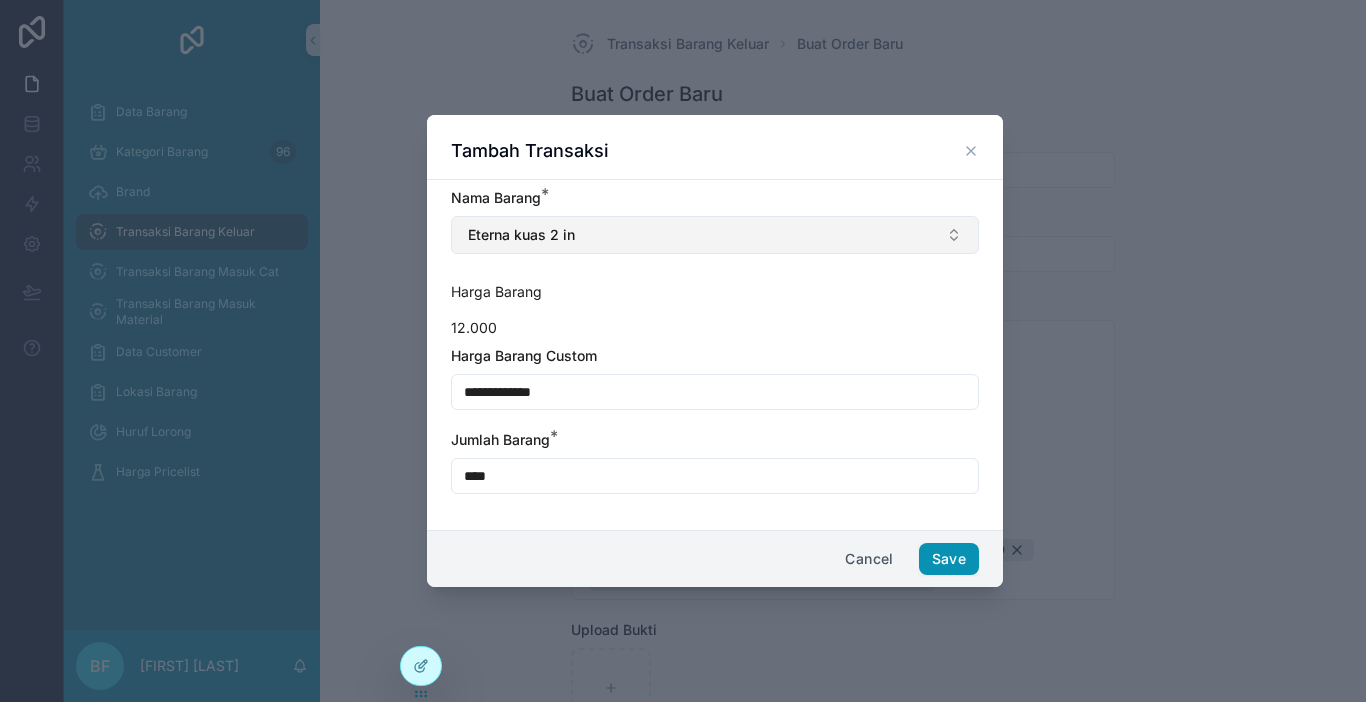 click on "Save" at bounding box center (949, 559) 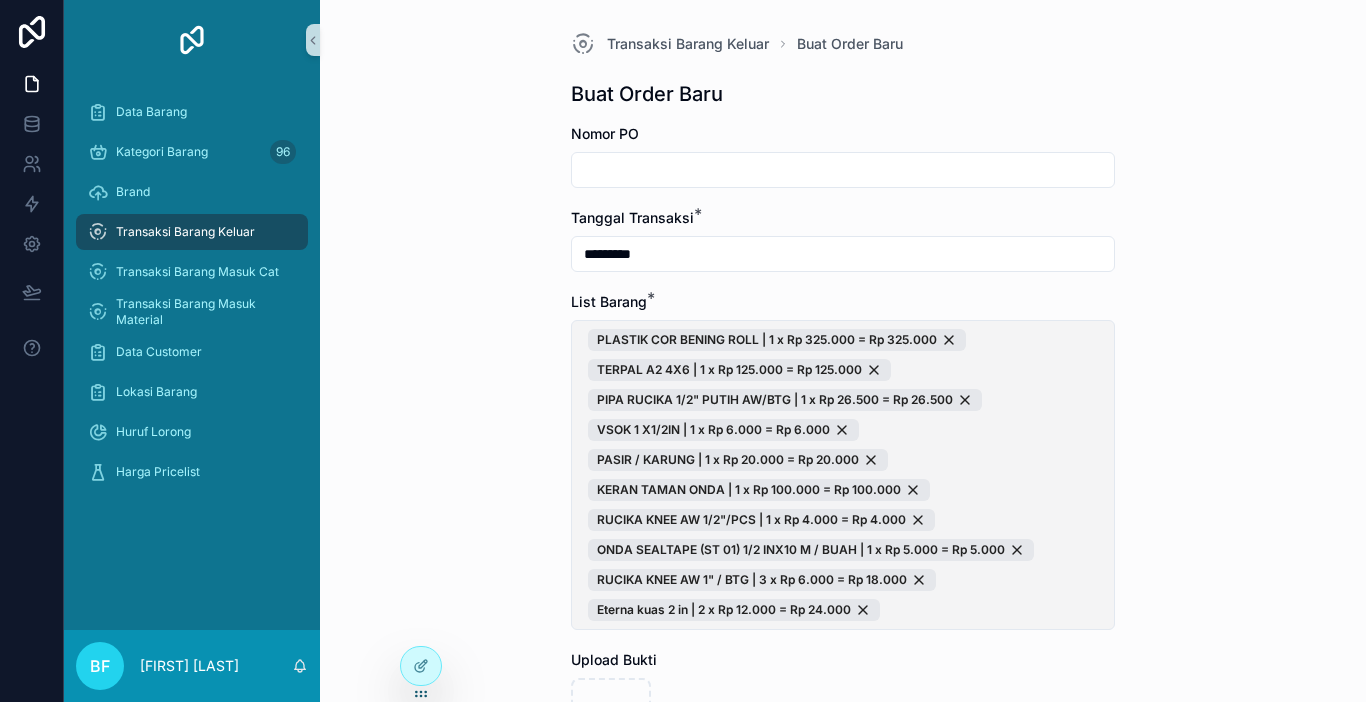 click on "PLASTIK COR BENING ROLL  | 1 x Rp 325.000 = Rp 325.000 TERPAL A2 4X6 | 1 x Rp 125.000 = Rp 125.000 PIPA RUCIKA 1/2" PUTIH AW/BTG | 1 x Rp 26.500 = Rp 26.500 VSOK 1 X1/2IN | 1 x Rp 6.000 = Rp 6.000 PASIR / KARUNG | 1 x Rp 20.000 = Rp 20.000 KERAN TAMAN ONDA  | 1 x Rp 100.000 = Rp 100.000 RUCIKA KNEE AW 1/2"/PCS | 1 x Rp 4.000 = Rp 4.000 ONDA SEALTAPE (ST 01) 1/2 INX10 M  / BUAH | 1 x Rp 5.000 = Rp 5.000 RUCIKA KNEE AW 1" / BTG | 3 x Rp 6.000 = Rp 18.000 Eterna kuas 2 in | 2 x Rp 12.000 = Rp 24.000" at bounding box center [843, 475] 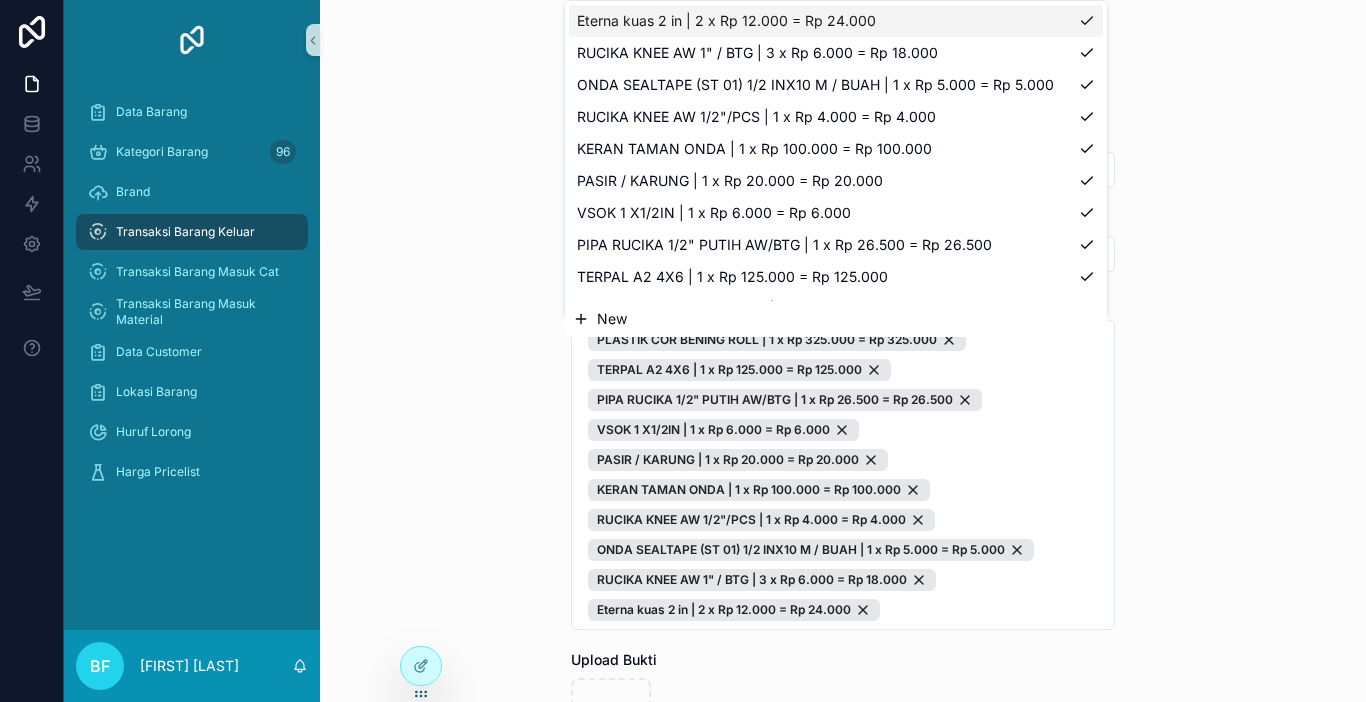 click on "New" at bounding box center [836, 319] 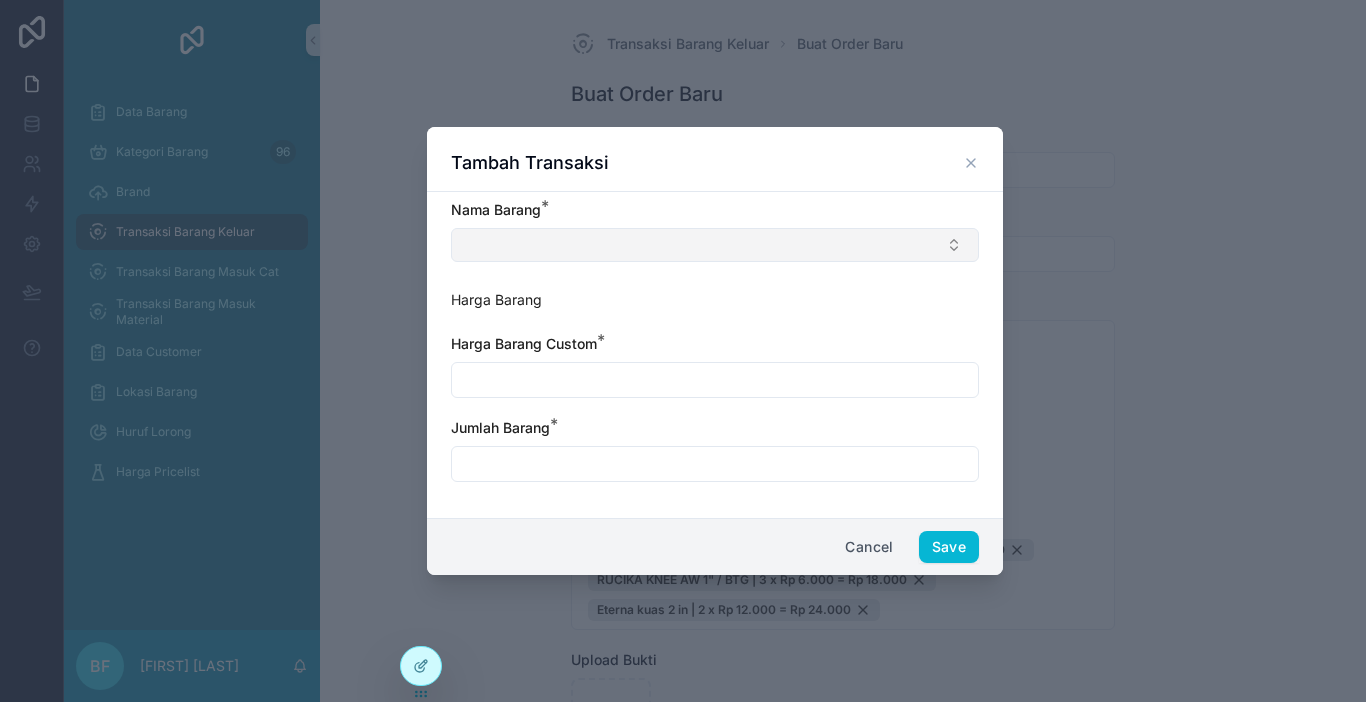 click at bounding box center (715, 245) 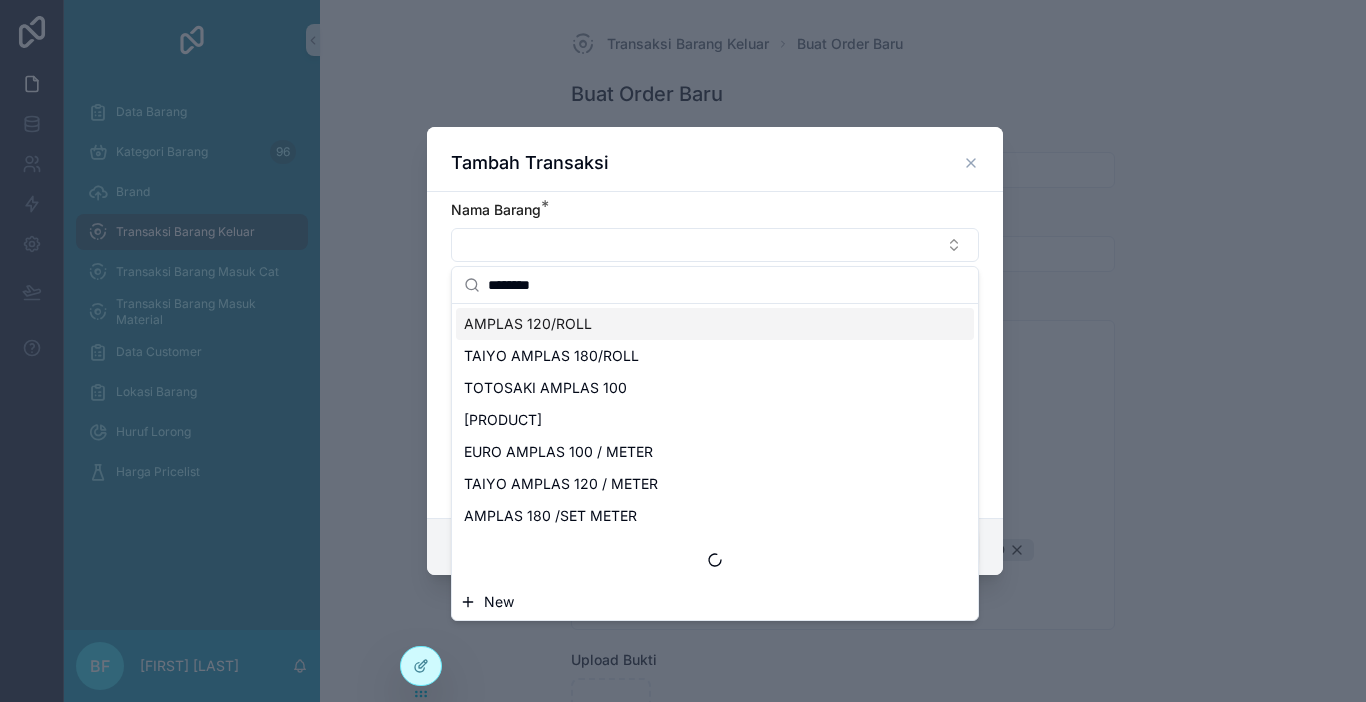 scroll, scrollTop: 0, scrollLeft: 0, axis: both 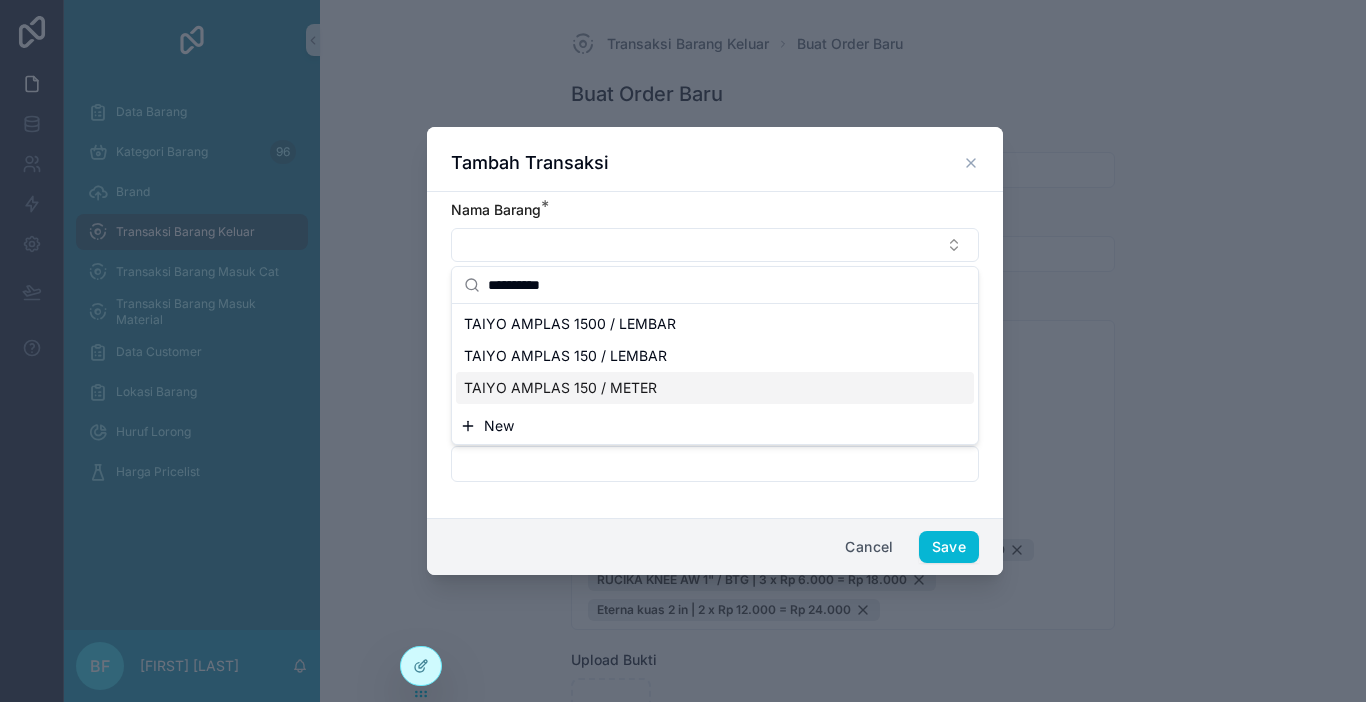 type on "**********" 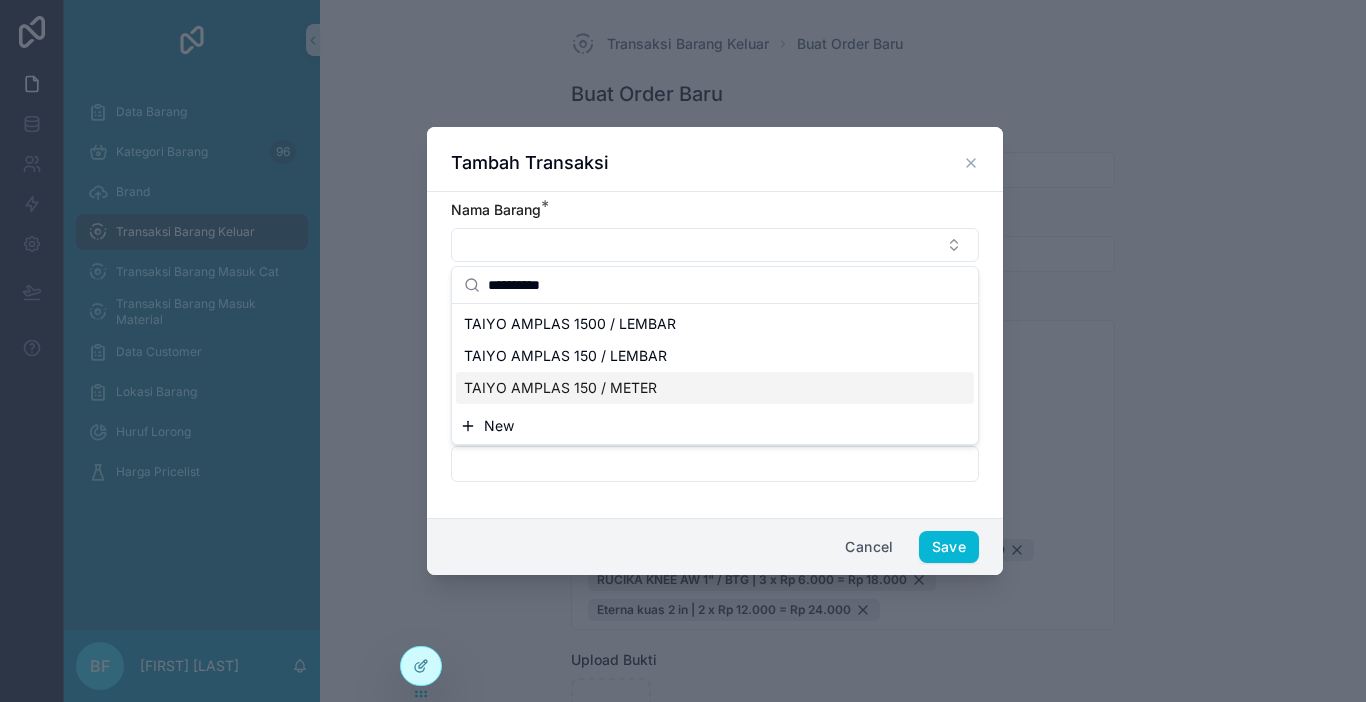 click on "TAIYO AMPLAS 150  / METER" at bounding box center [560, 388] 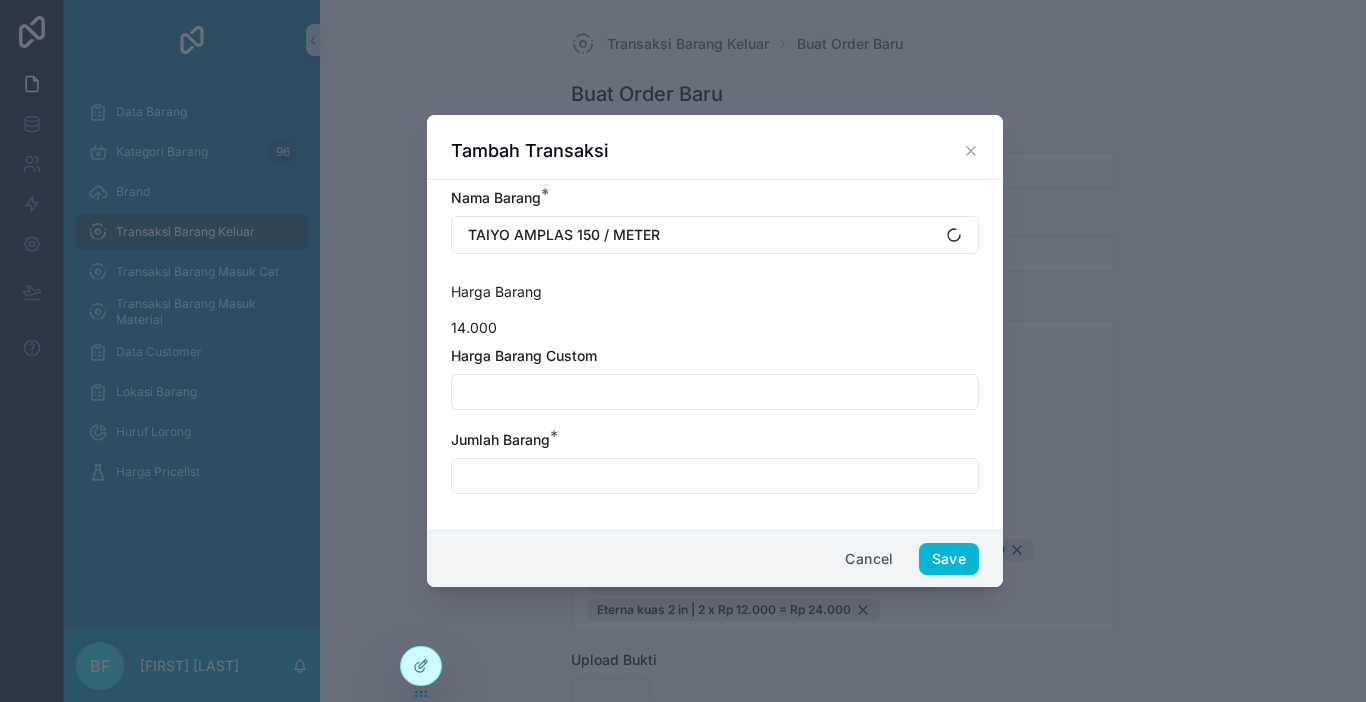 click at bounding box center [715, 392] 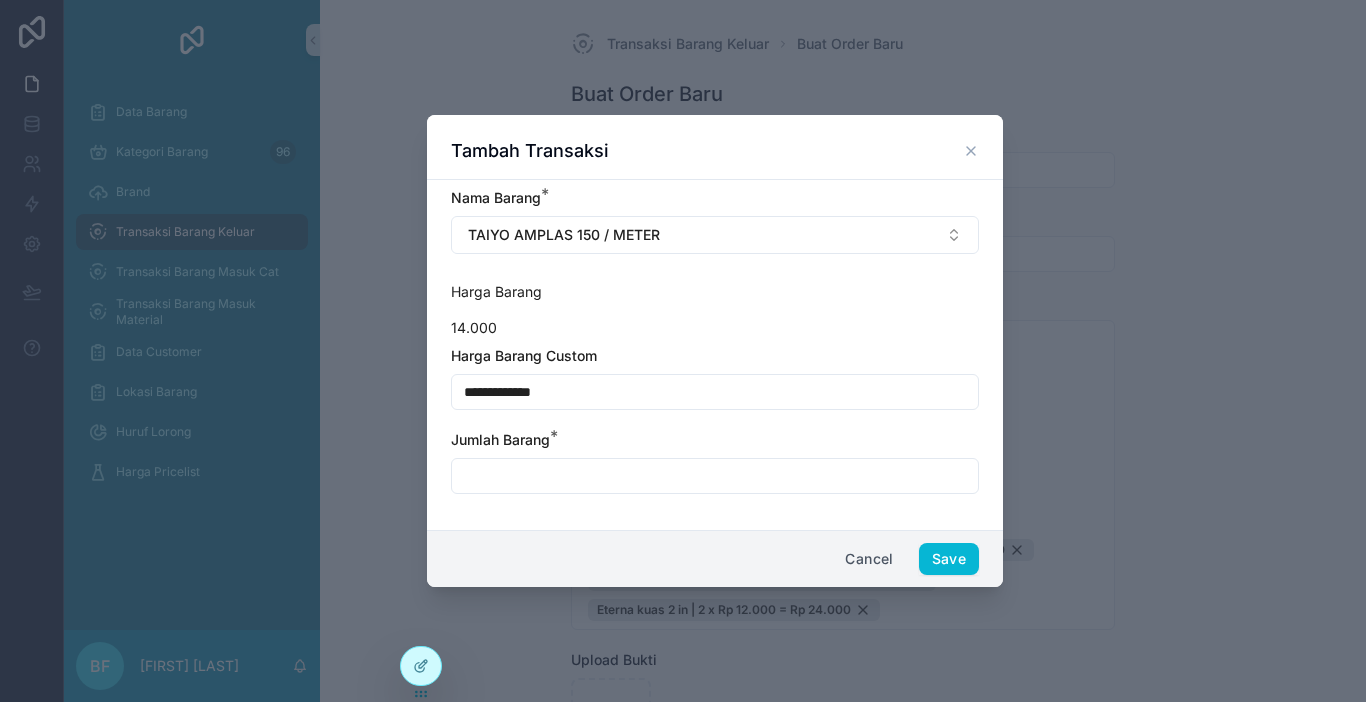 type on "**********" 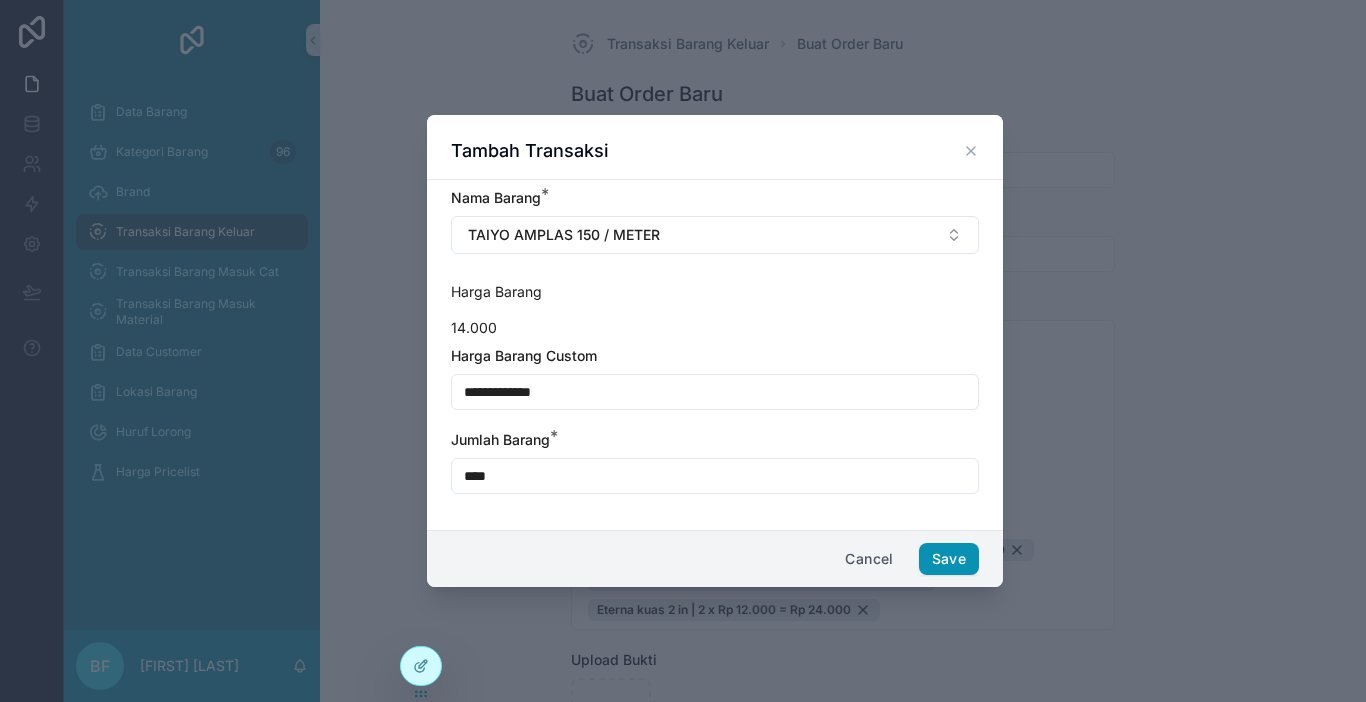 type on "****" 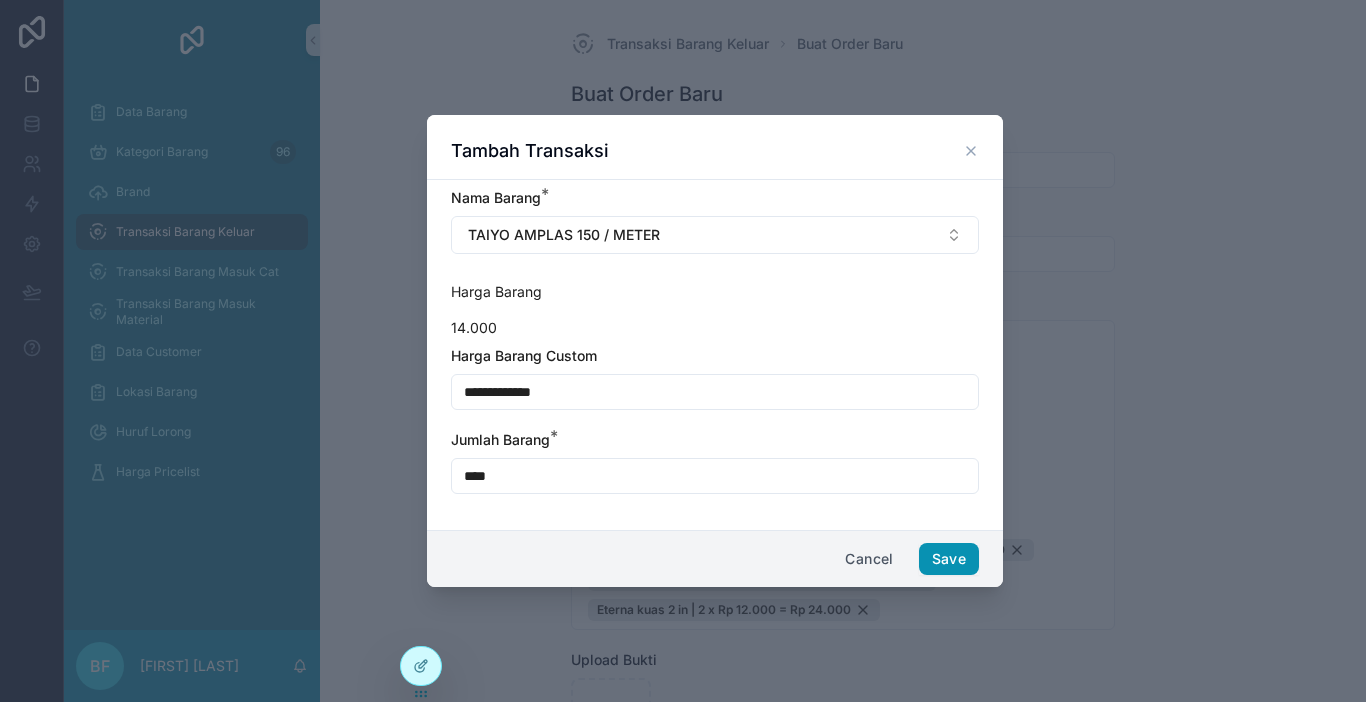click on "Save" at bounding box center [949, 559] 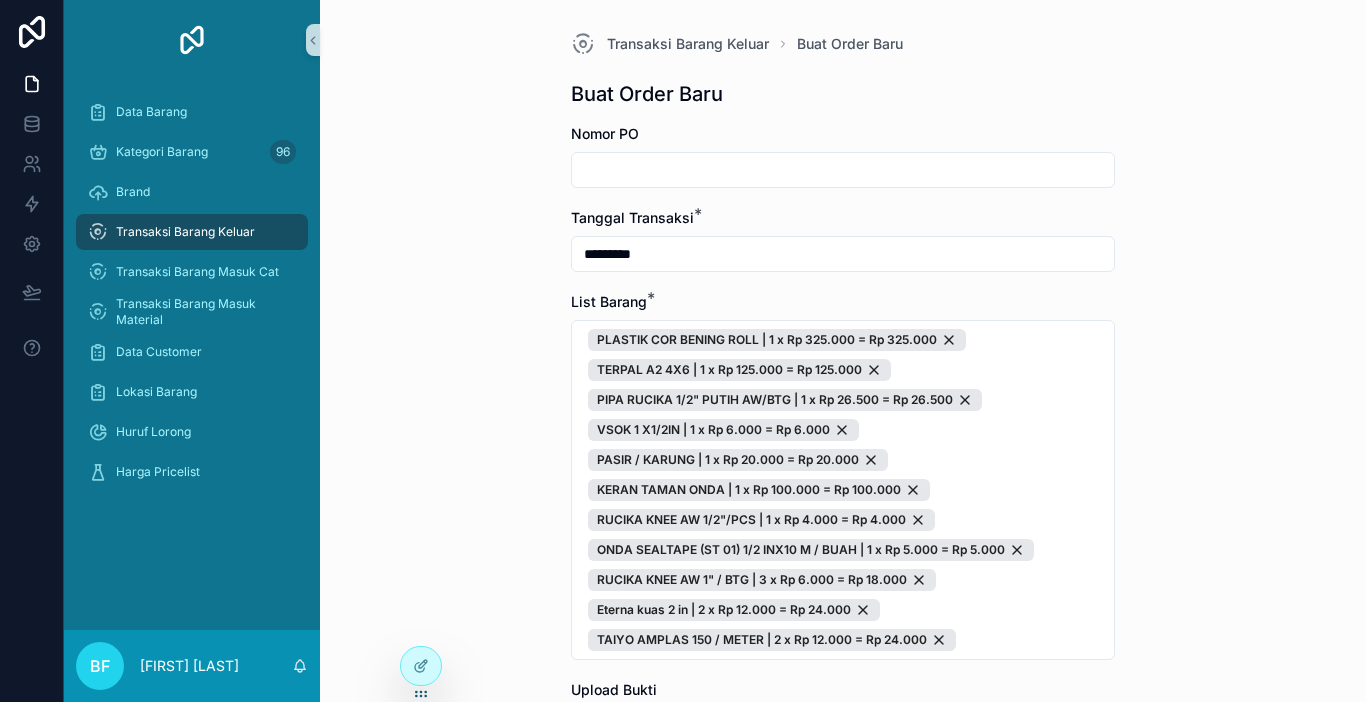 scroll, scrollTop: 100, scrollLeft: 0, axis: vertical 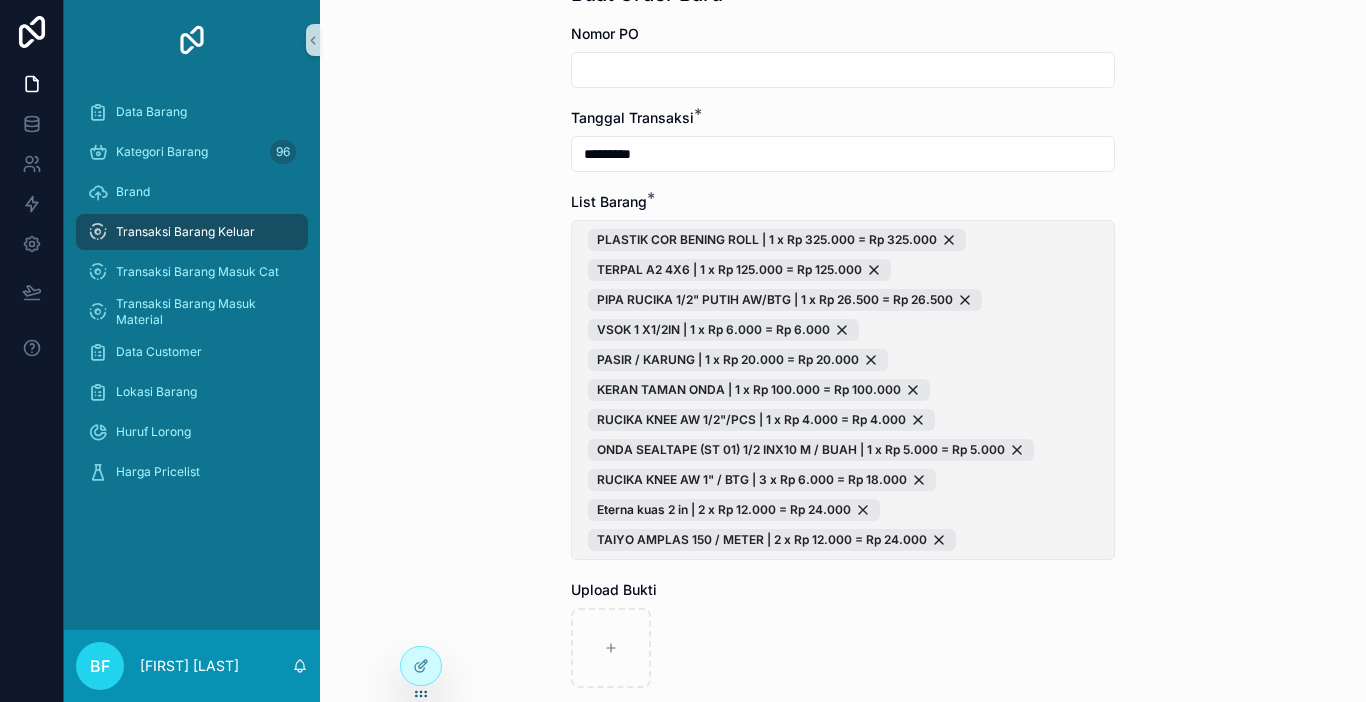 click on "PLASTIK COR BENING ROLL  | 1 x Rp 325.000 = Rp 325.000 TERPAL A2 4X6 | 1 x Rp 125.000 = Rp 125.000 PIPA RUCIKA 1/2" PUTIH AW/BTG | 1 x Rp 26.500 = Rp 26.500 VSOK 1 X1/2IN | 1 x Rp 6.000 = Rp 6.000 PASIR / KARUNG | 1 x Rp 20.000 = Rp 20.000 KERAN TAMAN ONDA  | 1 x Rp 100.000 = Rp 100.000 RUCIKA KNEE AW 1/2"/PCS | 1 x Rp 4.000 = Rp 4.000 ONDA SEALTAPE (ST 01) 1/2 INX10 M  / BUAH | 1 x Rp 5.000 = Rp 5.000 RUCIKA KNEE AW 1" / BTG | 3 x Rp 6.000 = Rp 18.000 Eterna kuas 2 in | 2 x Rp 12.000 = Rp 24.000 TAIYO AMPLAS 150  / METER | 2 x Rp 12.000 = Rp 24.000" at bounding box center [843, 390] 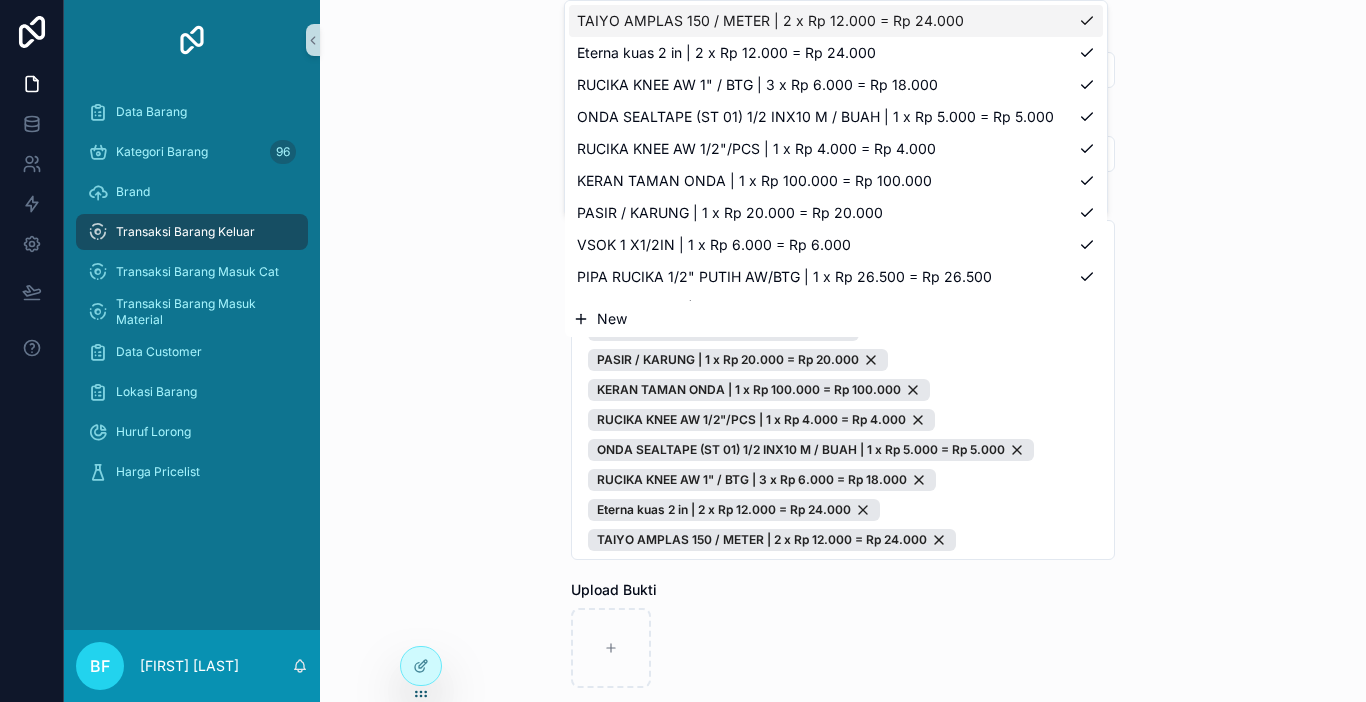 click on "New" at bounding box center (836, 319) 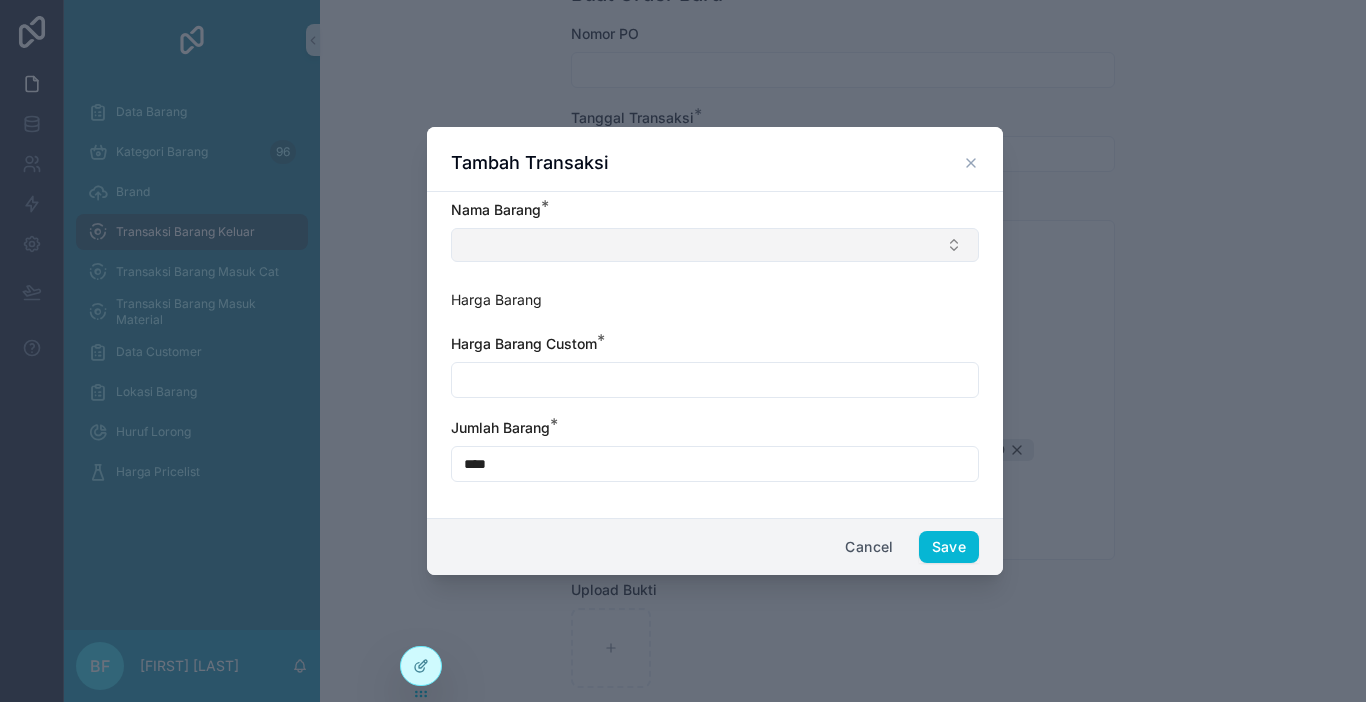 click at bounding box center (715, 245) 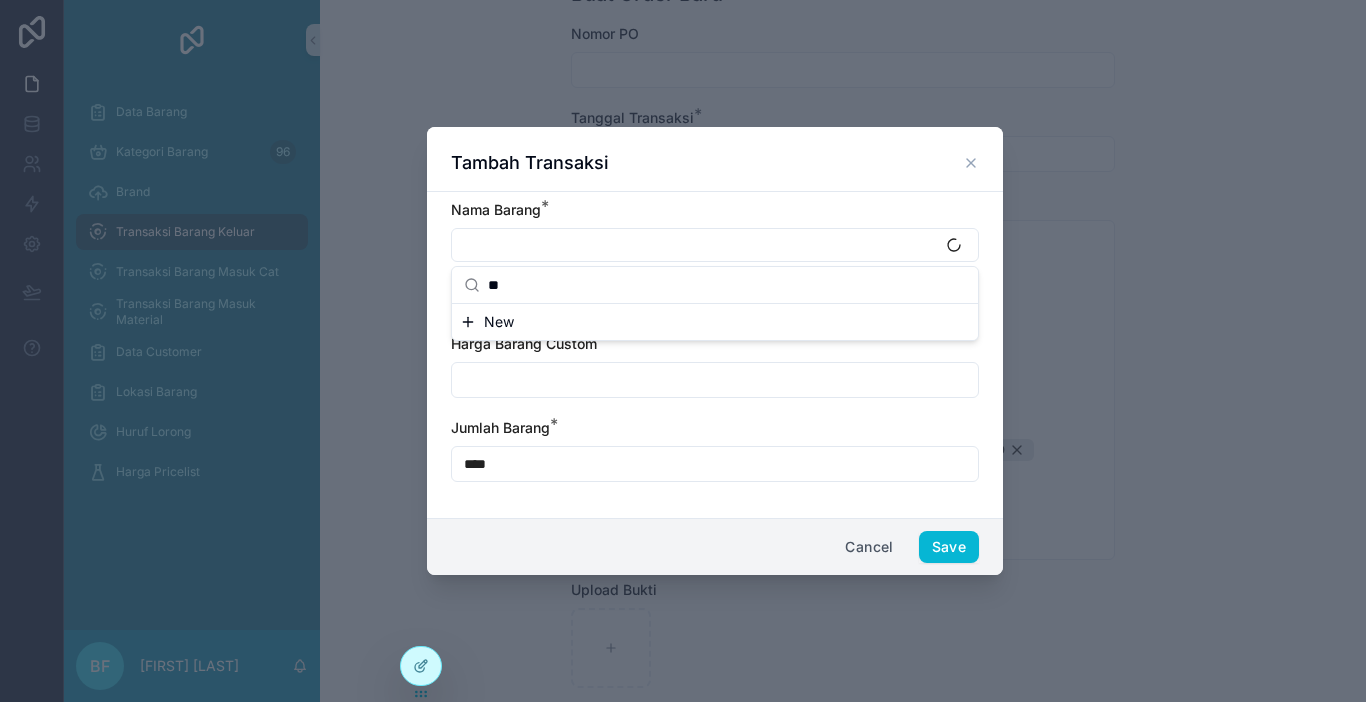 scroll, scrollTop: 0, scrollLeft: 0, axis: both 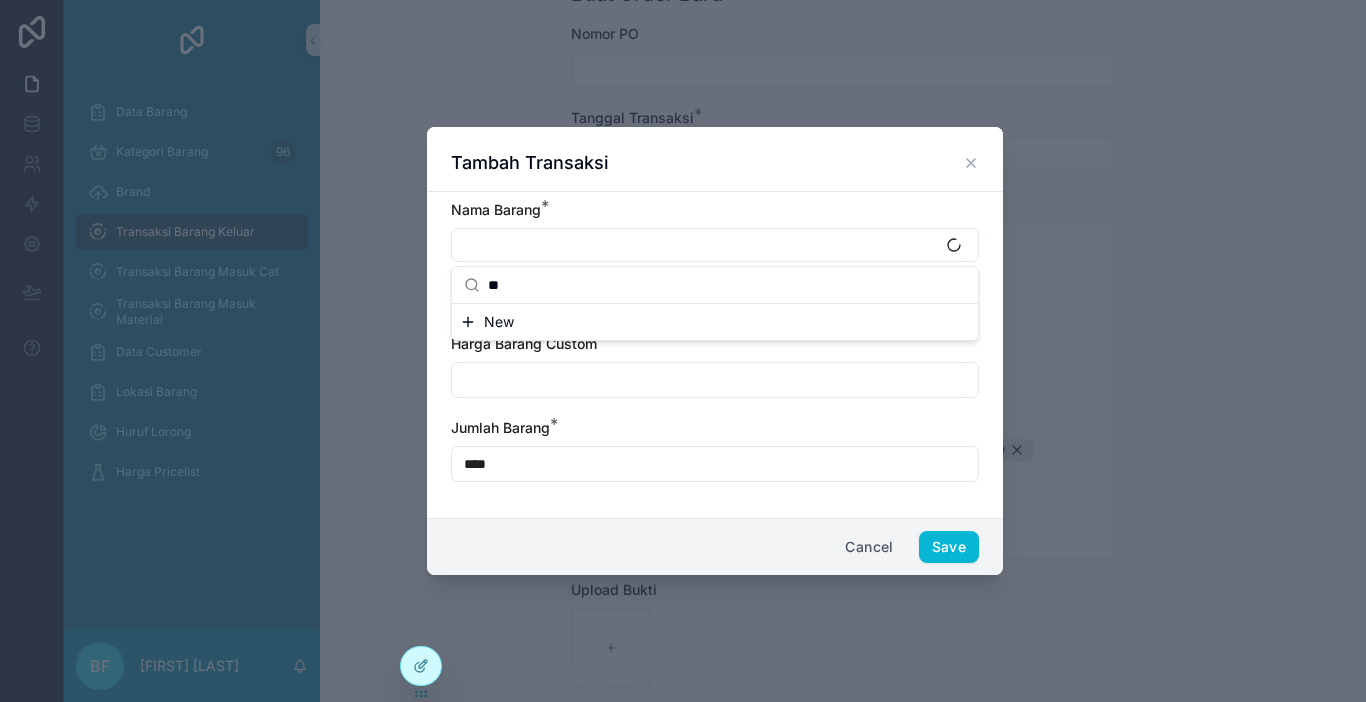 type on "*" 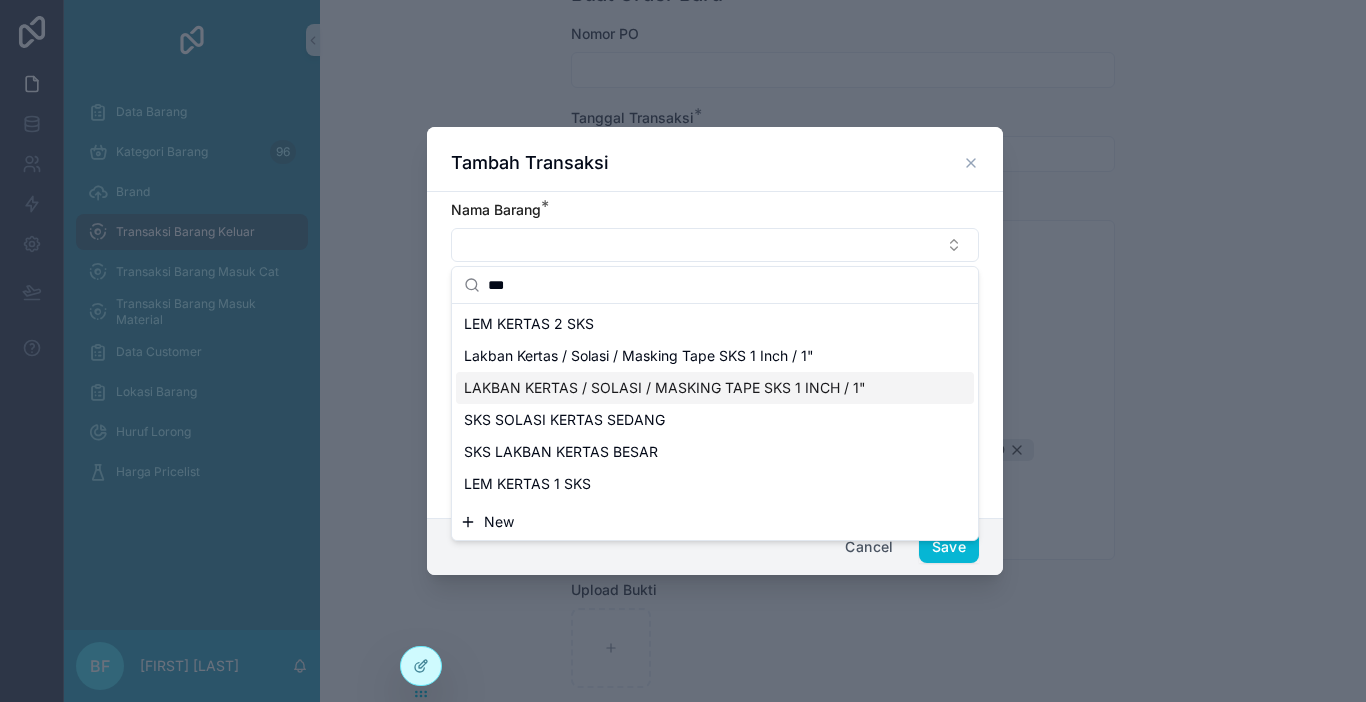 type on "***" 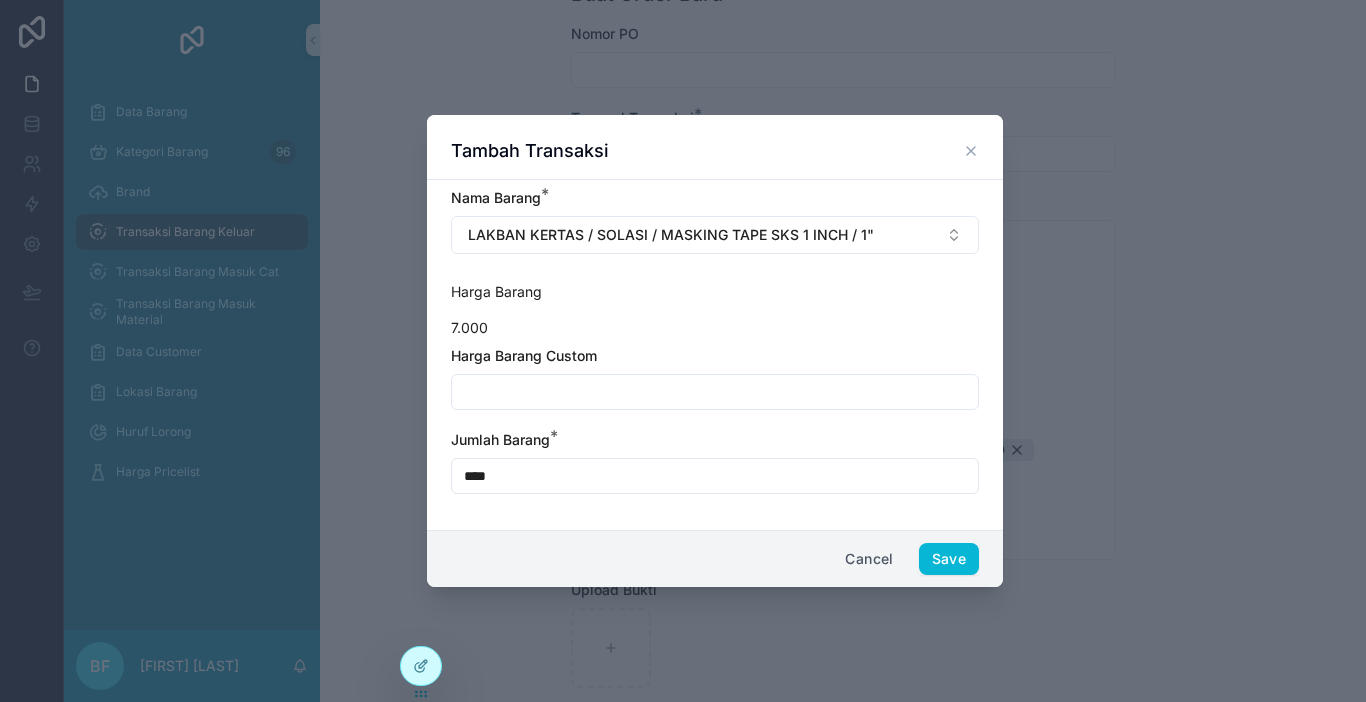 click on "****" at bounding box center (715, 476) 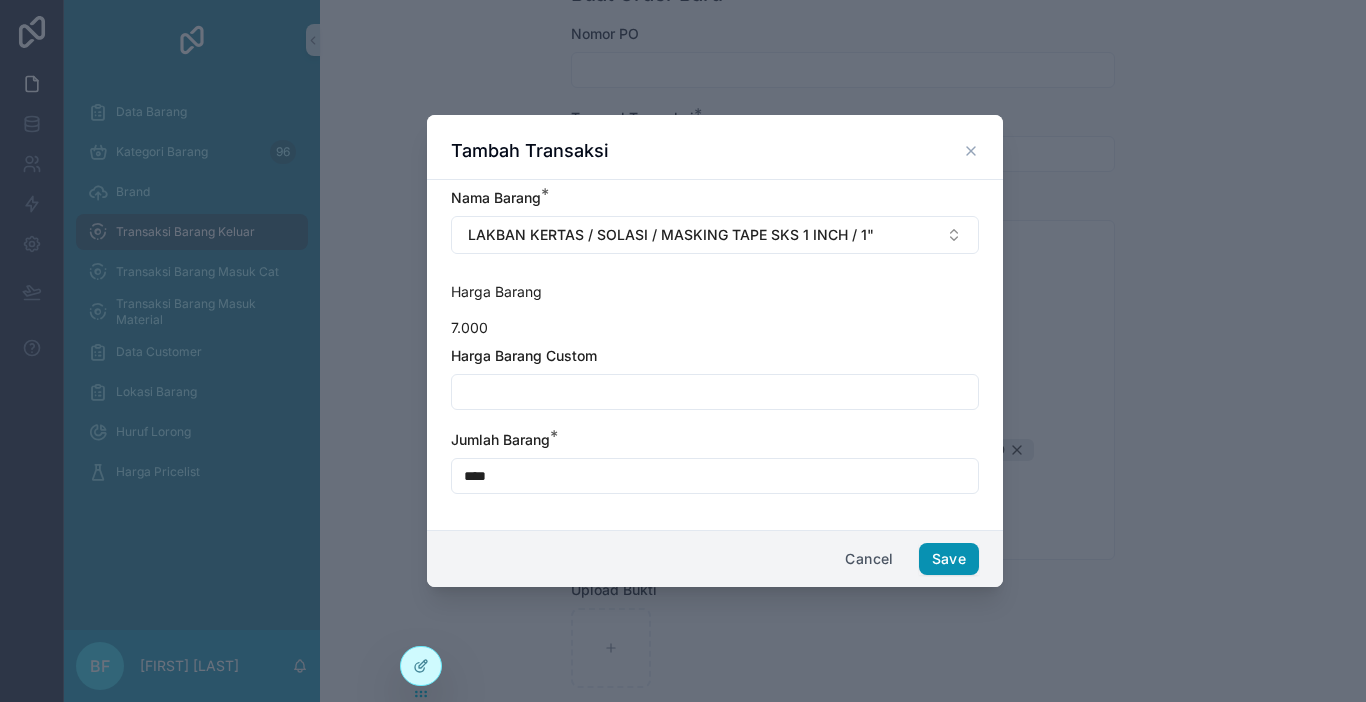 type on "****" 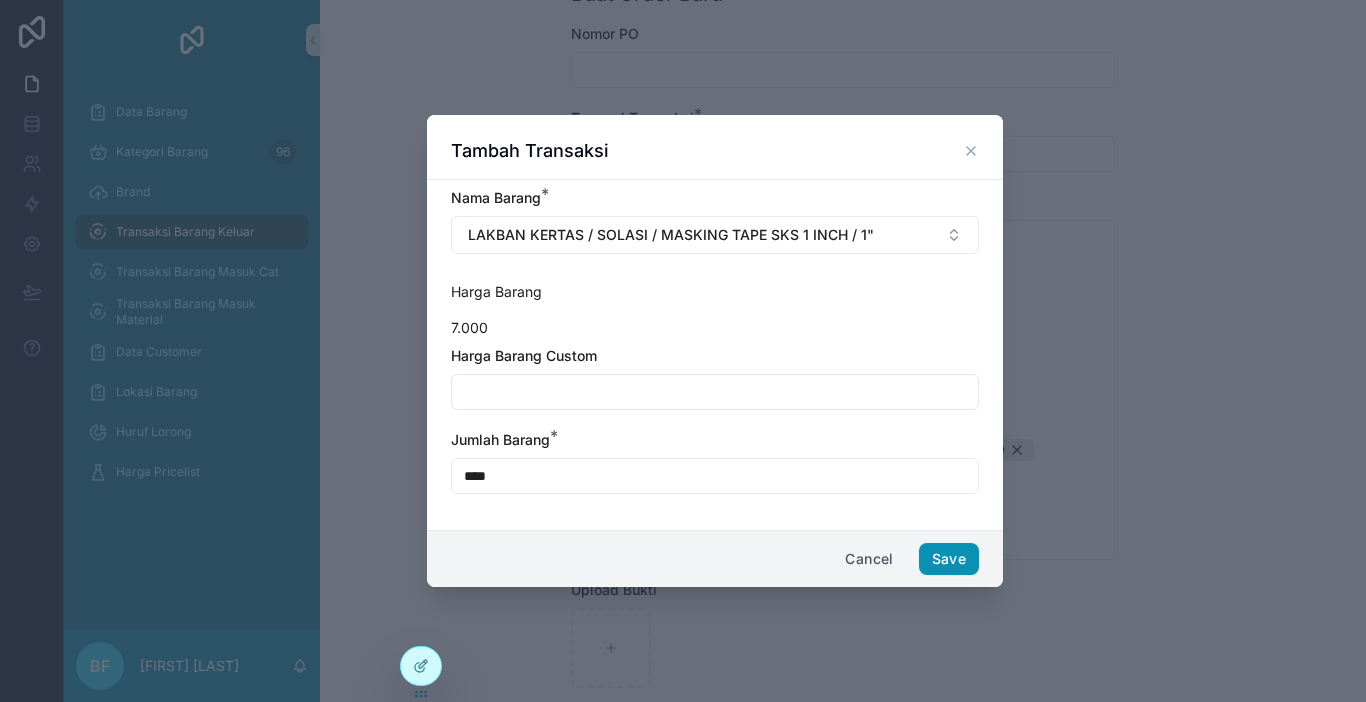 click on "Save" at bounding box center (949, 559) 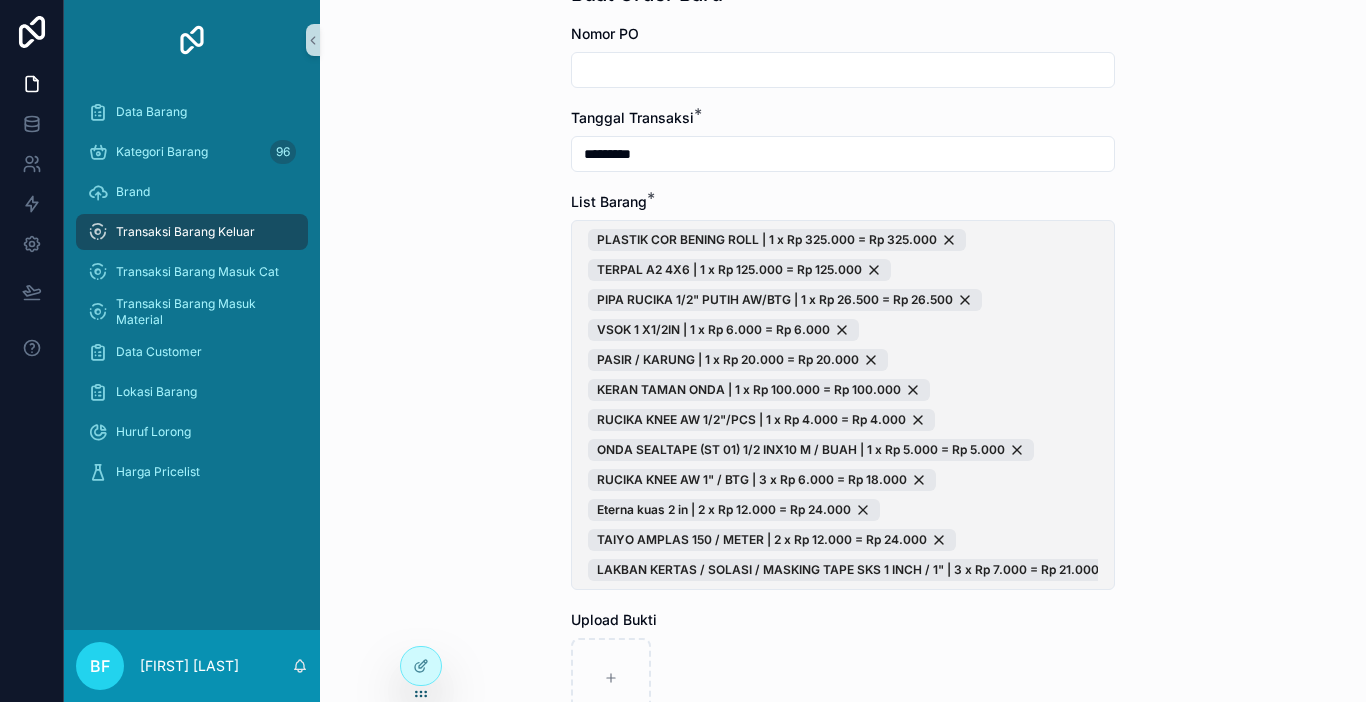 click on "PLASTIK COR BENING ROLL  | 1 x Rp 325.000 = Rp 325.000 TERPAL A2 4X6 | 1 x Rp 125.000 = Rp 125.000 PIPA RUCIKA 1/2" PUTIH AW/BTG | 1 x Rp 26.500 = Rp 26.500 VSOK 1 X1/2IN | 1 x Rp 6.000 = Rp 6.000 PASIR / KARUNG | 1 x Rp 20.000 = Rp 20.000 KERAN TAMAN ONDA  | 1 x Rp 100.000 = Rp 100.000 RUCIKA KNEE AW 1/2"/PCS | 1 x Rp 4.000 = Rp 4.000 ONDA SEALTAPE (ST 01) 1/2 INX10 M  / BUAH | 1 x Rp 5.000 = Rp 5.000 RUCIKA KNEE AW 1" / BTG | 3 x Rp 6.000 = Rp 18.000 Eterna kuas 2 in | 2 x Rp 12.000 = Rp 24.000 TAIYO AMPLAS 150  / METER | 2 x Rp 12.000 = Rp 24.000 LAKBAN KERTAS / SOLASI / MASKING TAPE SKS 1 INCH / 1" | 3 x Rp 7.000 = Rp 21.000" at bounding box center (843, 405) 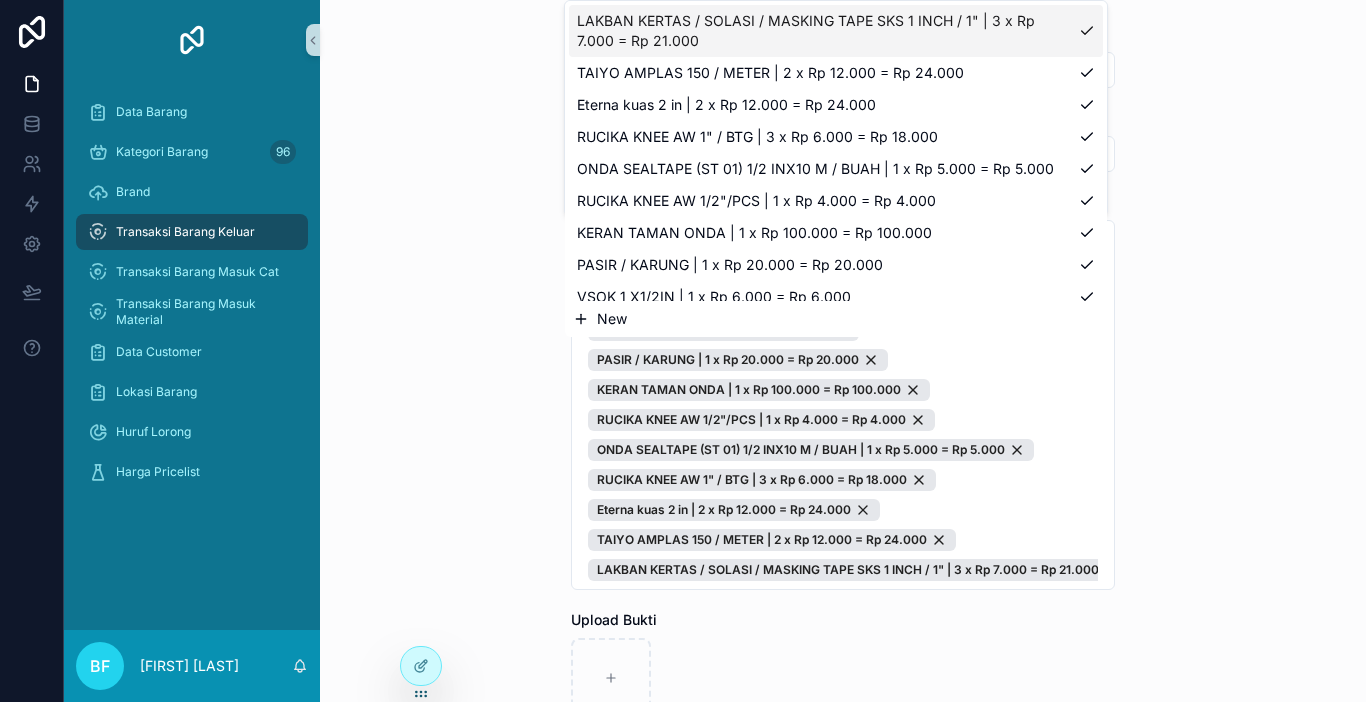 click on "New" at bounding box center [836, 319] 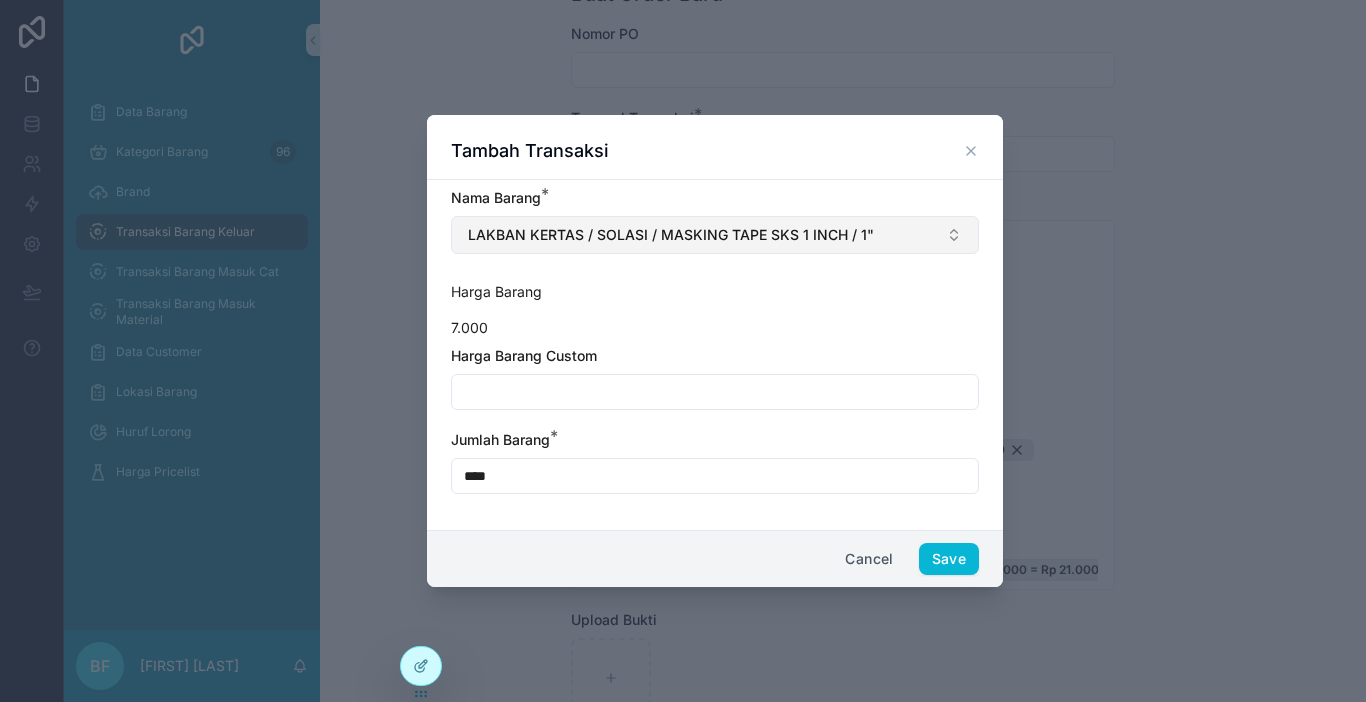 click on "LAKBAN KERTAS / SOLASI / MASKING TAPE SKS 1 INCH / 1"" at bounding box center (671, 235) 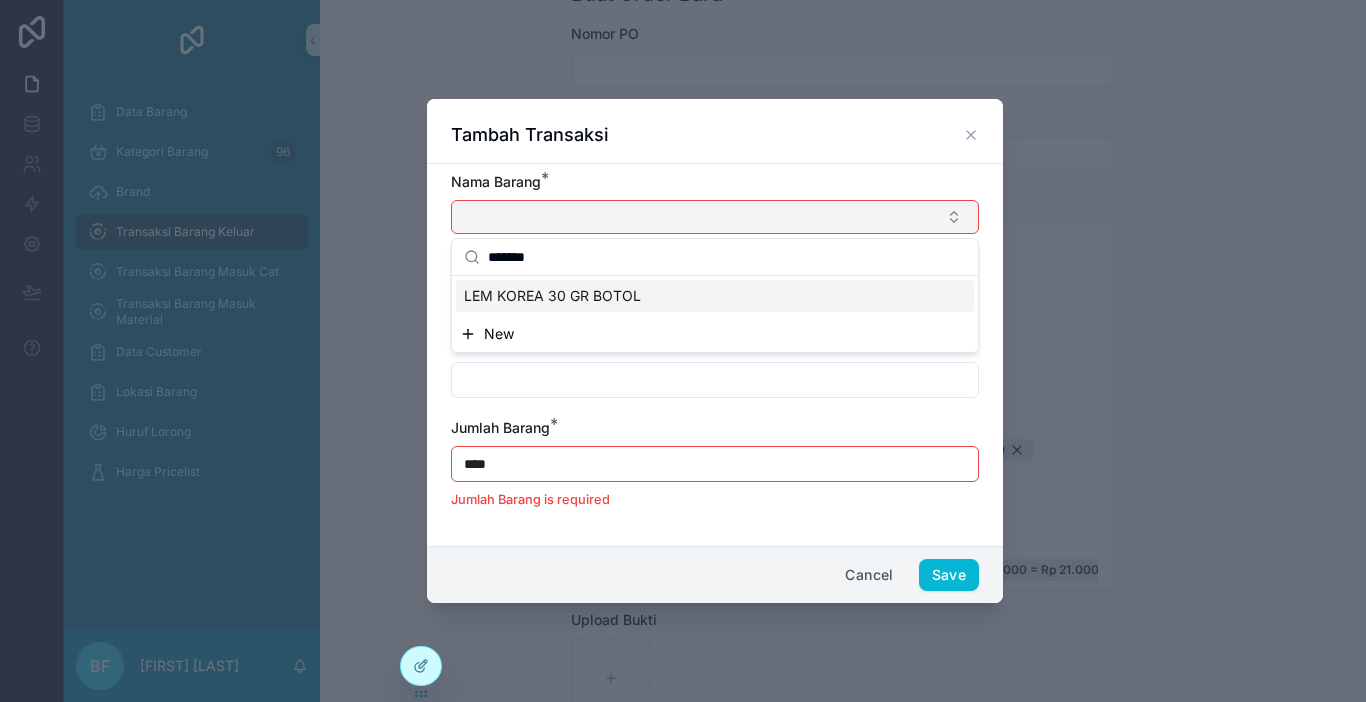 type on "*******" 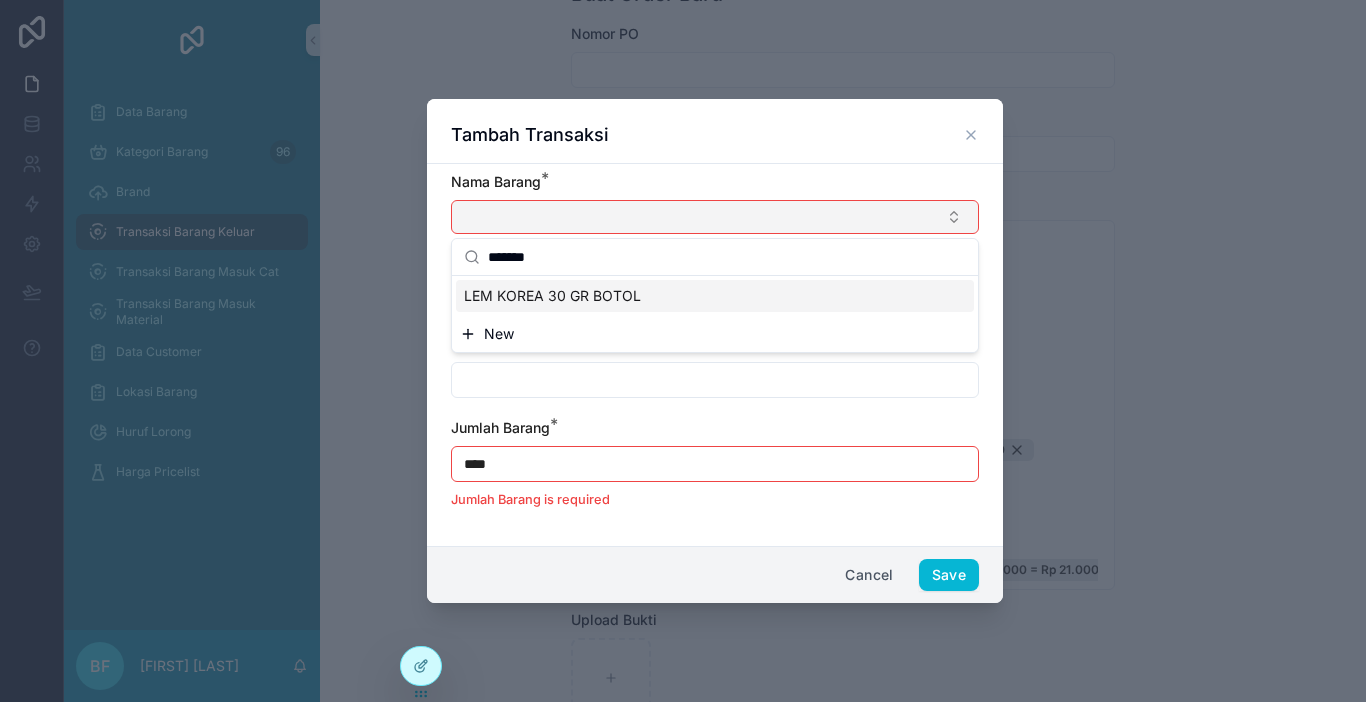 click on "LEM KOREA 30 GR  BOTOL" at bounding box center [715, 296] 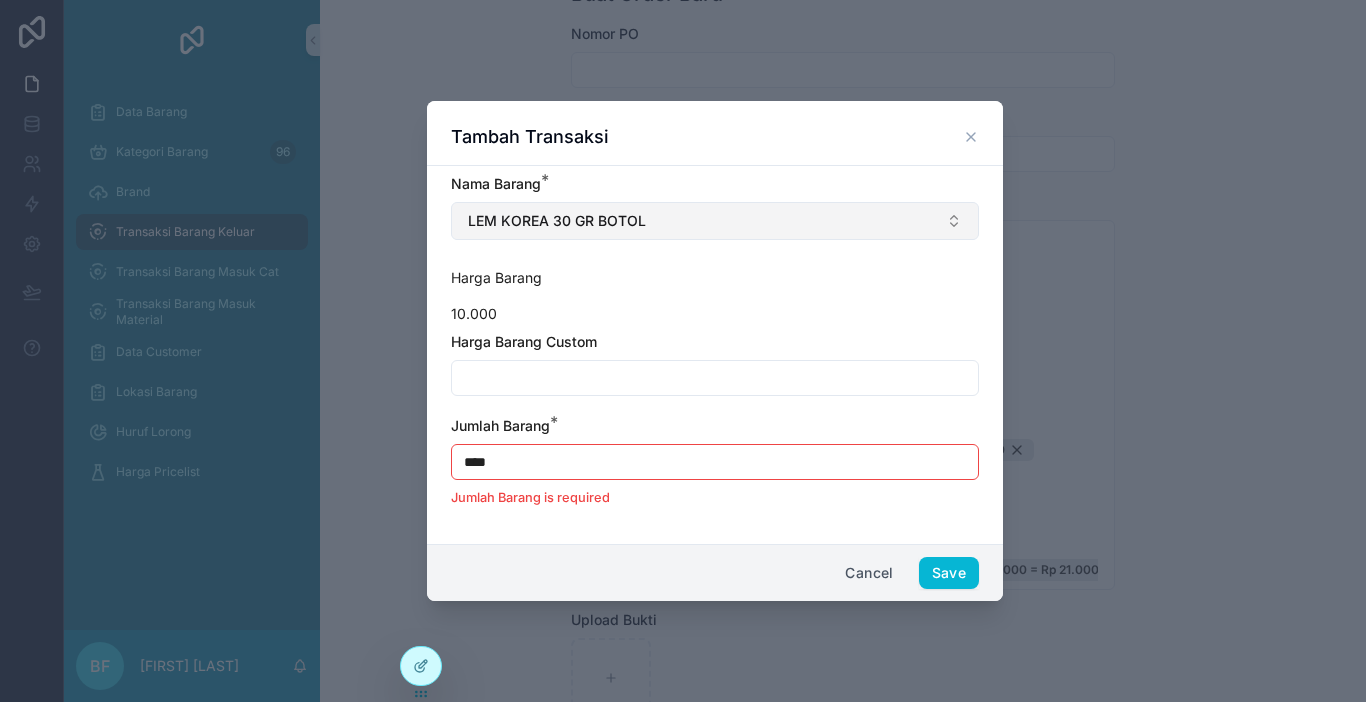 click on "****" at bounding box center (715, 462) 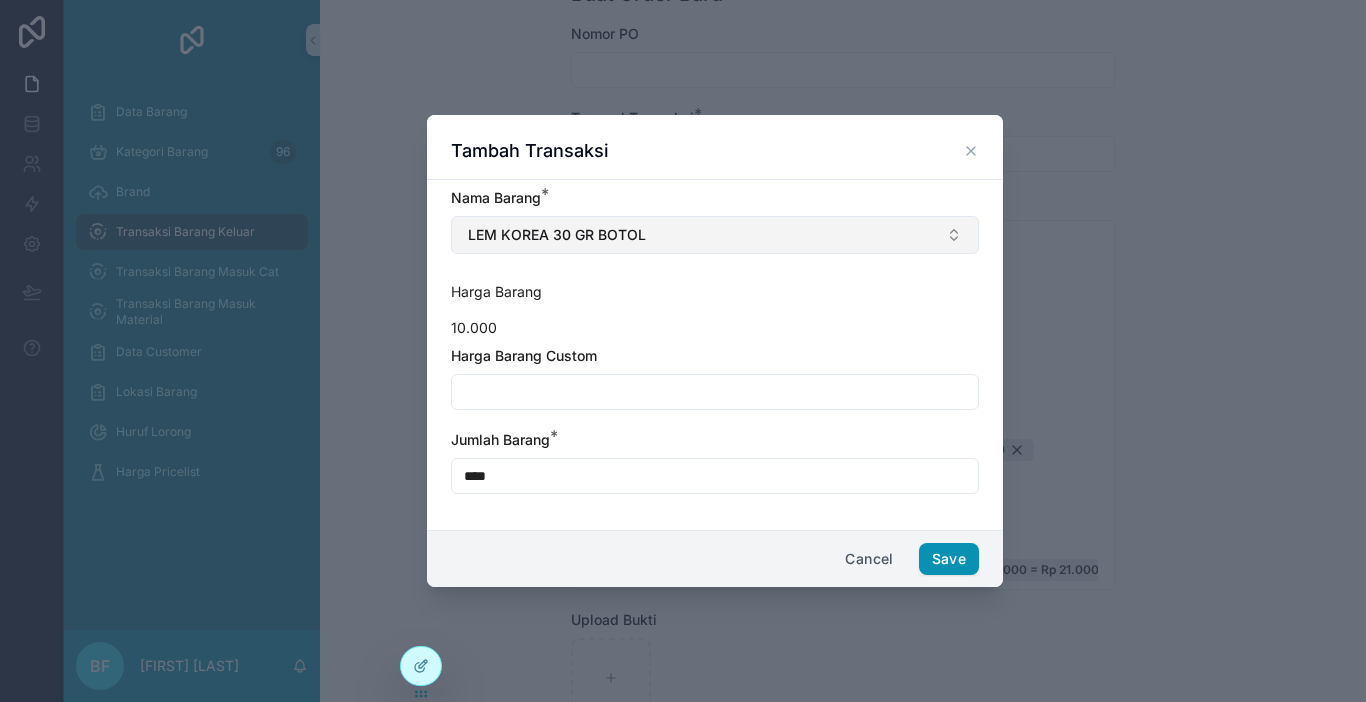 type on "****" 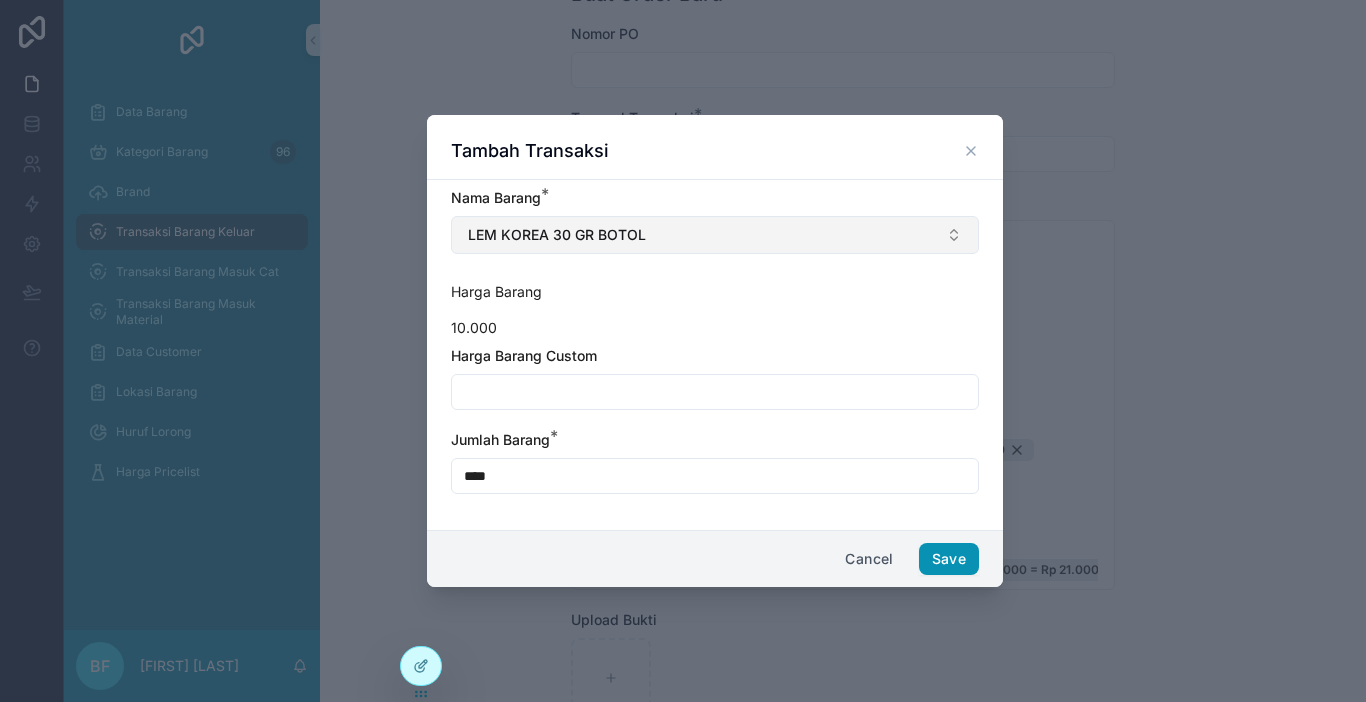 click on "Save" at bounding box center (949, 559) 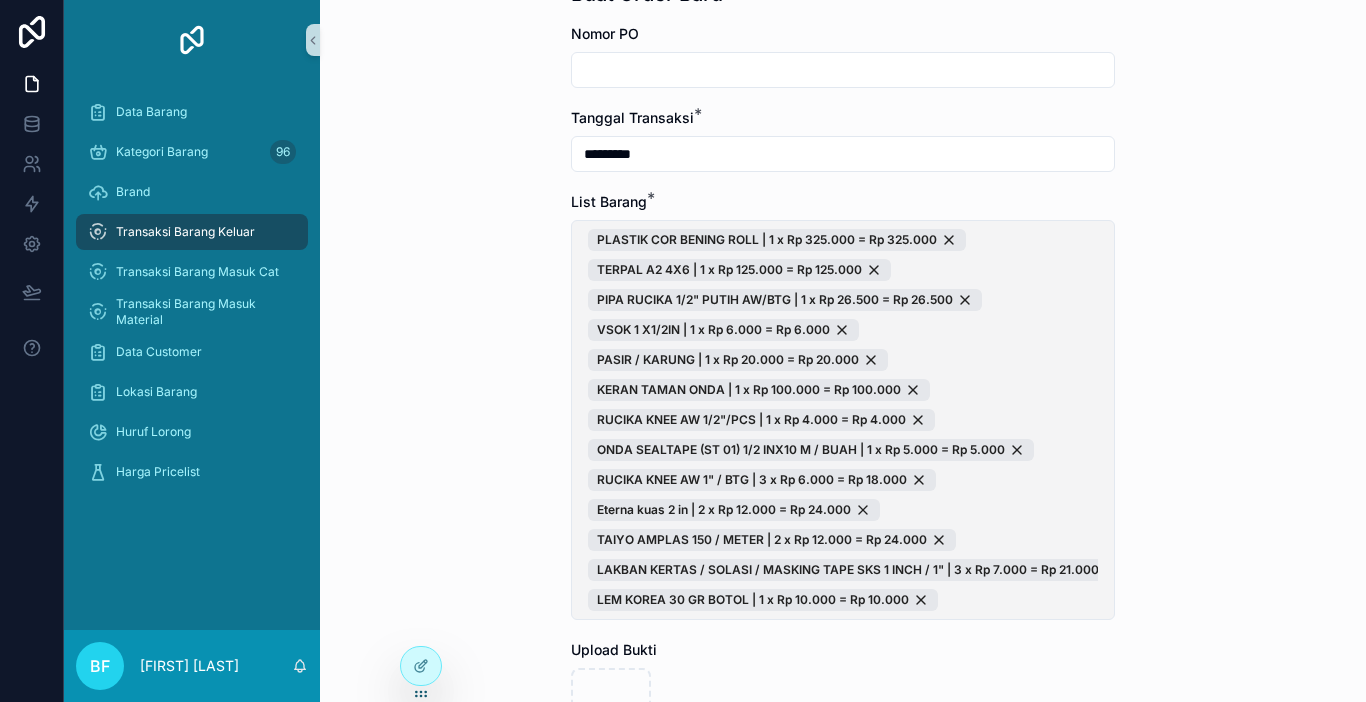 click on "PLASTIK COR BENING ROLL  | 1 x Rp 325.000 = Rp 325.000 TERPAL A2 4X6 | 1 x Rp 125.000 = Rp 125.000 PIPA RUCIKA 1/2" PUTIH AW/BTG | 1 x Rp 26.500 = Rp 26.500 VSOK 1 X1/2IN | 1 x Rp 6.000 = Rp 6.000 PASIR / KARUNG | 1 x Rp 20.000 = Rp 20.000 KERAN TAMAN ONDA  | 1 x Rp 100.000 = Rp 100.000 RUCIKA KNEE AW 1/2"/PCS | 1 x Rp 4.000 = Rp 4.000 ONDA SEALTAPE (ST 01) 1/2 INX10 M  / BUAH | 1 x Rp 5.000 = Rp 5.000 RUCIKA KNEE AW 1" / BTG | 3 x Rp 6.000 = Rp 18.000 Eterna kuas 2 in | 2 x Rp 12.000 = Rp 24.000 TAIYO AMPLAS 150  / METER | 2 x Rp 12.000 = Rp 24.000 LAKBAN KERTAS / SOLASI / MASKING TAPE SKS 1 INCH / 1" | 3 x Rp 7.000 = Rp 21.000 LEM KOREA 30 GR  BOTOL | 1 x Rp 10.000 = Rp 10.000" at bounding box center [843, 420] 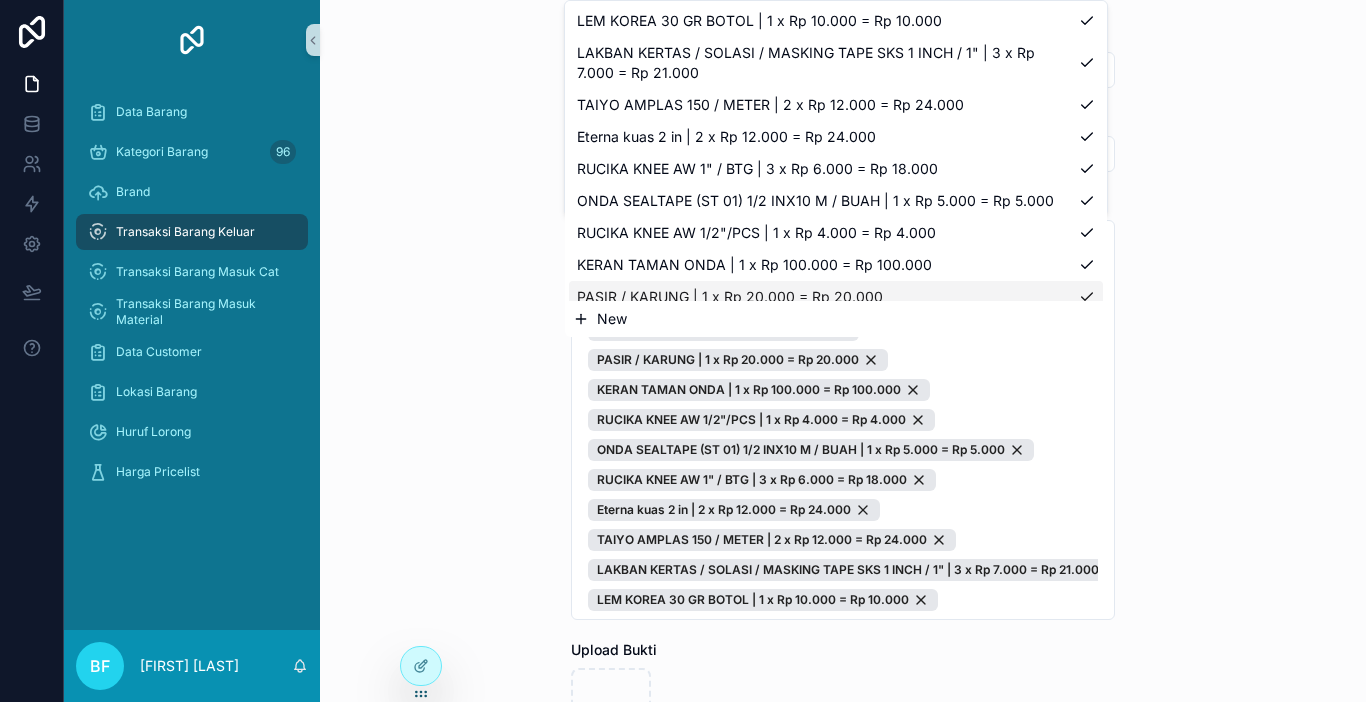 click on "New" at bounding box center (836, 319) 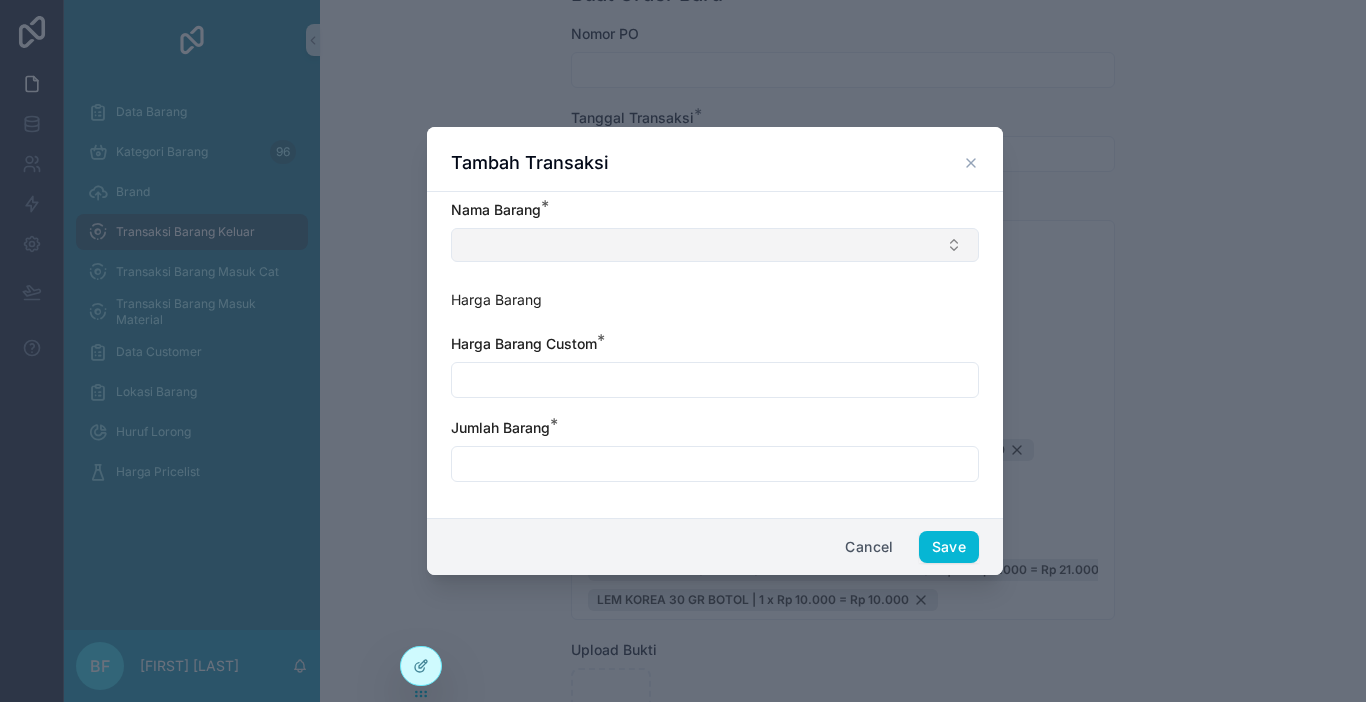 click at bounding box center (715, 245) 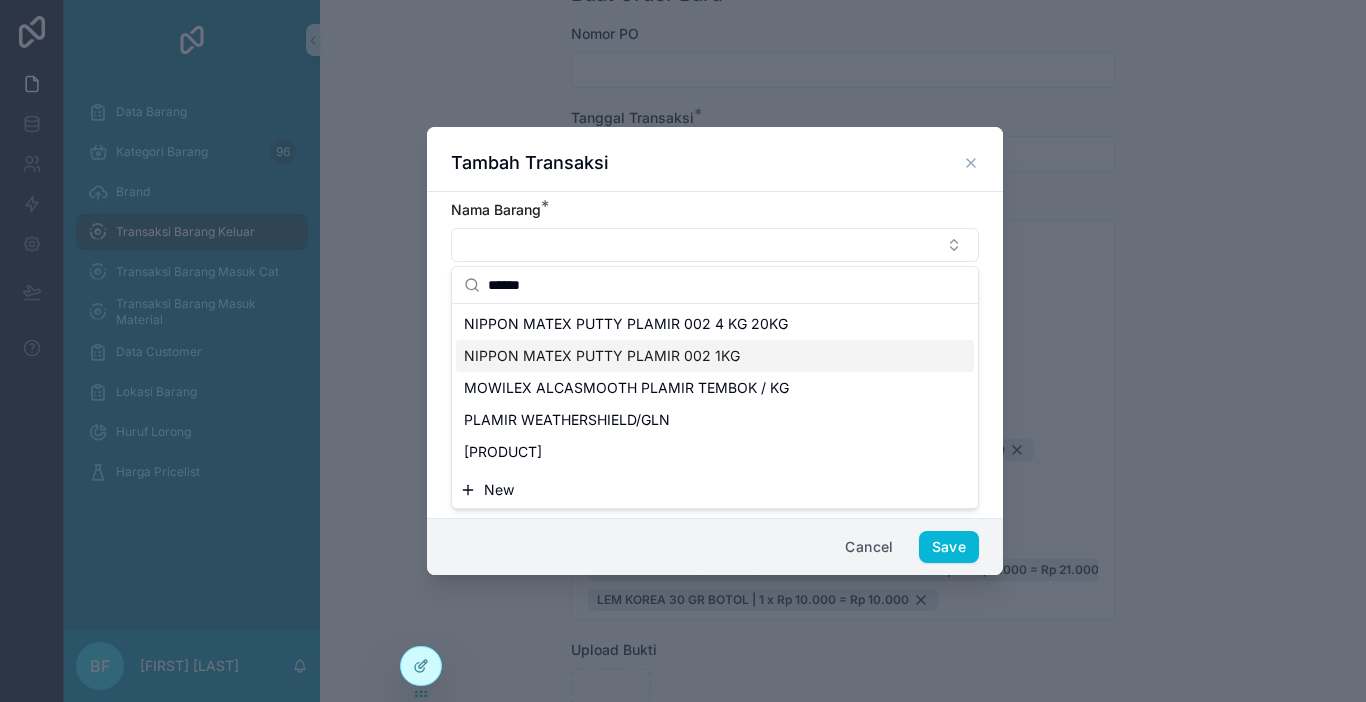 type on "******" 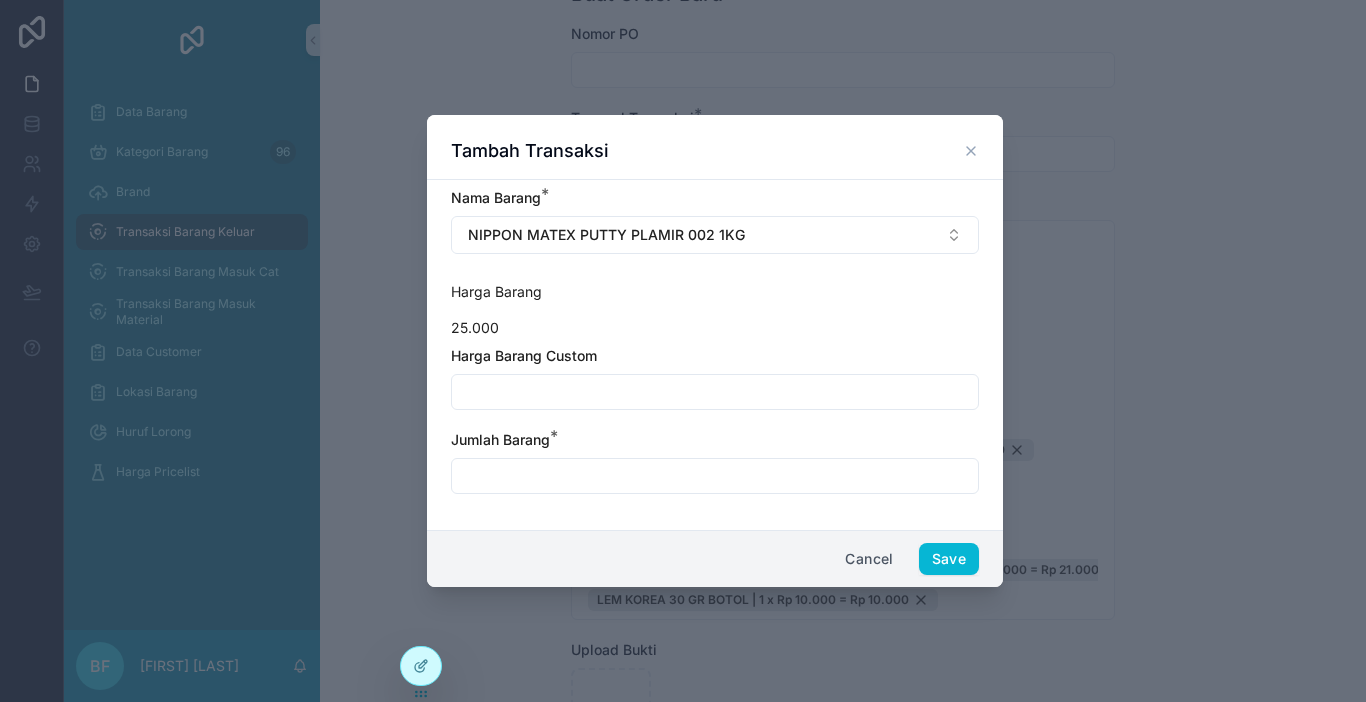 click at bounding box center (715, 392) 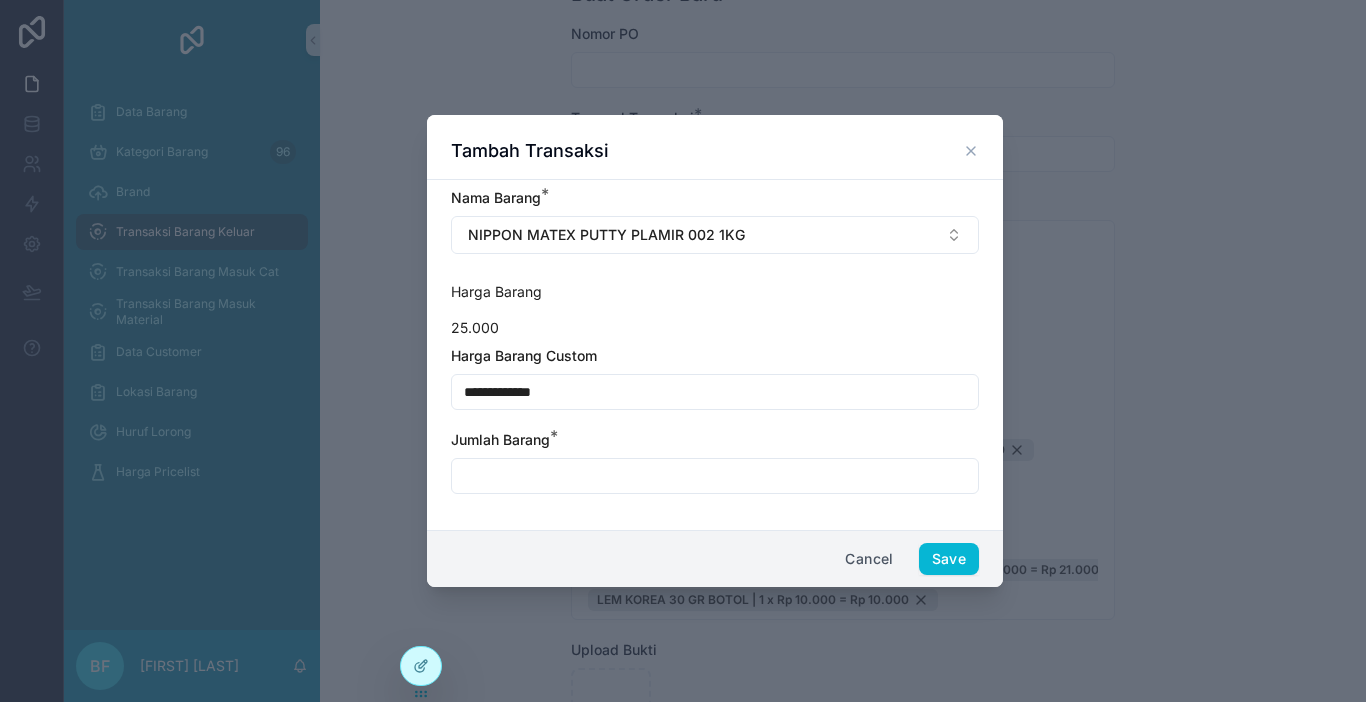 type on "**********" 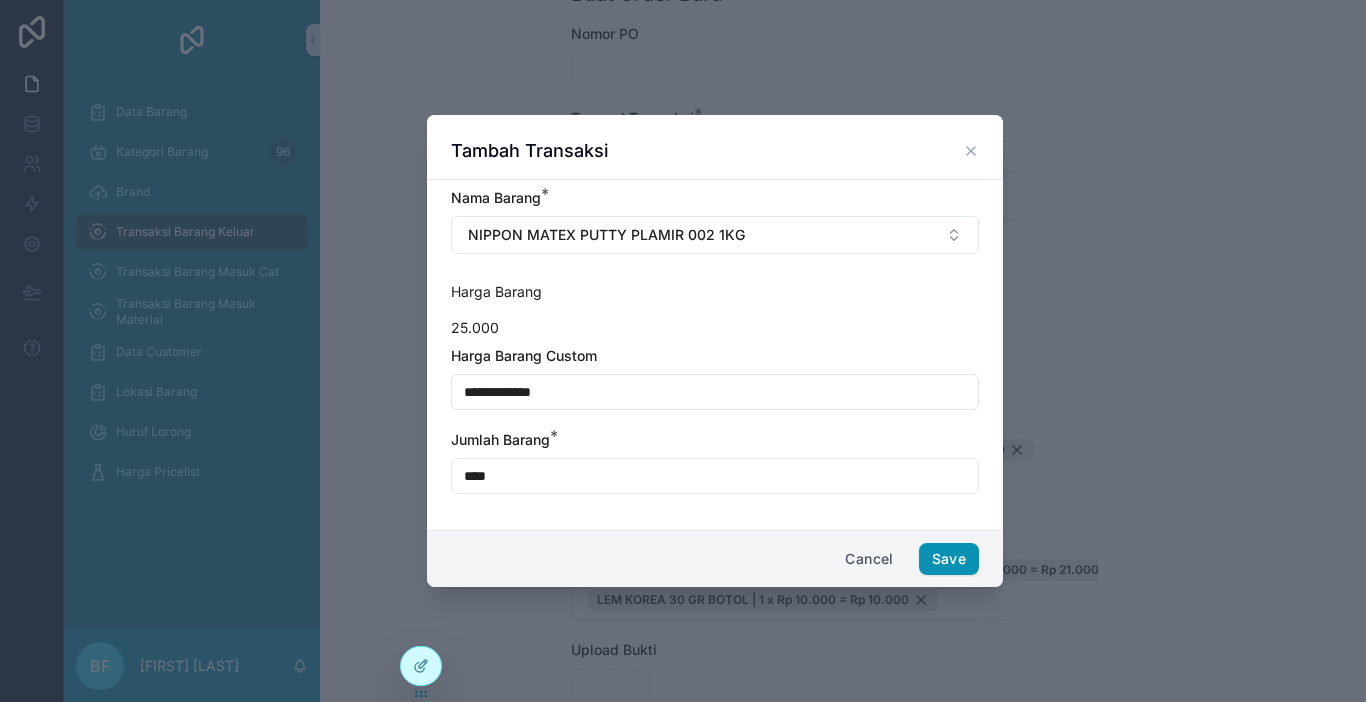 type on "****" 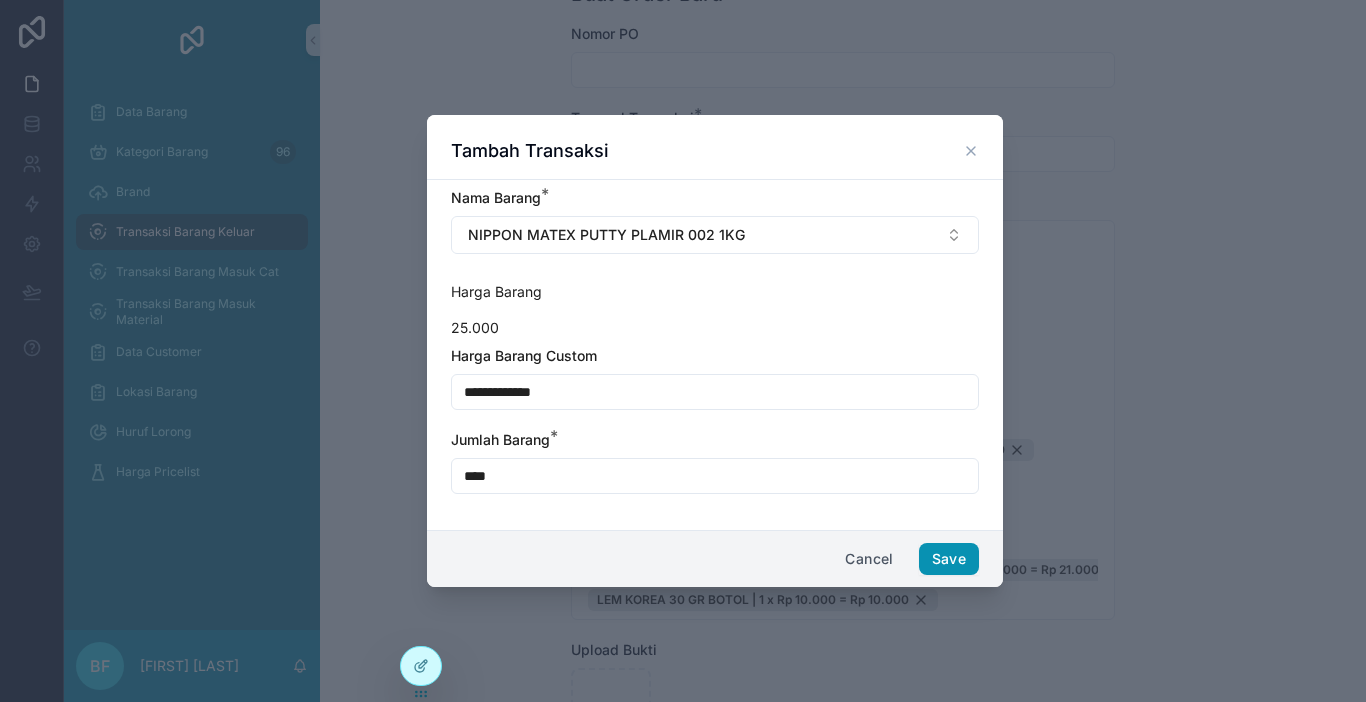 click on "Save" at bounding box center [949, 559] 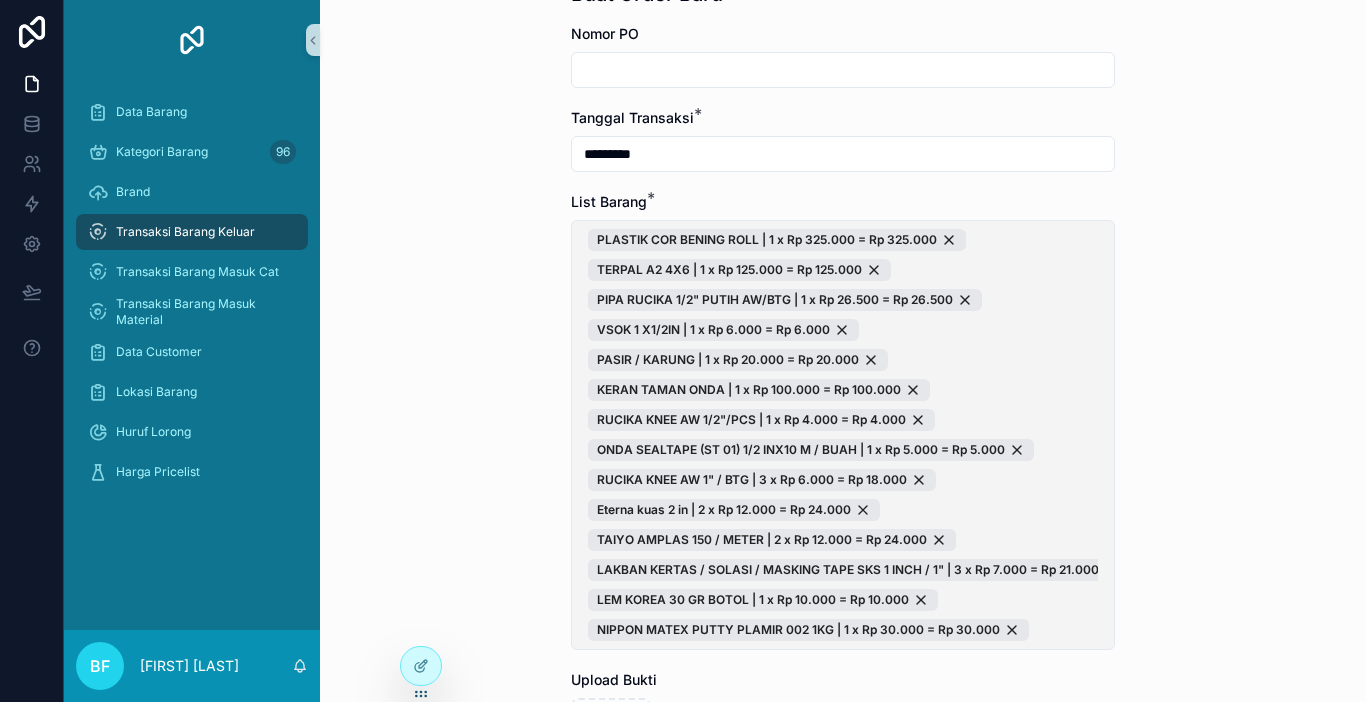 click on "PLASTIK COR BENING ROLL  | 1 x Rp 325.000 = Rp 325.000 TERPAL A2 4X6 | 1 x Rp 125.000 = Rp 125.000 PIPA RUCIKA 1/2" PUTIH AW/BTG | 1 x Rp 26.500 = Rp 26.500 VSOK 1 X1/2IN | 1 x Rp 6.000 = Rp 6.000 PASIR / KARUNG | 1 x Rp 20.000 = Rp 20.000 KERAN TAMAN ONDA  | 1 x Rp 100.000 = Rp 100.000 RUCIKA KNEE AW 1/2"/PCS | 1 x Rp 4.000 = Rp 4.000 ONDA SEALTAPE (ST 01) 1/2 INX10 M  / BUAH | 1 x Rp 5.000 = Rp 5.000 RUCIKA KNEE AW 1" / BTG | 3 x Rp 6.000 = Rp 18.000 Eterna kuas 2 in | 2 x Rp 12.000 = Rp 24.000 TAIYO AMPLAS 150  / METER | 2 x Rp 12.000 = Rp 24.000 LAKBAN KERTAS / SOLASI / MASKING TAPE SKS 1 INCH / 1" | 3 x Rp 7.000 = Rp 21.000 LEM KOREA 30 GR  BOTOL | 1 x Rp 10.000 = Rp 10.000 NIPPON MATEX PUTTY PLAMIR 002 1KG | 1 x Rp 30.000 = Rp 30.000" at bounding box center [843, 435] 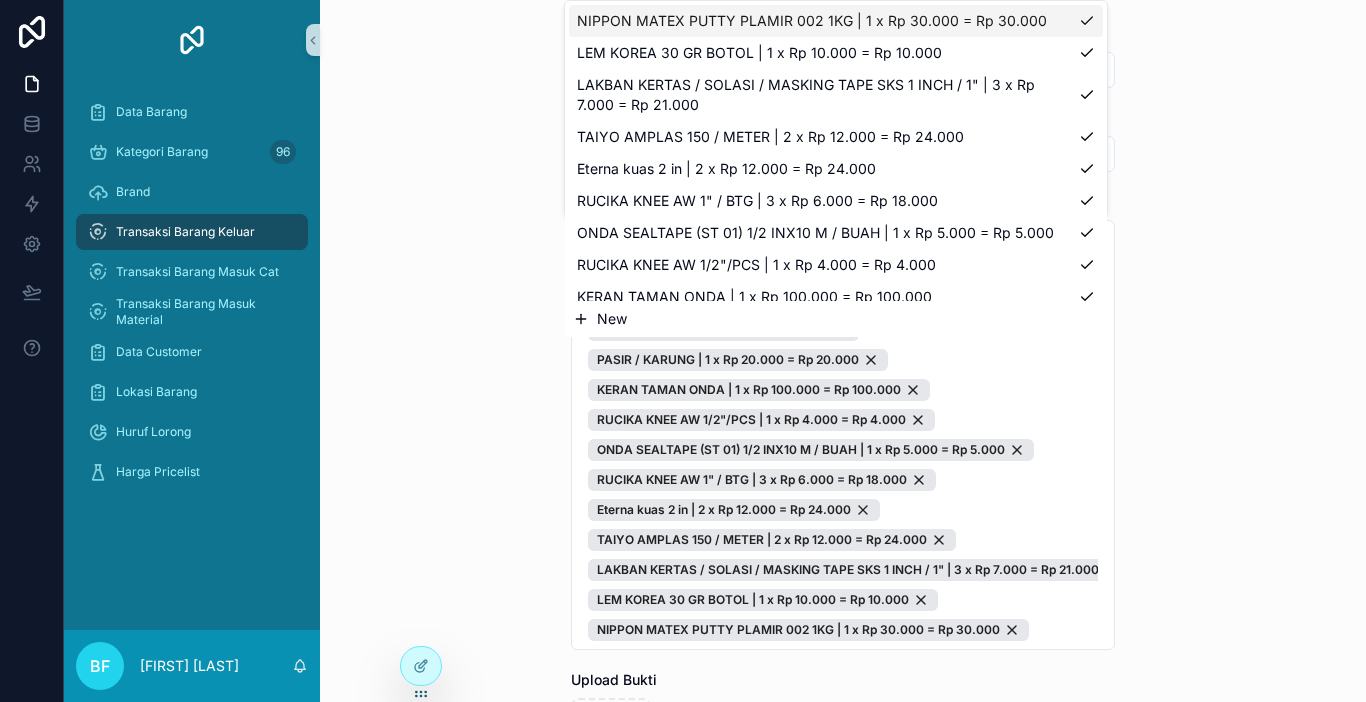 click on "New" at bounding box center [836, 319] 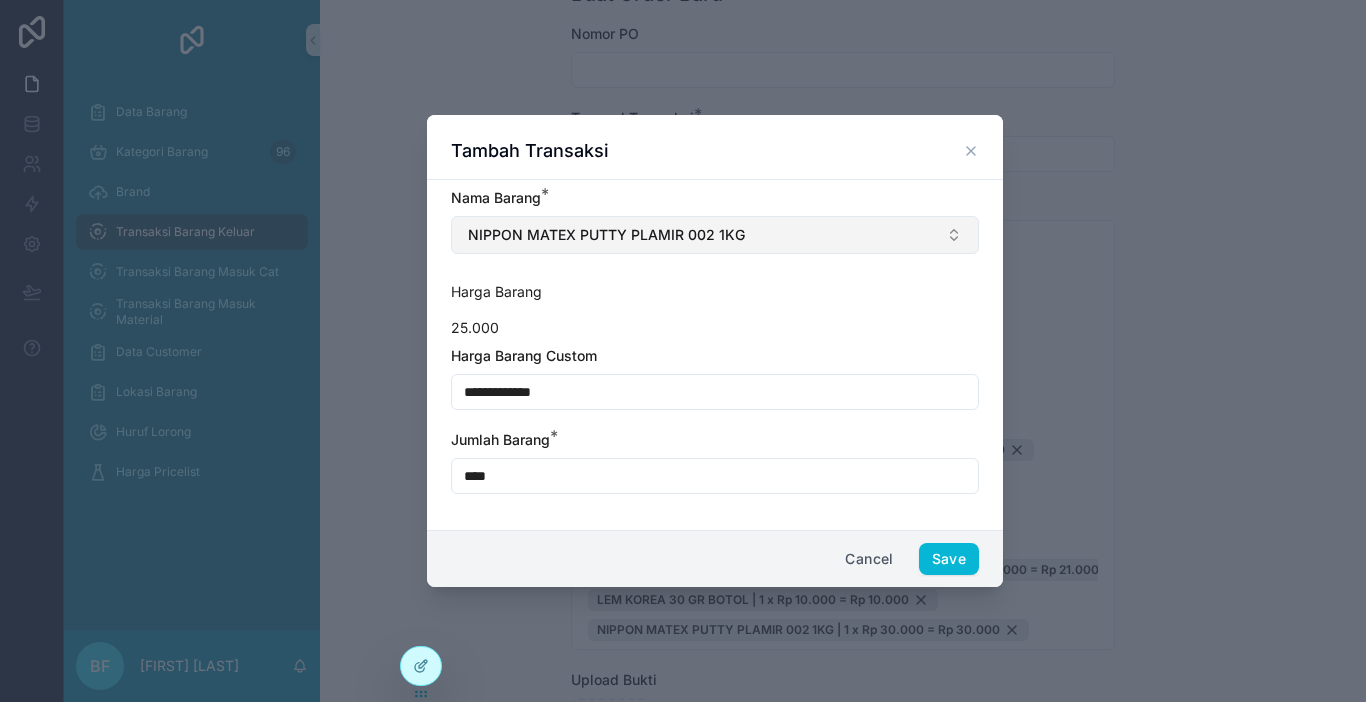 click on "NIPPON MATEX PUTTY PLAMIR 002 1KG" at bounding box center [606, 235] 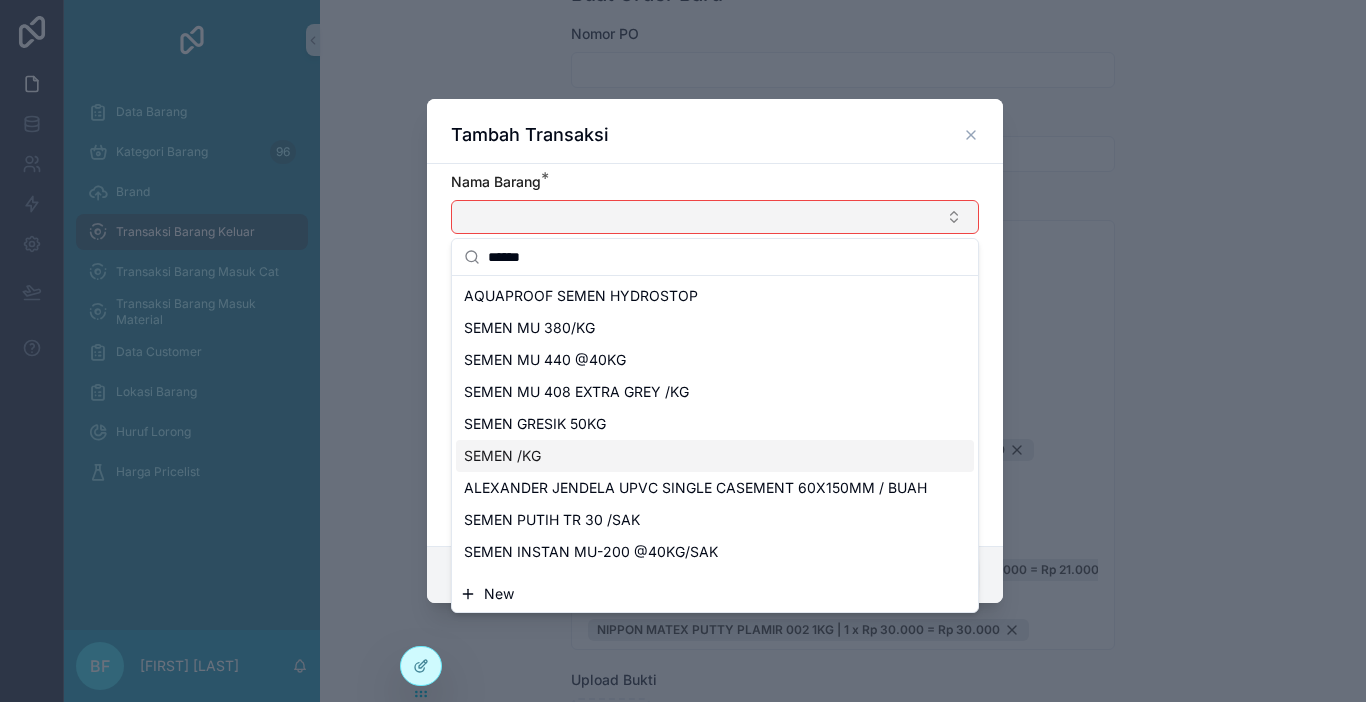 type on "*****" 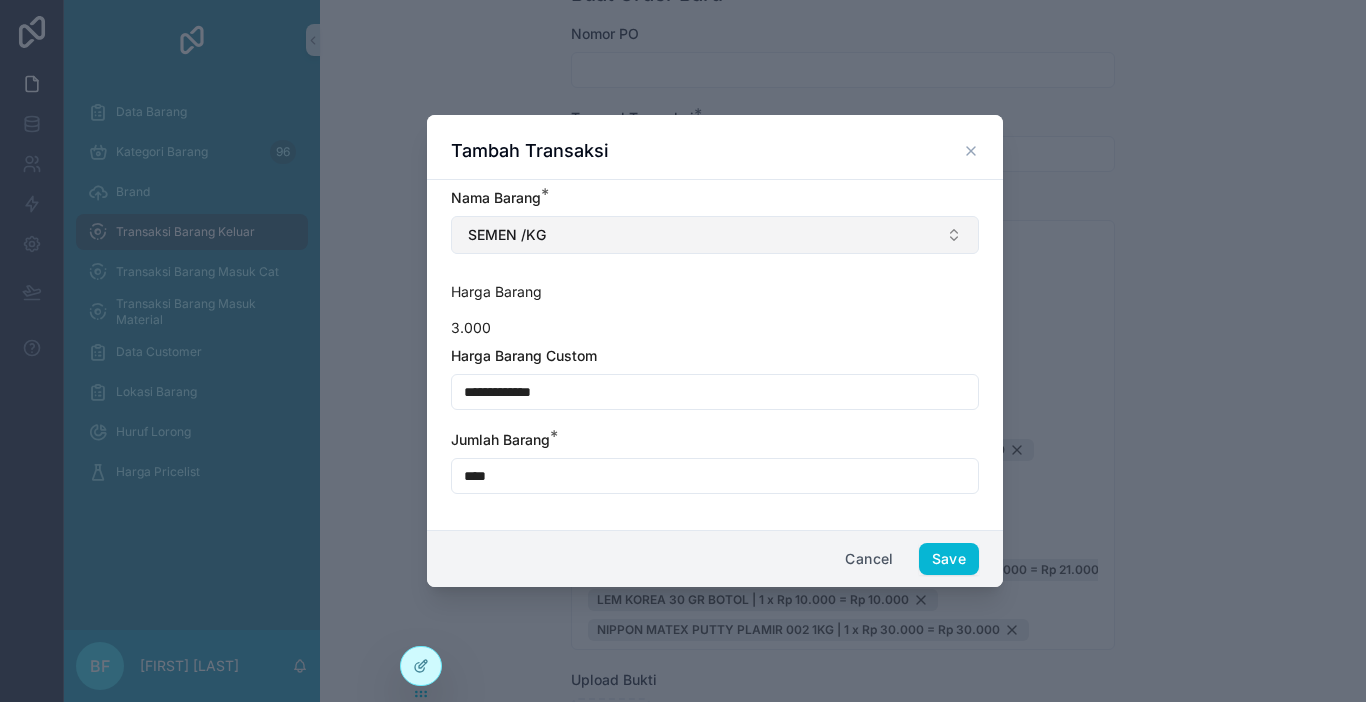 click on "**********" at bounding box center (715, 392) 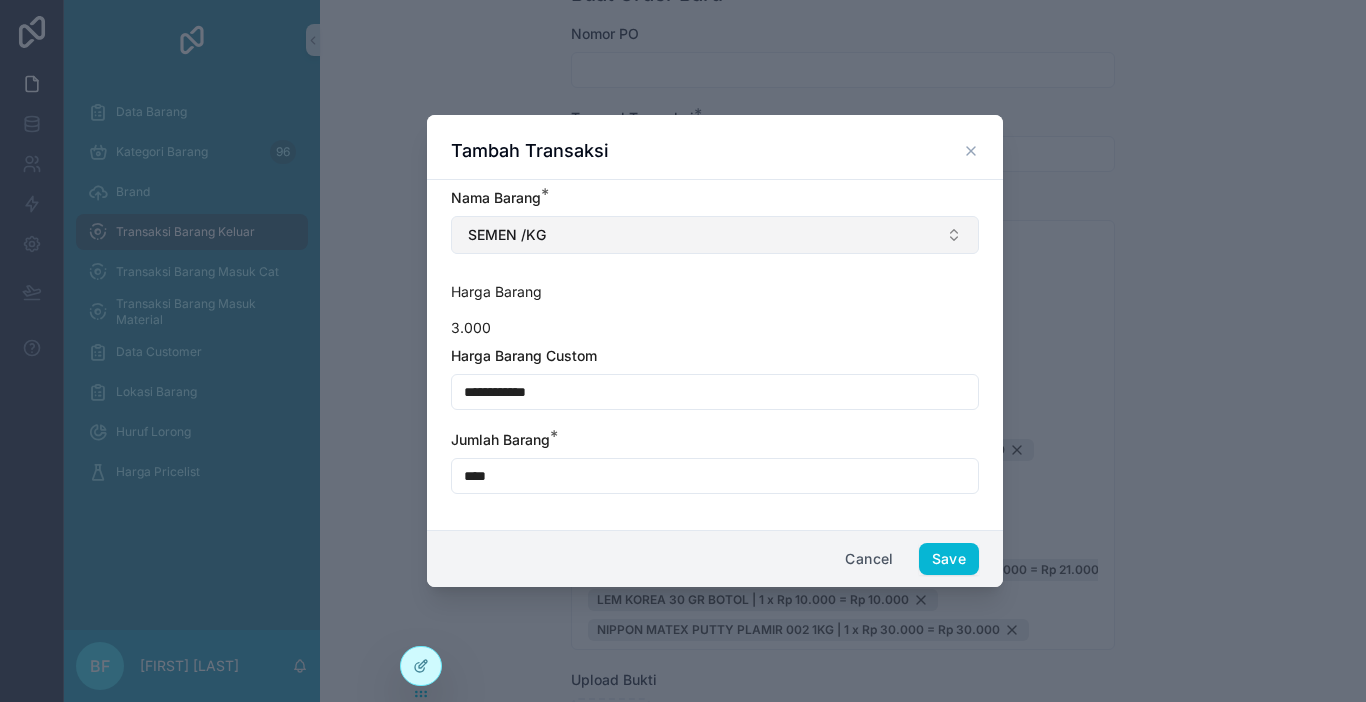 click on "**********" at bounding box center (715, 392) 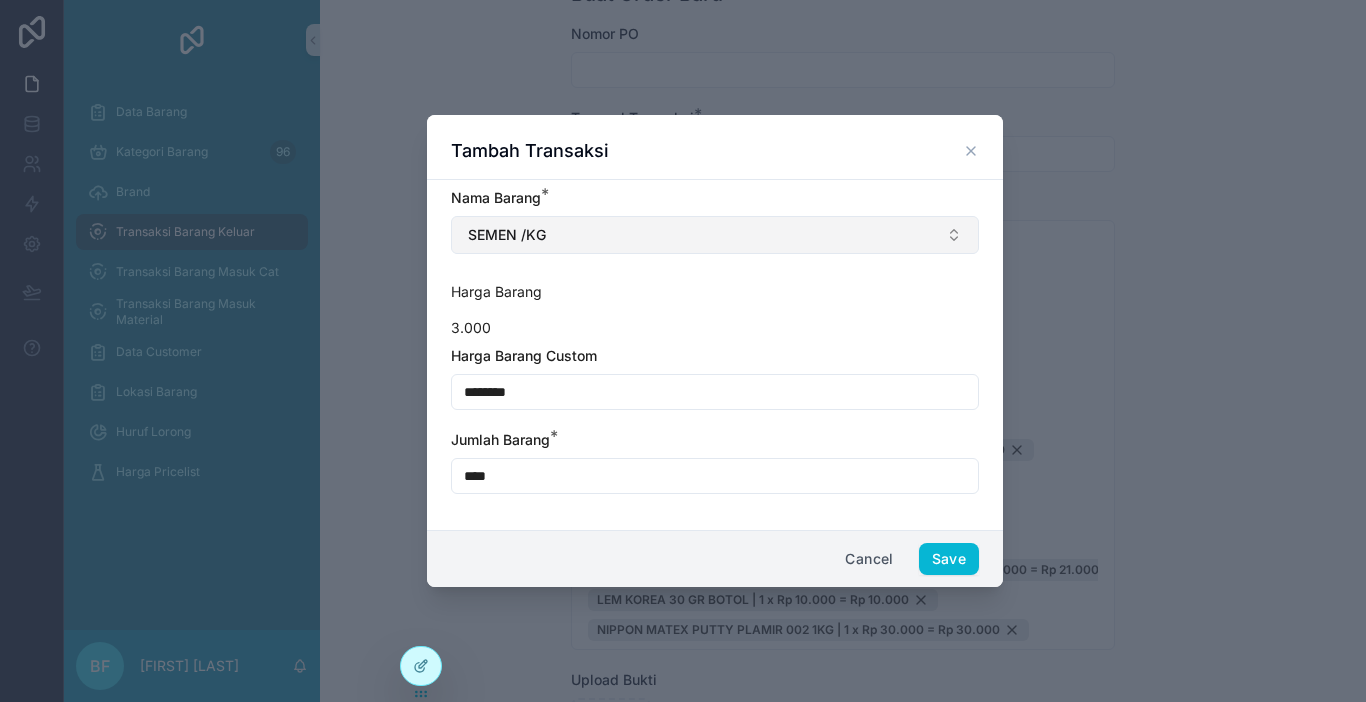 type on "********" 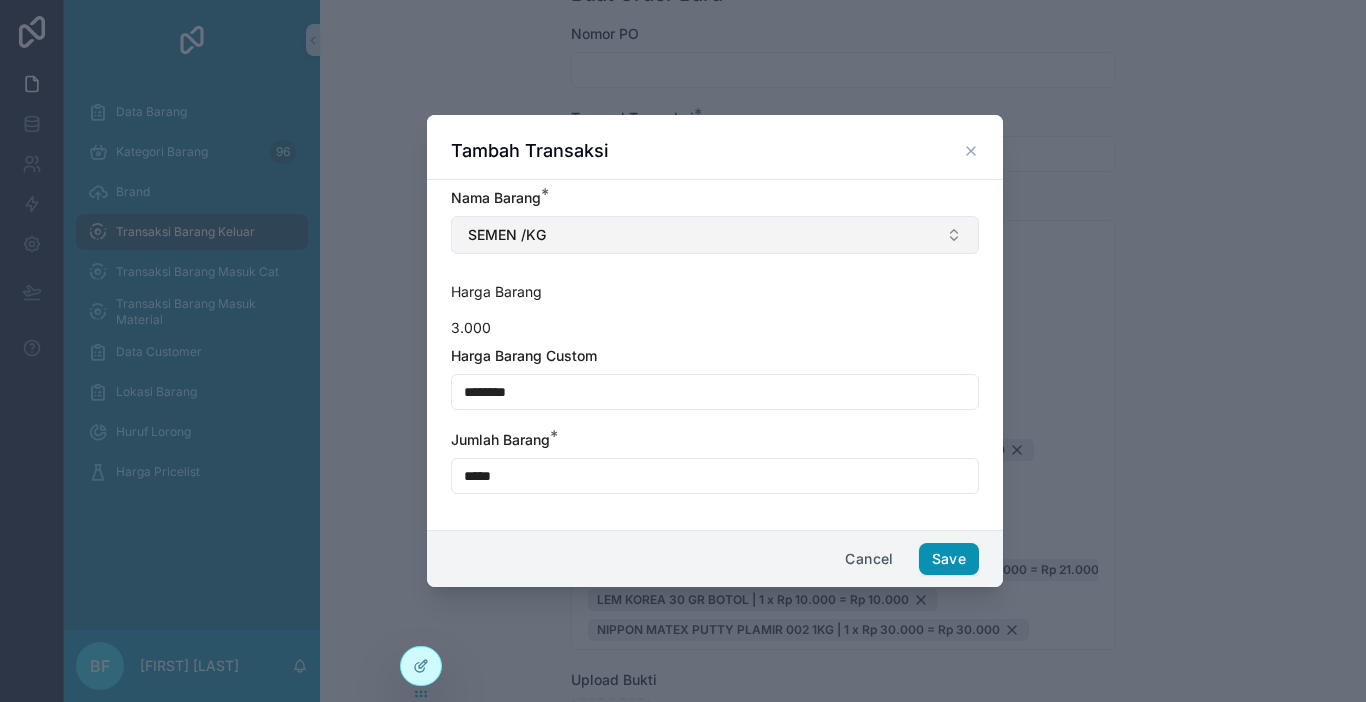 type on "*****" 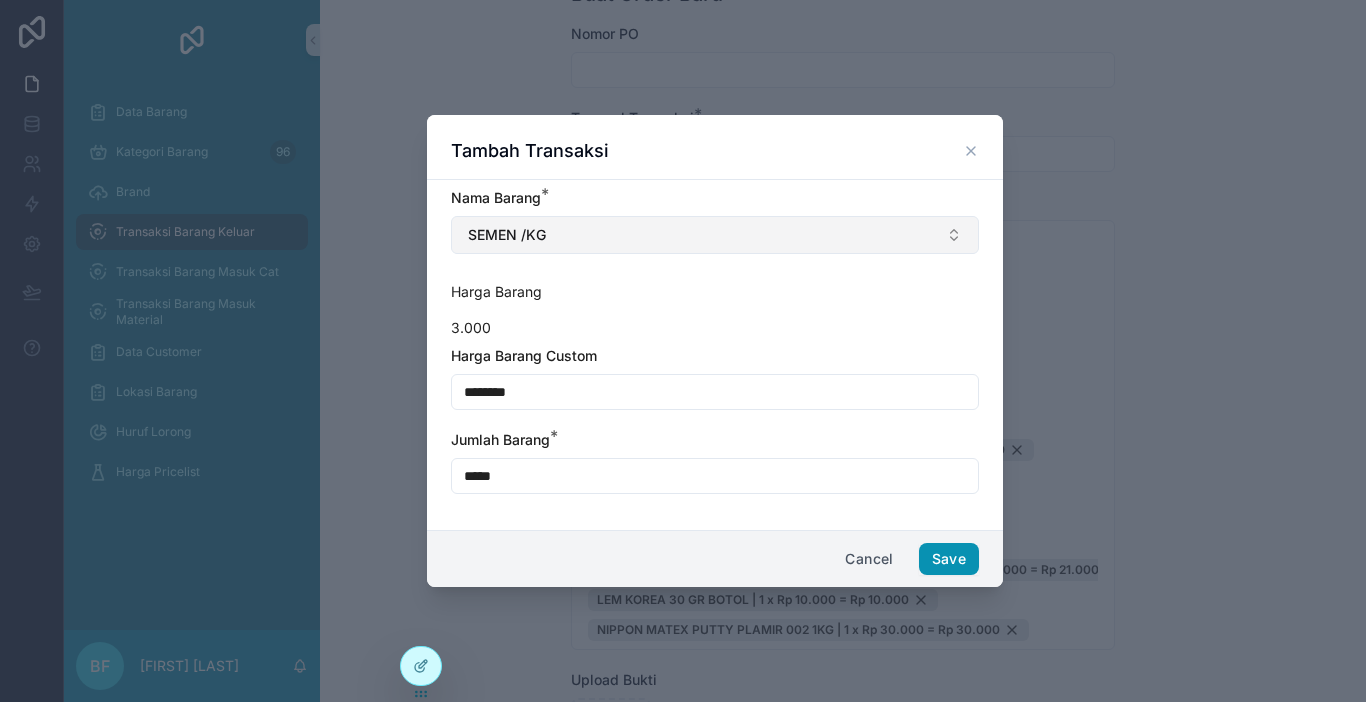 click on "Save" at bounding box center (949, 559) 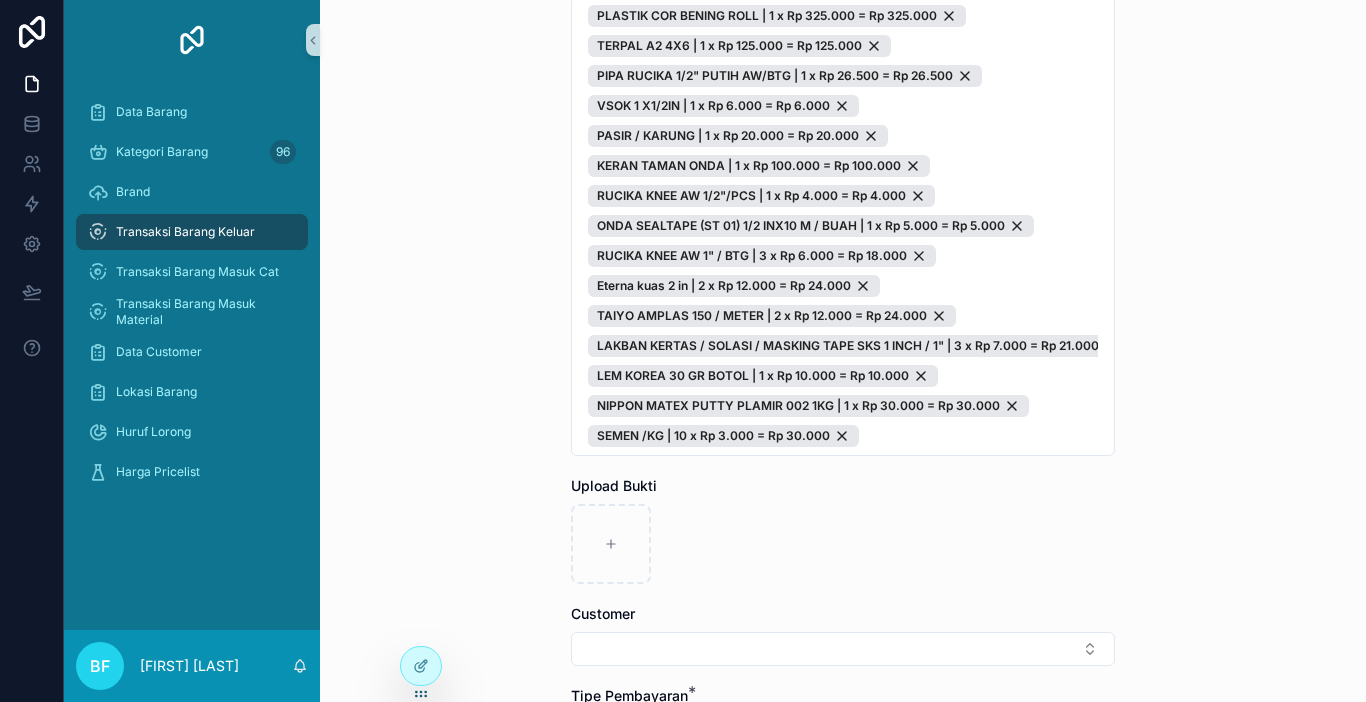 scroll, scrollTop: 400, scrollLeft: 0, axis: vertical 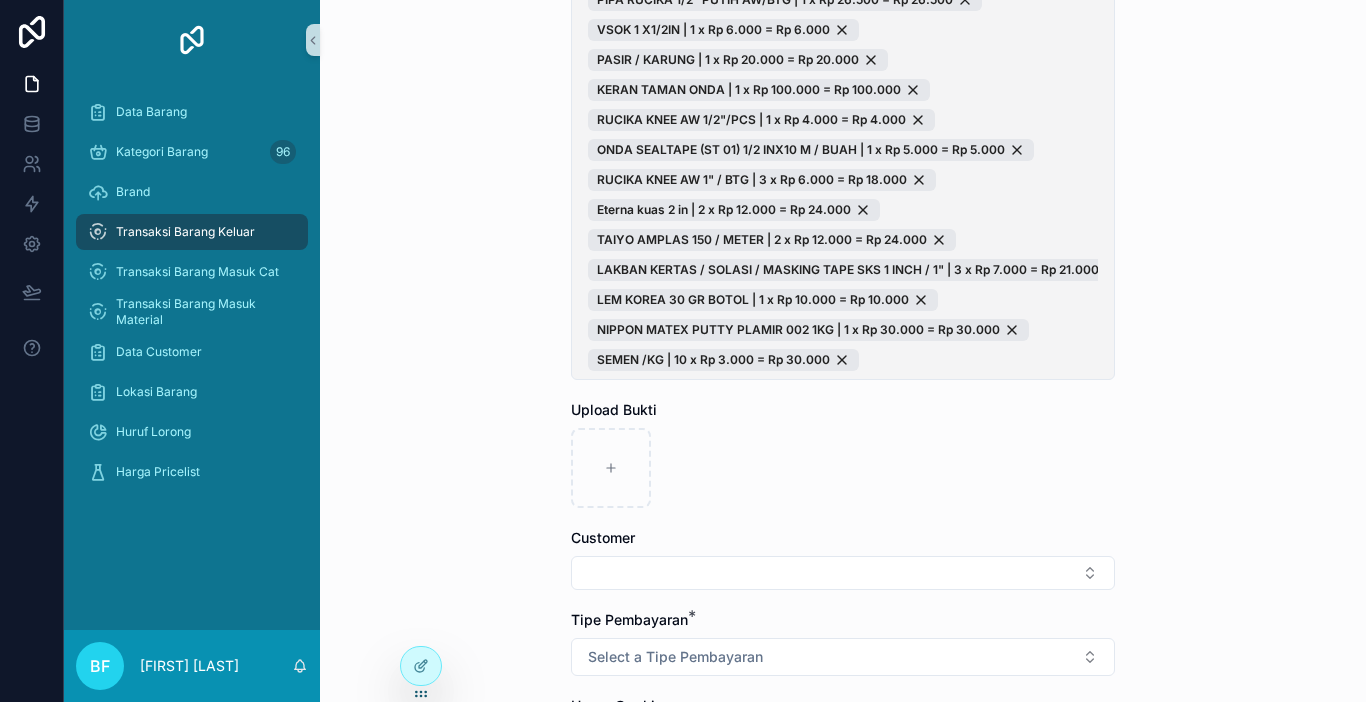 click on "PLASTIK COR BENING ROLL  | 1 x Rp 325.000 = Rp 325.000 TERPAL A2 4X6 | 1 x Rp 125.000 = Rp 125.000 PIPA RUCIKA 1/2" PUTIH AW/BTG | 1 x Rp 26.500 = Rp 26.500 VSOK 1 X1/2IN | 1 x Rp 6.000 = Rp 6.000 PASIR / KARUNG | 1 x Rp 20.000 = Rp 20.000 KERAN TAMAN ONDA  | 1 x Rp 100.000 = Rp 100.000 RUCIKA KNEE AW 1/2"/PCS | 1 x Rp 4.000 = Rp 4.000 ONDA SEALTAPE (ST 01) 1/2 INX10 M  / BUAH | 1 x Rp 5.000 = Rp 5.000 RUCIKA KNEE AW 1" / BTG | 3 x Rp 6.000 = Rp 18.000 Eterna kuas 2 in | 2 x Rp 12.000 = Rp 24.000 TAIYO AMPLAS 150  / METER | 2 x Rp 12.000 = Rp 24.000 LAKBAN KERTAS / SOLASI / MASKING TAPE SKS 1 INCH / 1" | 3 x Rp 7.000 = Rp 21.000 LEM KOREA 30 GR  BOTOL | 1 x Rp 10.000 = Rp 10.000 NIPPON MATEX PUTTY PLAMIR 002 1KG | 1 x Rp 30.000 = Rp 30.000 SEMEN /KG | 10 x Rp 3.000 = Rp 30.000" at bounding box center (843, 150) 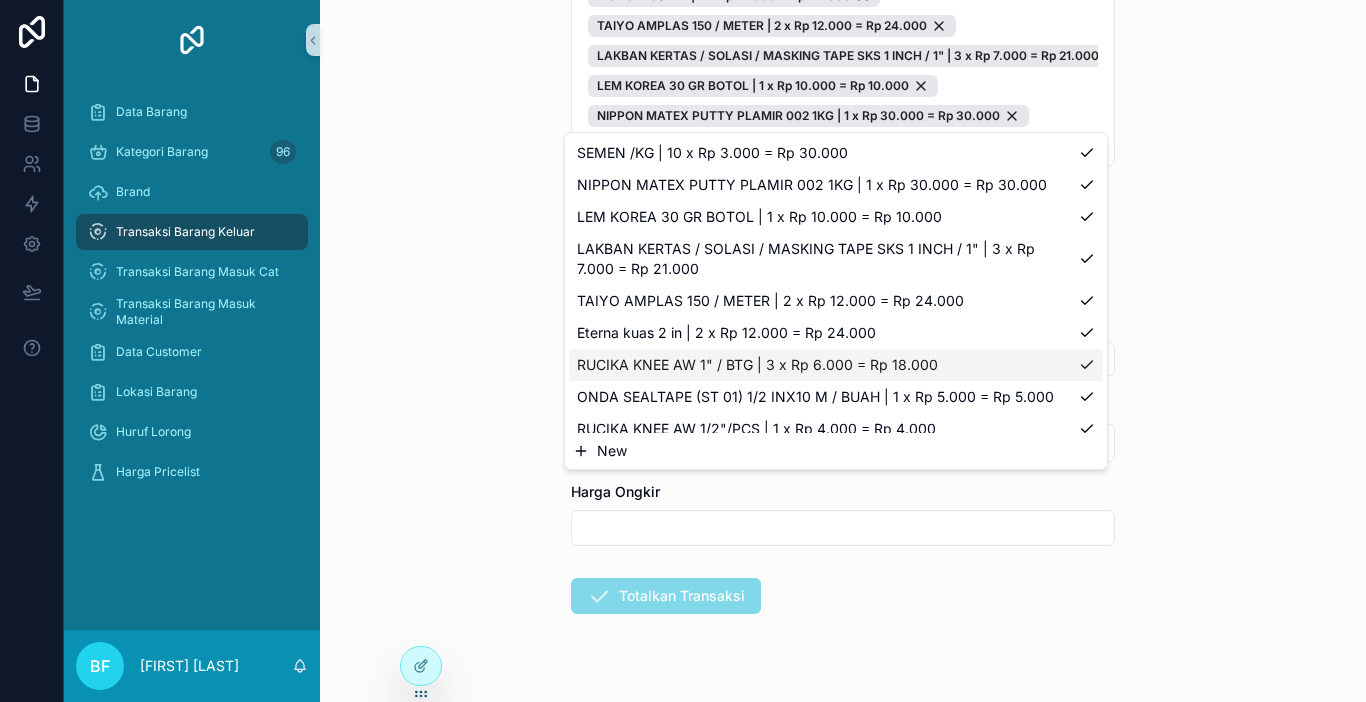 scroll, scrollTop: 654, scrollLeft: 0, axis: vertical 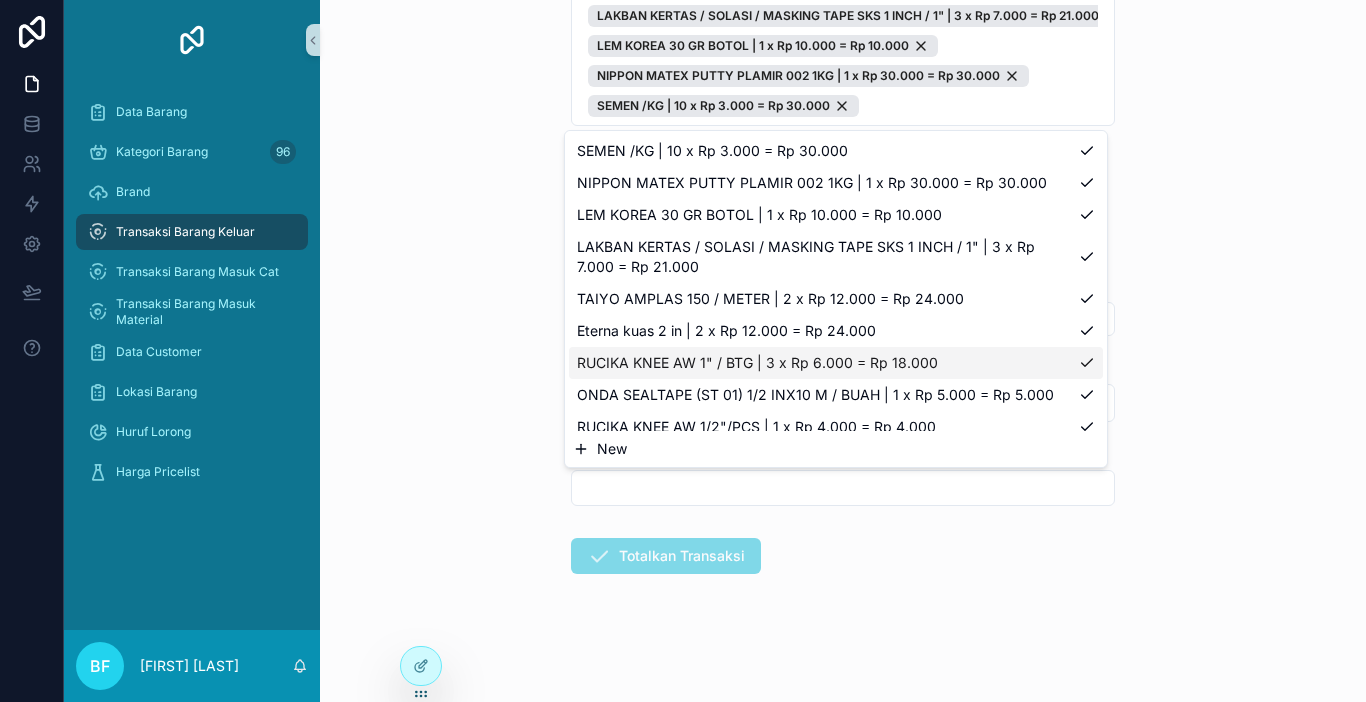 click on "New" at bounding box center [836, 449] 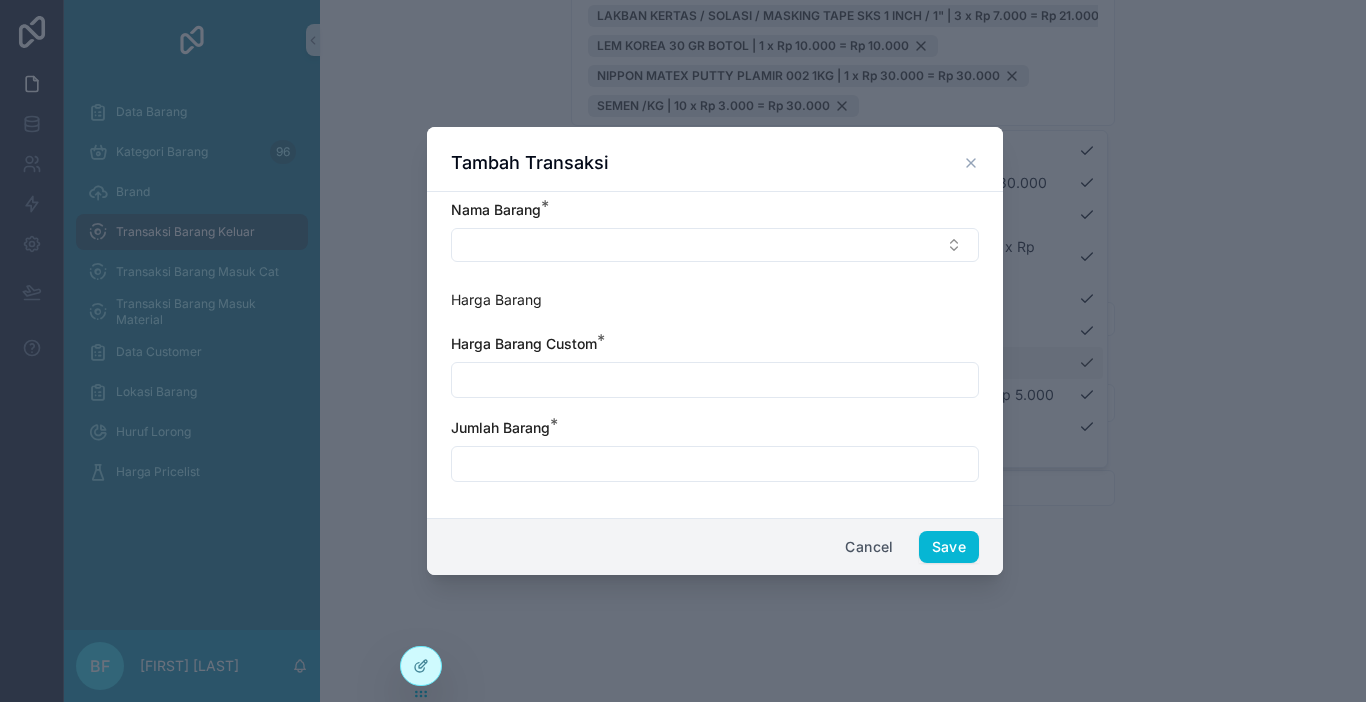 scroll, scrollTop: 321, scrollLeft: 0, axis: vertical 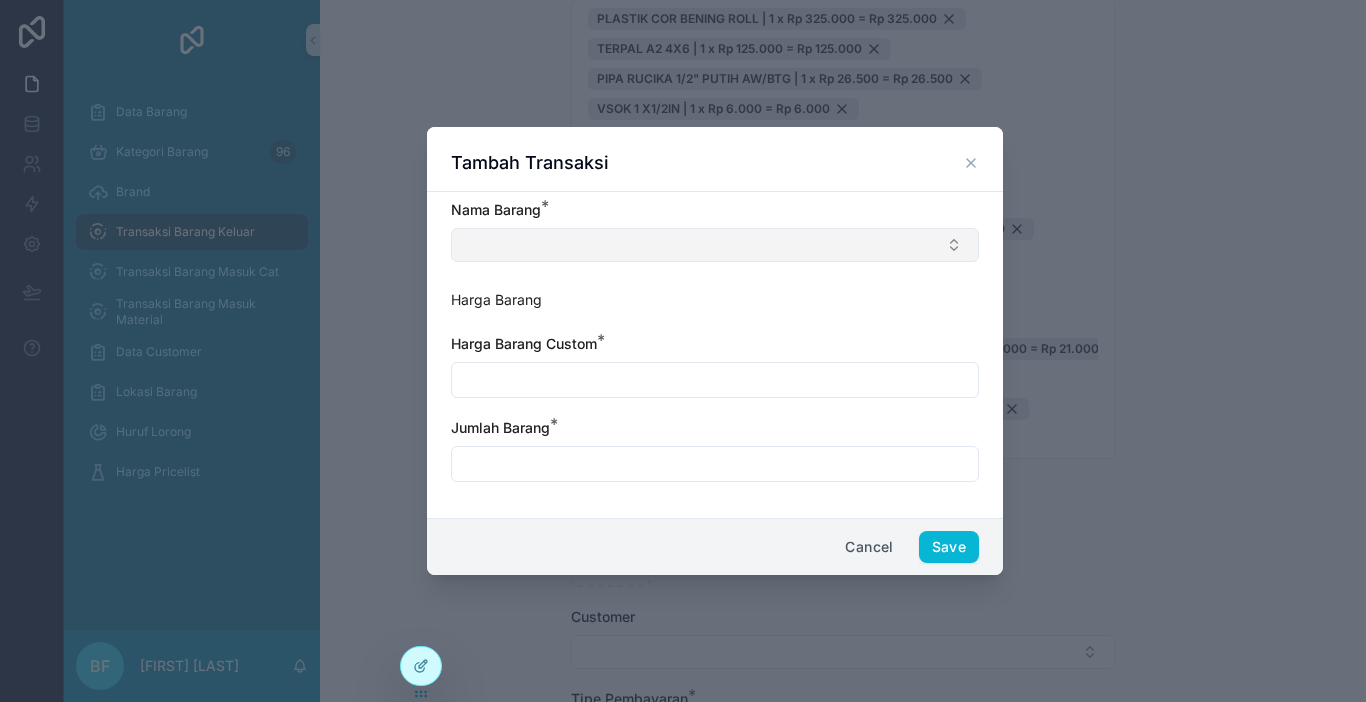click at bounding box center (715, 245) 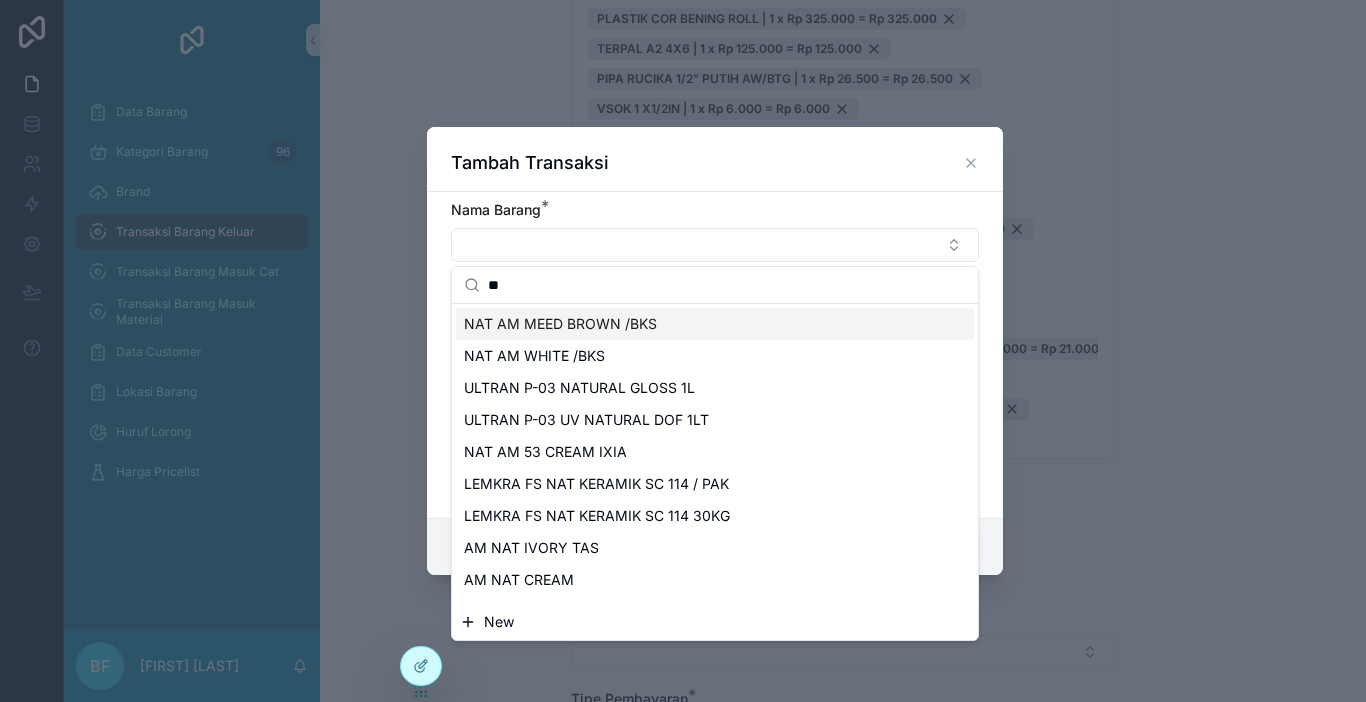 type on "*" 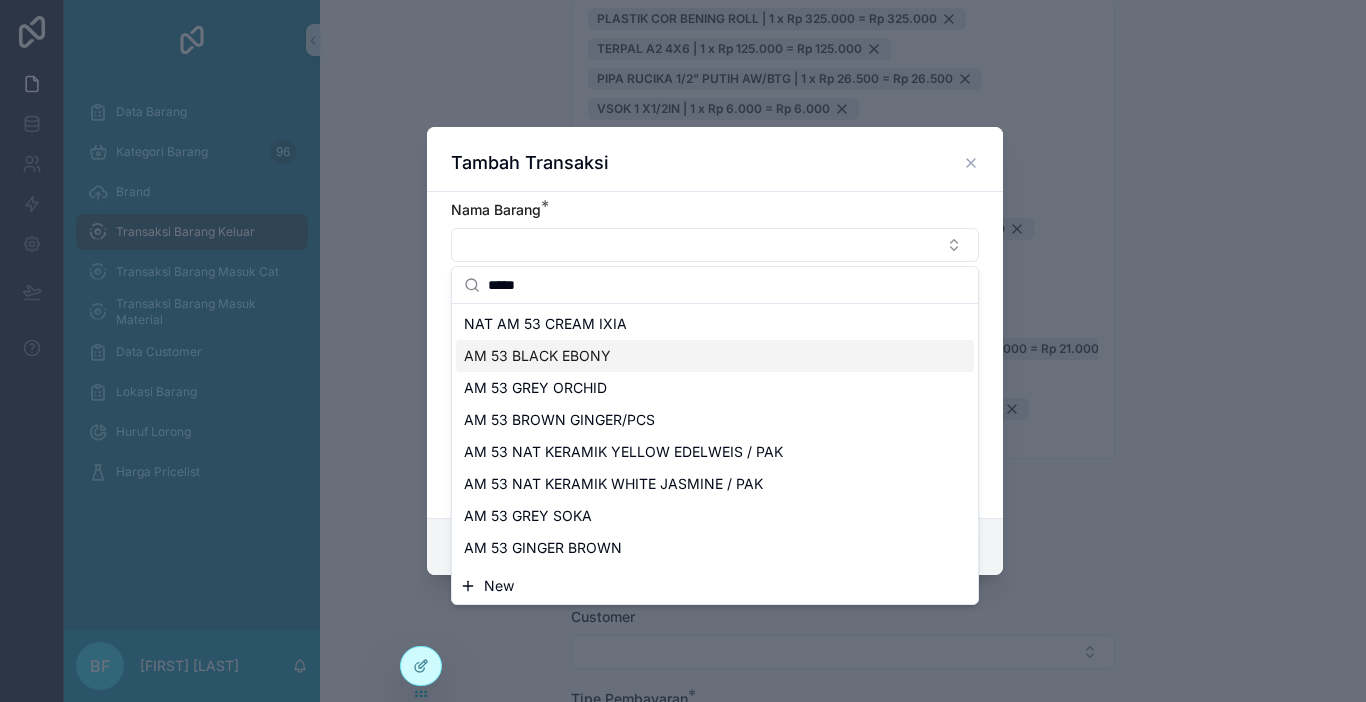 type on "*****" 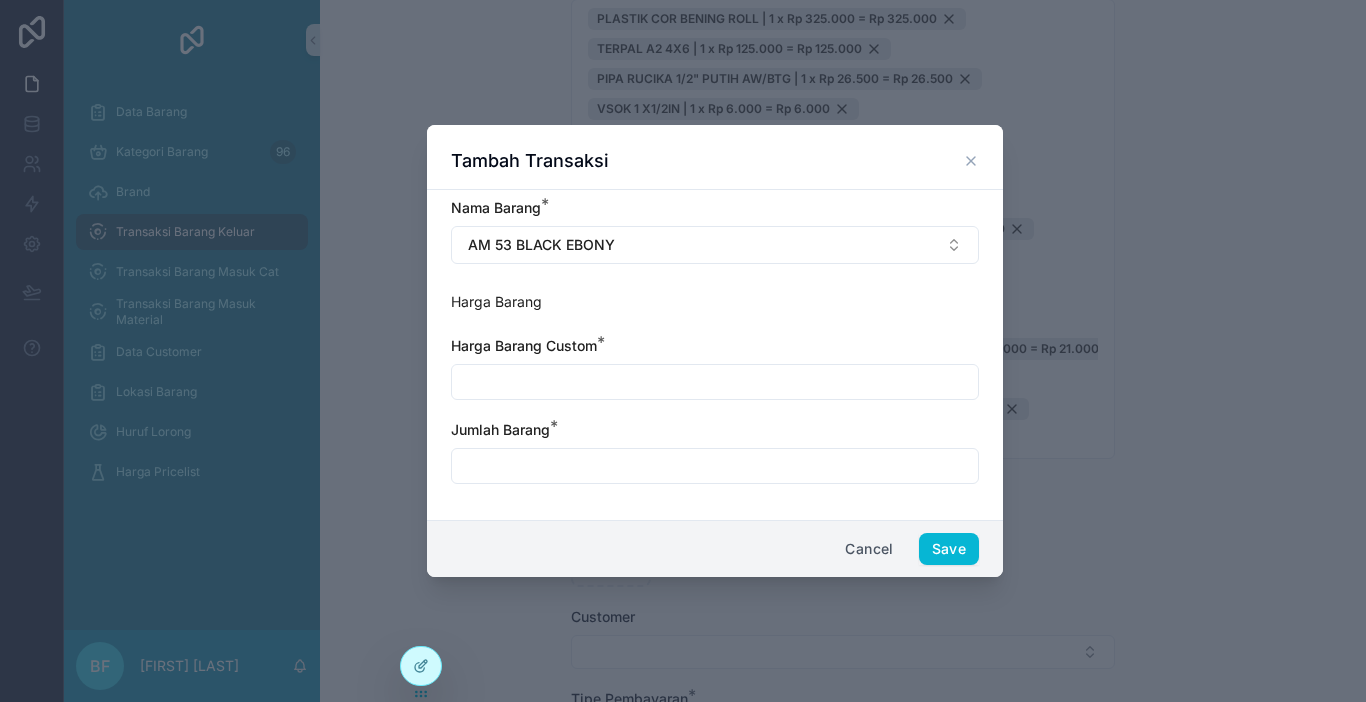 click at bounding box center (715, 382) 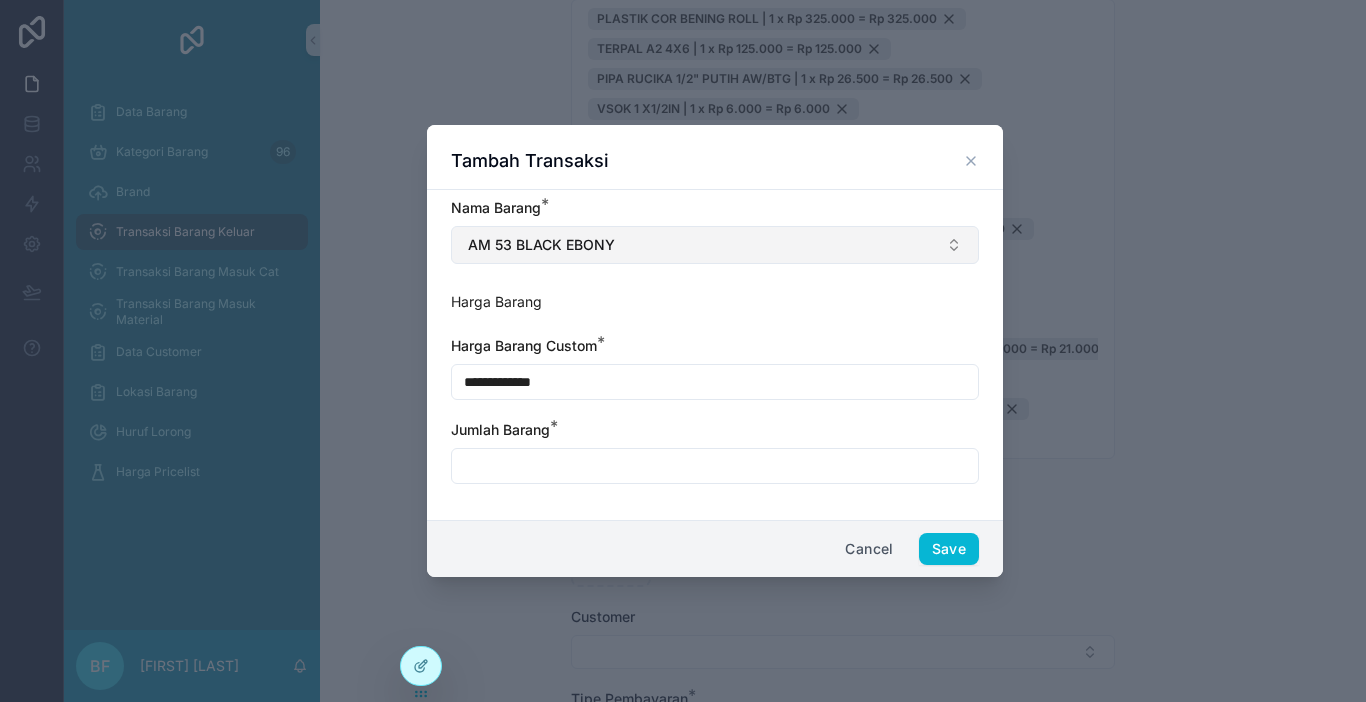 type on "**********" 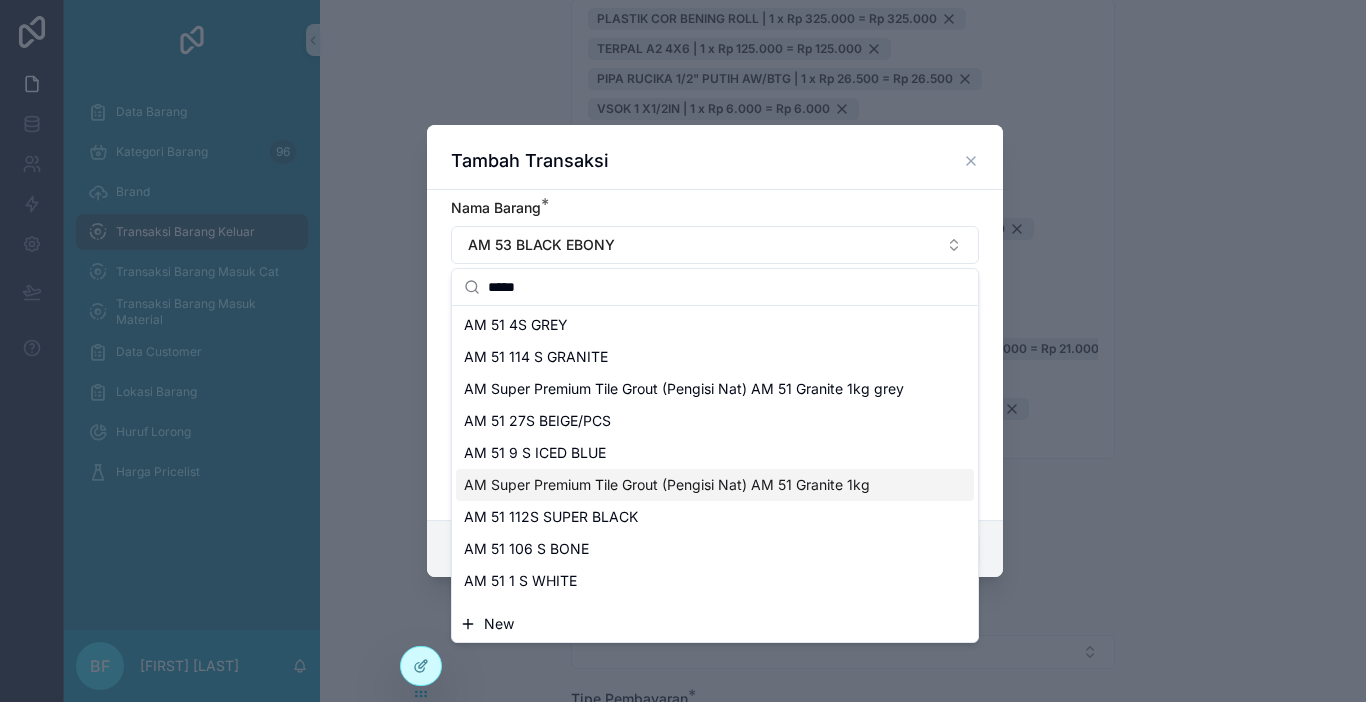 scroll, scrollTop: 100, scrollLeft: 0, axis: vertical 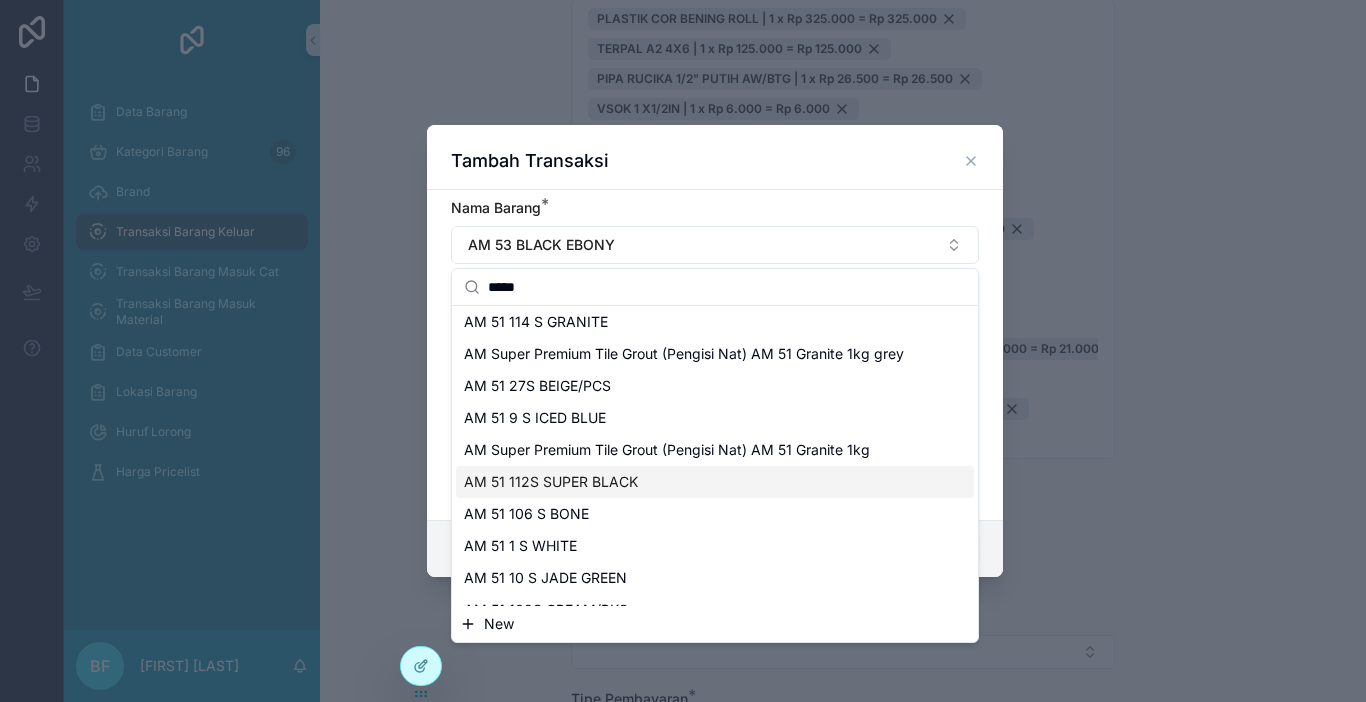 type on "*****" 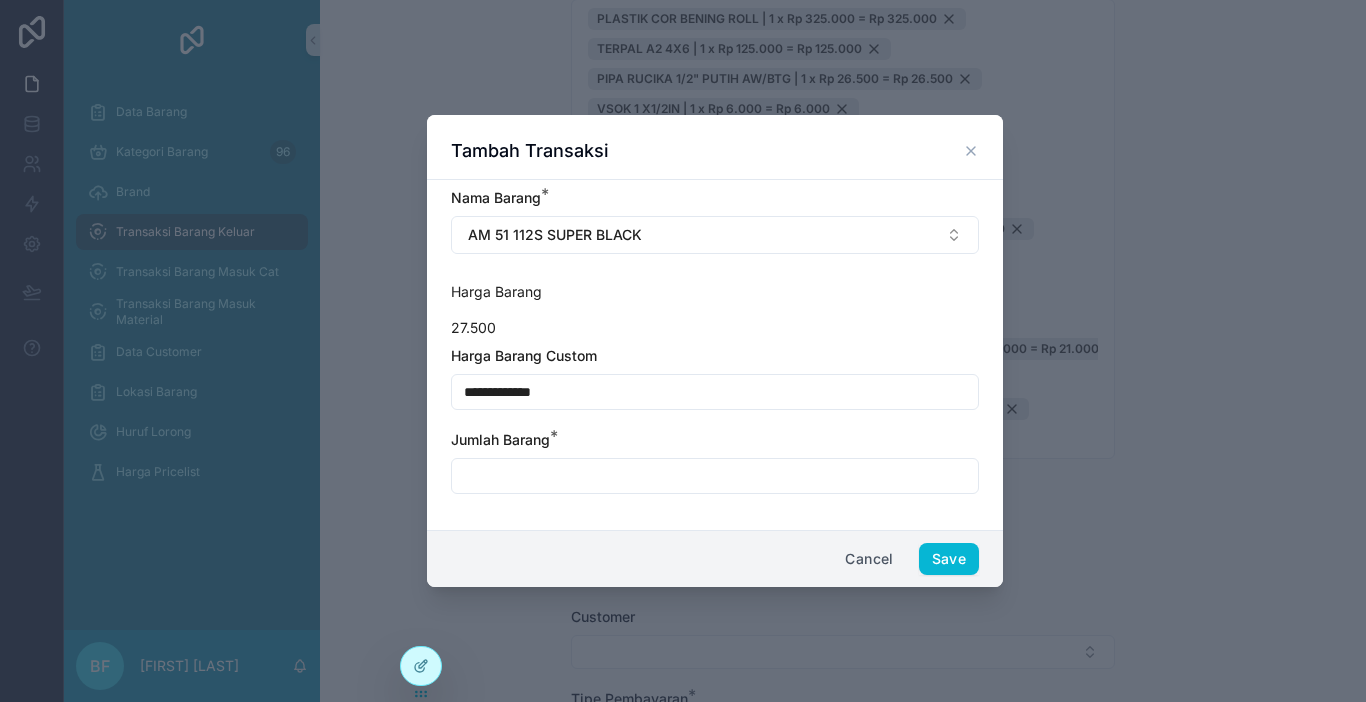 click on "**********" at bounding box center [715, 392] 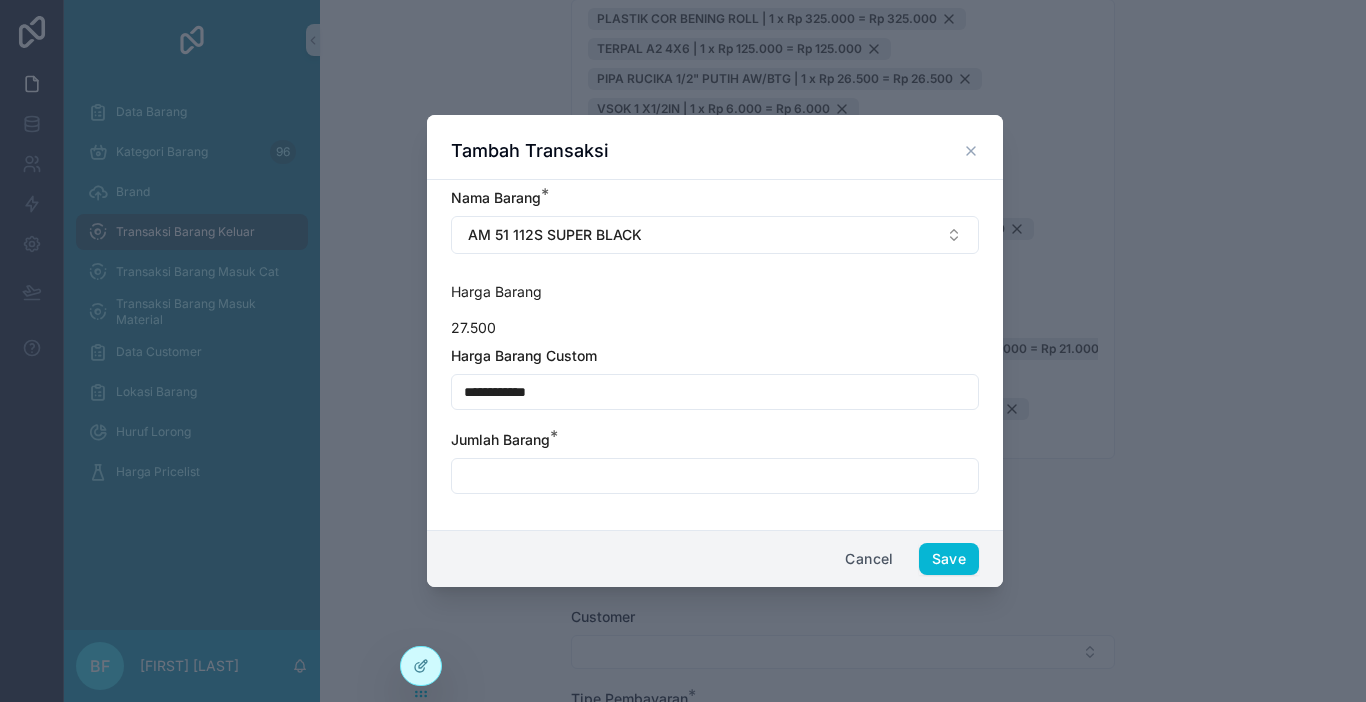 type on "**********" 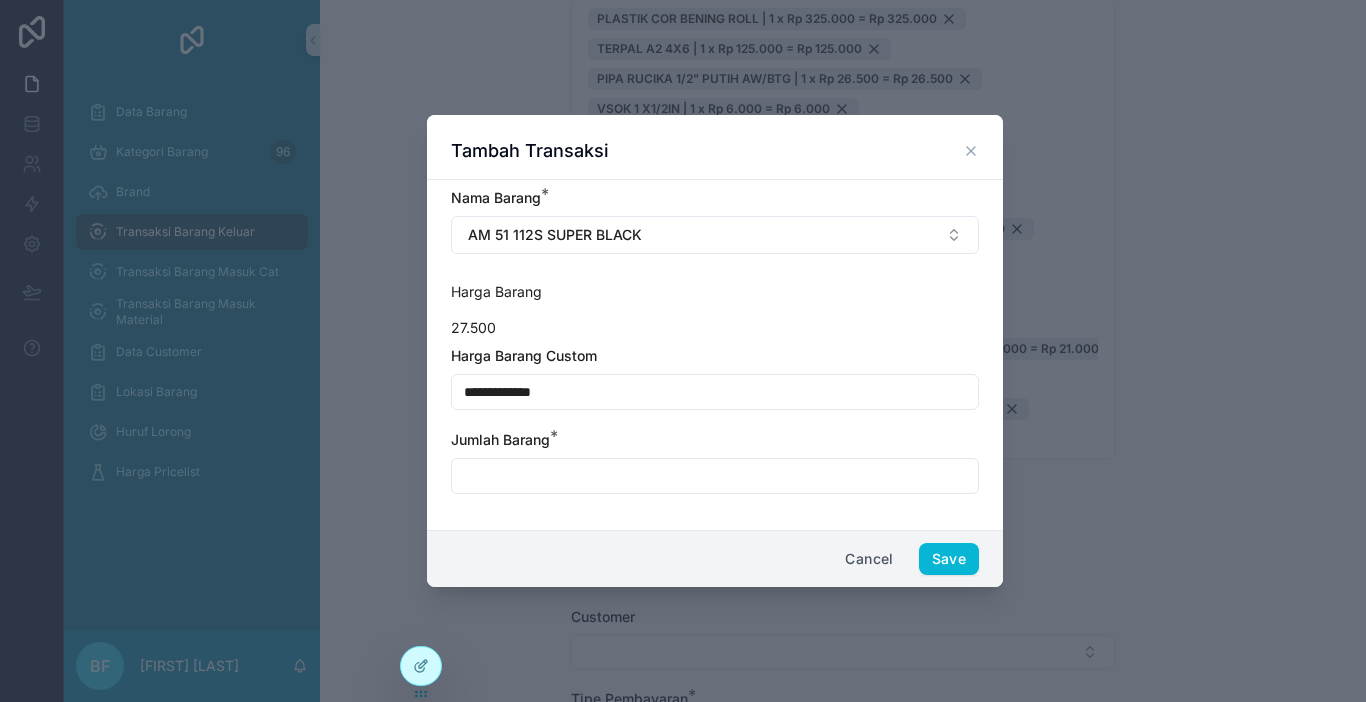 click at bounding box center [715, 476] 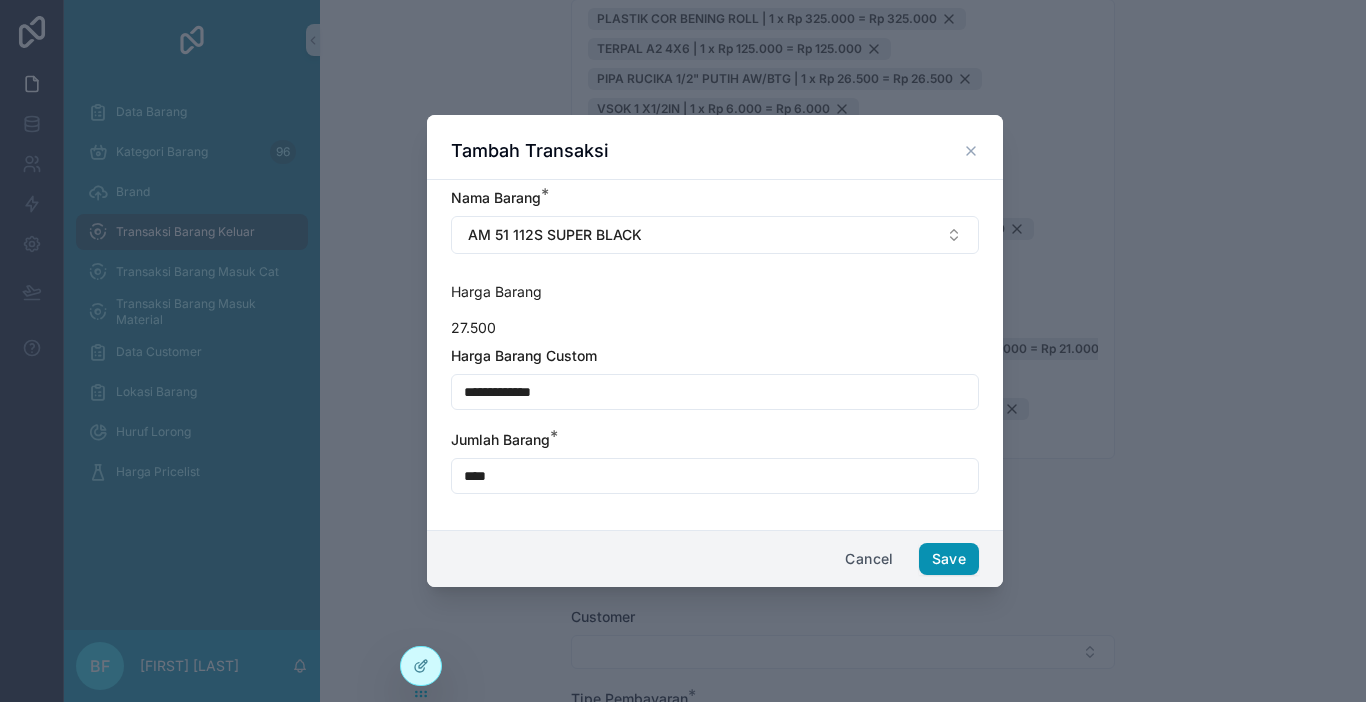 type on "****" 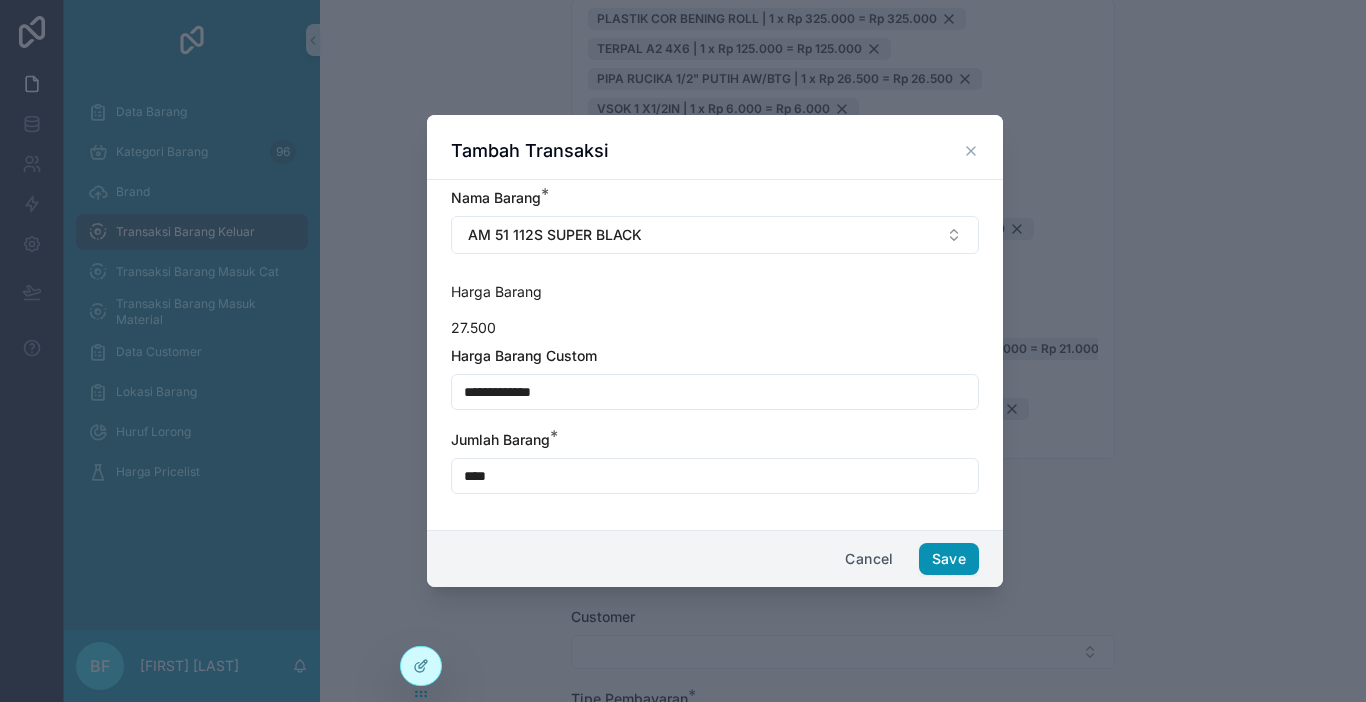 click on "Save" at bounding box center [949, 559] 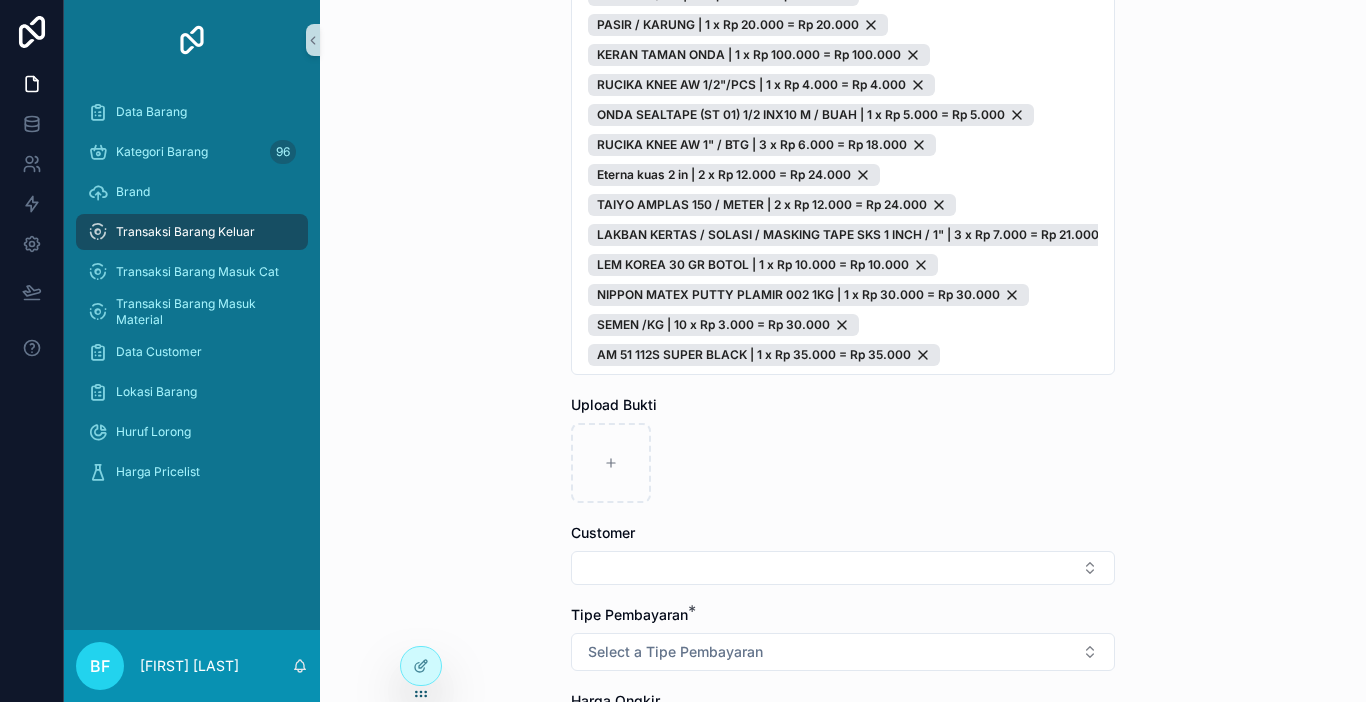 scroll, scrollTop: 684, scrollLeft: 0, axis: vertical 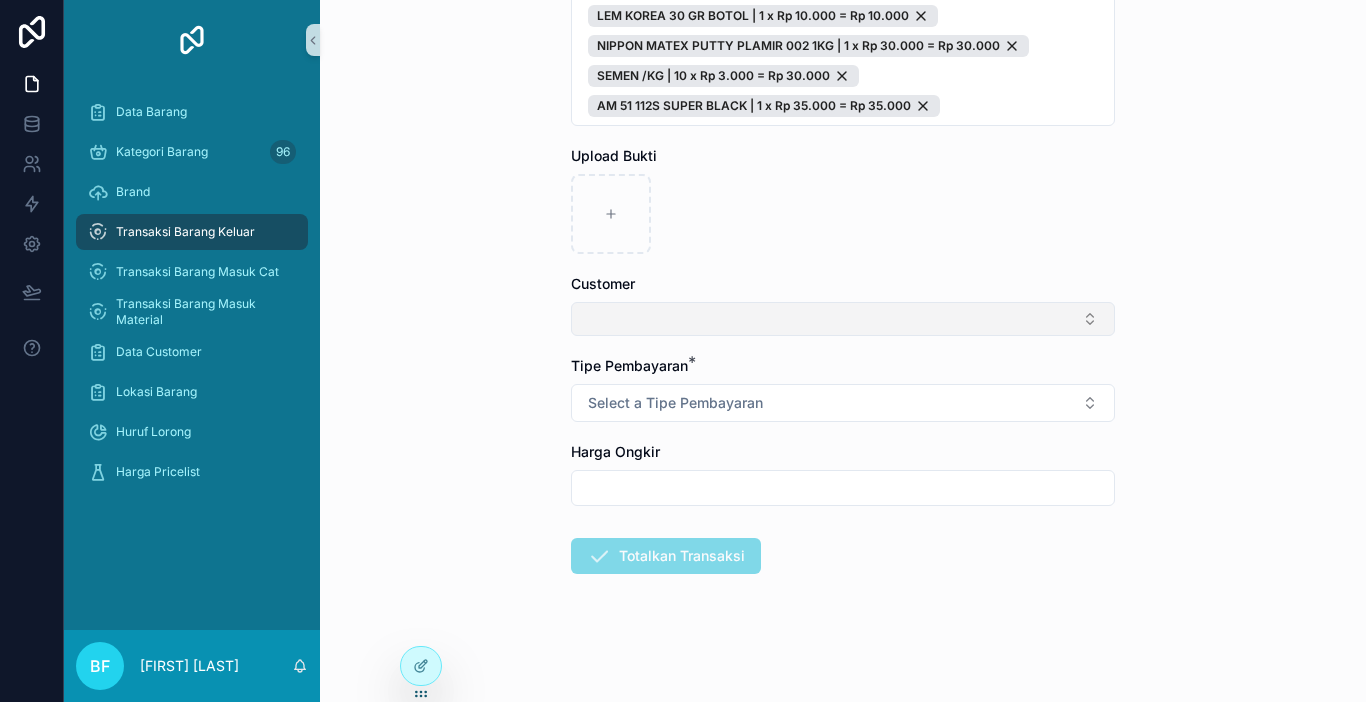 click at bounding box center [843, 319] 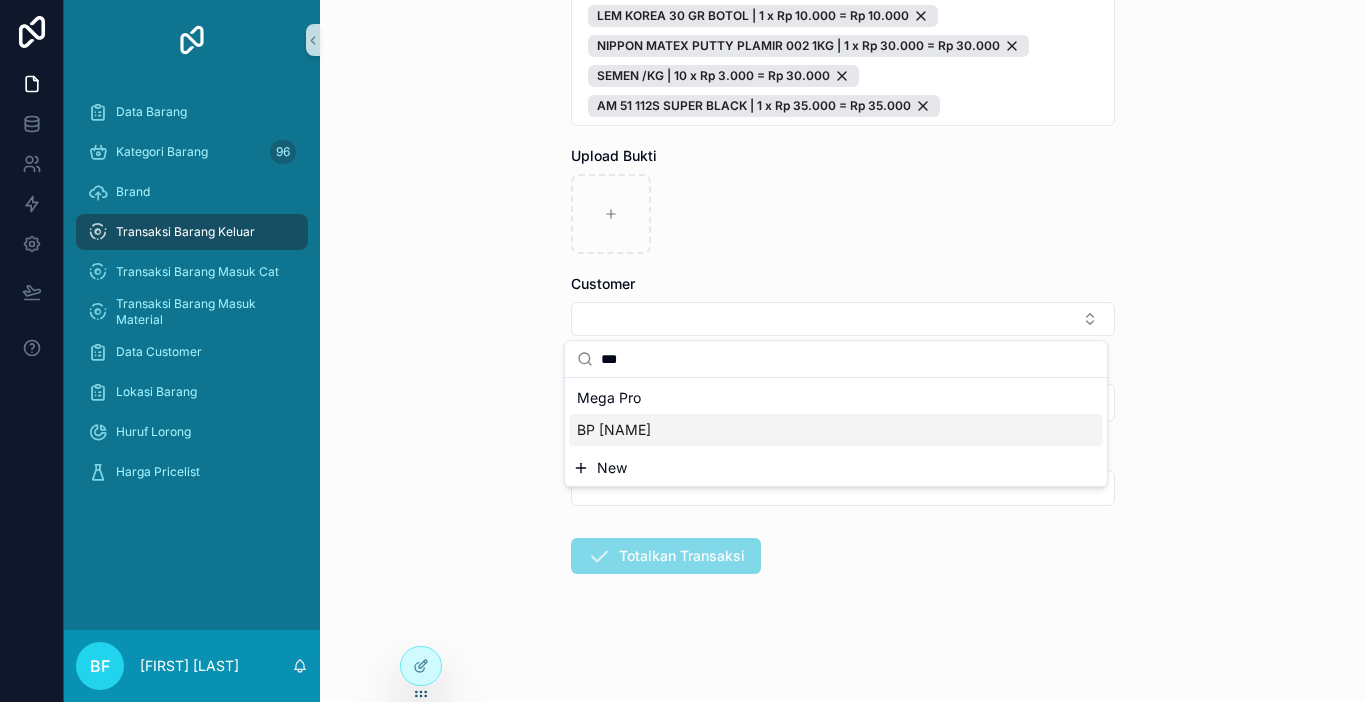type on "***" 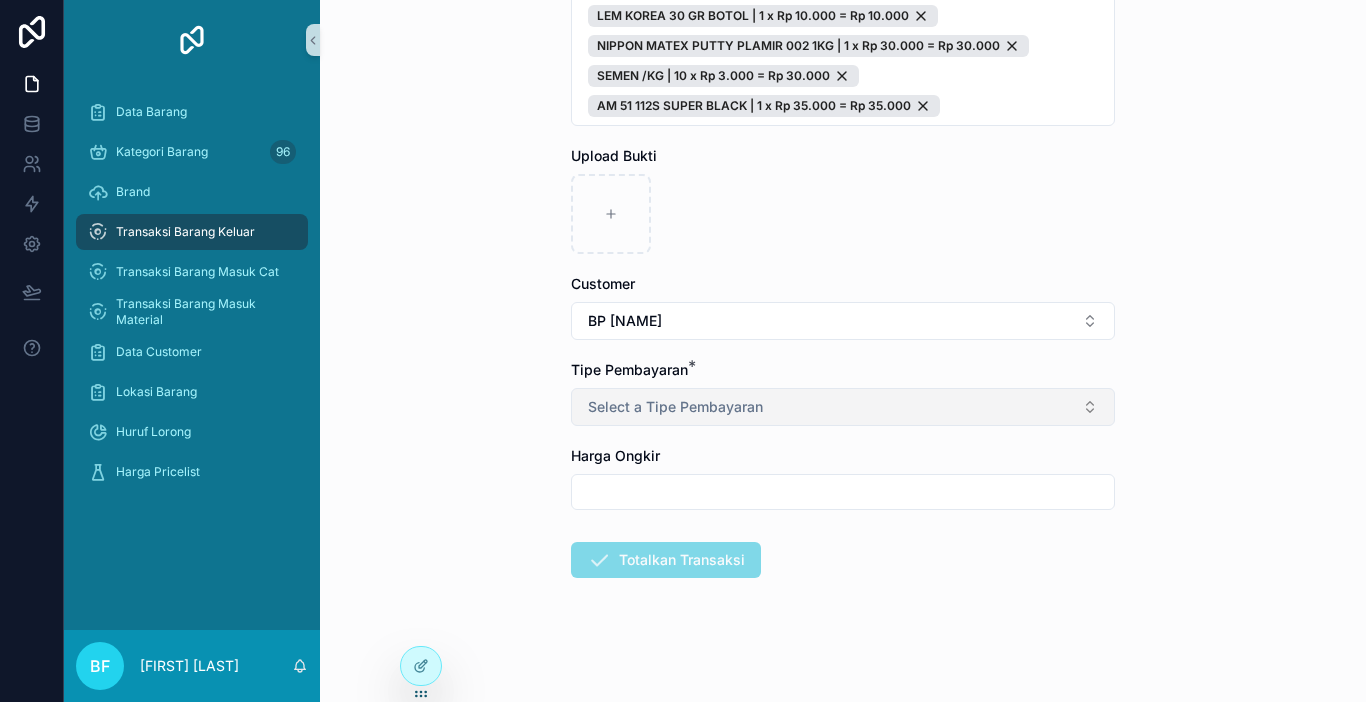 click on "Select a Tipe Pembayaran" at bounding box center (675, 407) 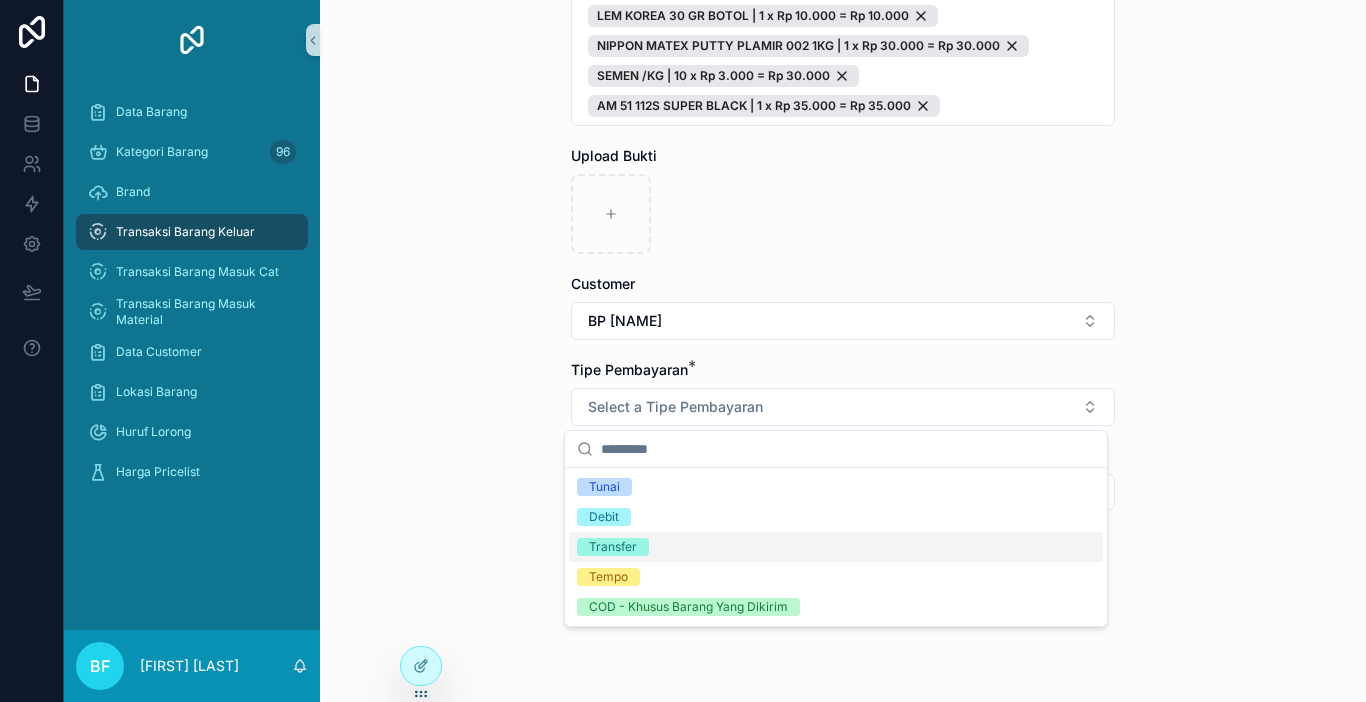 click on "Transfer" at bounding box center (836, 547) 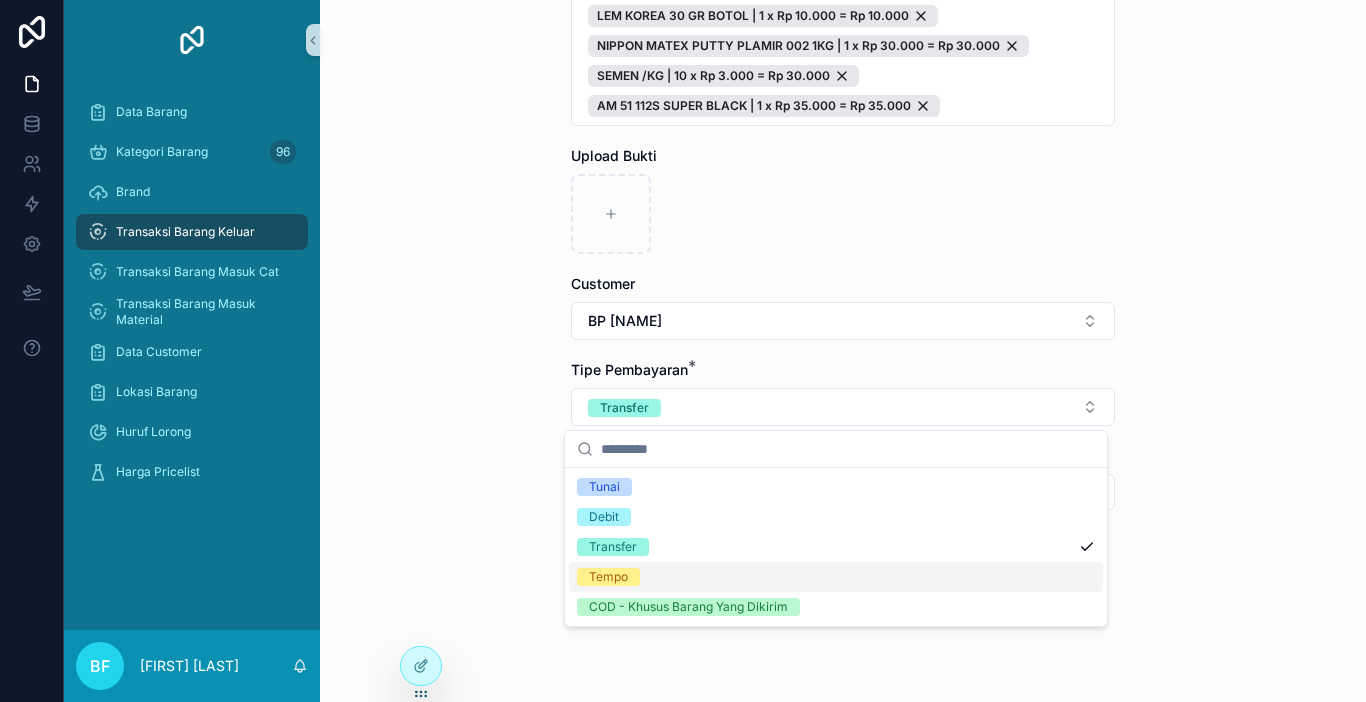 click on "Transaksi Barang Keluar Buat Order Baru Buat Order Baru Nomor PO Tanggal Transaksi * ********* List Barang * PLASTIK COR BENING ROLL  | 1 x Rp 325.000 = Rp 325.000 TERPAL A2 4X6 | 1 x Rp 125.000 = Rp 125.000 PIPA RUCIKA 1/2" PUTIH AW/BTG | 1 x Rp 26.500 = Rp 26.500 VSOK 1 X1/2IN | 1 x Rp 6.000 = Rp 6.000 PASIR / KARUNG | 1 x Rp 20.000 = Rp 20.000 KERAN TAMAN ONDA  | 1 x Rp 100.000 = Rp 100.000 RUCIKA KNEE AW 1/2"/PCS | 1 x Rp 4.000 = Rp 4.000 ONDA SEALTAPE (ST 01) 1/2 INX10 M  / BUAH | 1 x Rp 5.000 = Rp 5.000 RUCIKA KNEE AW 1" / BTG | 3 x Rp 6.000 = Rp 18.000 Eterna kuas 2 in | 2 x Rp 12.000 = Rp 24.000 TAIYO AMPLAS 150  / METER | 2 x Rp 12.000 = Rp 24.000 LAKBAN KERTAS / SOLASI / MASKING TAPE SKS 1 INCH / 1" | 3 x Rp 7.000 = Rp 21.000 LEM KOREA 30 GR  BOTOL | 1 x Rp 10.000 = Rp 10.000 NIPPON MATEX PUTTY PLAMIR 002 1KG | 1 x Rp 30.000 = Rp 30.000 SEMEN /KG | 10 x Rp 3.000 = Rp 30.000 AM 51 112S SUPER BLACK | 1 x Rp 35.000 = Rp 35.000 Upload Bukti Customer BP Megan Tipe Pembayaran * Transfer Harga Ongkir" at bounding box center [843, 351] 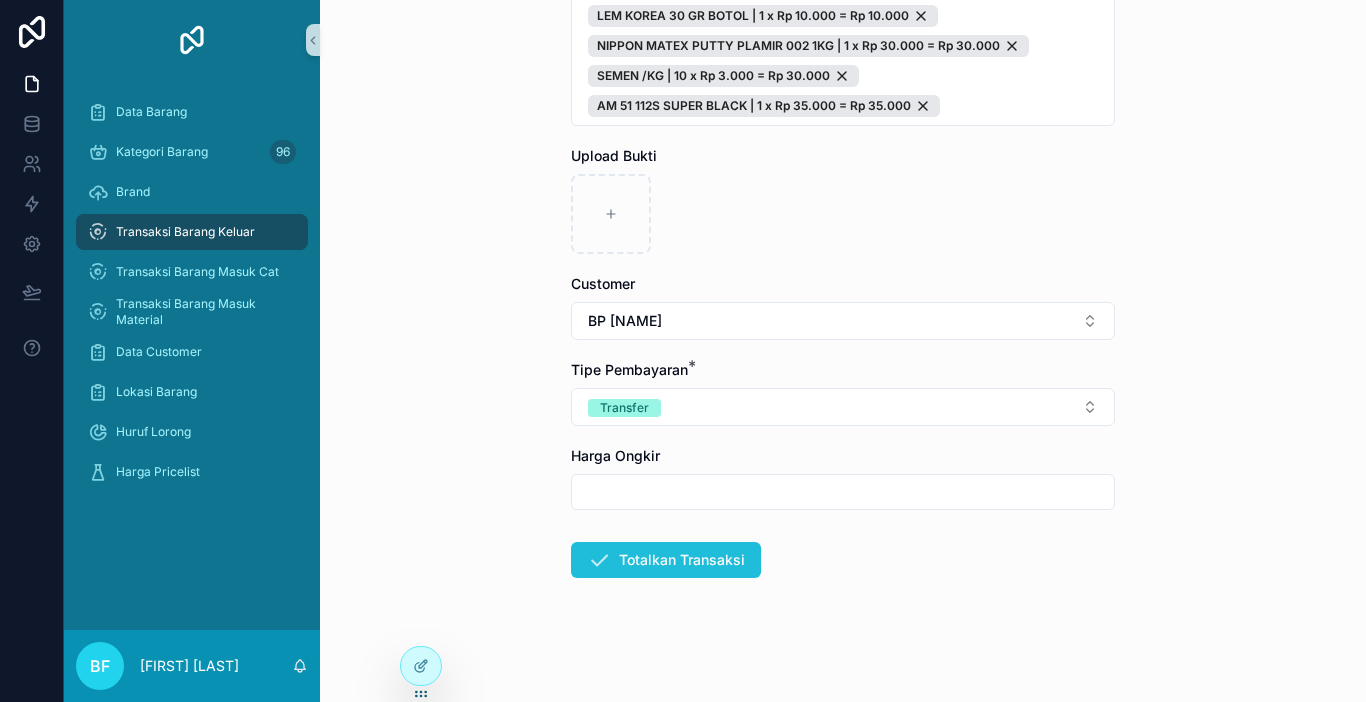 click on "Totalkan Transaksi" at bounding box center (666, 560) 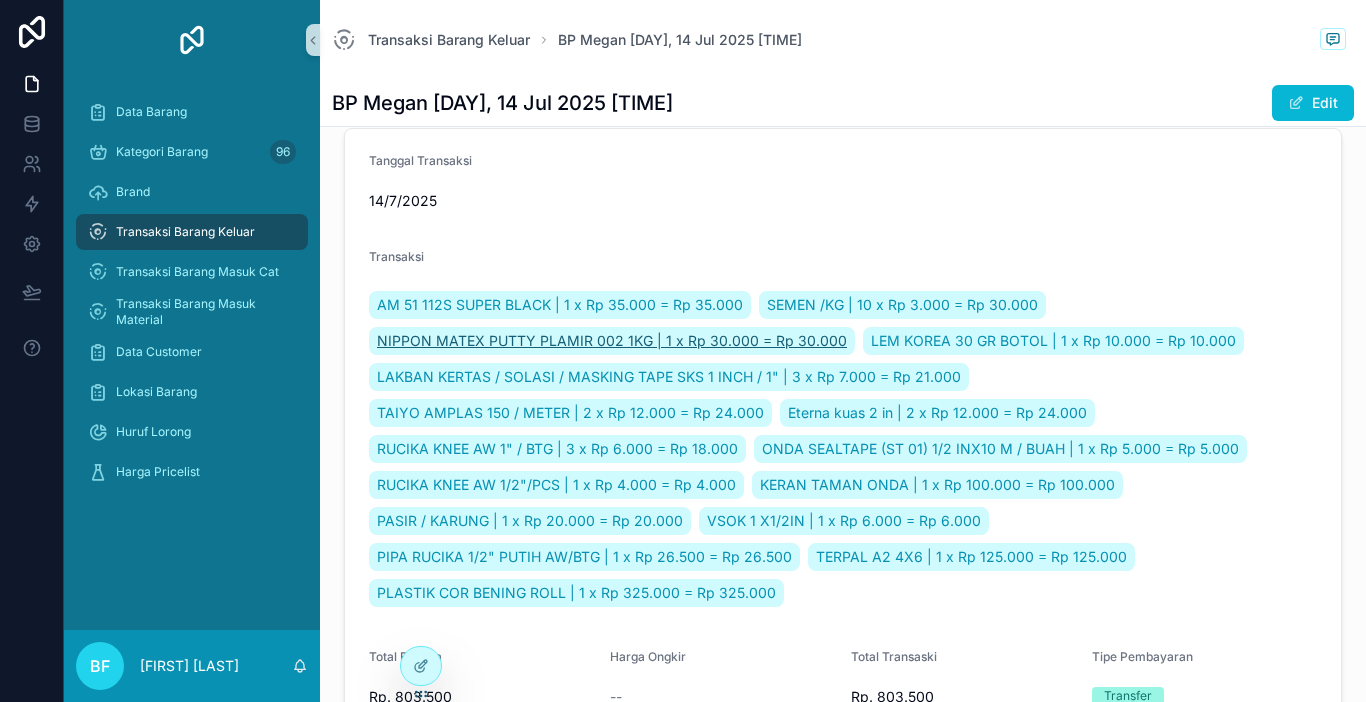 scroll, scrollTop: 0, scrollLeft: 0, axis: both 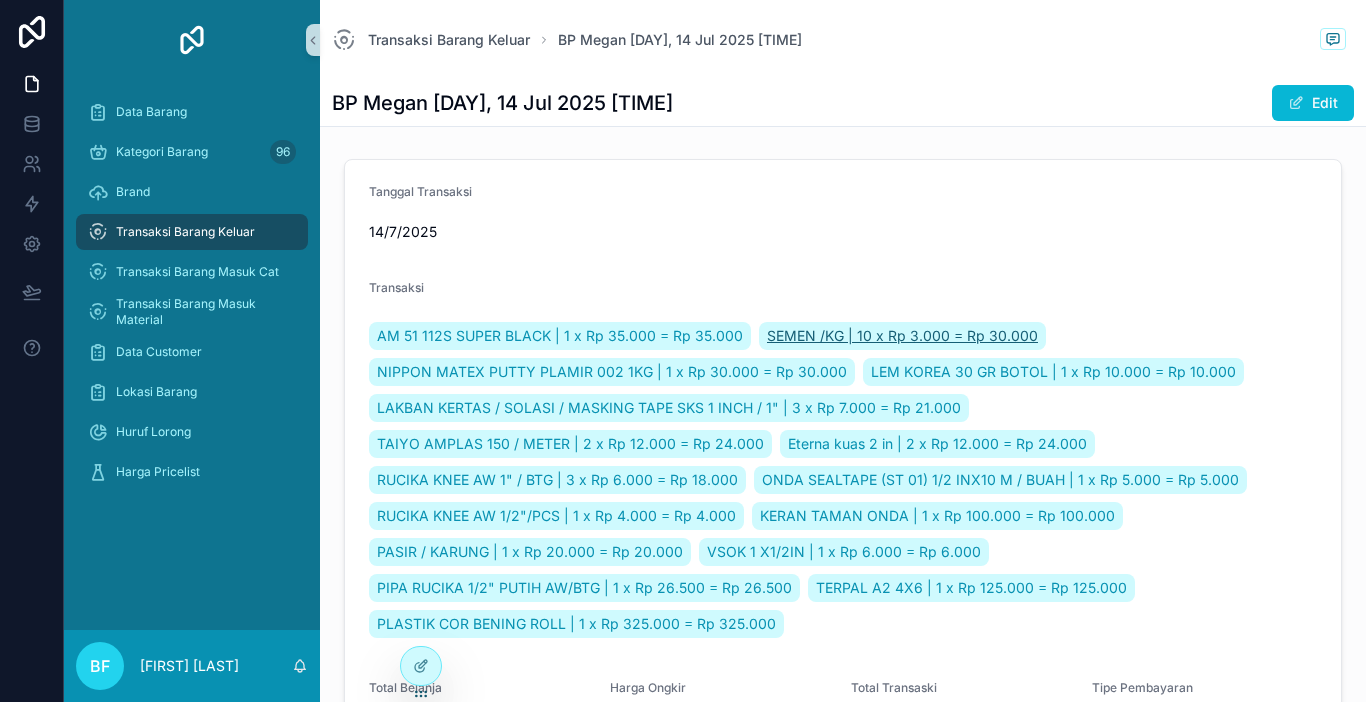 click on "SEMEN /KG | 10 x Rp 3.000 = Rp 30.000" at bounding box center (902, 336) 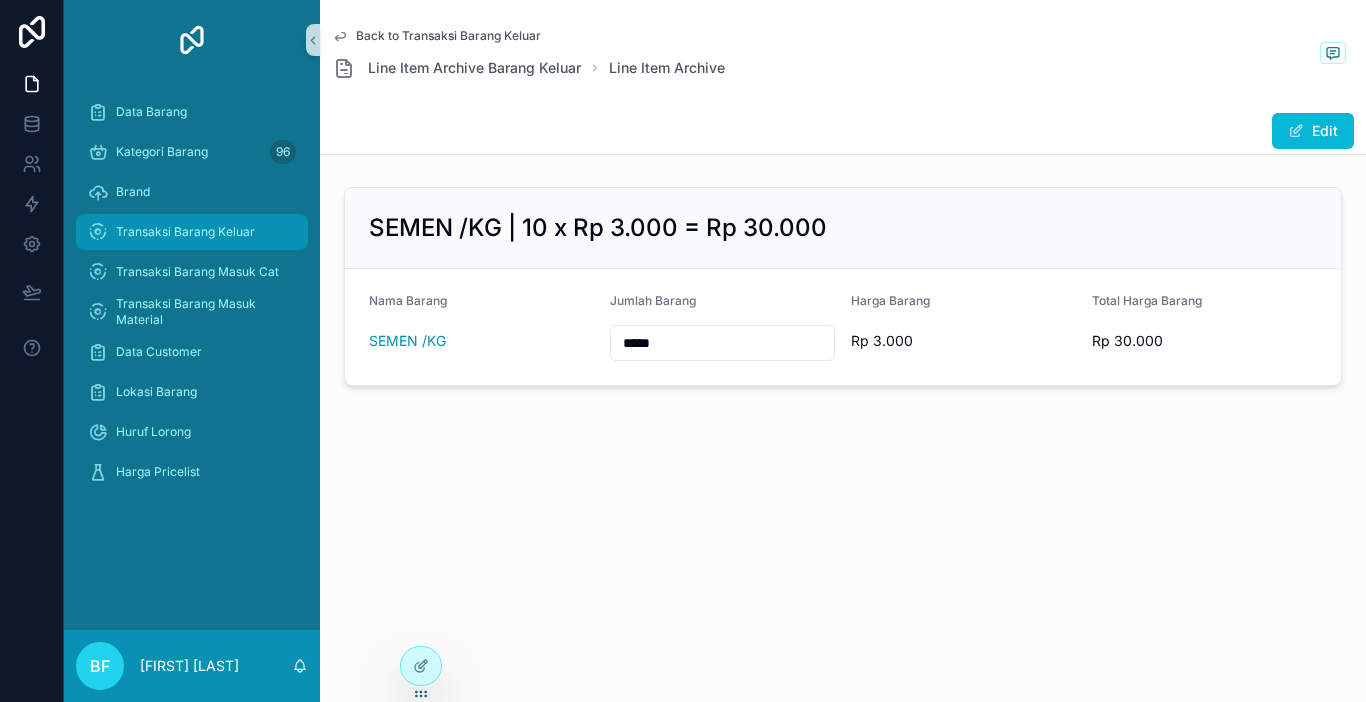 click on "Transaksi Barang Keluar" at bounding box center [185, 232] 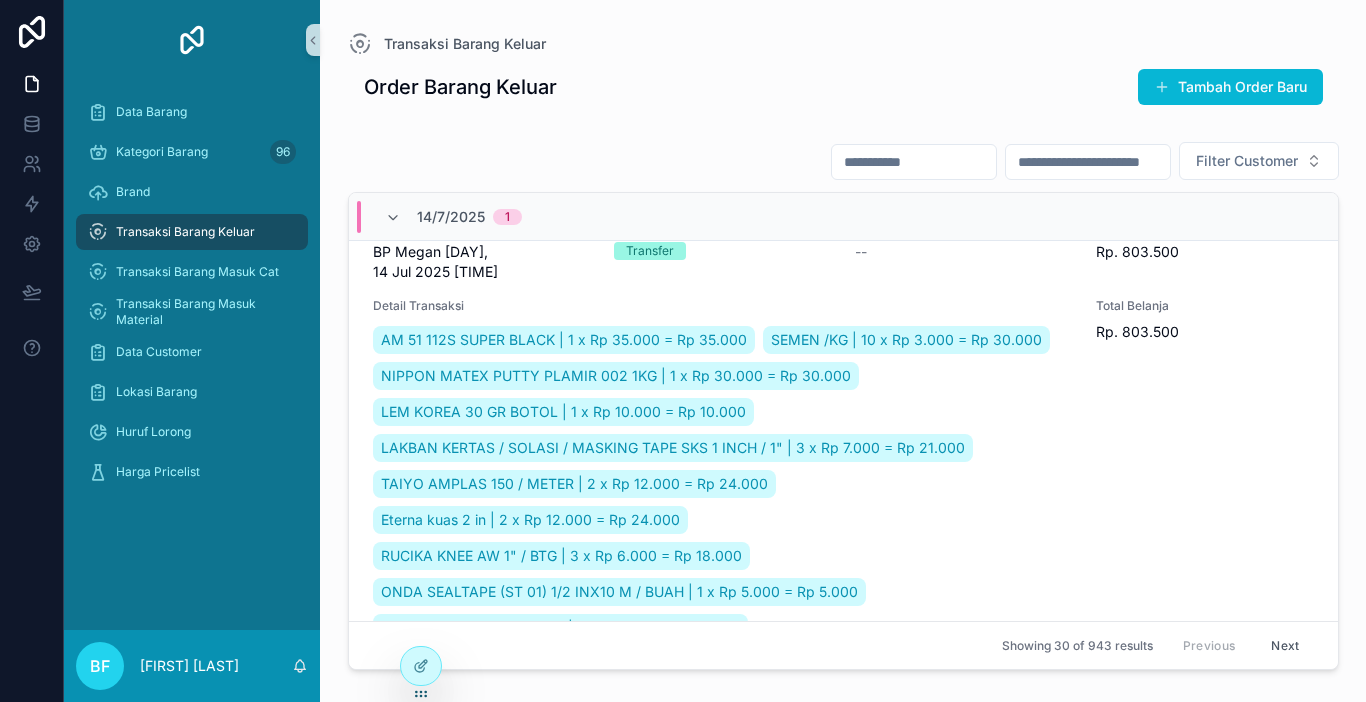scroll, scrollTop: 0, scrollLeft: 0, axis: both 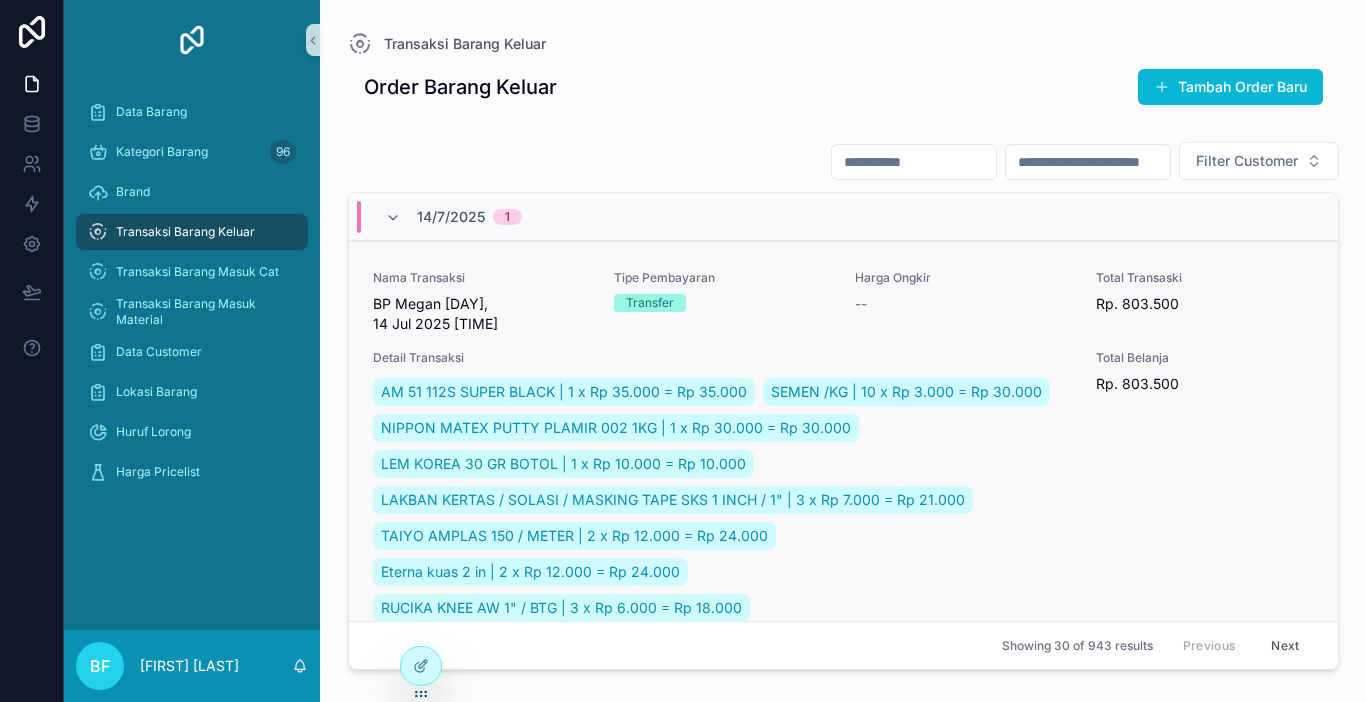 click on "Harga Ongkir --" at bounding box center [963, 292] 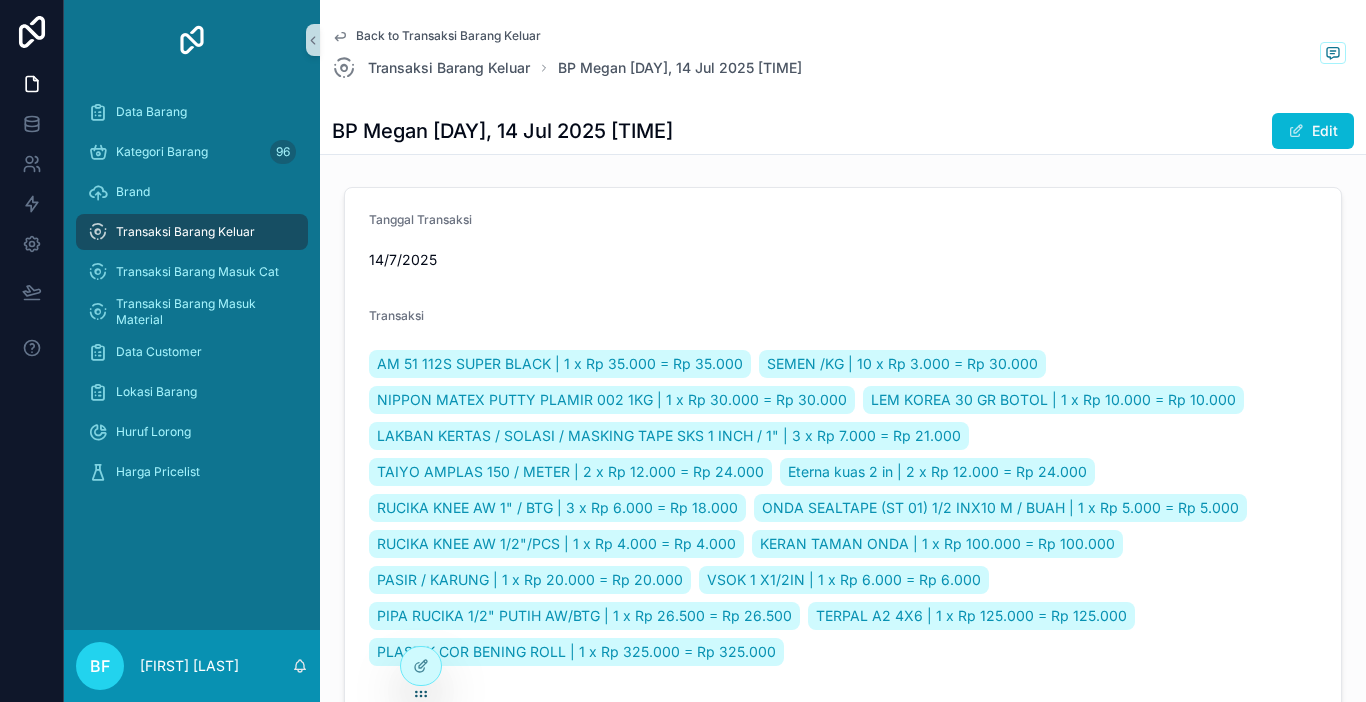 click on "Transaksi Barang Keluar" at bounding box center (192, 232) 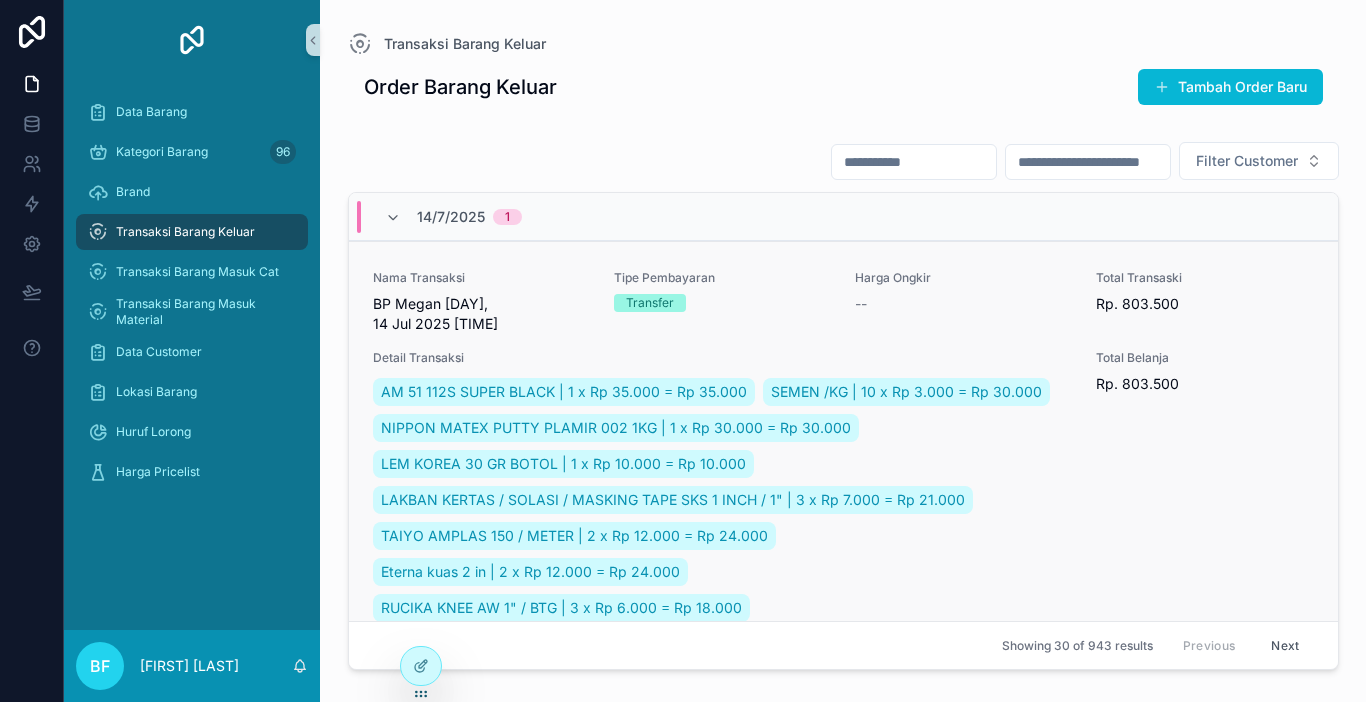 click on "BP Megan Senin, 14 Jul 2025 11:13" at bounding box center [481, 314] 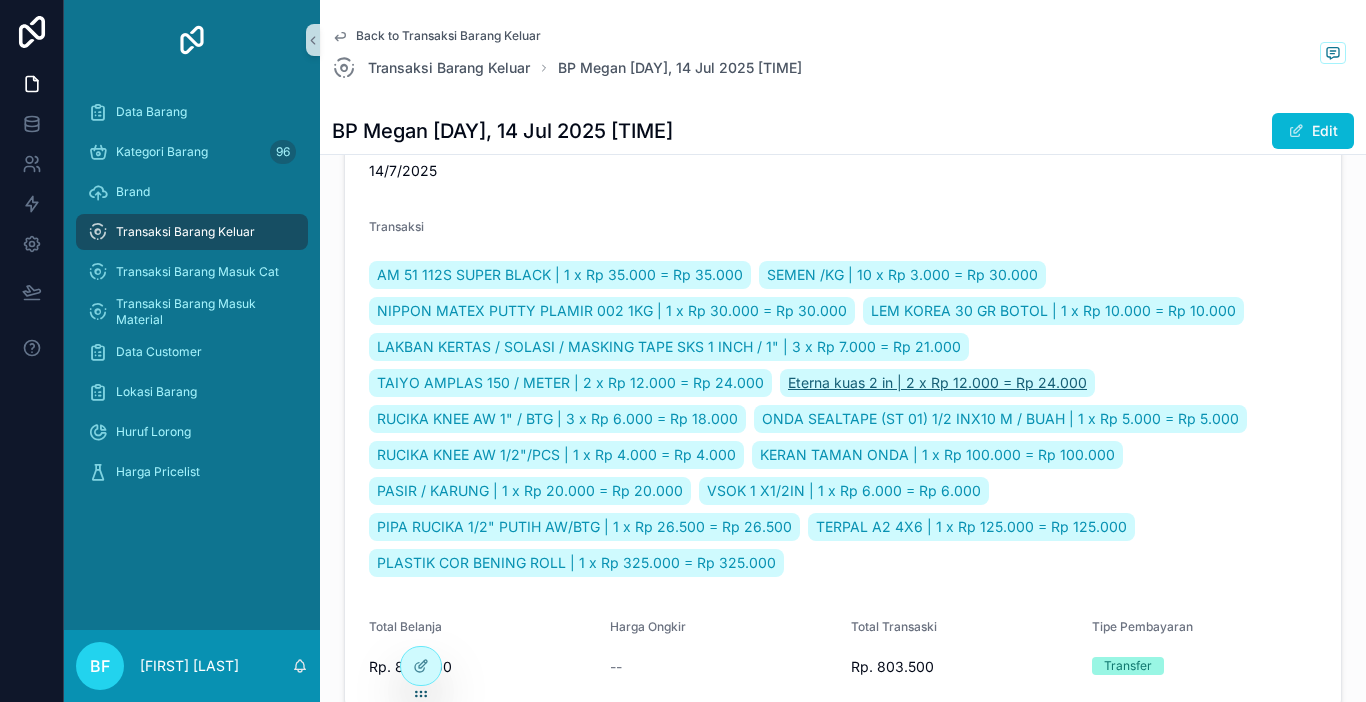 scroll, scrollTop: 200, scrollLeft: 0, axis: vertical 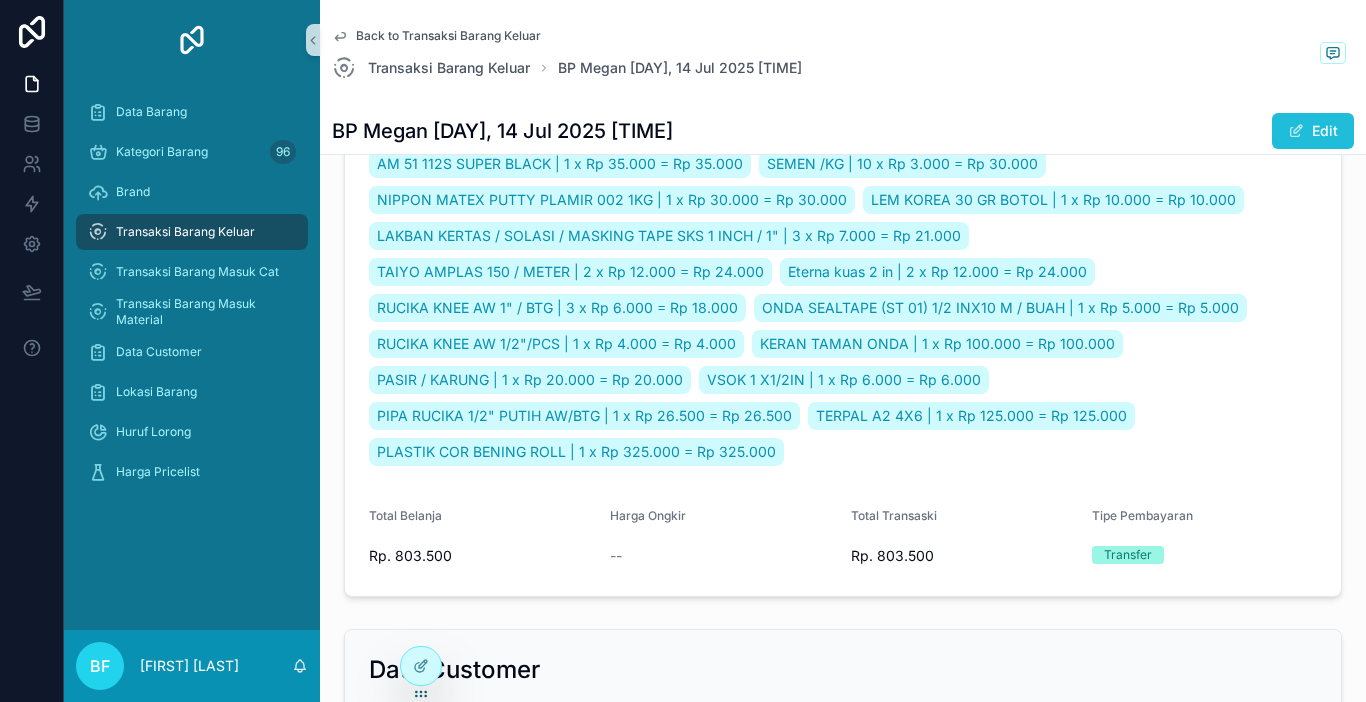 click on "Edit" at bounding box center (1313, 131) 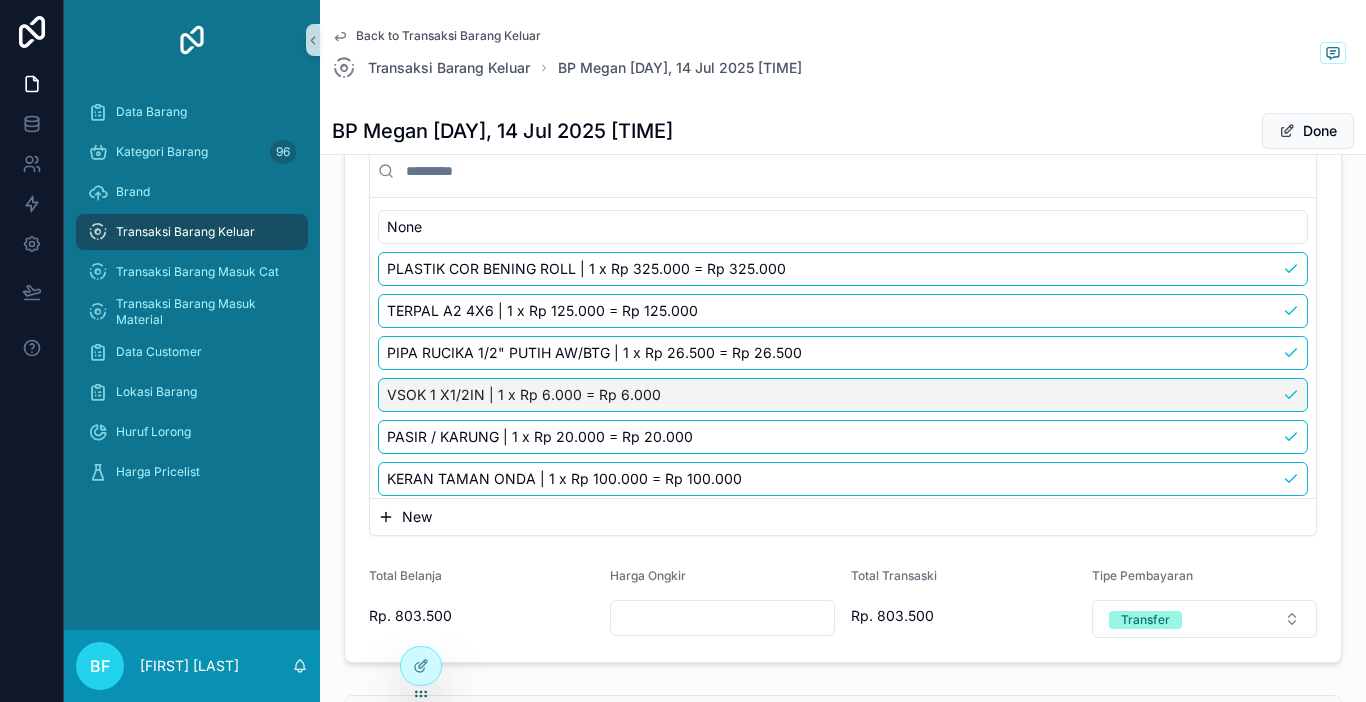scroll, scrollTop: 0, scrollLeft: 0, axis: both 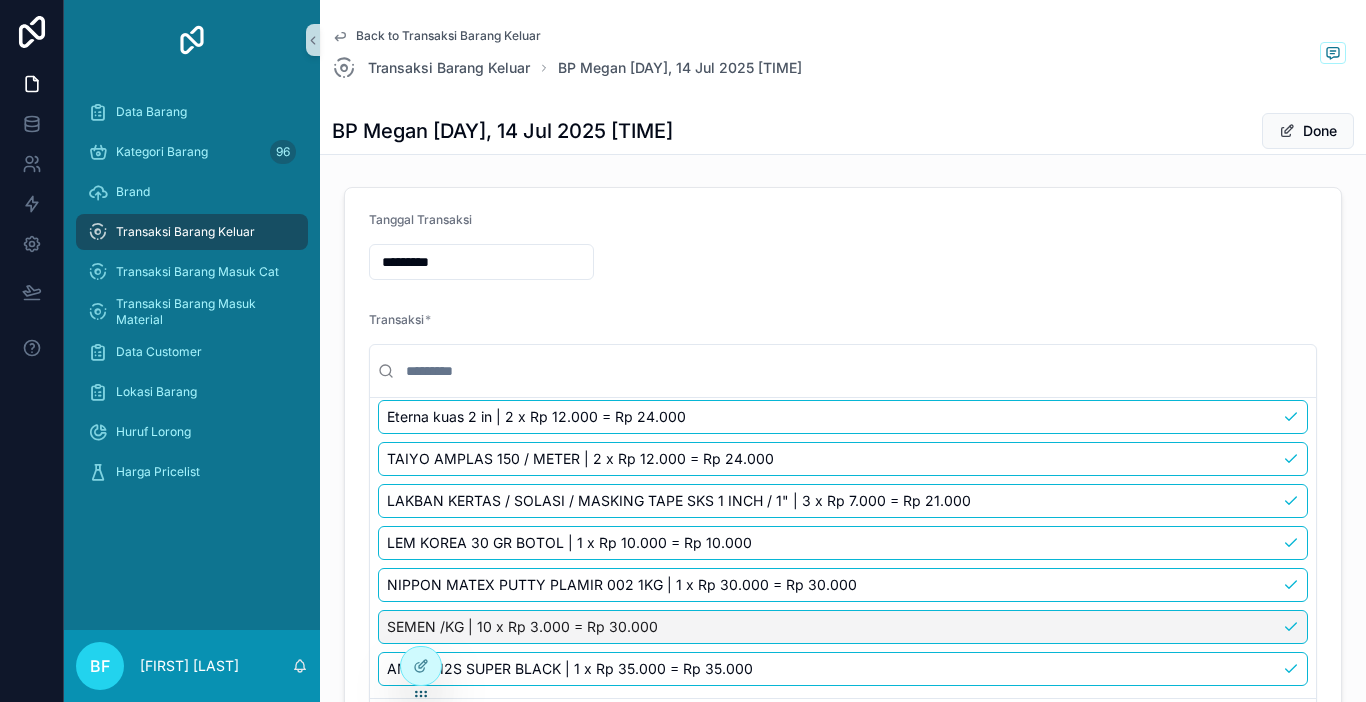 click on "SEMEN /KG | 10 x Rp 3.000 = Rp 30.000" at bounding box center (843, 627) 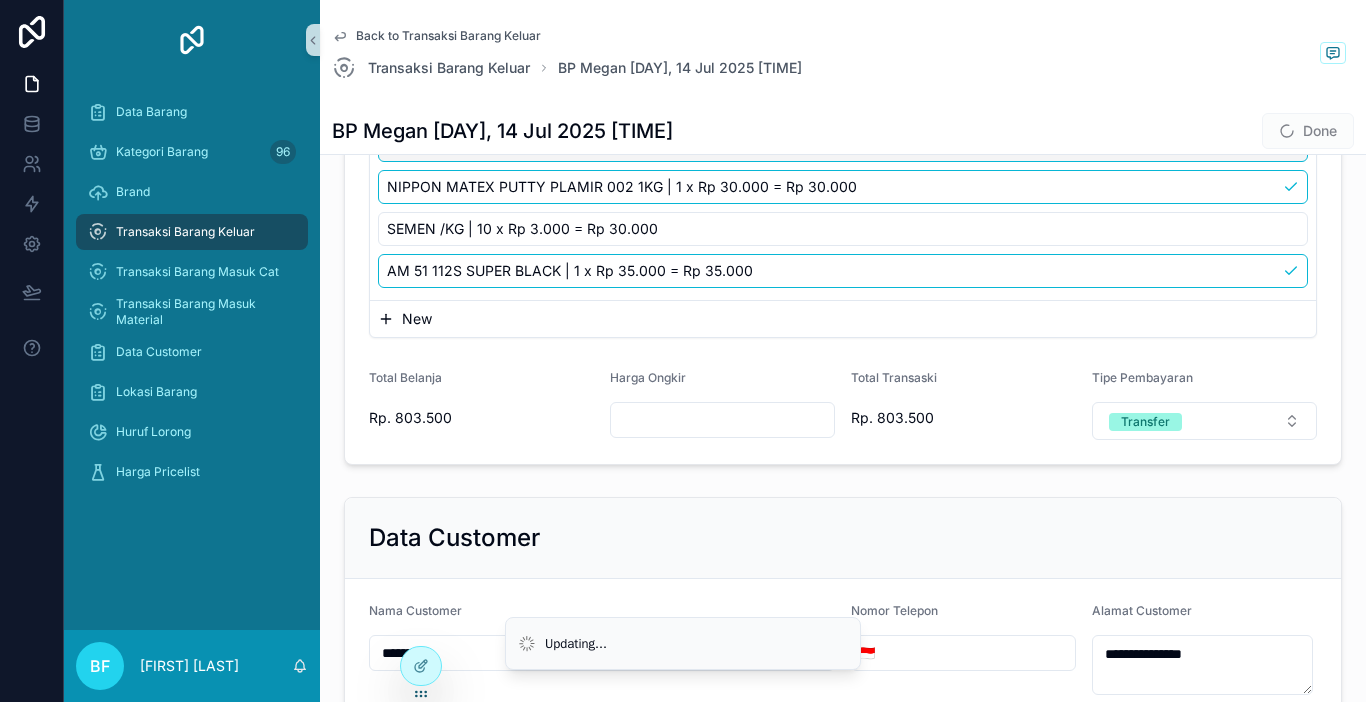 scroll, scrollTop: 400, scrollLeft: 0, axis: vertical 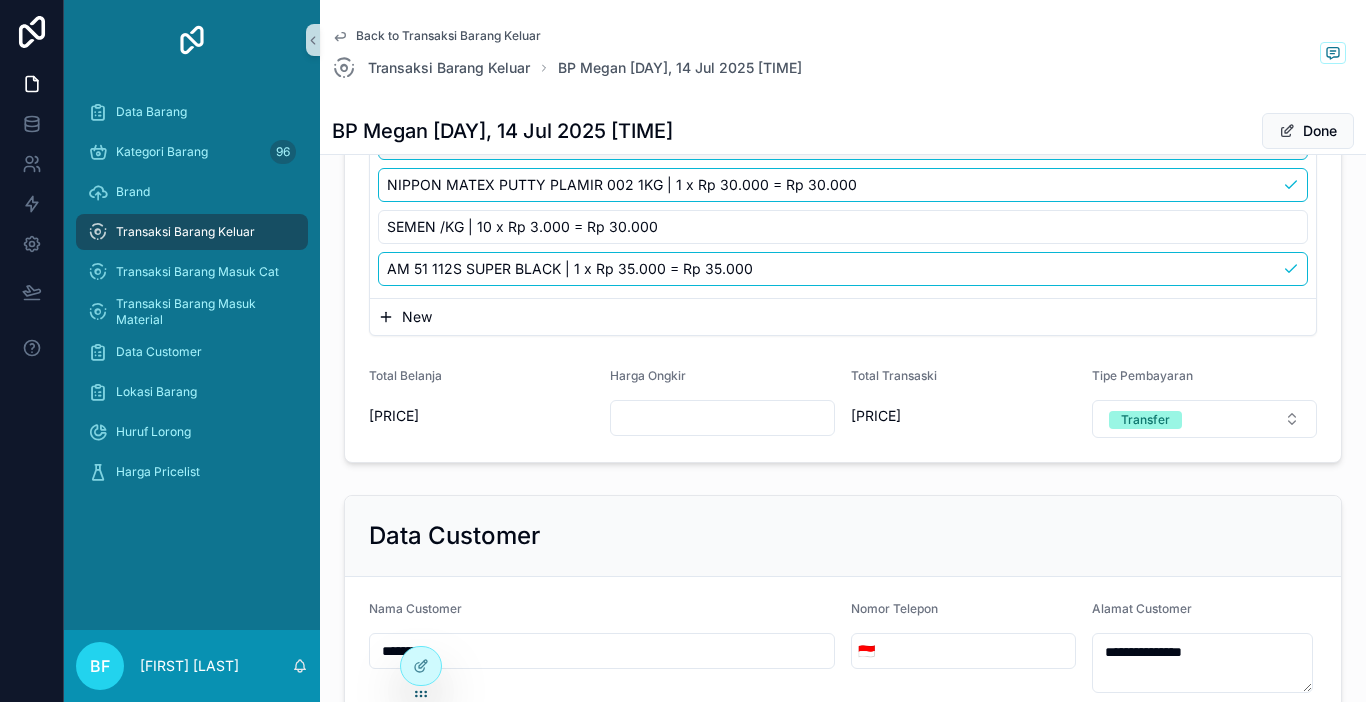 click on "New" at bounding box center [843, 317] 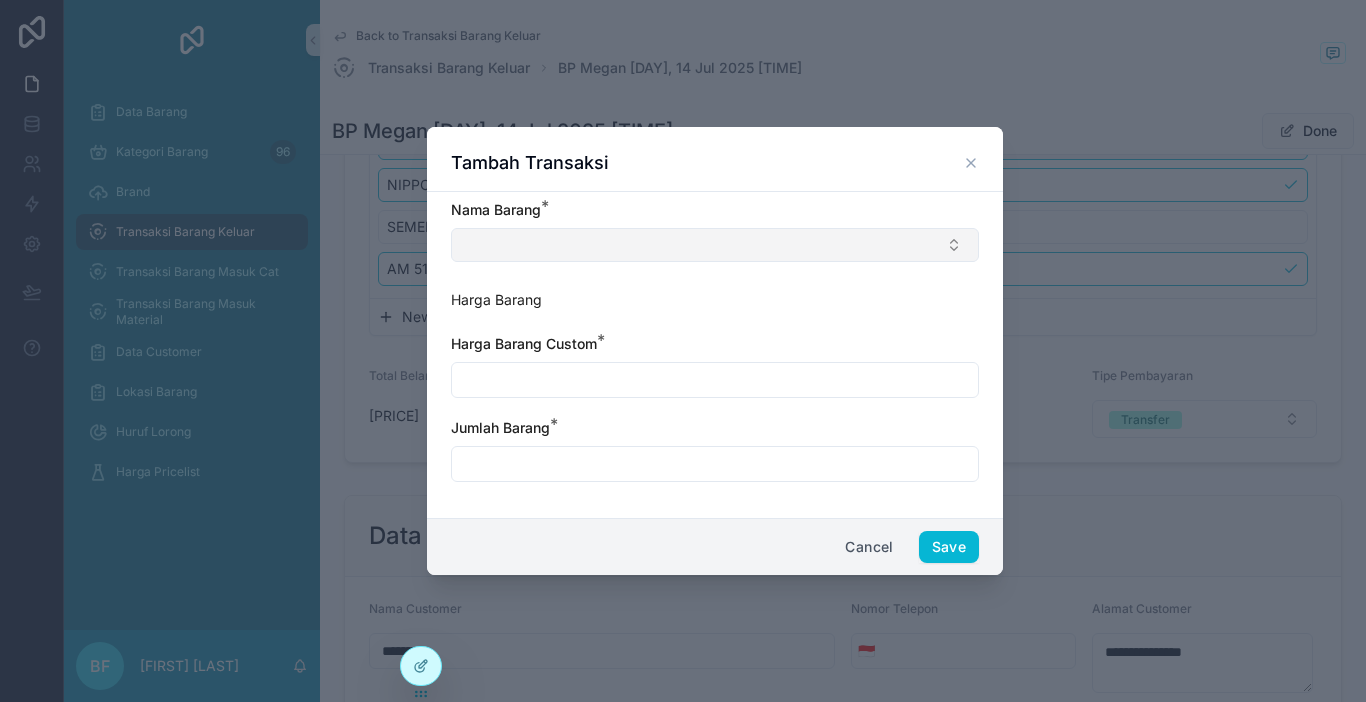 click at bounding box center [715, 245] 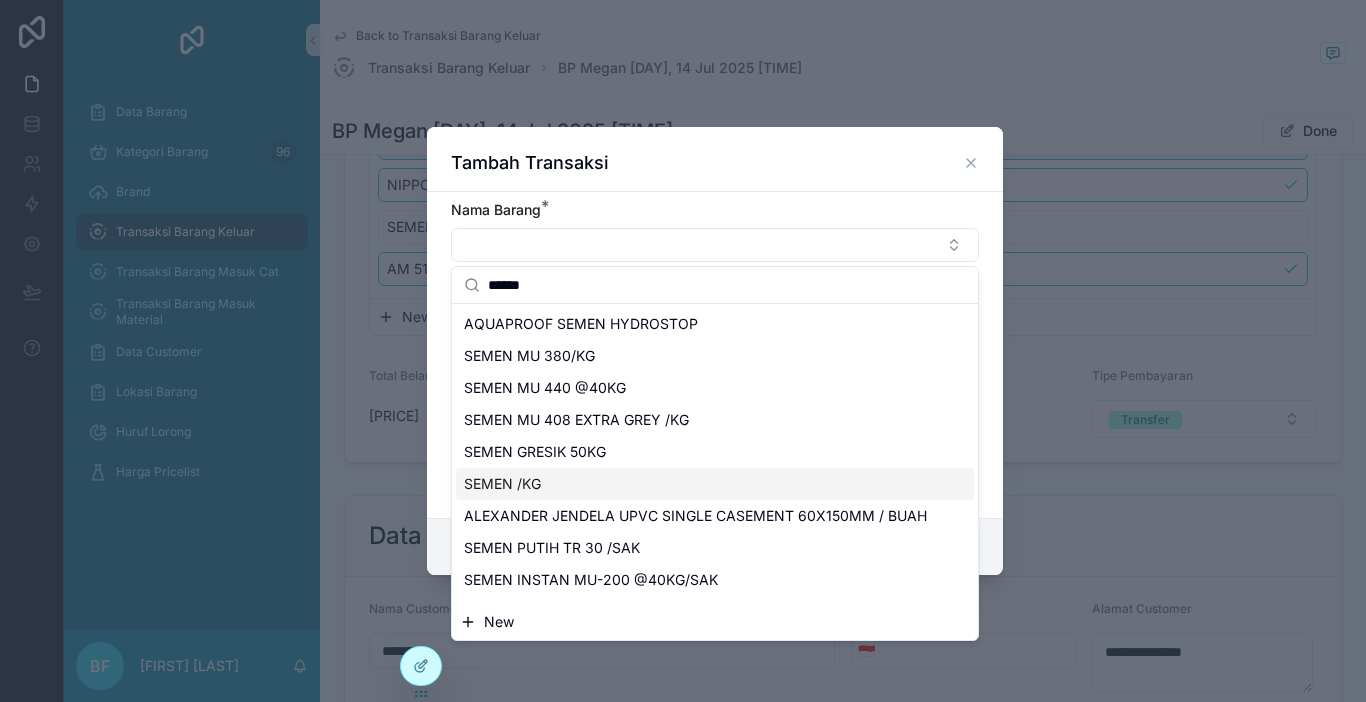 type on "*****" 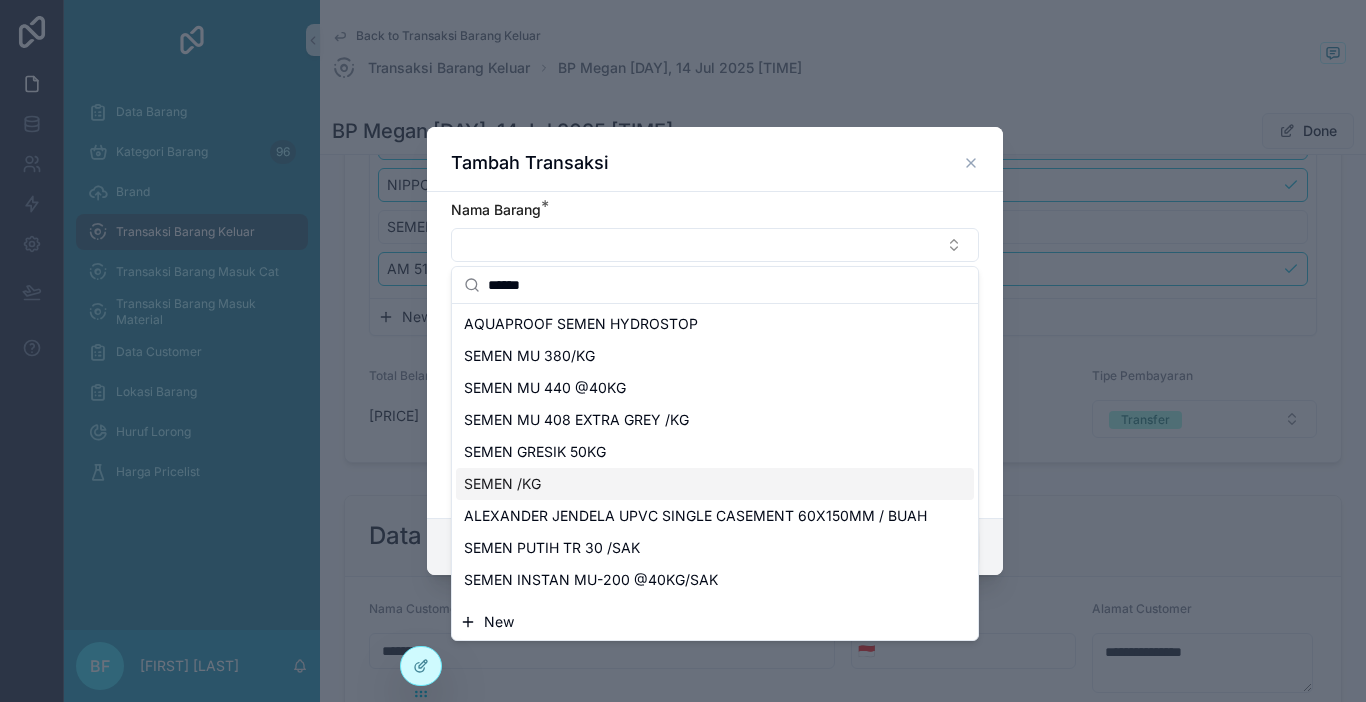 click on "SEMEN /KG" at bounding box center [715, 484] 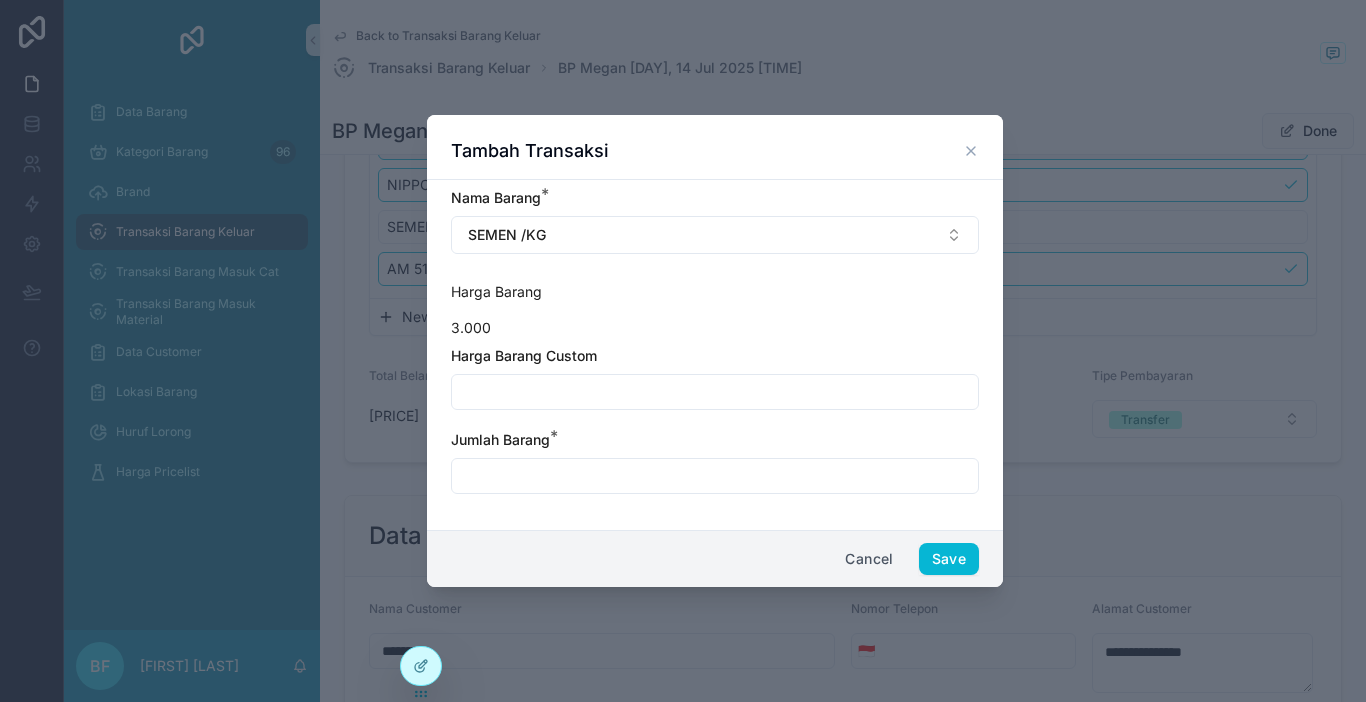 click at bounding box center (715, 392) 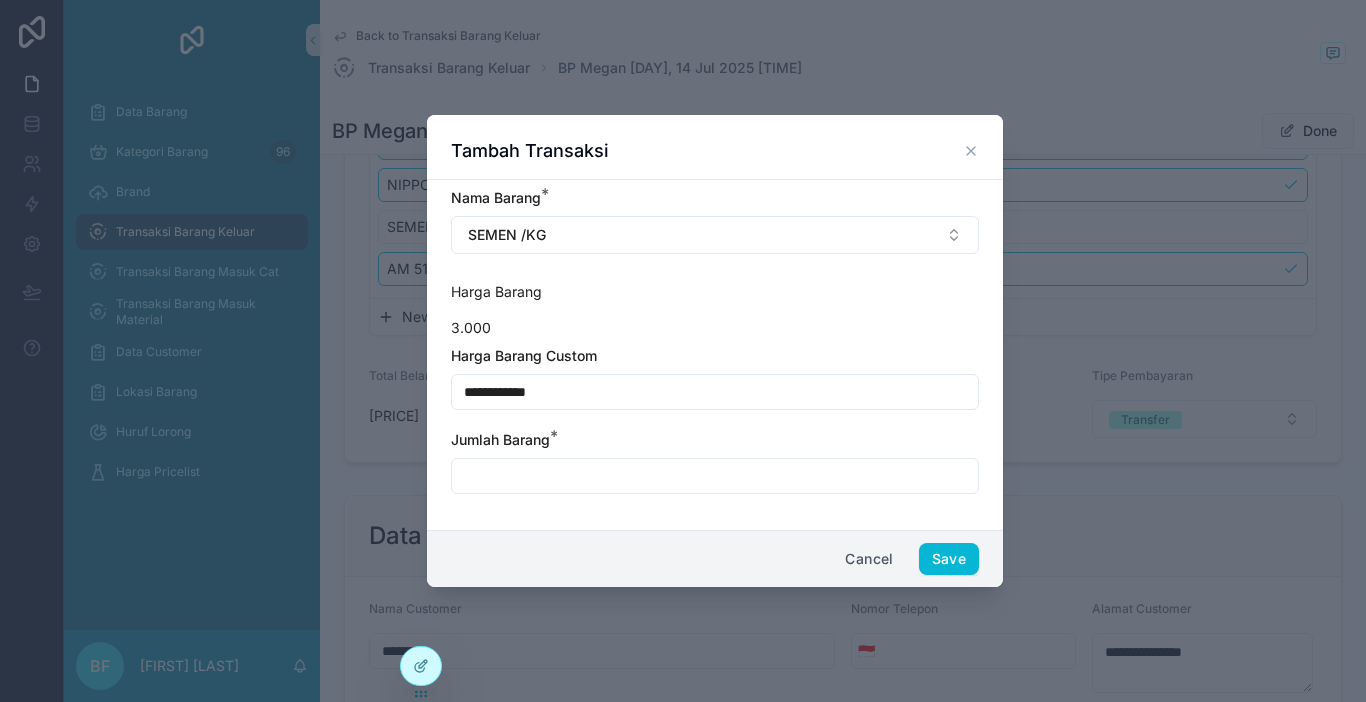 type on "**********" 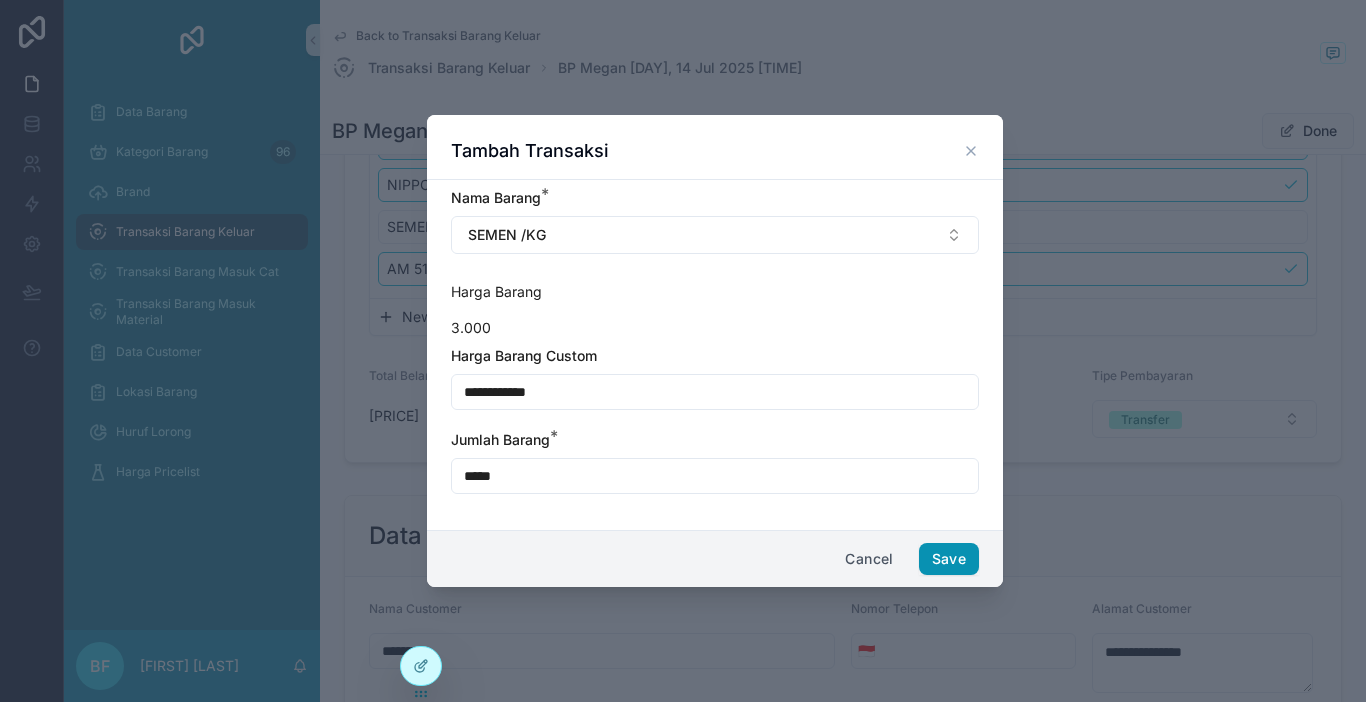 type on "*****" 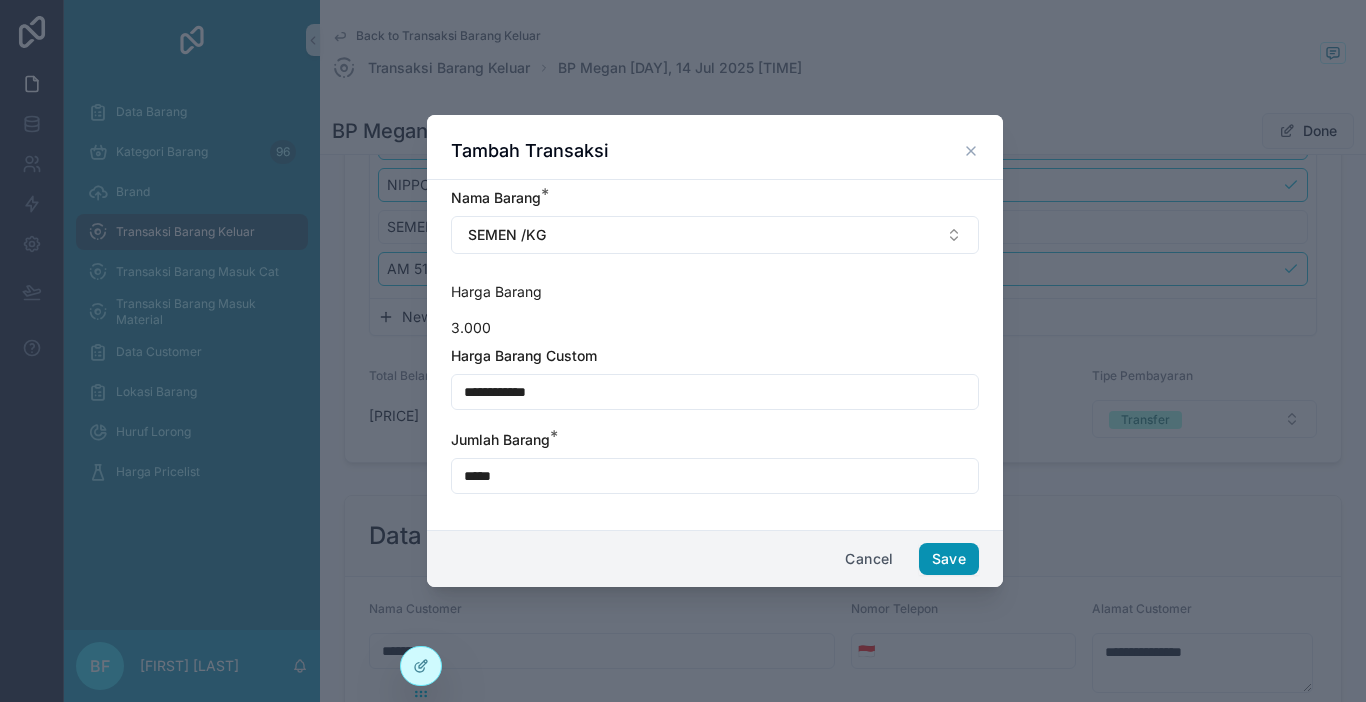 click on "Save" at bounding box center (949, 559) 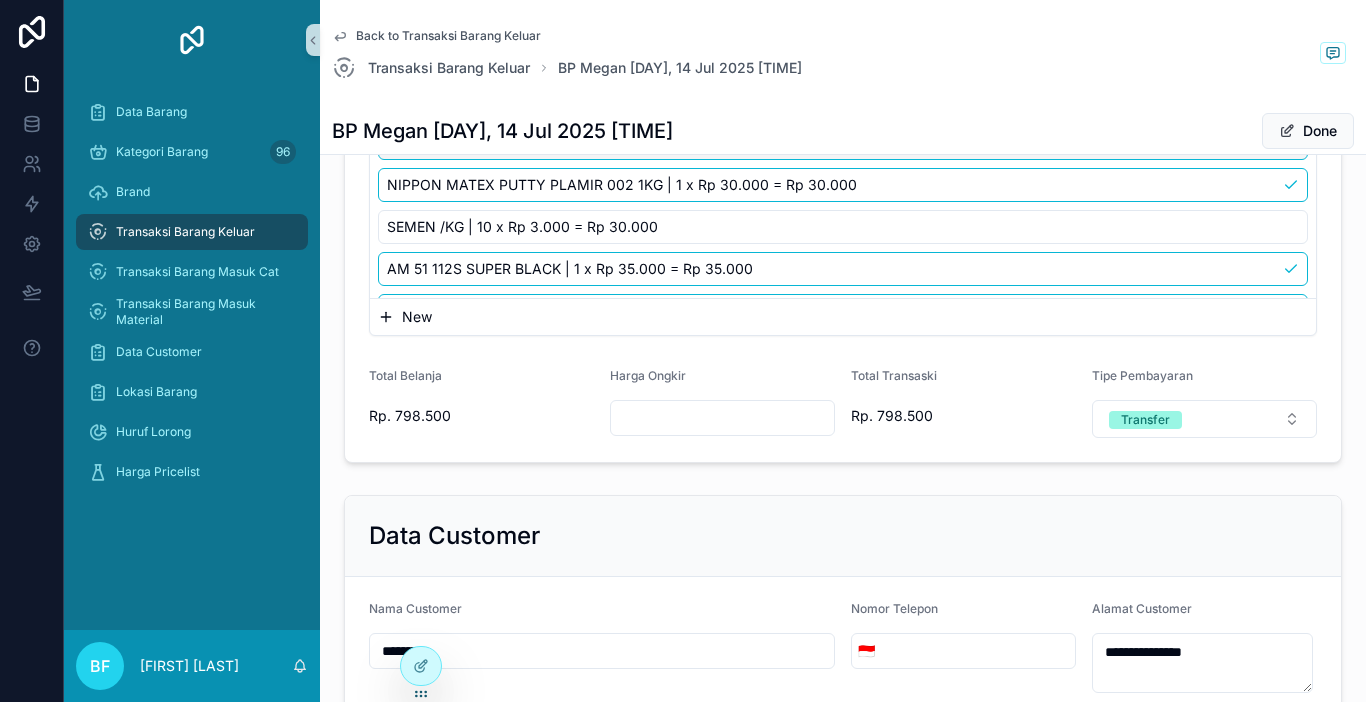 scroll, scrollTop: 500, scrollLeft: 0, axis: vertical 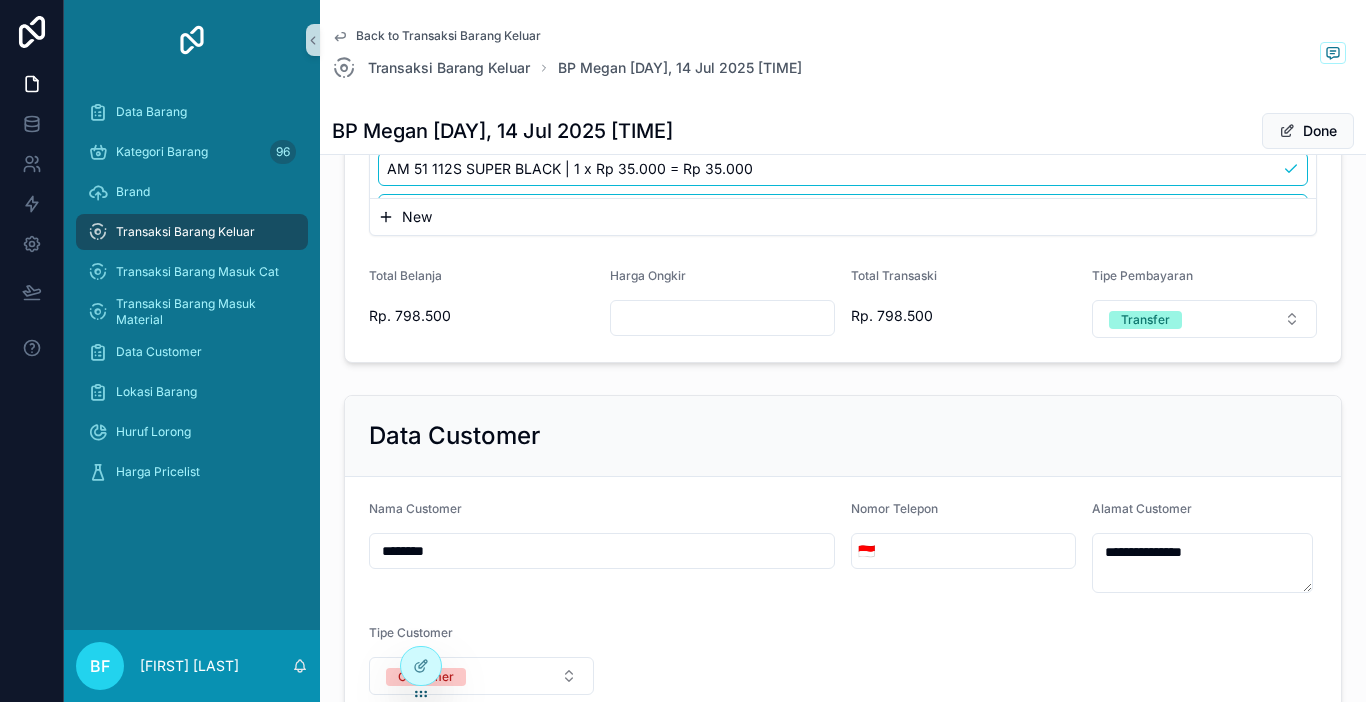click on "Transaksi Barang Keluar" at bounding box center (192, 232) 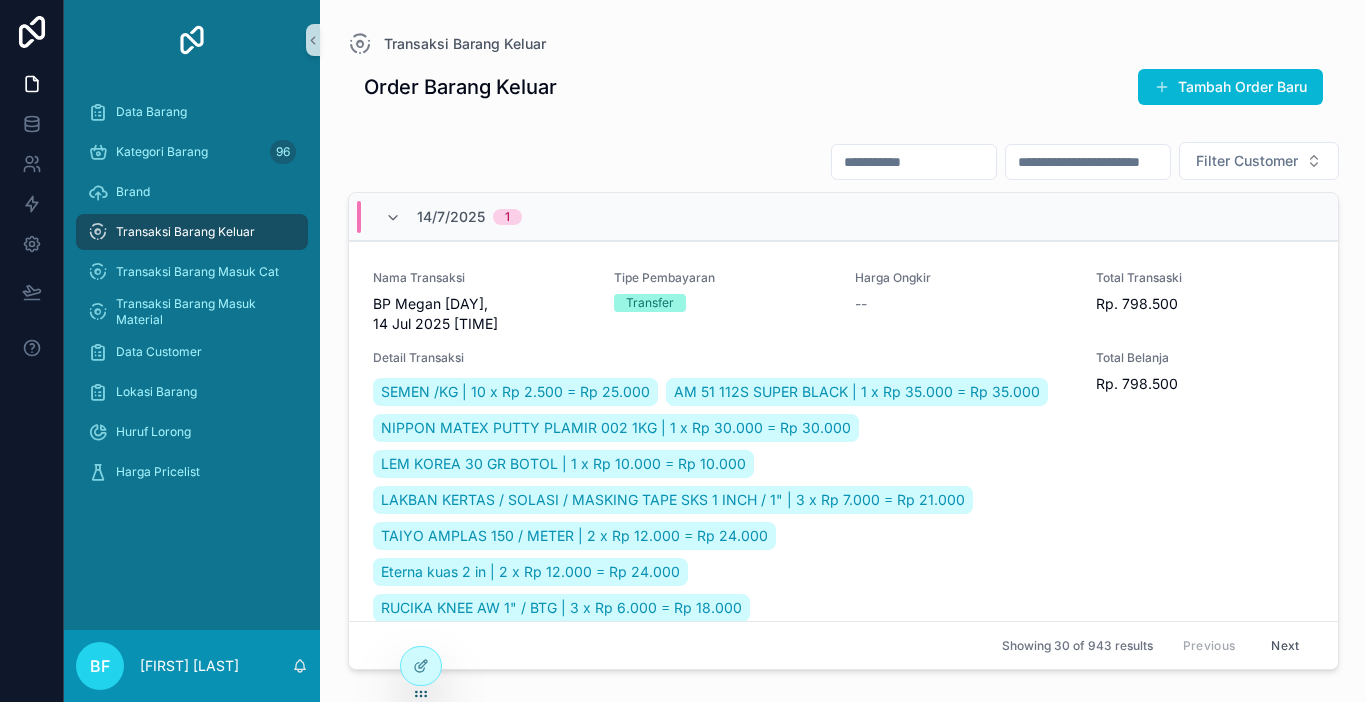 scroll, scrollTop: 0, scrollLeft: 0, axis: both 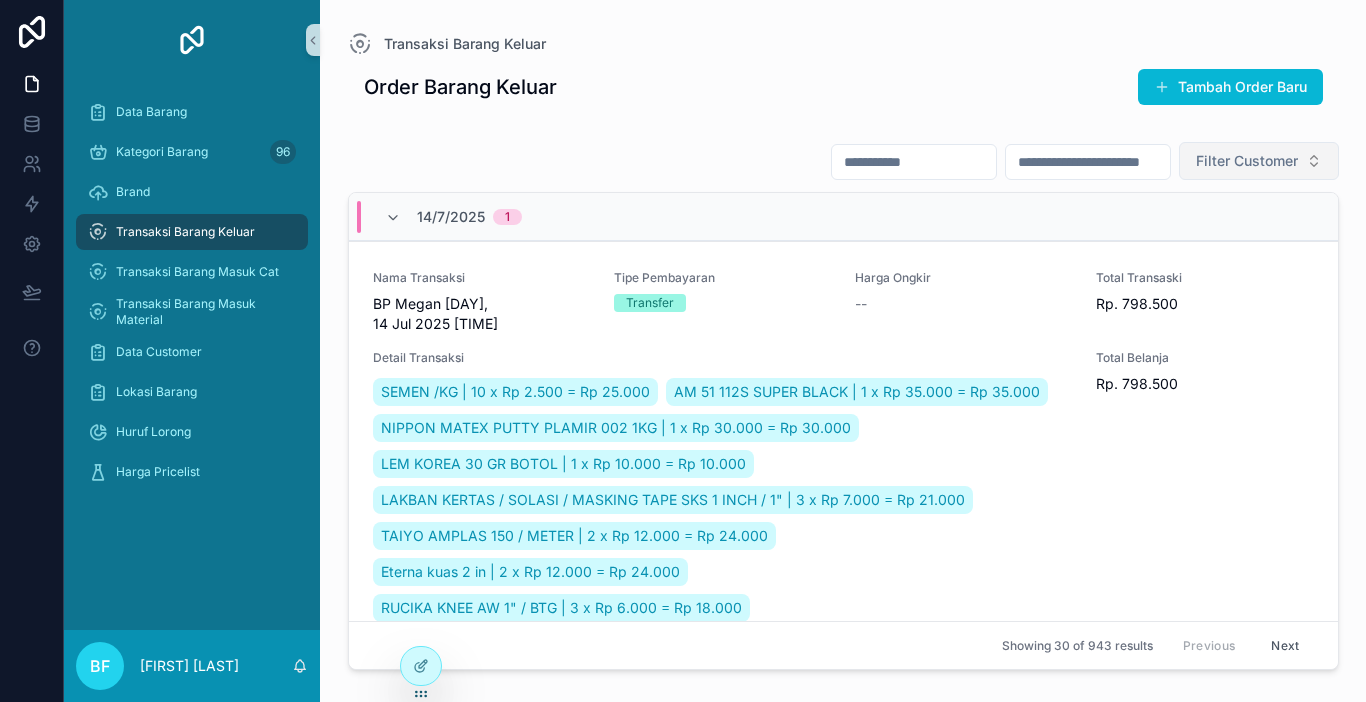 click on "Filter Customer" at bounding box center (1259, 161) 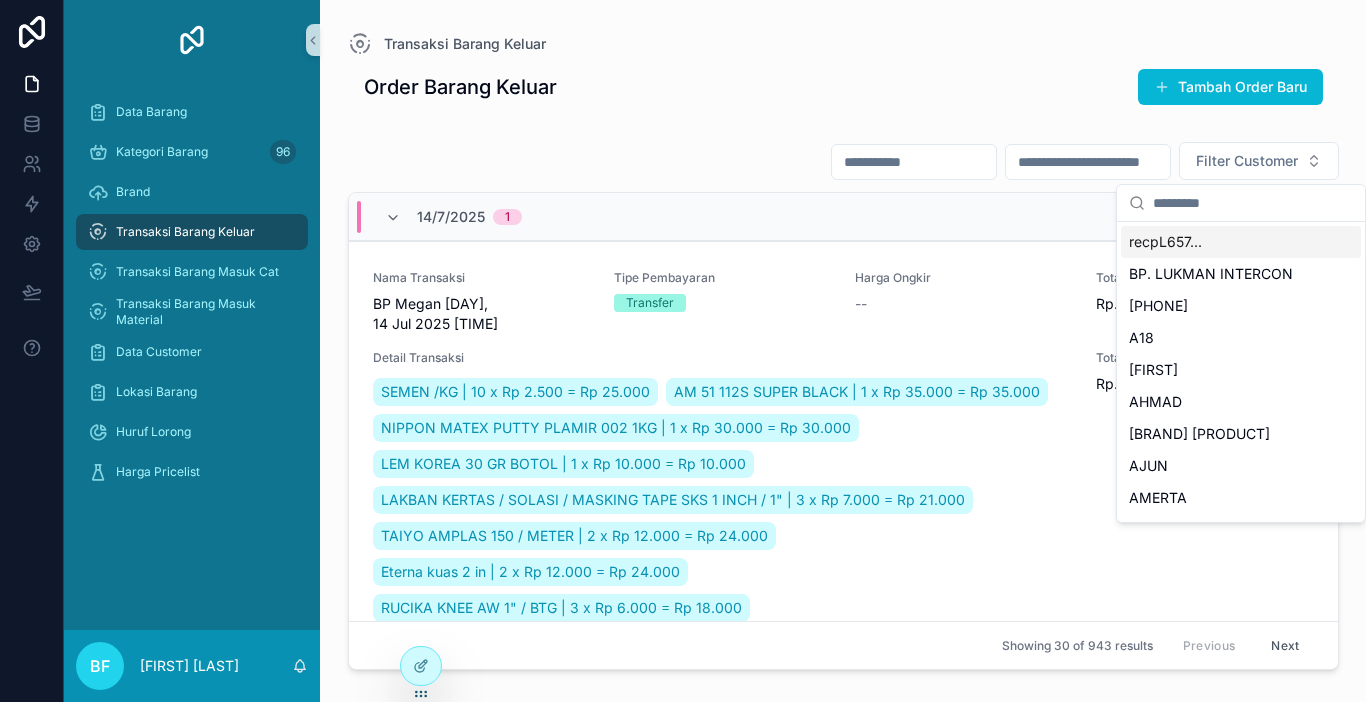 click at bounding box center [1253, 203] 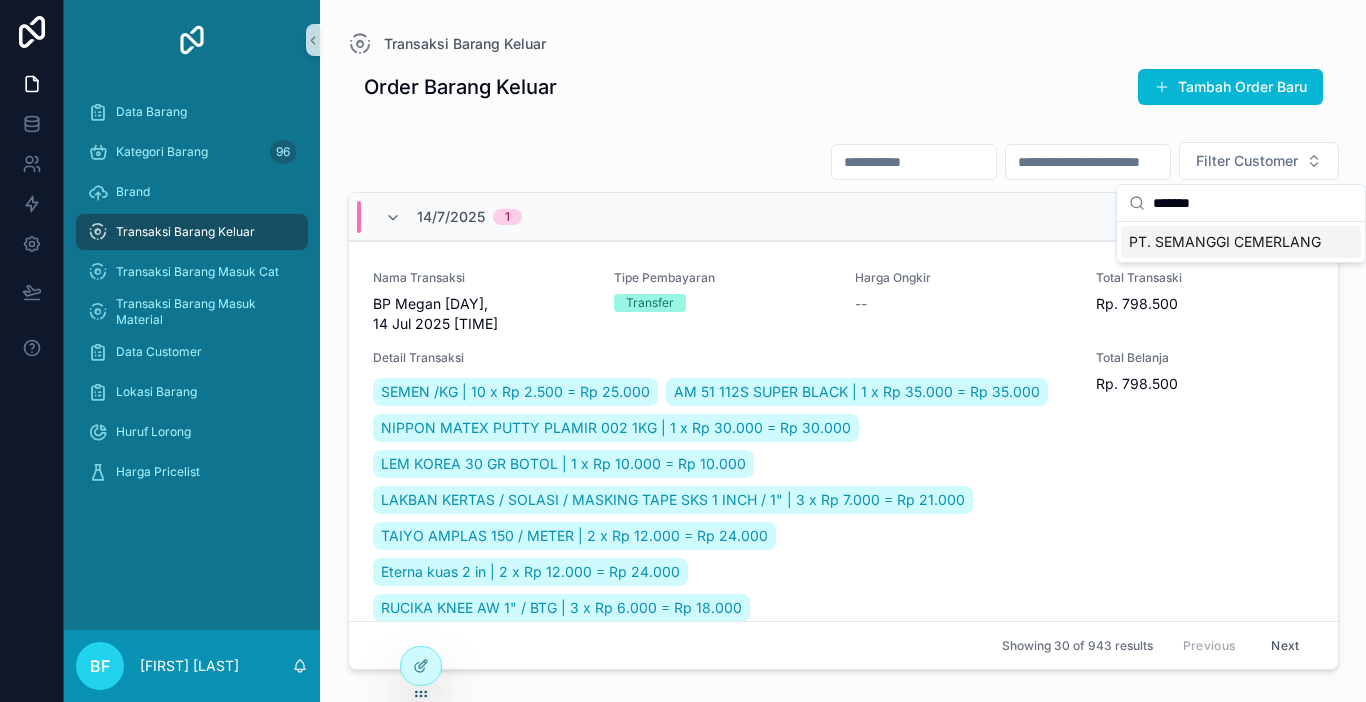 type on "*******" 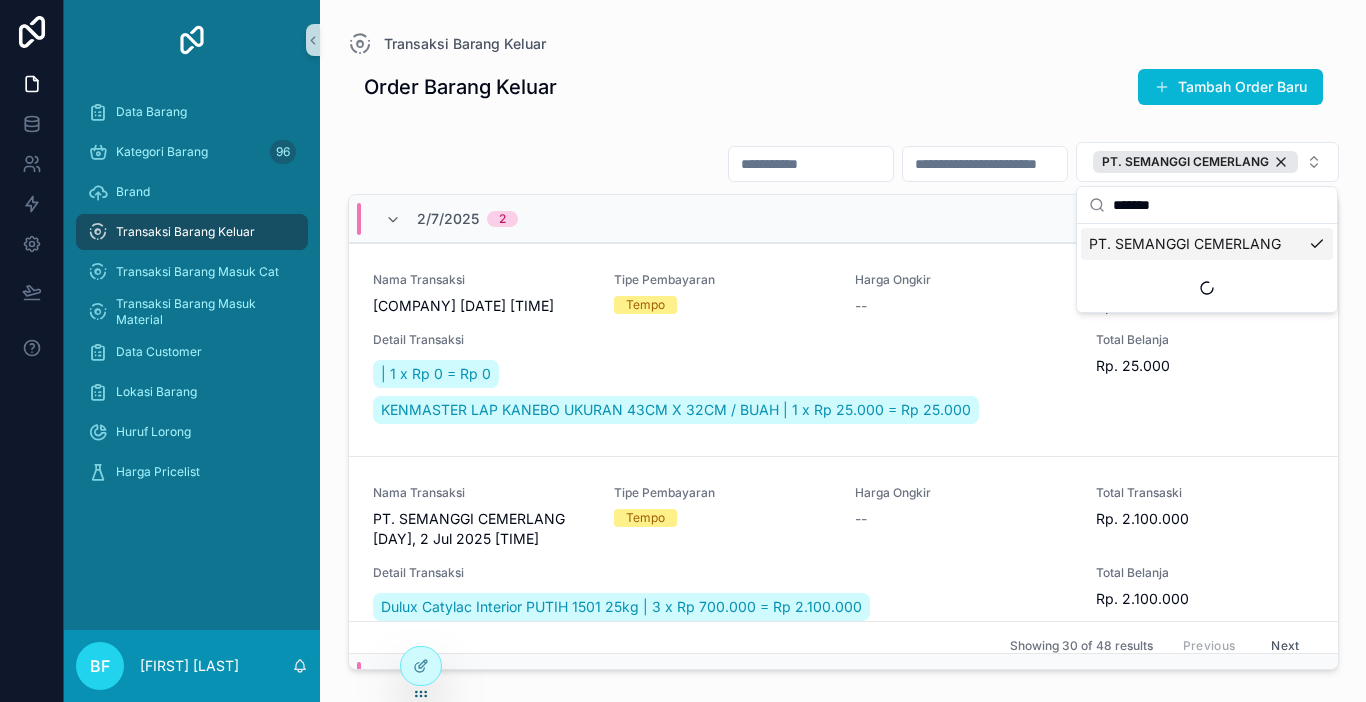 click at bounding box center [985, 164] 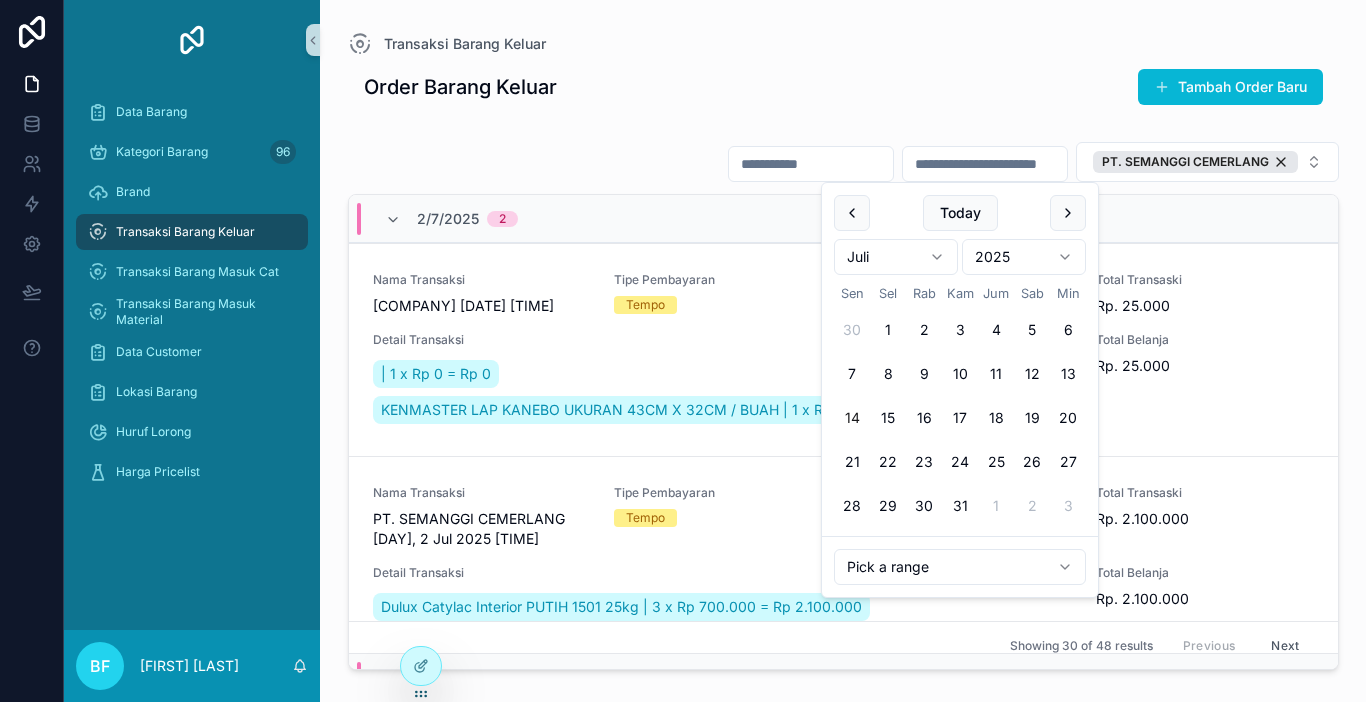 click at bounding box center [811, 164] 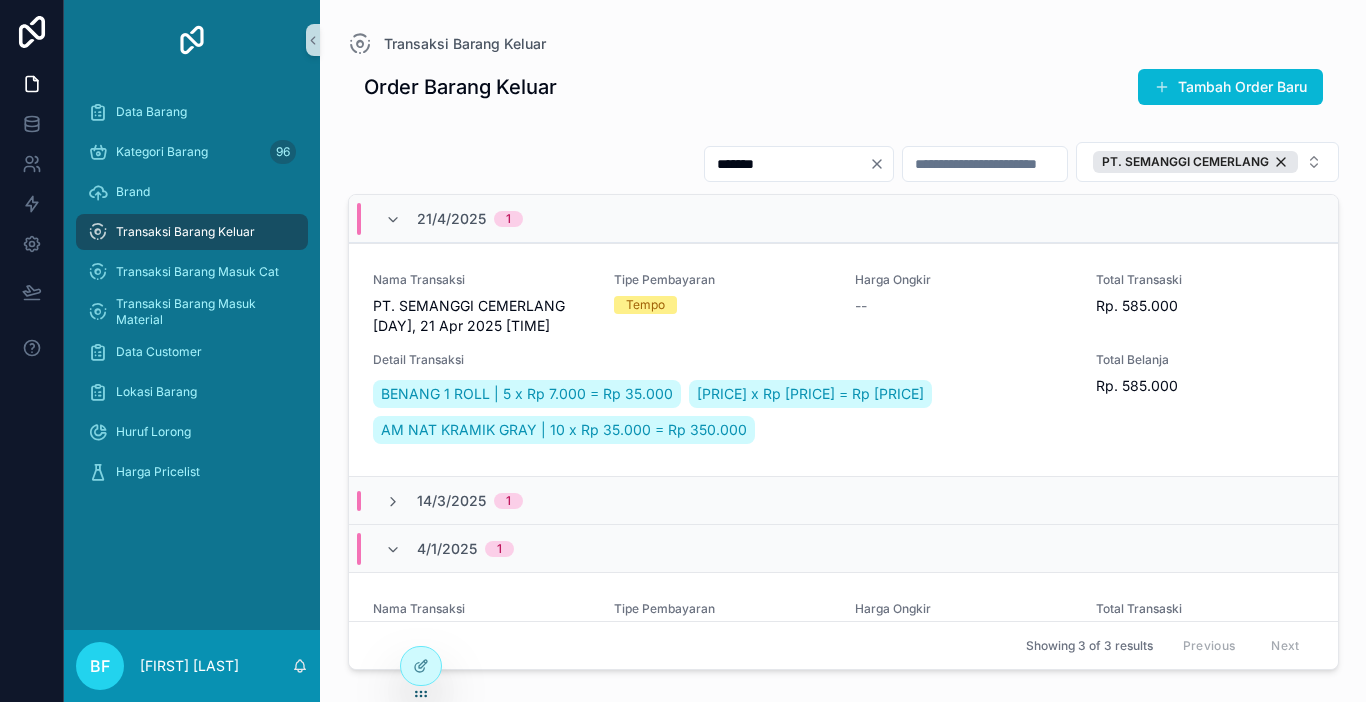 type on "*******" 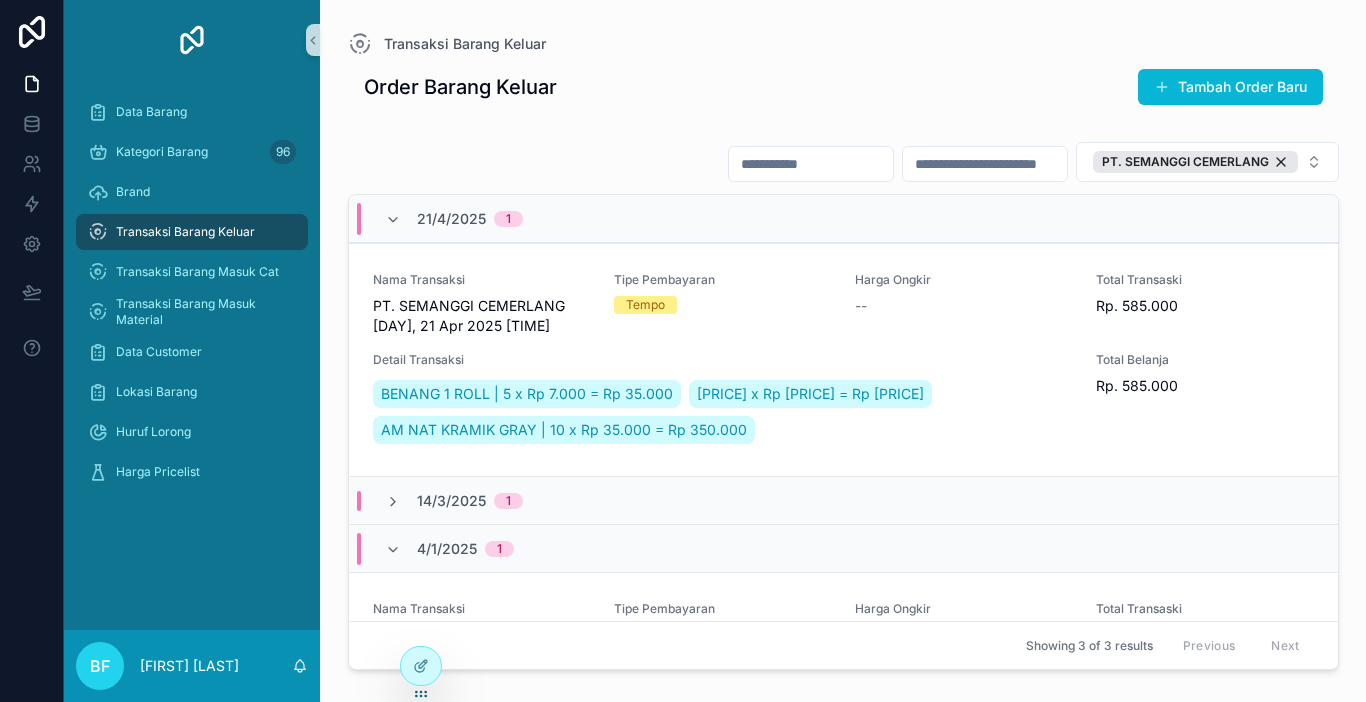 click at bounding box center (811, 164) 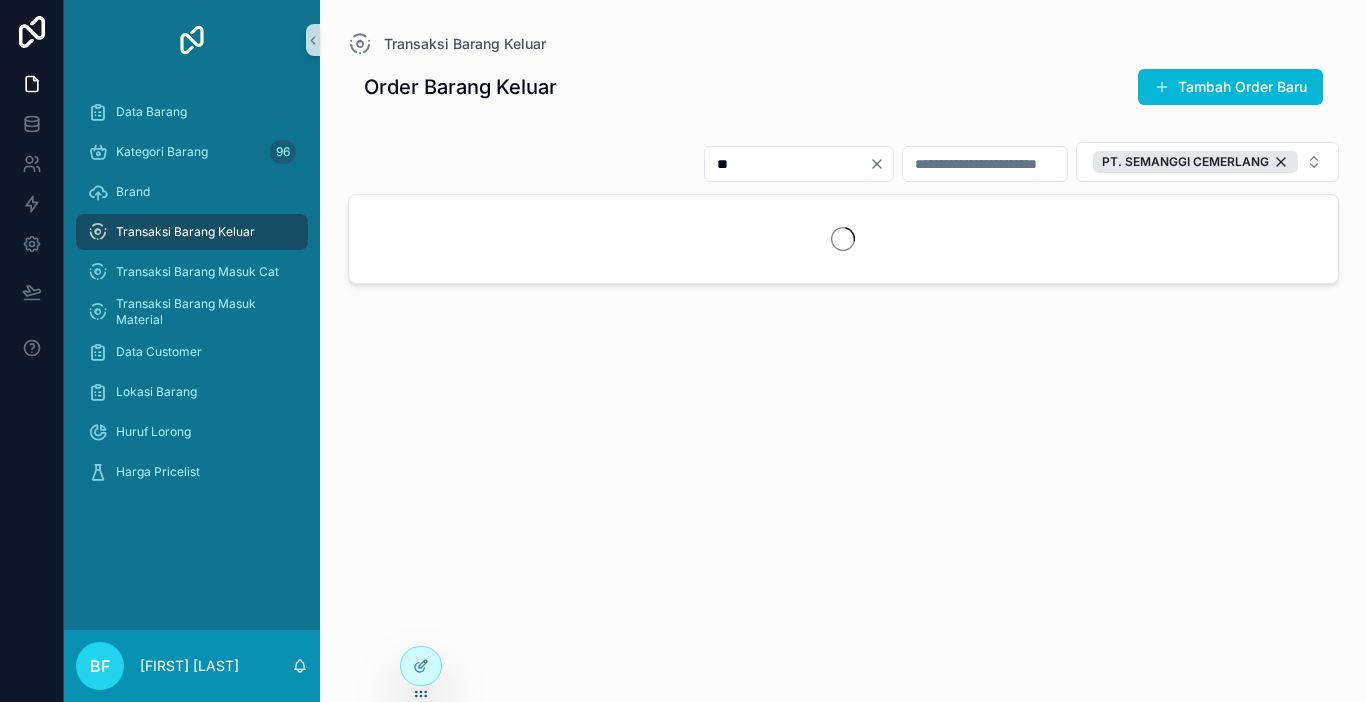 type on "*" 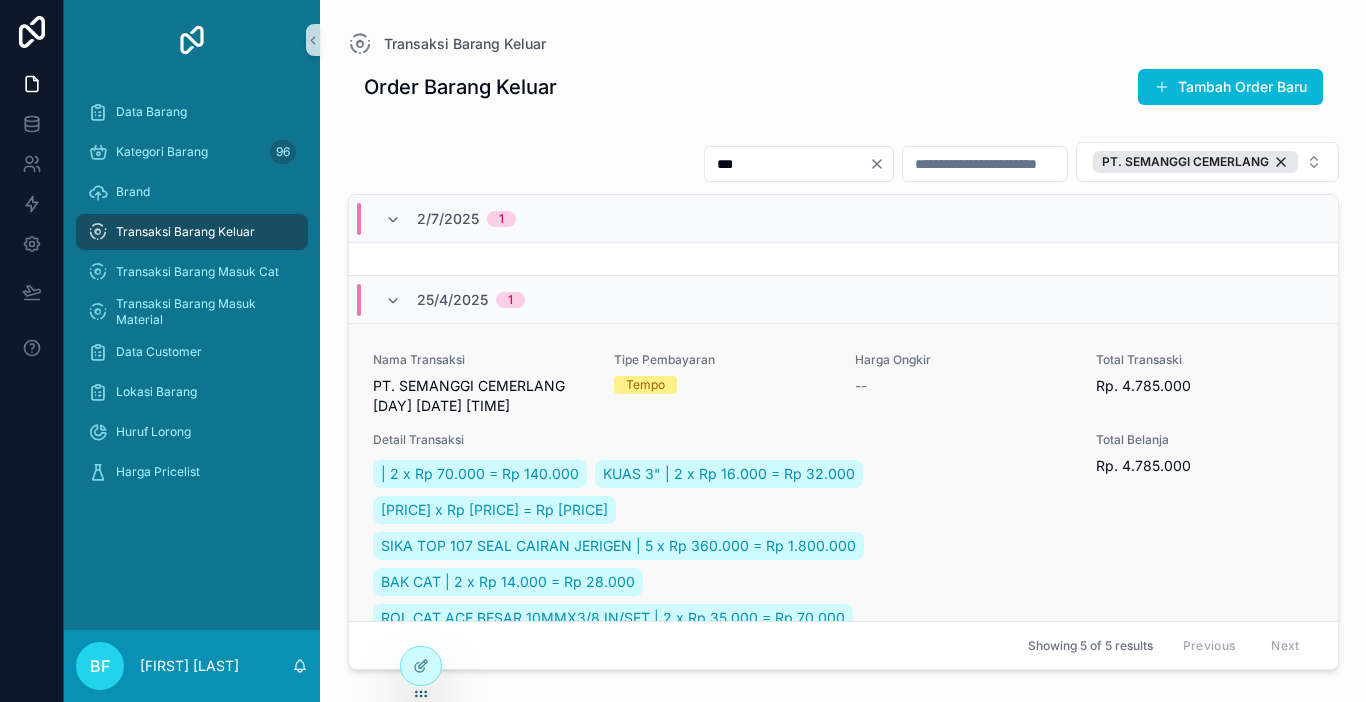 scroll, scrollTop: 200, scrollLeft: 0, axis: vertical 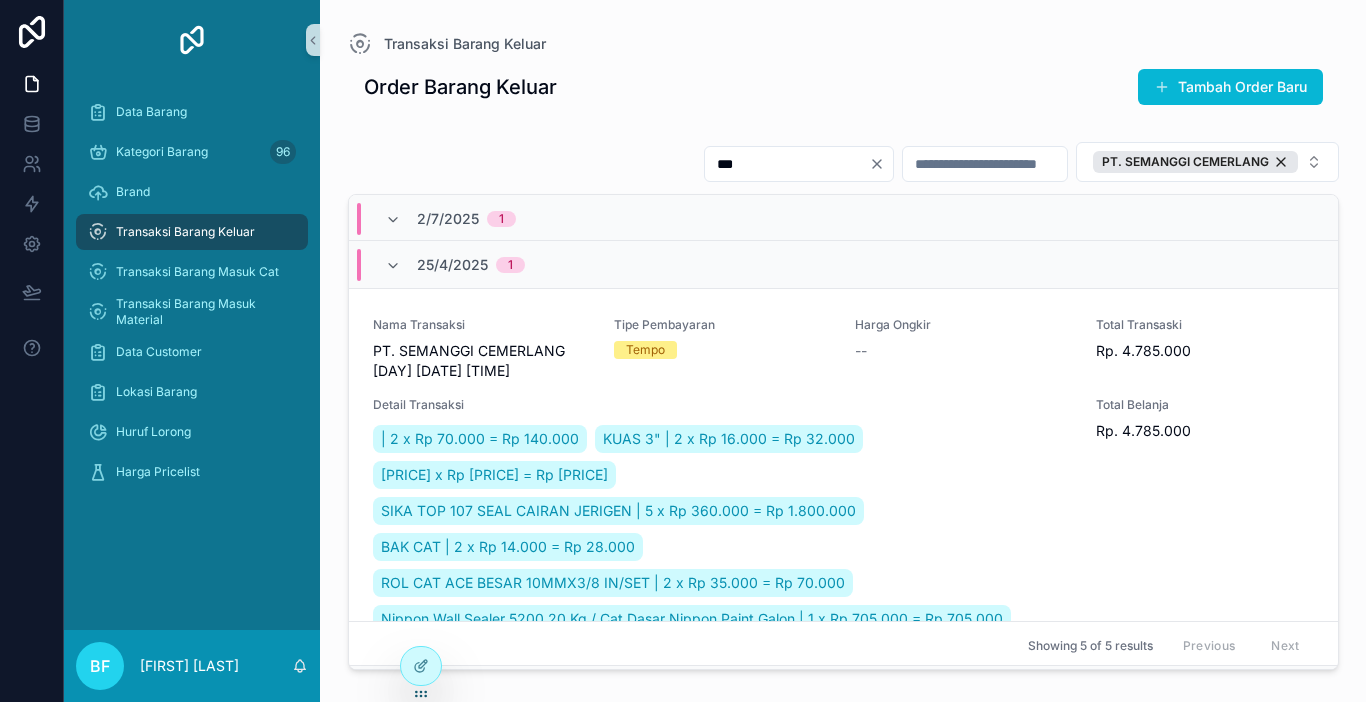 type on "***" 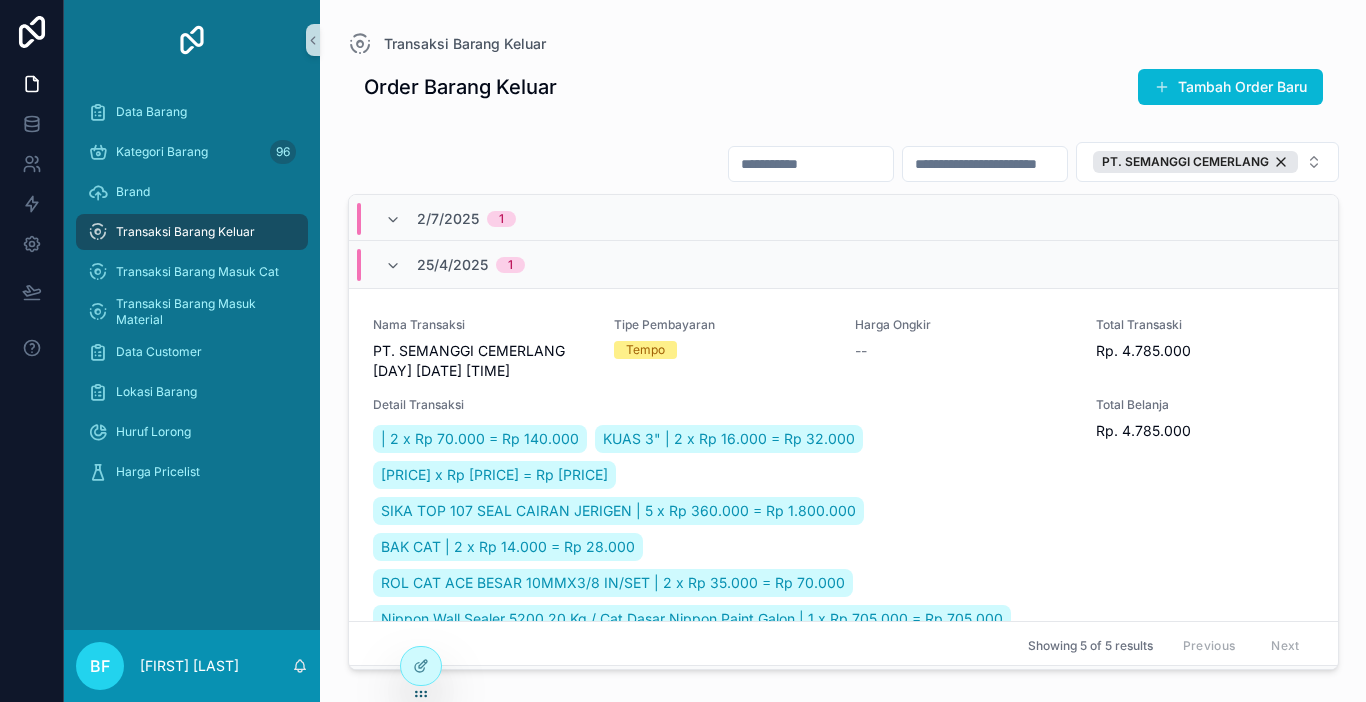 click at bounding box center (811, 164) 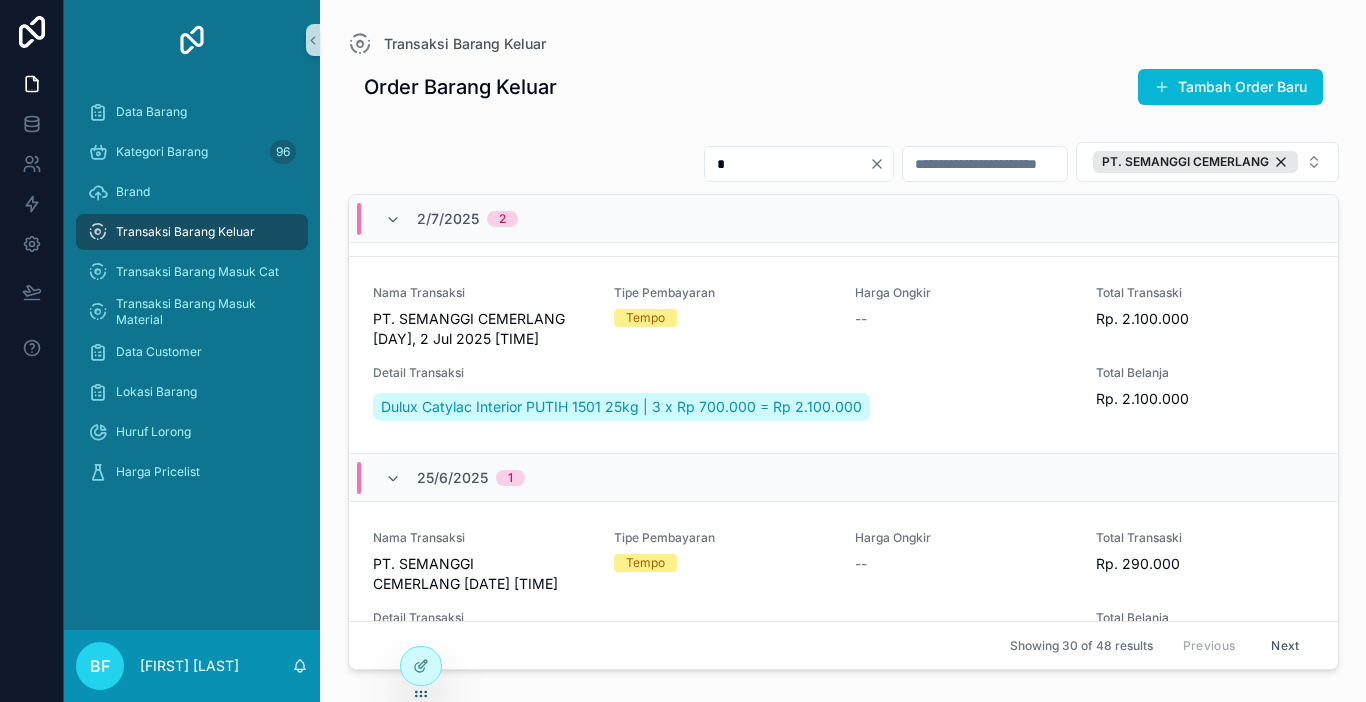 scroll, scrollTop: 236, scrollLeft: 0, axis: vertical 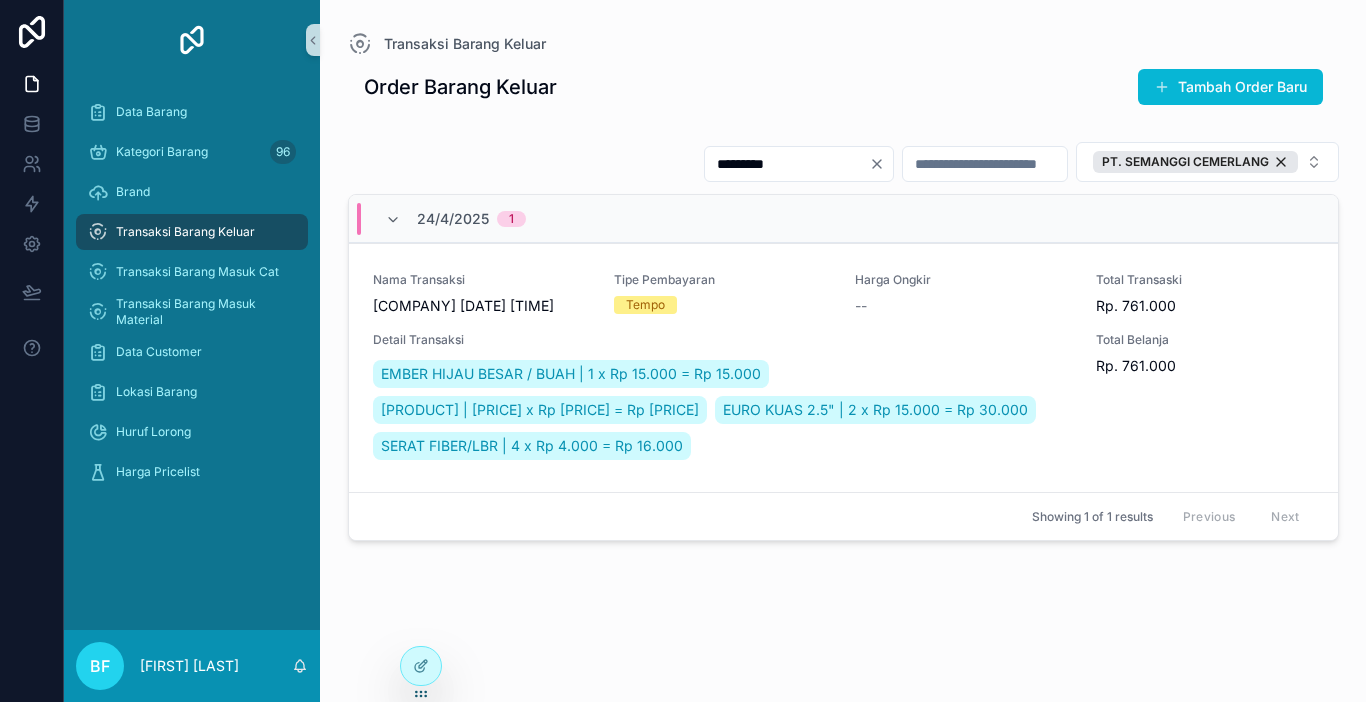 type on "*********" 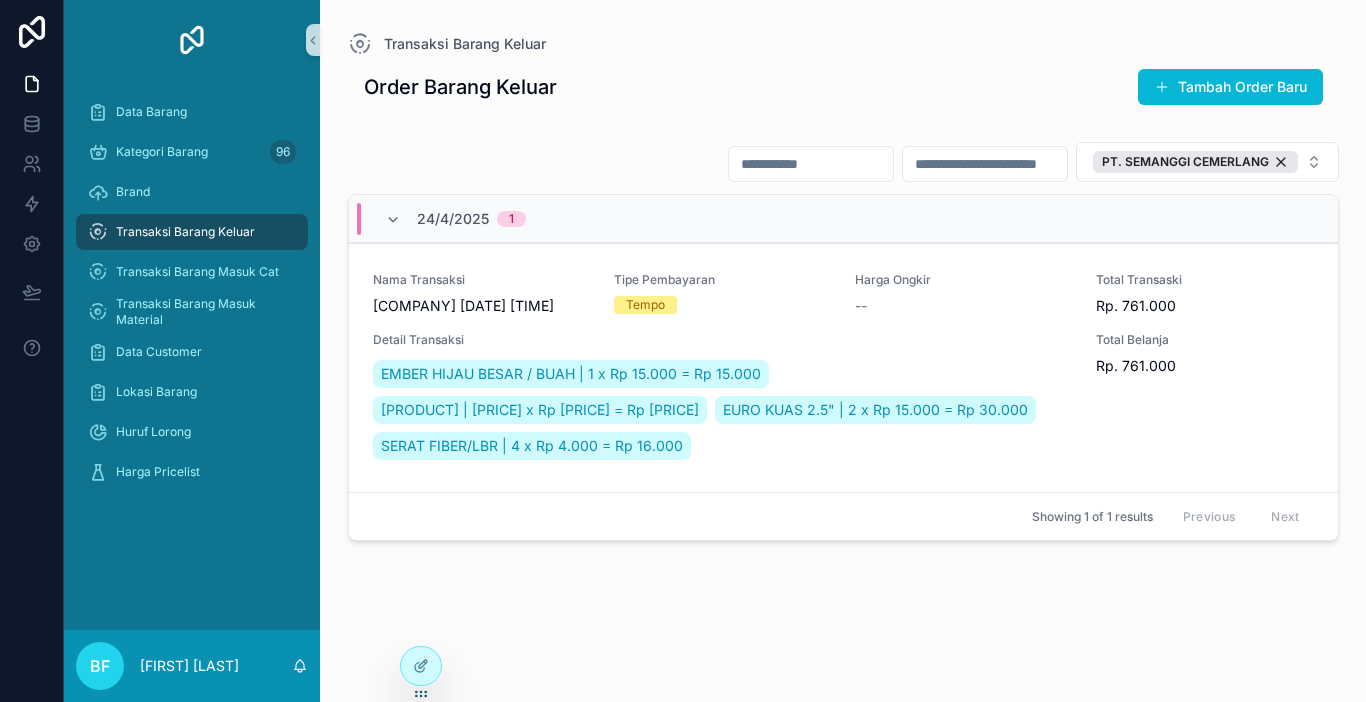 click at bounding box center (811, 164) 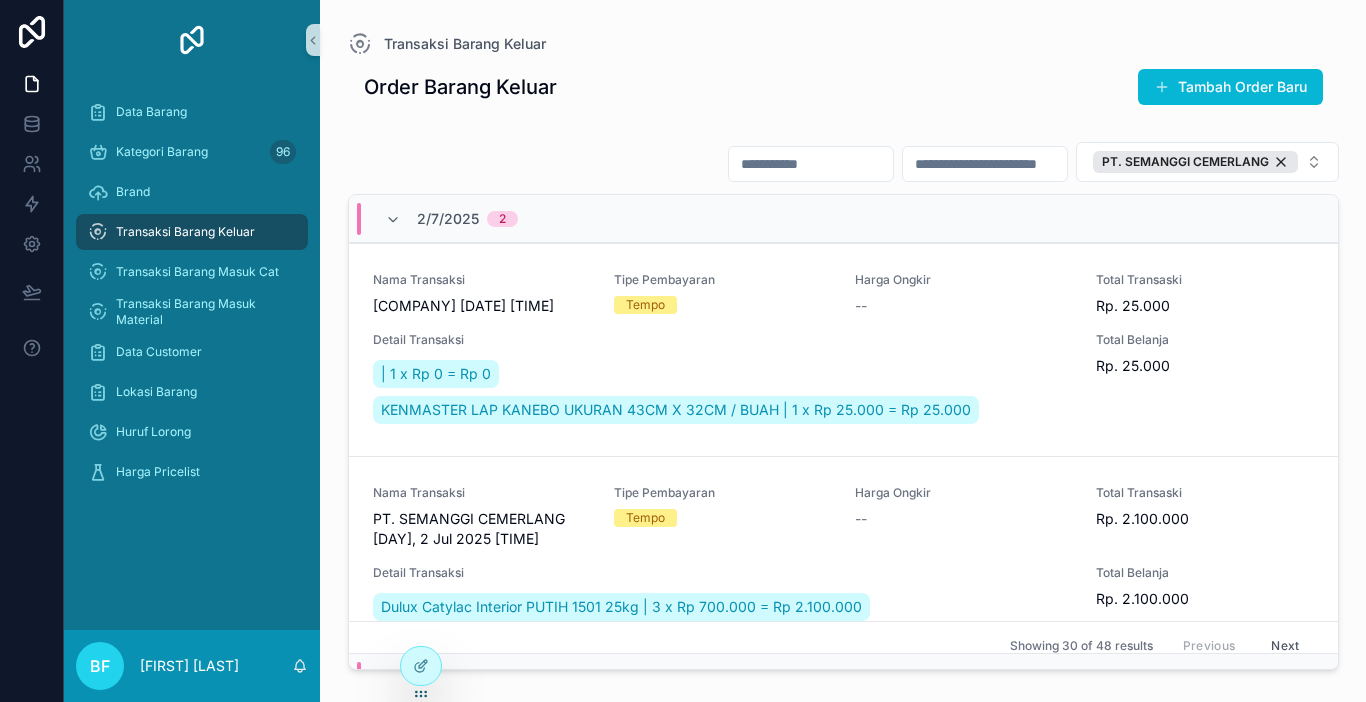 click at bounding box center [811, 164] 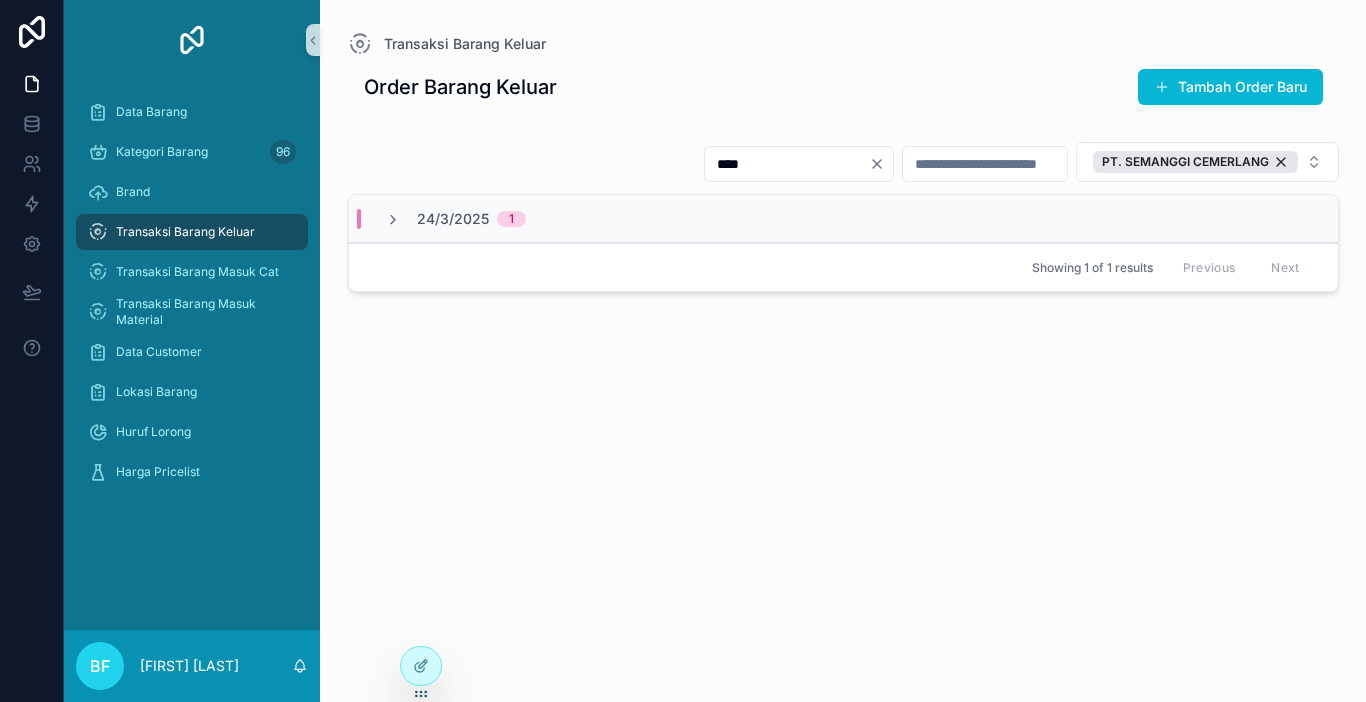 type on "****" 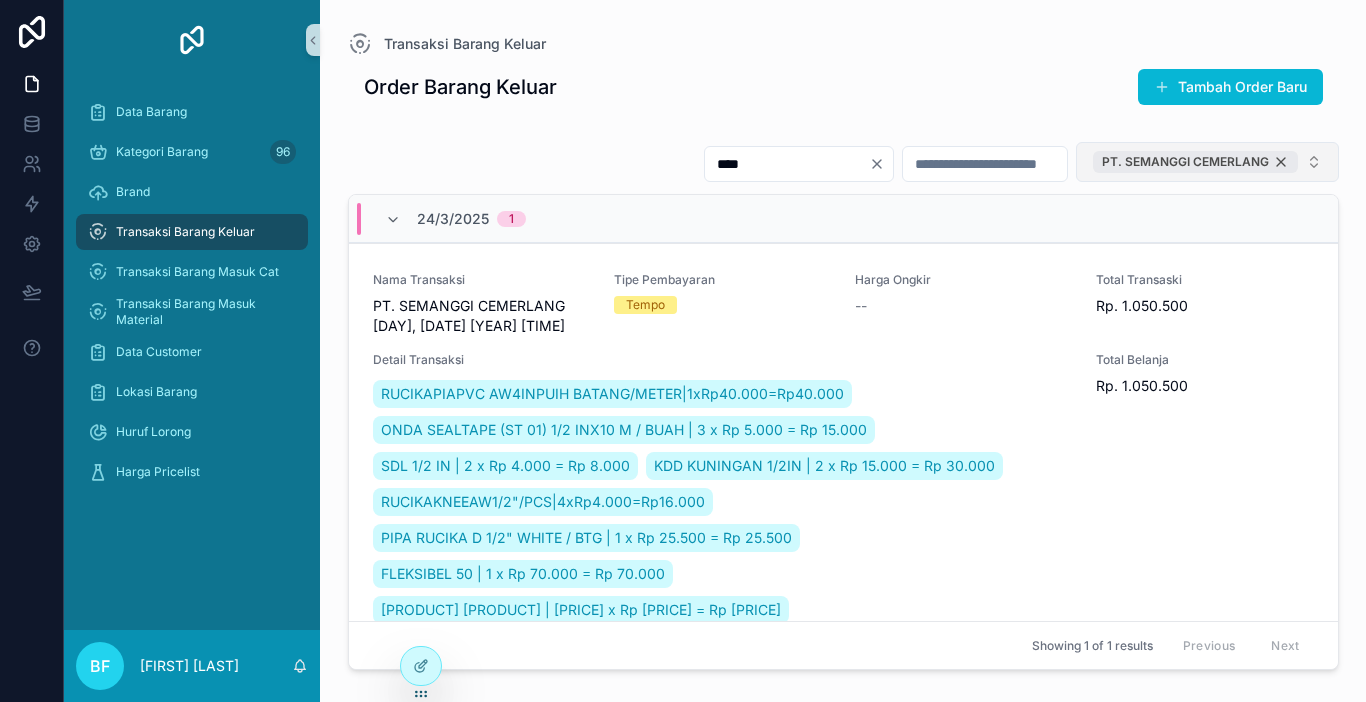 click on "PT. SEMANGGI CEMERLANG" at bounding box center [1195, 162] 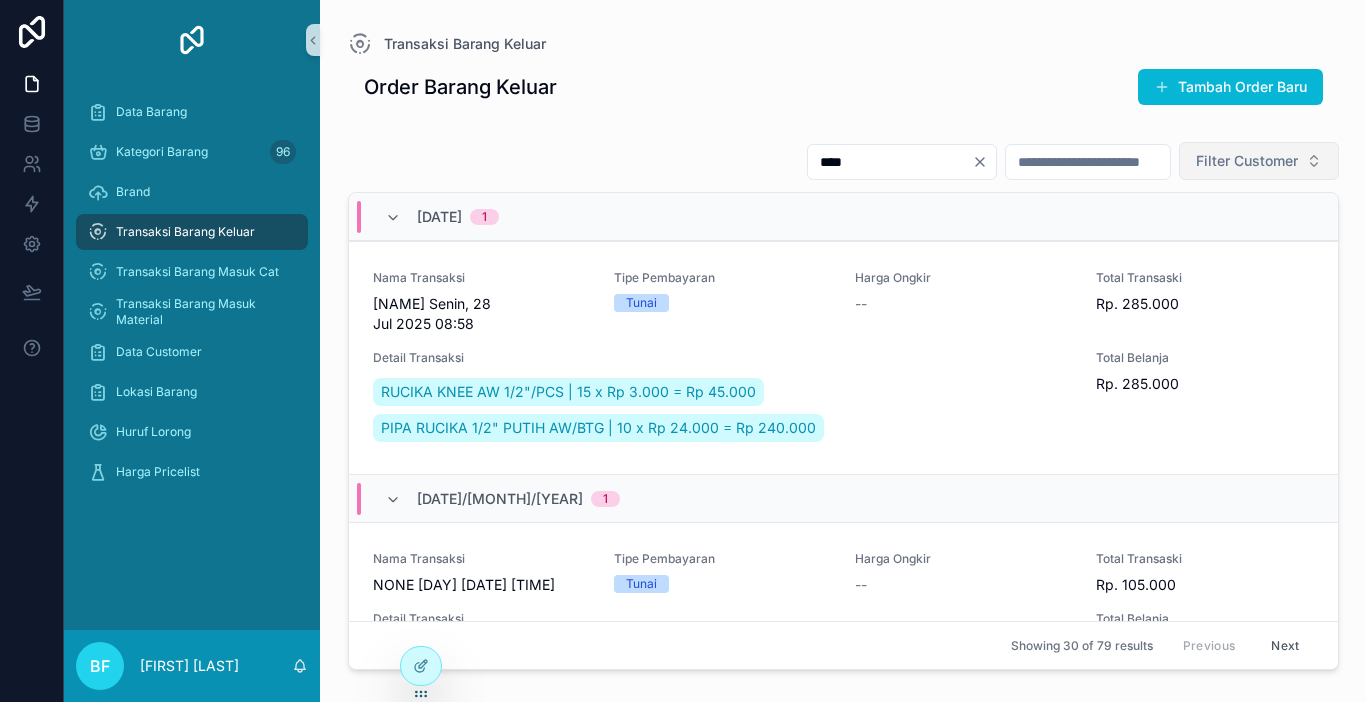 click on "Filter Customer" at bounding box center (1247, 161) 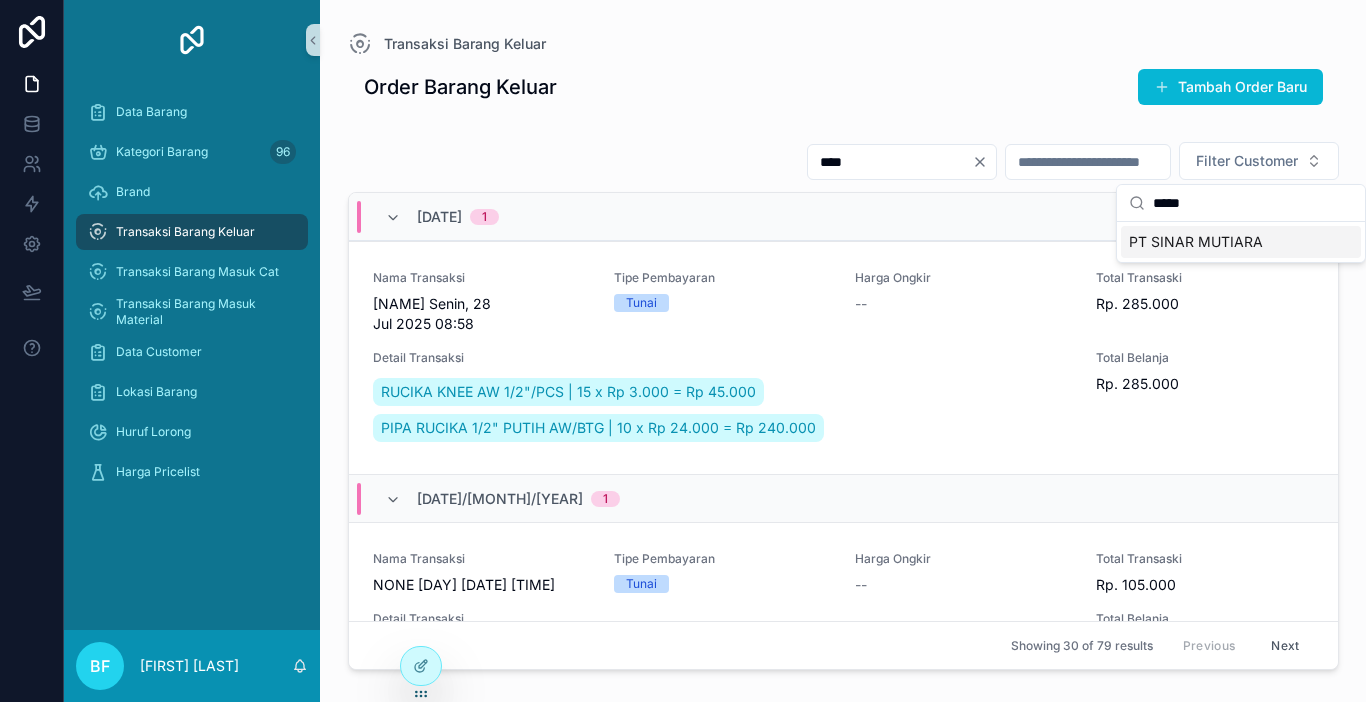 type on "*****" 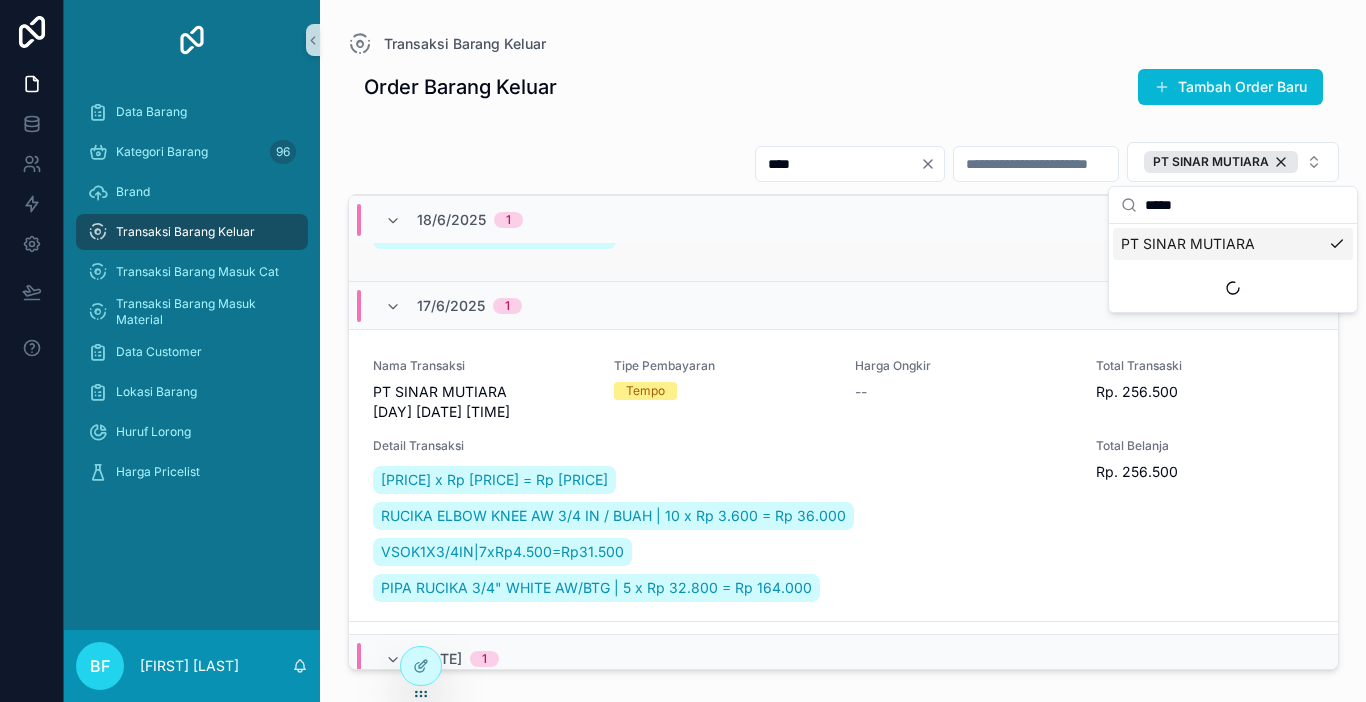 scroll, scrollTop: 800, scrollLeft: 0, axis: vertical 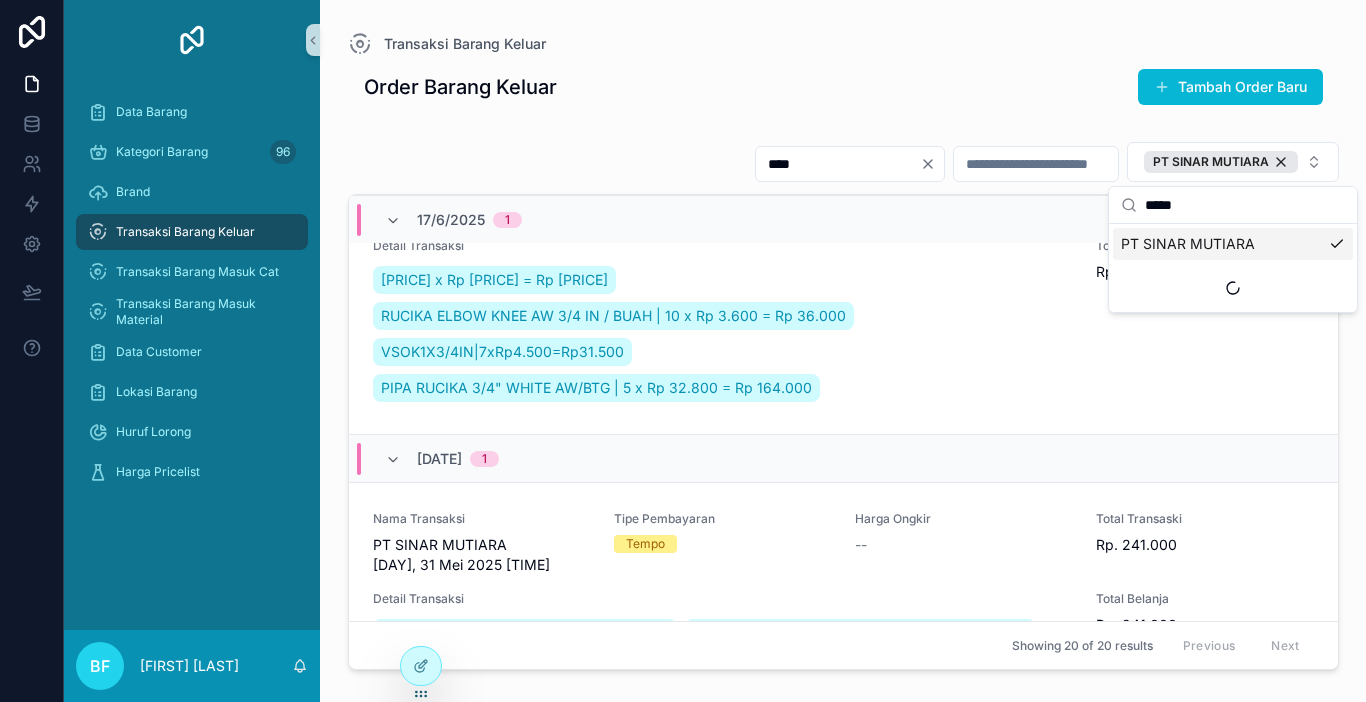 click 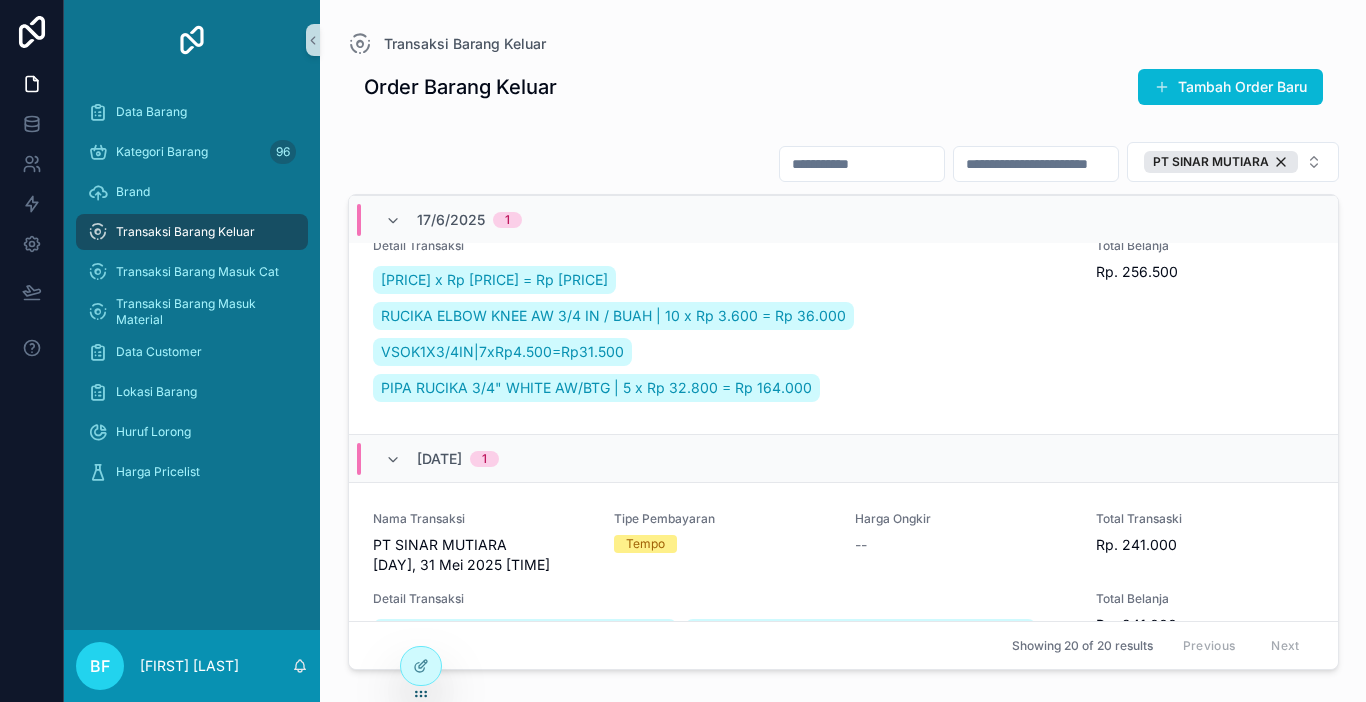 click at bounding box center (862, 164) 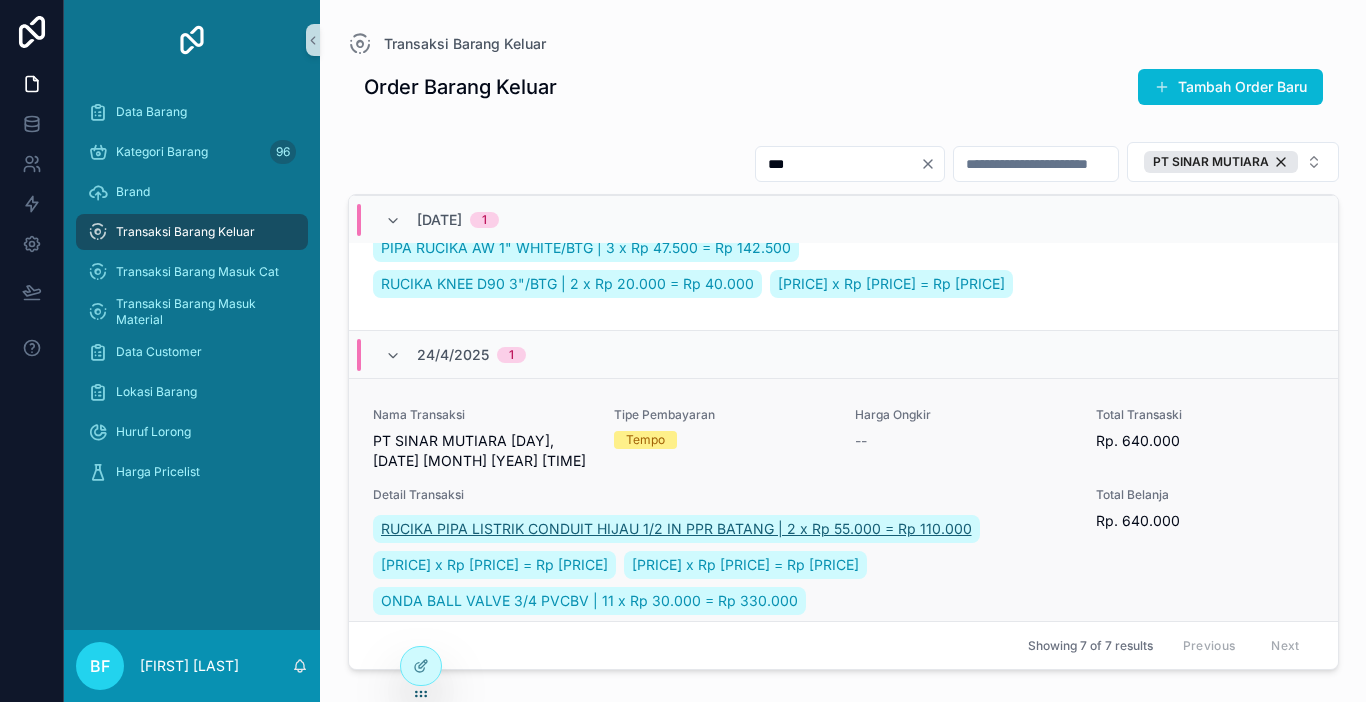 scroll, scrollTop: 1000, scrollLeft: 0, axis: vertical 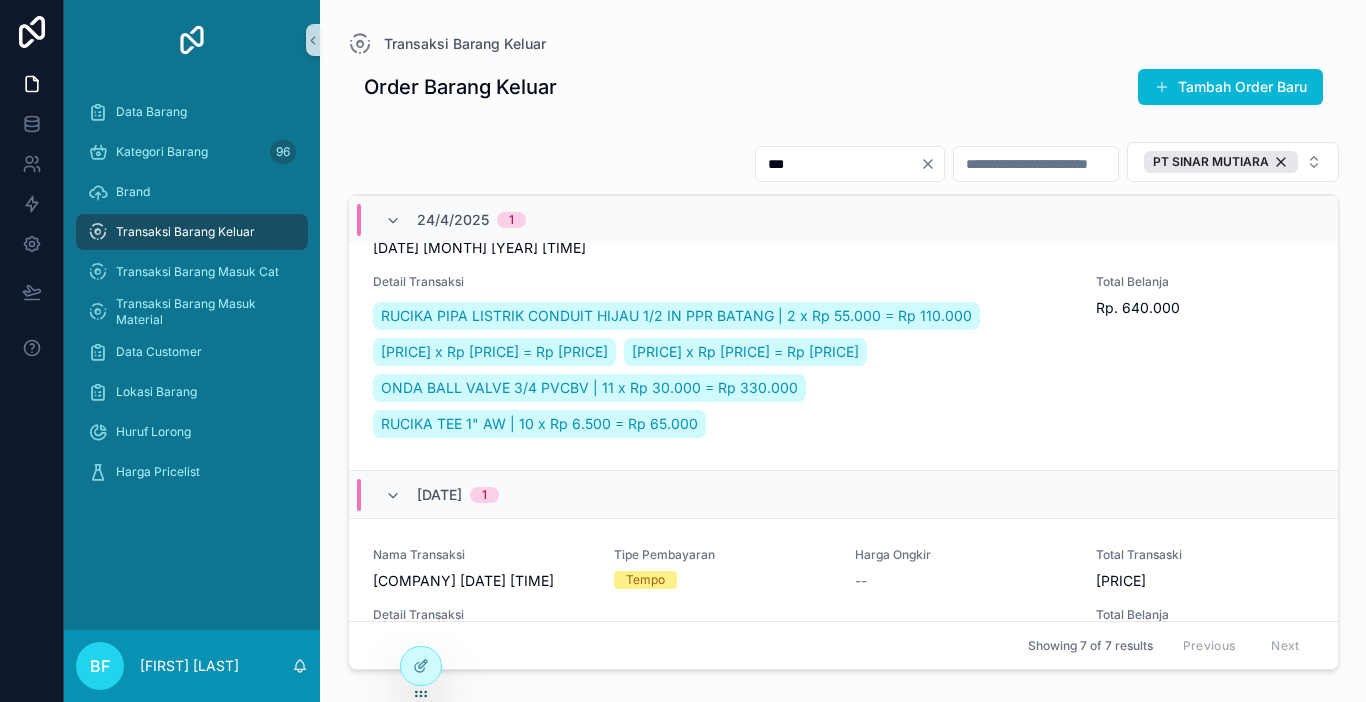 type on "***" 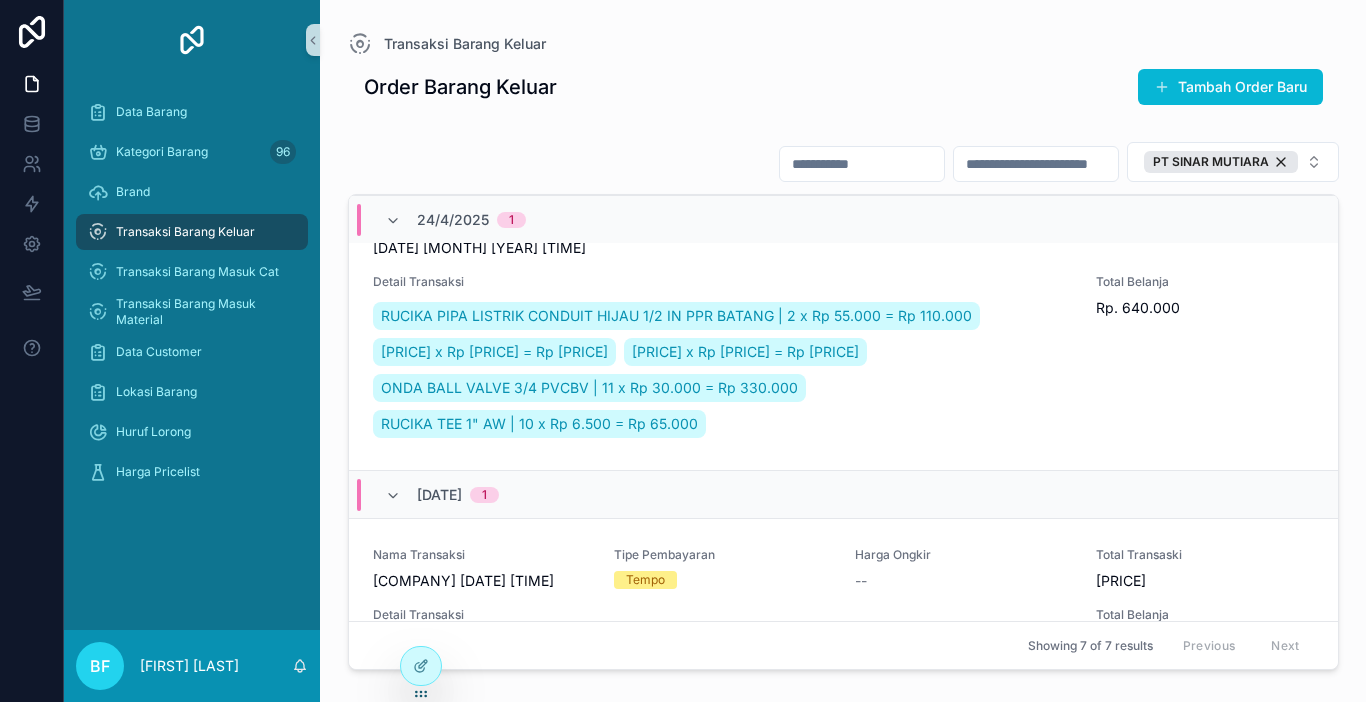 click at bounding box center (862, 164) 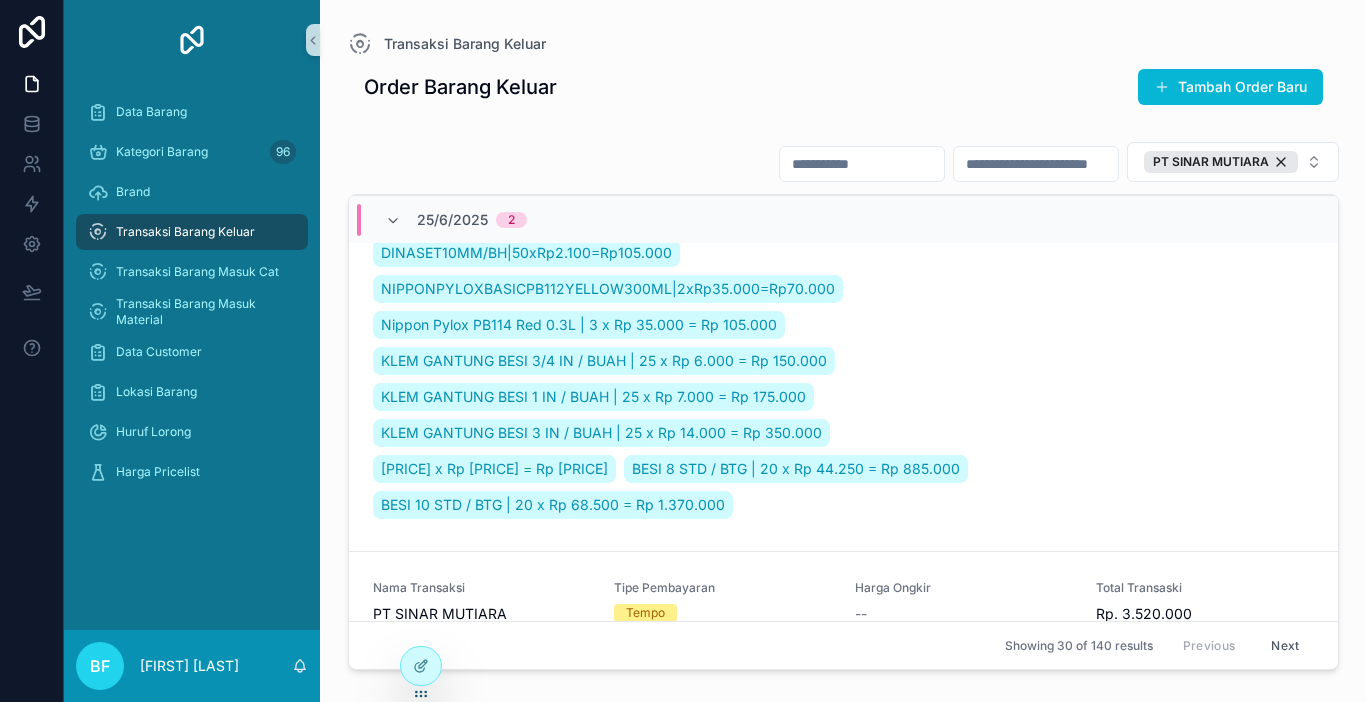 scroll, scrollTop: 496, scrollLeft: 0, axis: vertical 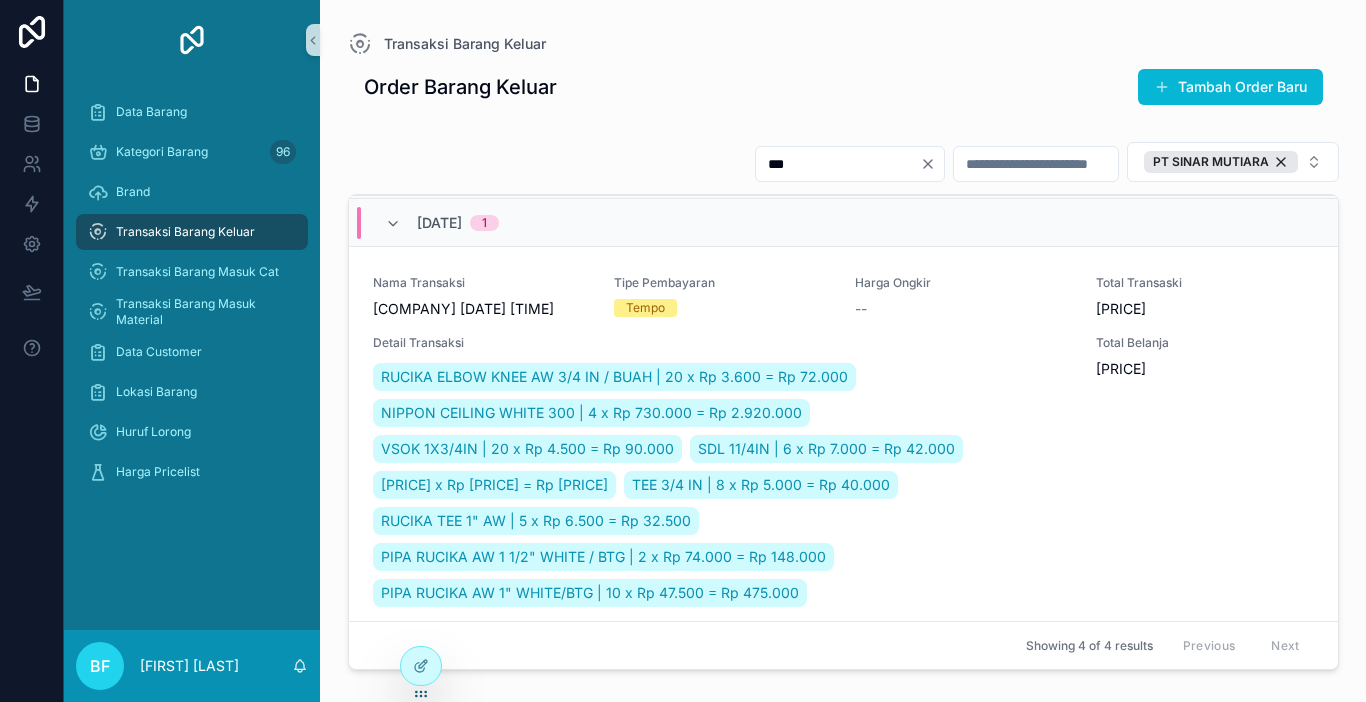 type on "***" 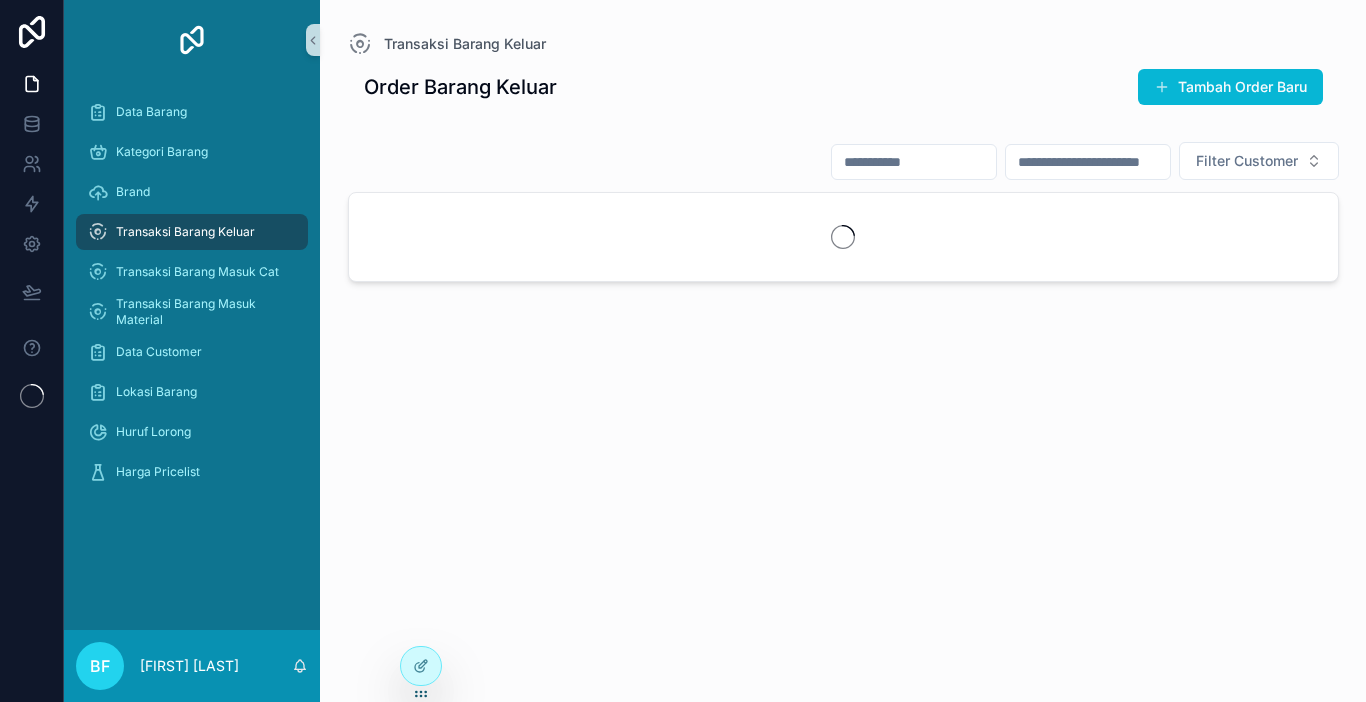 scroll, scrollTop: 0, scrollLeft: 0, axis: both 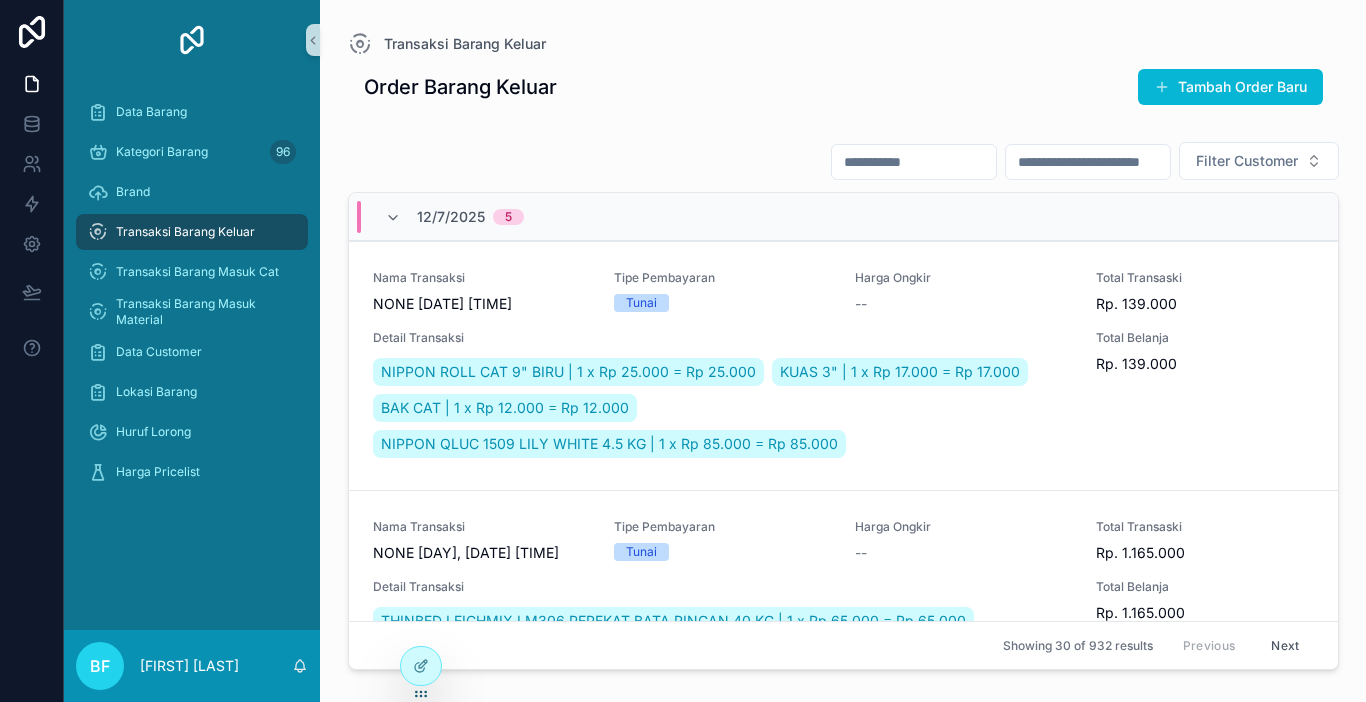 click at bounding box center (914, 162) 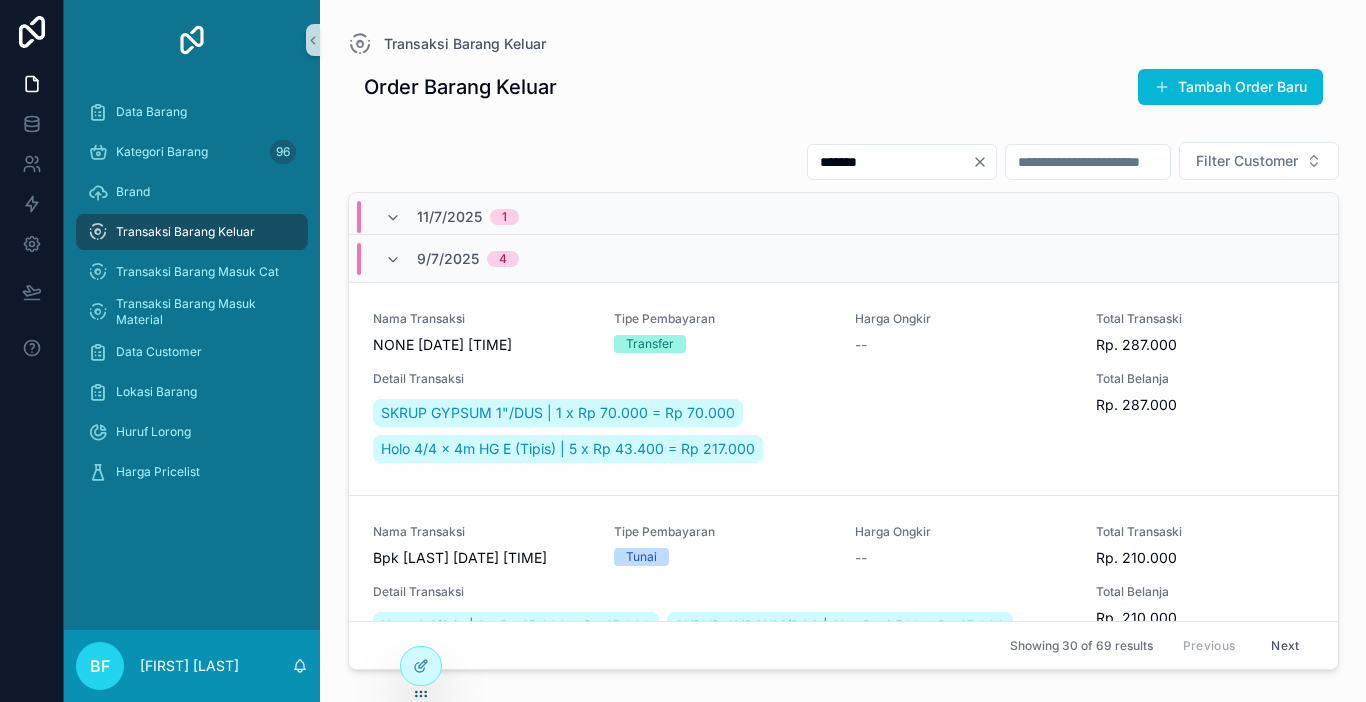 scroll, scrollTop: 300, scrollLeft: 0, axis: vertical 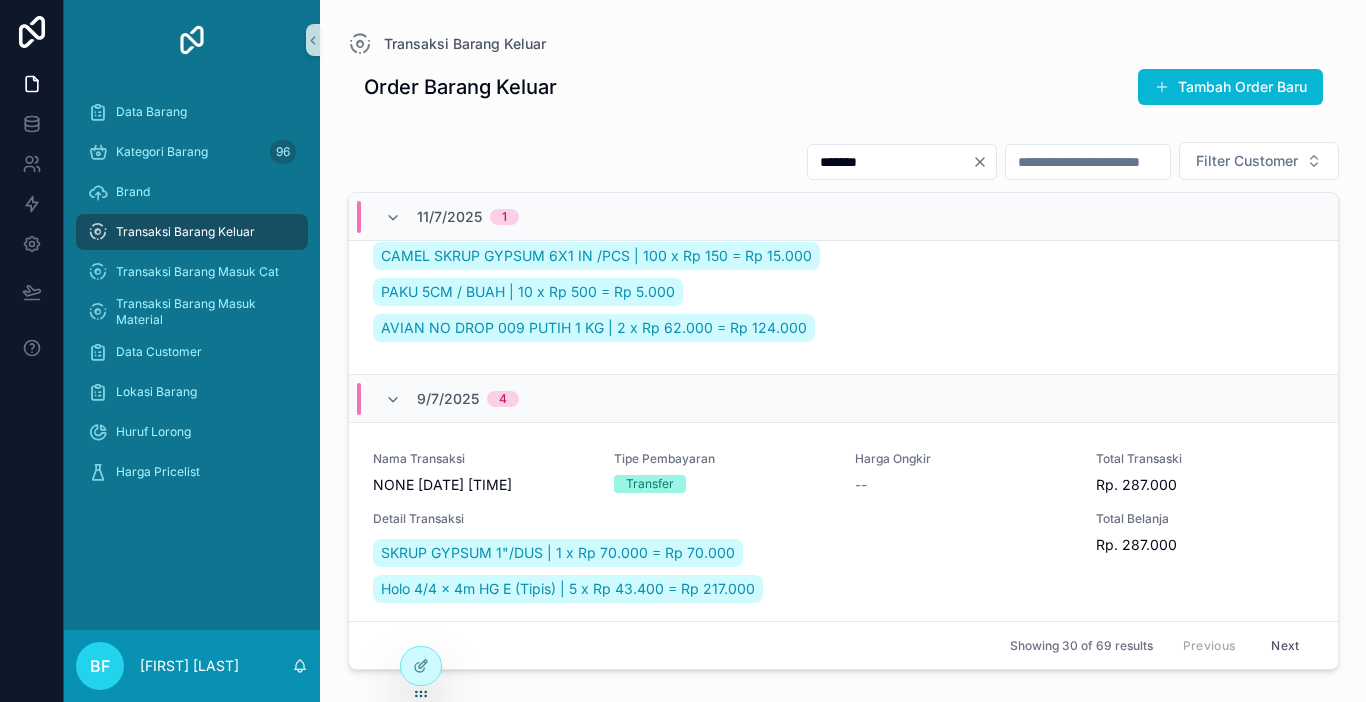 click on "******" at bounding box center [890, 162] 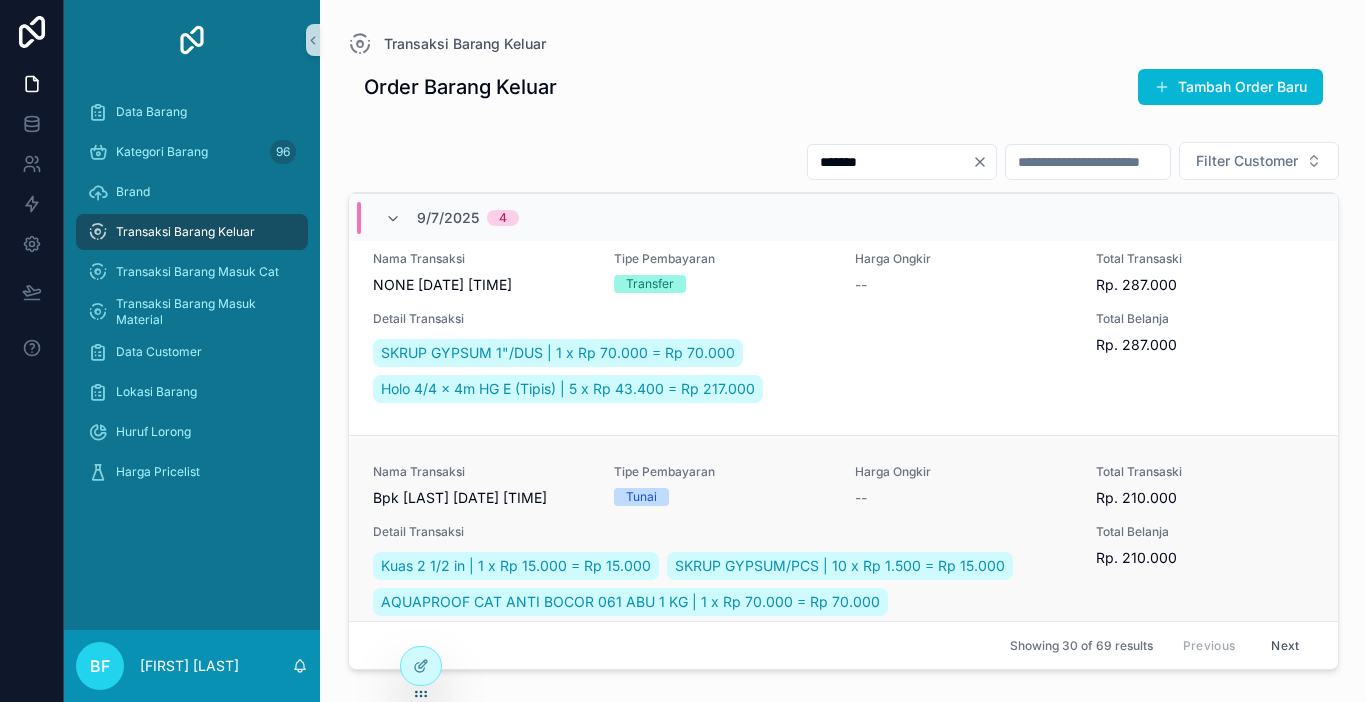 scroll, scrollTop: 600, scrollLeft: 0, axis: vertical 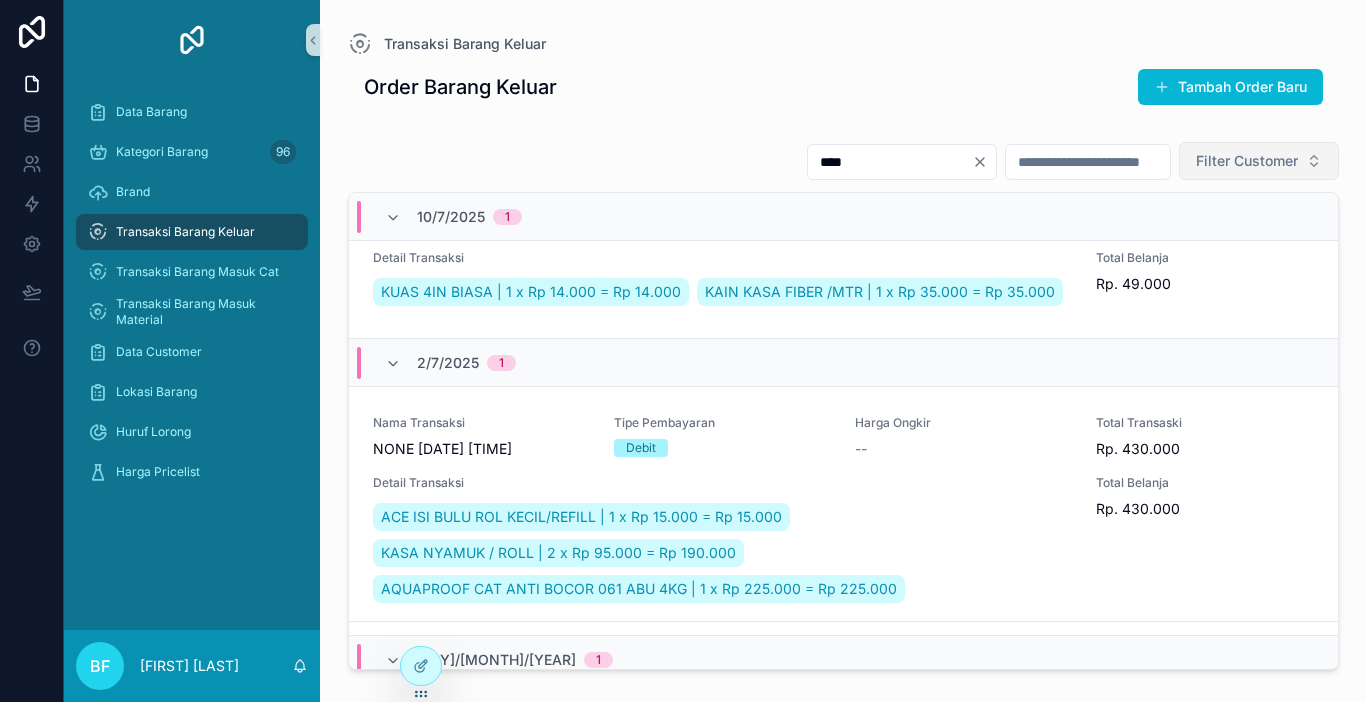 type on "****" 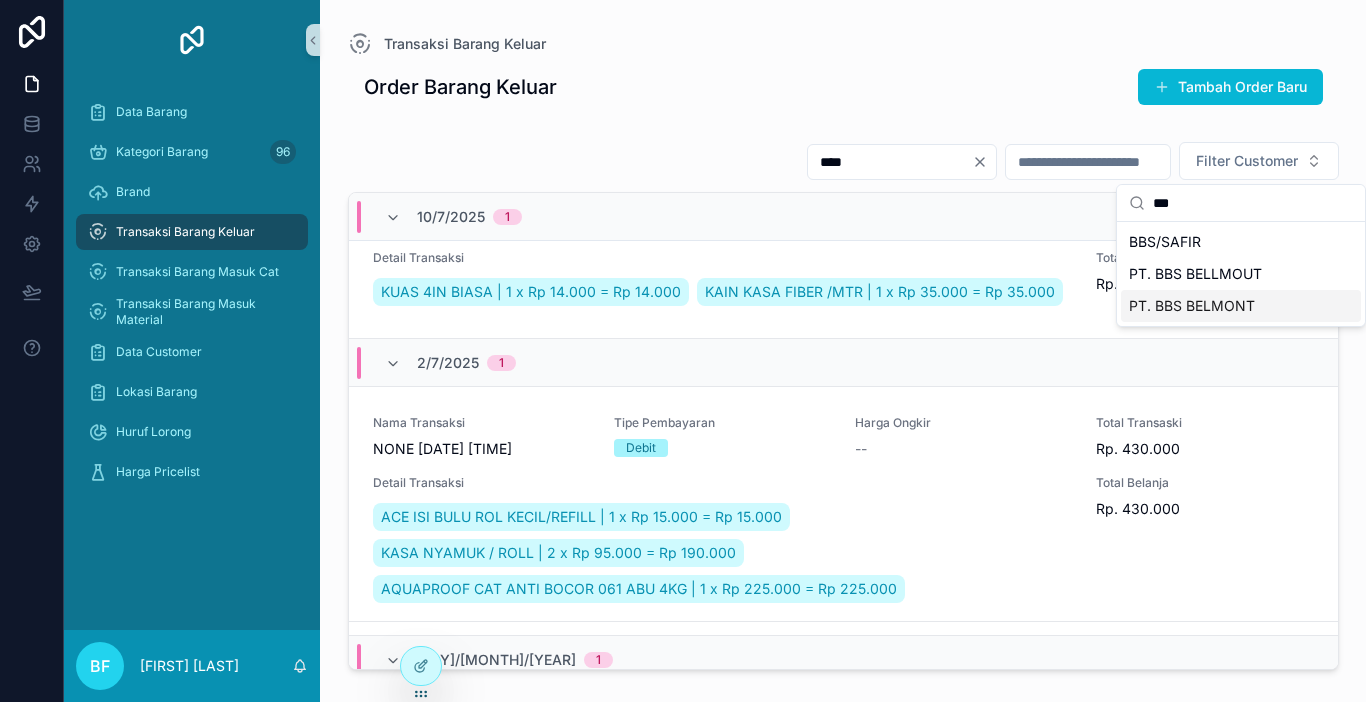 type on "***" 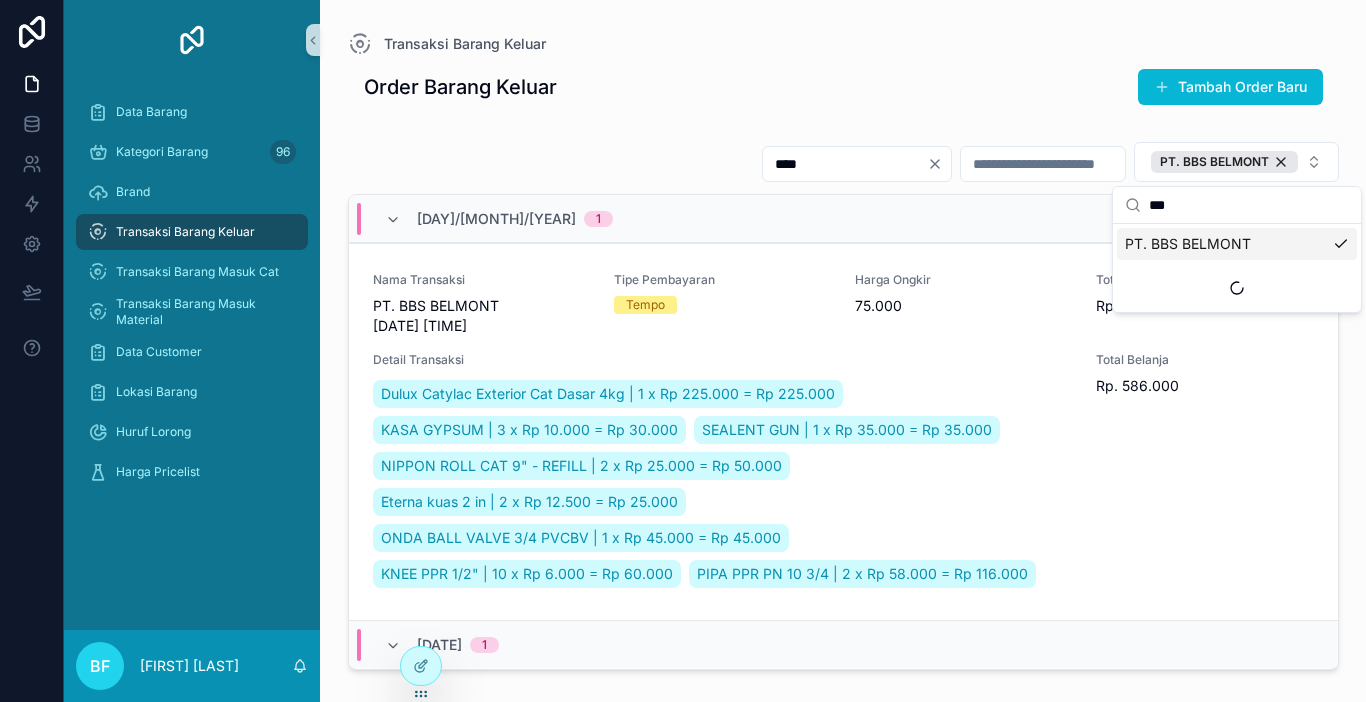 click 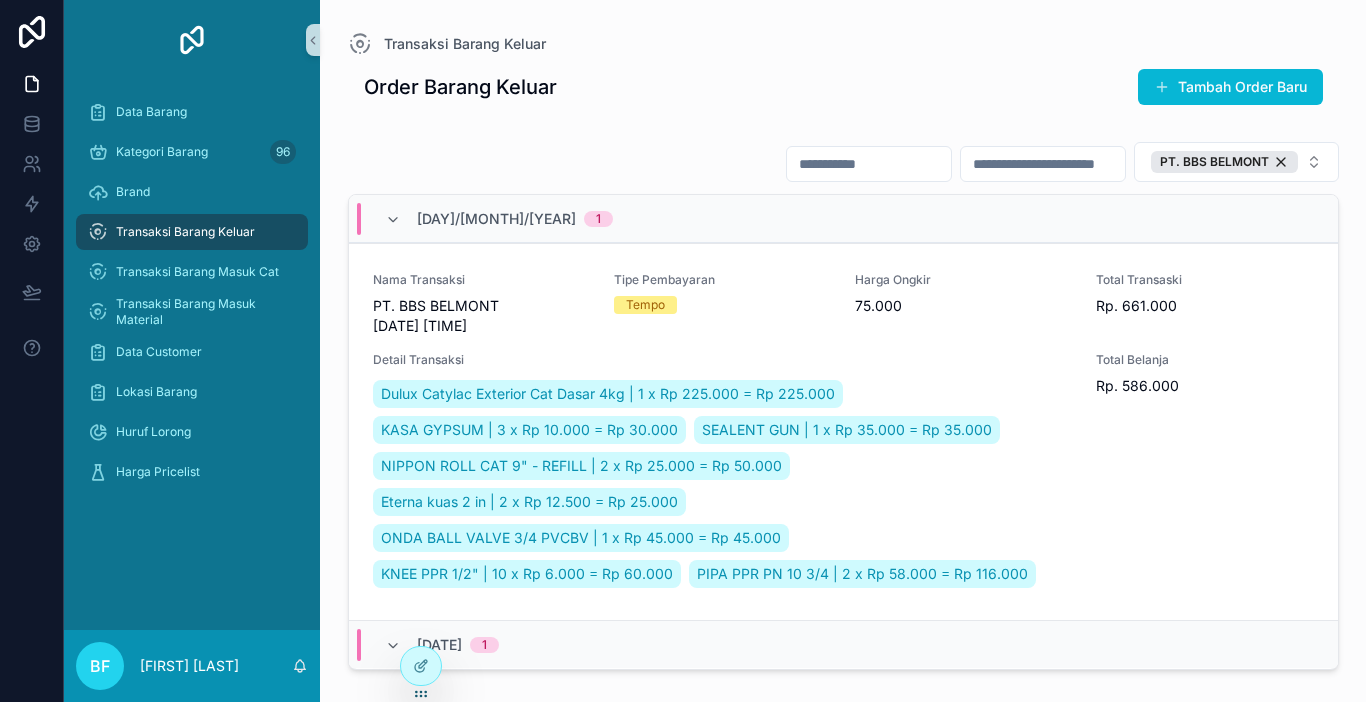 click at bounding box center [869, 164] 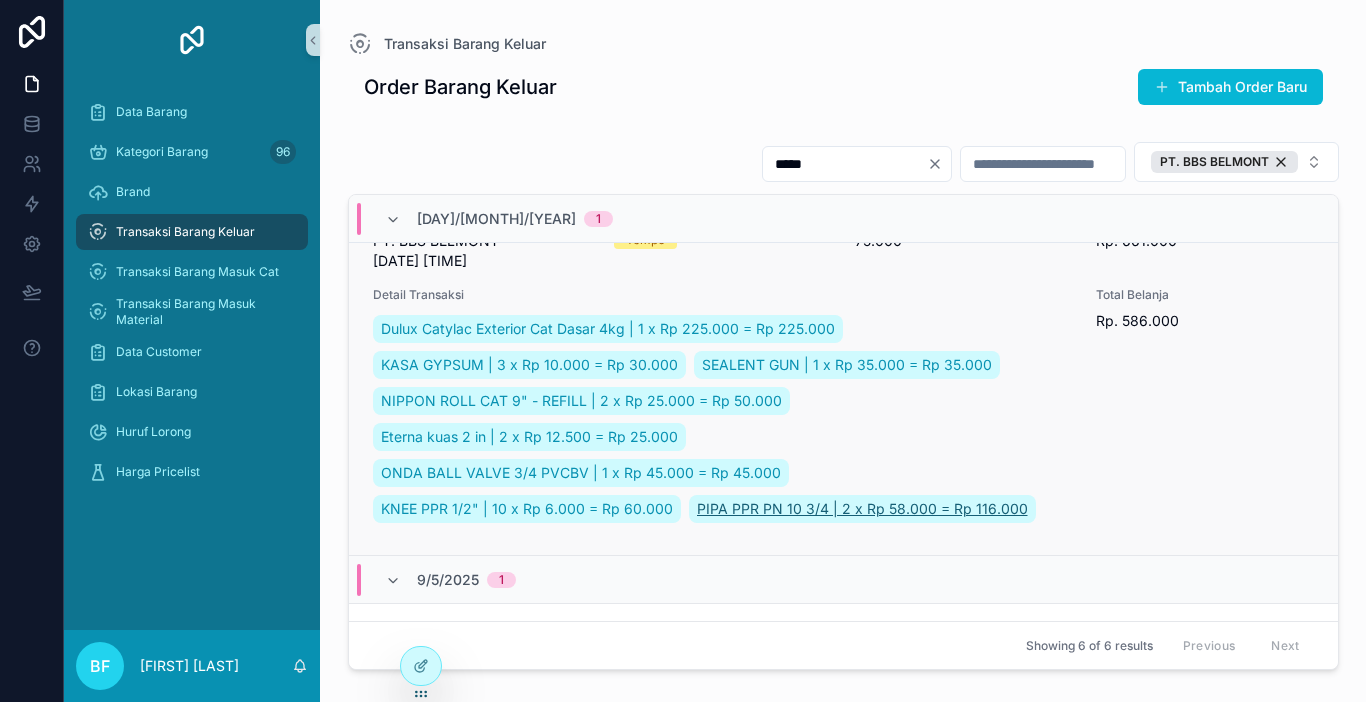 scroll, scrollTop: 100, scrollLeft: 0, axis: vertical 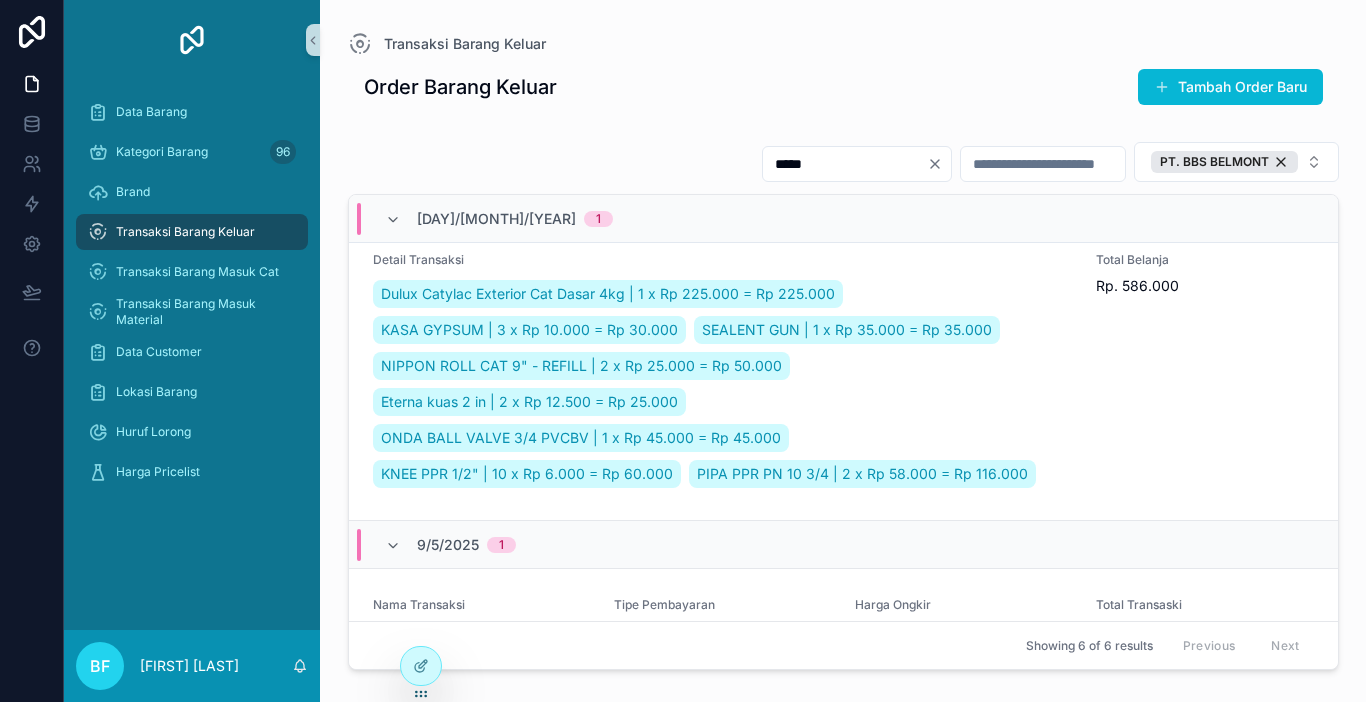 click on "****" at bounding box center [845, 164] 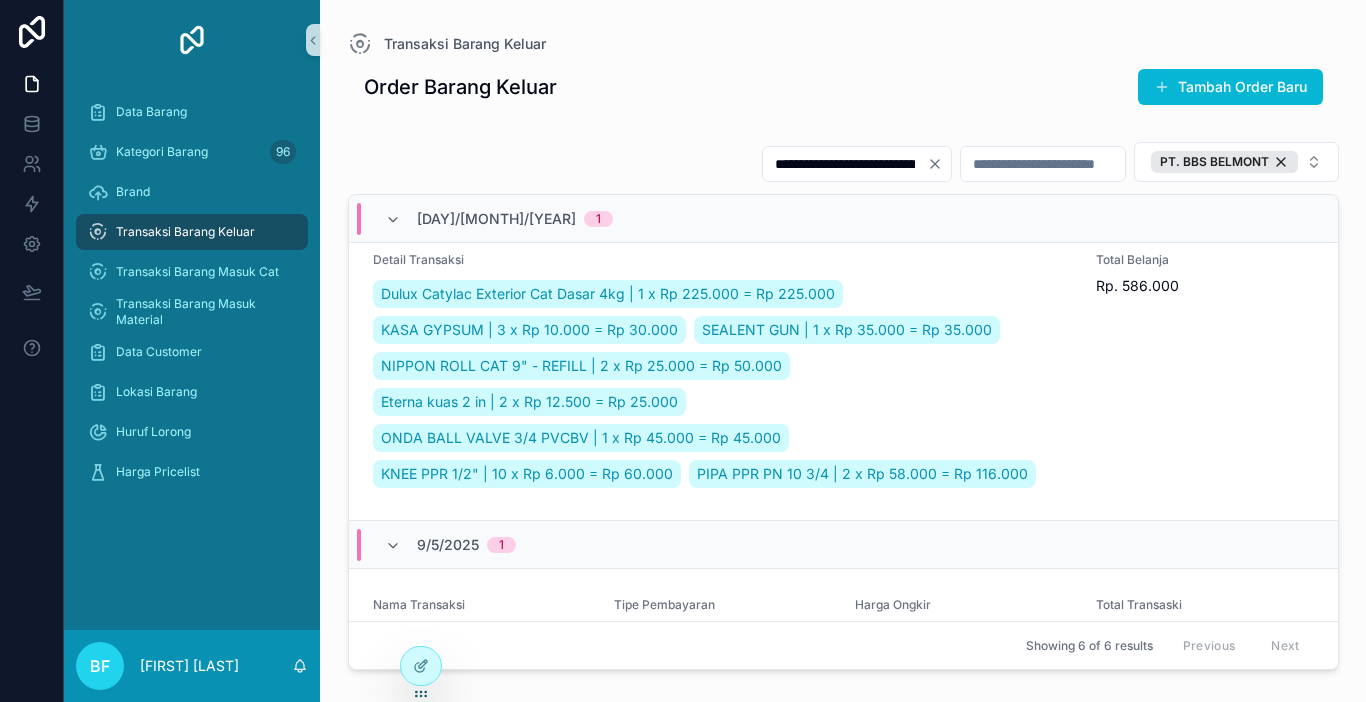 scroll, scrollTop: 0, scrollLeft: 38, axis: horizontal 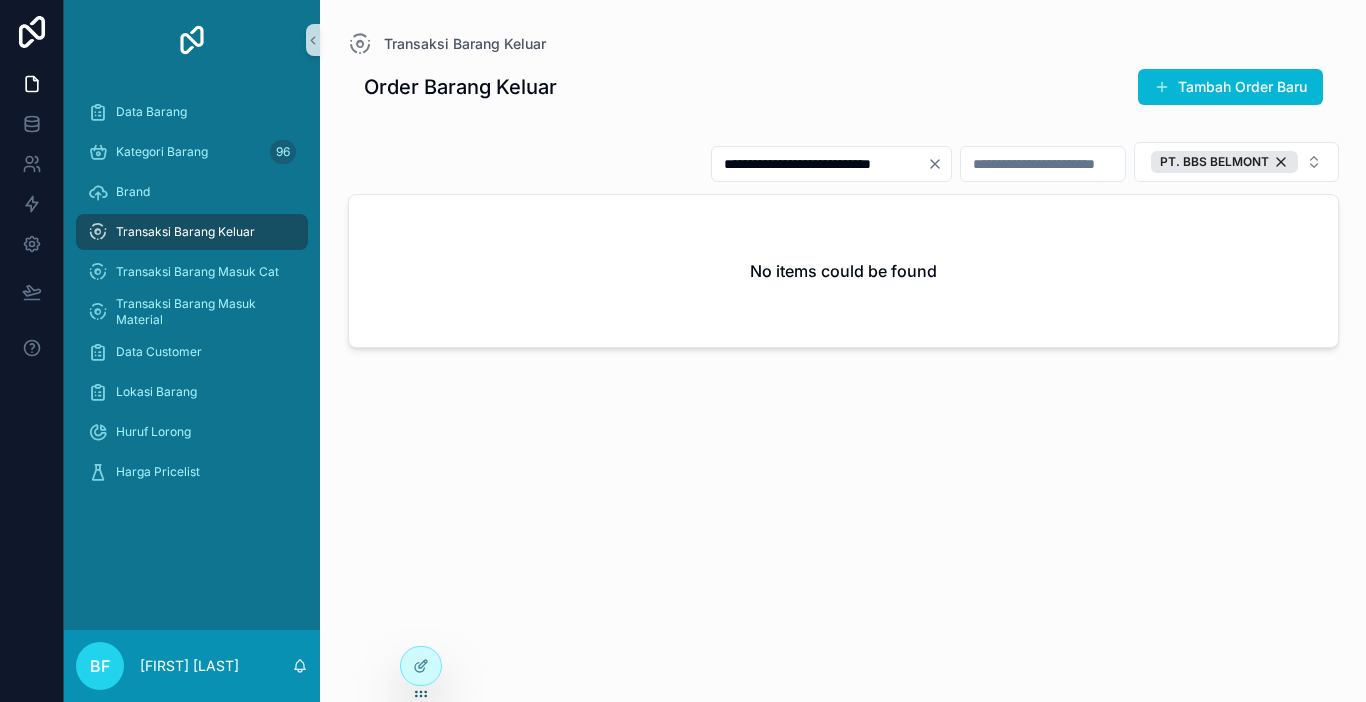 type on "**********" 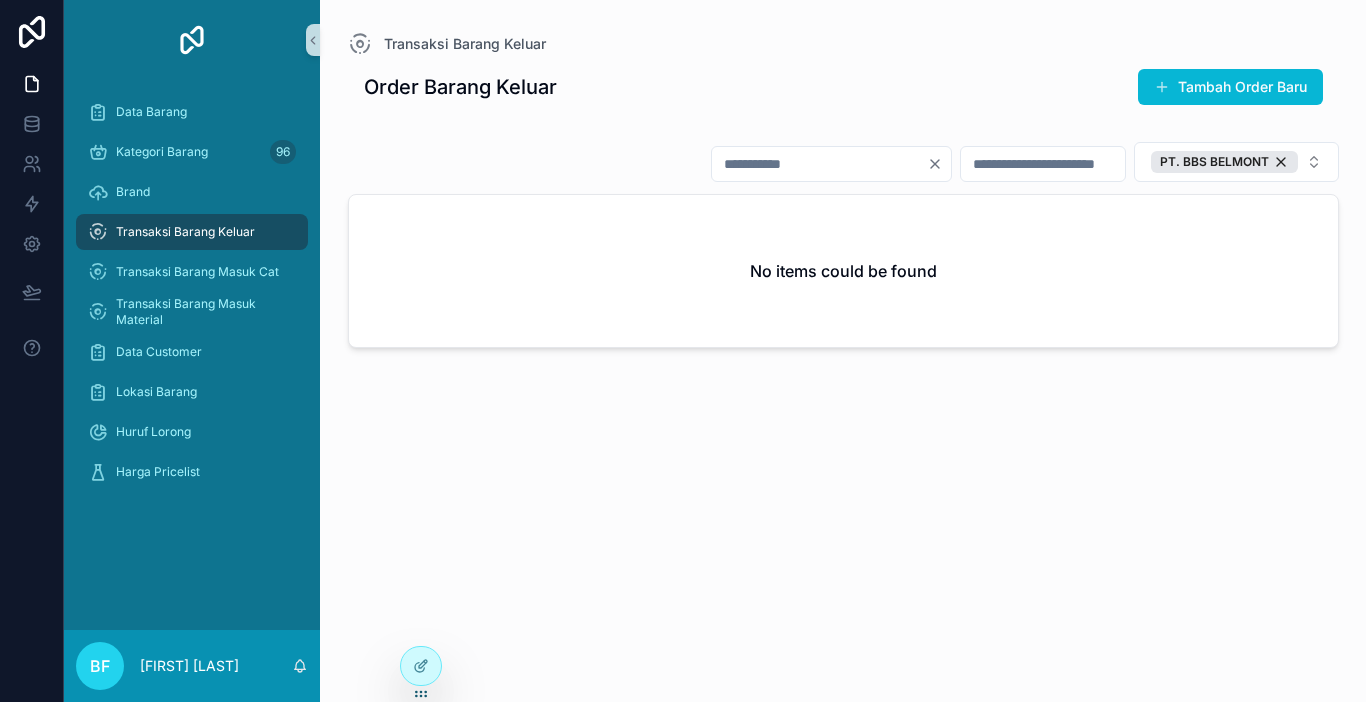 scroll, scrollTop: 0, scrollLeft: 0, axis: both 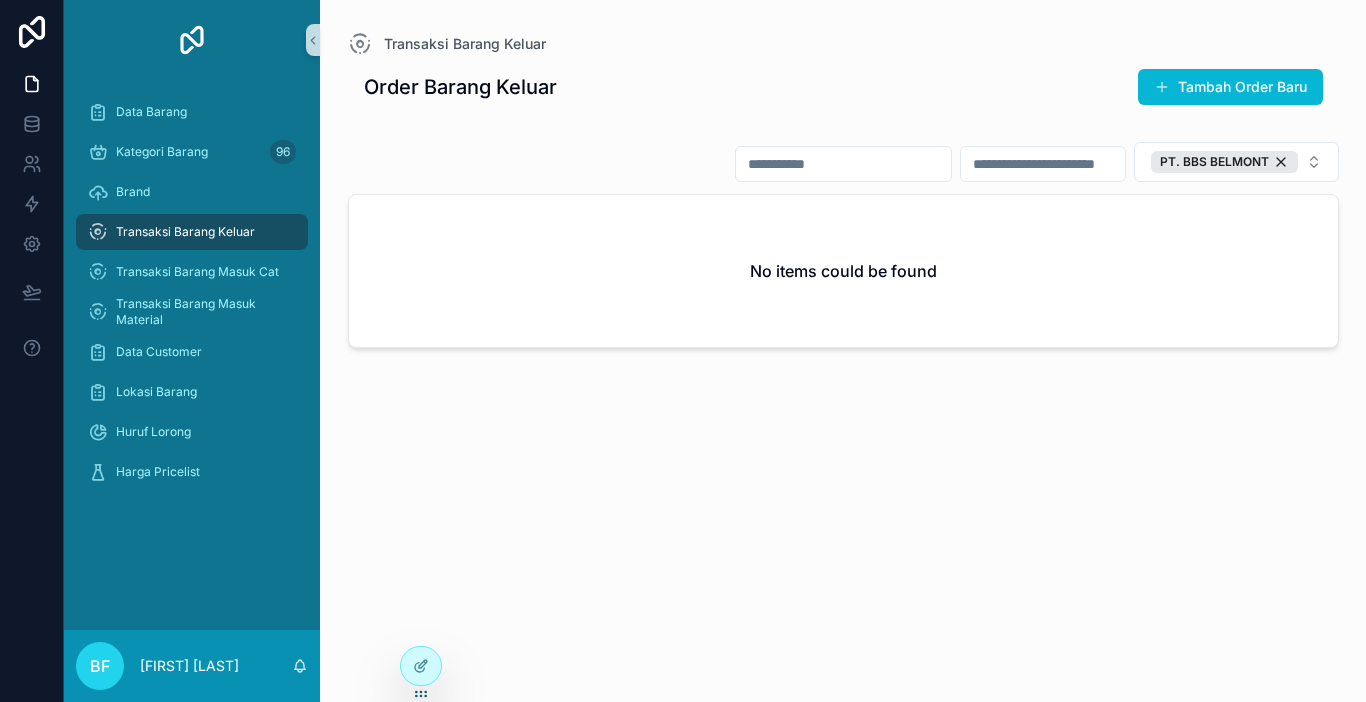 click at bounding box center (843, 164) 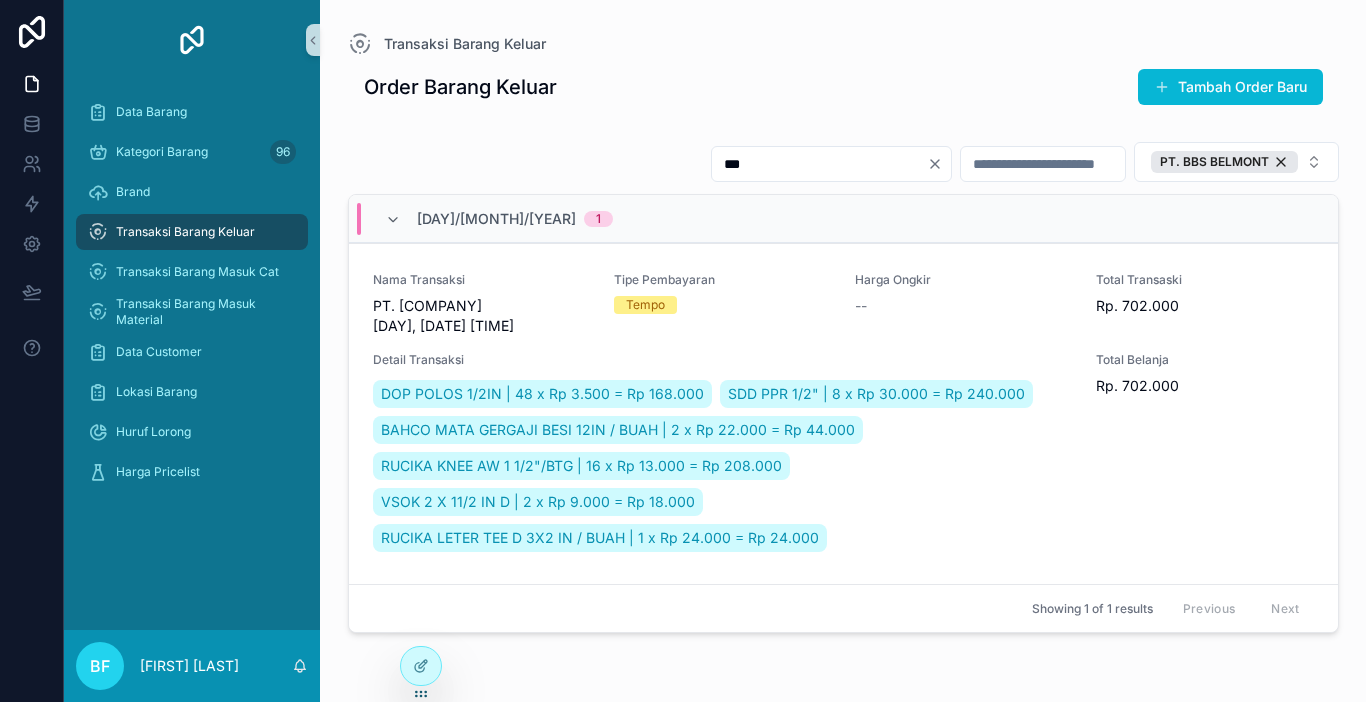 type on "***" 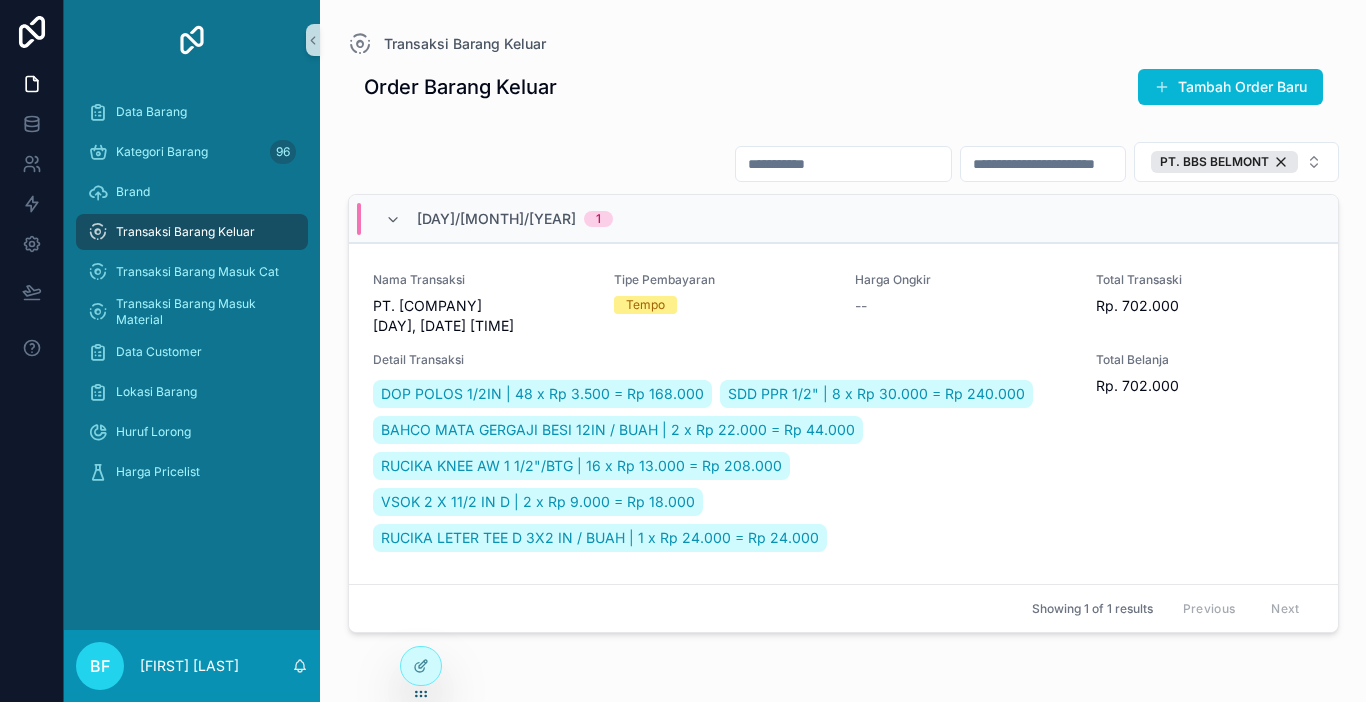 click at bounding box center (843, 164) 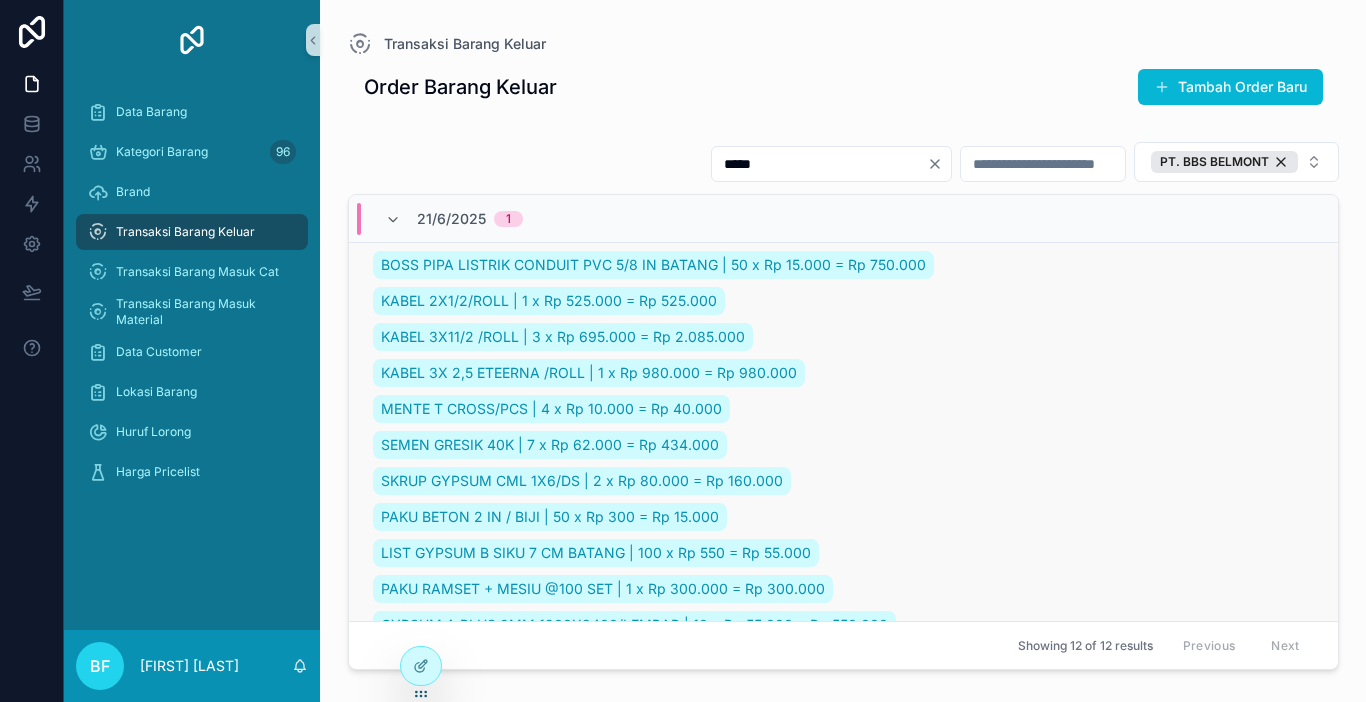 scroll, scrollTop: 200, scrollLeft: 0, axis: vertical 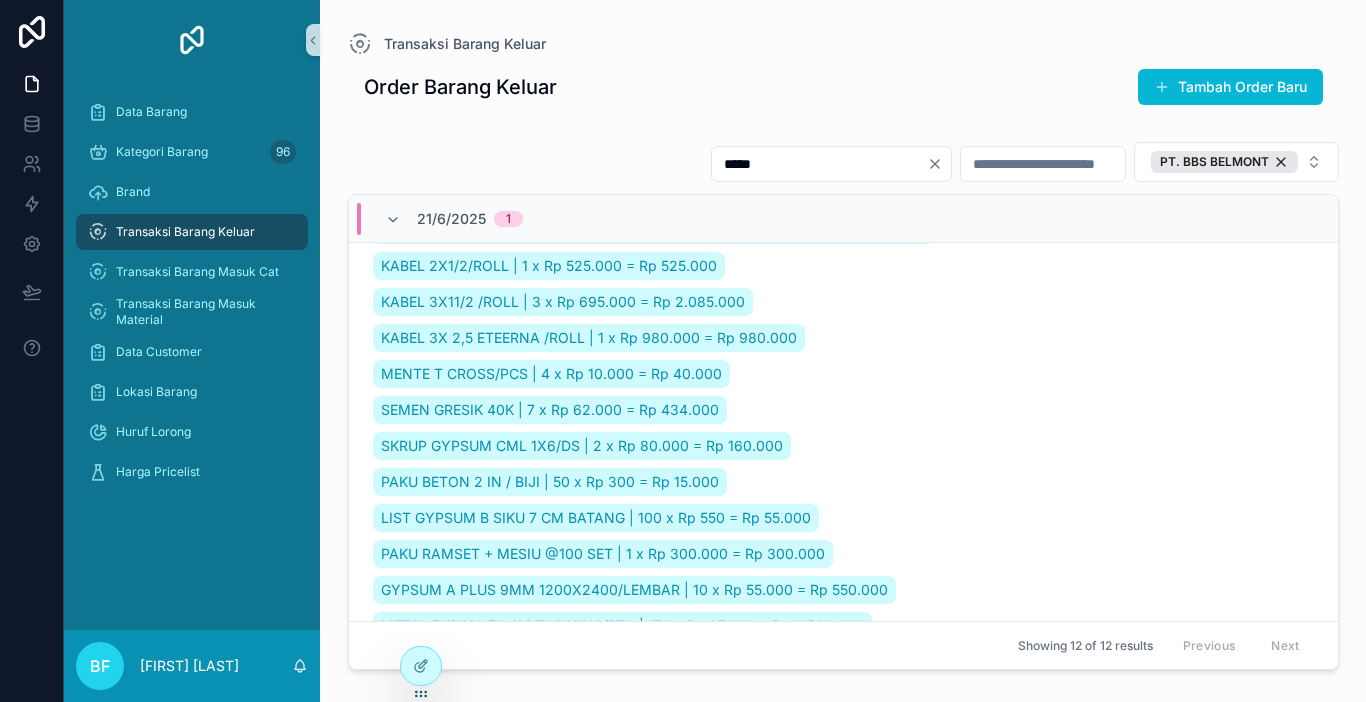 type on "*****" 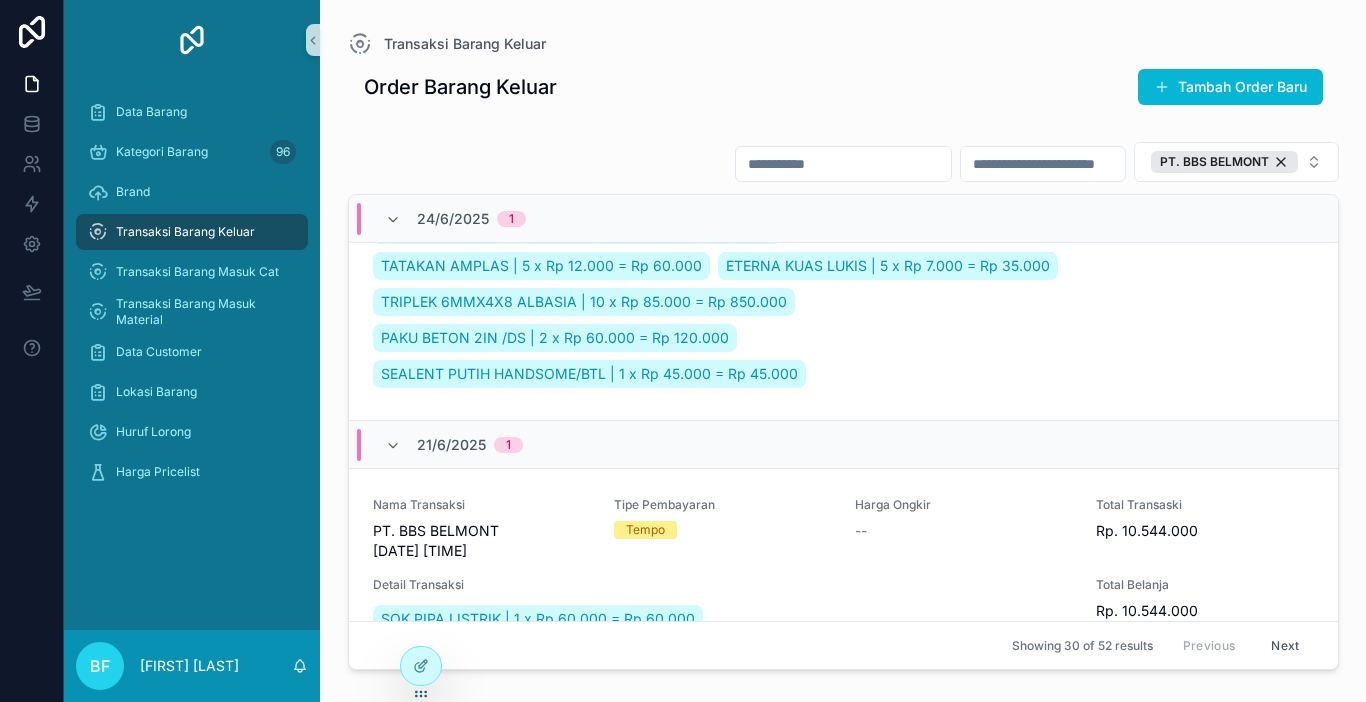 scroll, scrollTop: 0, scrollLeft: 0, axis: both 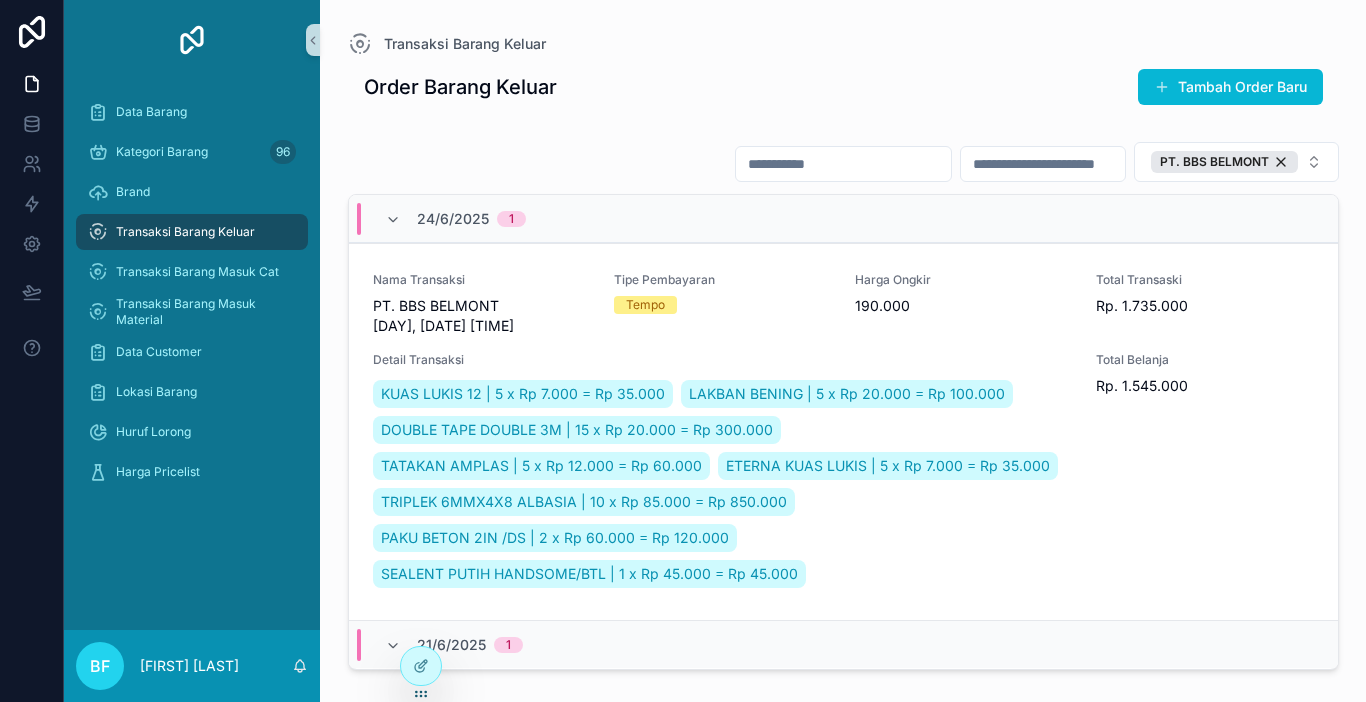 click at bounding box center (843, 164) 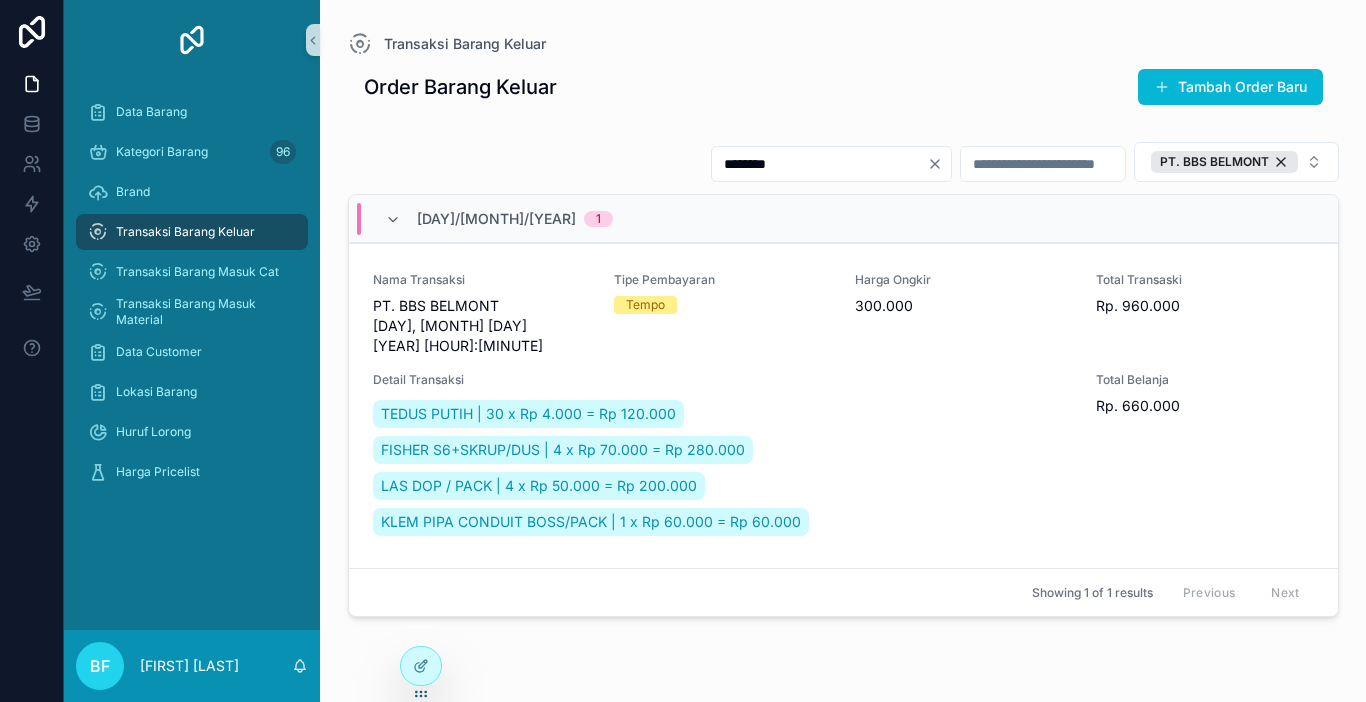 click on "********" at bounding box center [819, 164] 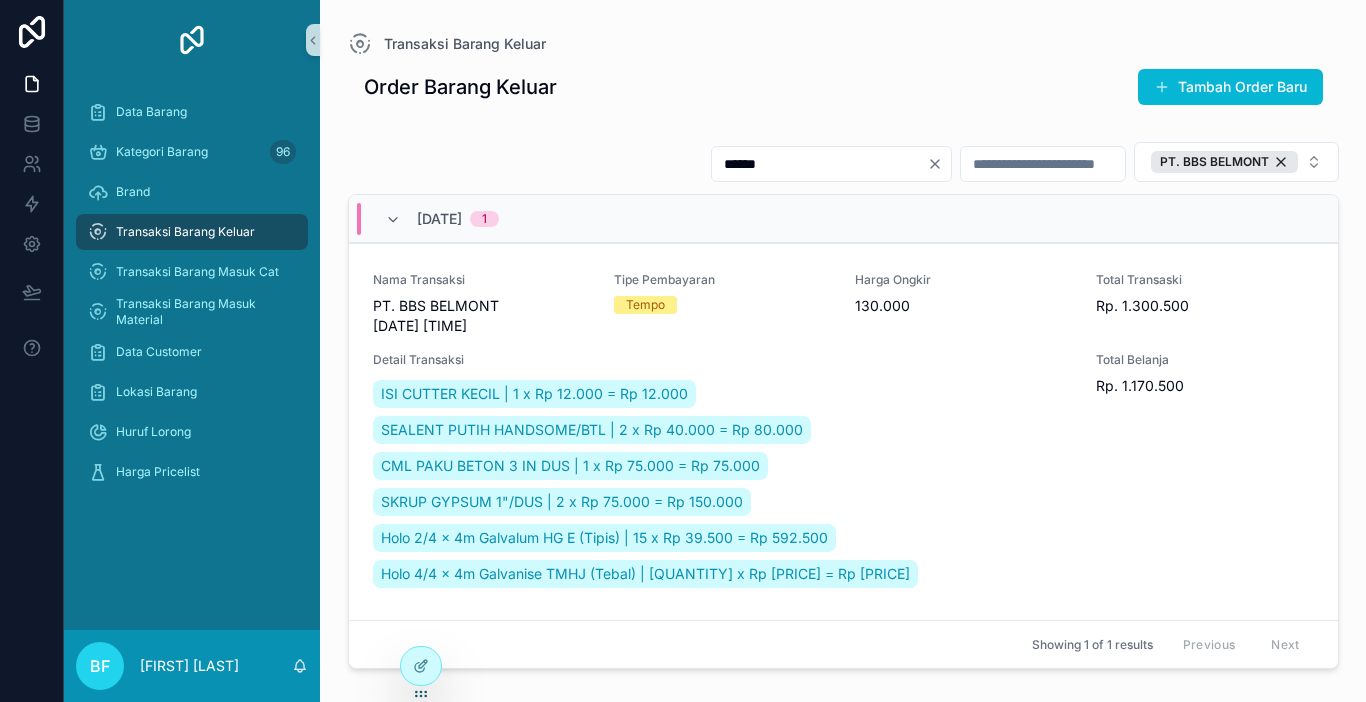type on "******" 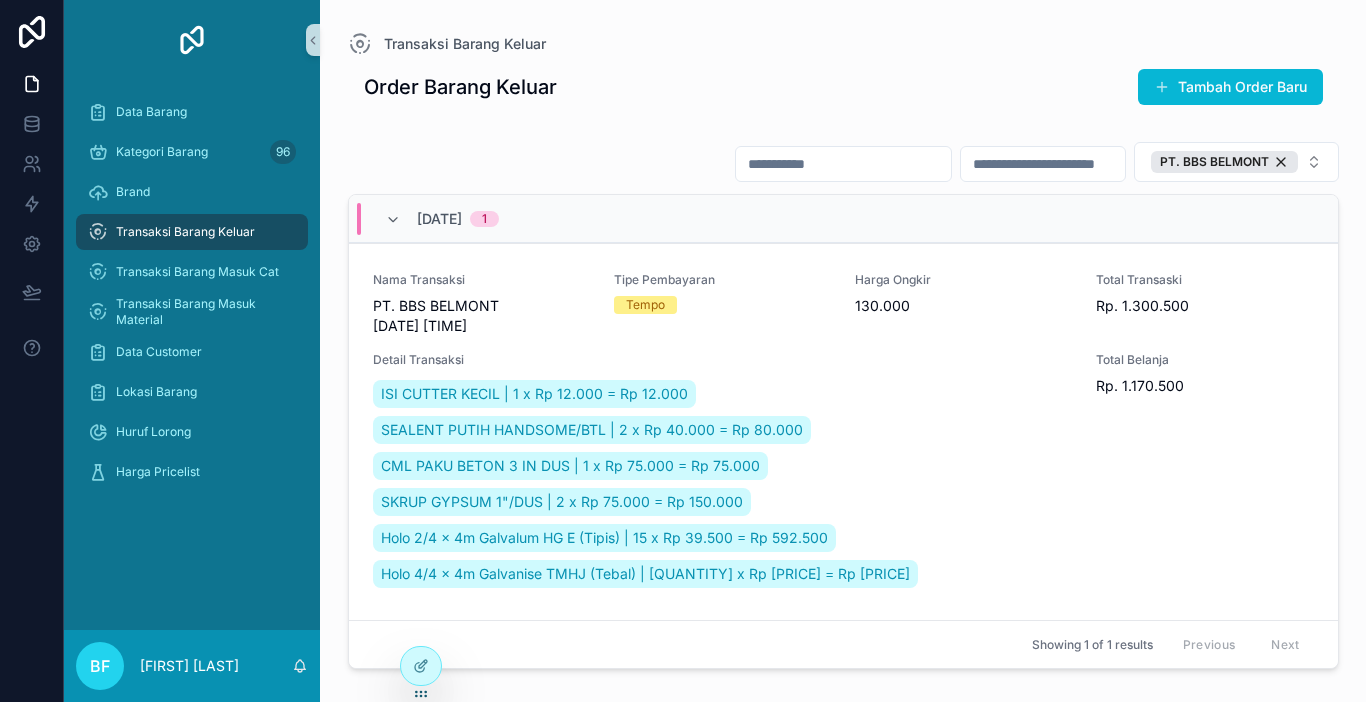 click at bounding box center (843, 164) 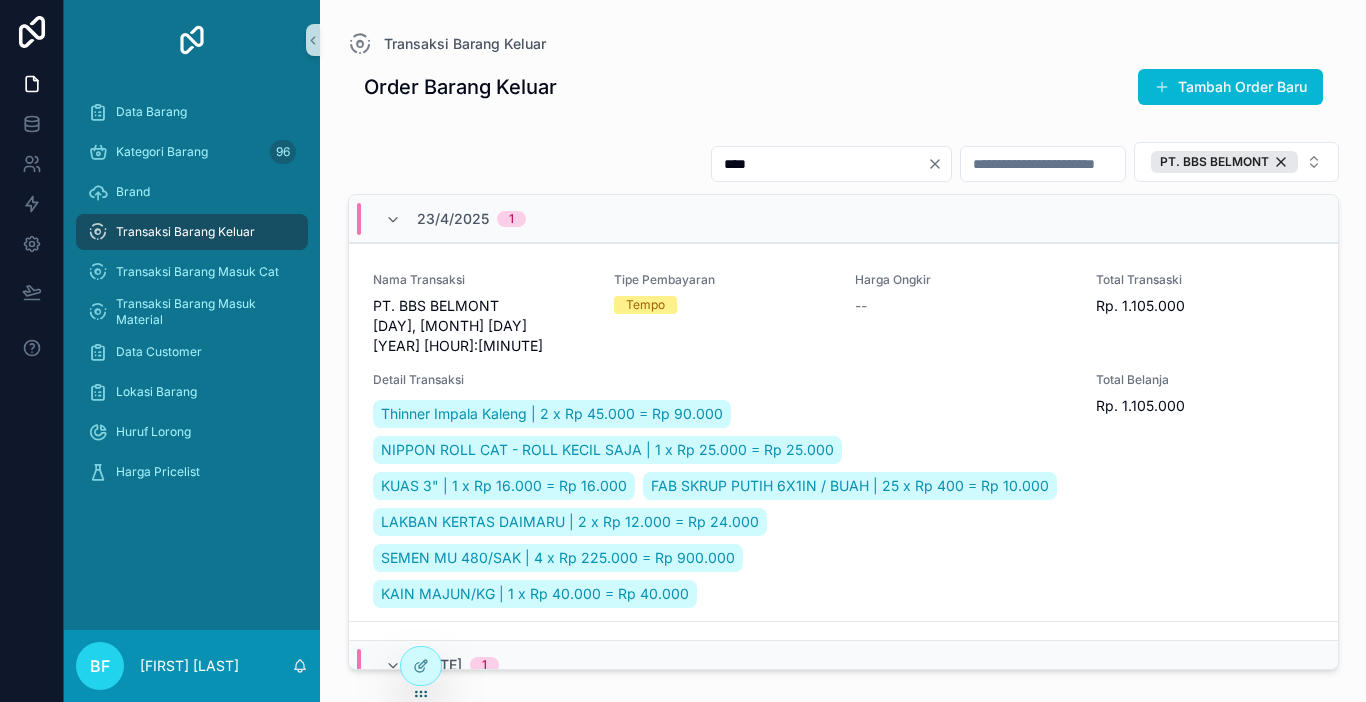 type on "****" 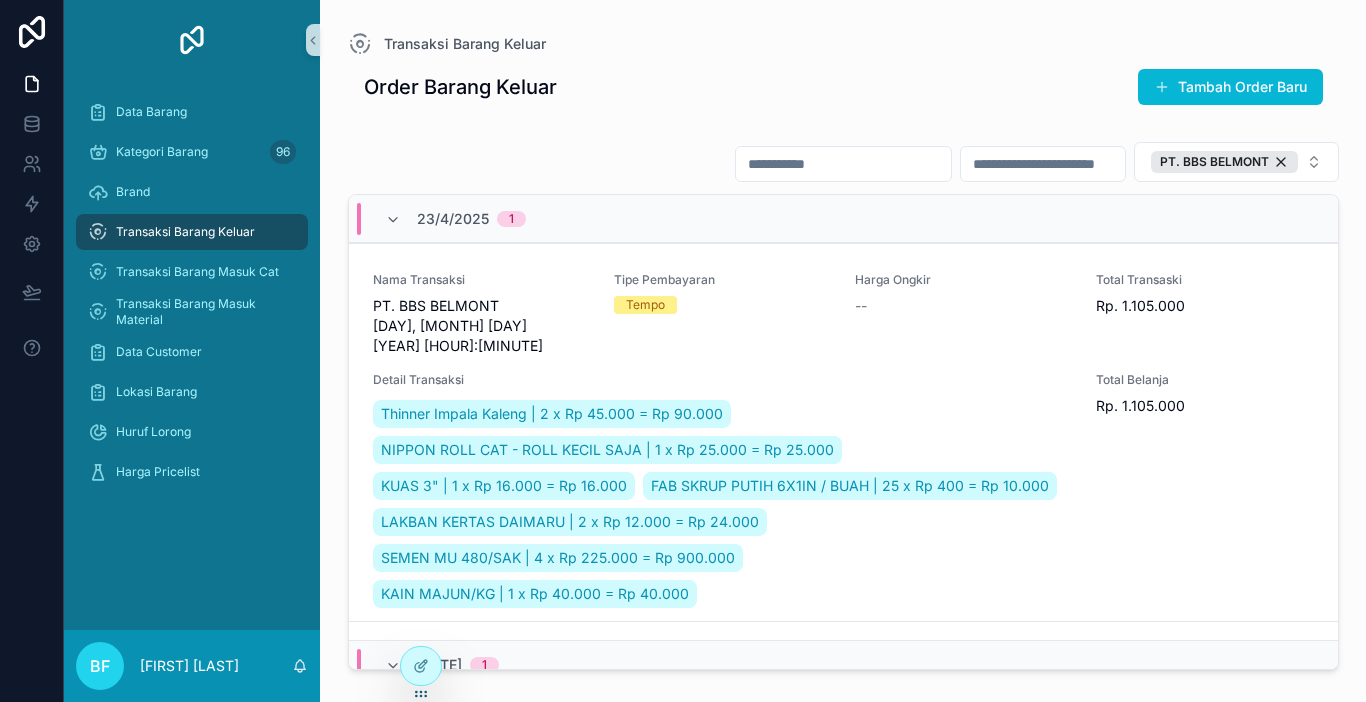 click at bounding box center (843, 164) 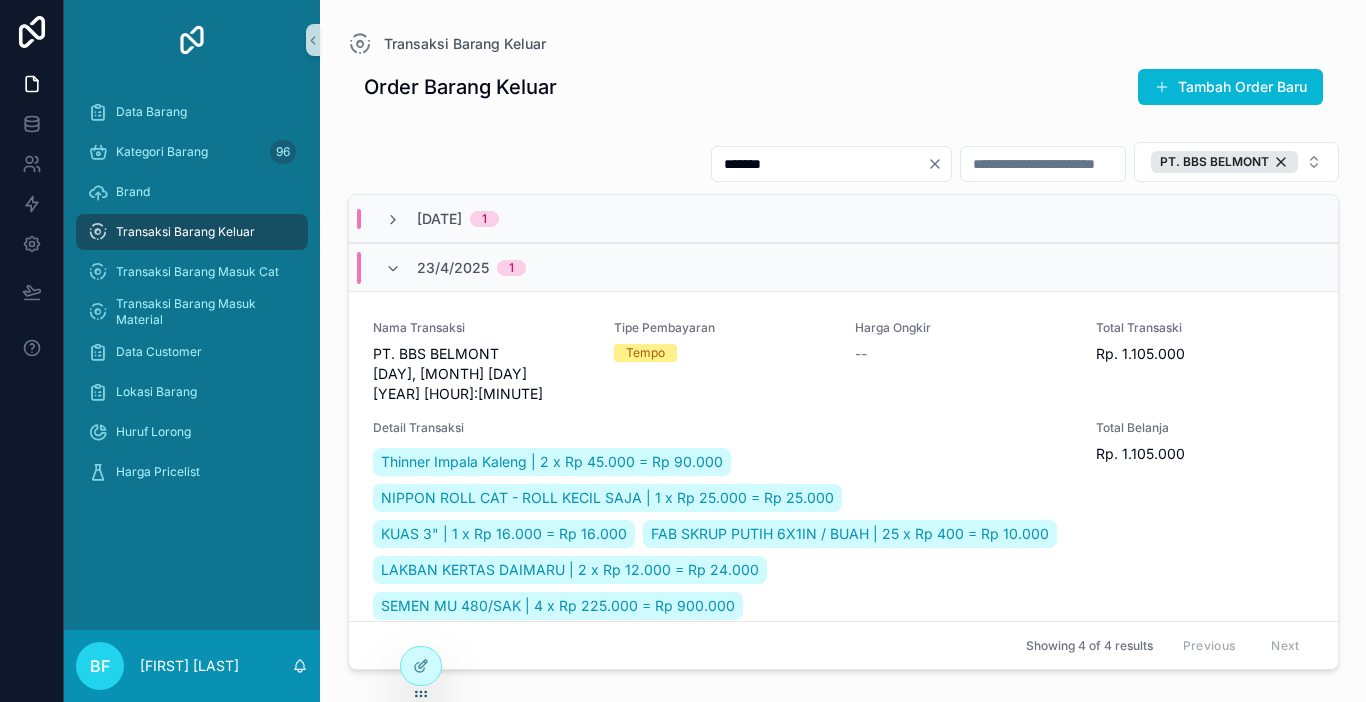 click on "*******" at bounding box center (819, 164) 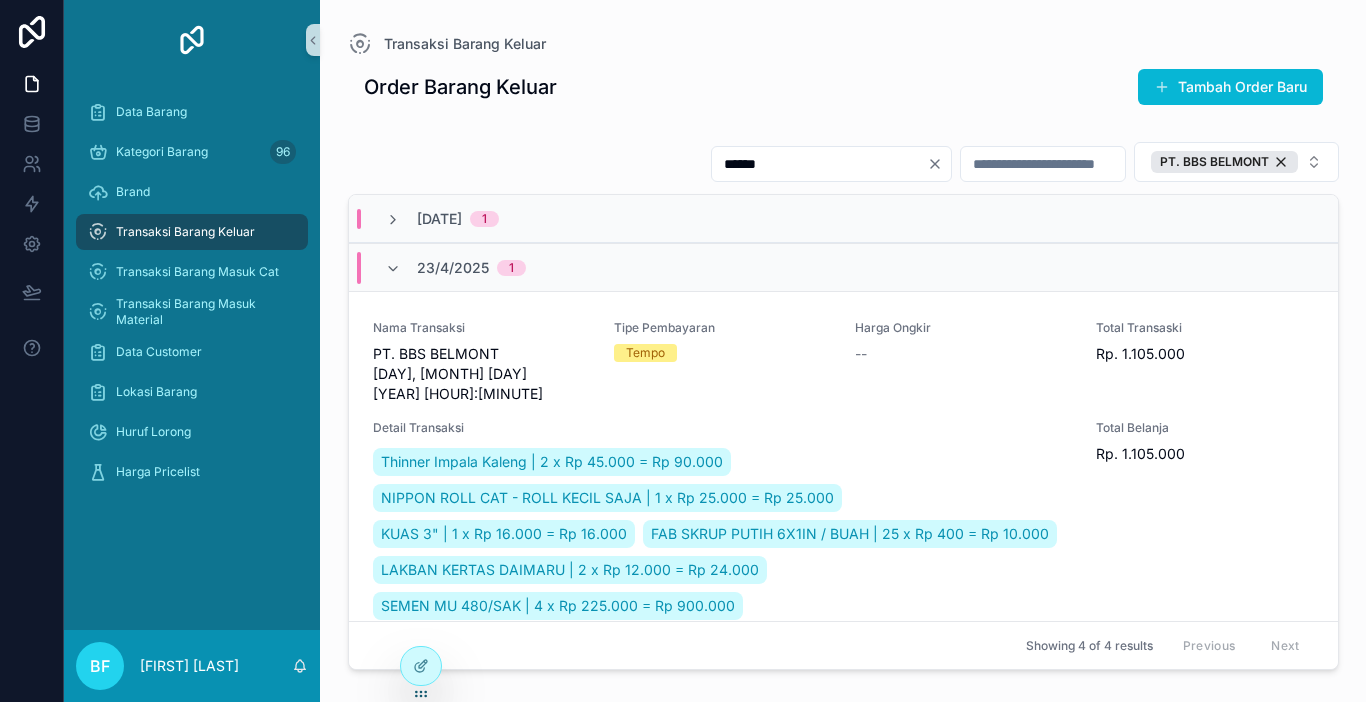type on "******" 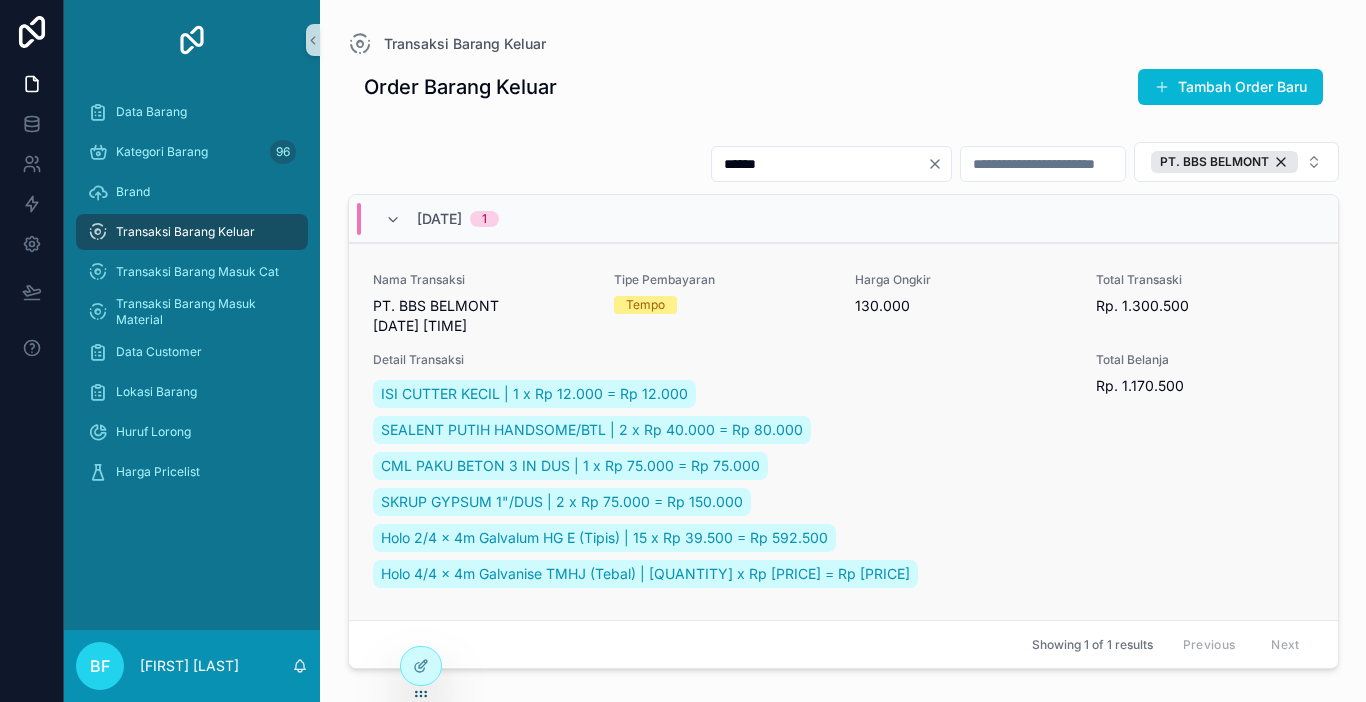 click on "ISI CUTTER KECIL | 1 x Rp 12.000 = Rp 12.000 SEALENT PUTIH HANDSOME/BTL | 2 x Rp 40.000 = Rp 80.000 CML PAKU BETON 3 IN DUS  | 1 x Rp 75.000 = Rp 75.000 SKRUP GYPSUM 1"/DUS | 2 x Rp 75.000 = Rp 150.000 Holo 2/4 x 4m Galvalum HG E (Tipis) | 15 x Rp 39.500 = Rp 592.500 Holo 4/4 x 4m Galvanise TMHJ (Tebal) | 6 x Rp 43.500 = Rp 261.000" at bounding box center [723, 484] 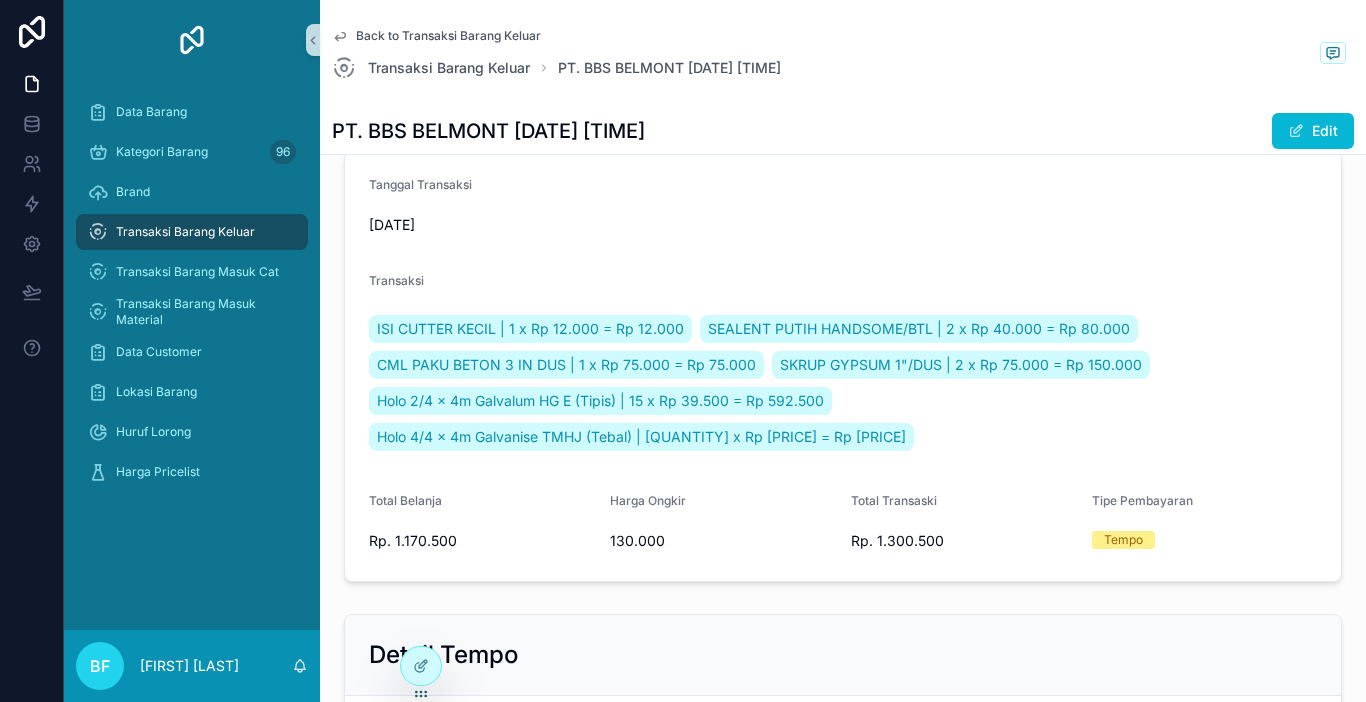 scroll, scrollTop: 0, scrollLeft: 0, axis: both 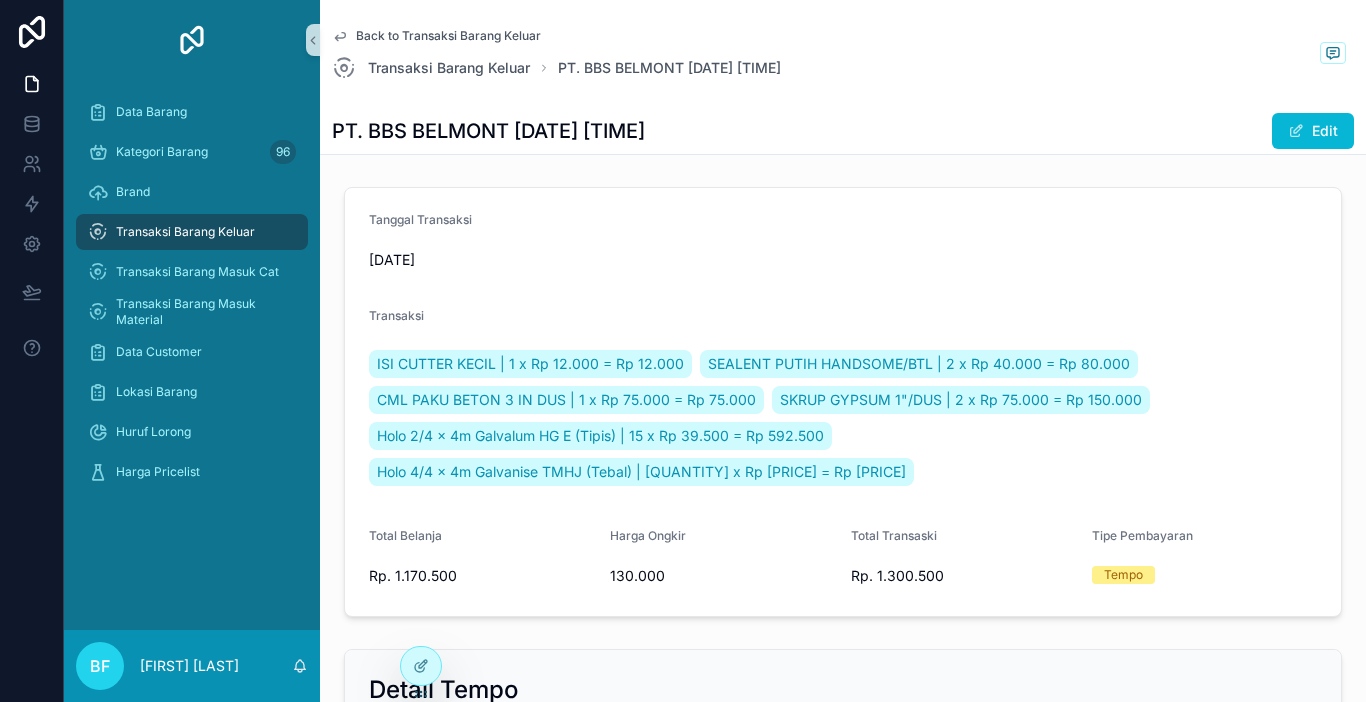 click on "Transaksi Barang Keluar" at bounding box center (185, 232) 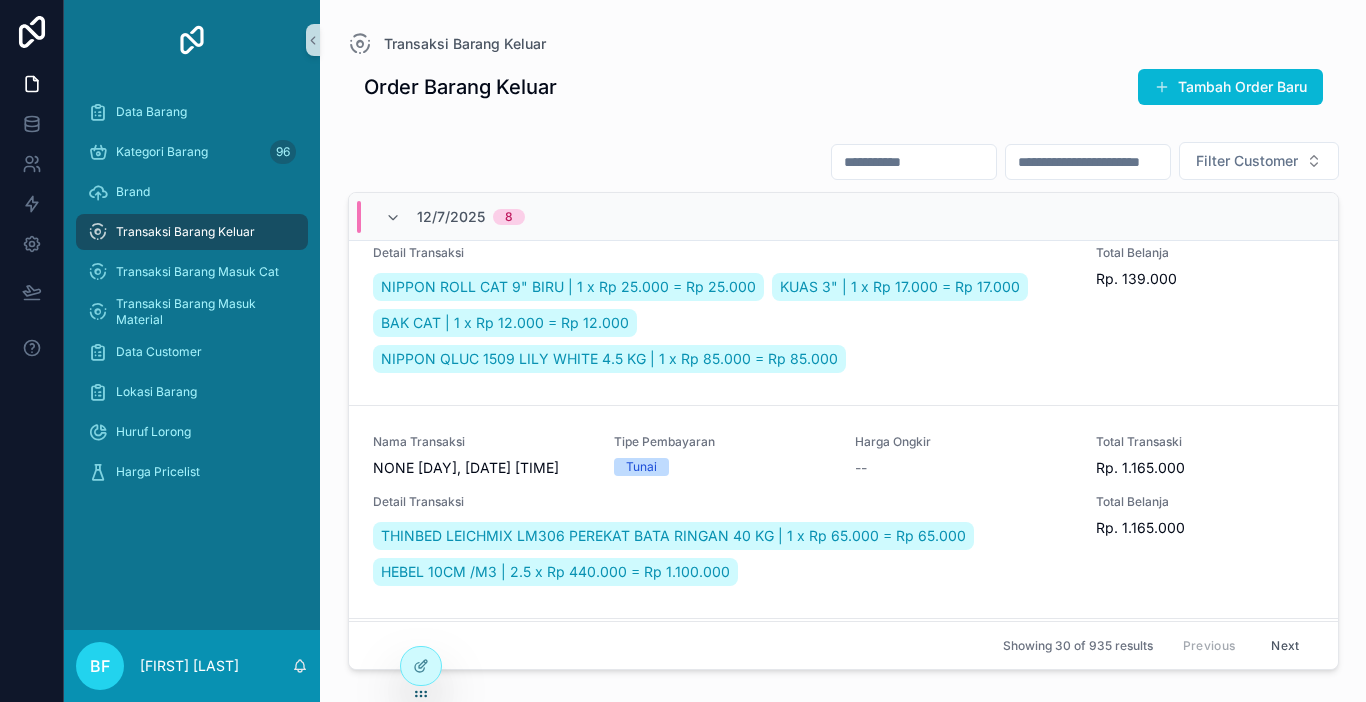 scroll, scrollTop: 700, scrollLeft: 0, axis: vertical 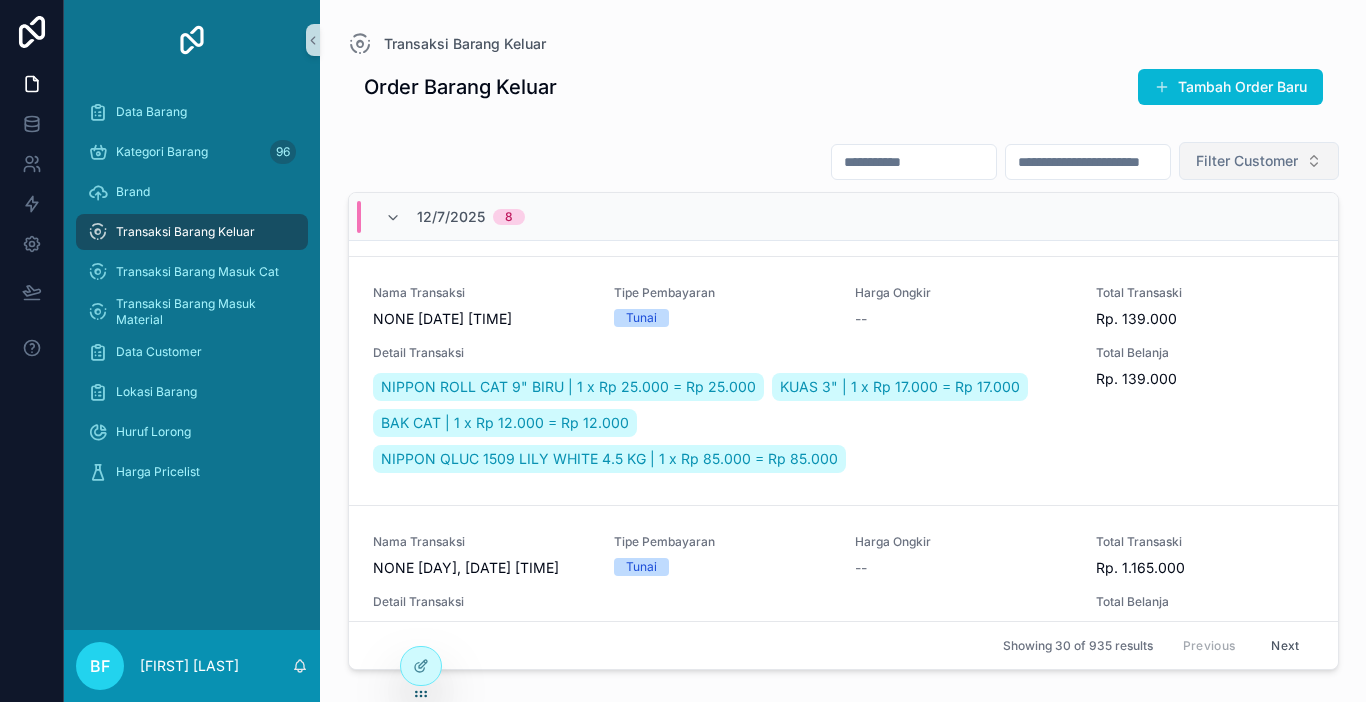 click on "Filter Customer" at bounding box center [1259, 161] 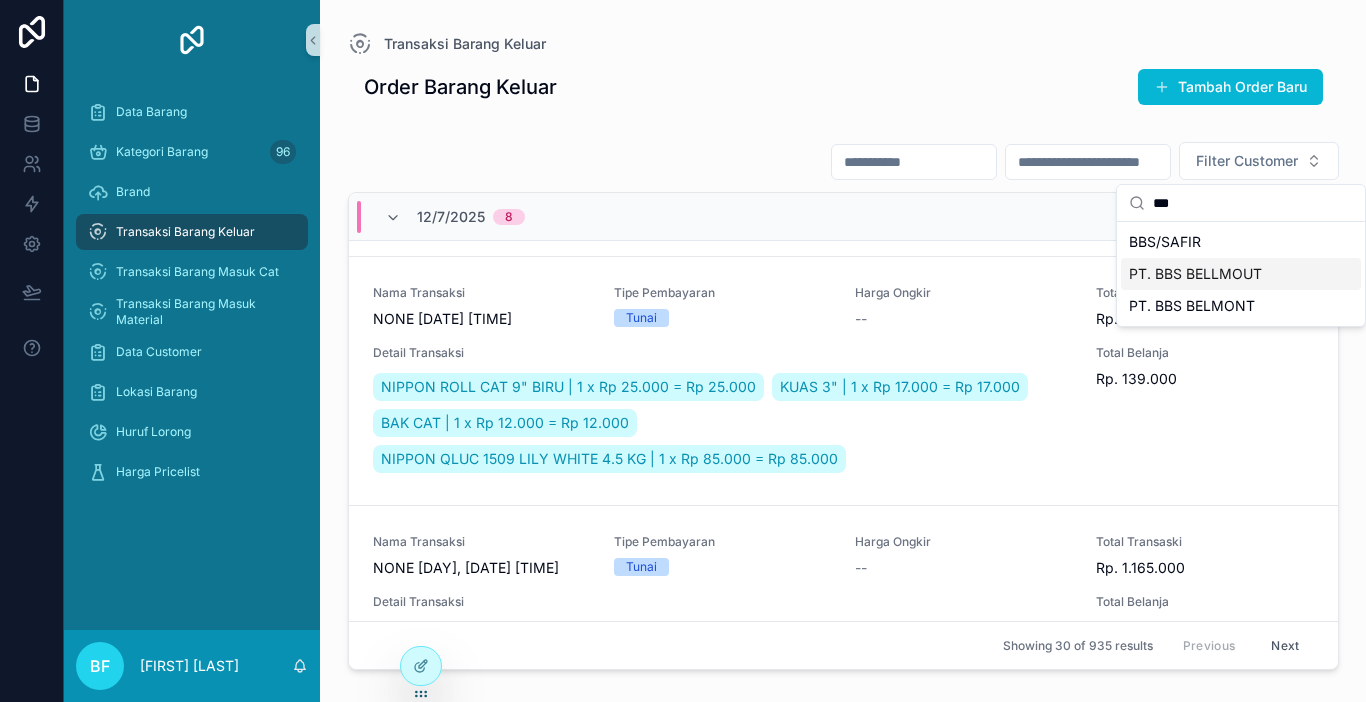 type on "***" 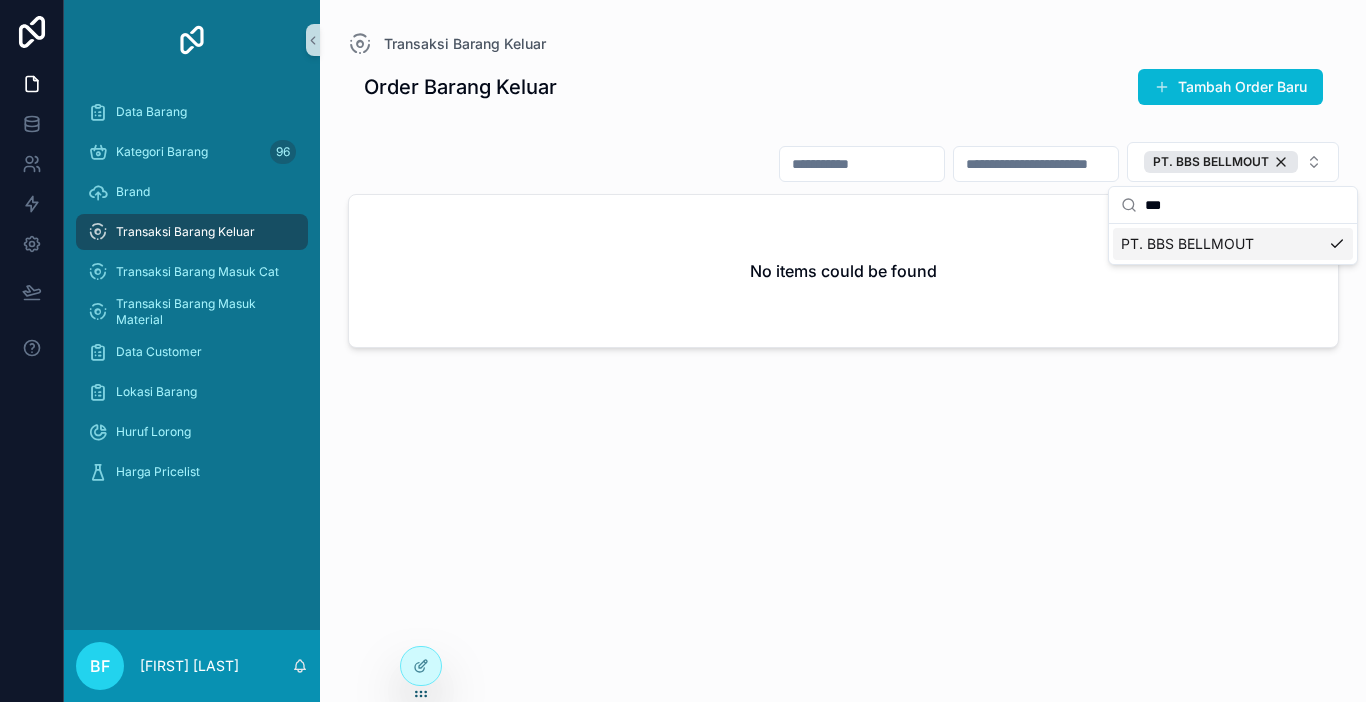 click at bounding box center (862, 164) 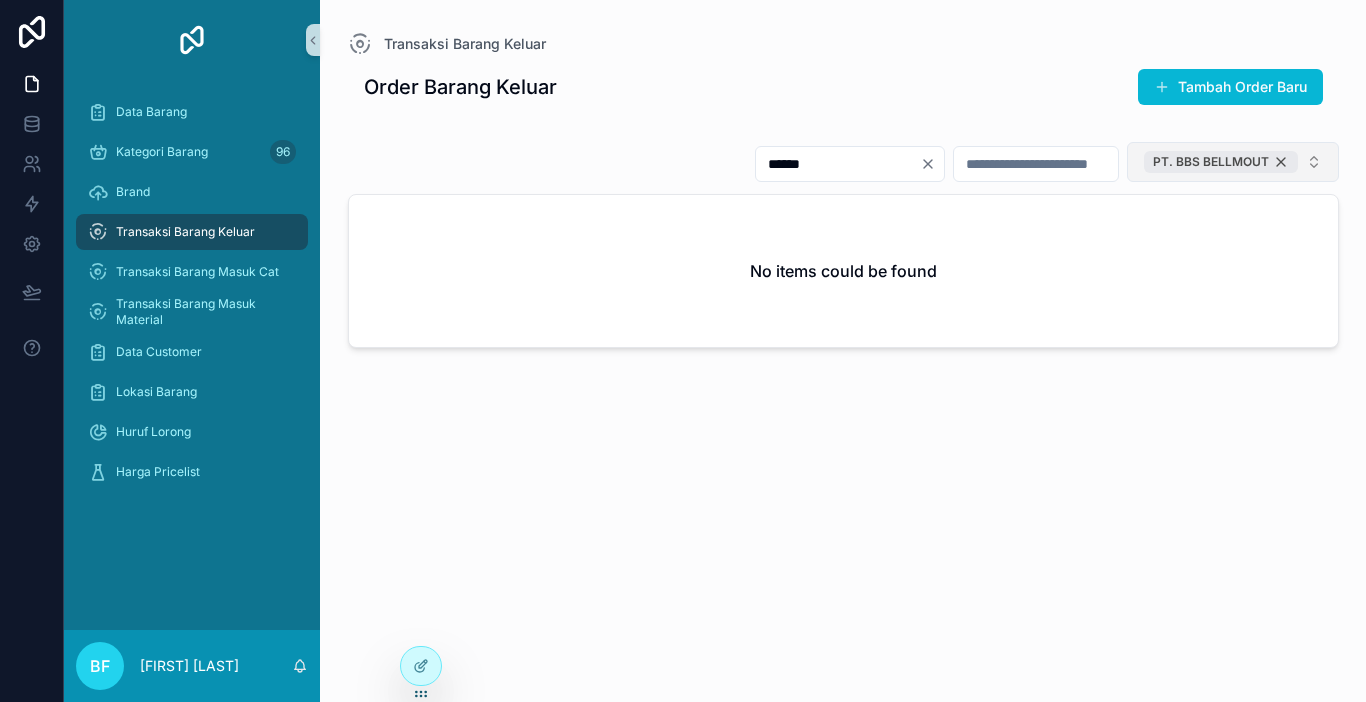 type on "******" 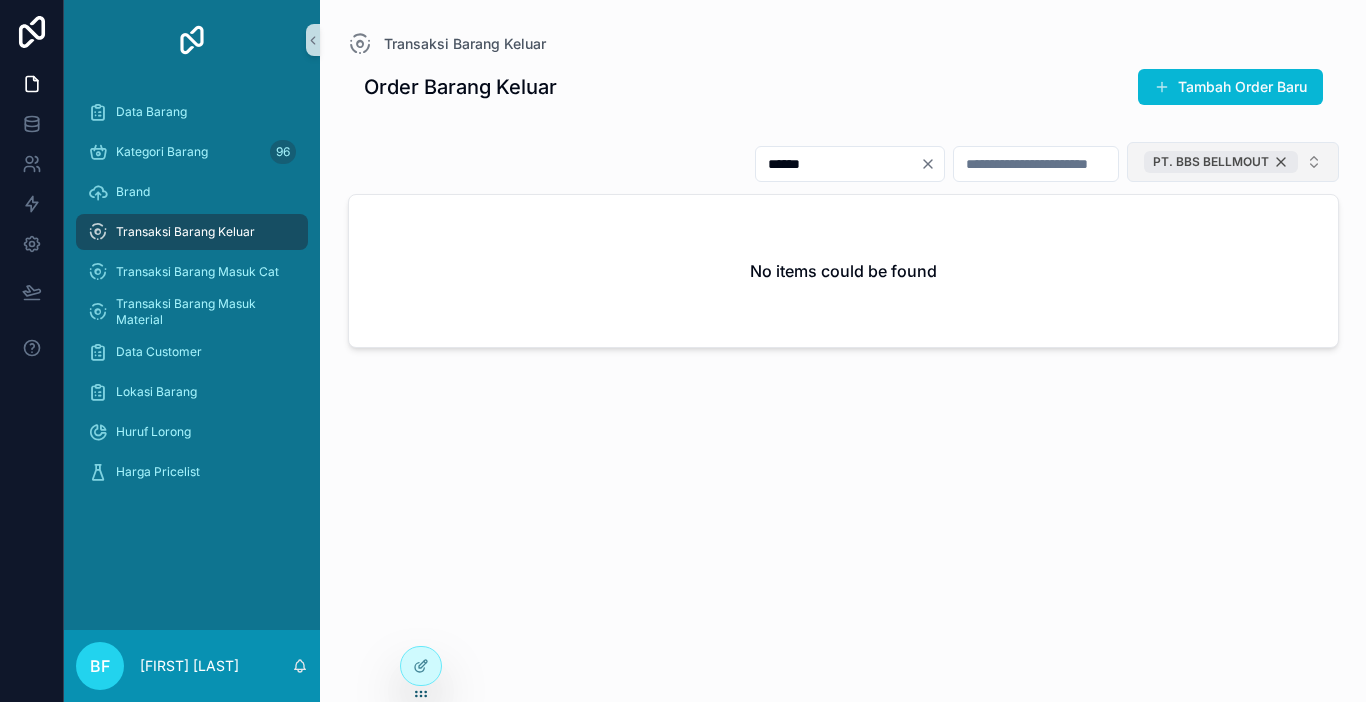 click on "PT. BBS BELLMOUT" at bounding box center [1221, 162] 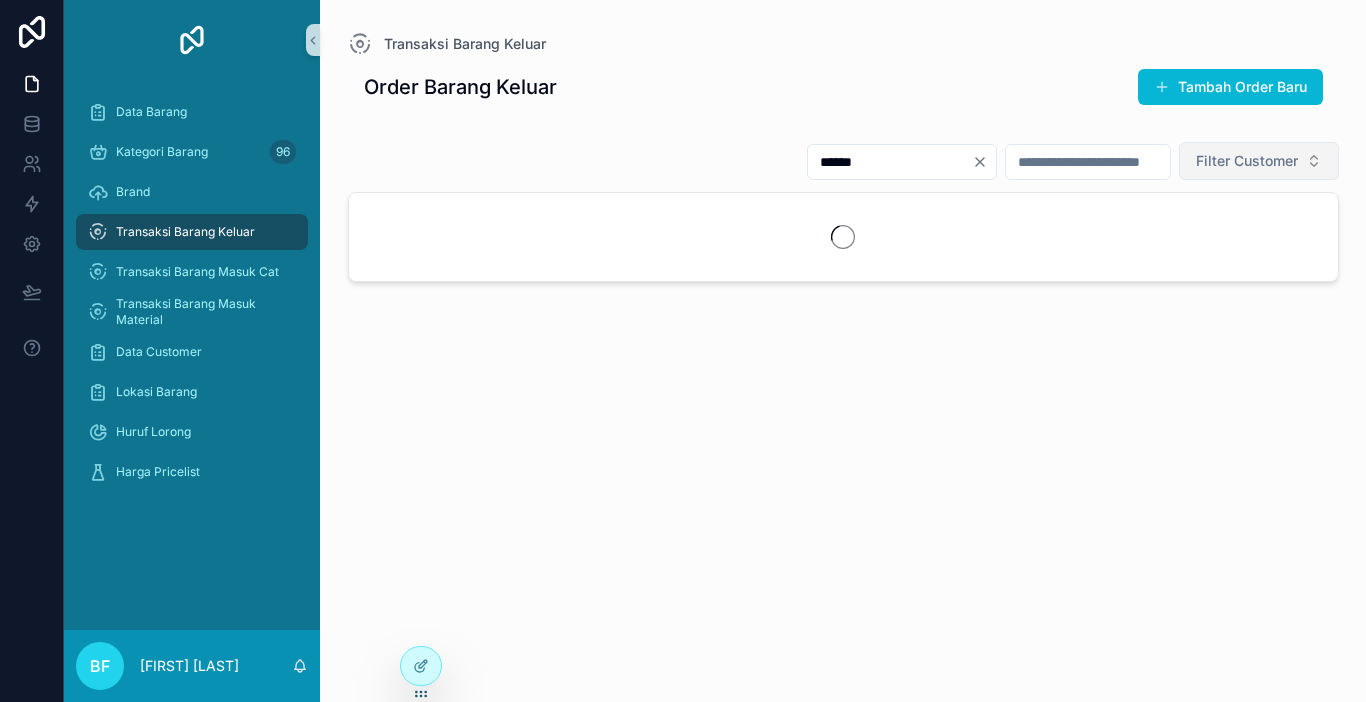 click on "Filter Customer" at bounding box center (1247, 161) 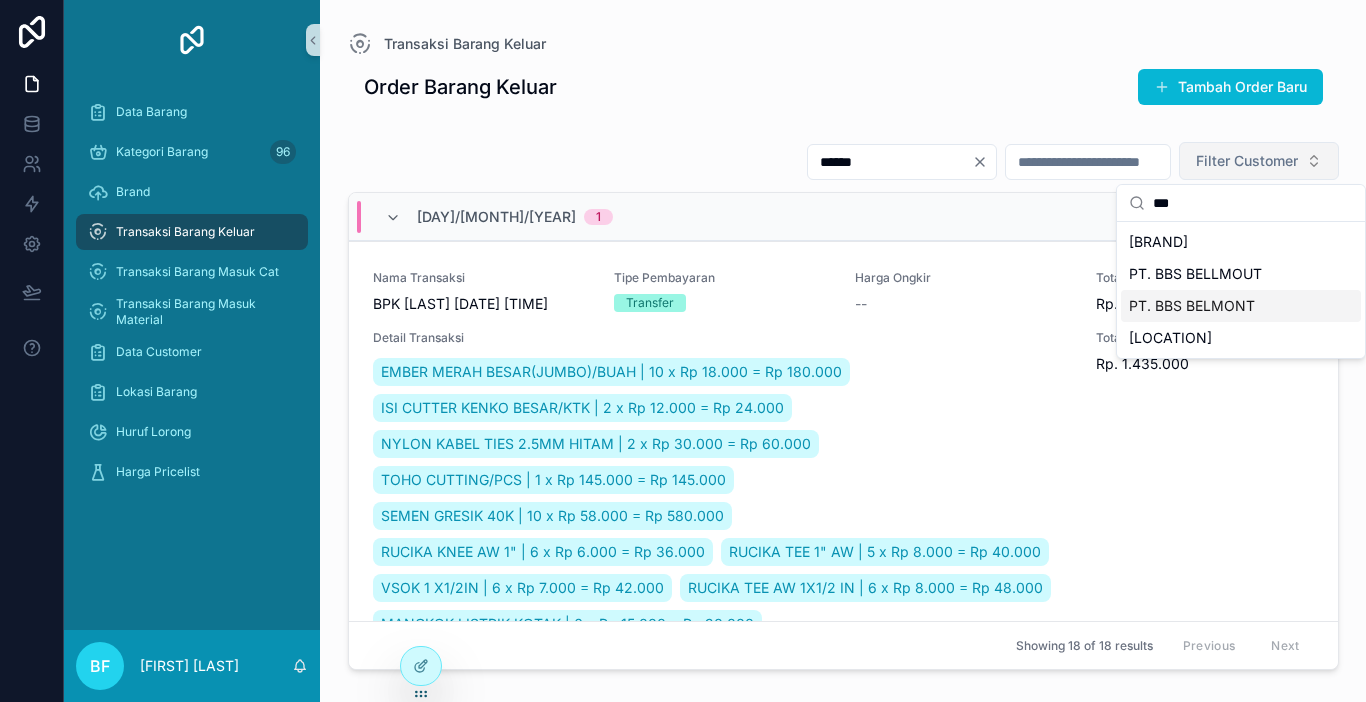 type on "***" 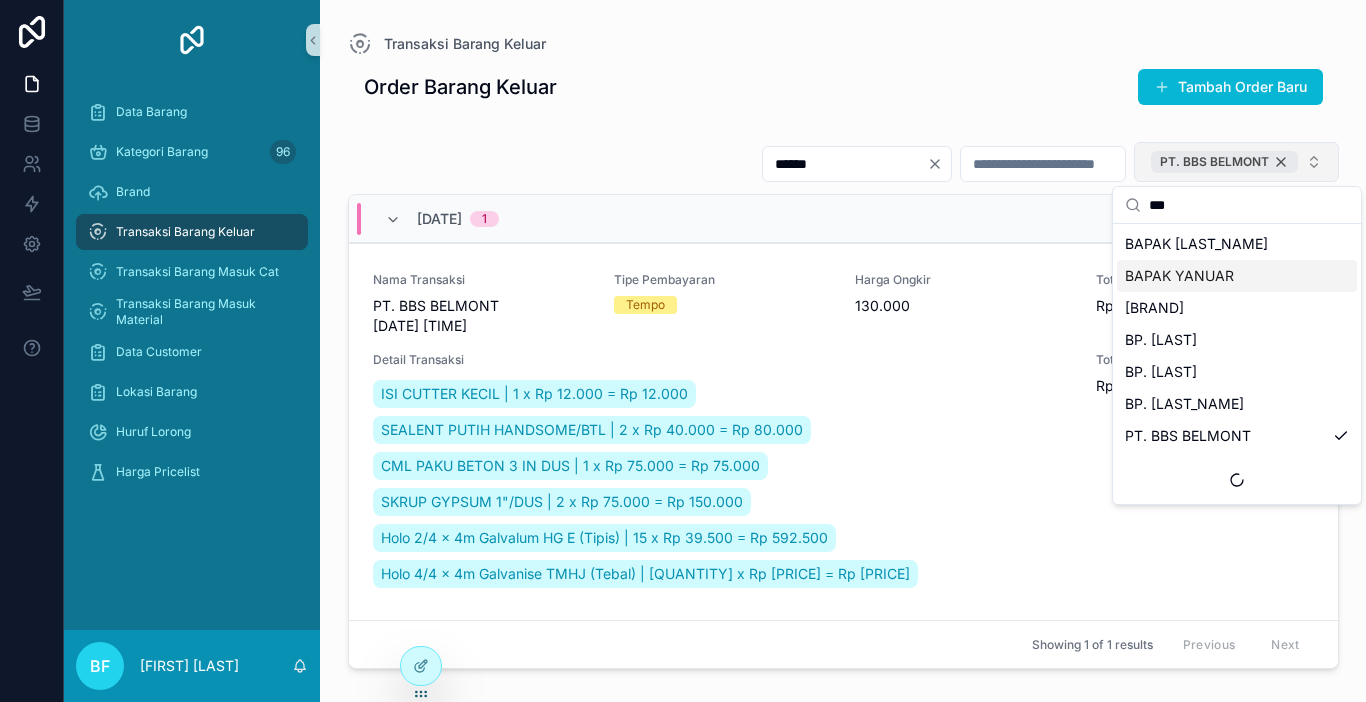 click on "PT. BBS BELMONT" at bounding box center (1224, 162) 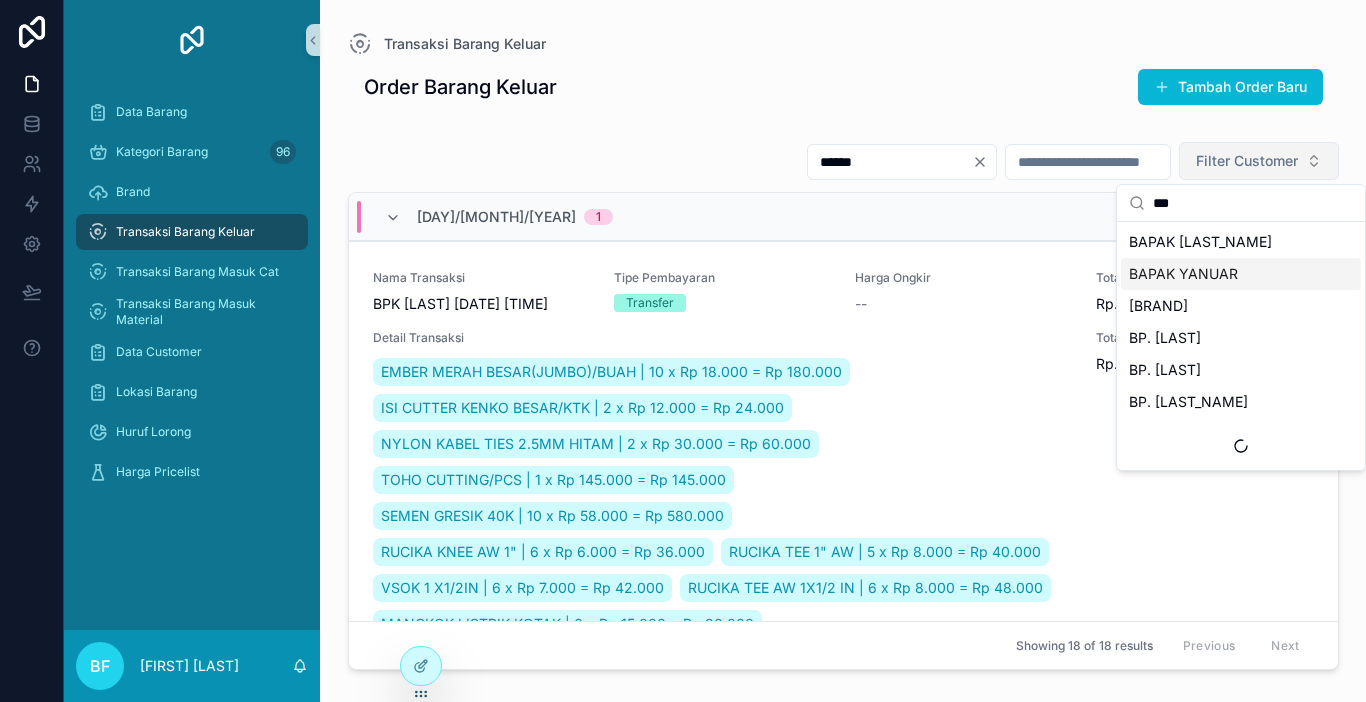 click on "Filter Customer" at bounding box center [1247, 161] 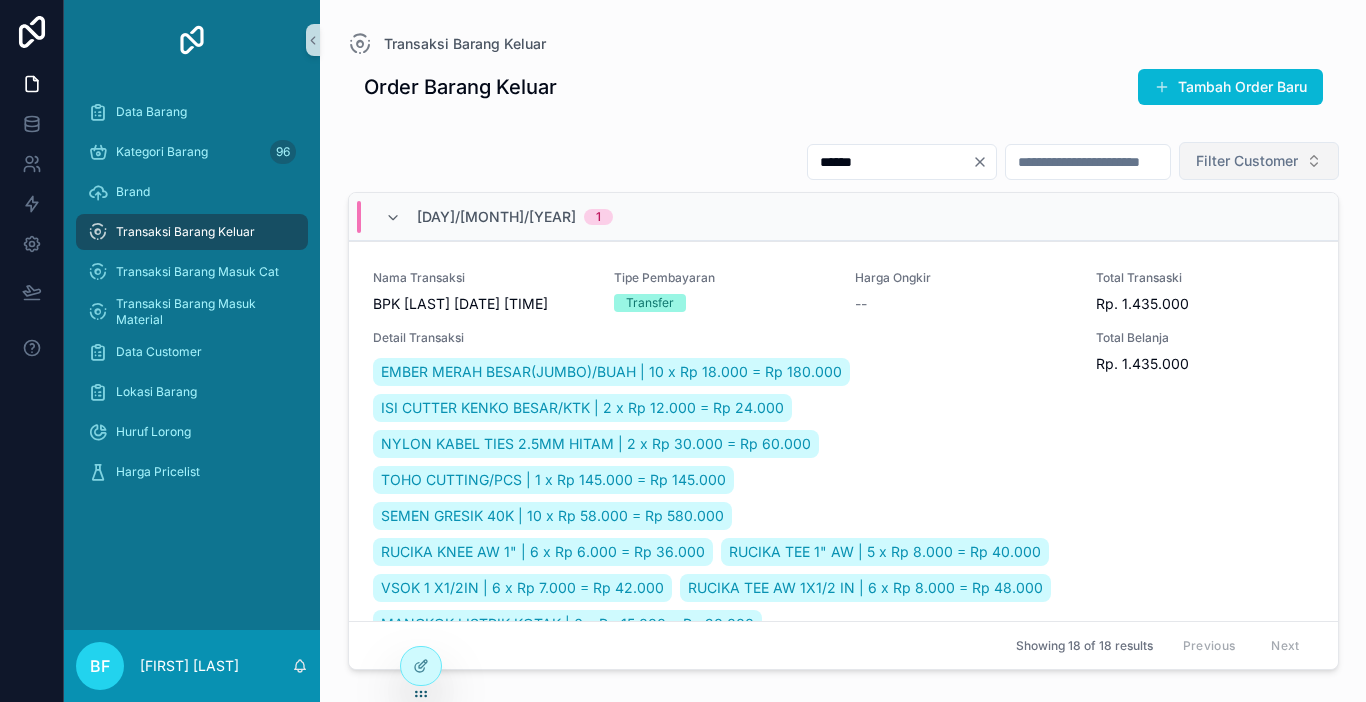 type 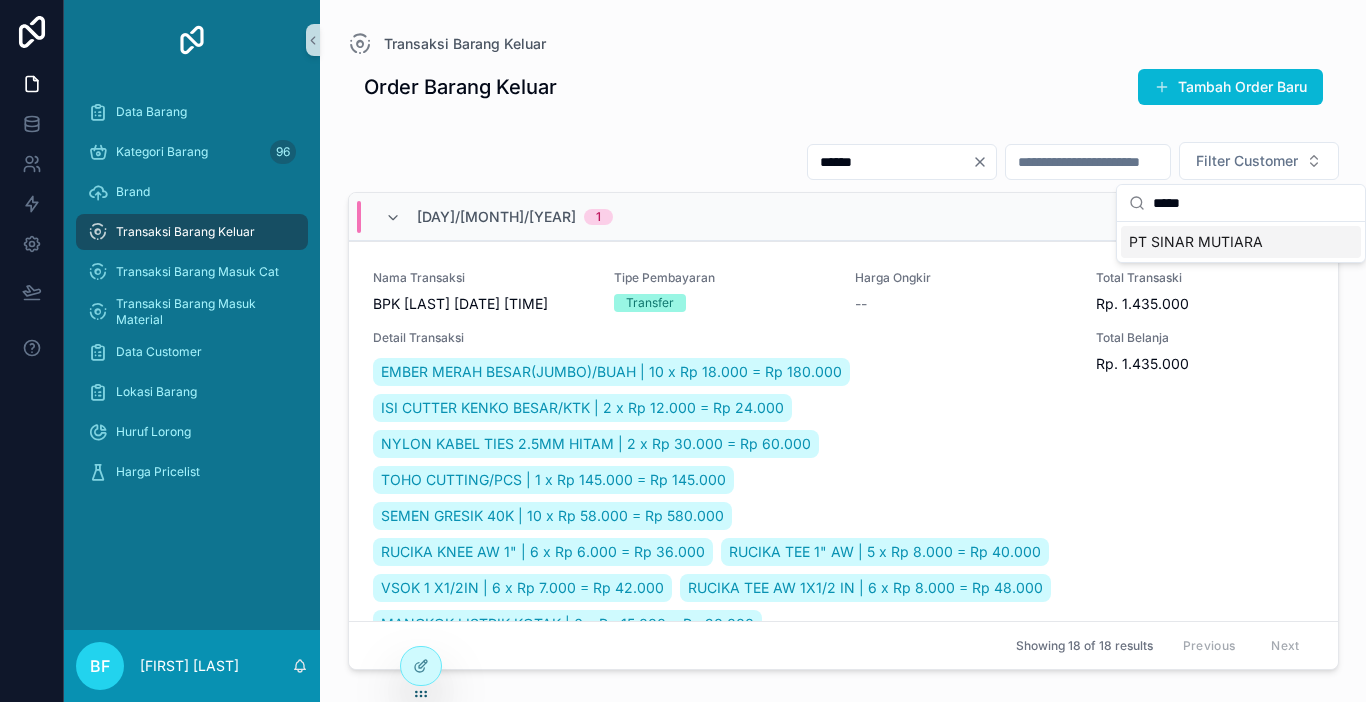 type on "*****" 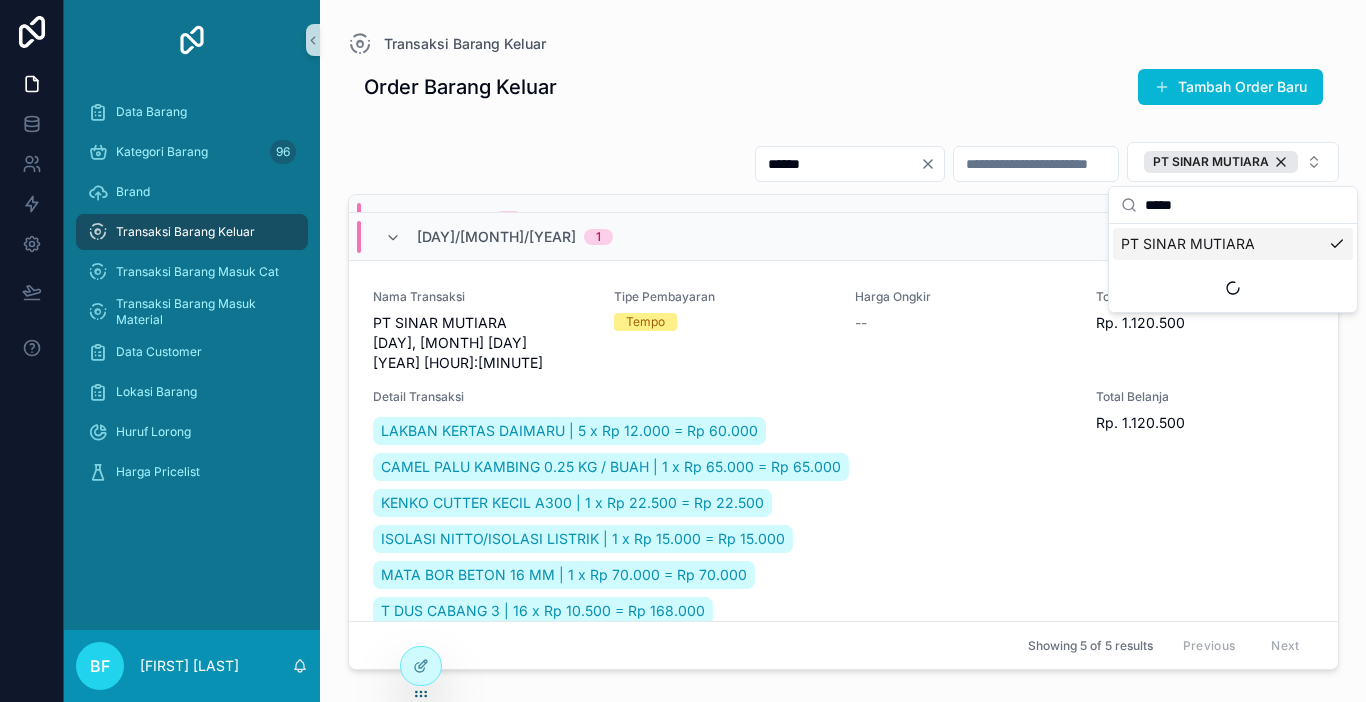 scroll, scrollTop: 600, scrollLeft: 0, axis: vertical 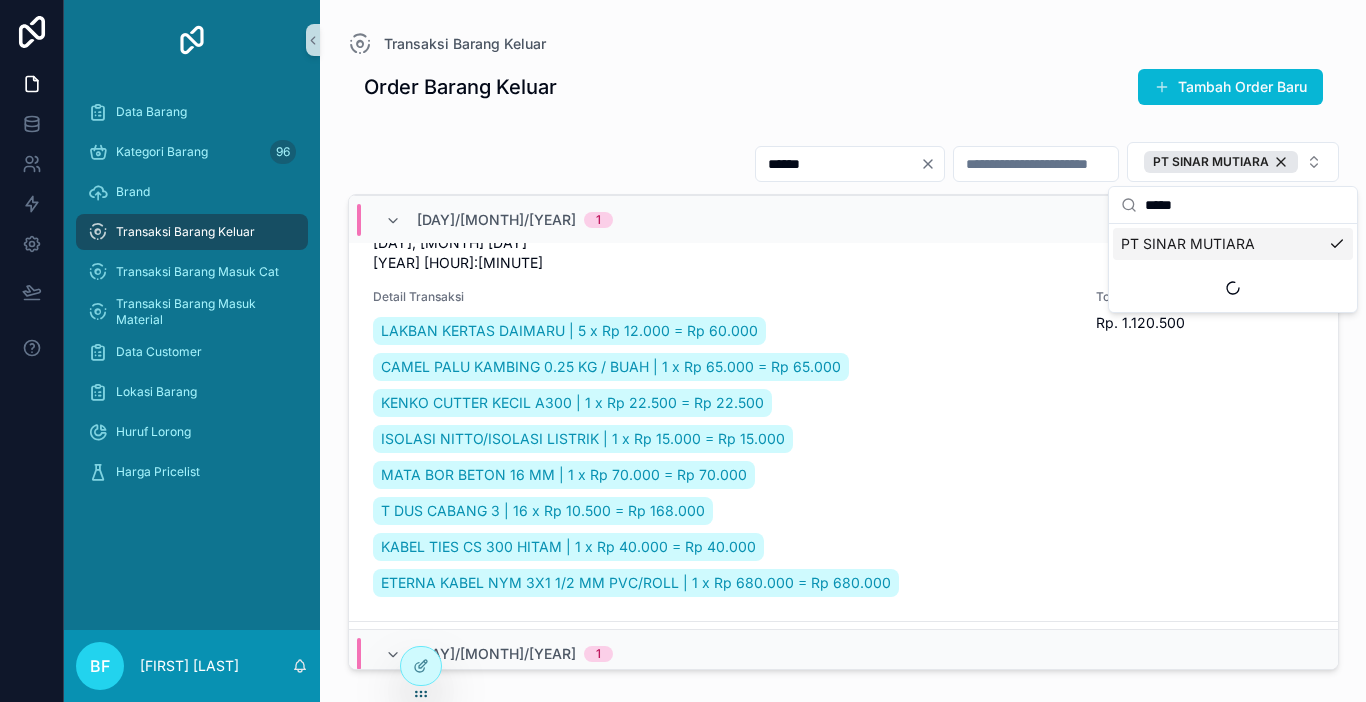 click 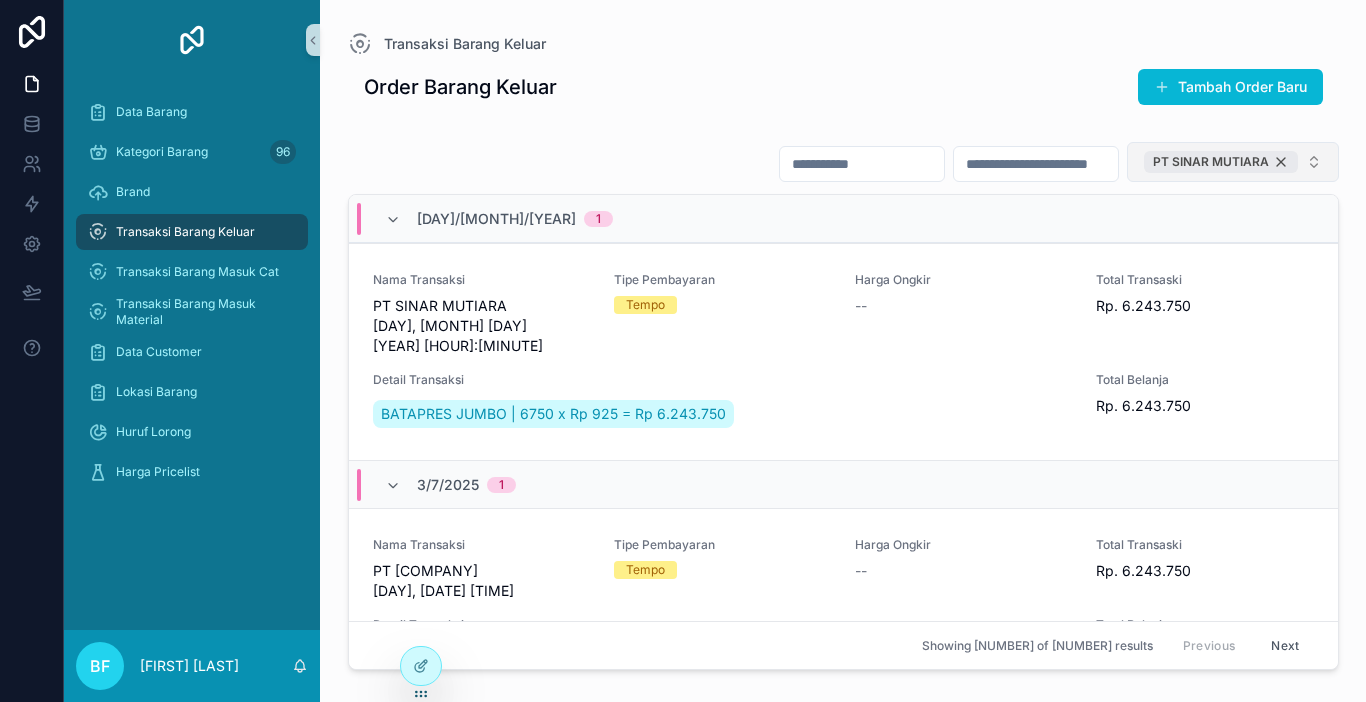click on "PT SINAR MUTIARA" at bounding box center (1221, 162) 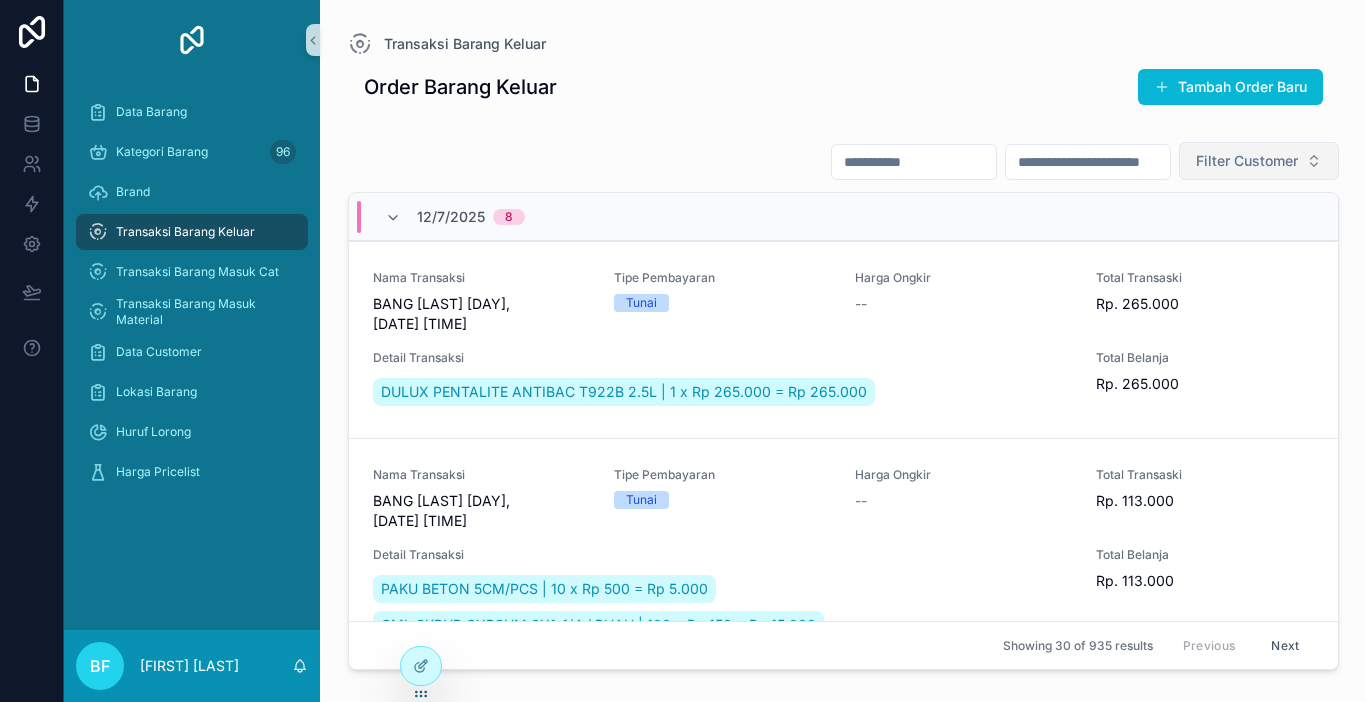 click on "Filter Customer" at bounding box center (1247, 161) 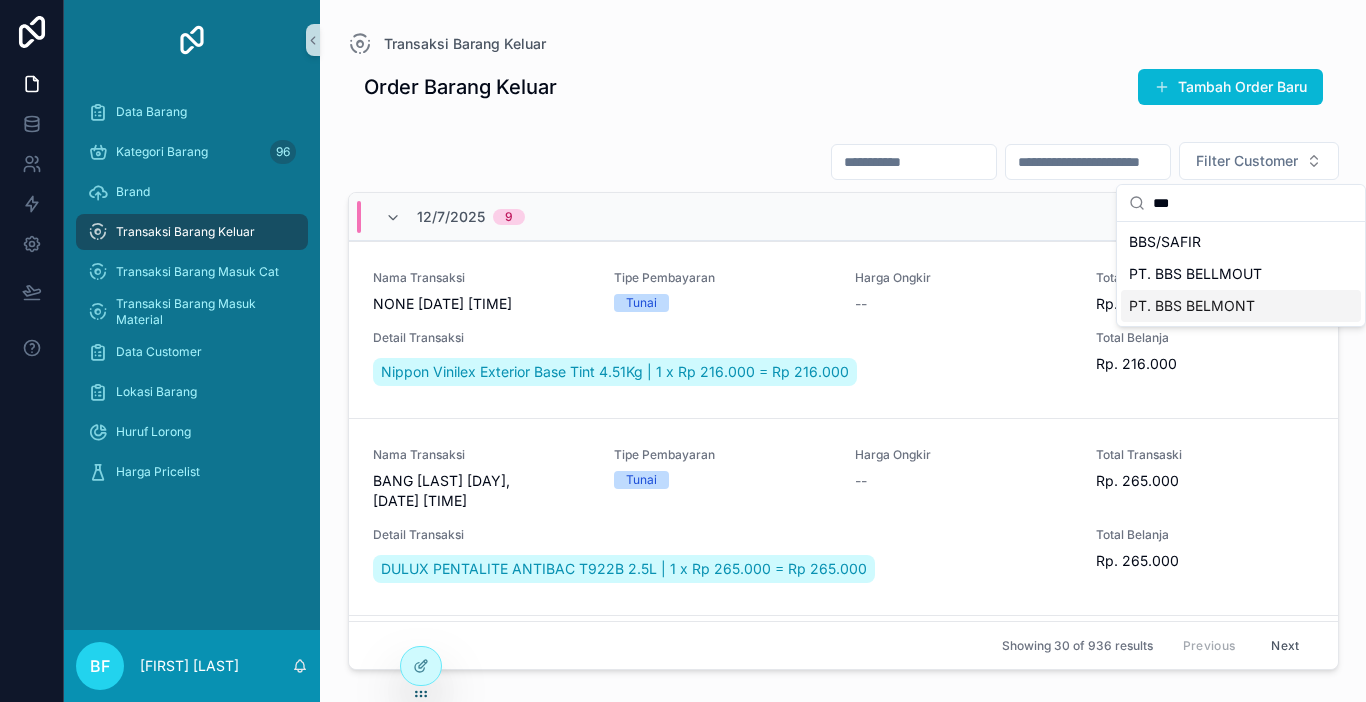 type on "***" 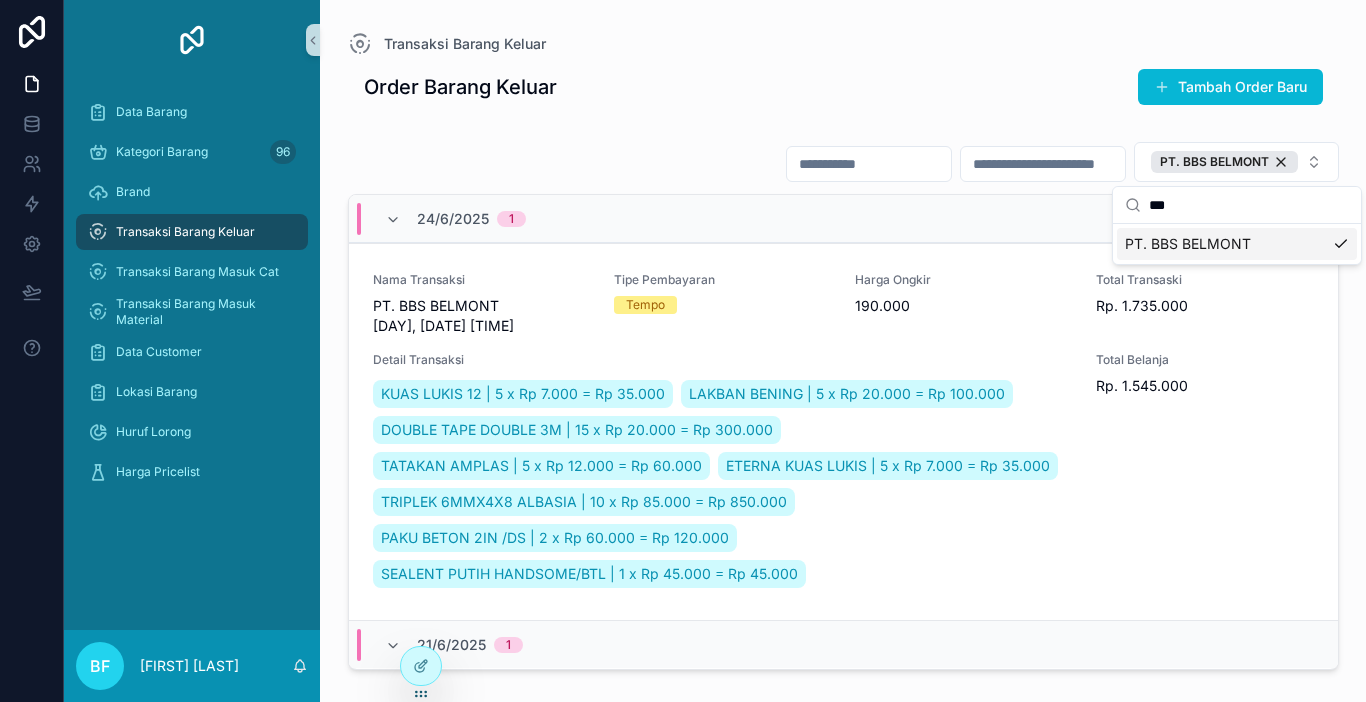 click at bounding box center (869, 164) 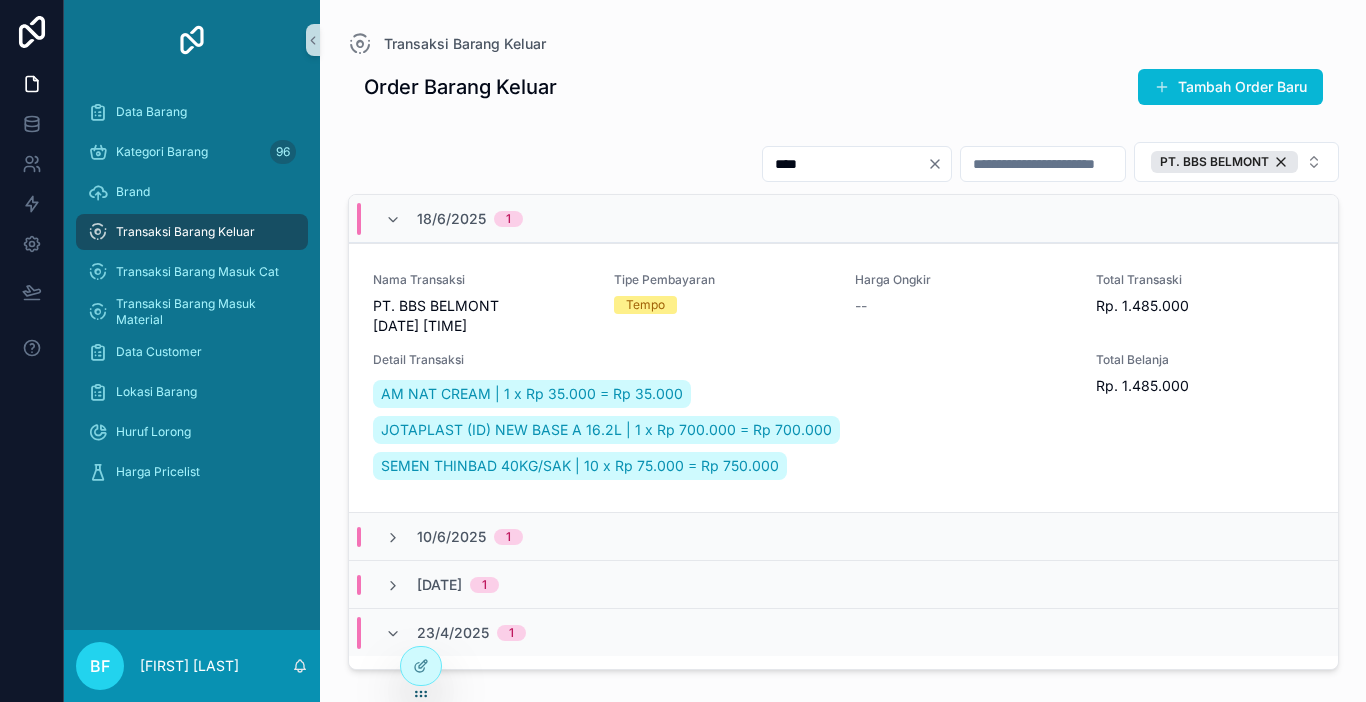 click on "****" at bounding box center [845, 164] 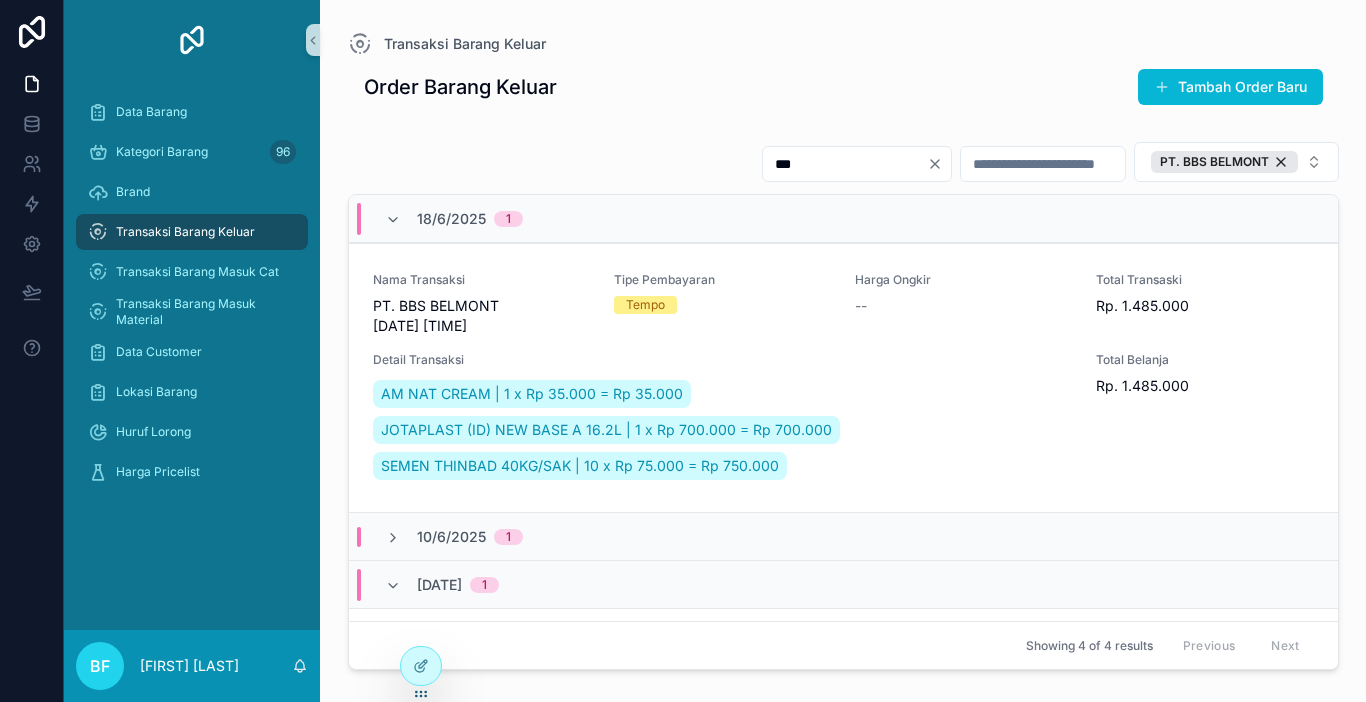 type on "***" 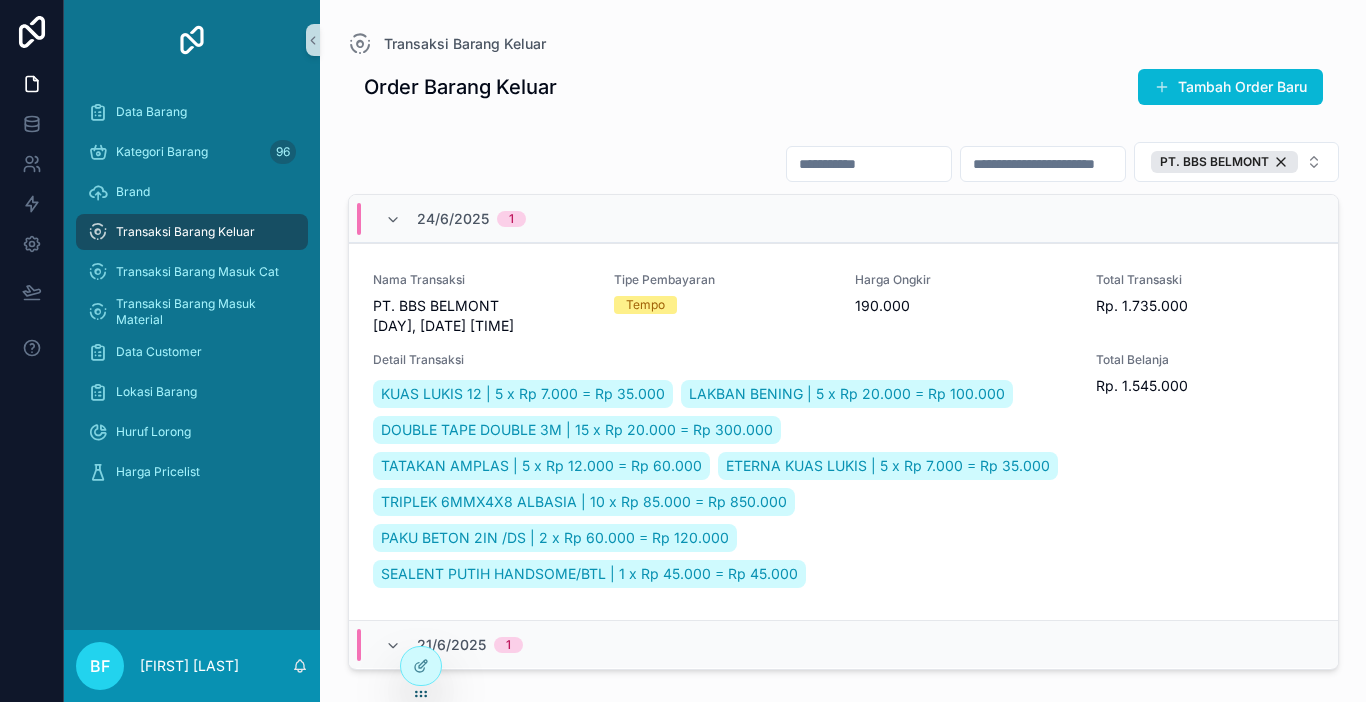 drag, startPoint x: 1282, startPoint y: 158, endPoint x: 766, endPoint y: 154, distance: 516.0155 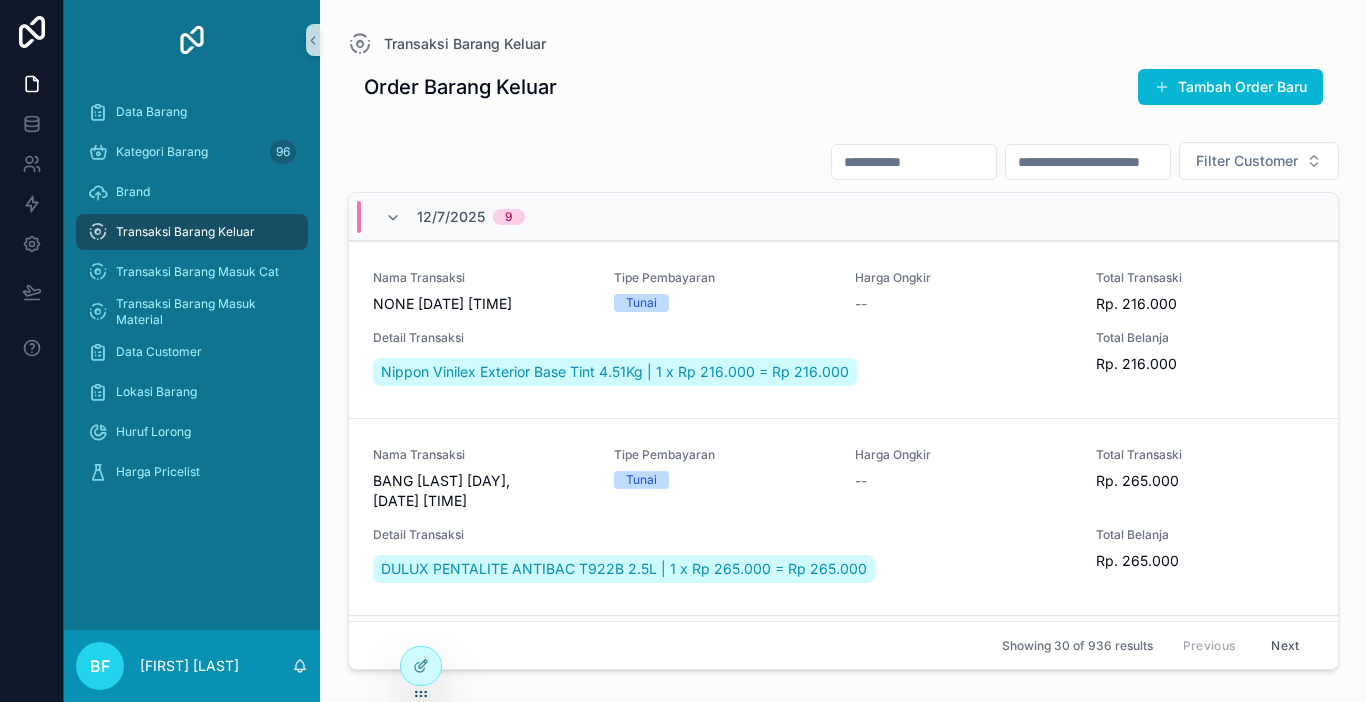 click at bounding box center [914, 162] 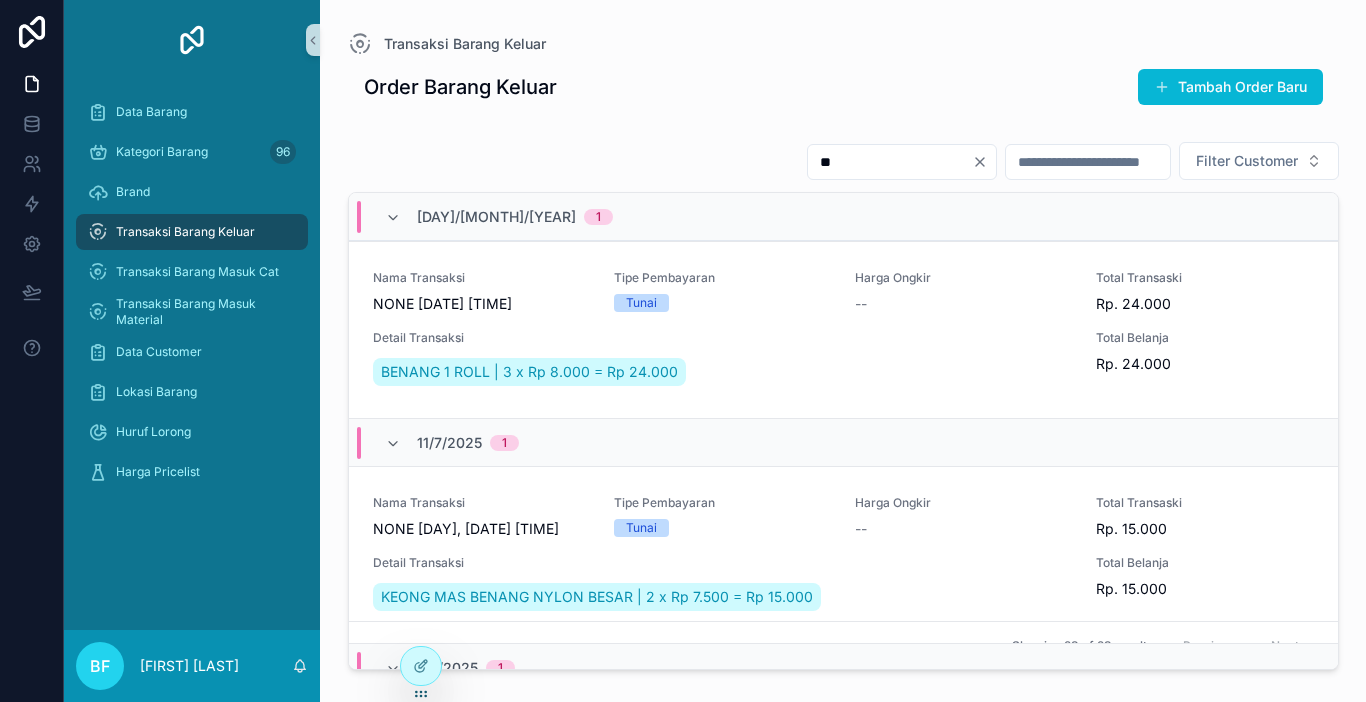 type on "*" 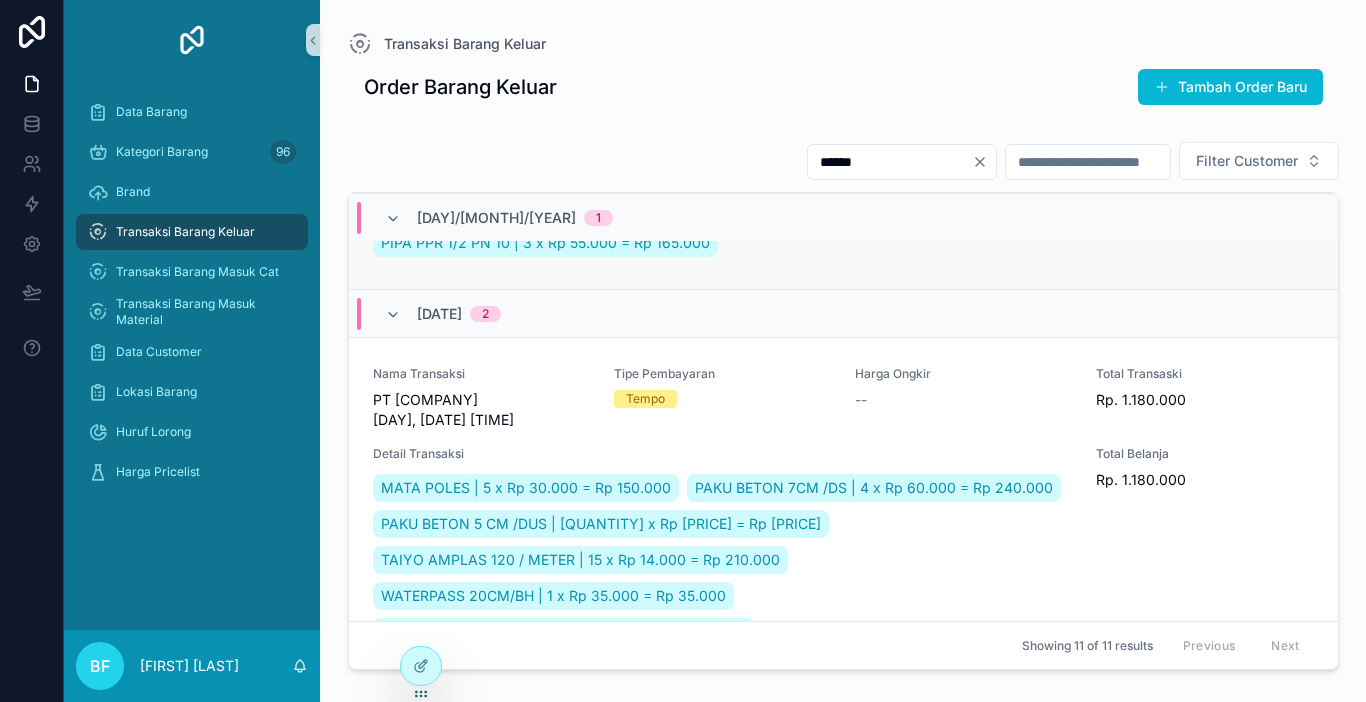 scroll, scrollTop: 3648, scrollLeft: 0, axis: vertical 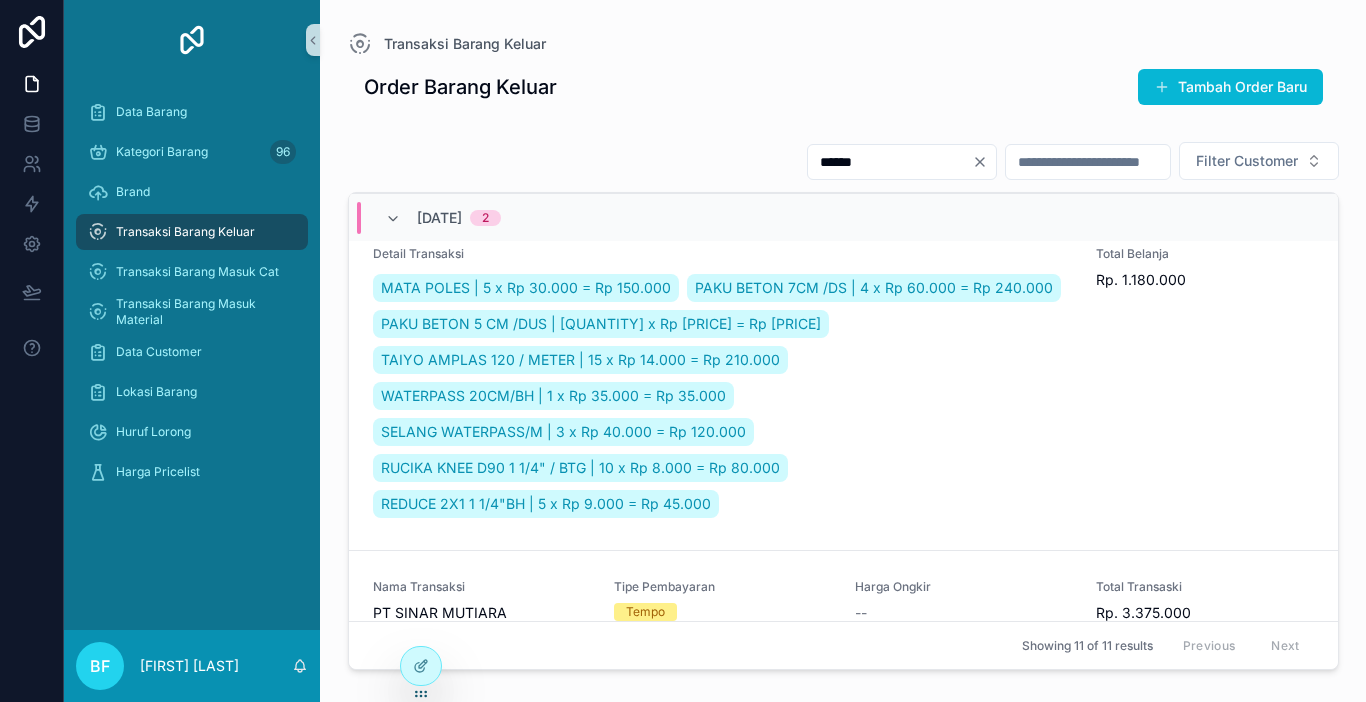 type on "******" 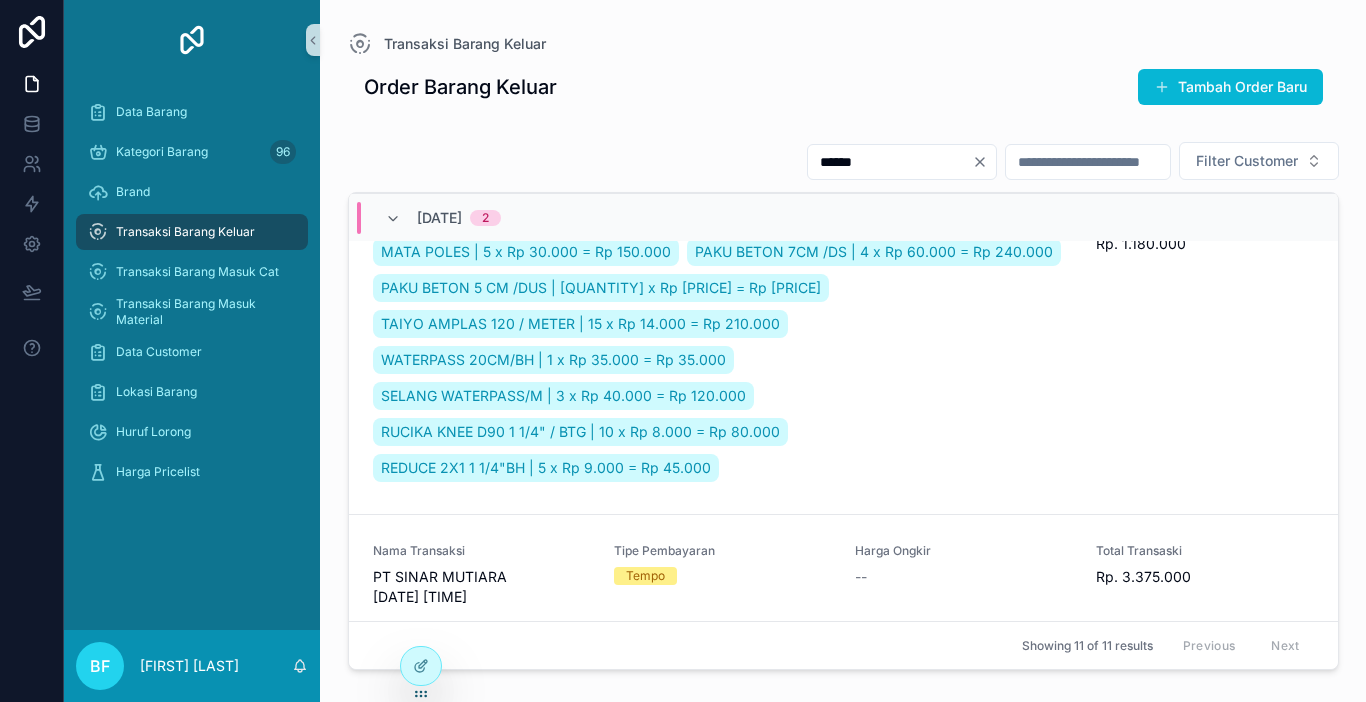 click 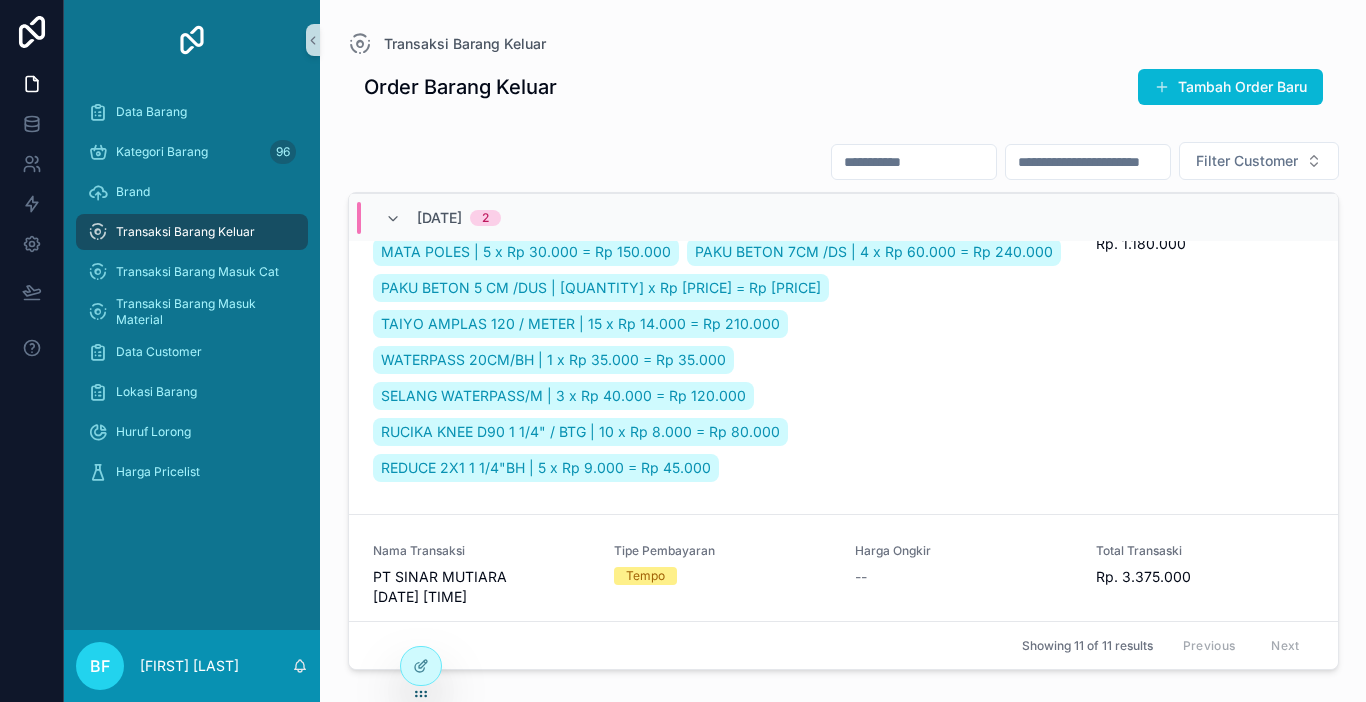 click at bounding box center (914, 162) 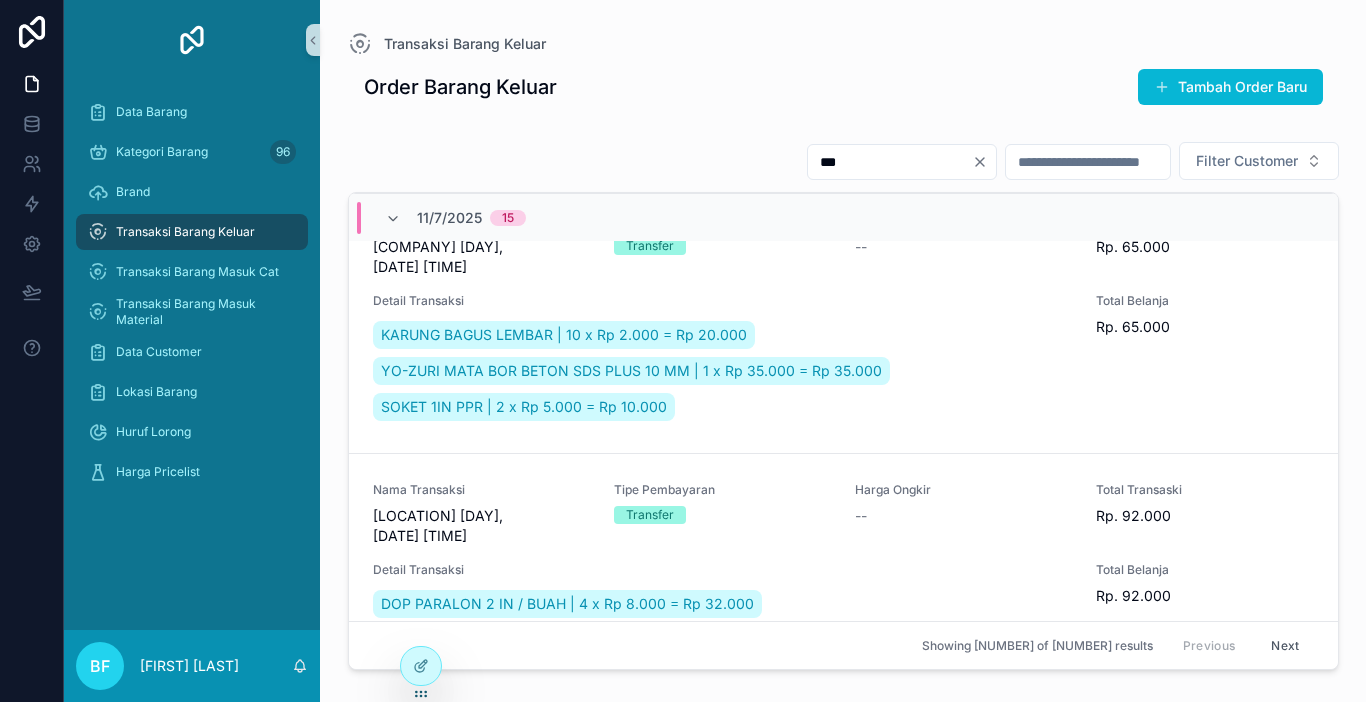 scroll, scrollTop: 3291, scrollLeft: 0, axis: vertical 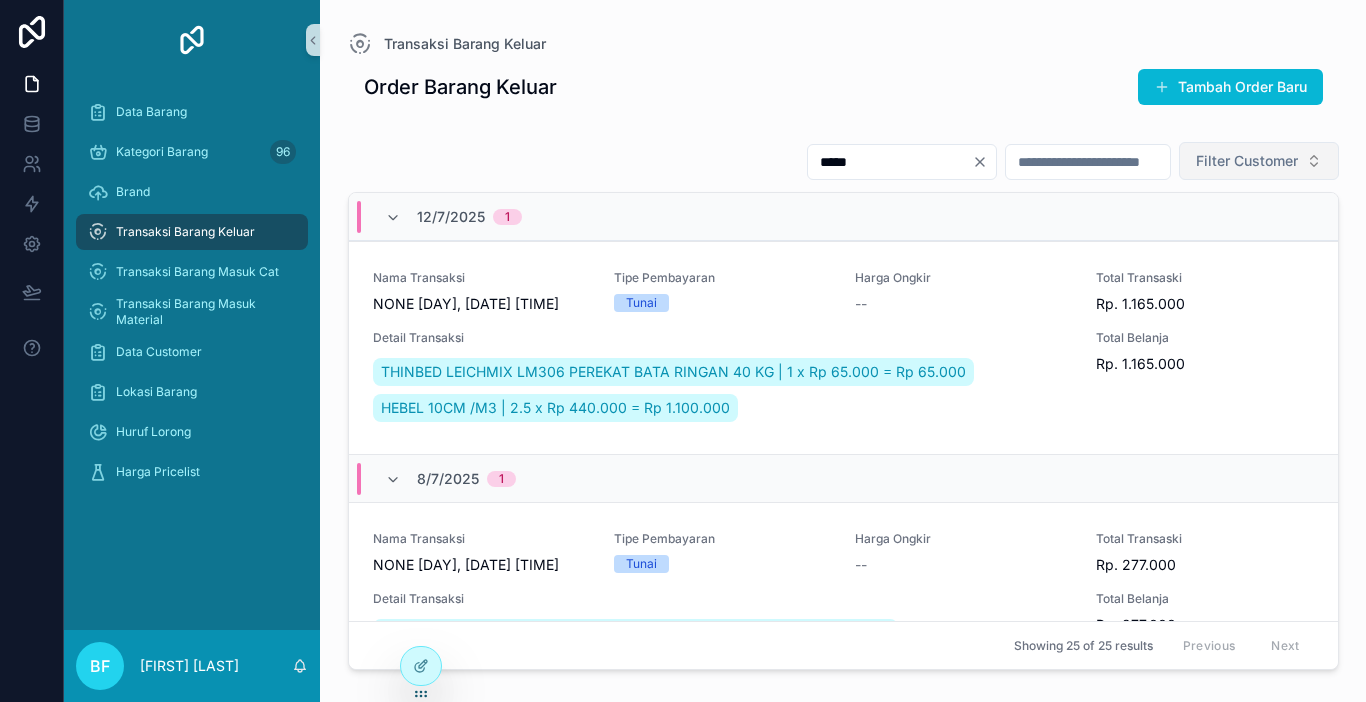 type on "*****" 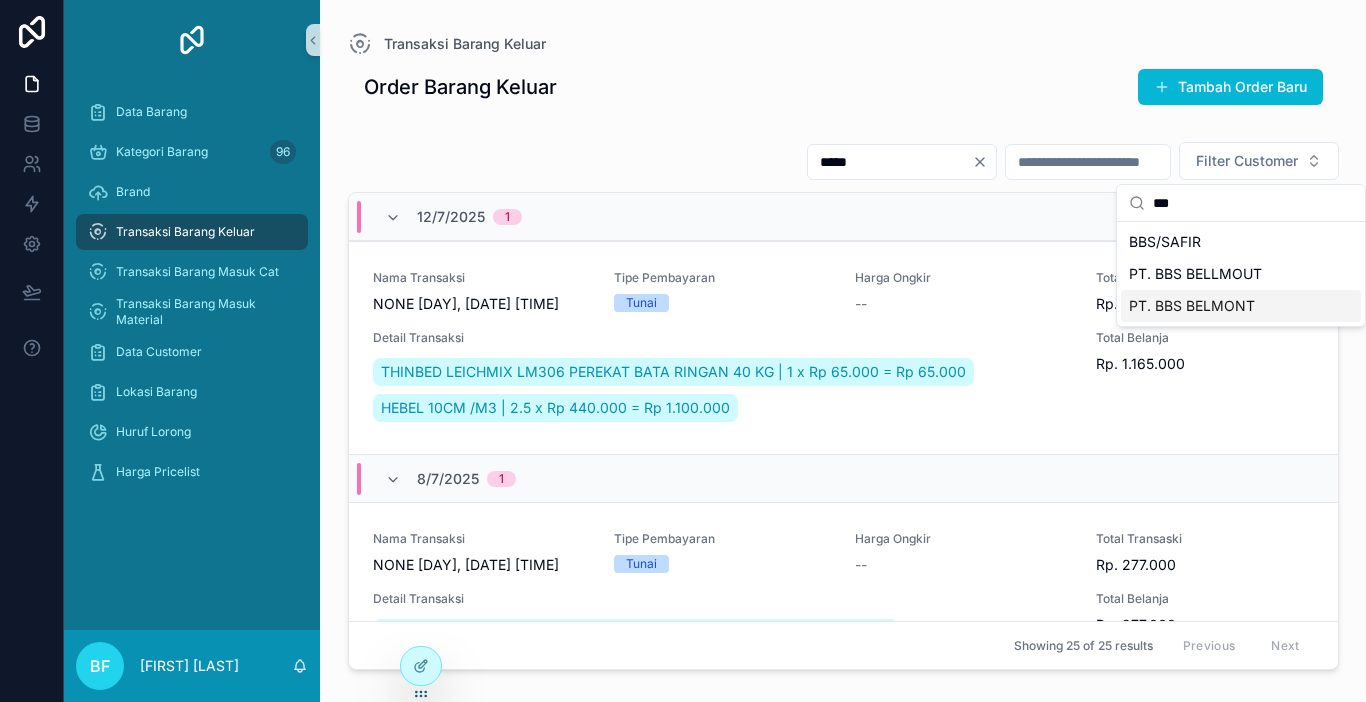 type on "***" 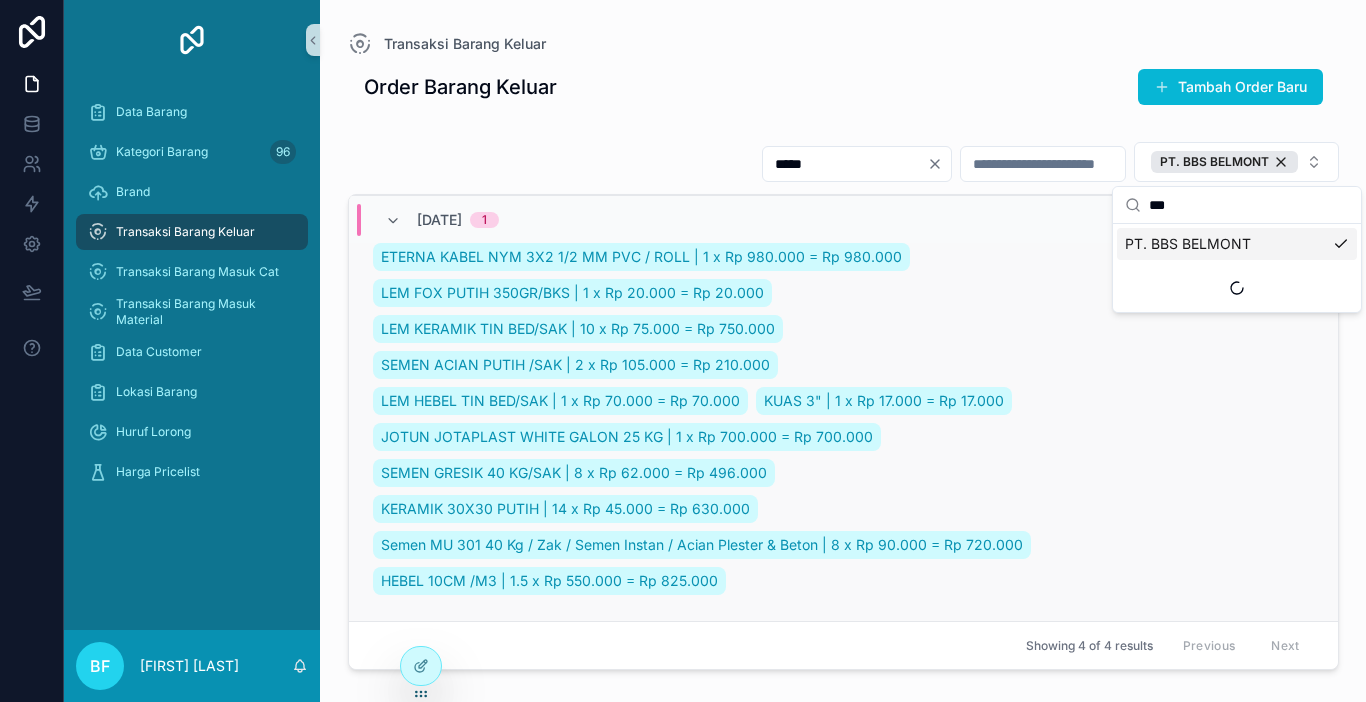 scroll, scrollTop: 1329, scrollLeft: 0, axis: vertical 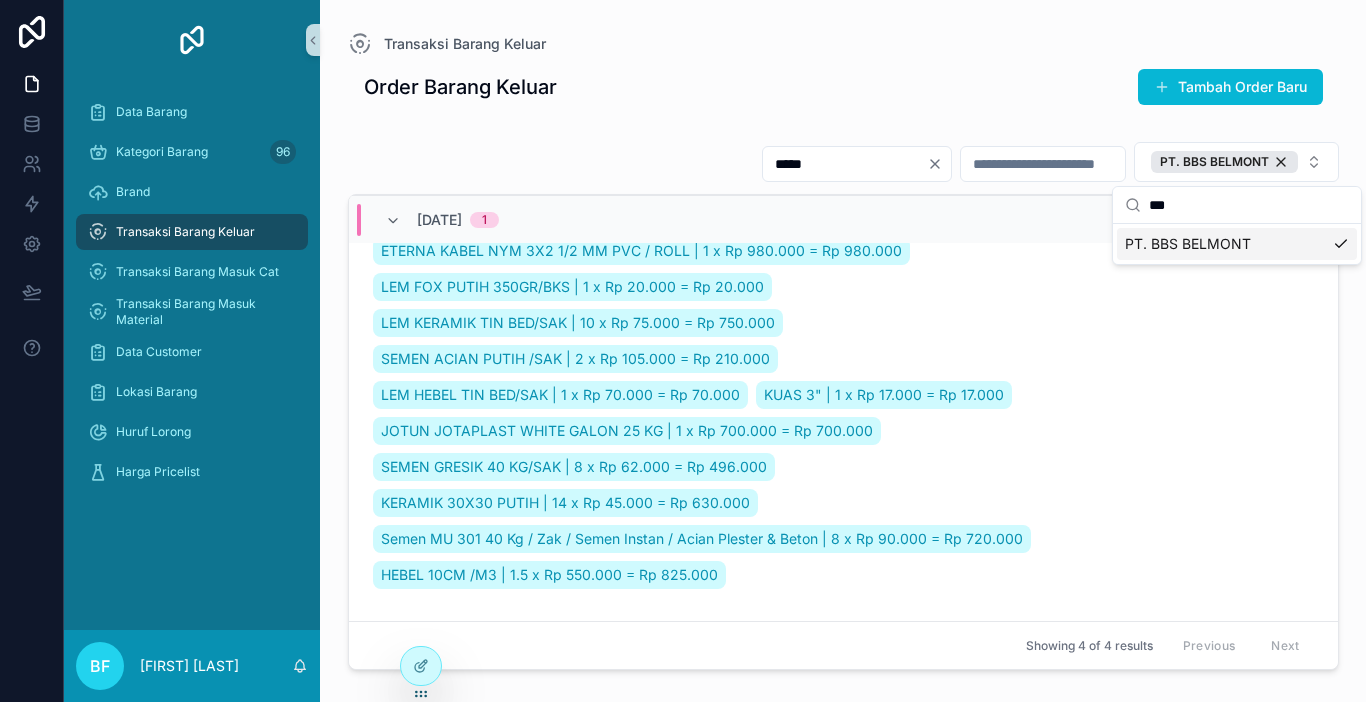 click 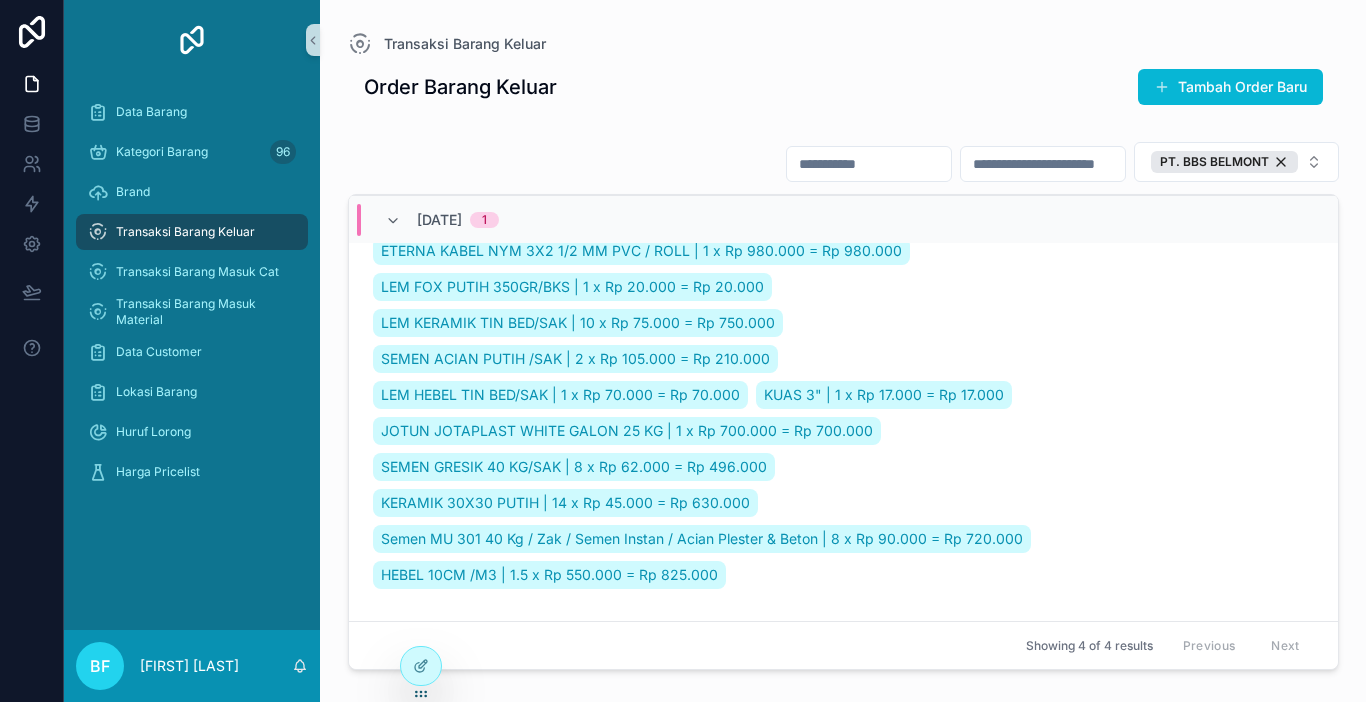click at bounding box center [869, 164] 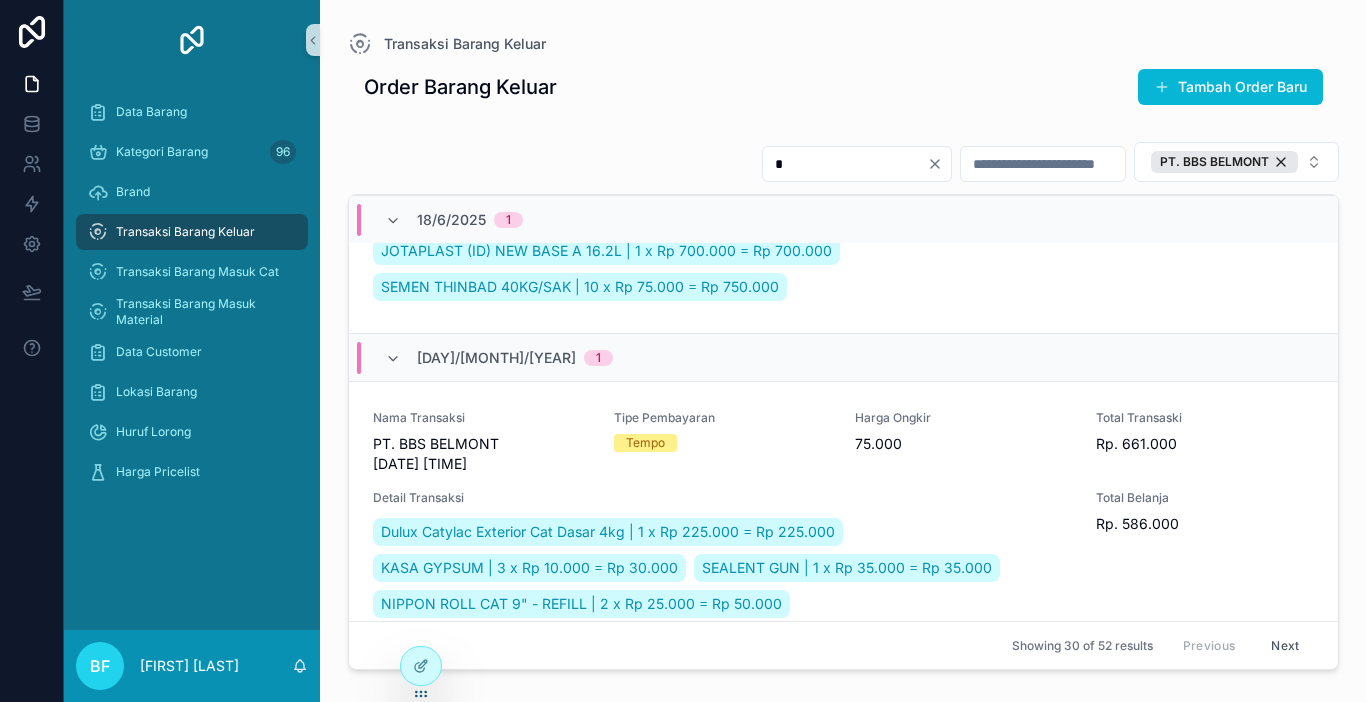 scroll, scrollTop: 2015, scrollLeft: 0, axis: vertical 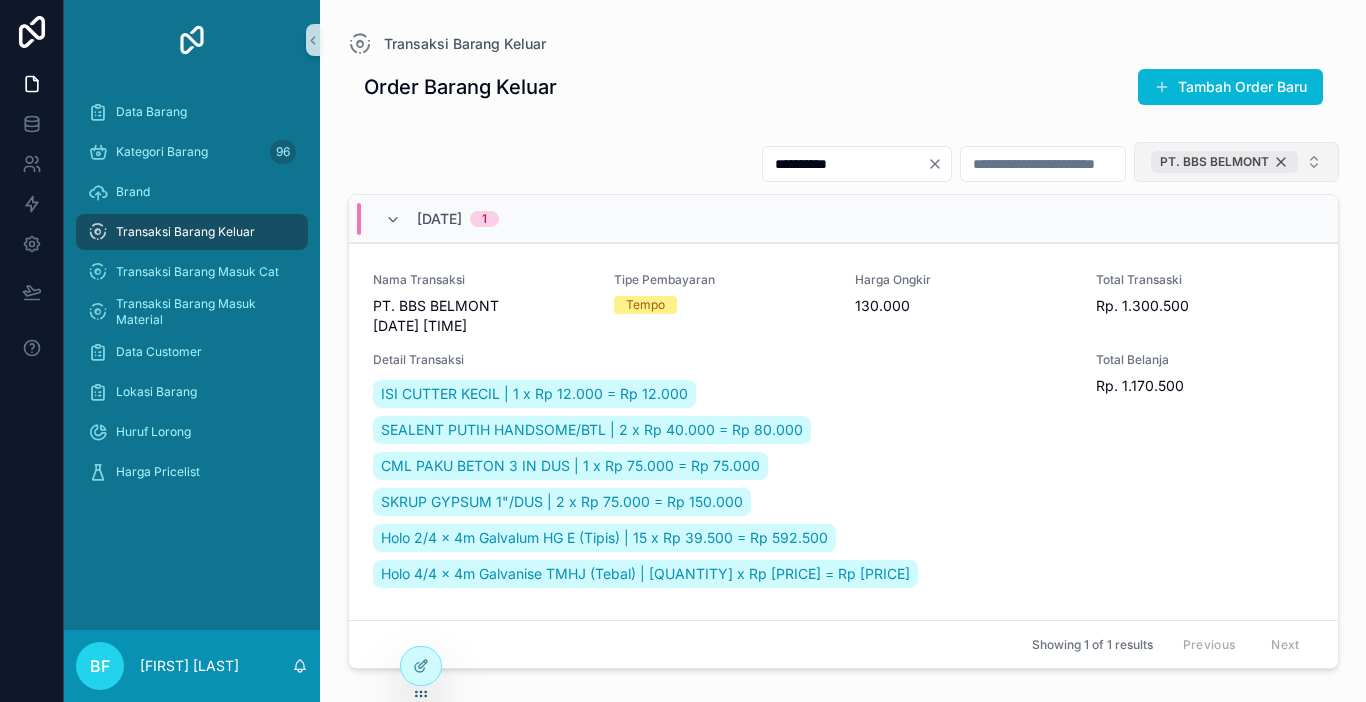 type on "**********" 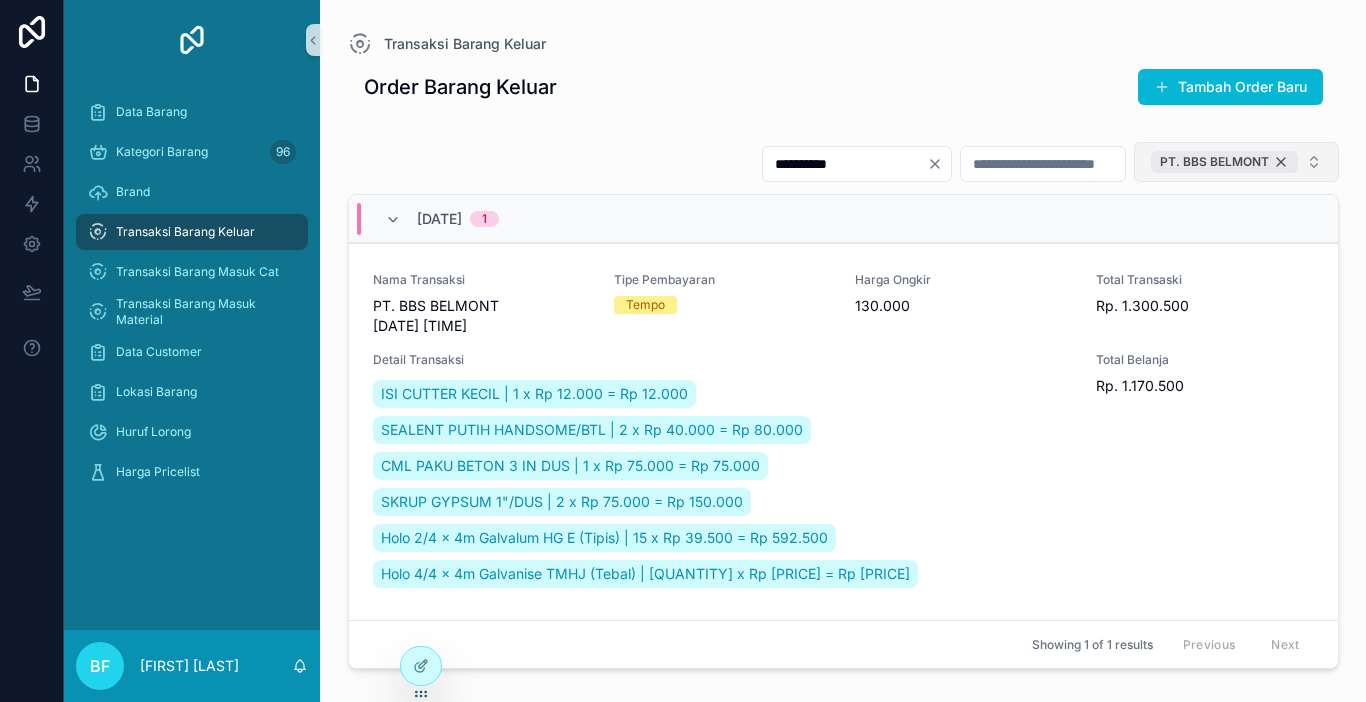 click on "PT. BBS BELMONT" at bounding box center (1224, 162) 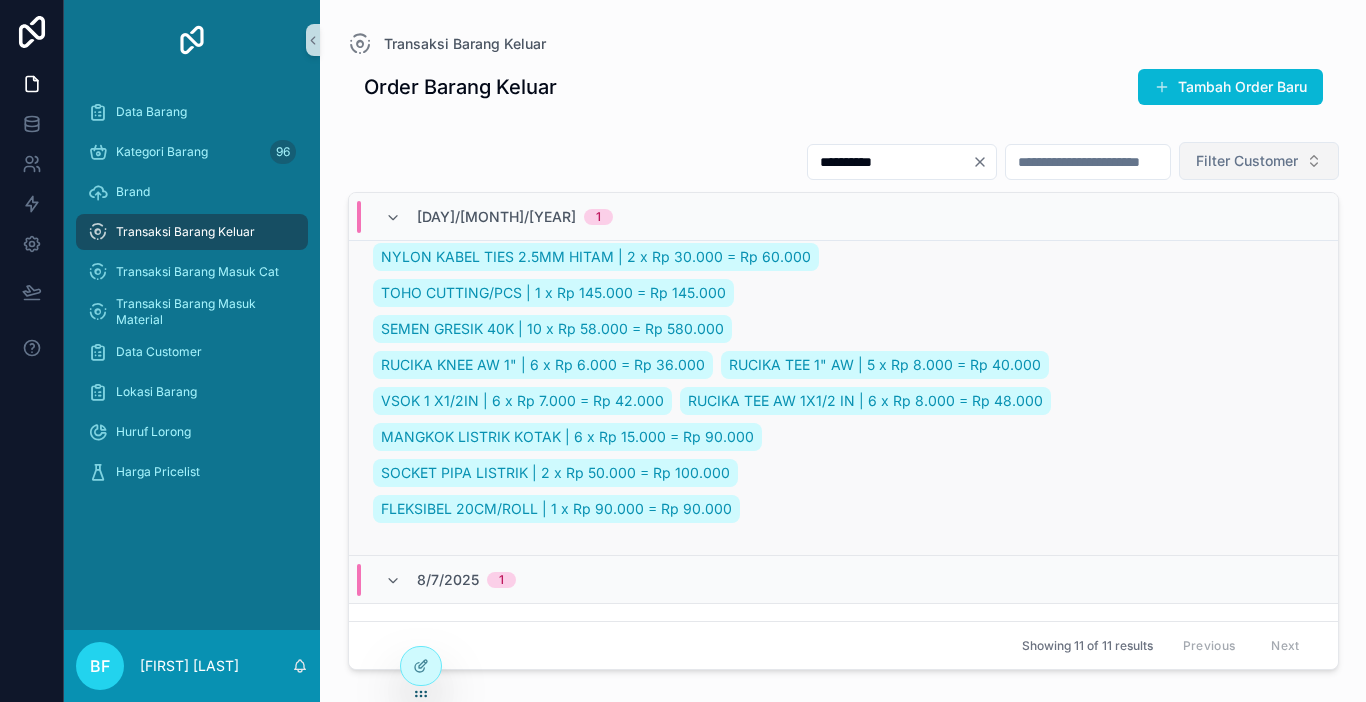 scroll, scrollTop: 0, scrollLeft: 0, axis: both 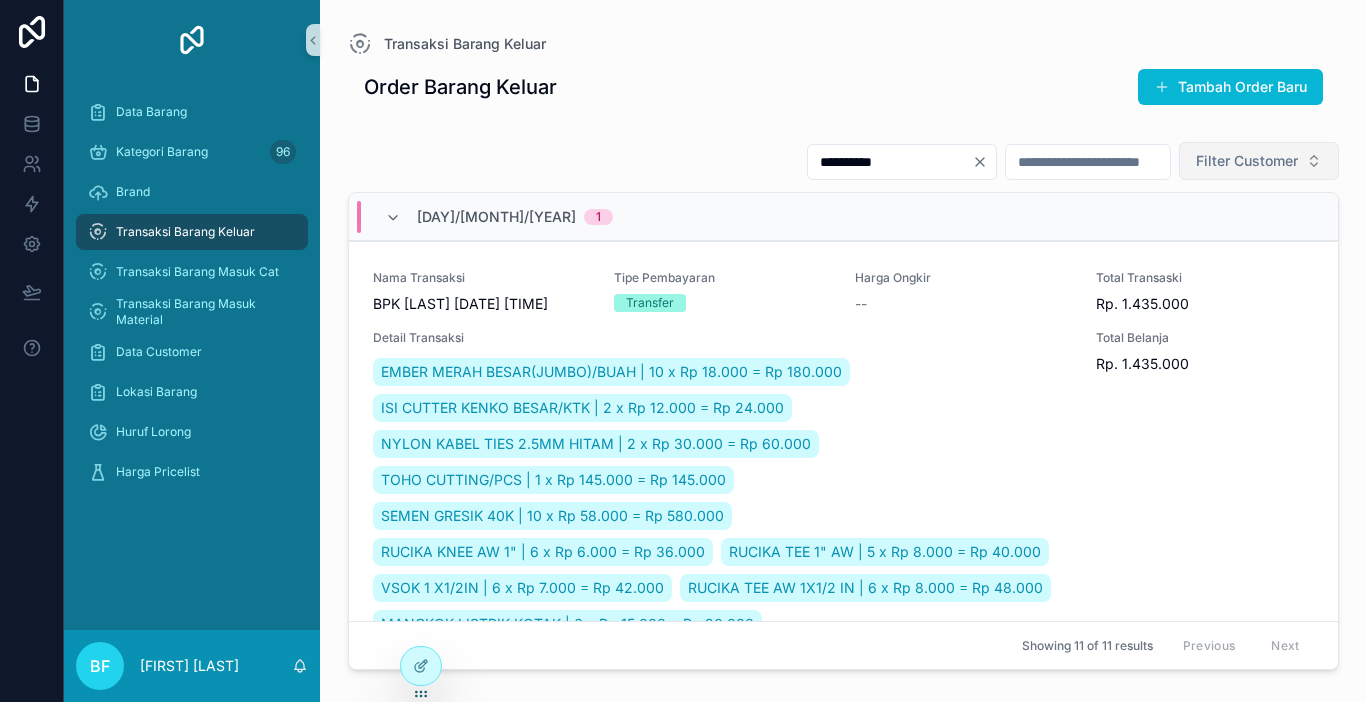 drag, startPoint x: 925, startPoint y: 167, endPoint x: 877, endPoint y: 151, distance: 50.596443 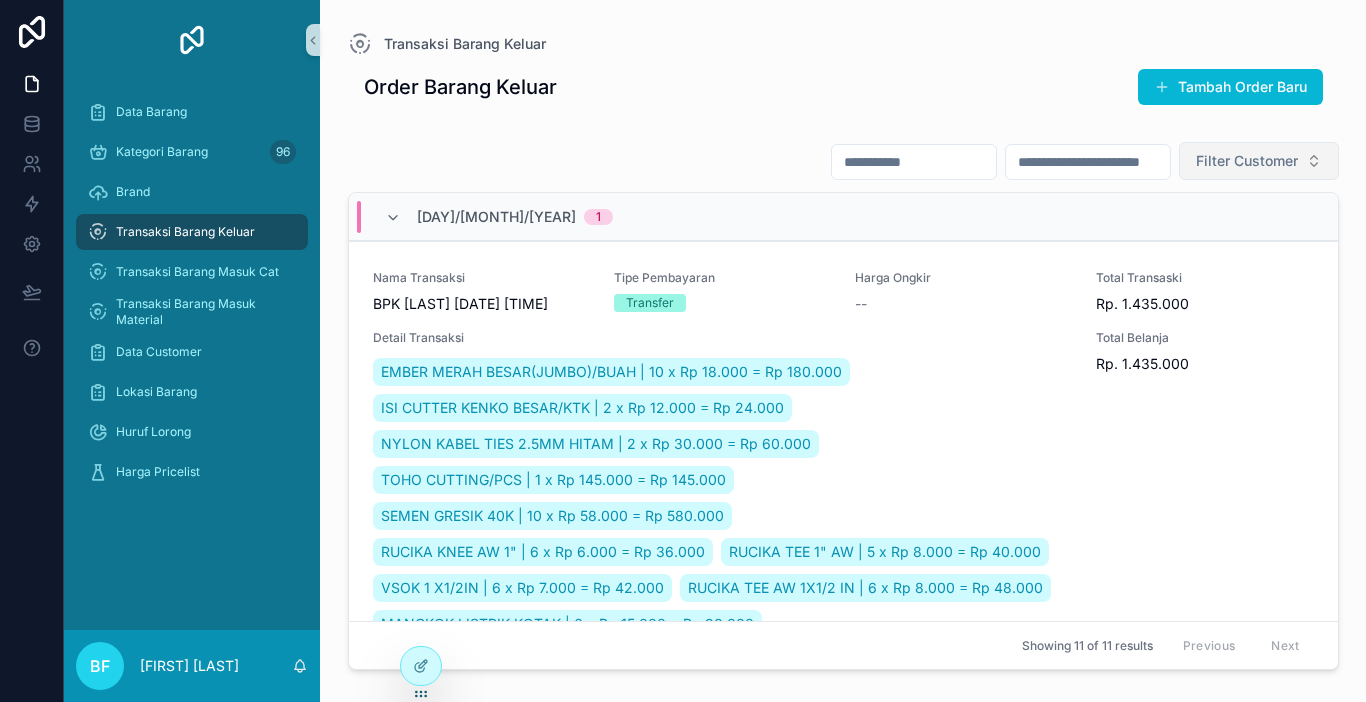 click at bounding box center [914, 162] 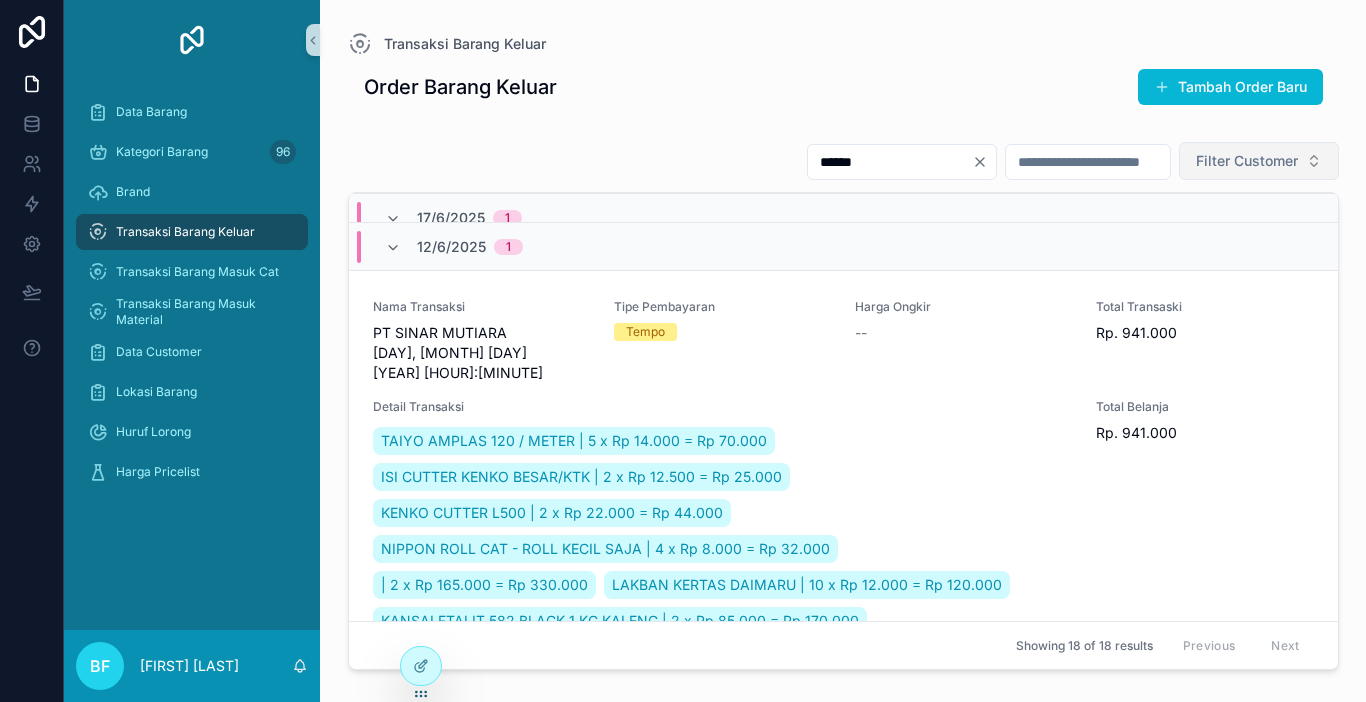 scroll, scrollTop: 1300, scrollLeft: 0, axis: vertical 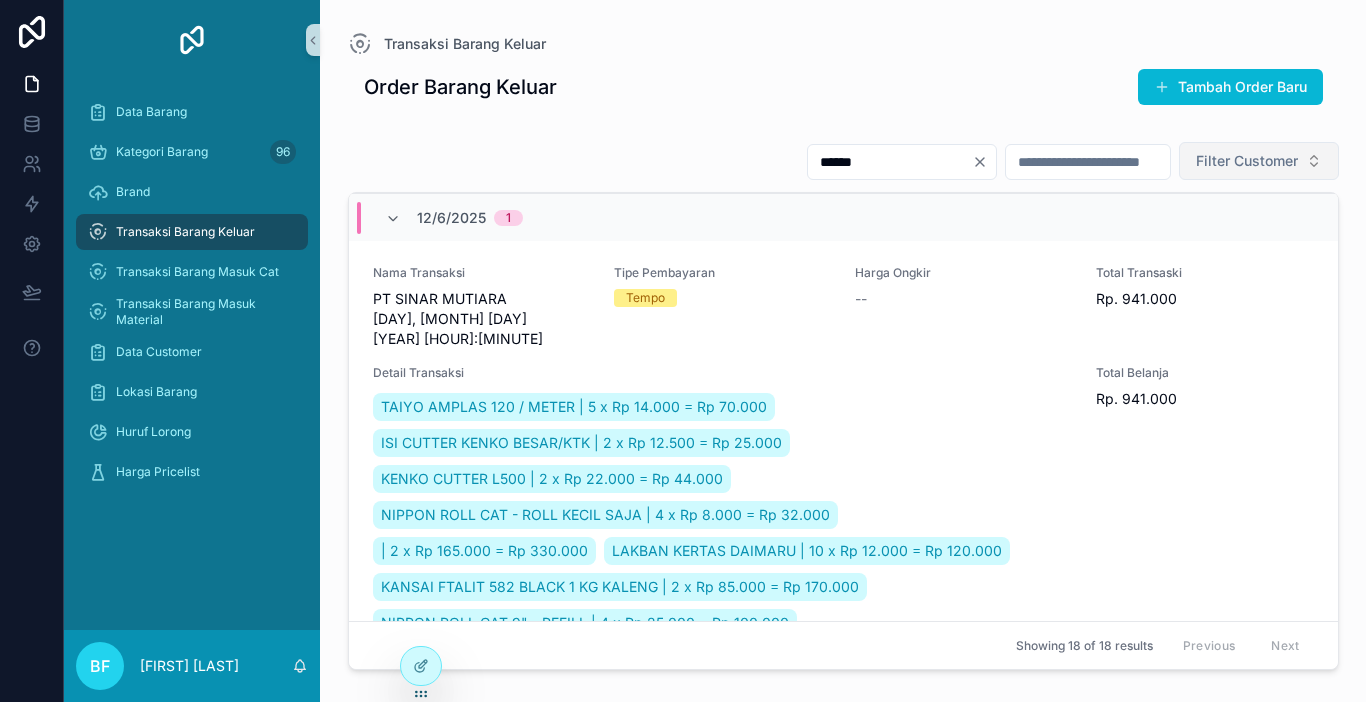 type on "******" 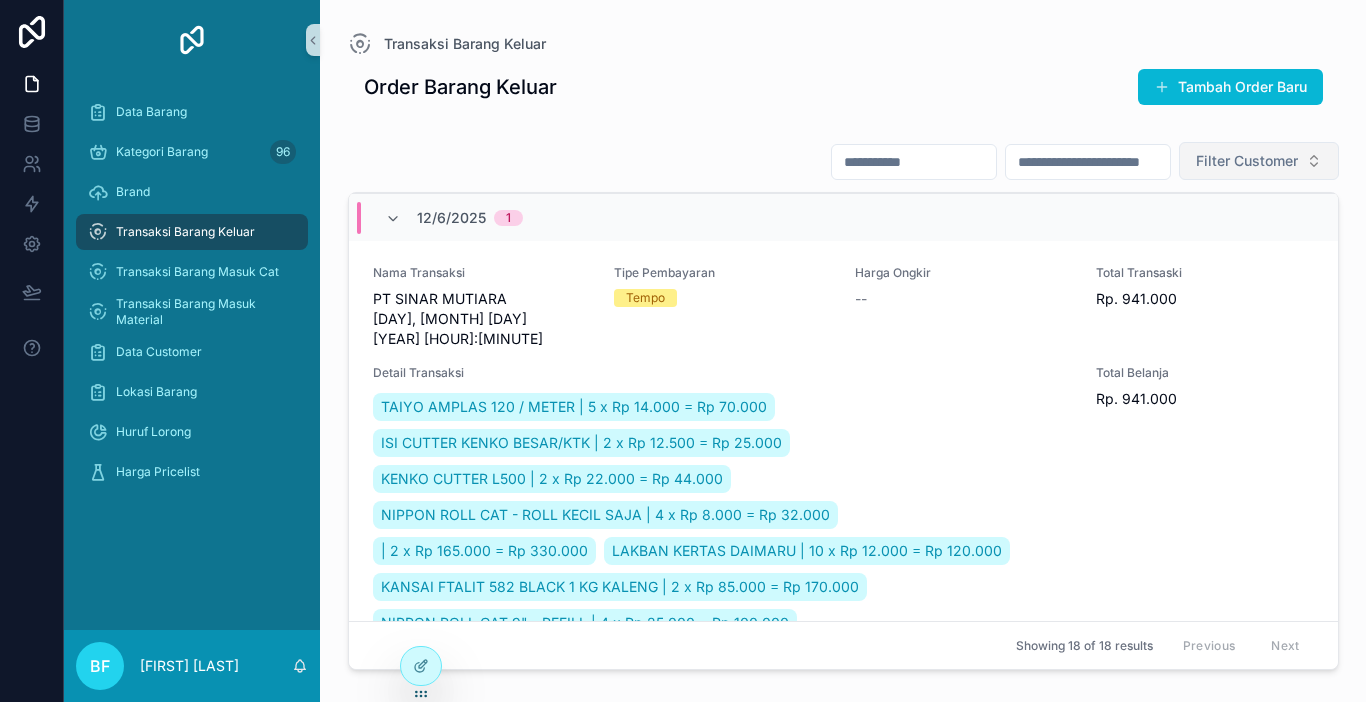 click at bounding box center [914, 162] 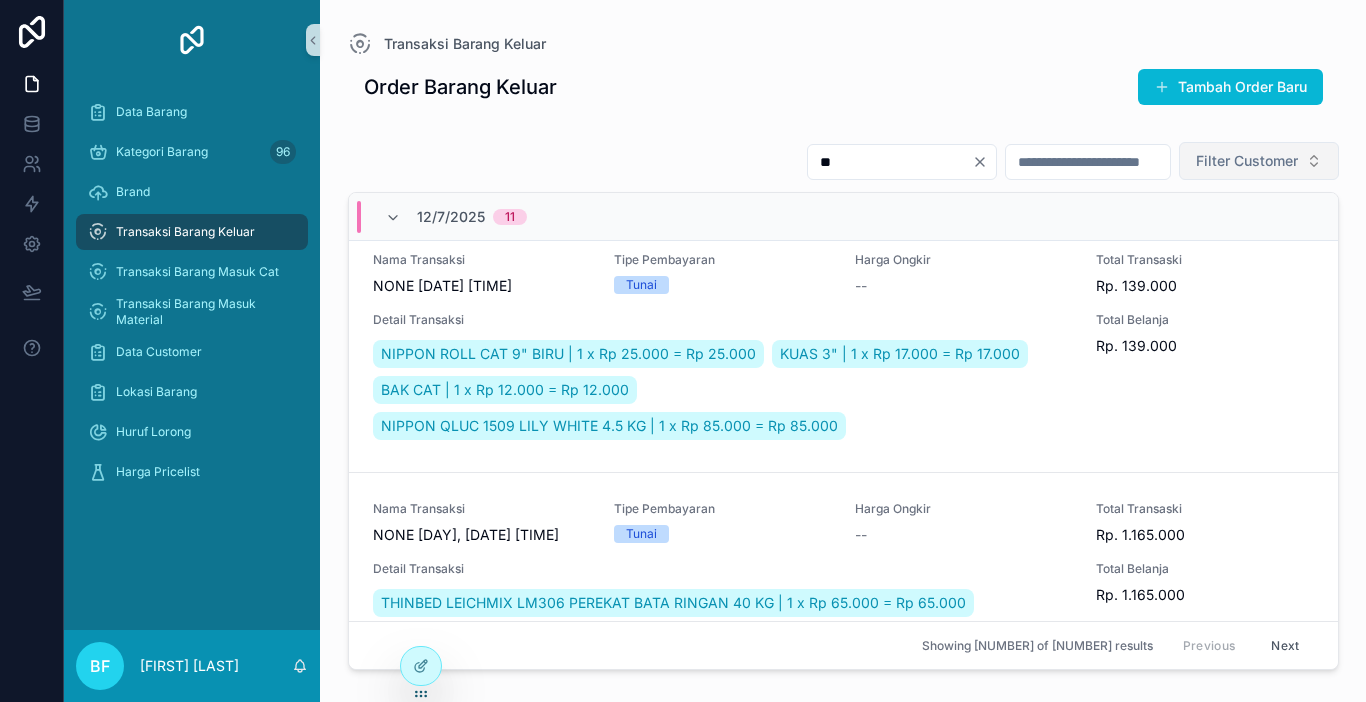 scroll, scrollTop: 1208, scrollLeft: 0, axis: vertical 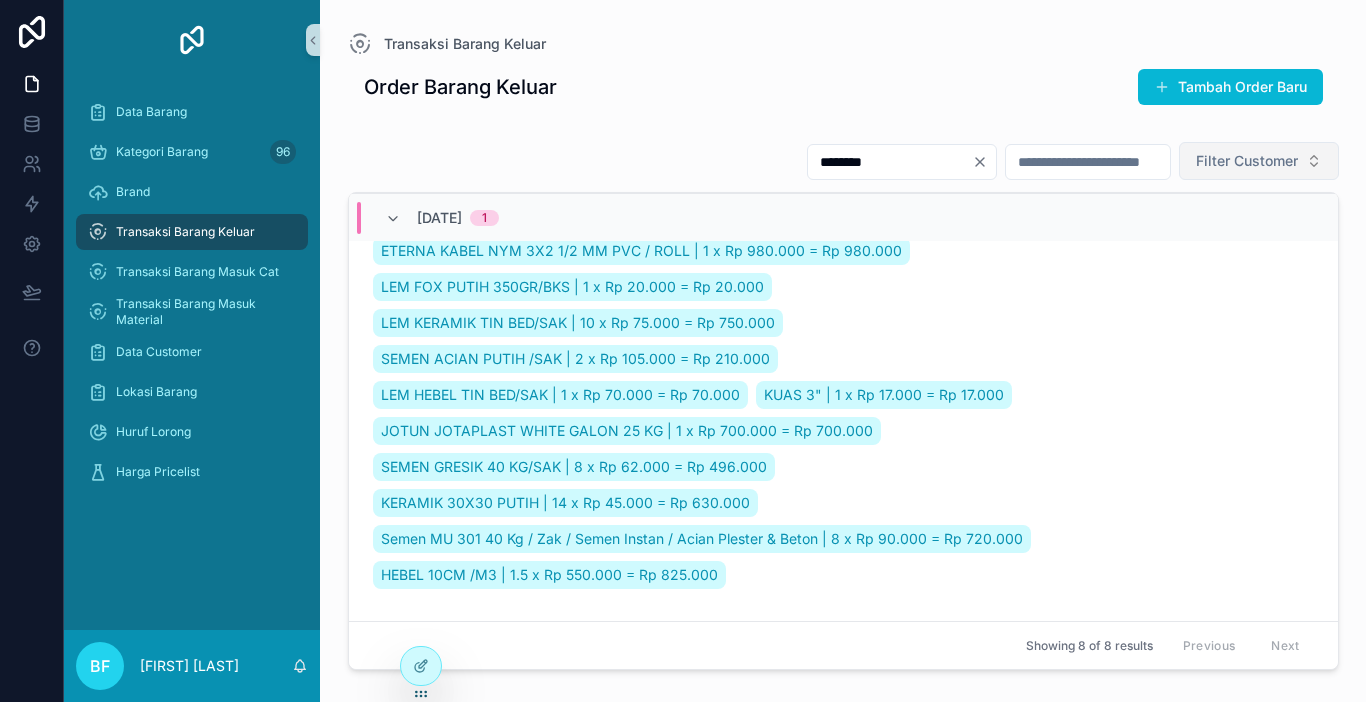 type on "********" 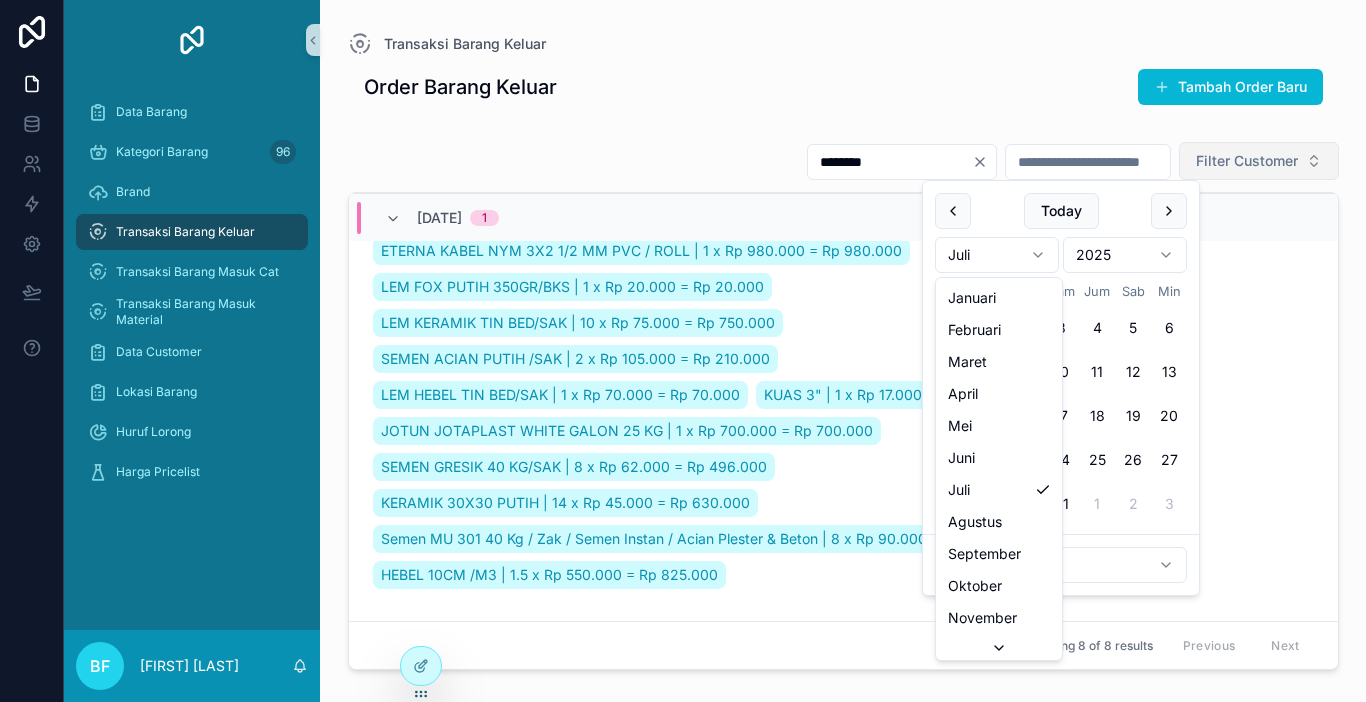 click on "Data Barang Kategori Barang 96 Brand Transaksi Barang Keluar Transaksi Barang Masuk Cat Transaksi Barang Masuk Material Data Customer Lokasi Barang Huruf Lorong Harga Pricelist BF Brian Fong Transaksi Barang Keluar Order Barang Keluar Tambah Order Baru ******** Filter Customer [DATE] 1 Nama Transaksi NONE [DAY], [DATE] [TIME] Tipe Pembayaran Tunai Harga Ongkir -- Total Transaski Rp. 1.165.000 Detail Transaksi THINBED LEICHMIX LM306 PEREKAT BATA RINGAN 40 KG | 1 x Rp 65.000 = Rp 65.000 HEBEL 10CM /M3 | 2.5 x Rp 440.000 = Rp 1.100.000 Total Belanja Rp. 1.165.000 [DATE] 1 Nama Transaksi NONE [DAY], [DATE] [TIME] Tipe Pembayaran Tunai Harga Ongkir -- Total Transaski Rp. 277.000 Detail Transaksi SENG GELOMBANG 0.20X3X6 GAJAH AP /LBR | 2 x Rp 57.500 = Rp 115.000 HEBEL 10CM /BUAH | 2 x Rp 8.500 = Rp 17.000 Nippon Vinilex 300 White 1Kg | 1 x Rp 60.000 = Rp 60.000 Nippon Q-Luc 1501 Extra White 4.5Kg | 1 x Rp 85.000 = Rp 85.000 Total Belanja Rp. 277.000 [DATE] 1 Nama Transaksi Transfer" at bounding box center (683, 351) 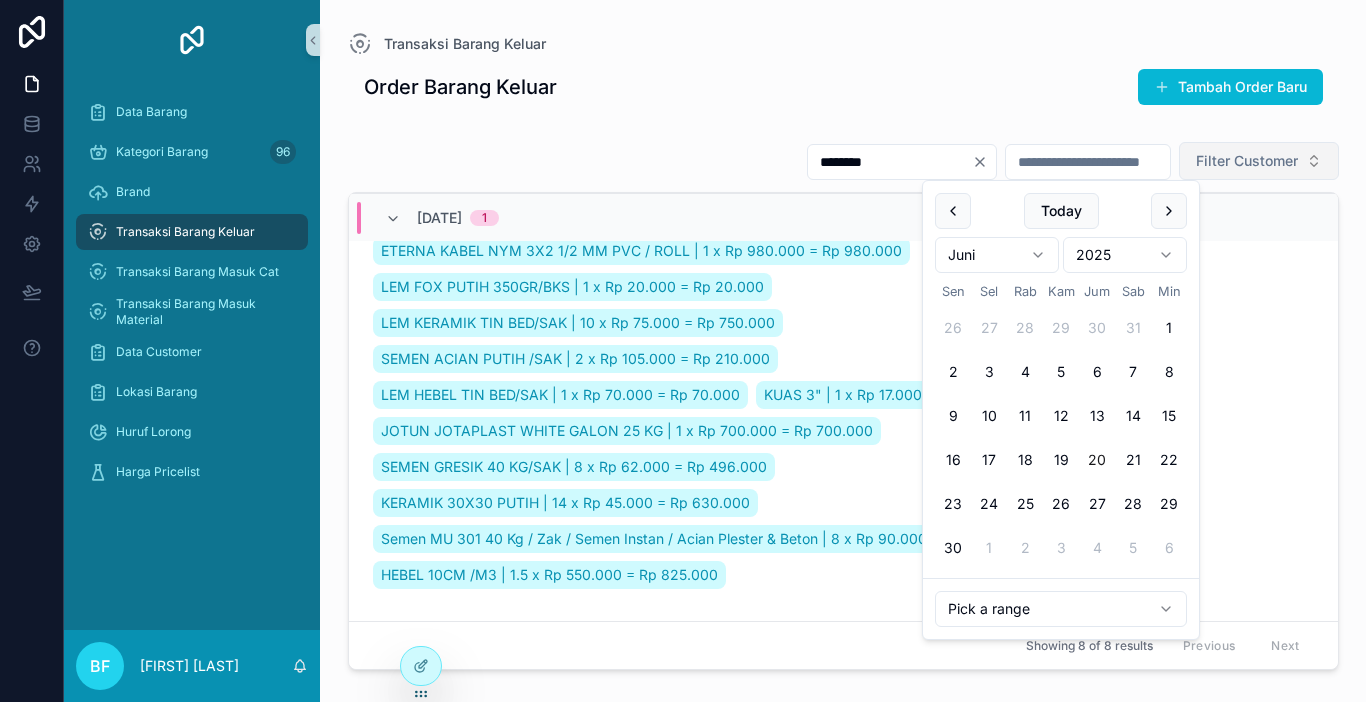 click on "20" at bounding box center [1097, 460] 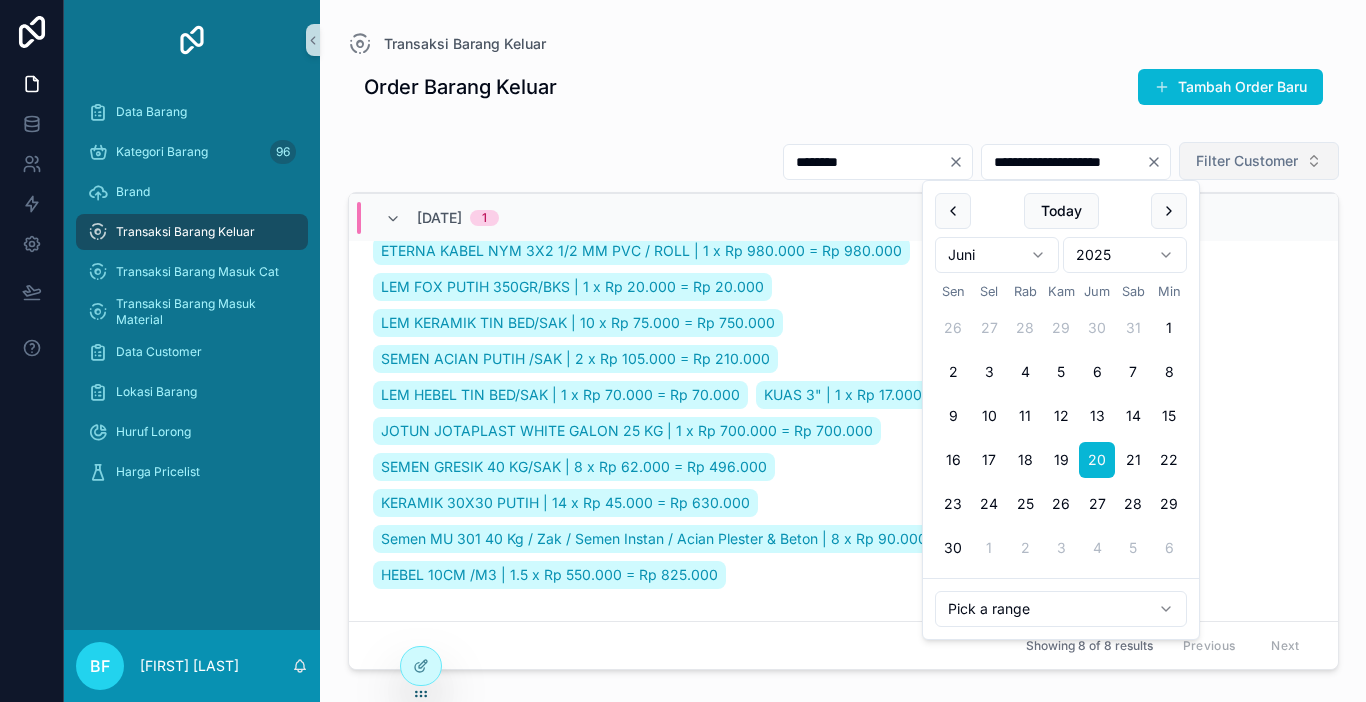 type on "**********" 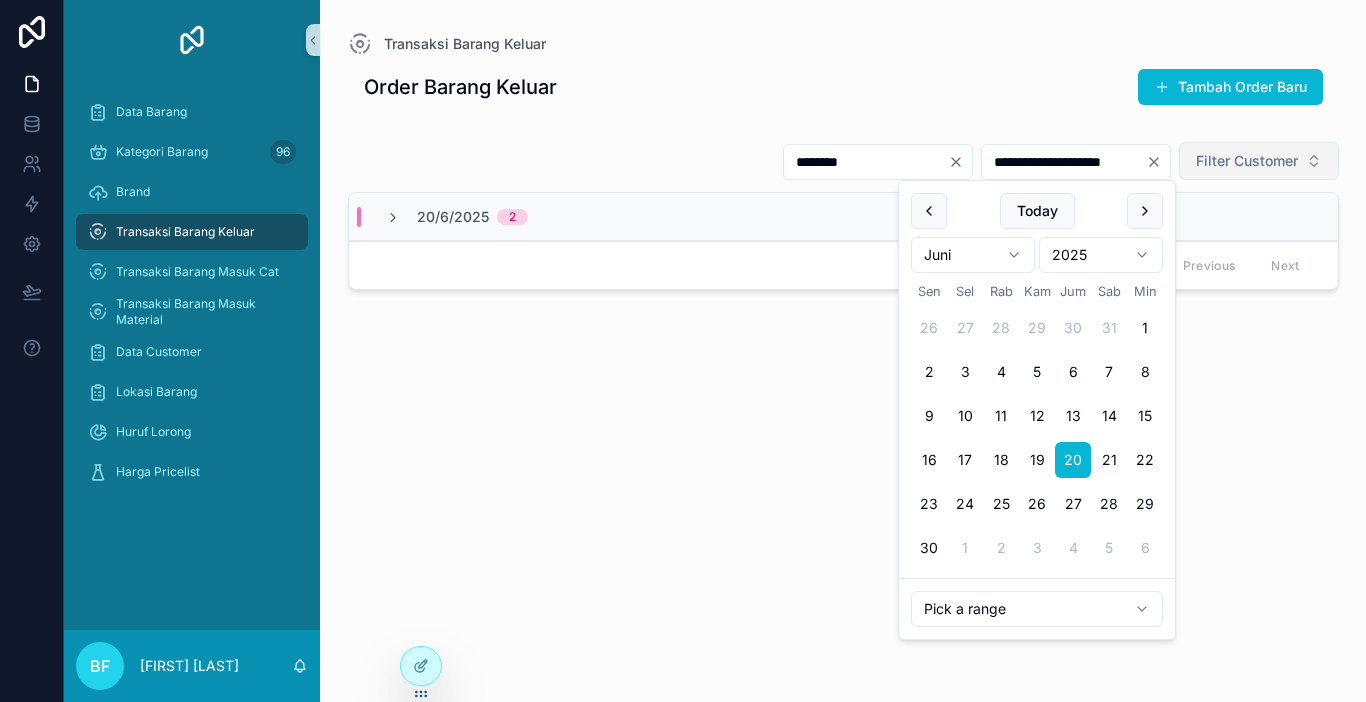 click on "[DAY]/[MONTH]/[YEAR] 2" at bounding box center (472, 217) 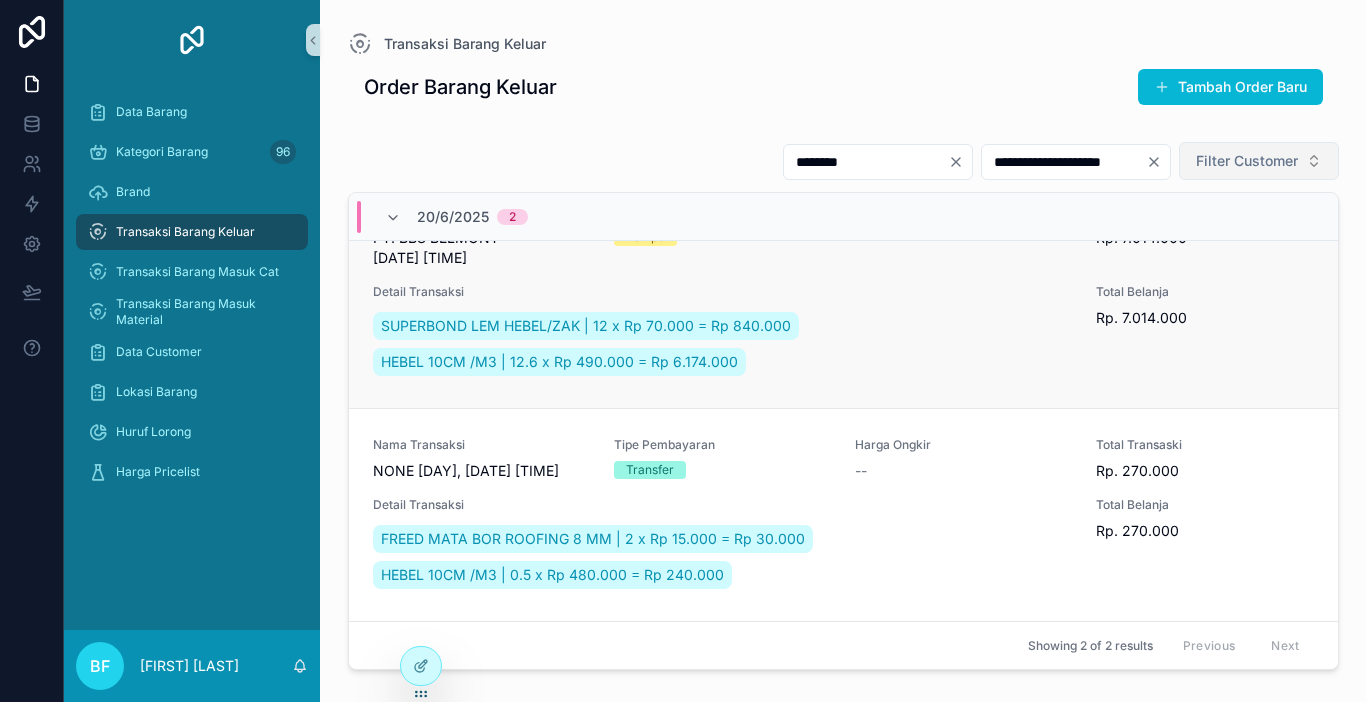 scroll, scrollTop: 0, scrollLeft: 0, axis: both 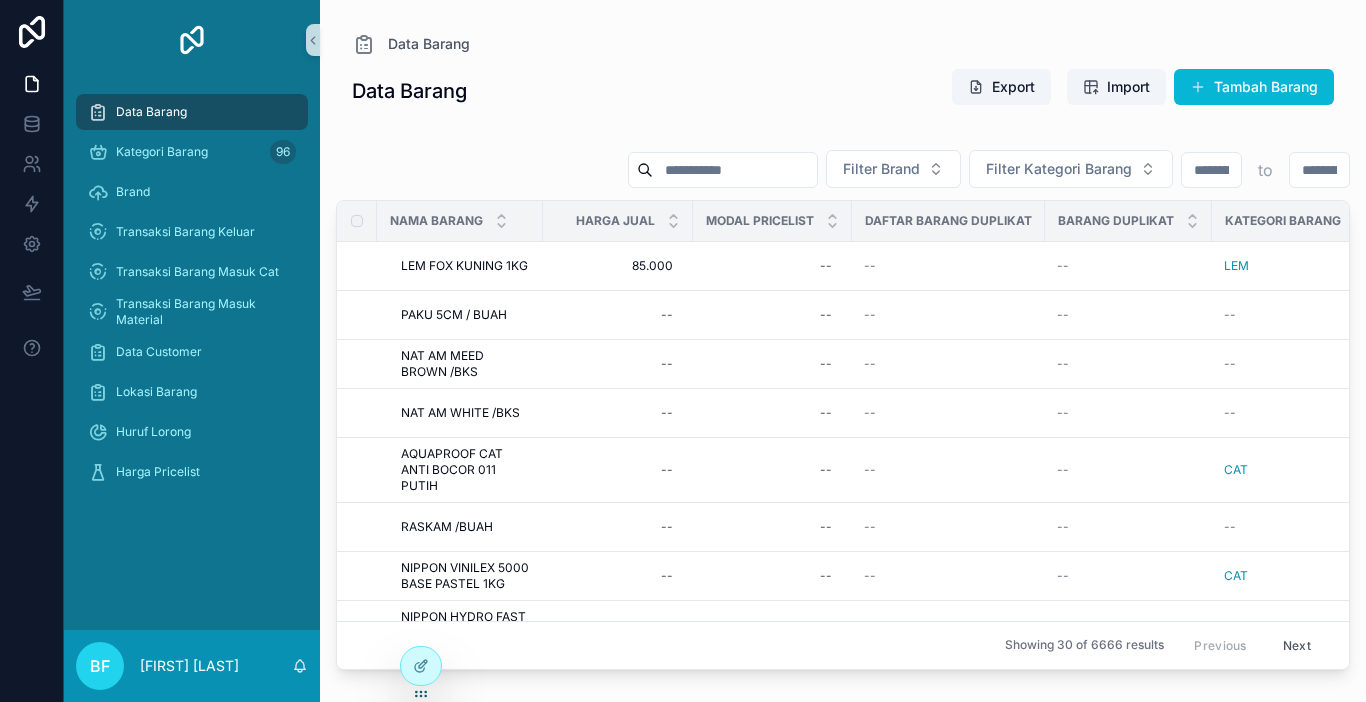 click at bounding box center (735, 170) 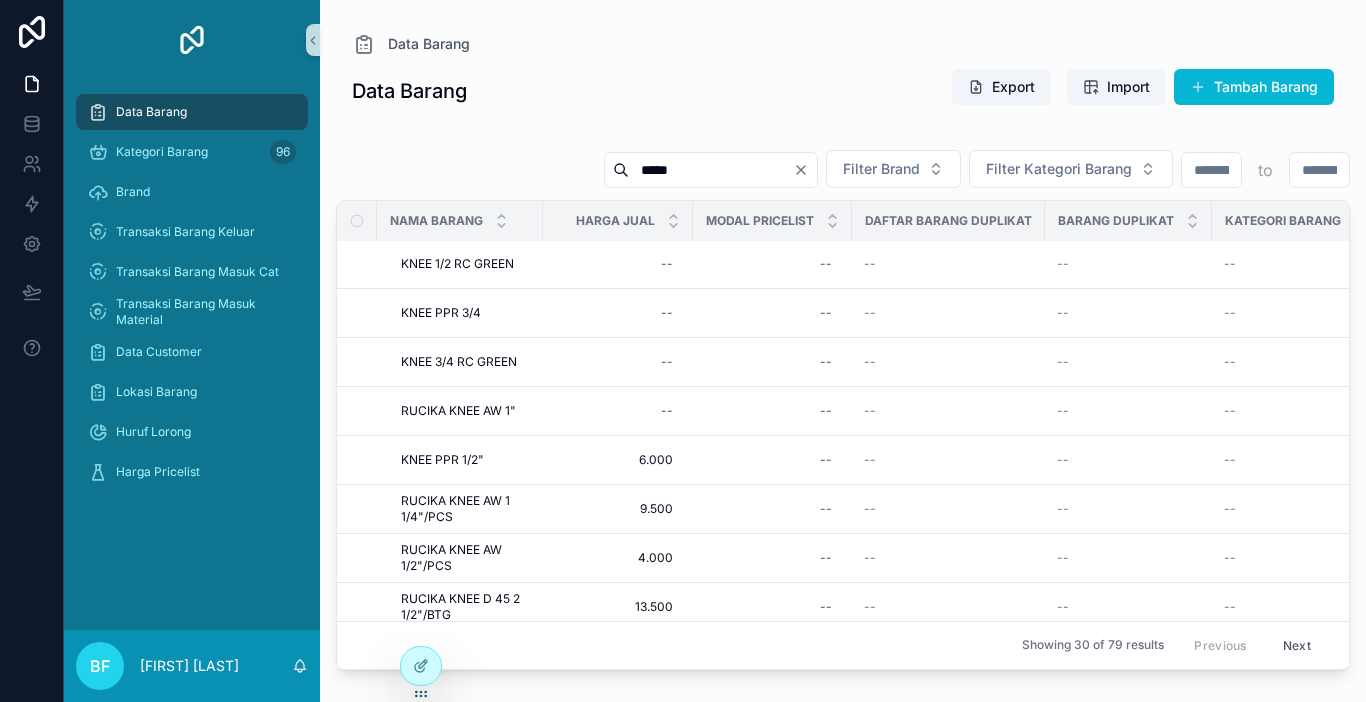 scroll, scrollTop: 200, scrollLeft: 0, axis: vertical 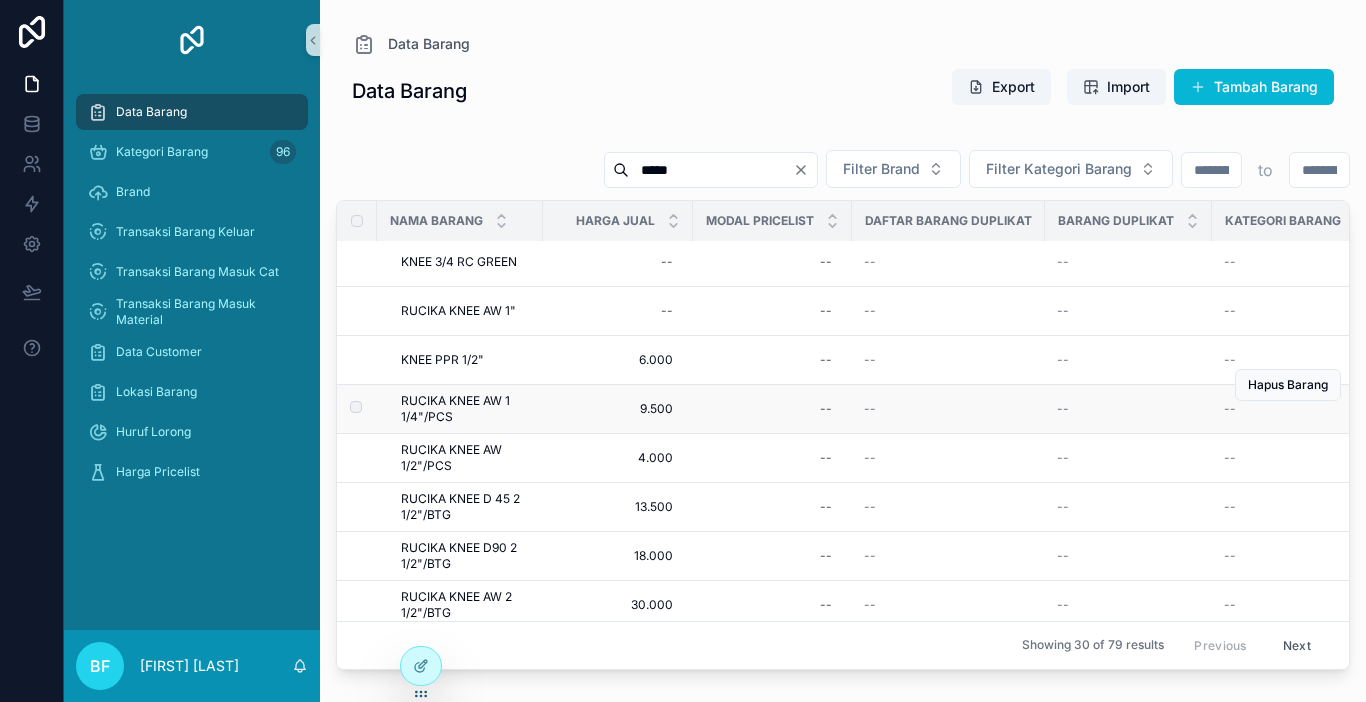 type on "****" 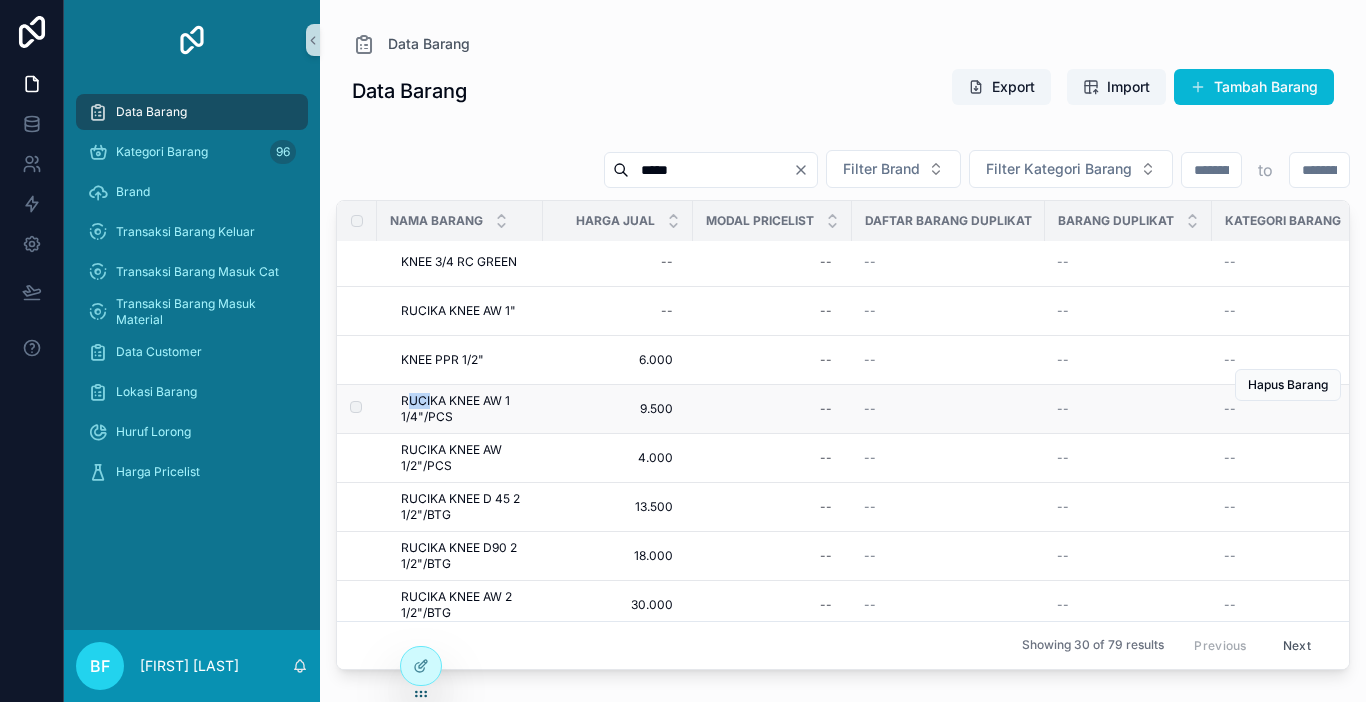 drag, startPoint x: 407, startPoint y: 391, endPoint x: 429, endPoint y: 407, distance: 27.202942 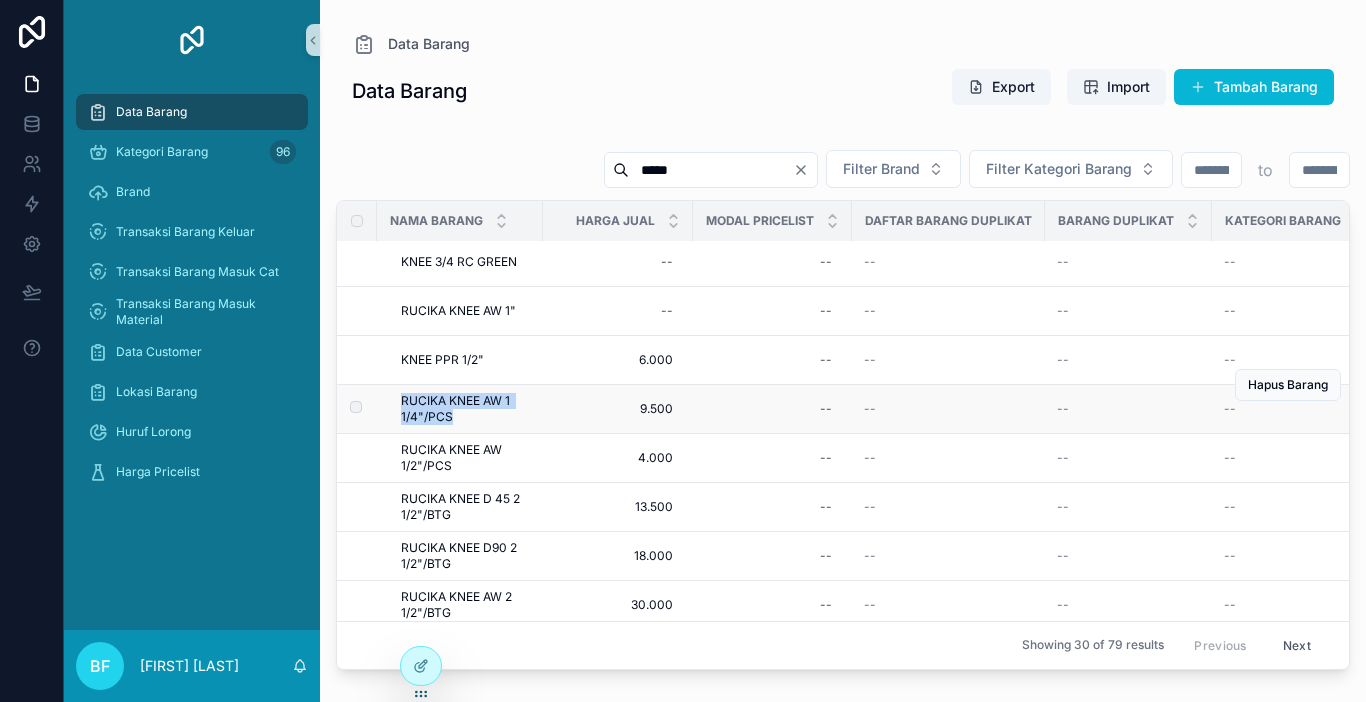 drag, startPoint x: 399, startPoint y: 391, endPoint x: 459, endPoint y: 423, distance: 68 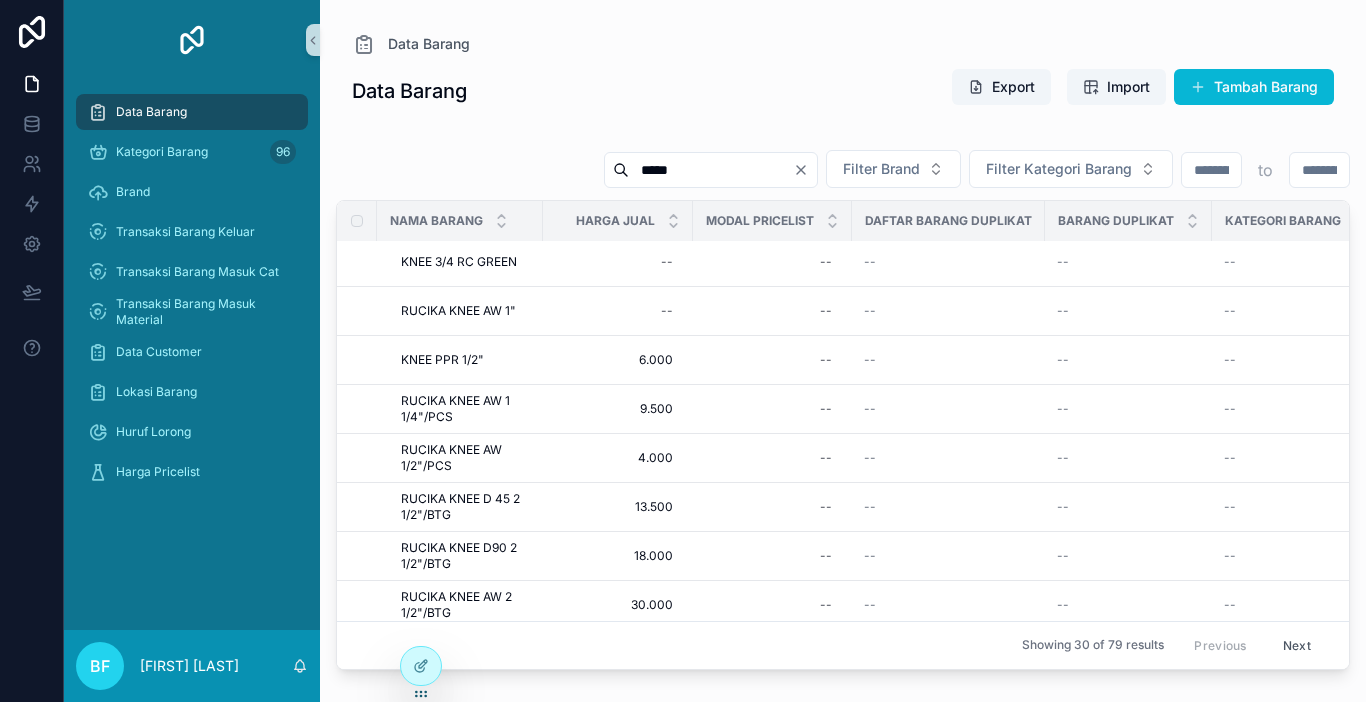 click 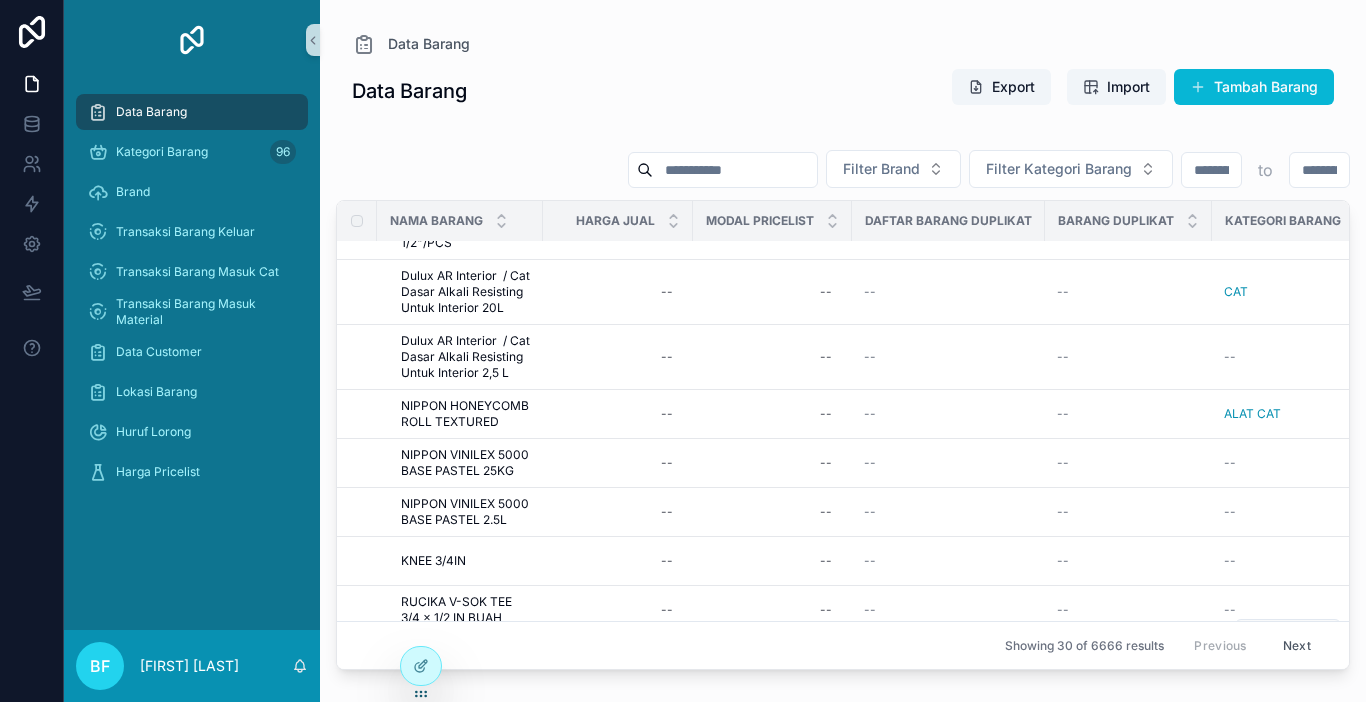 scroll, scrollTop: 801, scrollLeft: 0, axis: vertical 